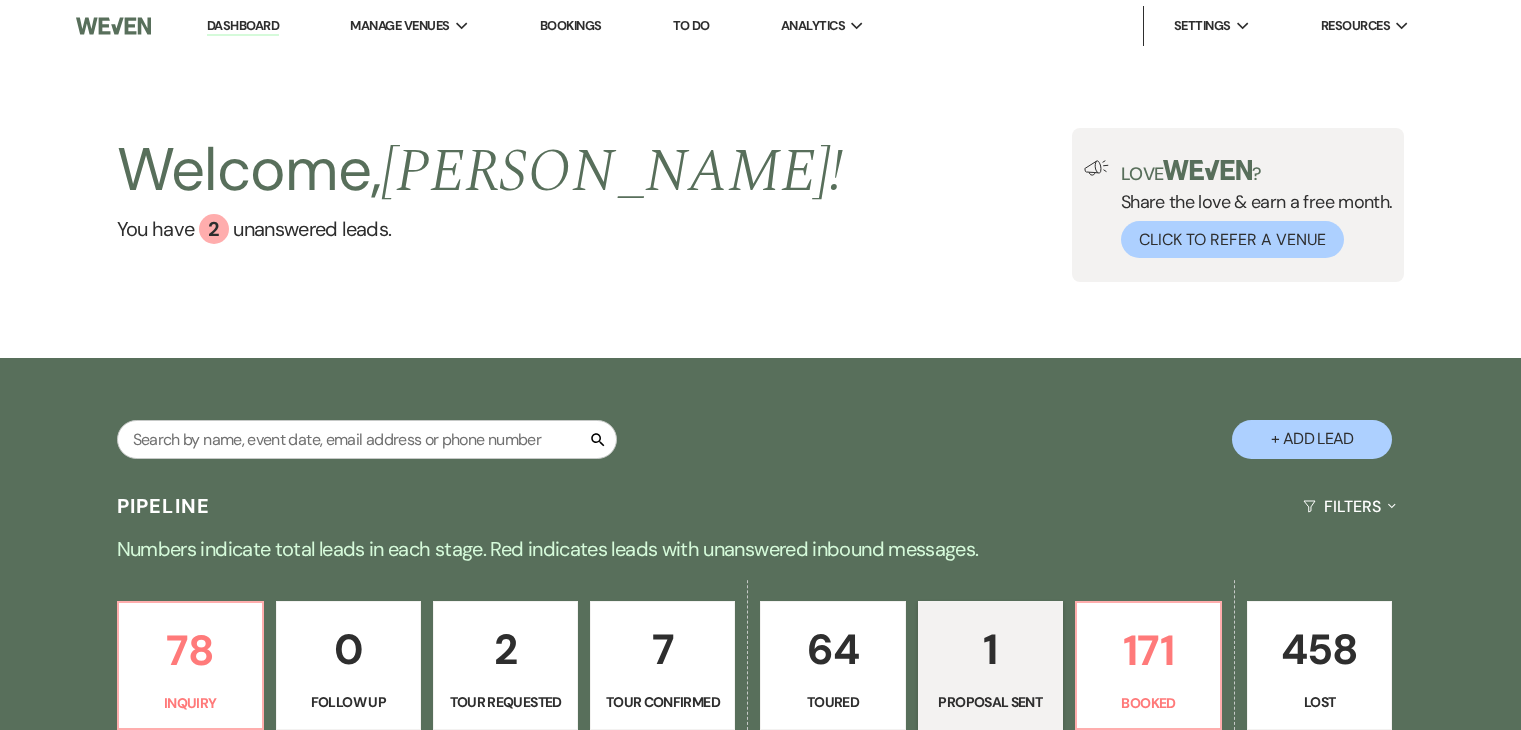 select on "6" 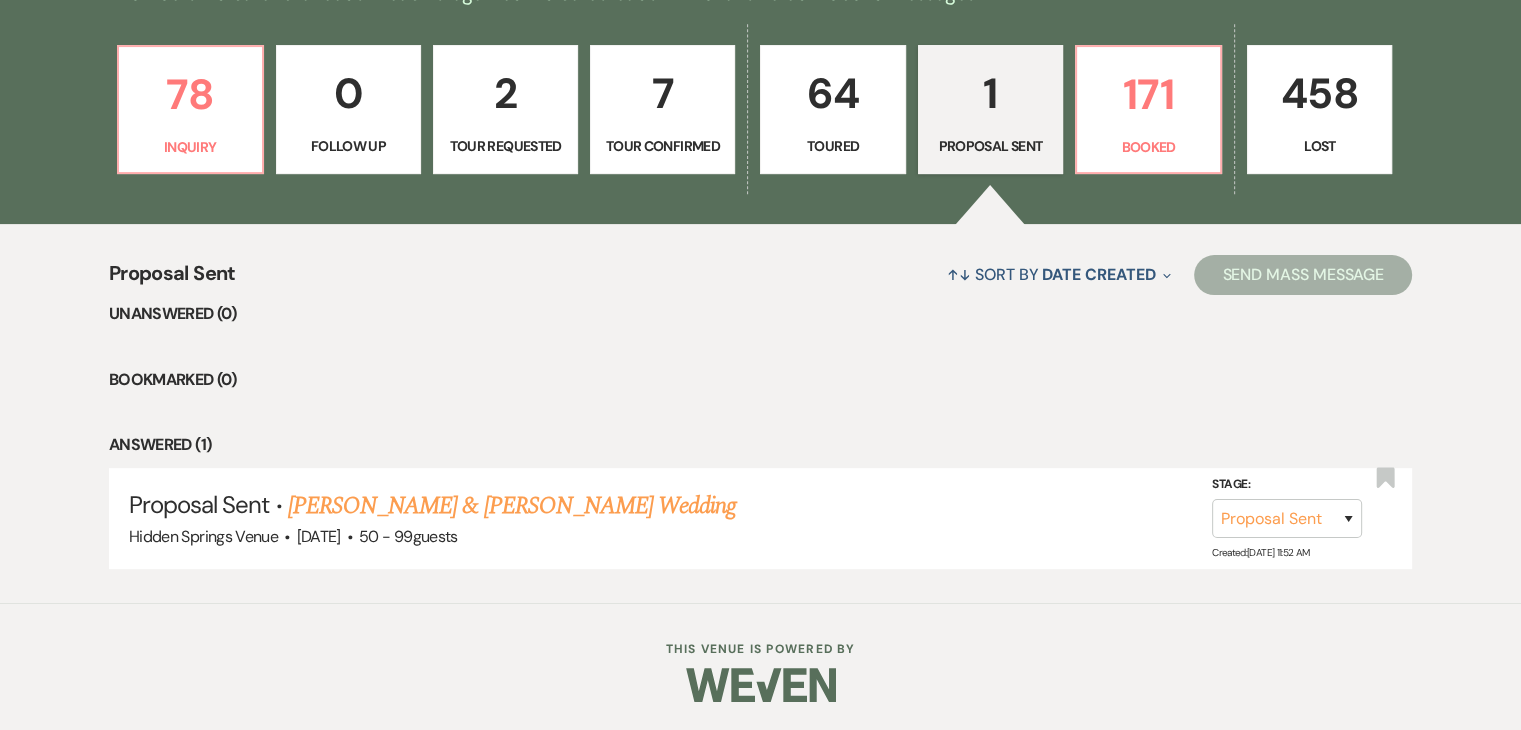 scroll, scrollTop: 0, scrollLeft: 0, axis: both 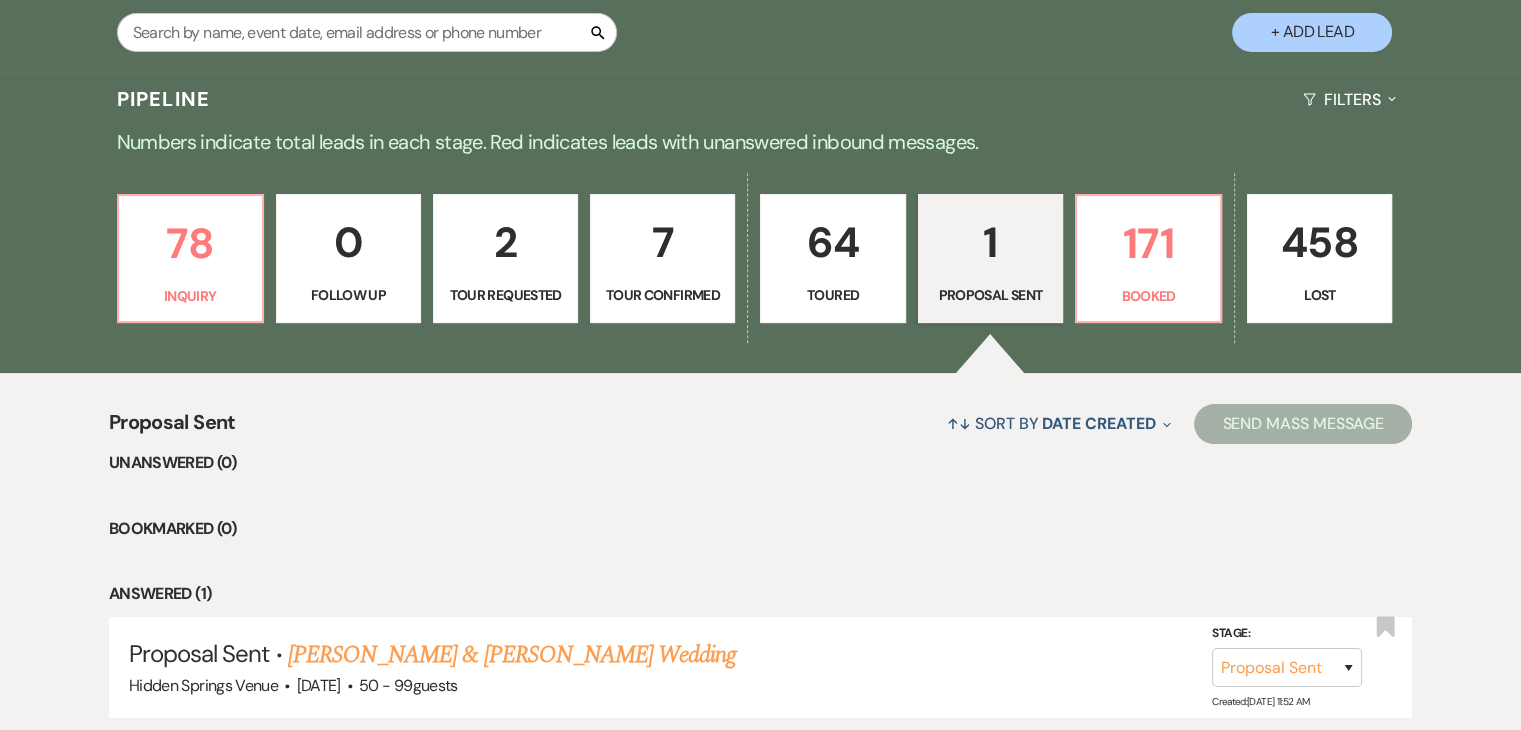 click on "2" at bounding box center (505, 242) 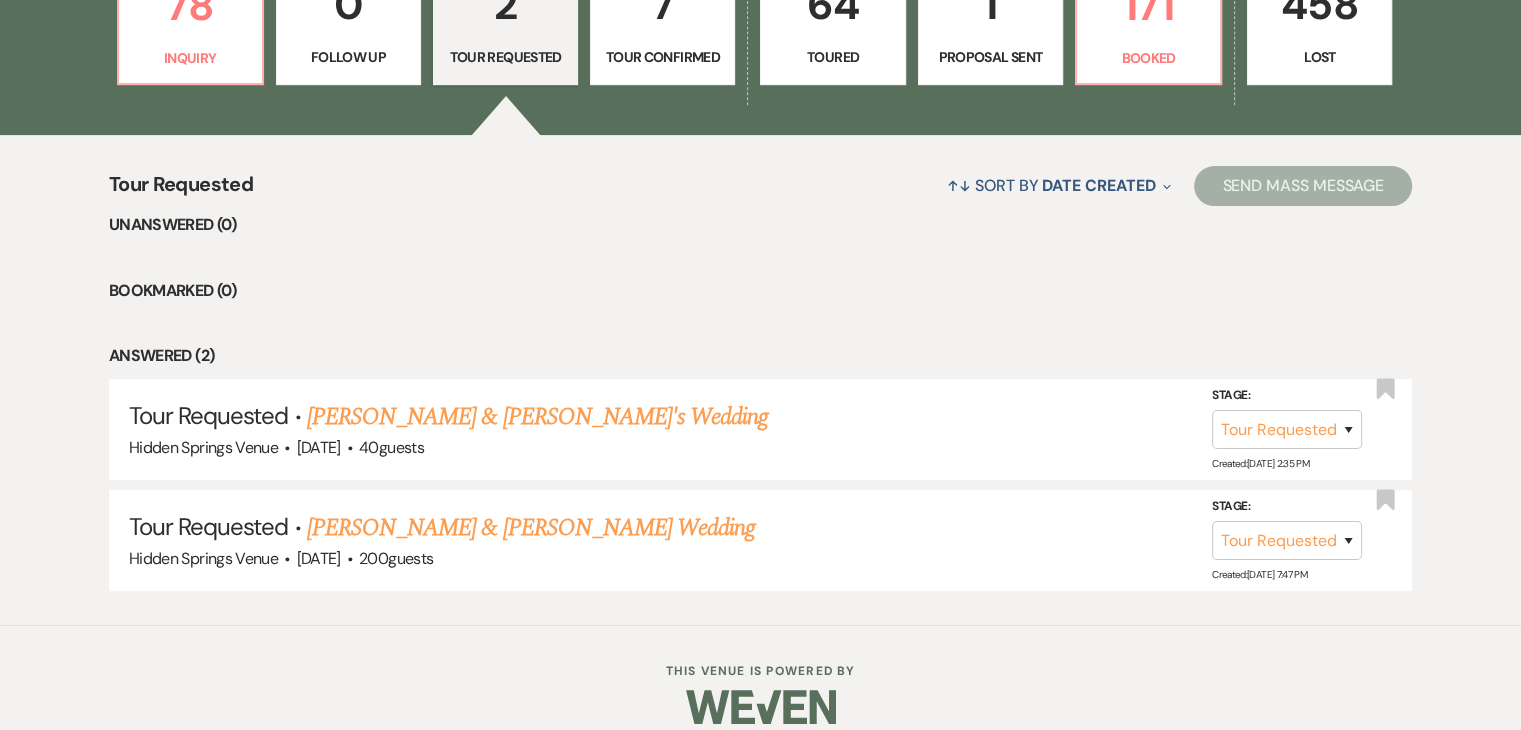 scroll, scrollTop: 644, scrollLeft: 0, axis: vertical 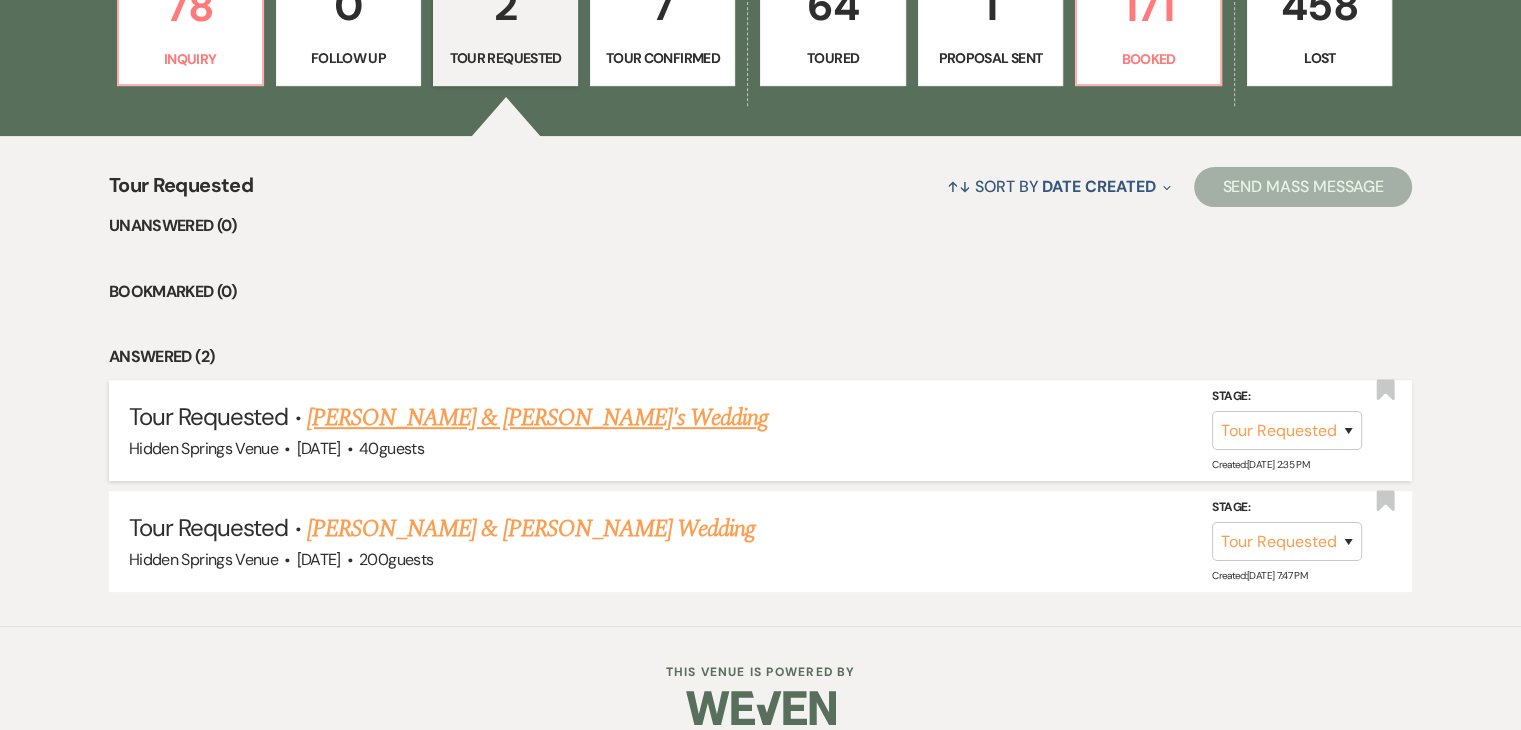click on "Chelsea Kallman & Fiance's Wedding" at bounding box center (538, 418) 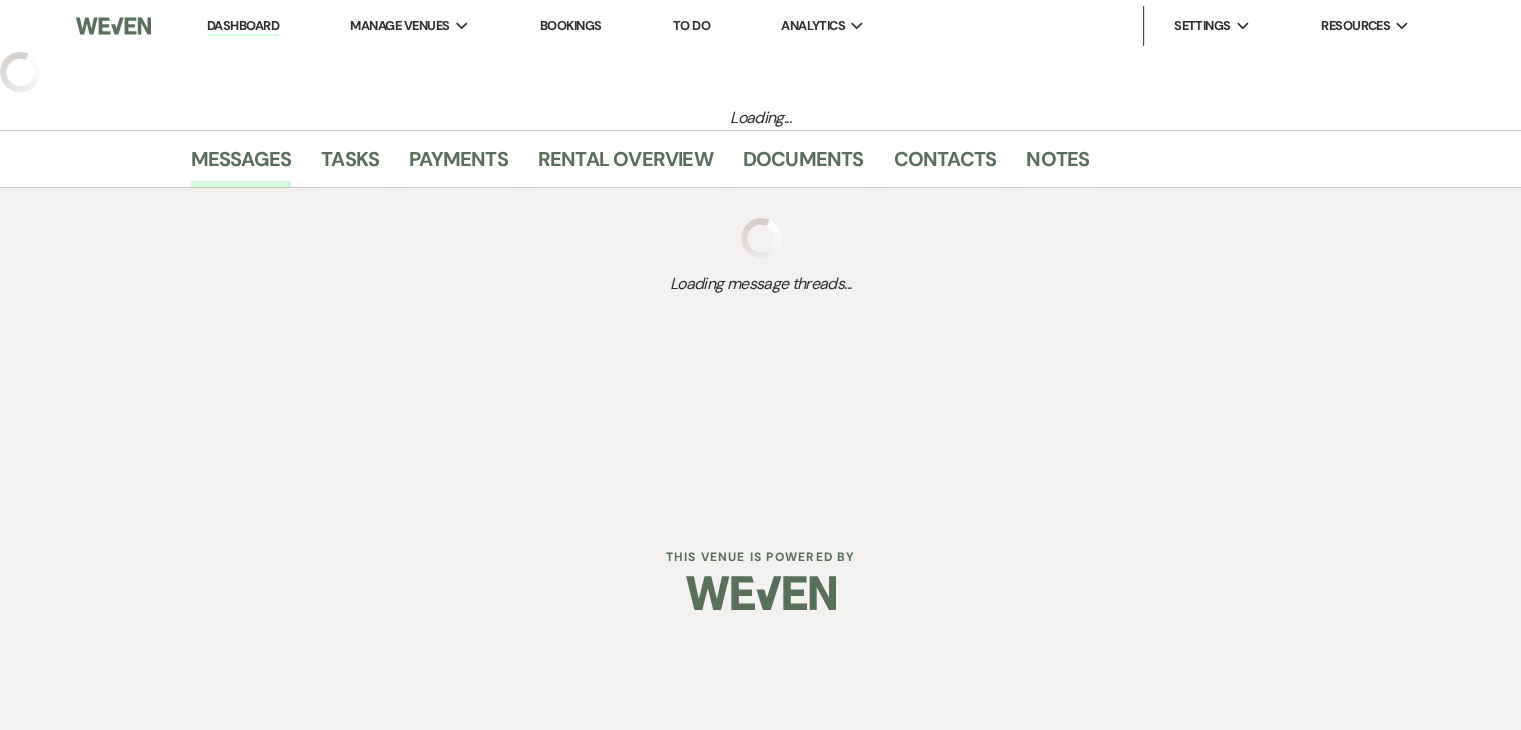 select on "2" 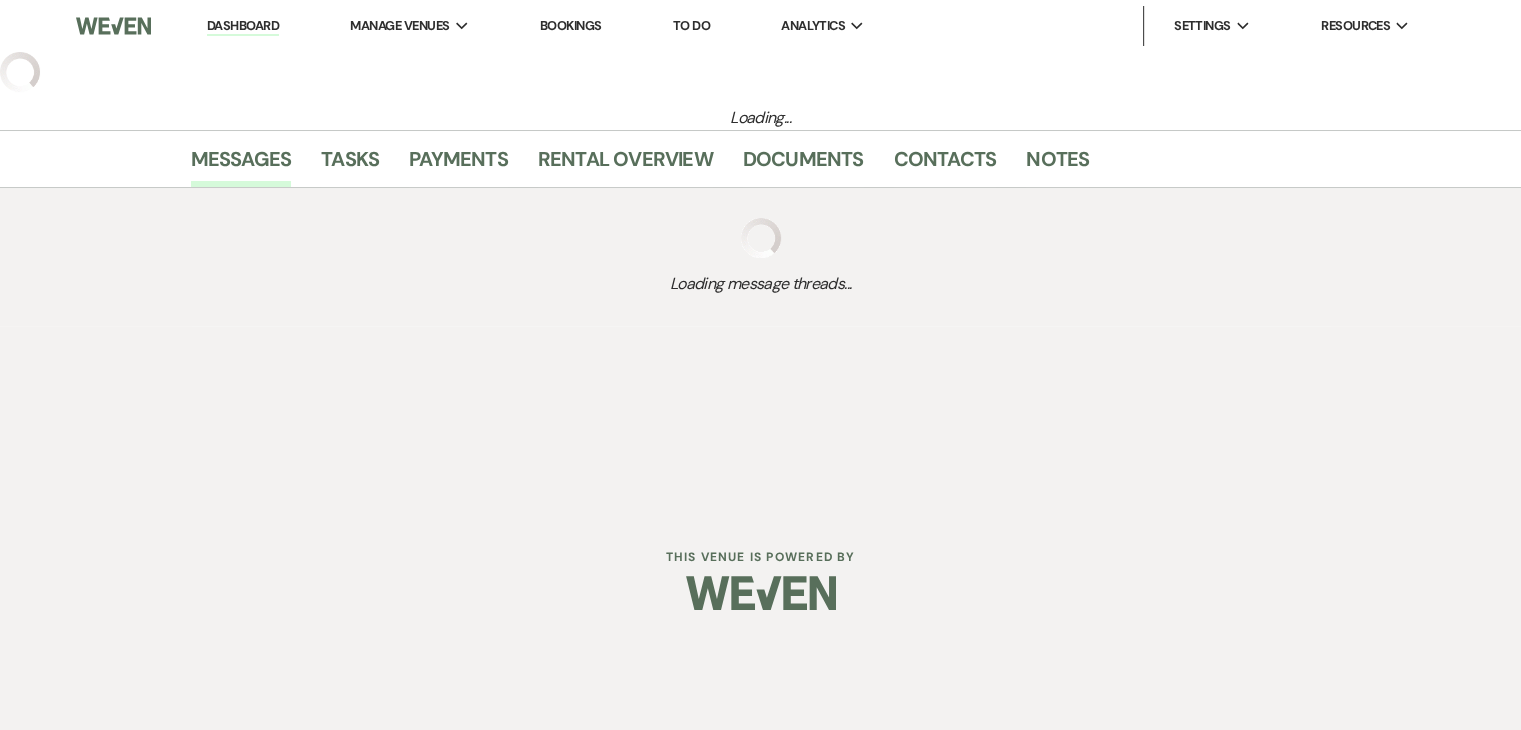 select on "3" 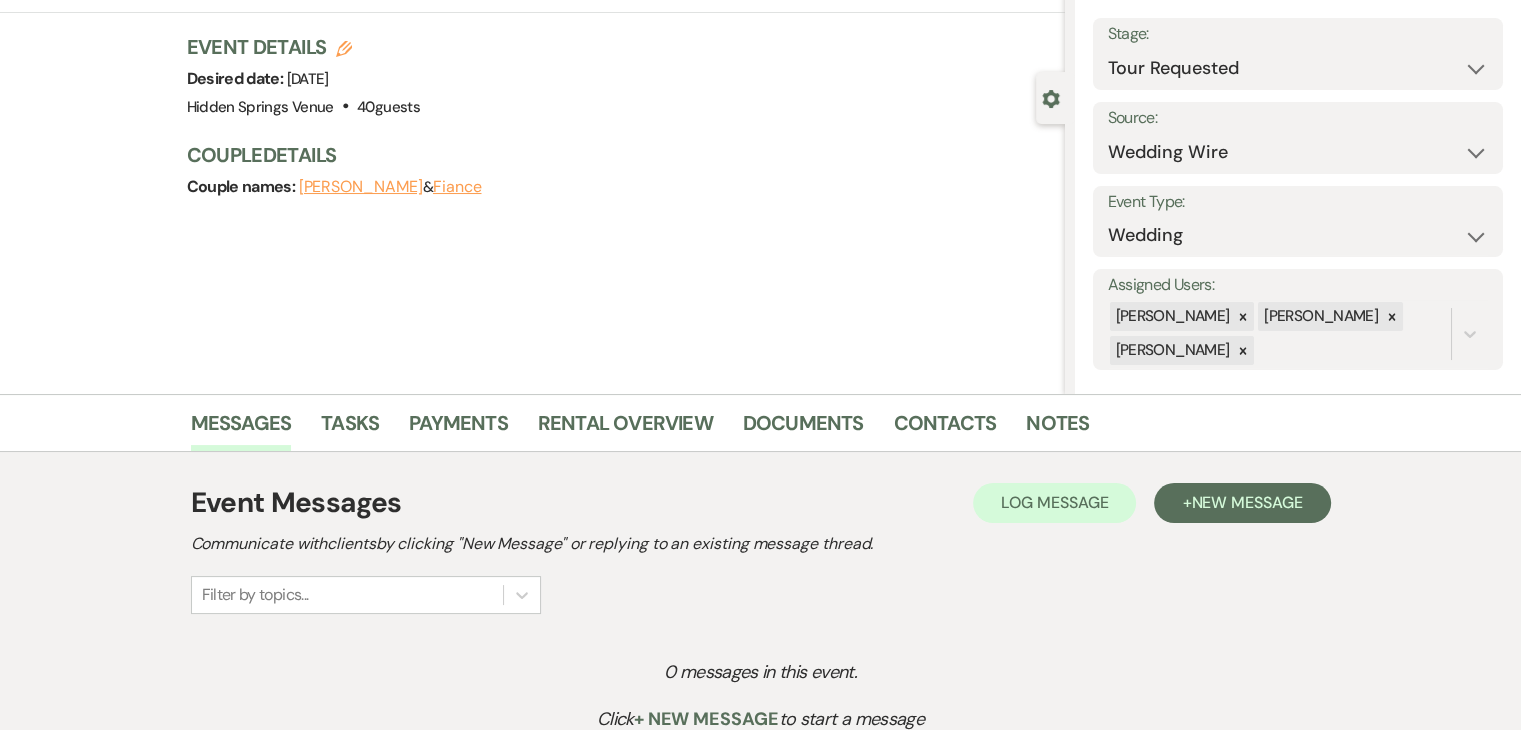 scroll, scrollTop: 0, scrollLeft: 0, axis: both 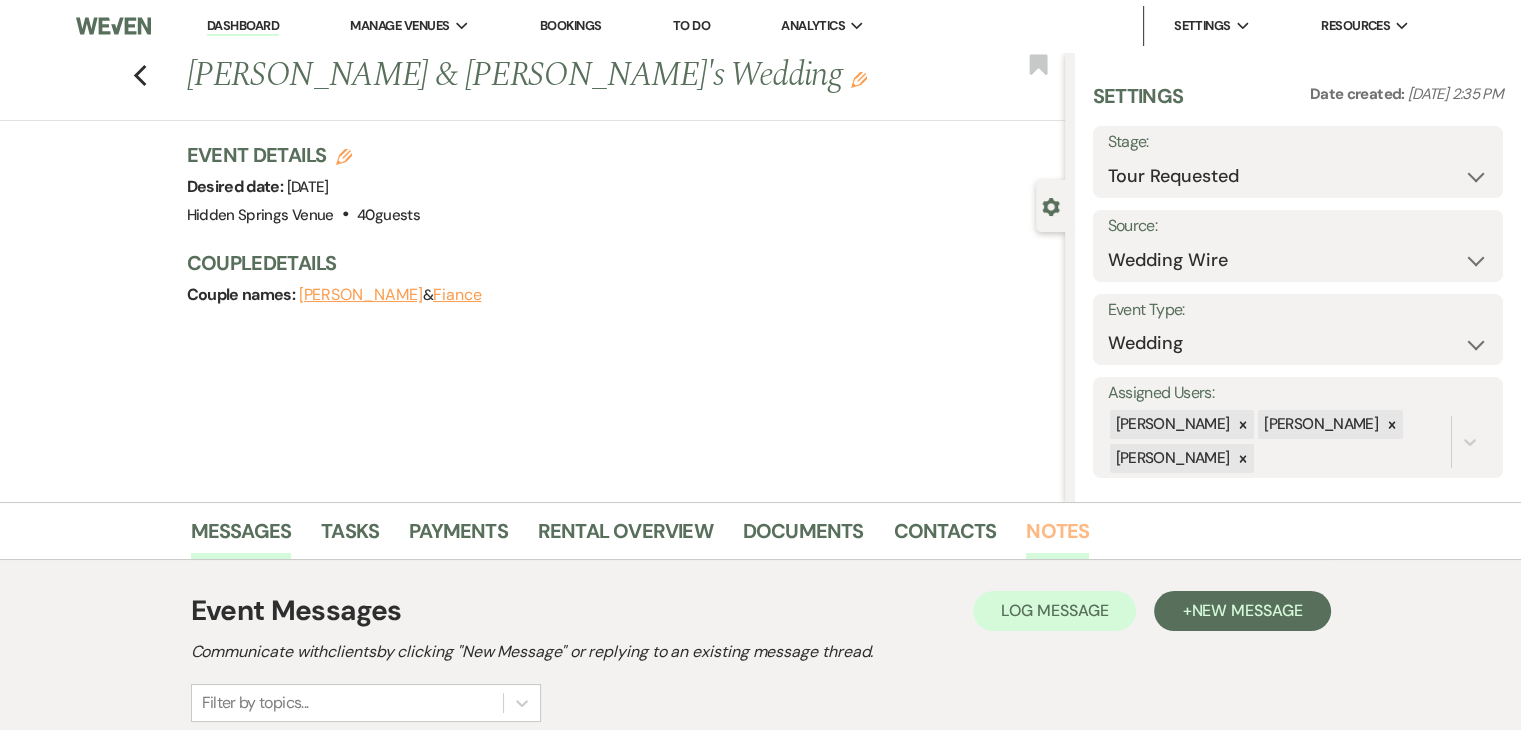 click on "Notes" at bounding box center [1057, 537] 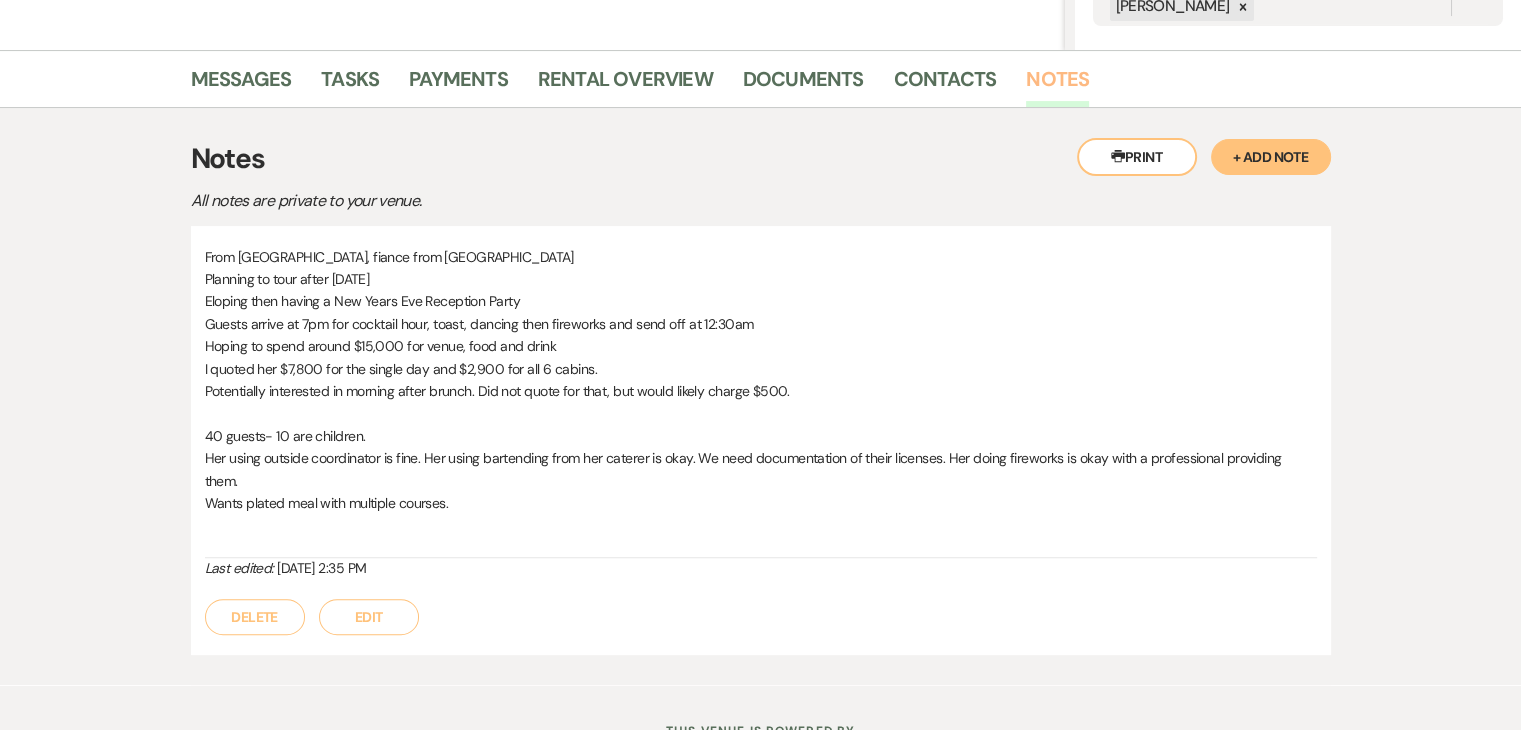 scroll, scrollTop: 452, scrollLeft: 0, axis: vertical 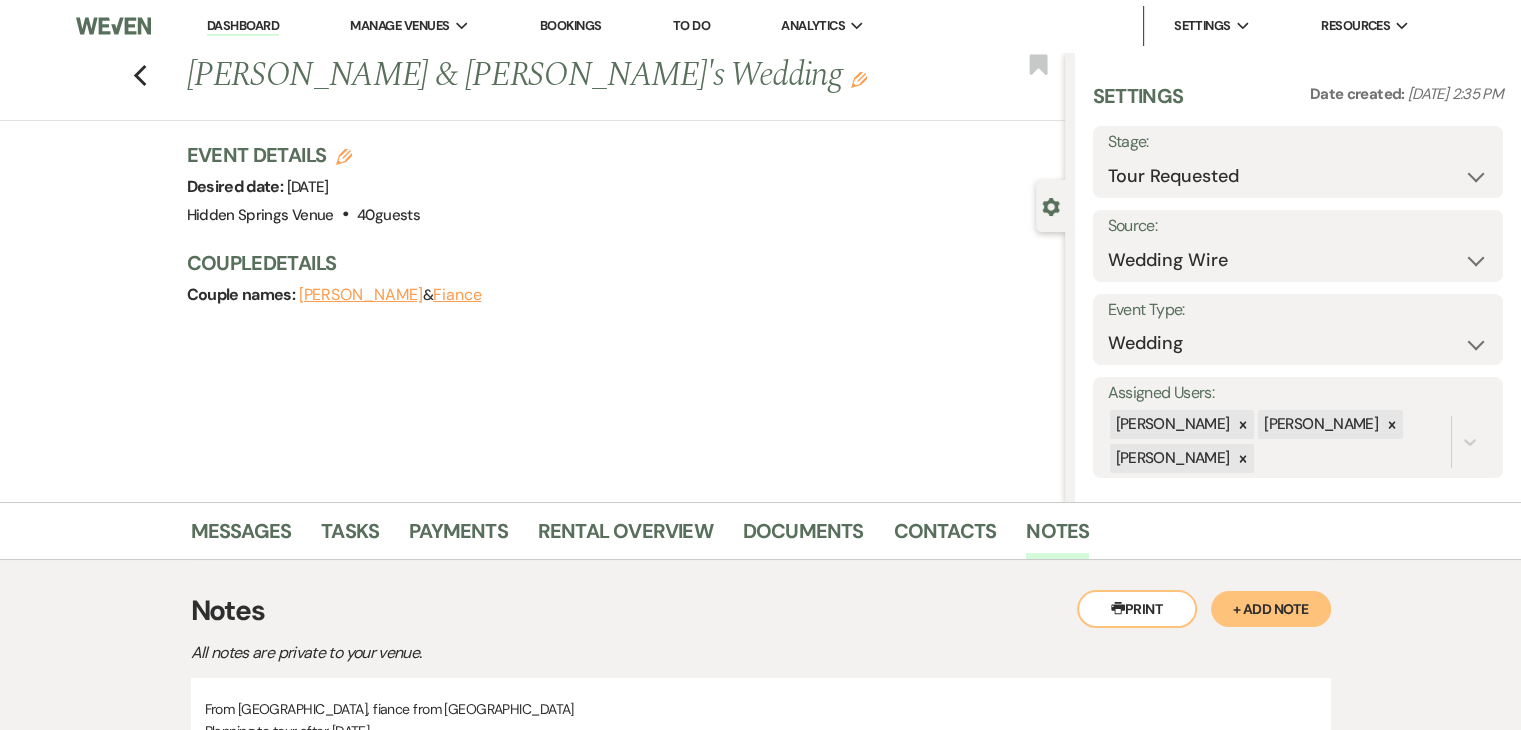 click on "Dashboard" at bounding box center (243, 26) 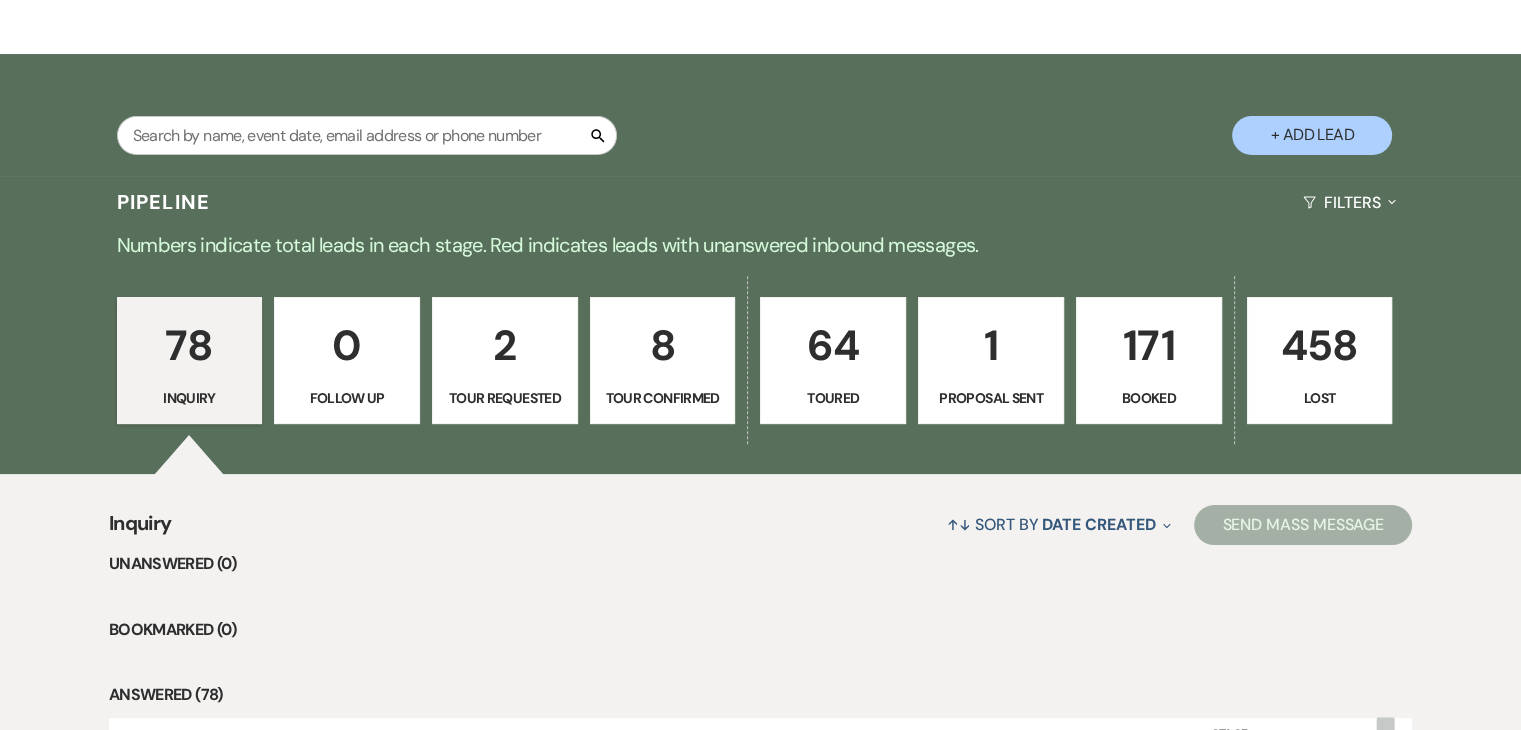 scroll, scrollTop: 312, scrollLeft: 0, axis: vertical 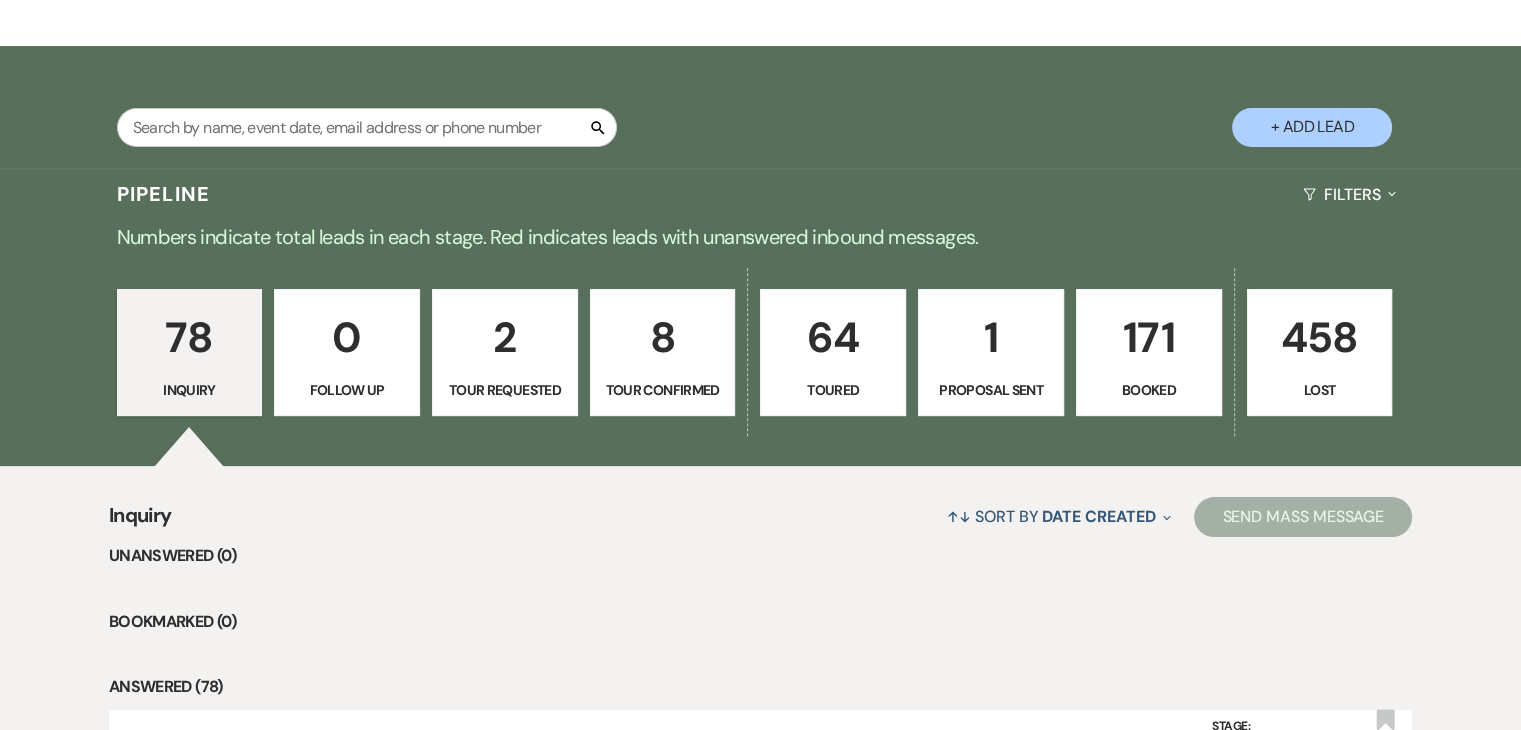 click on "1" at bounding box center (991, 337) 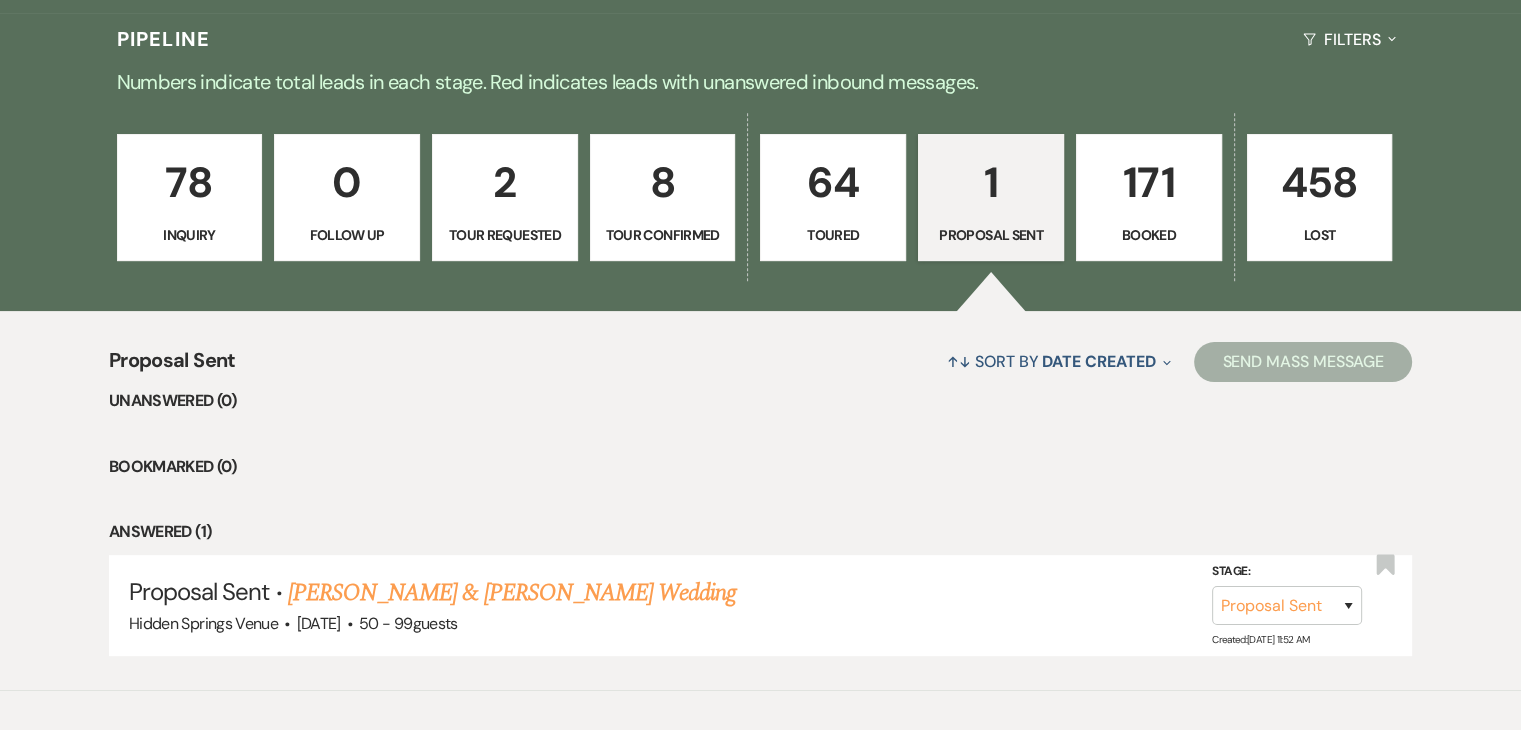 scroll, scrollTop: 555, scrollLeft: 0, axis: vertical 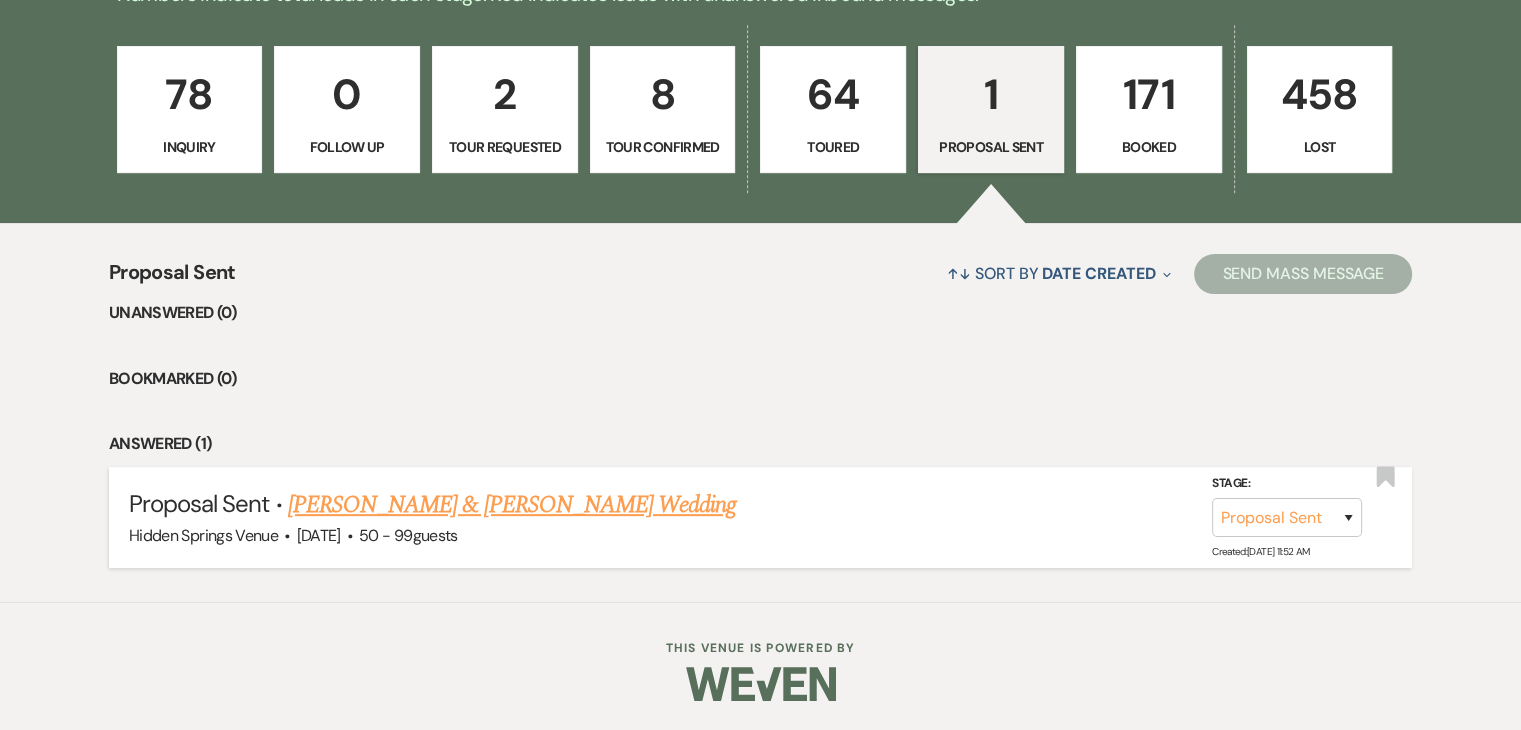click on "Blake Endicott & Marisa Payne's Wedding" at bounding box center (512, 505) 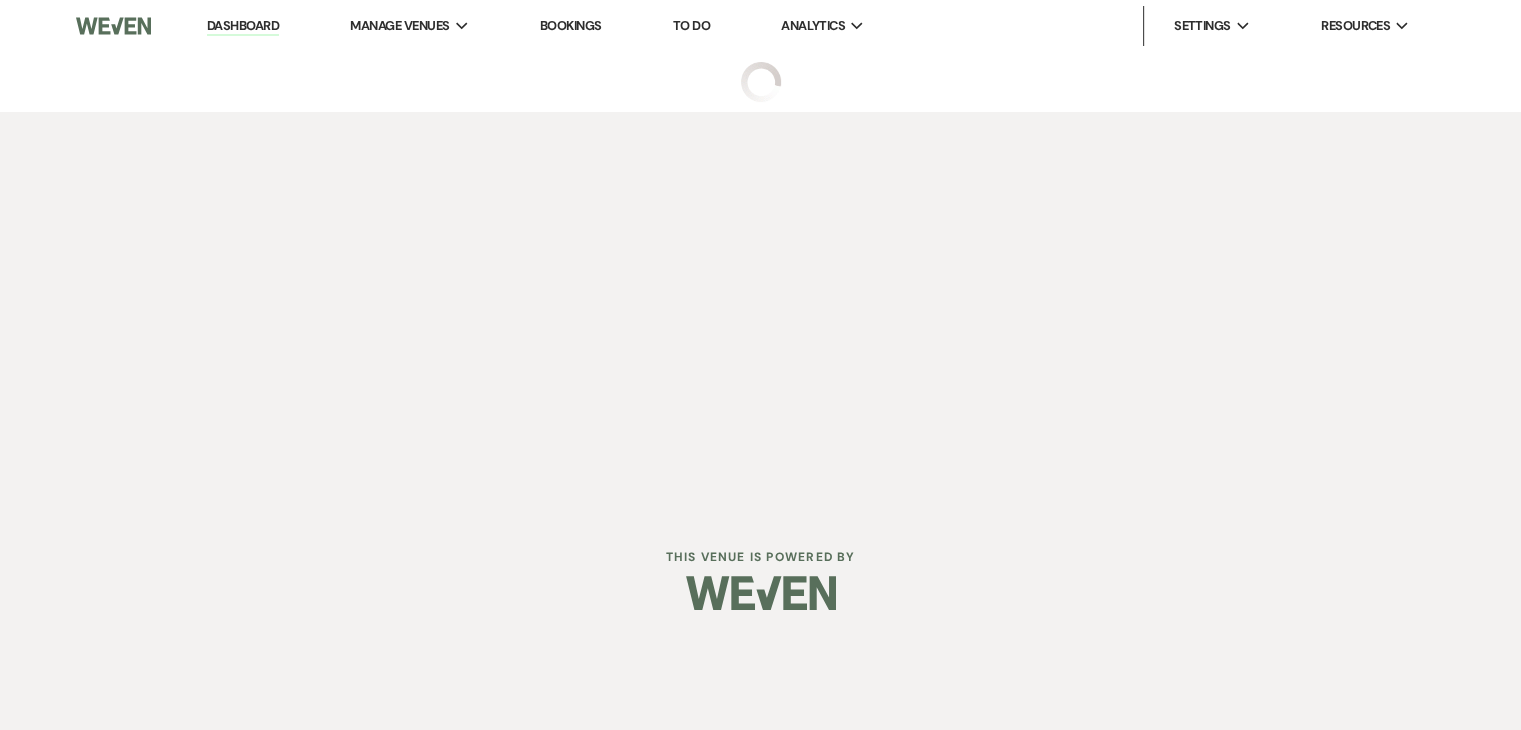 select on "6" 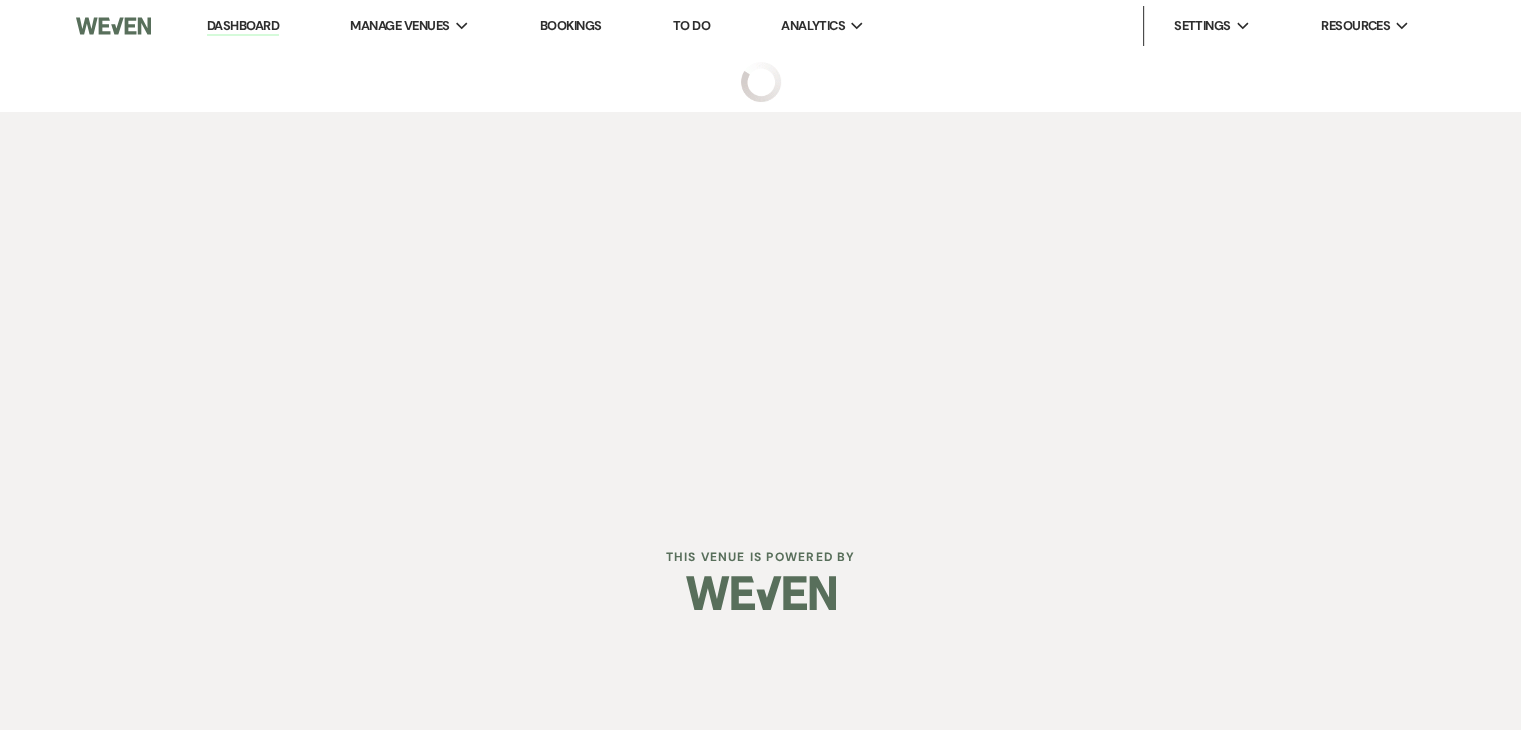 select on "6" 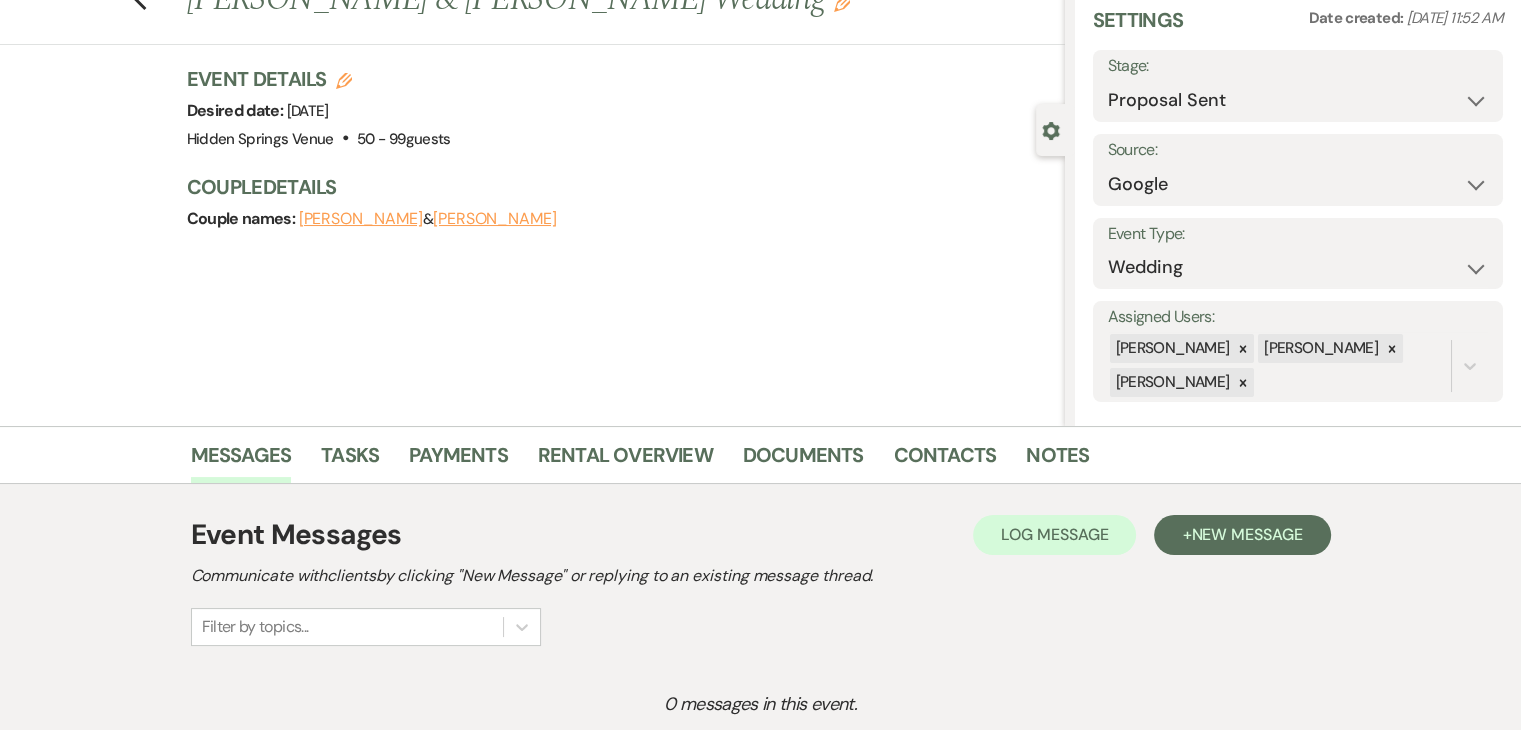 scroll, scrollTop: 84, scrollLeft: 0, axis: vertical 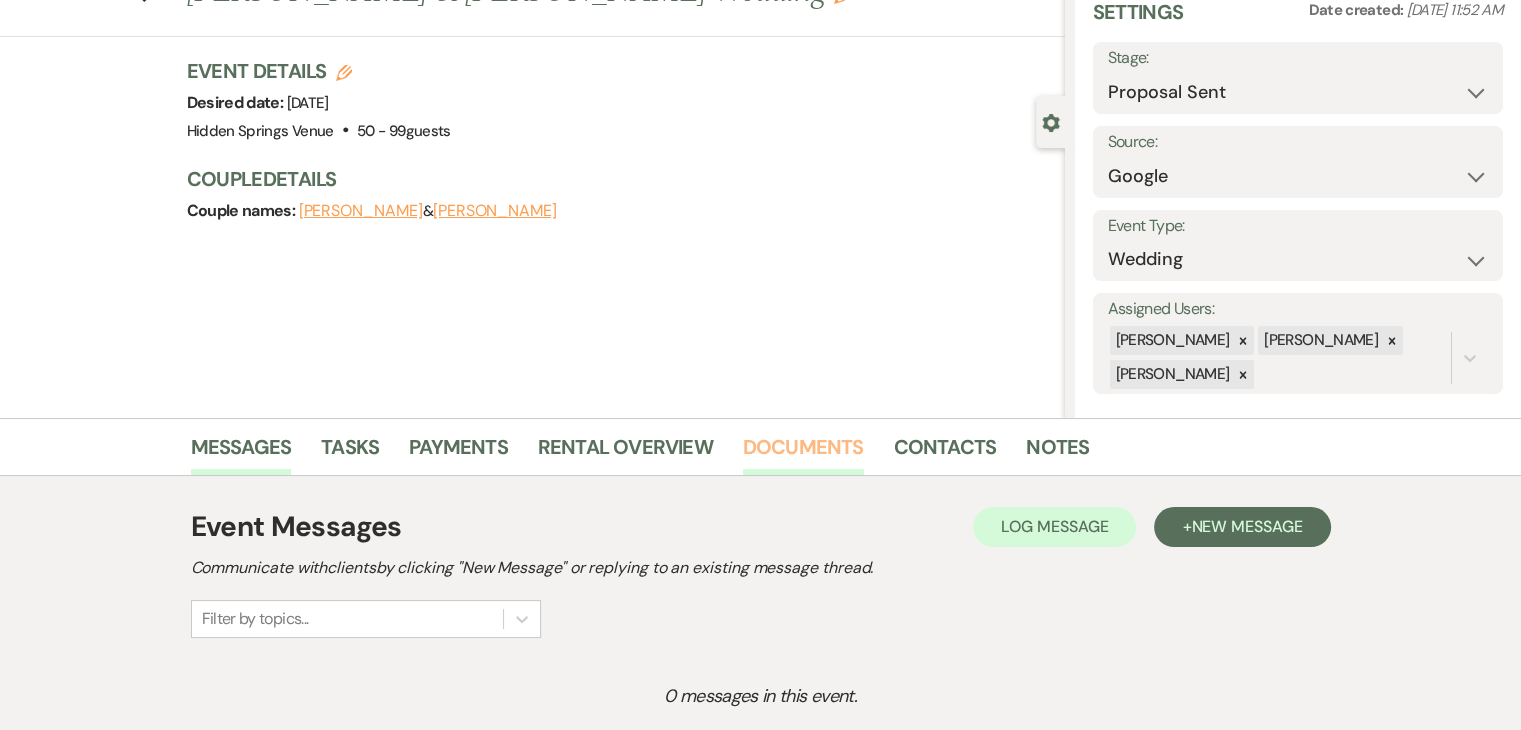 click on "Documents" at bounding box center [803, 453] 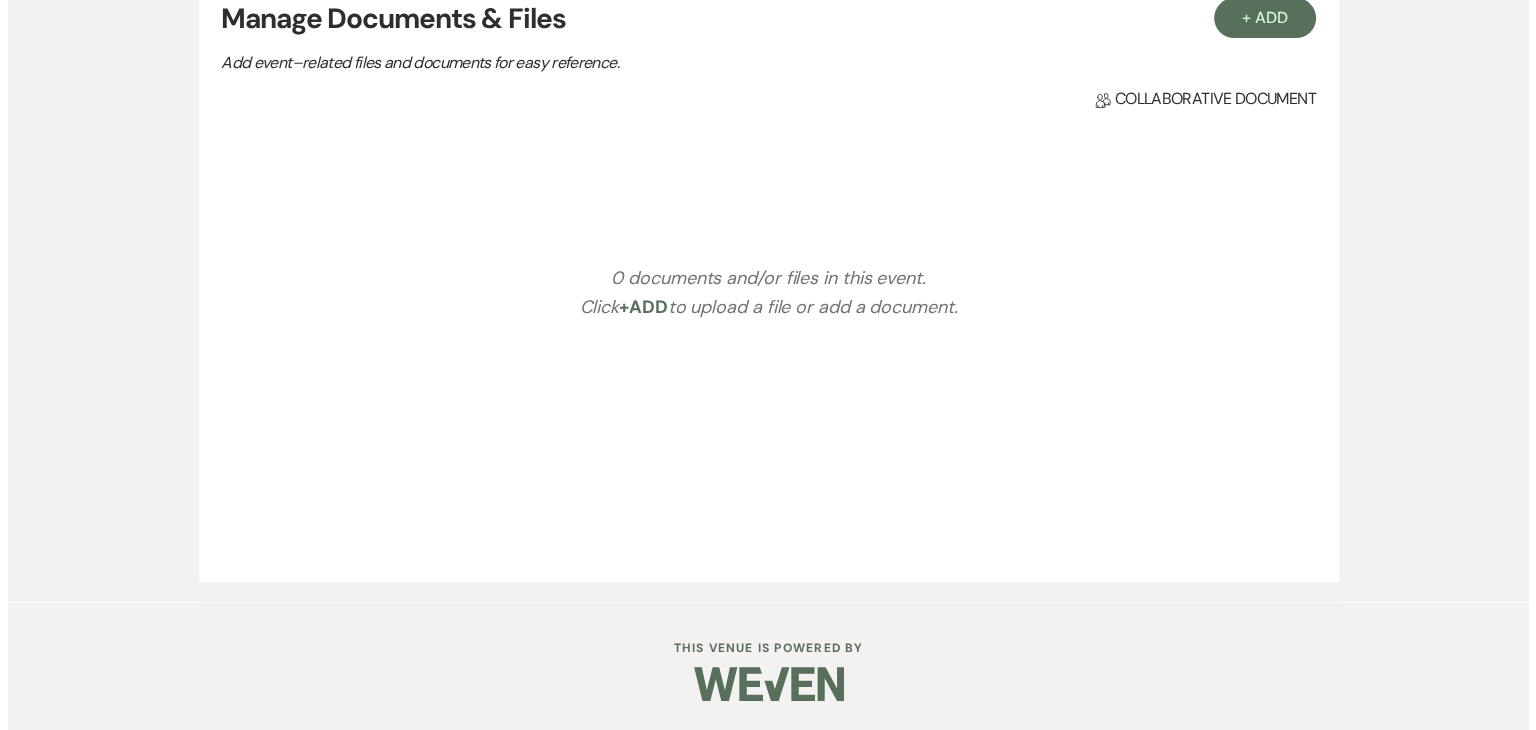 scroll, scrollTop: 614, scrollLeft: 0, axis: vertical 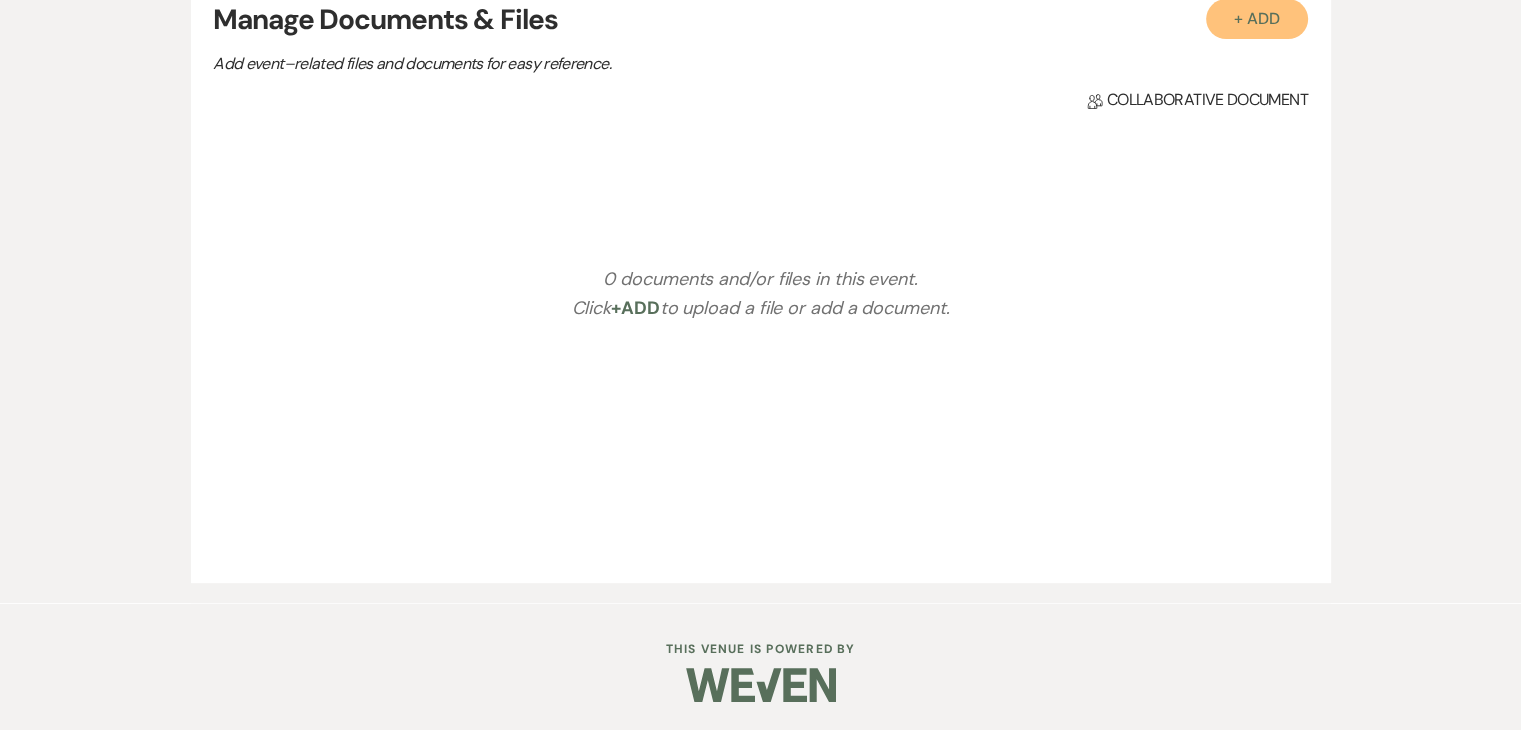 click on "+ Add" at bounding box center (1257, 19) 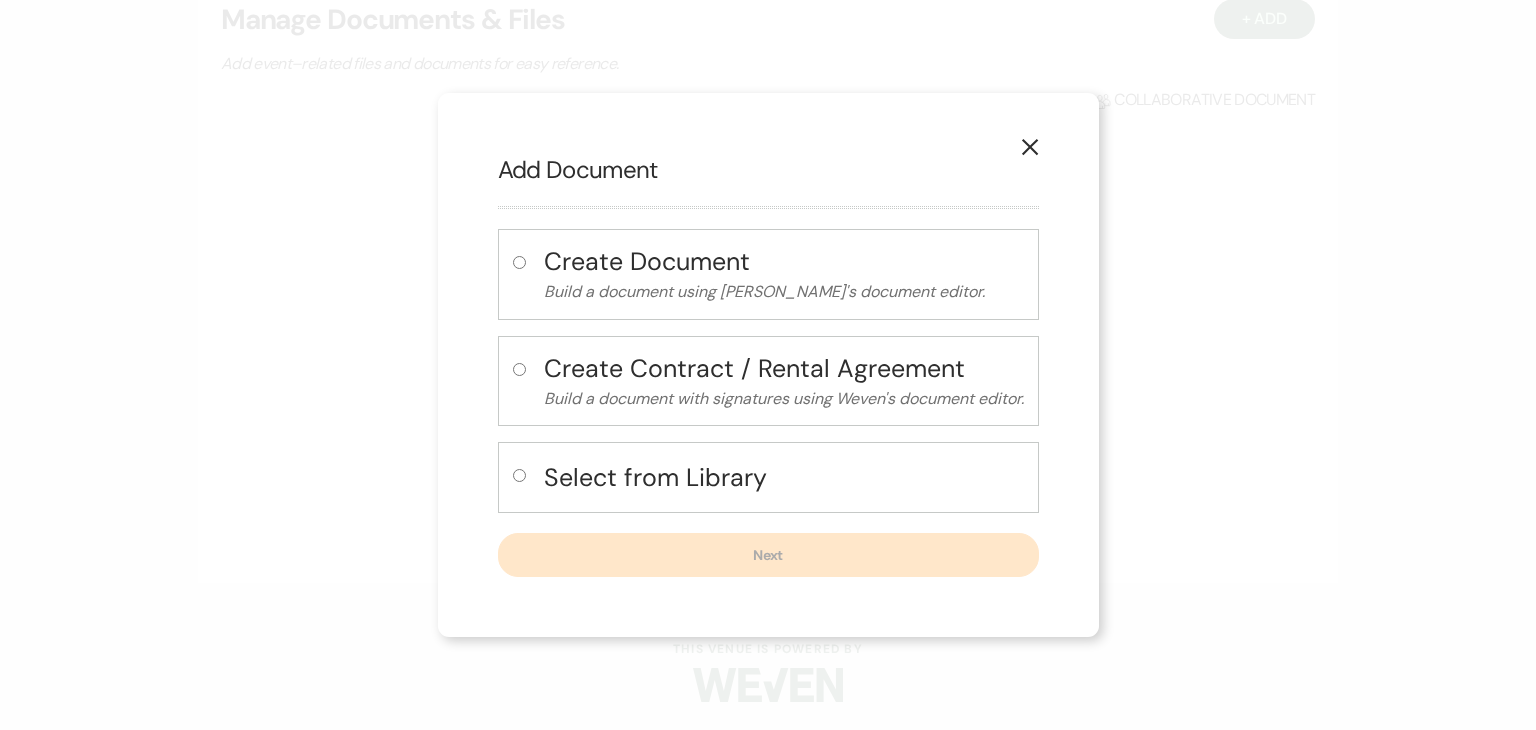 click at bounding box center [523, 481] 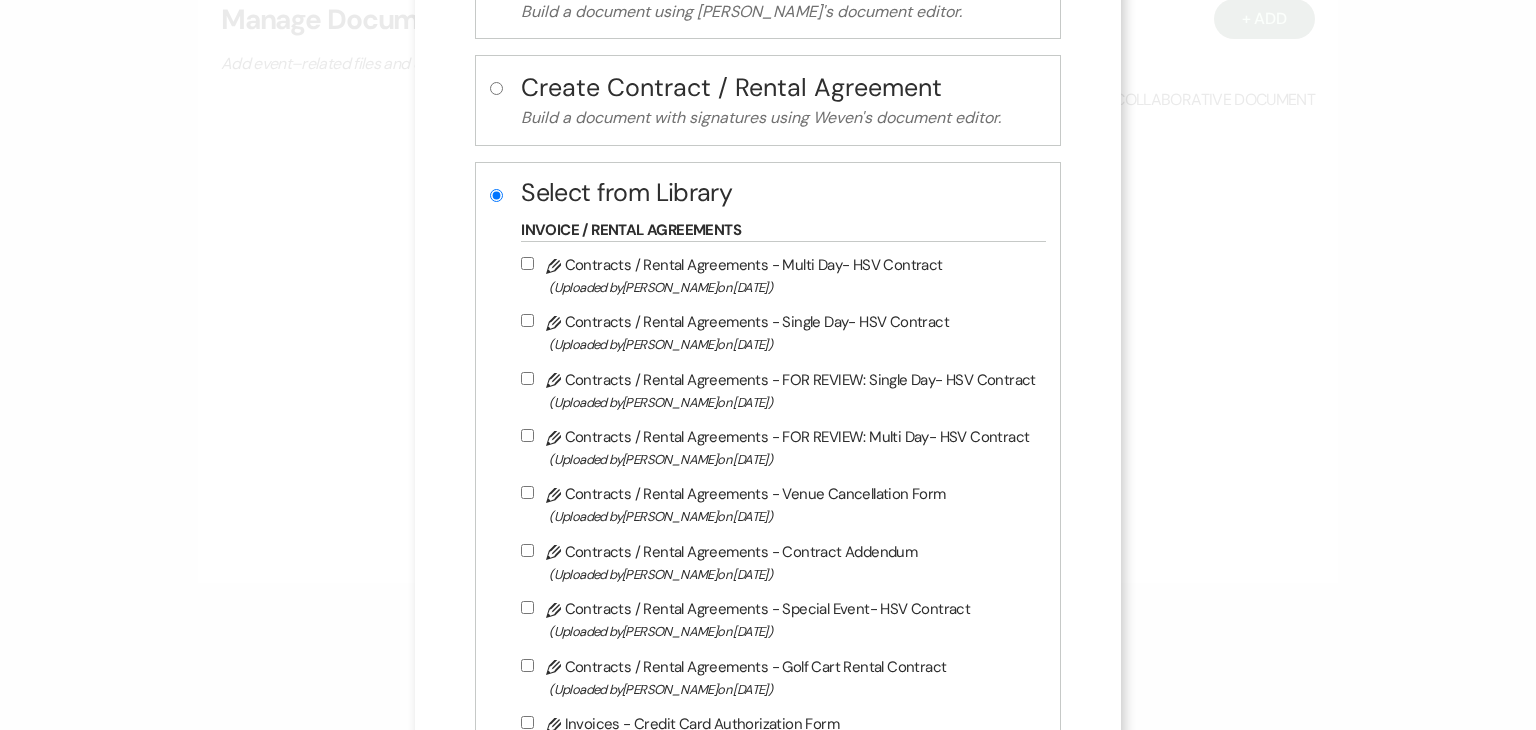 scroll, scrollTop: 194, scrollLeft: 0, axis: vertical 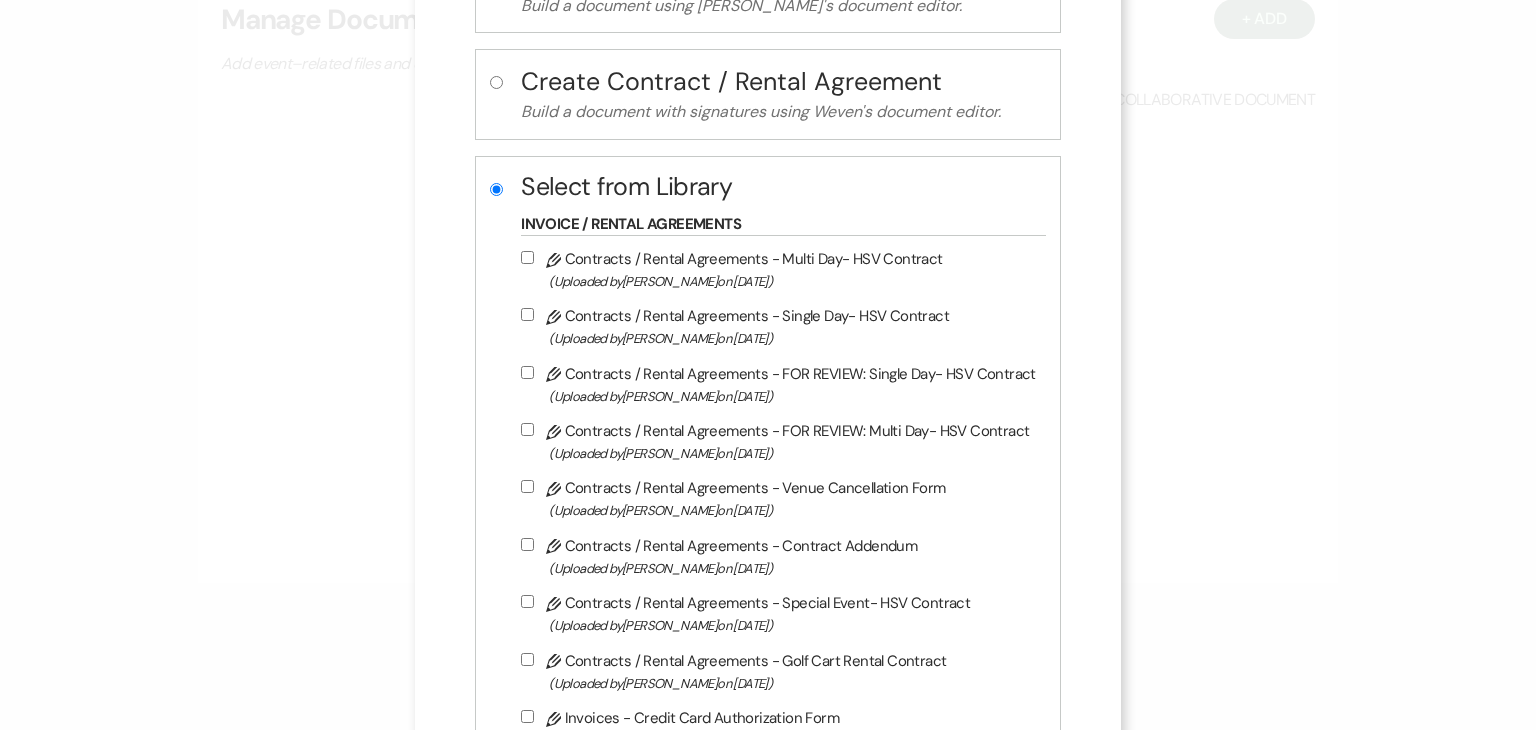 click on "Pencil Contracts / Rental Agreements - FOR REVIEW: Single Day- HSV Contract (Uploaded by  Julie Willumson  on   Feb 16th, 2023 )" at bounding box center [527, 372] 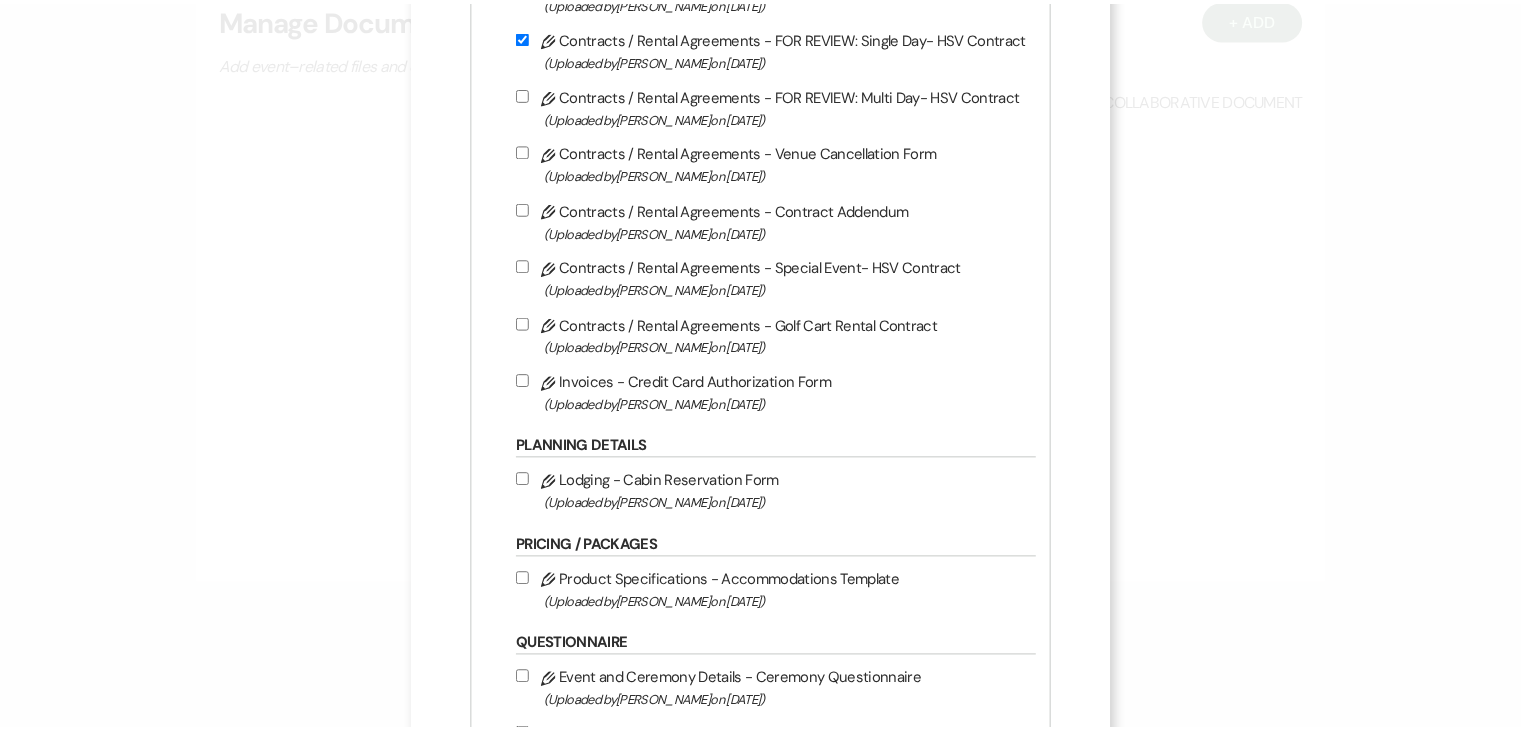 scroll, scrollTop: 1007, scrollLeft: 0, axis: vertical 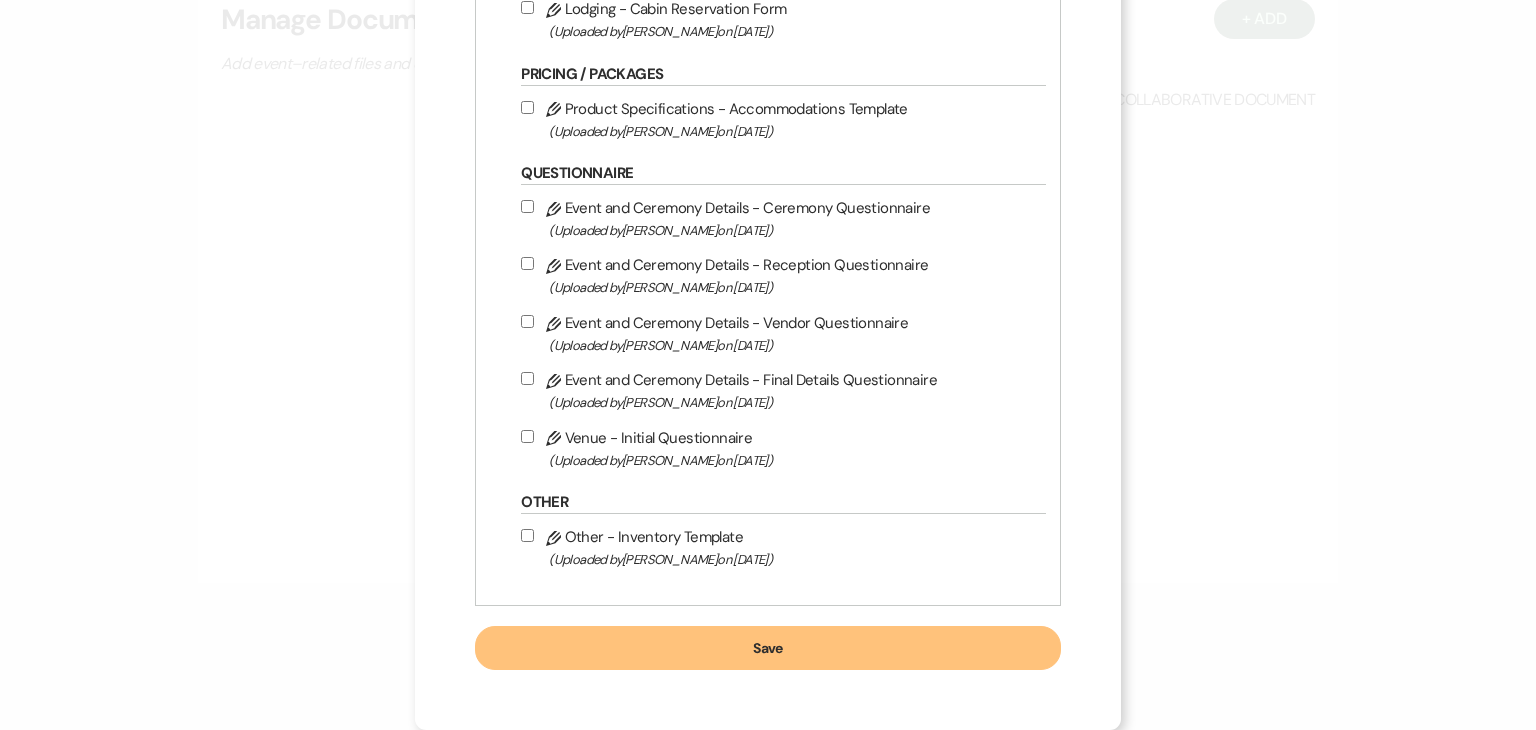 click on "Save" at bounding box center (768, 648) 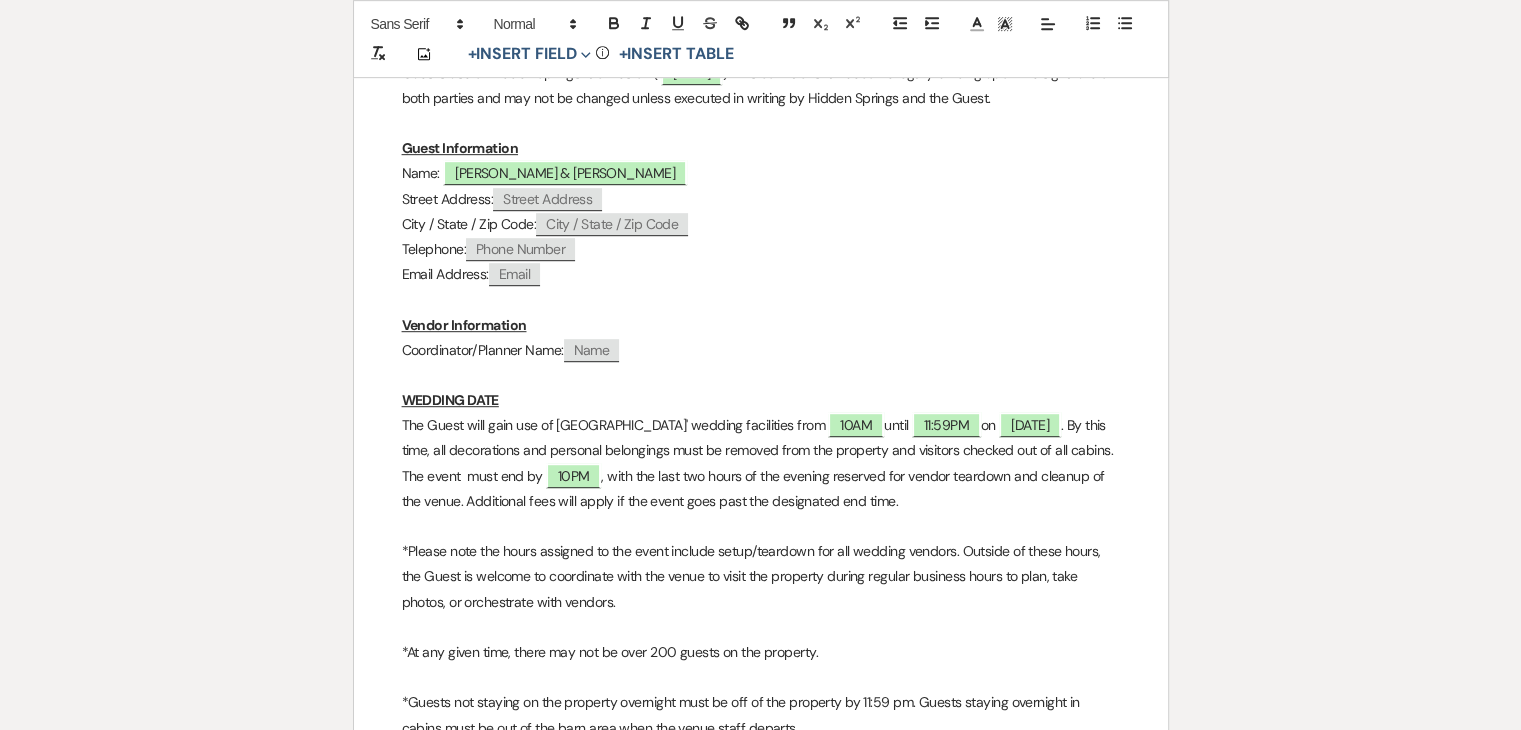 scroll, scrollTop: 1072, scrollLeft: 0, axis: vertical 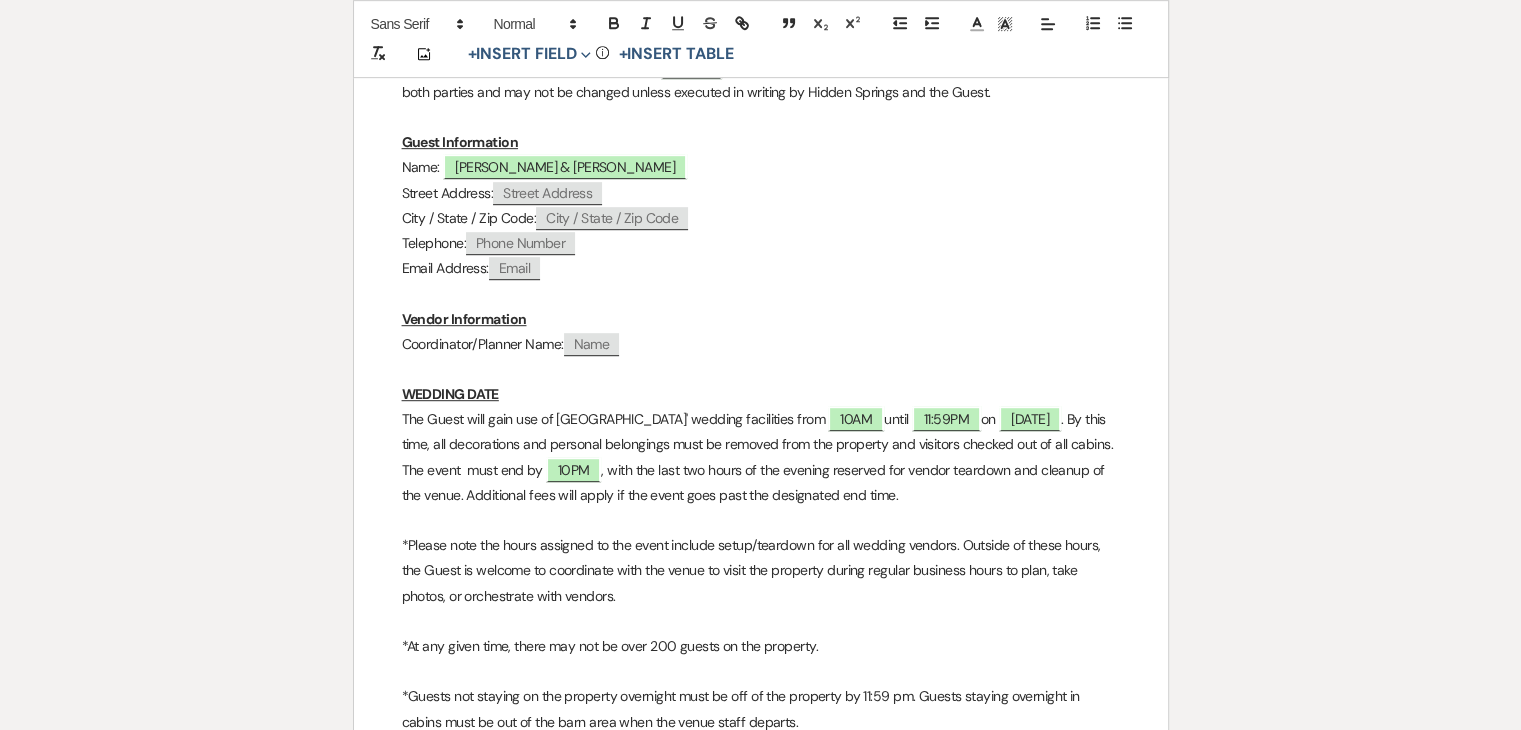click on "Name" at bounding box center [592, 344] 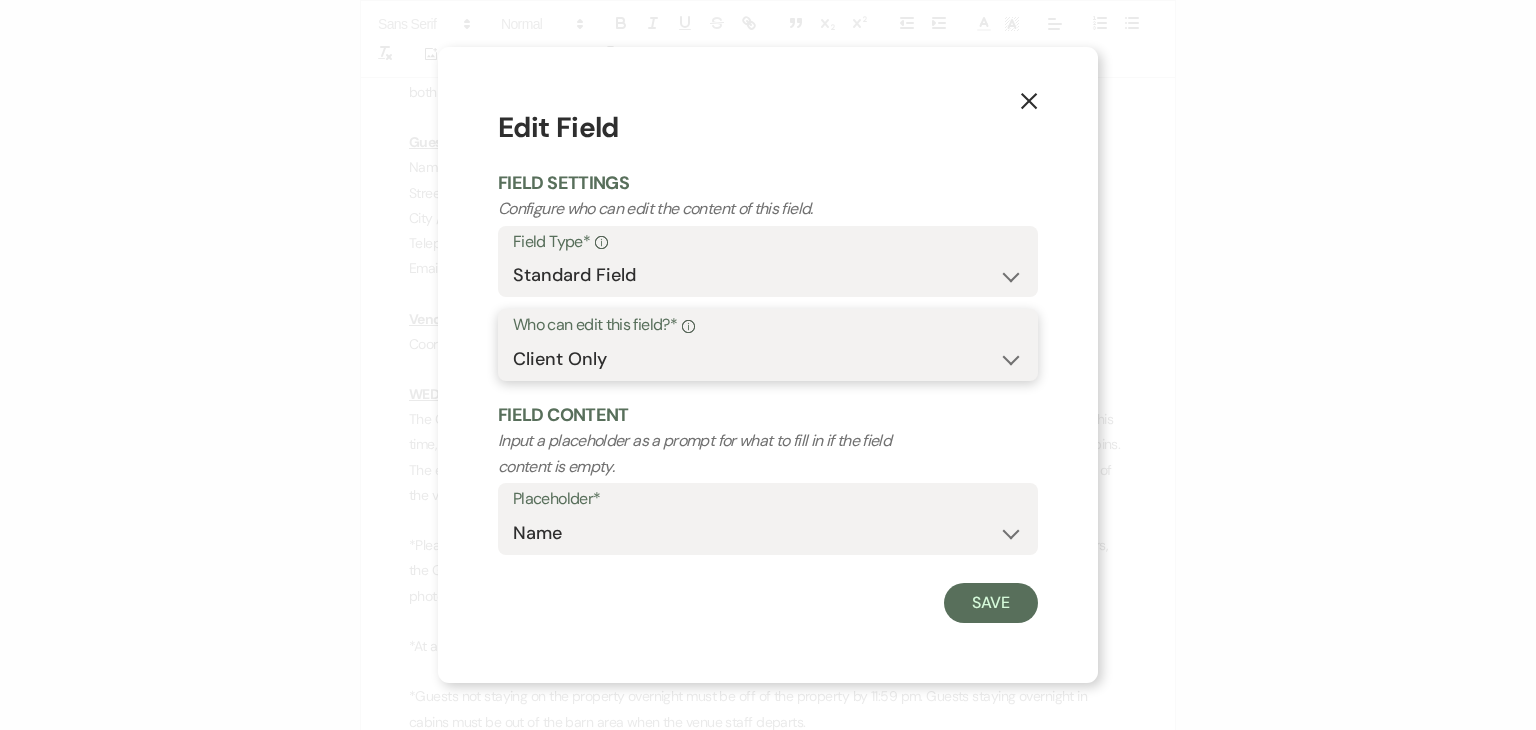 click on "Both Venue & Client Client Only Venue Only" at bounding box center (768, 359) 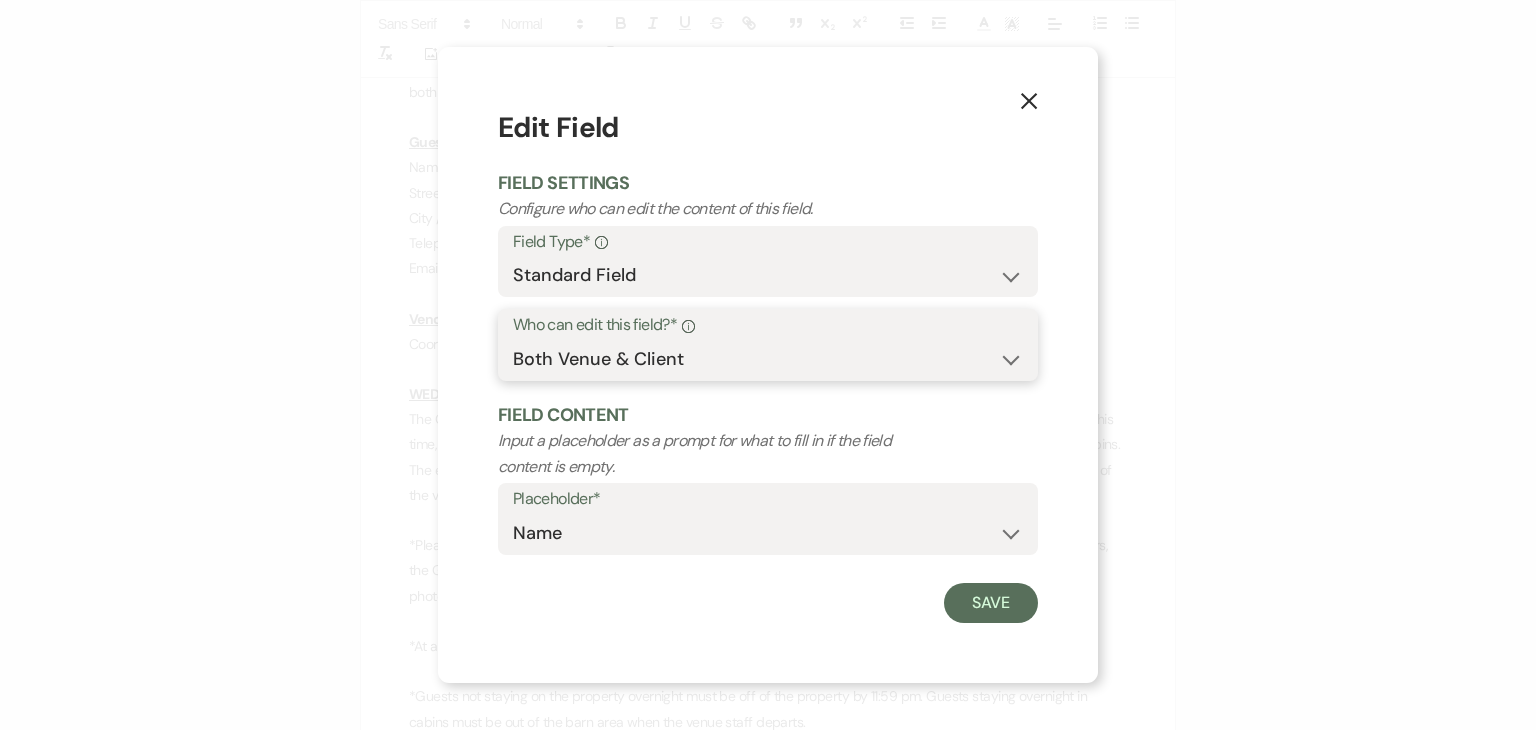 click on "Both Venue & Client Client Only Venue Only" at bounding box center (768, 359) 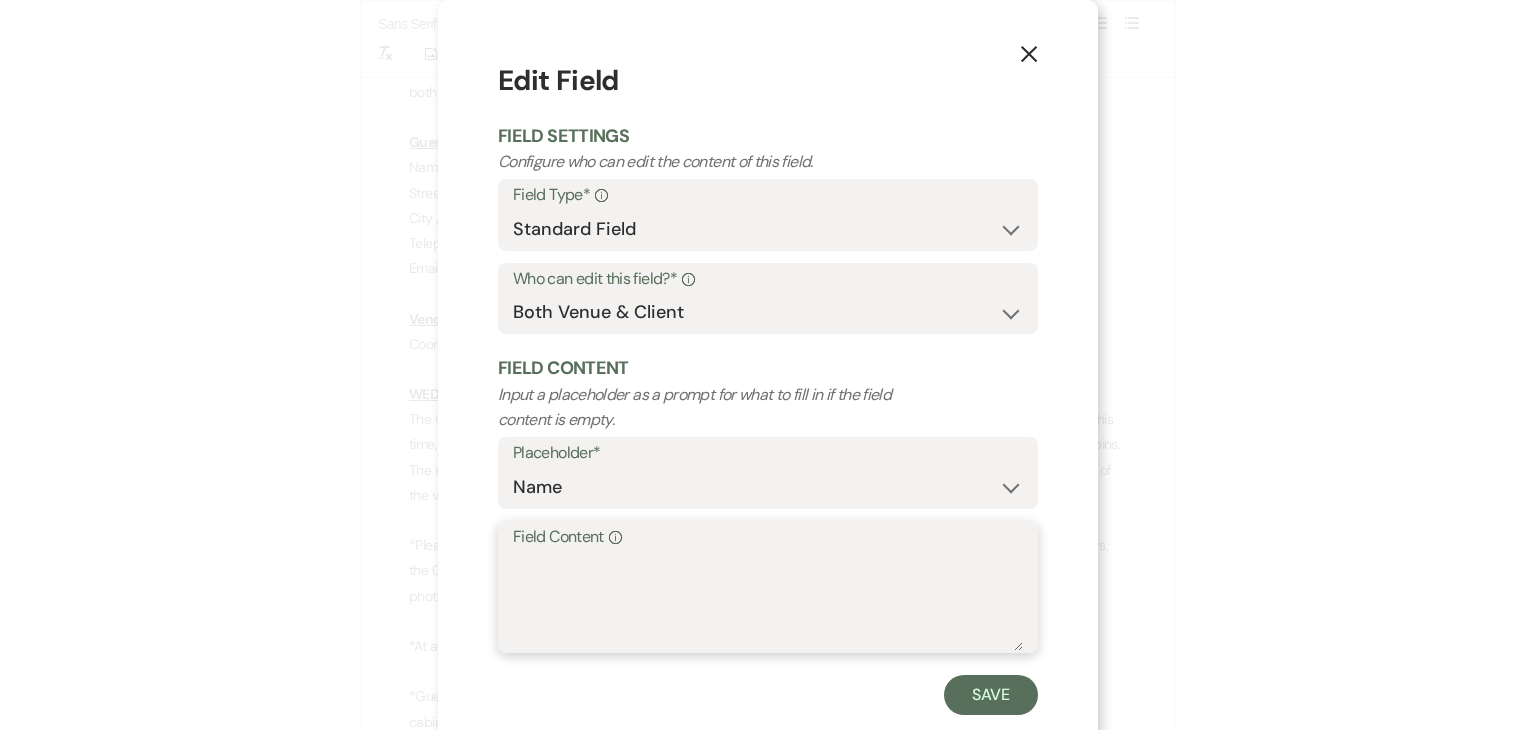 click on "Field Content Info" at bounding box center [768, 601] 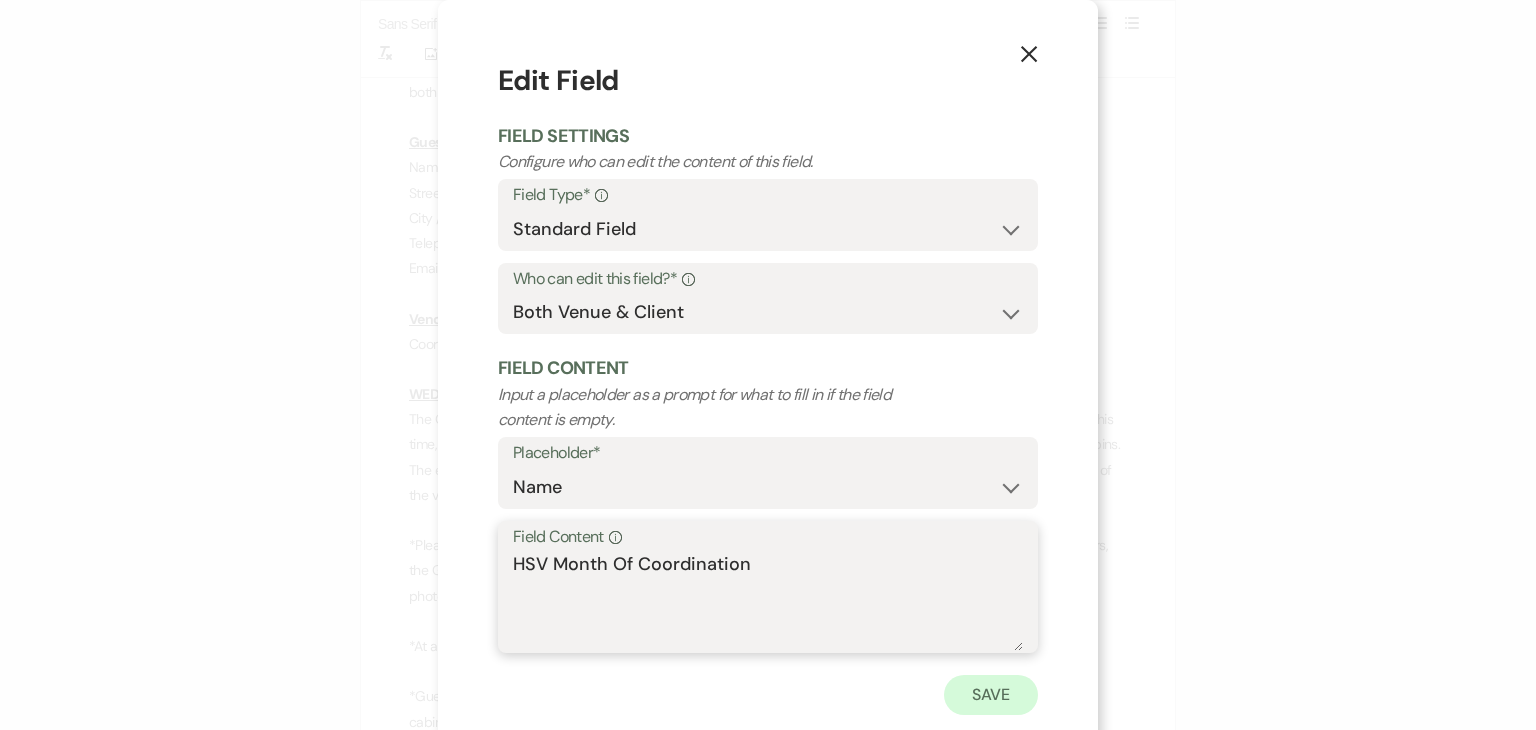type on "HSV Month Of Coordination" 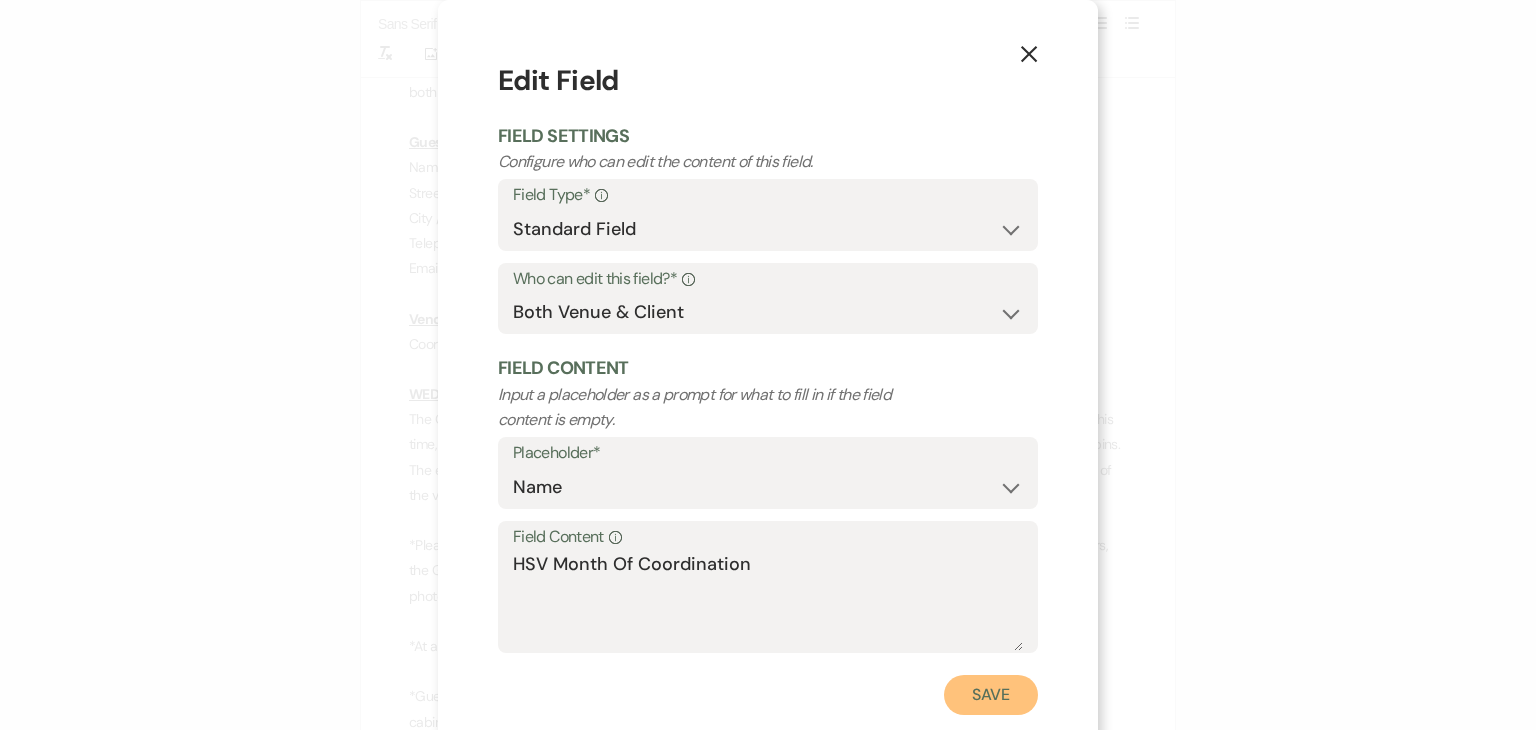 click on "Save" at bounding box center [991, 695] 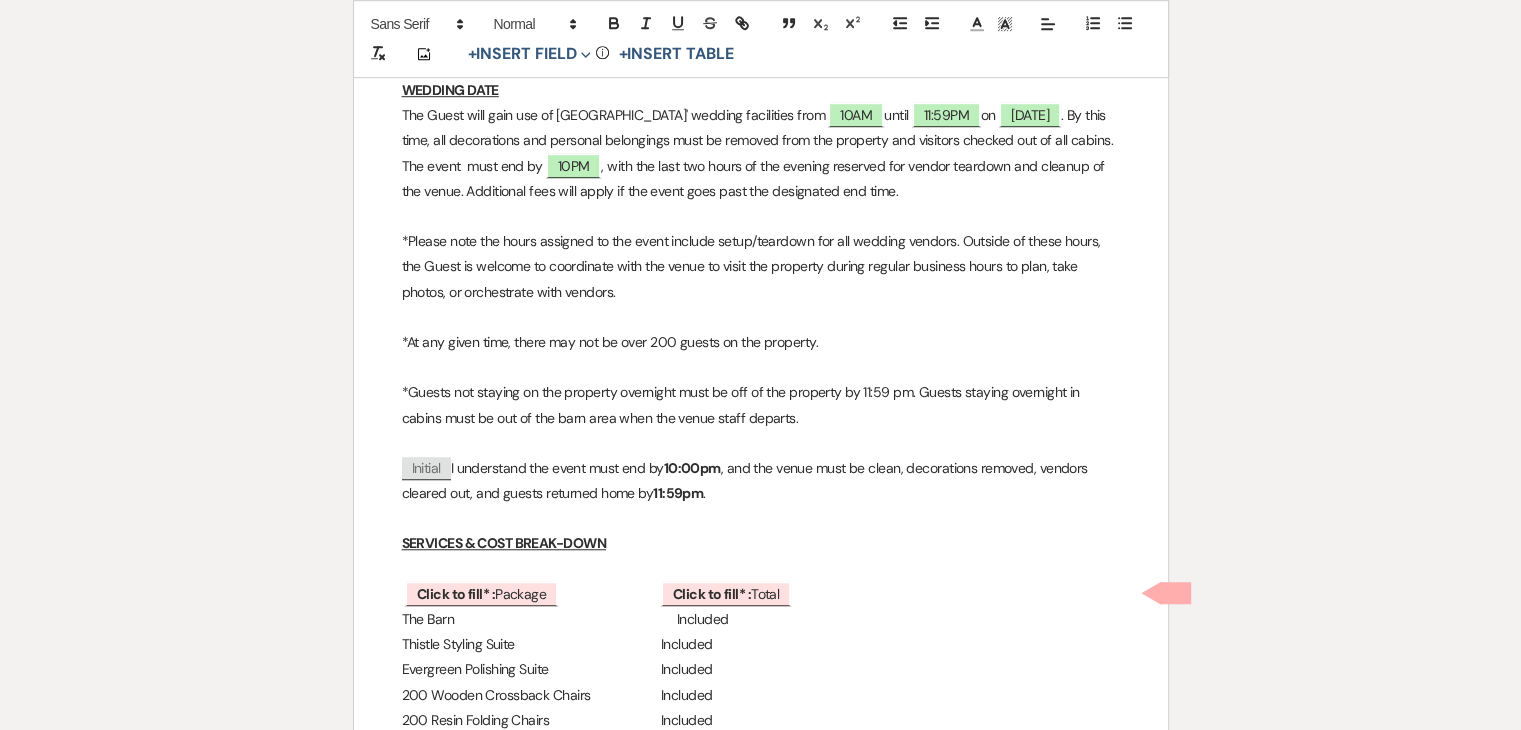 scroll, scrollTop: 1380, scrollLeft: 0, axis: vertical 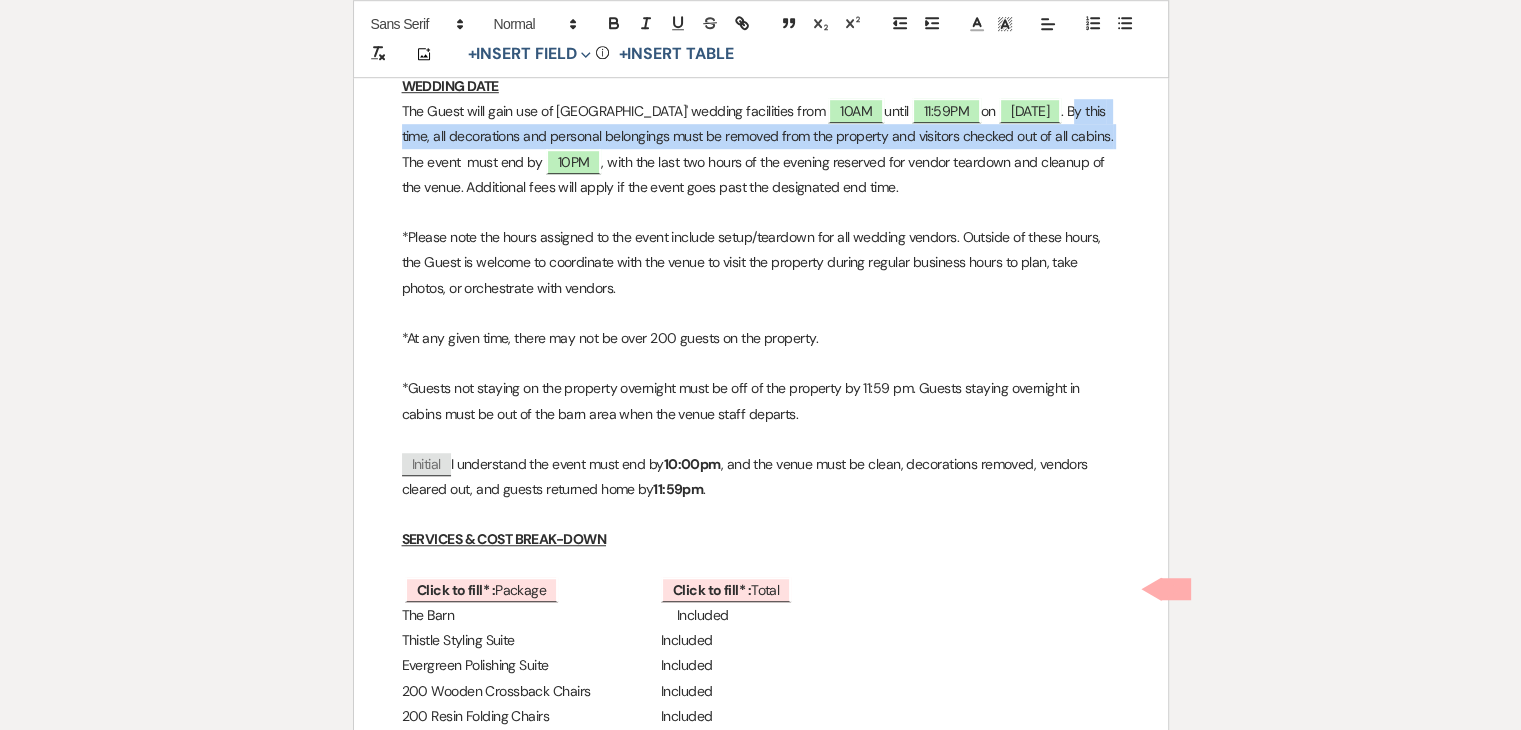 drag, startPoint x: 442, startPoint y: 162, endPoint x: 1096, endPoint y: 109, distance: 656.14404 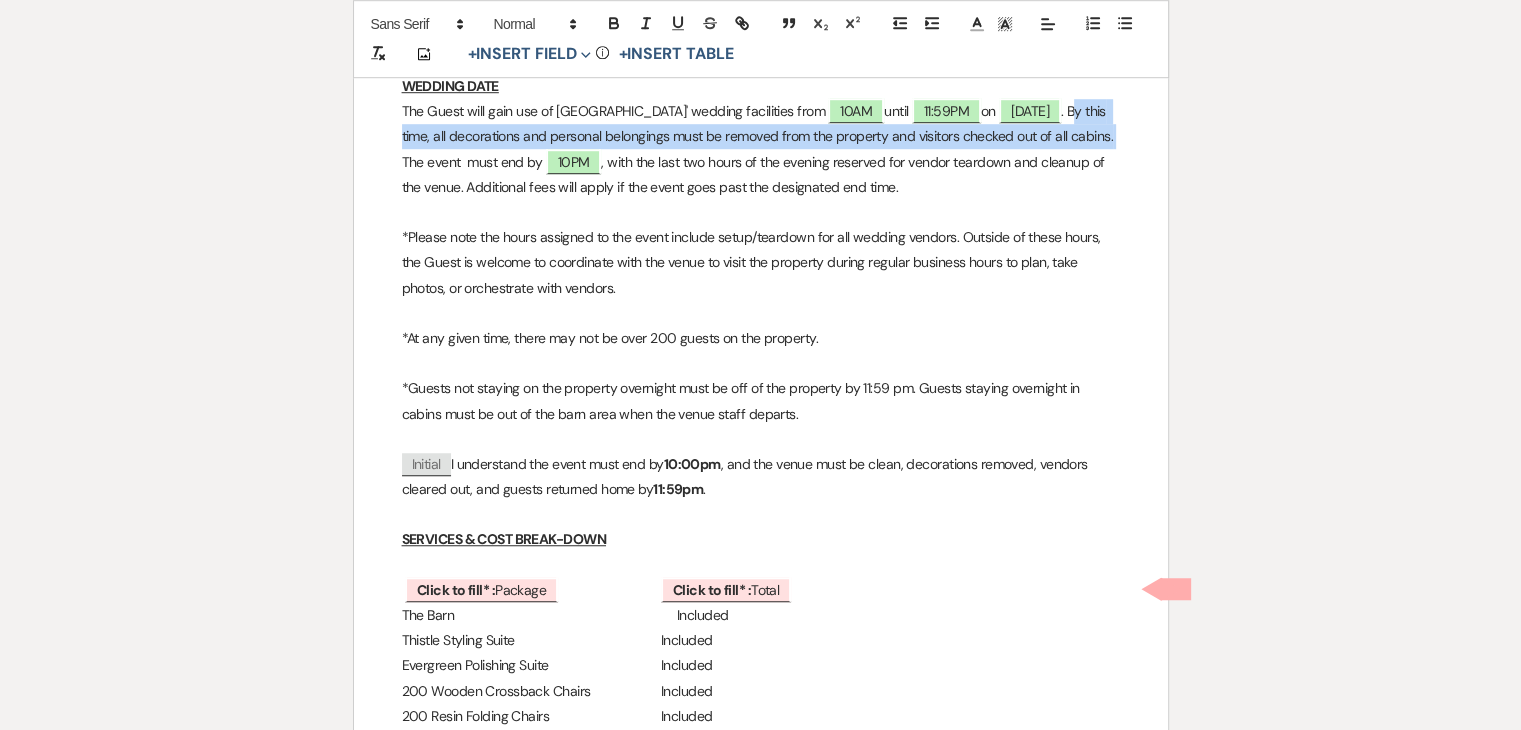 click on "The Guest will gain use of Hidden Springs' wedding facilities from   ﻿
10AM
﻿  until  ﻿
11:59PM
﻿   on  ﻿
08/29/2026
﻿  . By this time, all decorations and personal belongings must be removed from the property and visitors checked out of all cabins. The event  must end by  ﻿
10PM
﻿  , with the last two hours of the evening reserved for vendor teardown and cleanup of the venue. Additional fees will apply if the event goes past the designated end time." at bounding box center [761, 149] 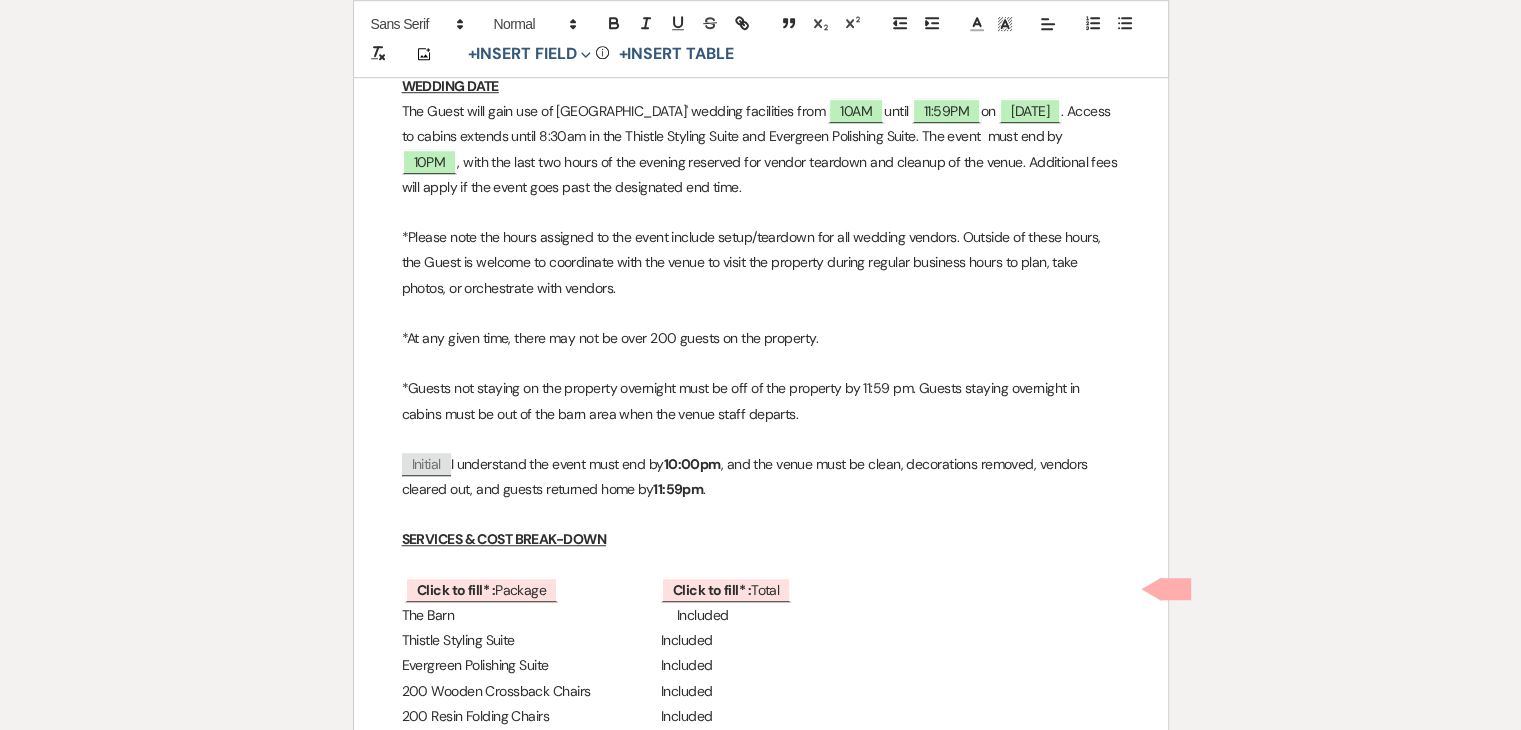click on "The Guest will gain use of Hidden Springs' wedding facilities from   ﻿
10AM
﻿  until  ﻿
11:59PM
﻿   on  ﻿
08/29/2026
﻿  . Access to cabins extends until 8:30am in the Thistle Styling Suite and Evergreen Polishing Suite. The event  must end by  ﻿
10PM
﻿  , with the last two hours of the evening reserved for vendor teardown and cleanup of the venue. Additional fees will apply if the event goes past the designated end time." at bounding box center (761, 149) 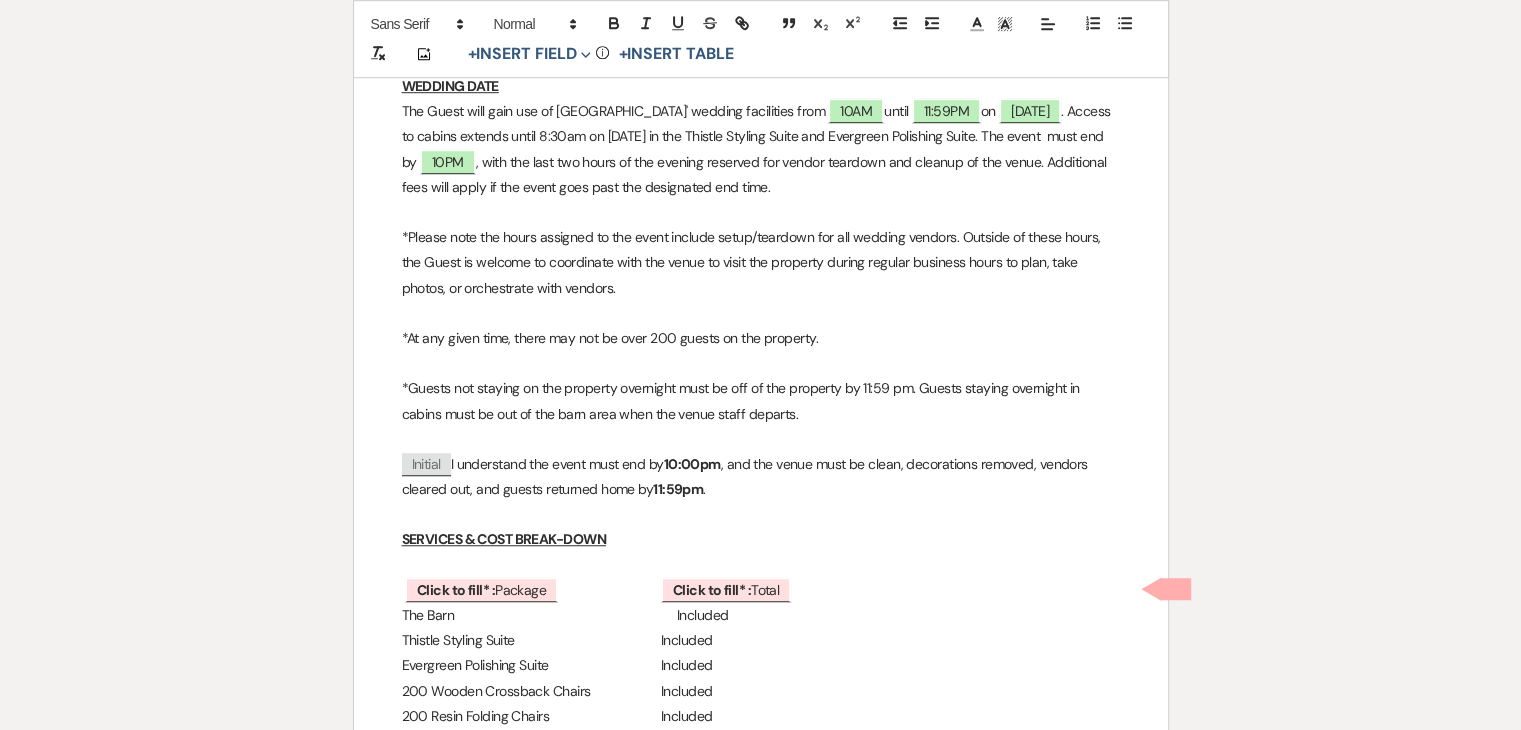 click on "The Guest will gain use of Hidden Springs' wedding facilities from   ﻿
10AM
﻿  until  ﻿
11:59PM
﻿   on  ﻿
08/29/2026
﻿  . Access to cabins extends until 8:30am on 08/30/26 in the Thistle Styling Suite and Evergreen Polishing Suite. The event  must end by  ﻿
10PM
﻿  , with the last two hours of the evening reserved for vendor teardown and cleanup of the venue. Additional fees will apply if the event goes past the designated end time." at bounding box center (761, 149) 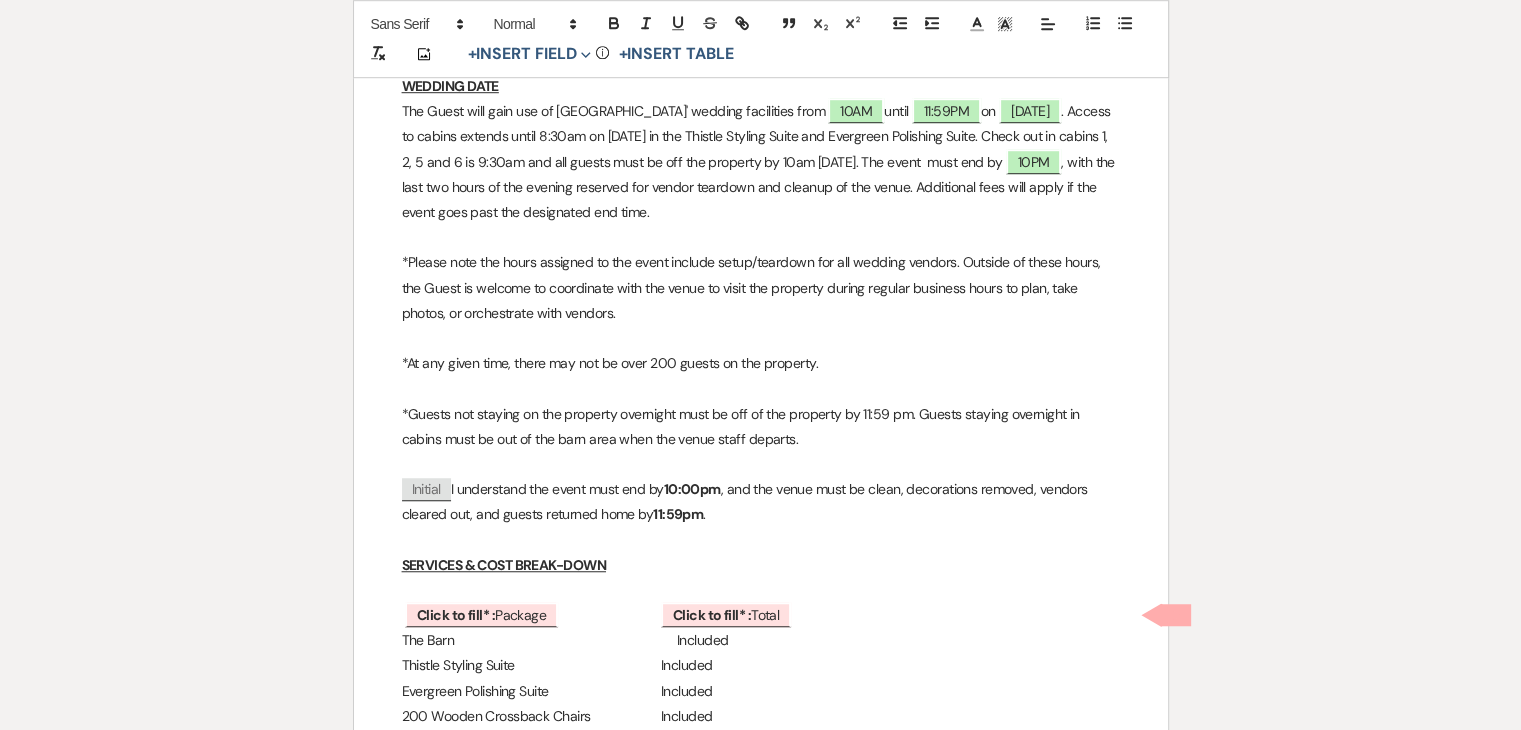 click on "The Guest will gain use of Hidden Springs' wedding facilities from   ﻿
10AM
﻿  until  ﻿
11:59PM
﻿   on  ﻿
08/29/2026
﻿  . Access to cabins extends until 8:30am on 08/30/26 in the Thistle Styling Suite and Evergreen Polishing Suite. Check out in cabins 1, 2, 5 and 6 is 9:30am and all guests must be off the property by 10am on 08/30/2026. The event  must end by  ﻿
10PM
﻿  , with the last two hours of the evening reserved for vendor teardown and cleanup of the venue. Additional fees will apply if the event goes past the designated end time." at bounding box center [761, 162] 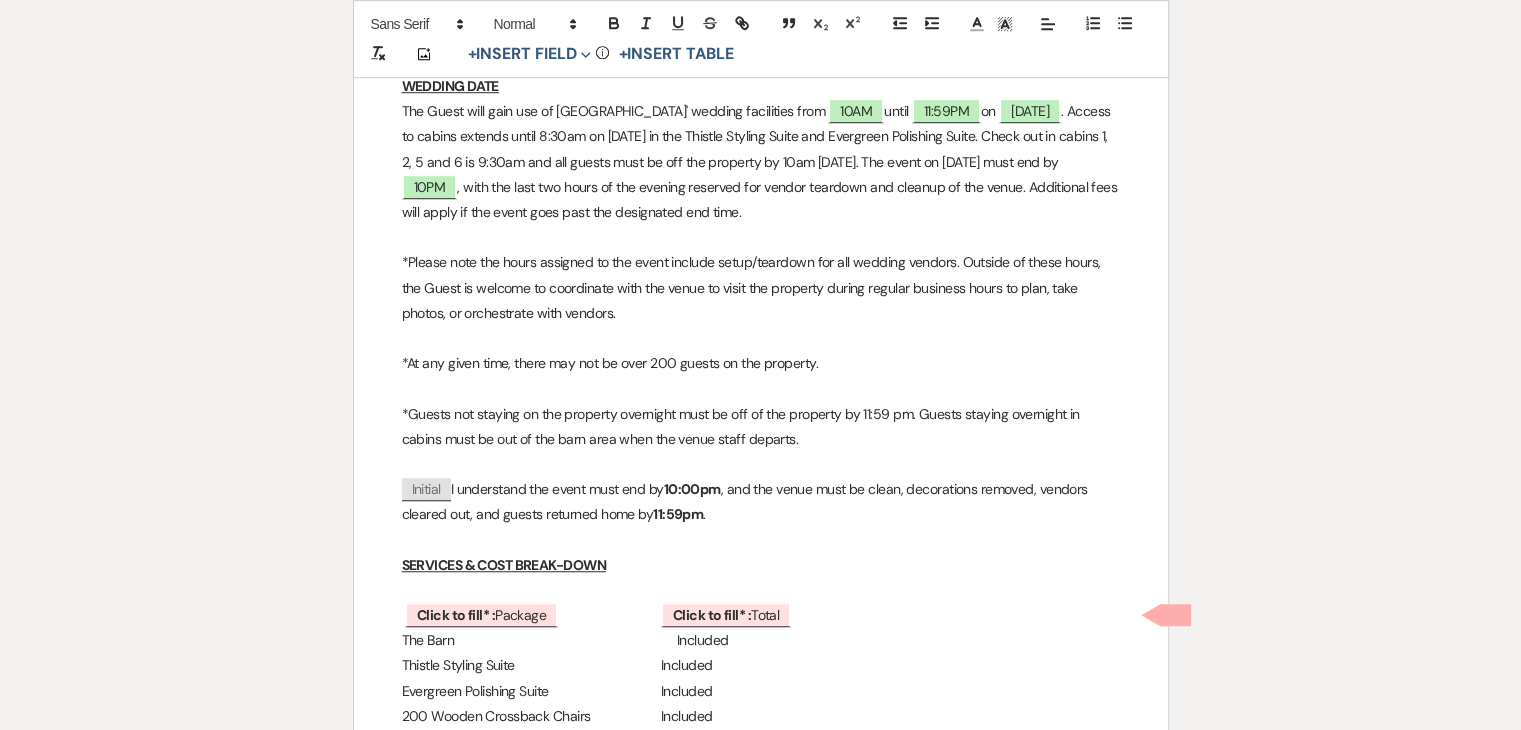 click on "The Guest will gain use of Hidden Springs' wedding facilities from   ﻿
10AM
﻿  until  ﻿
11:59PM
﻿   on  ﻿
08/29/2026
﻿  . Access to cabins extends until 8:30am on 08/30/26 in the Thistle Styling Suite and Evergreen Polishing Suite. Check out in cabins 1, 2, 5 and 6 is 9:30am and all guests must be off the property by 10am on 08/30/2026. The event on 08/29/2026 must end by  ﻿
10PM
﻿  , with the last two hours of the evening reserved for vendor teardown and cleanup of the venue. Additional fees will apply if the event goes past the designated end time." at bounding box center [761, 162] 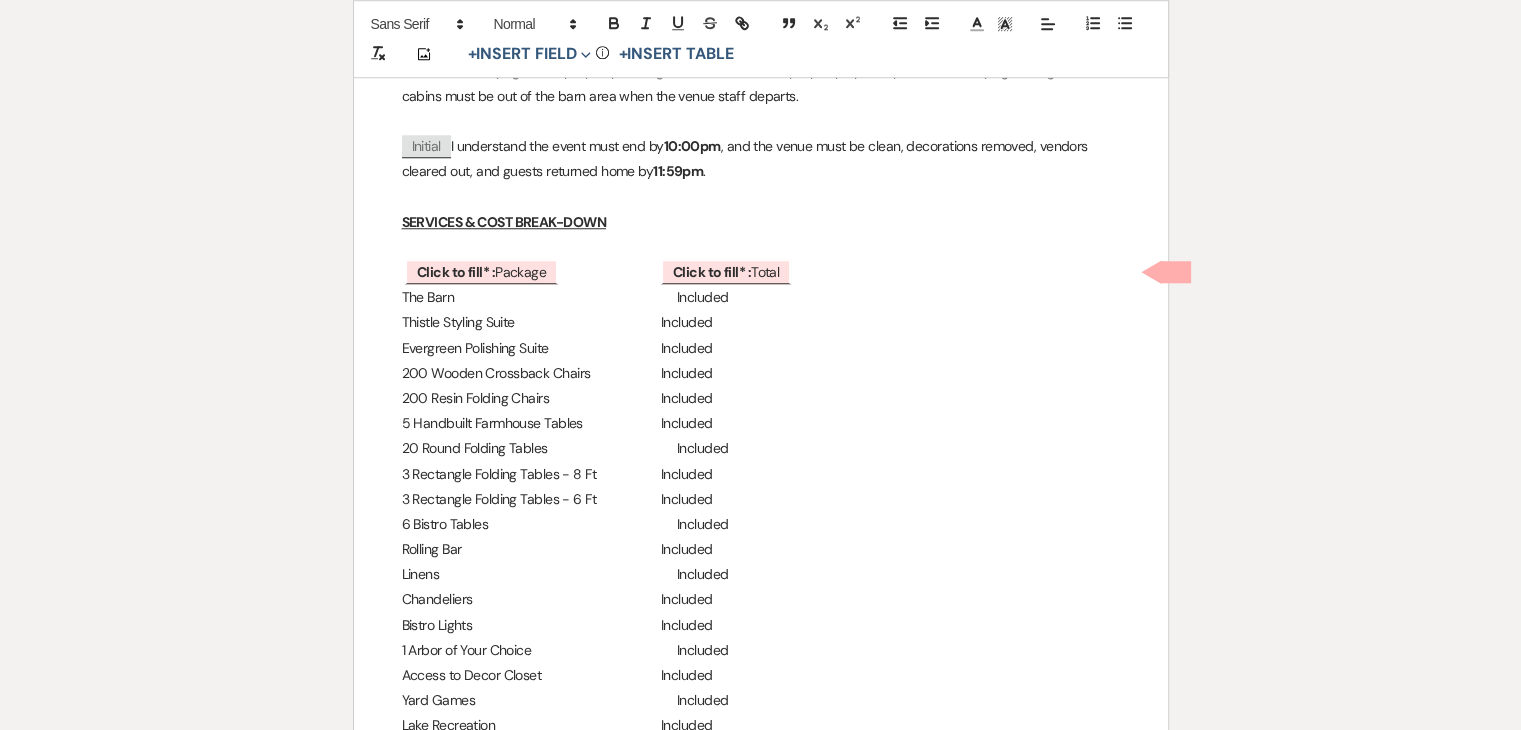 scroll, scrollTop: 1724, scrollLeft: 0, axis: vertical 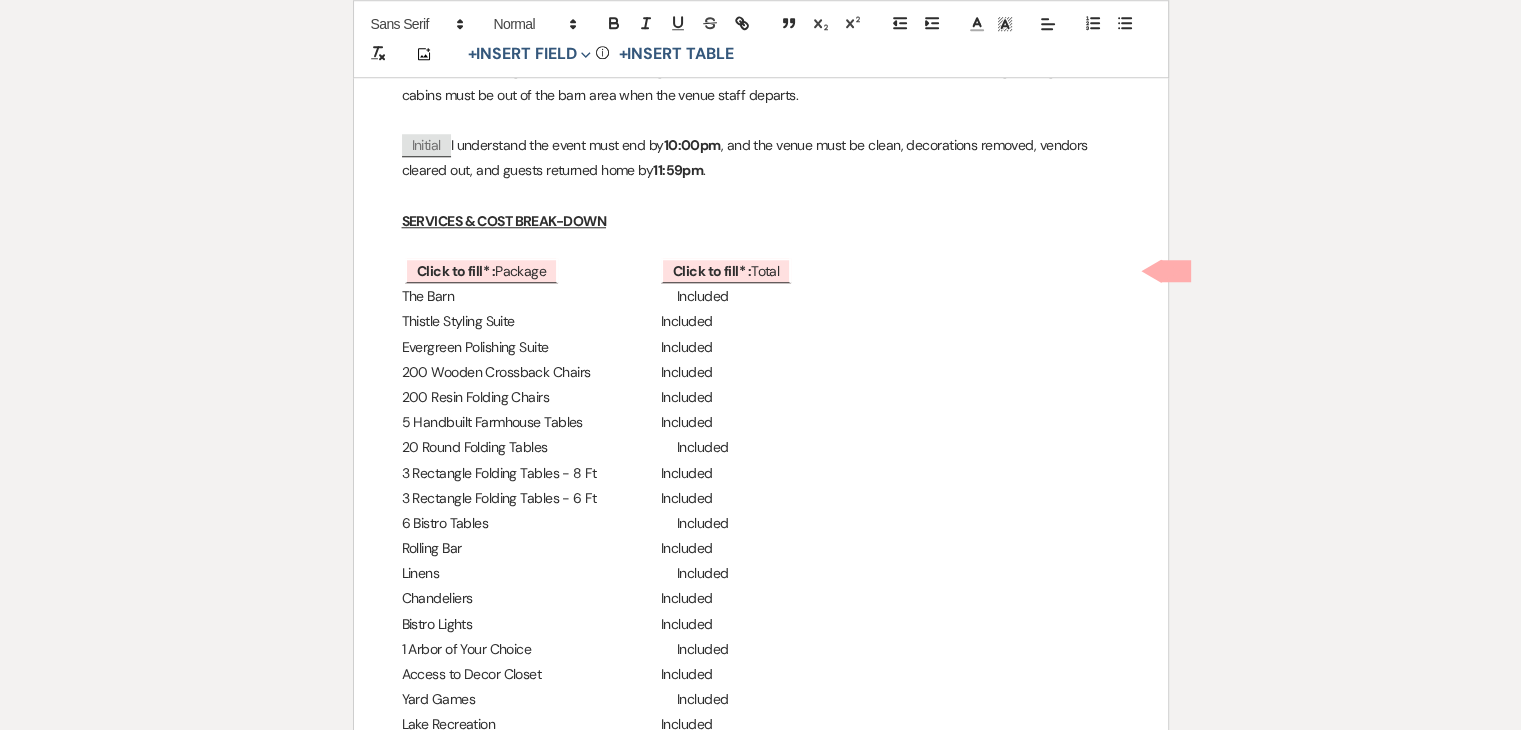 click on "﻿ Initial ﻿  I understand the event must end by  10:00pm , and the venue must be clean, decorations removed, vendors cleared out, and guests returned home by  11:59pm ." at bounding box center [761, 158] 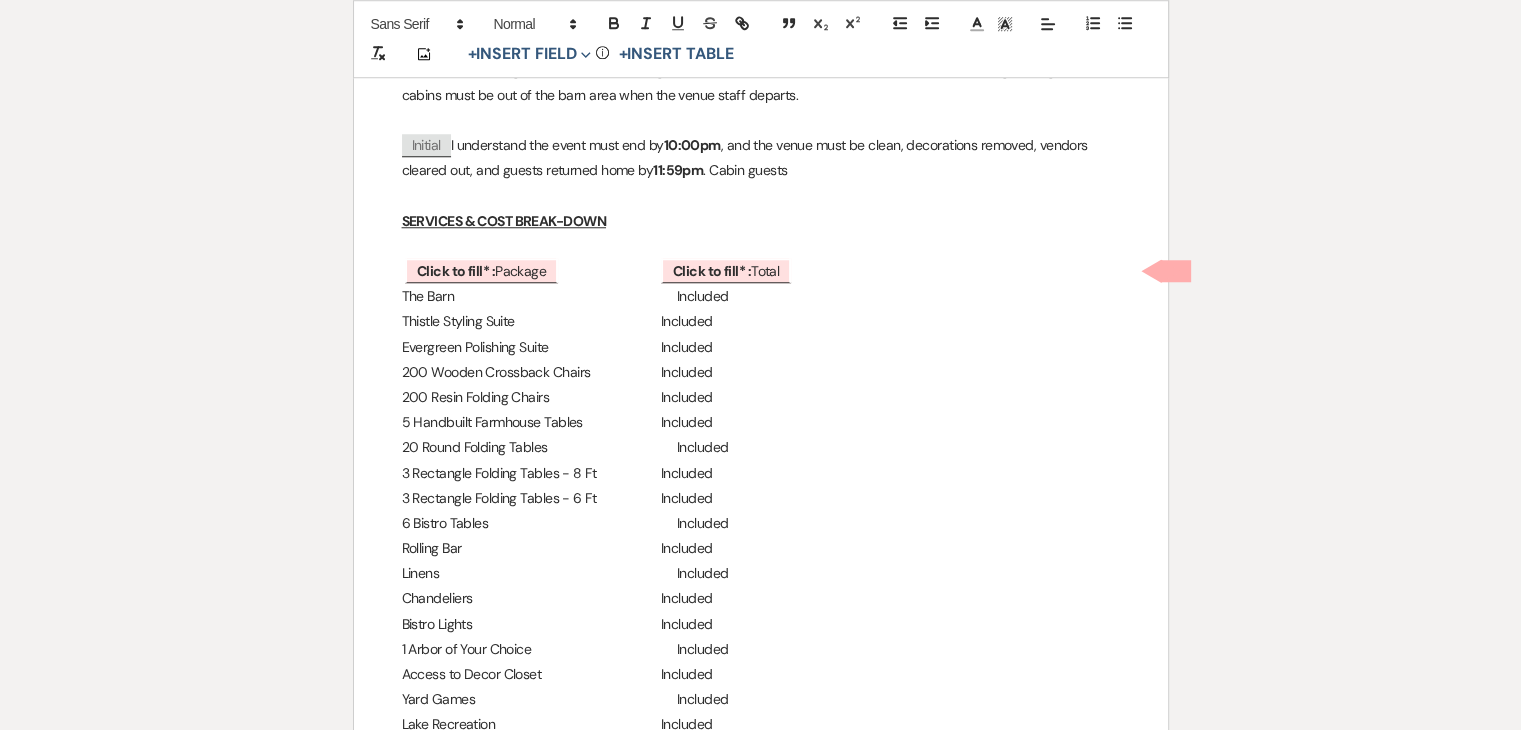 click on "﻿ Initial ﻿  I understand the event must end by  10:00pm , and the venue must be clean, decorations removed, vendors cleared out, and guests returned home by  11:59pm . Cabin guests" at bounding box center (761, 158) 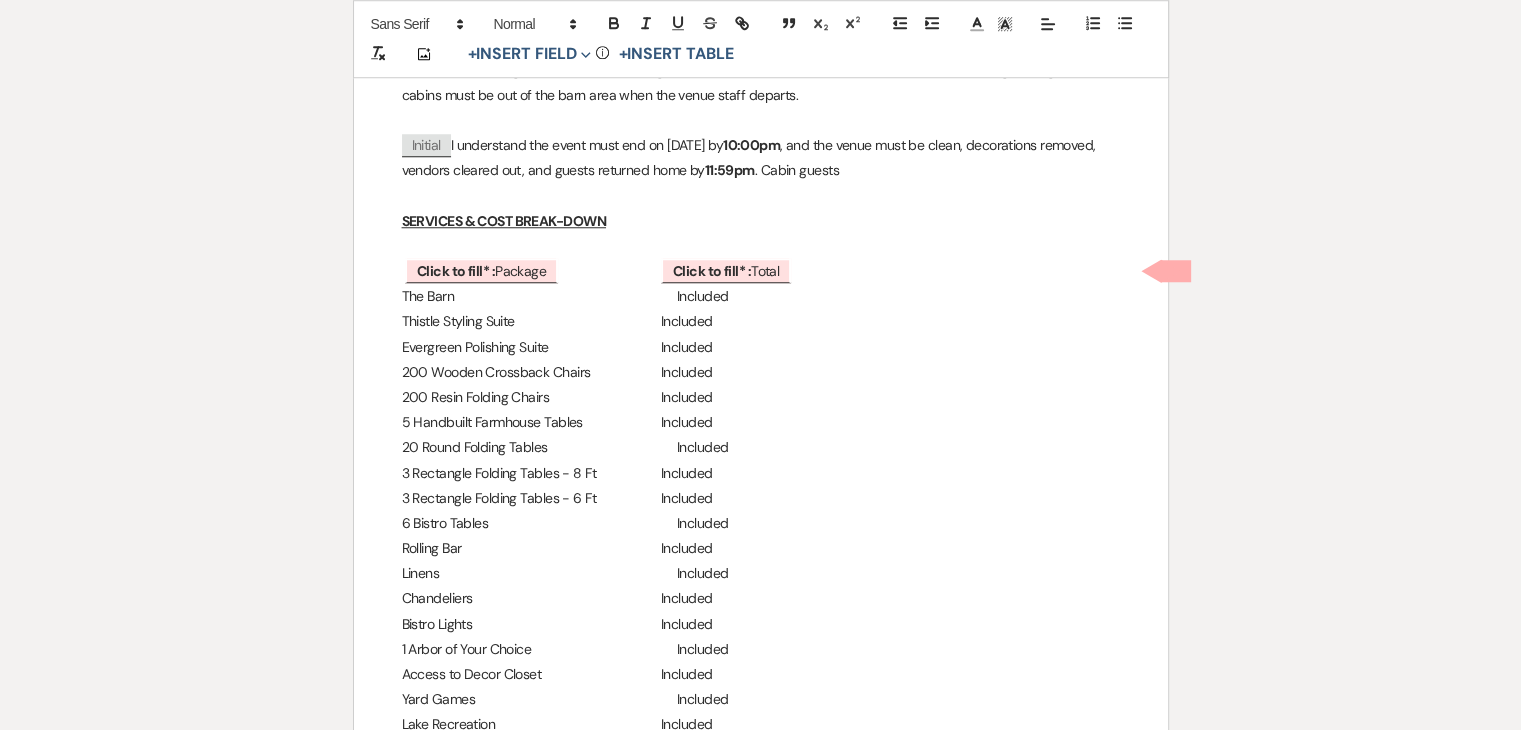 click on "﻿ Initial ﻿  I understand the event must end on 08/29/2026 by  10:00pm , and the venue must be clean, decorations removed, vendors cleared out, and guests returned home by  11:59pm . Cabin guests" at bounding box center (761, 158) 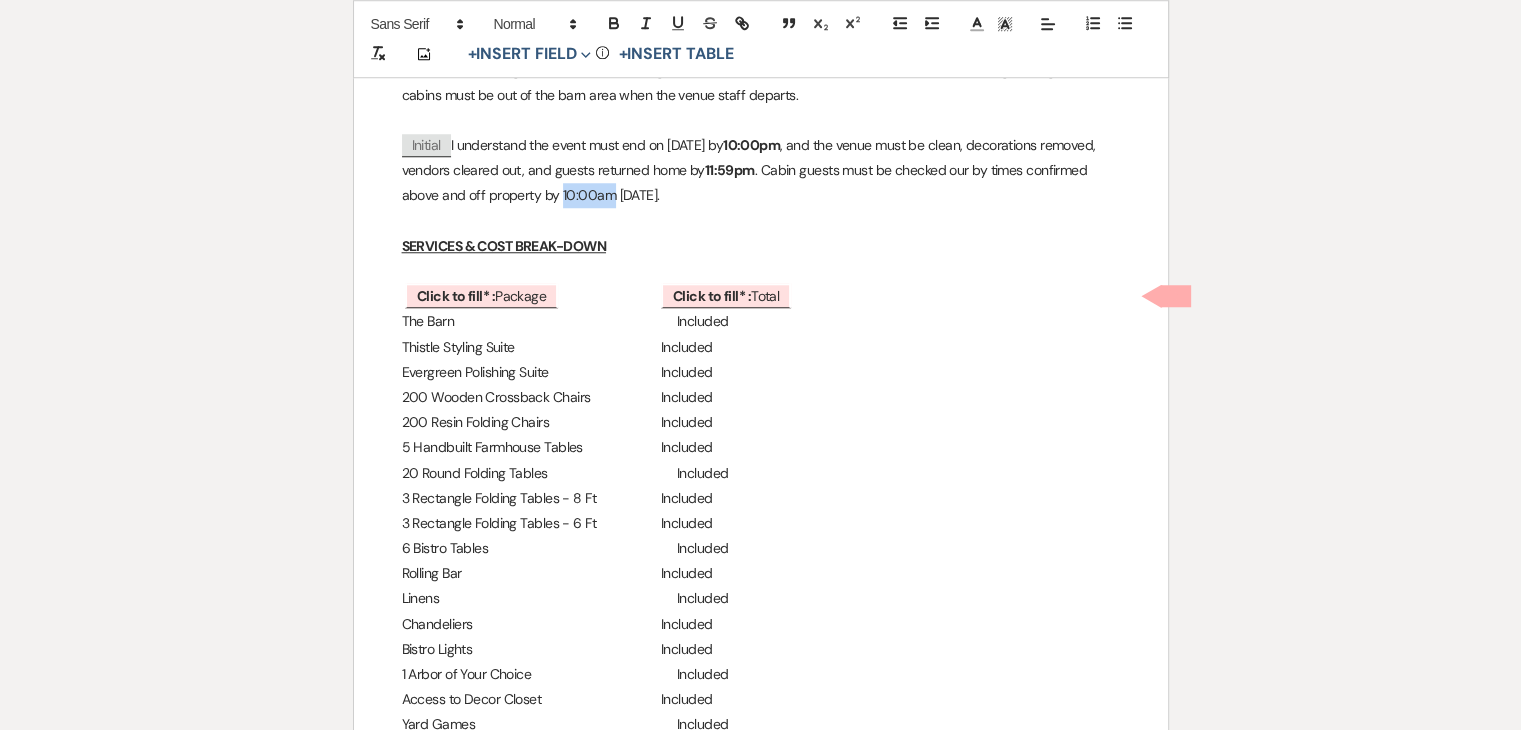 drag, startPoint x: 676, startPoint y: 190, endPoint x: 626, endPoint y: 197, distance: 50.48762 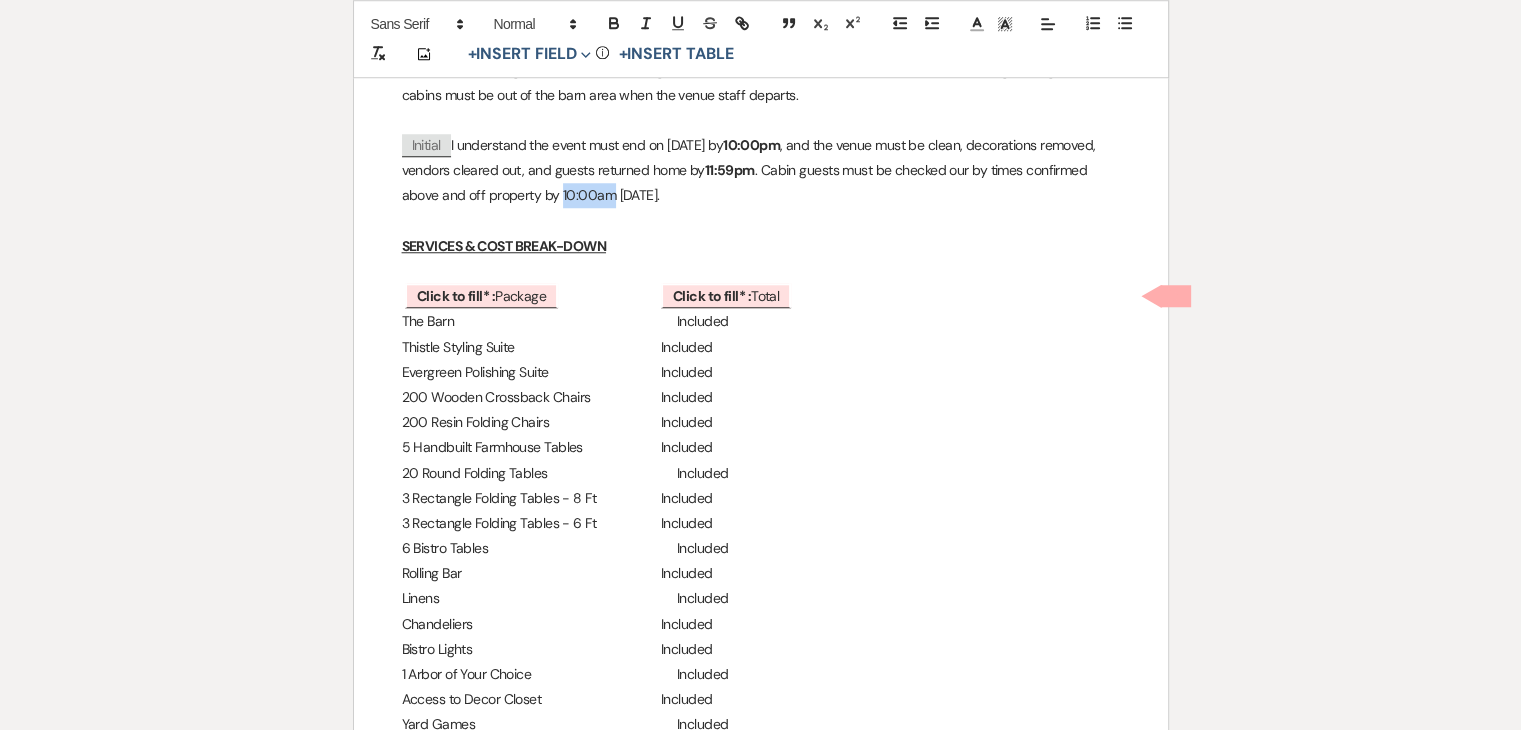click on "﻿ Initial ﻿  I understand the event must end on 08/29/2026 by  10:00pm , and the venue must be clean, decorations removed, vendors cleared out, and guests returned home by  11:59pm . Cabin guests must be checked our by times confirmed above and off property by 10:00am on 08/30/2026." at bounding box center [761, 171] 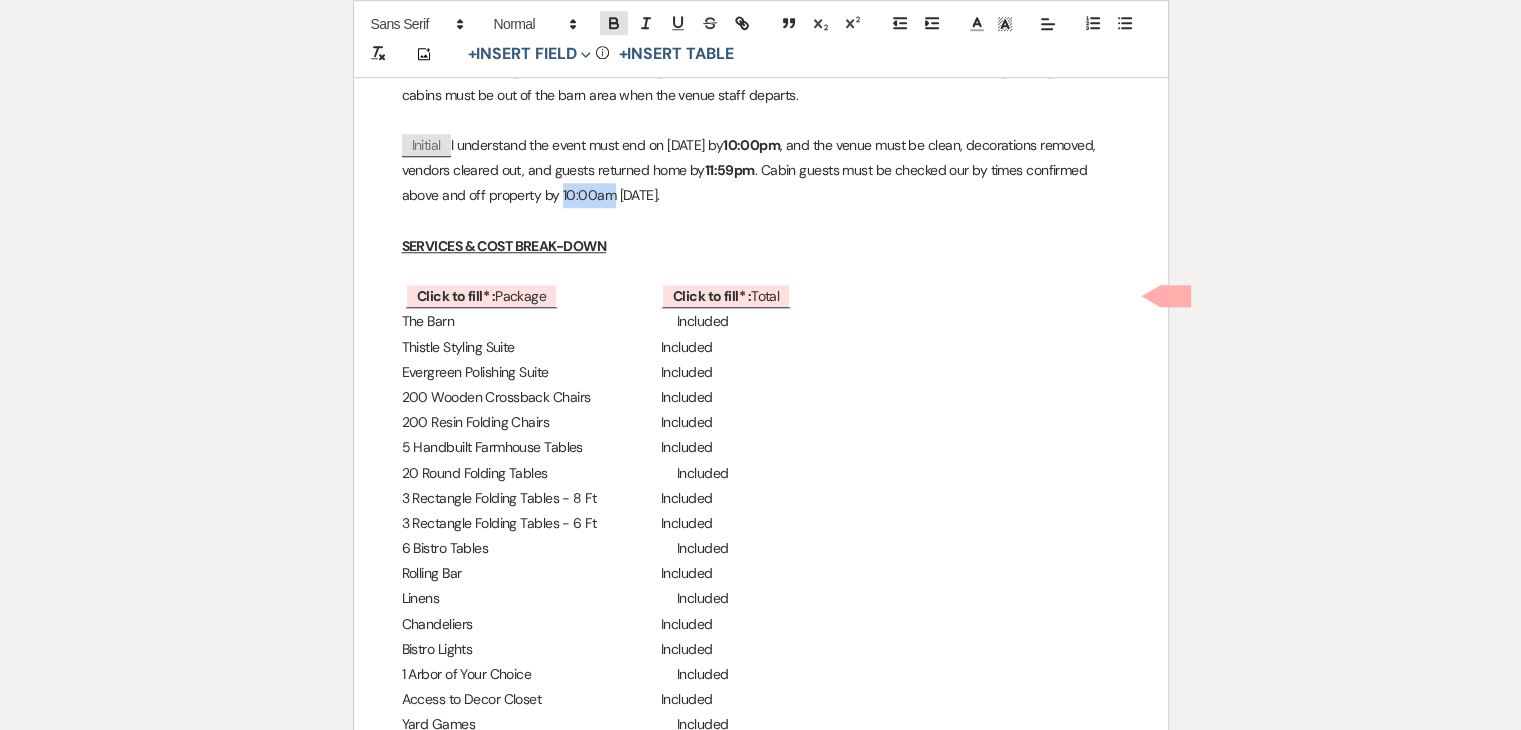 click 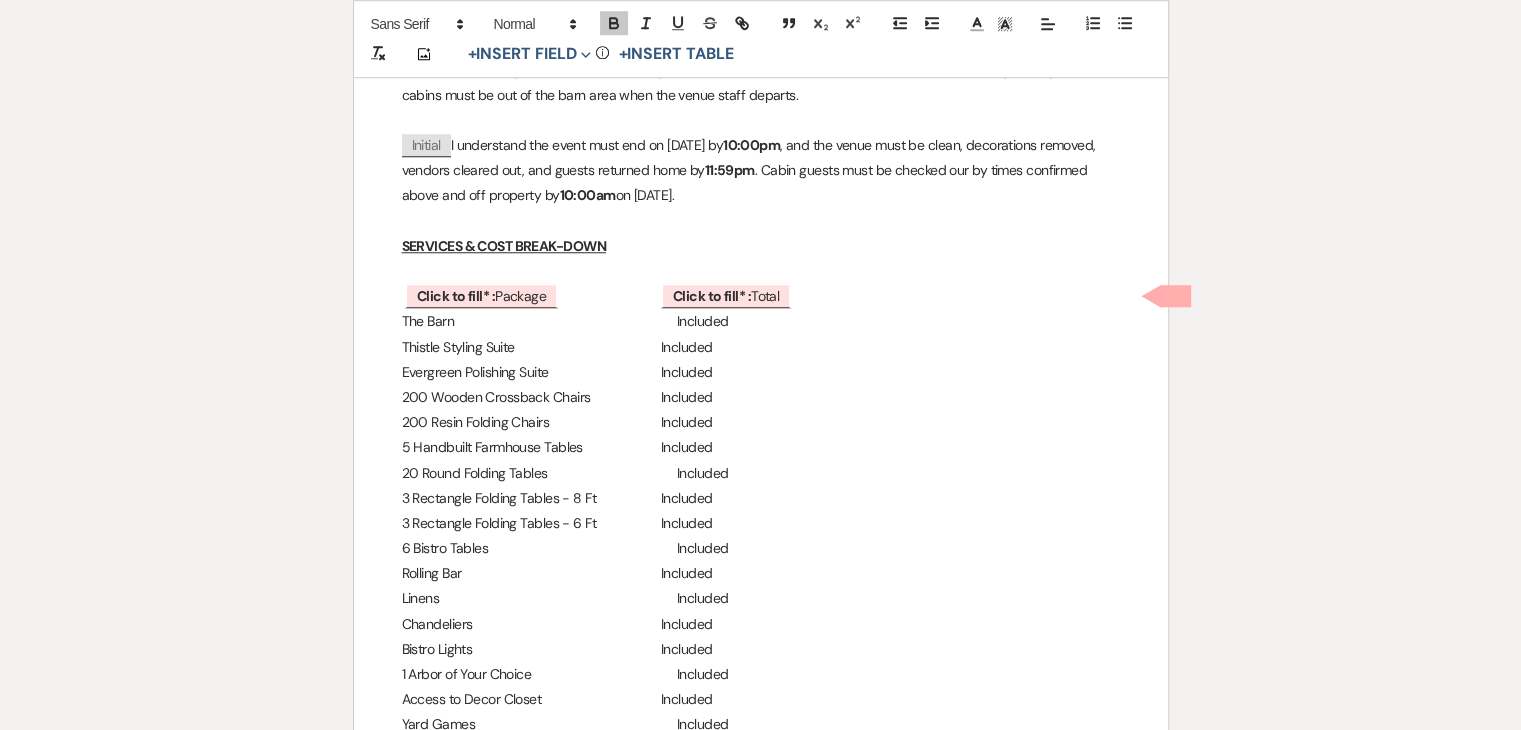 click on "SERVICES & COST BREAK-DOWN" at bounding box center (761, 246) 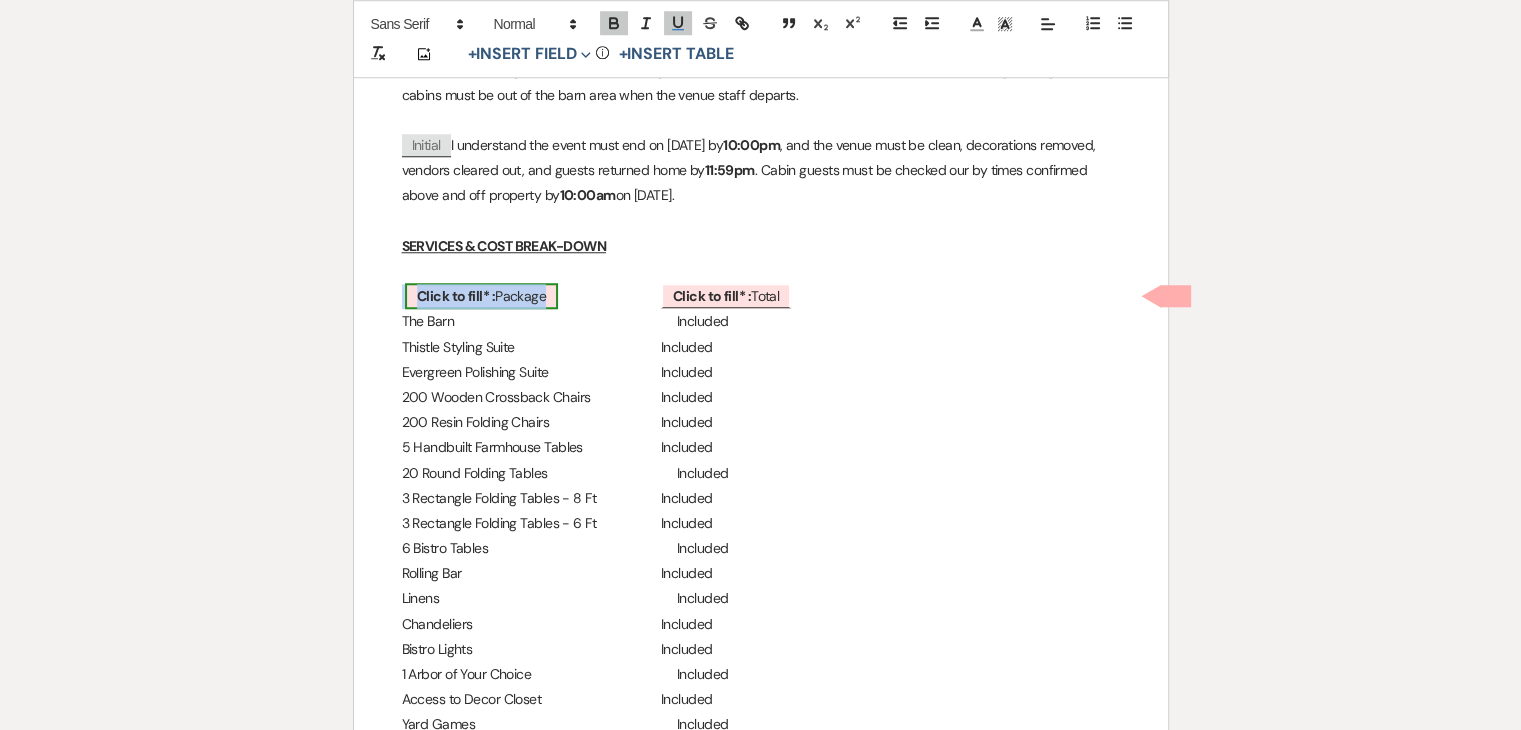 click on "Click to fill* :
Package" at bounding box center (481, 296) 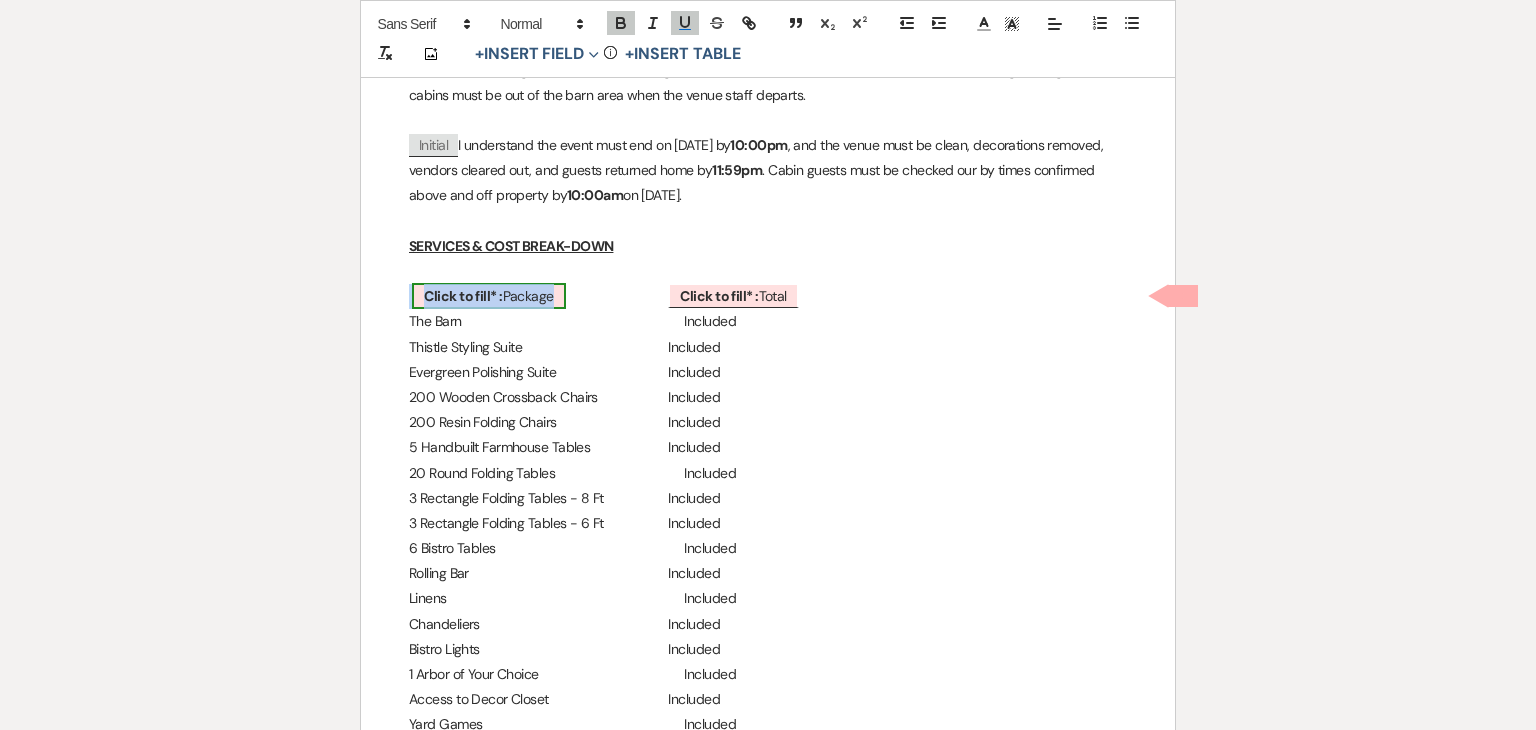 select on "owner" 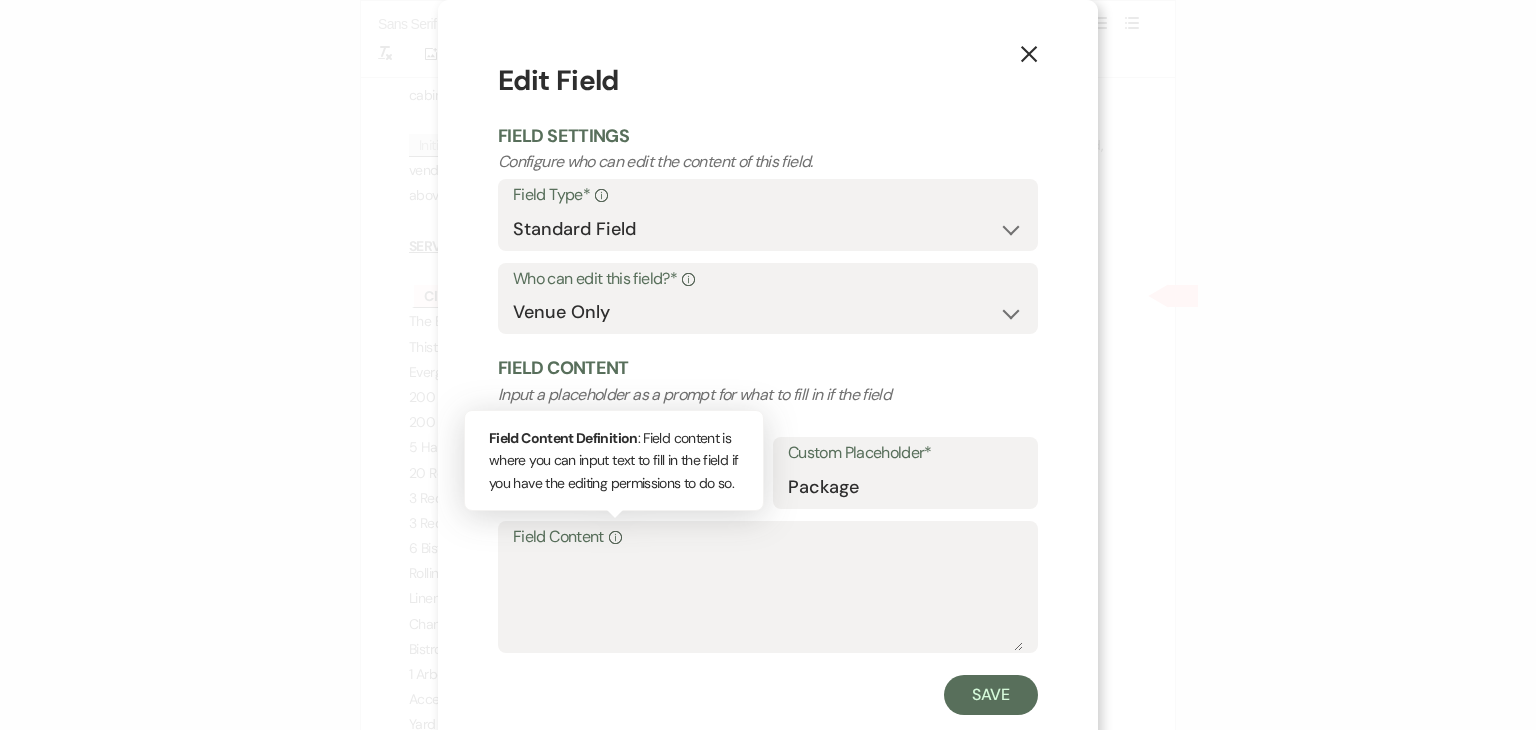 click on "Info" at bounding box center [613, 537] 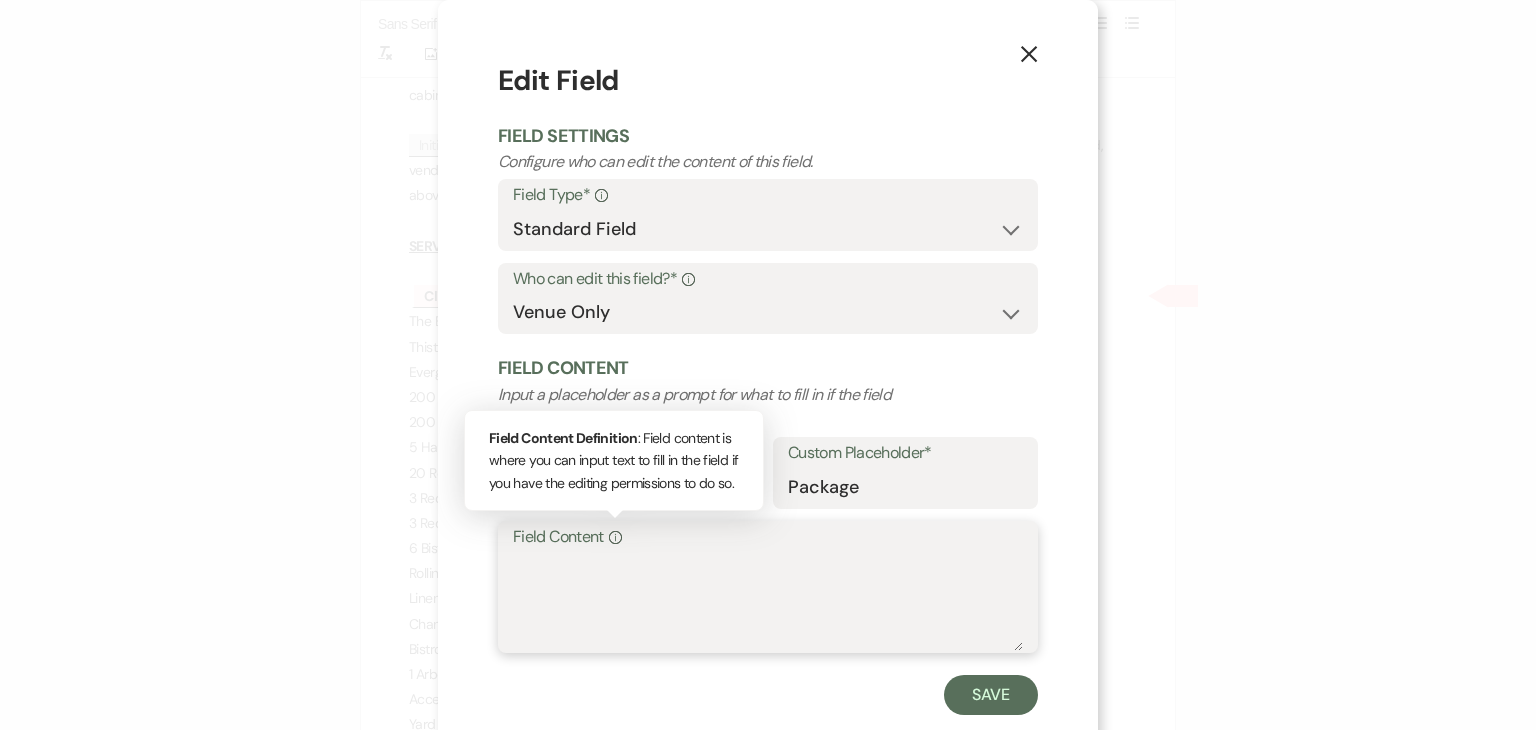 click on "Field Content Info Field Content Definition :   Field content is where you can input text to fill in the field if you have the editing permissions to do so." at bounding box center (768, 601) 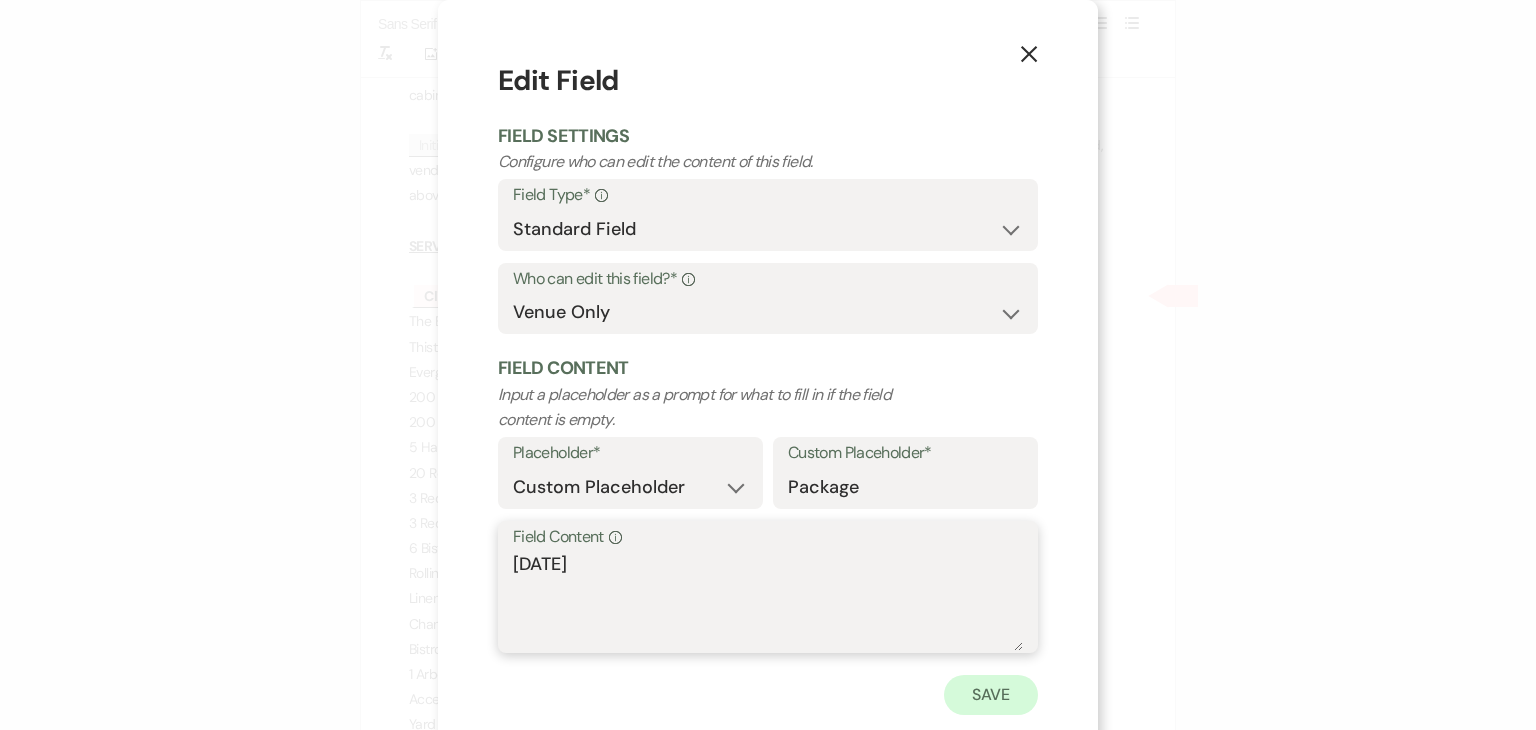 type on "[DATE]" 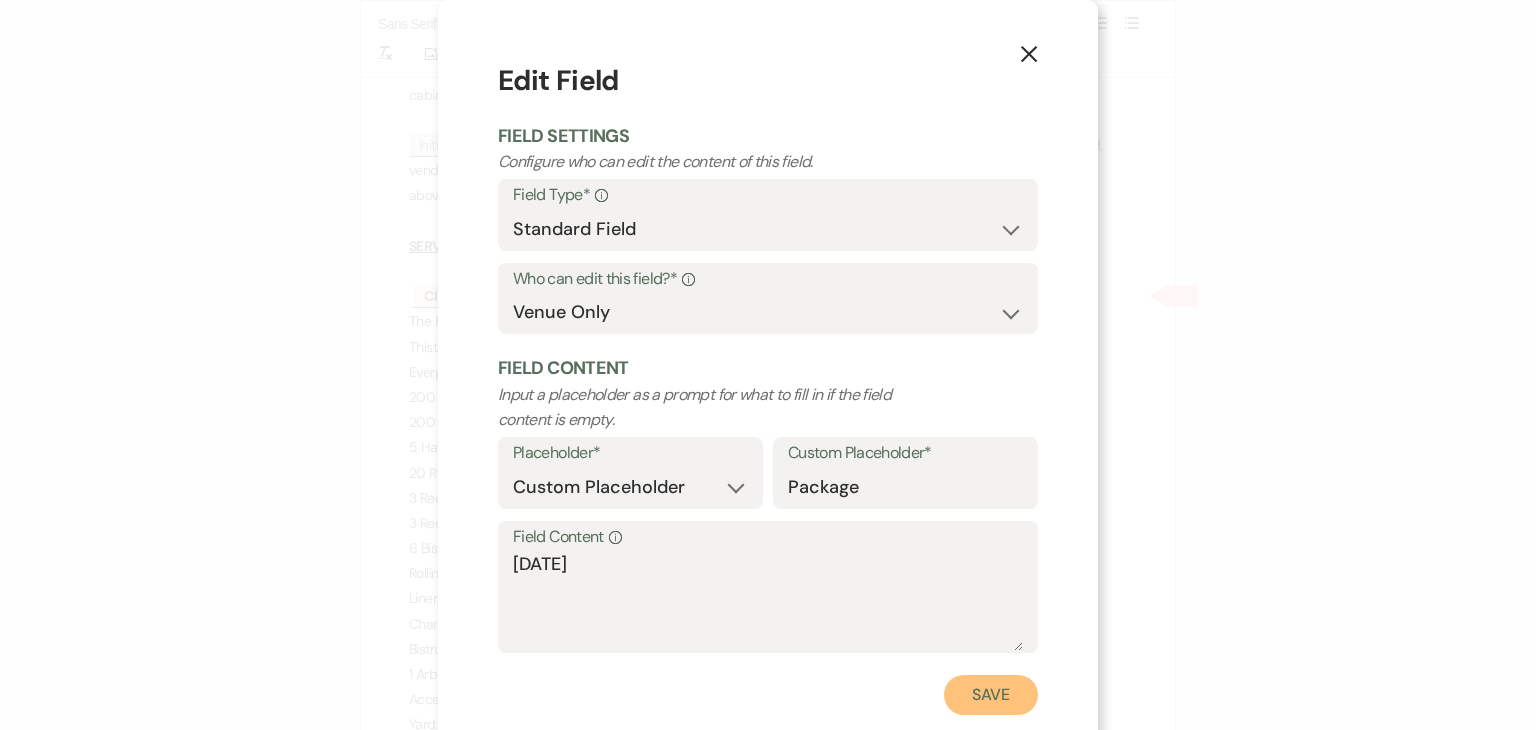 click on "Save" at bounding box center (991, 695) 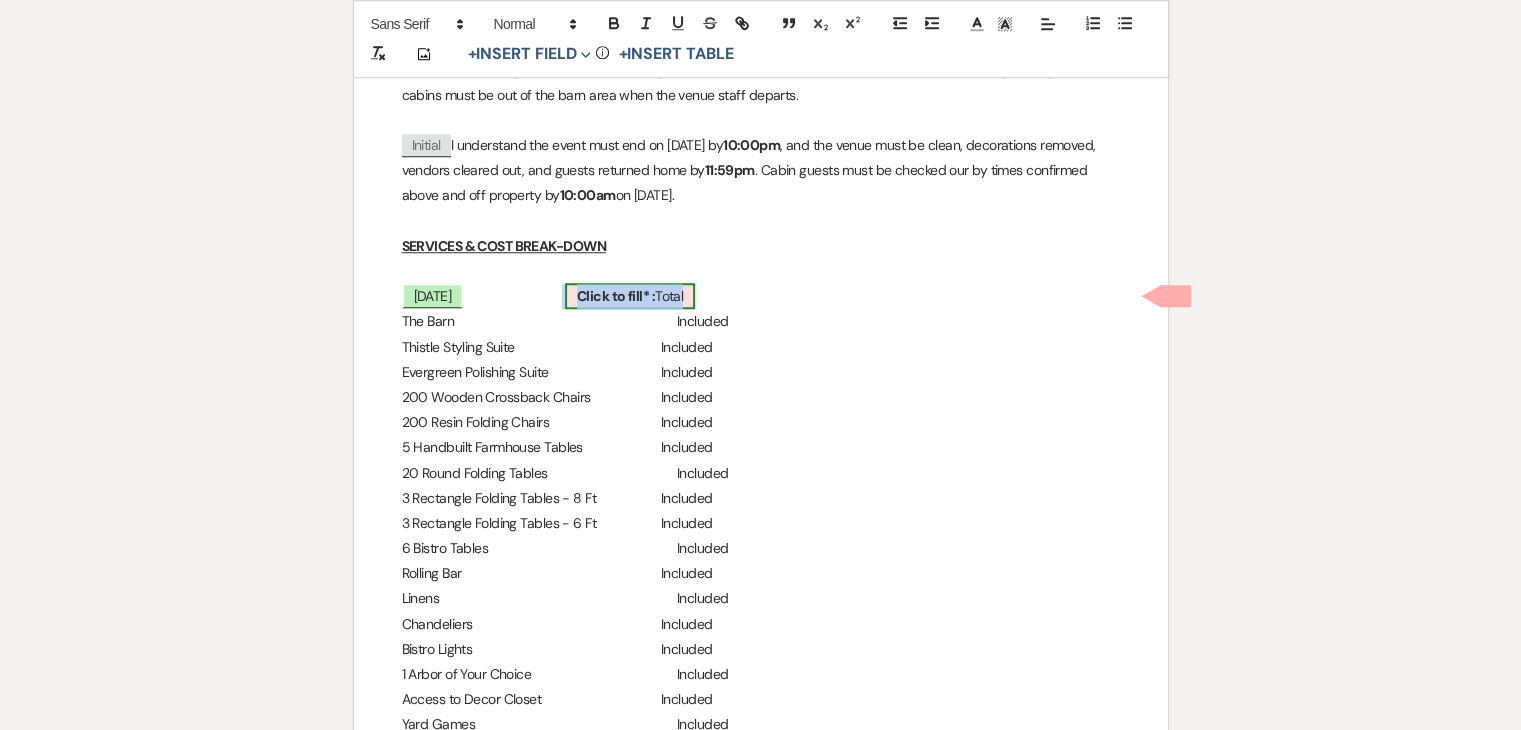 click on "Click to fill* :" at bounding box center (616, 296) 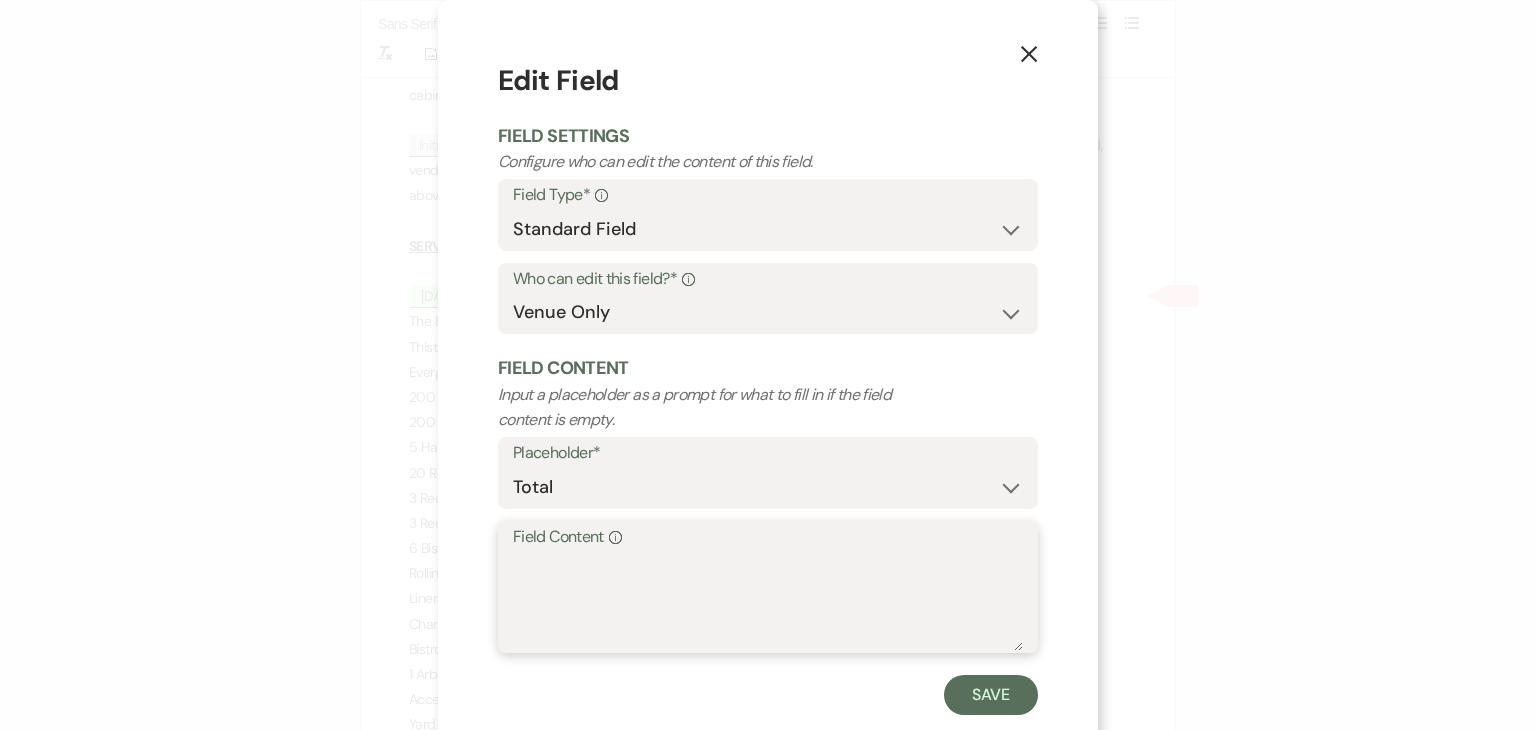 click on "Field Content Info" at bounding box center (768, 601) 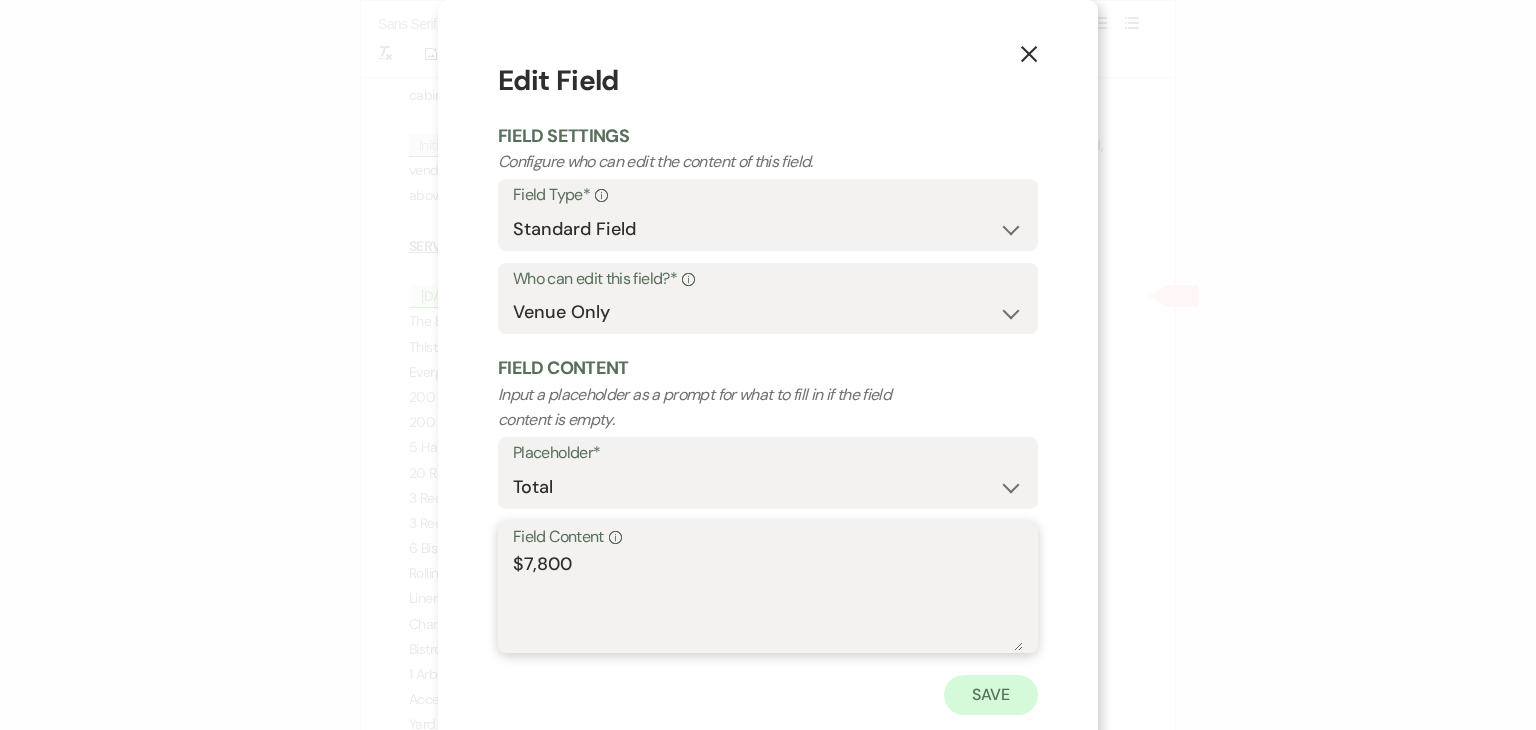 type on "$7,800" 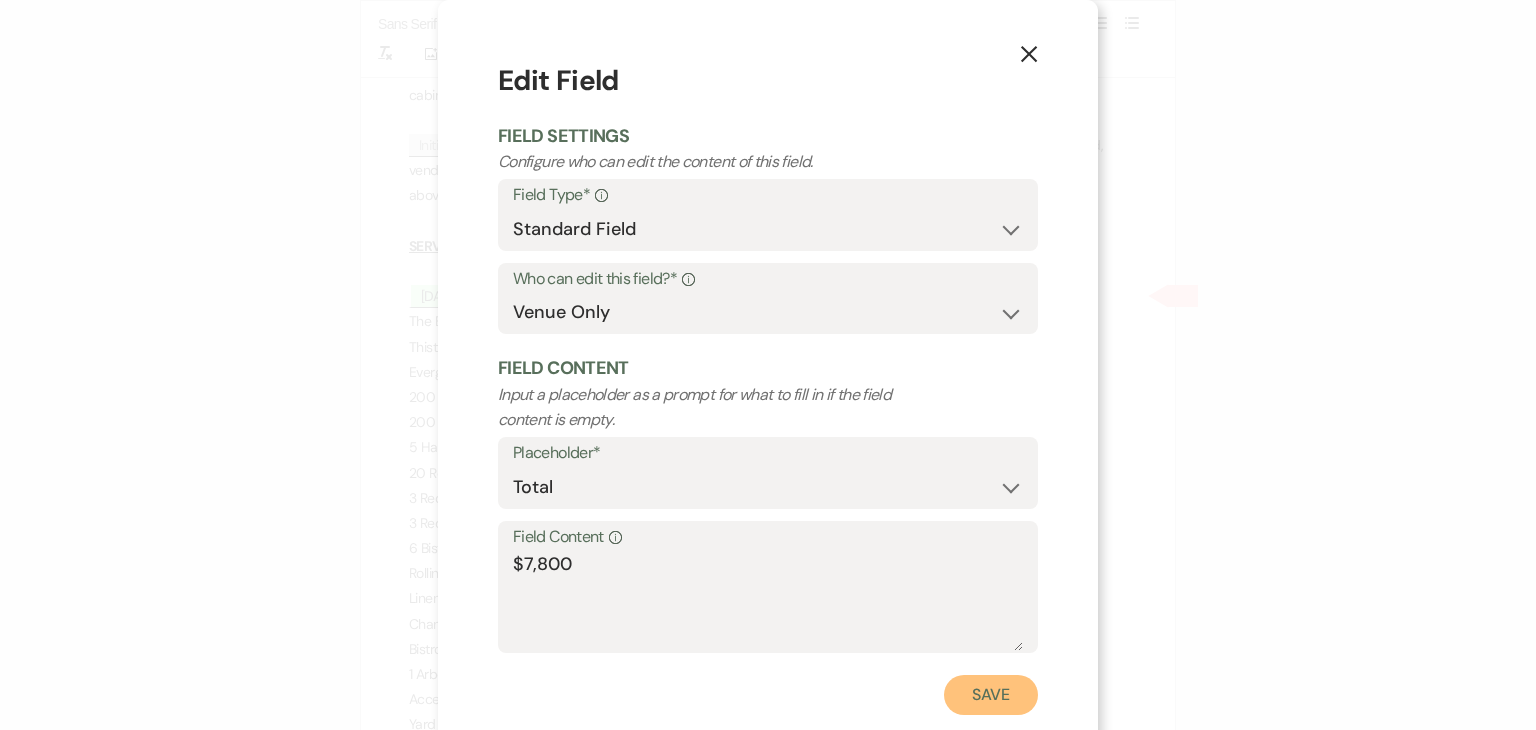 click on "Save" at bounding box center (991, 695) 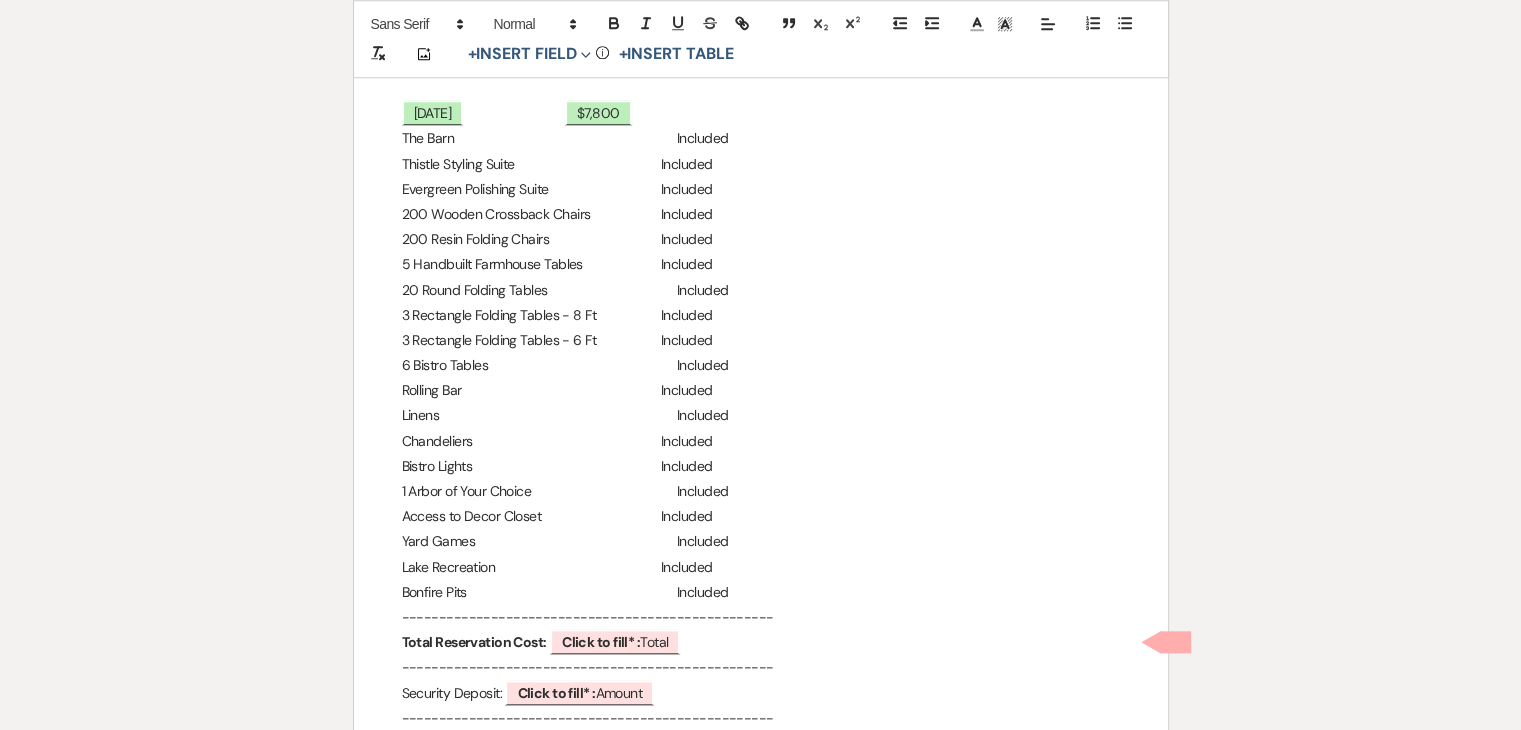 scroll, scrollTop: 1906, scrollLeft: 0, axis: vertical 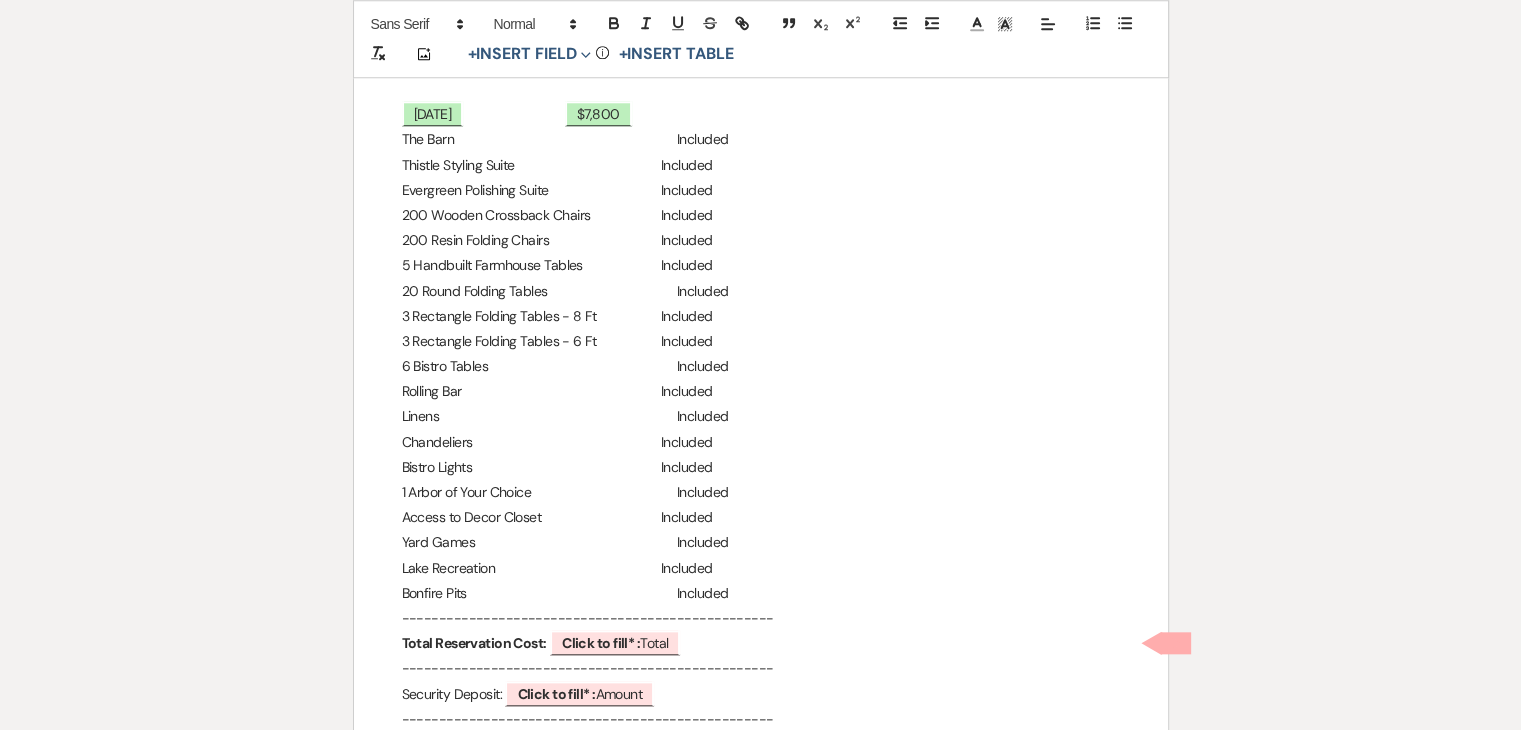 click on "Evergreen Polishing Suite							 Included" at bounding box center [761, 190] 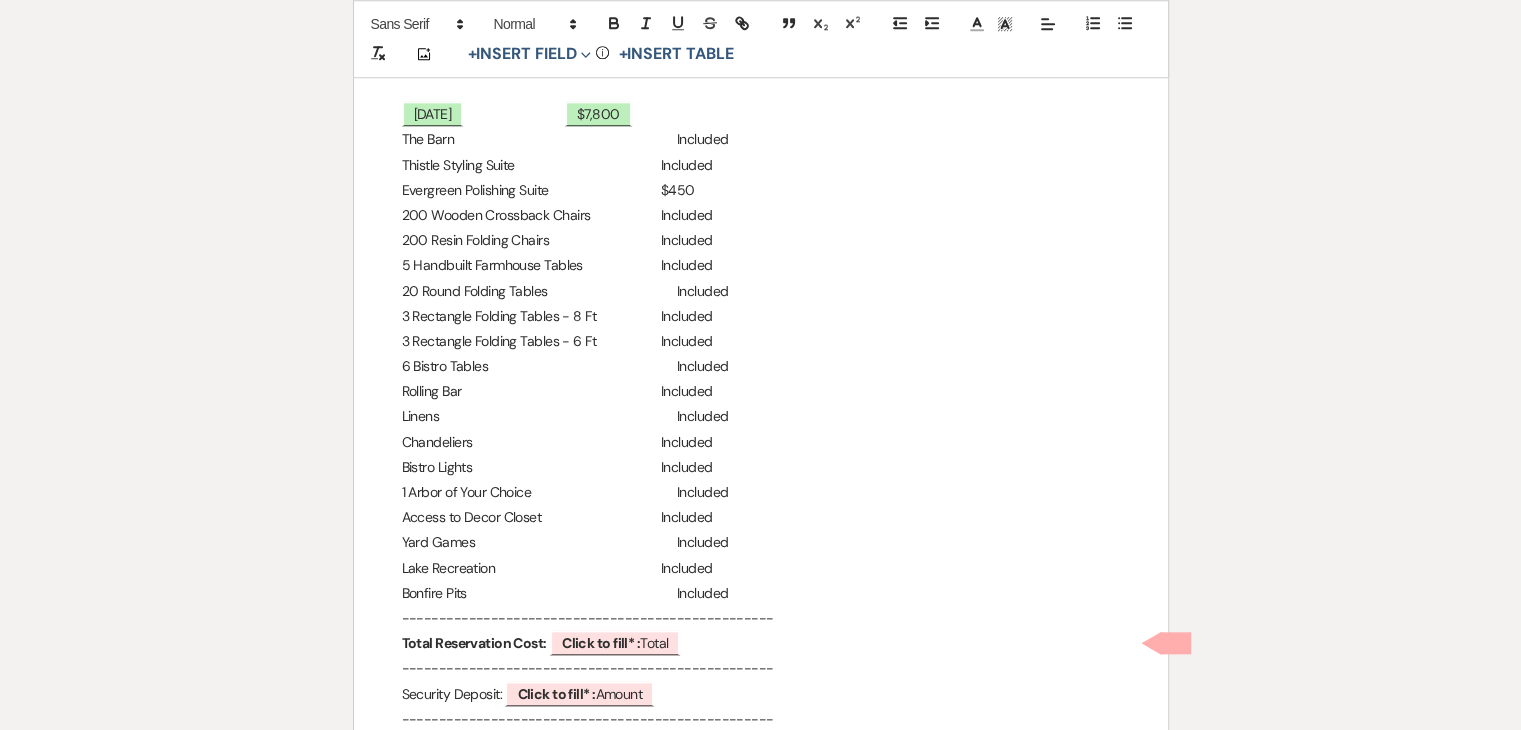 click on "Evergreen Polishing Suite							 $450" at bounding box center (761, 190) 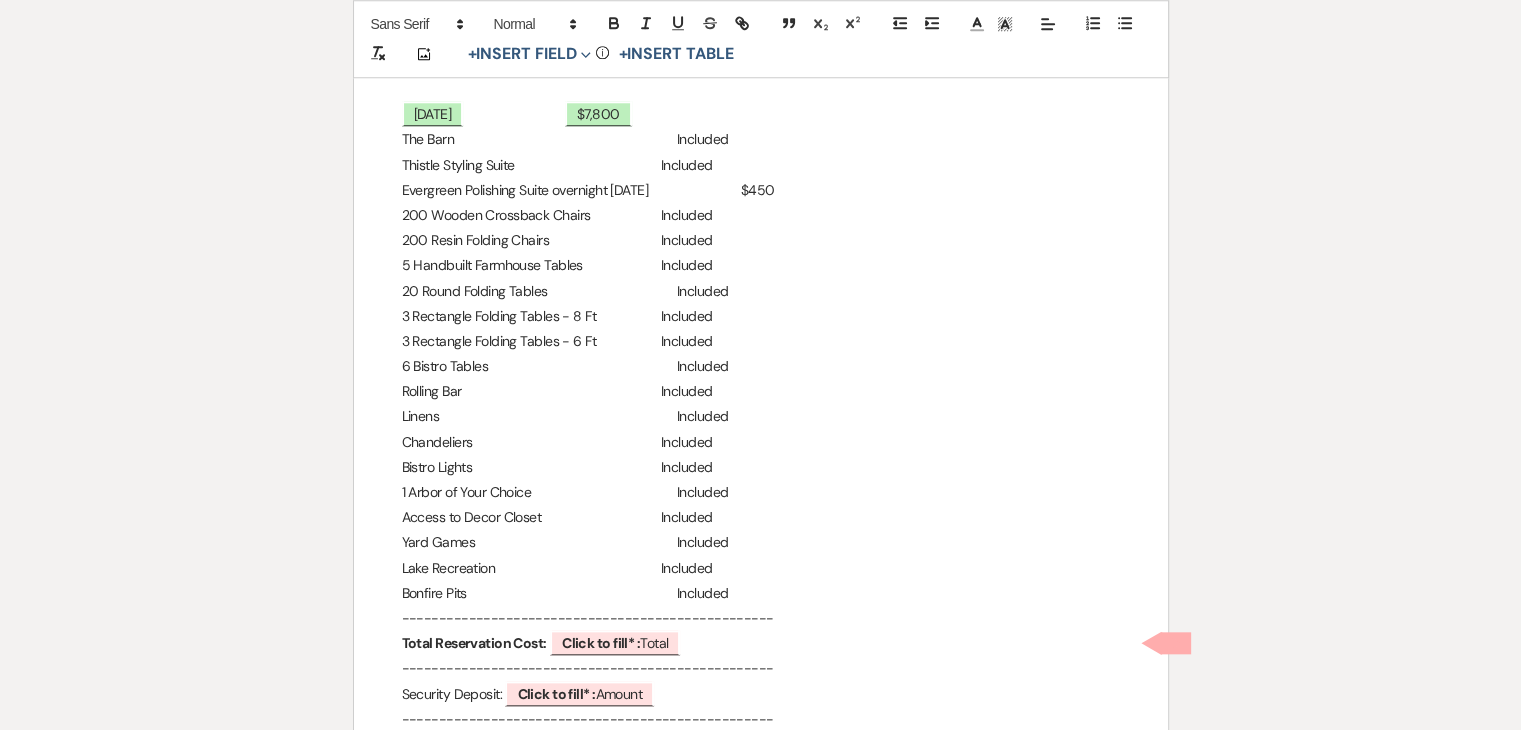 click on "Evergreen Polishing Suite overnight Saturday						 $450" at bounding box center (761, 190) 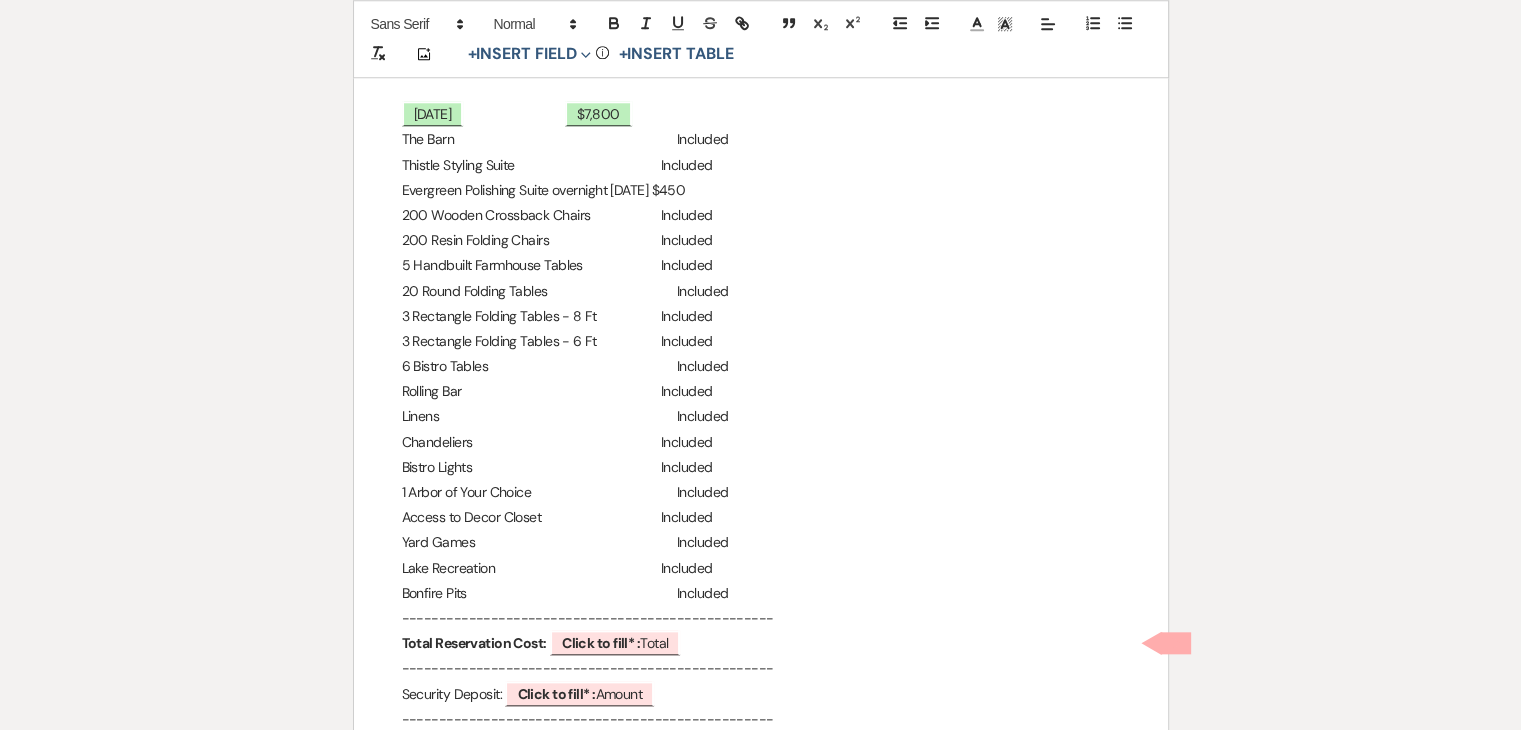 click on "200 Wooden Crossback Chairs					 Included" at bounding box center [761, 215] 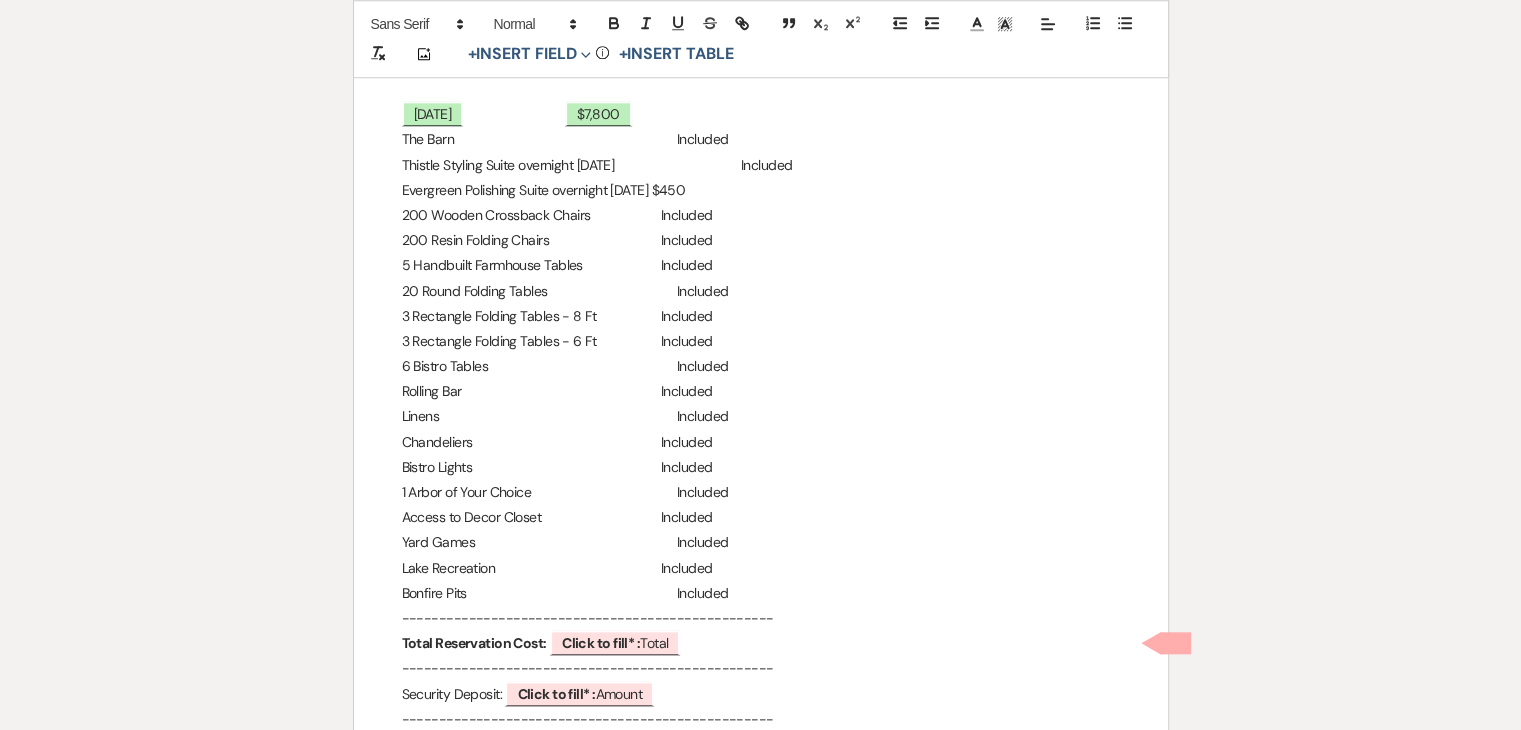click on "Thistle Styling Suite overnight Saturday								 Included" at bounding box center [761, 165] 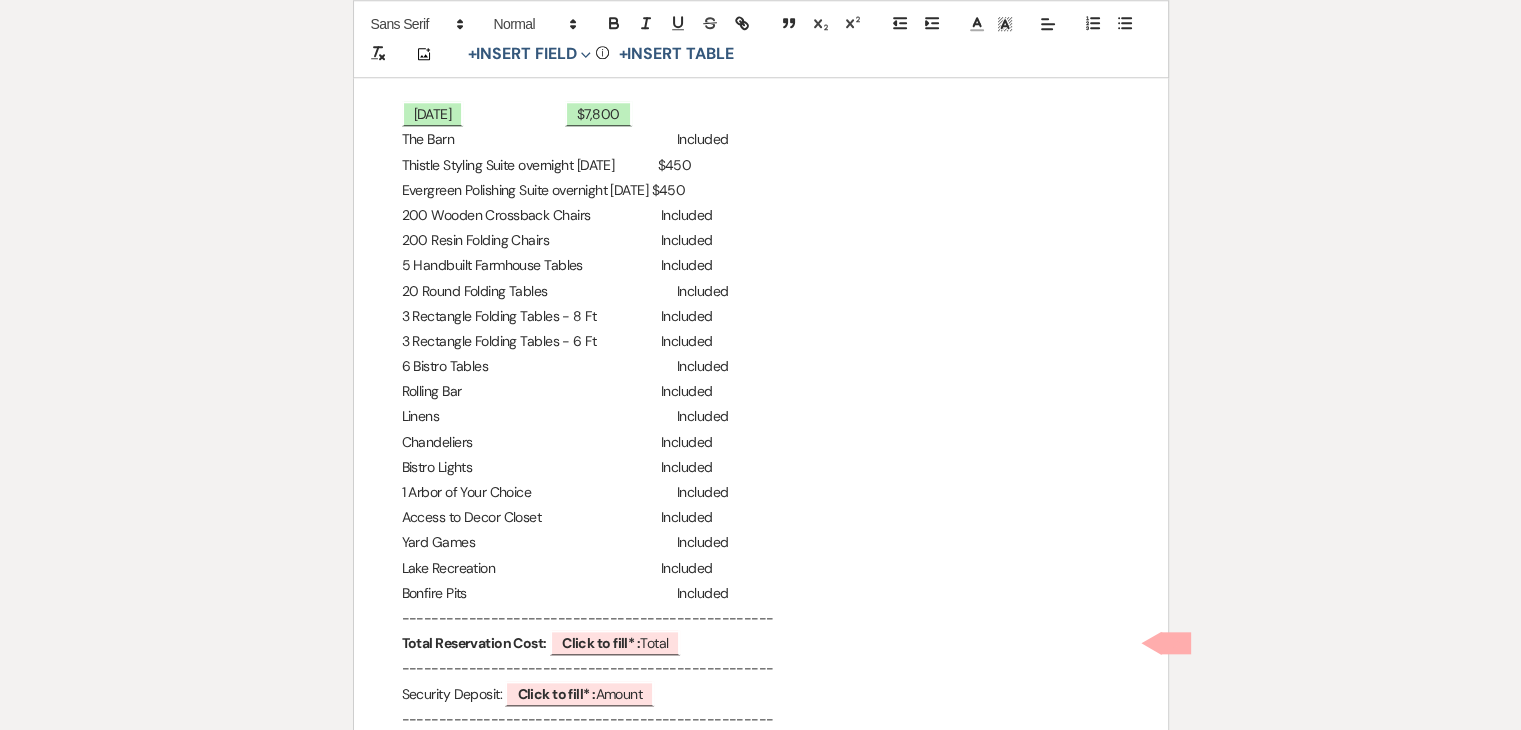 click on "200 Wooden Crossback Chairs					 Included" at bounding box center [761, 215] 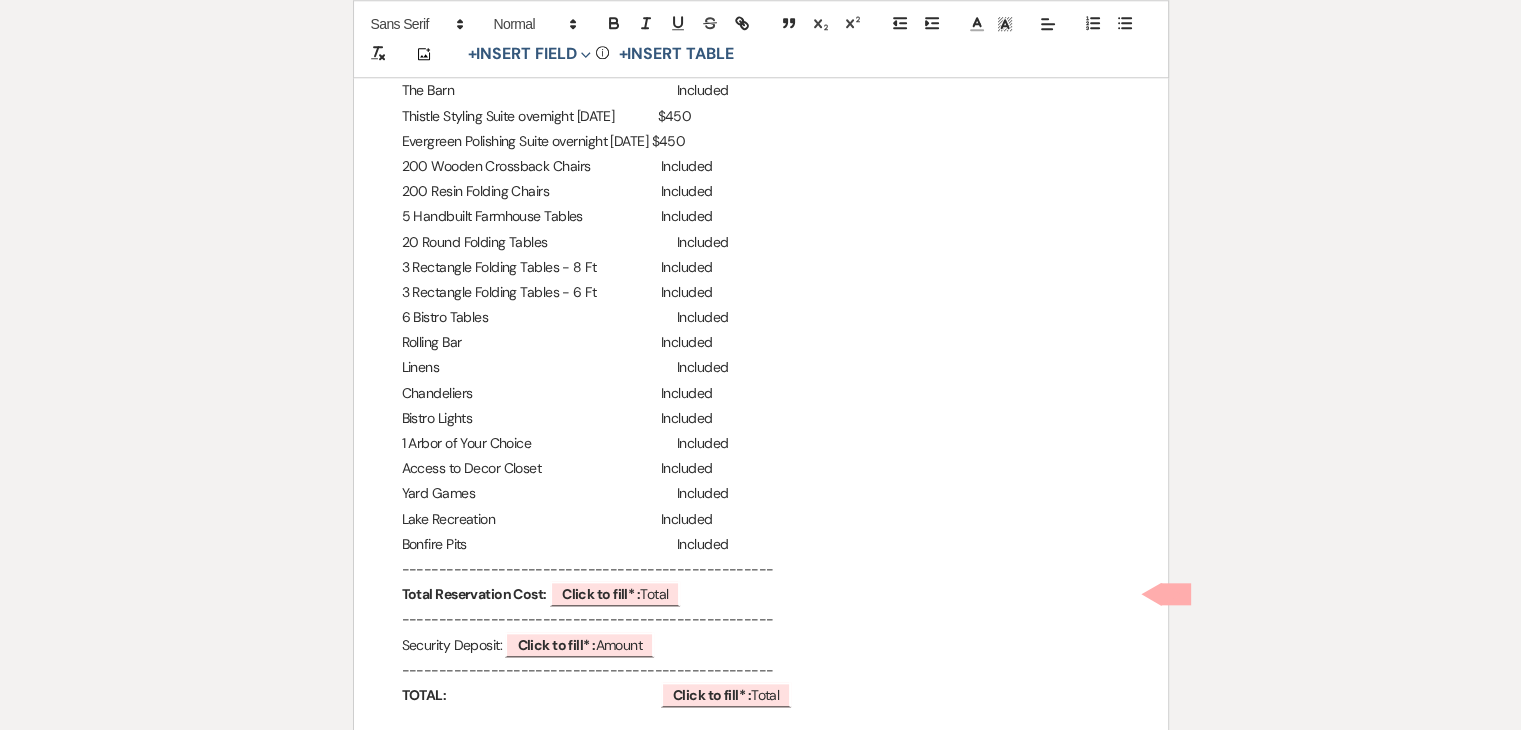 scroll, scrollTop: 1956, scrollLeft: 0, axis: vertical 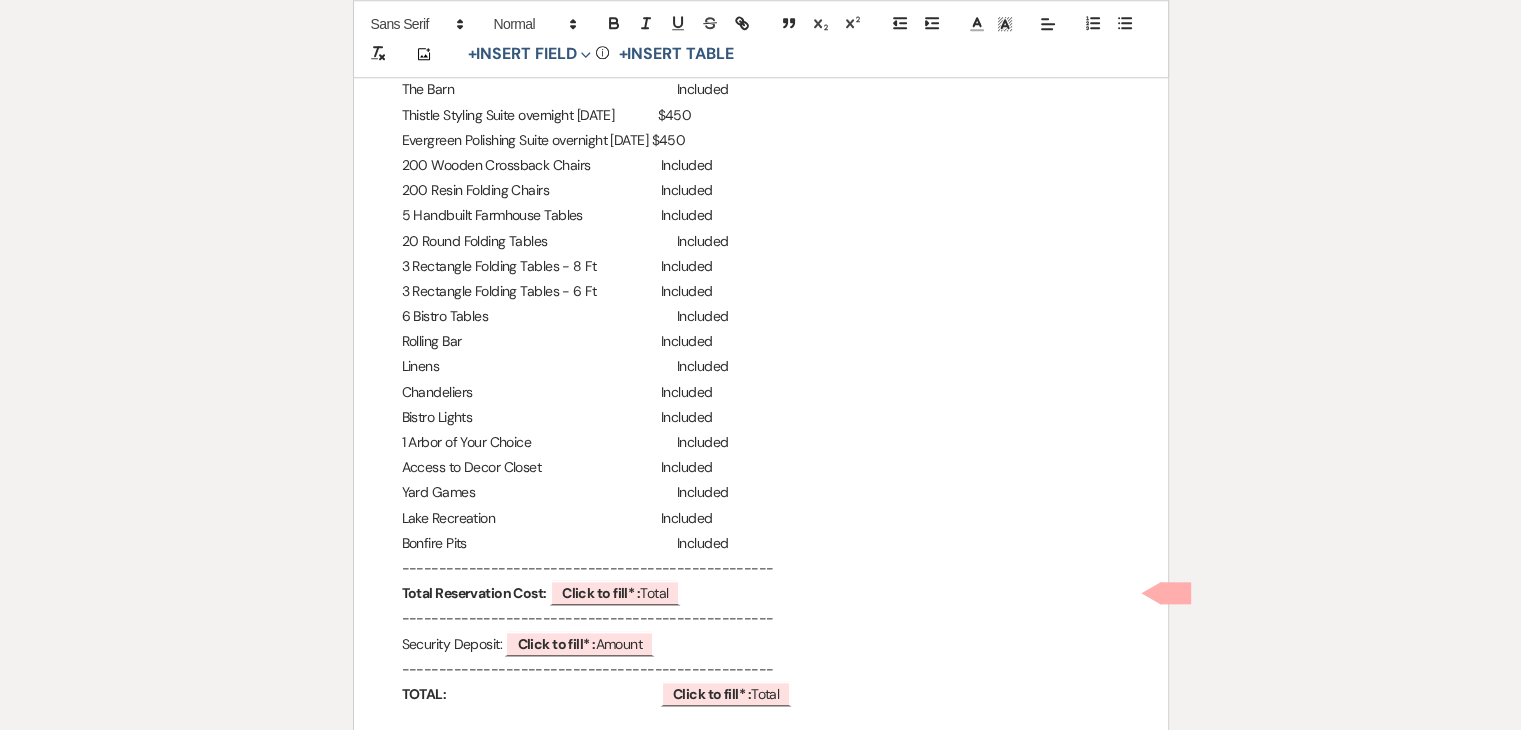 click on "Bonfire Pits													 Included" at bounding box center (761, 543) 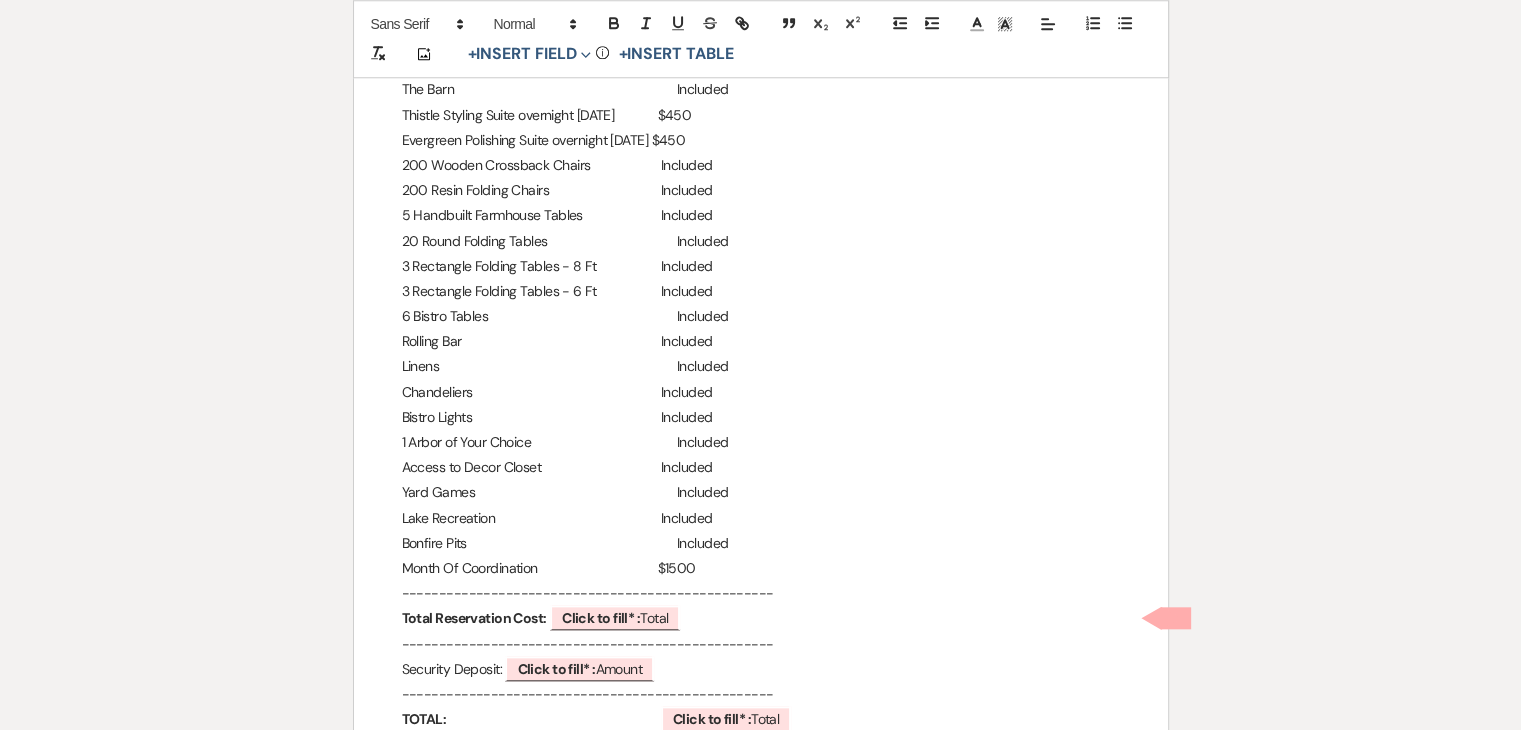 click on "Month Of Coordination								$1500" at bounding box center [761, 568] 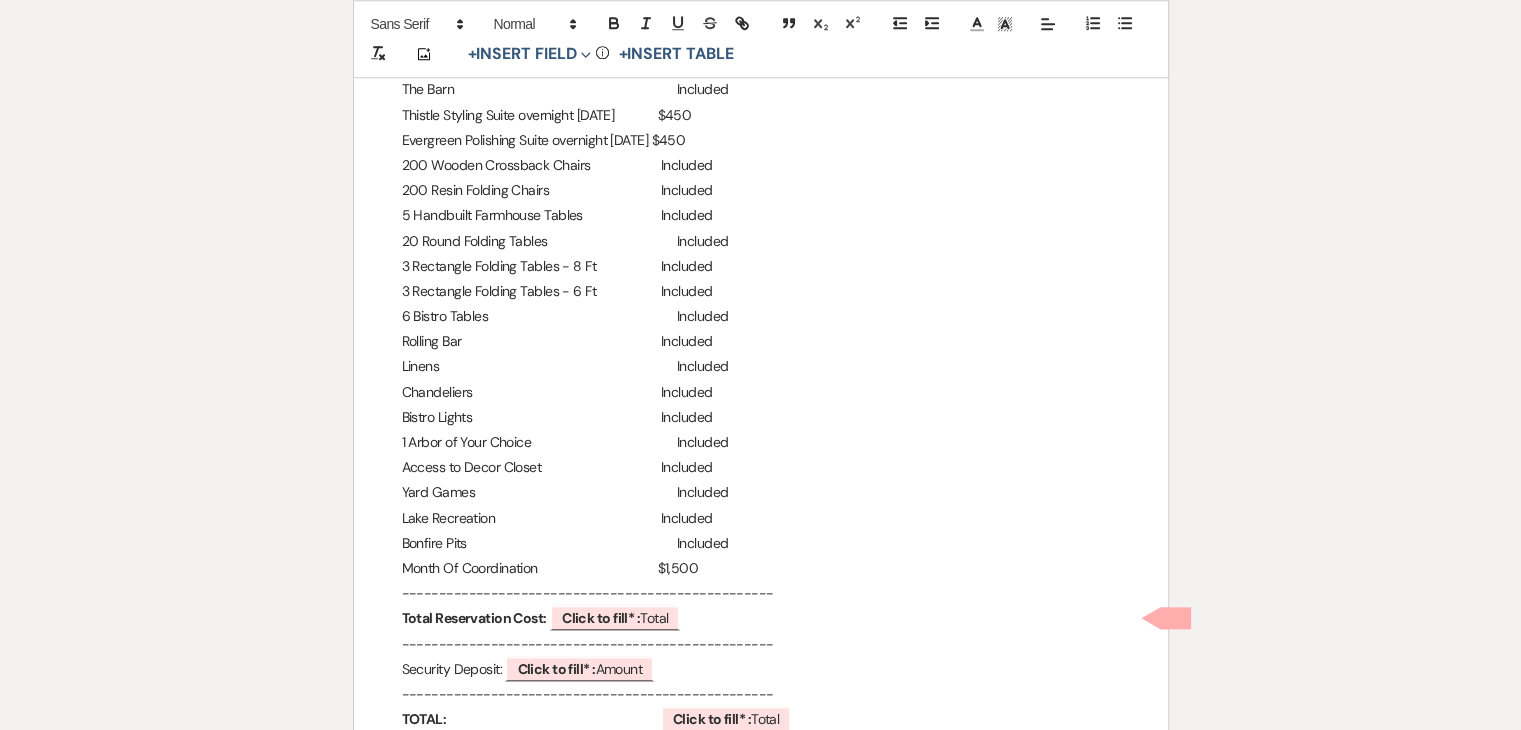 click on "Month Of Coordination								$1,500" at bounding box center (761, 568) 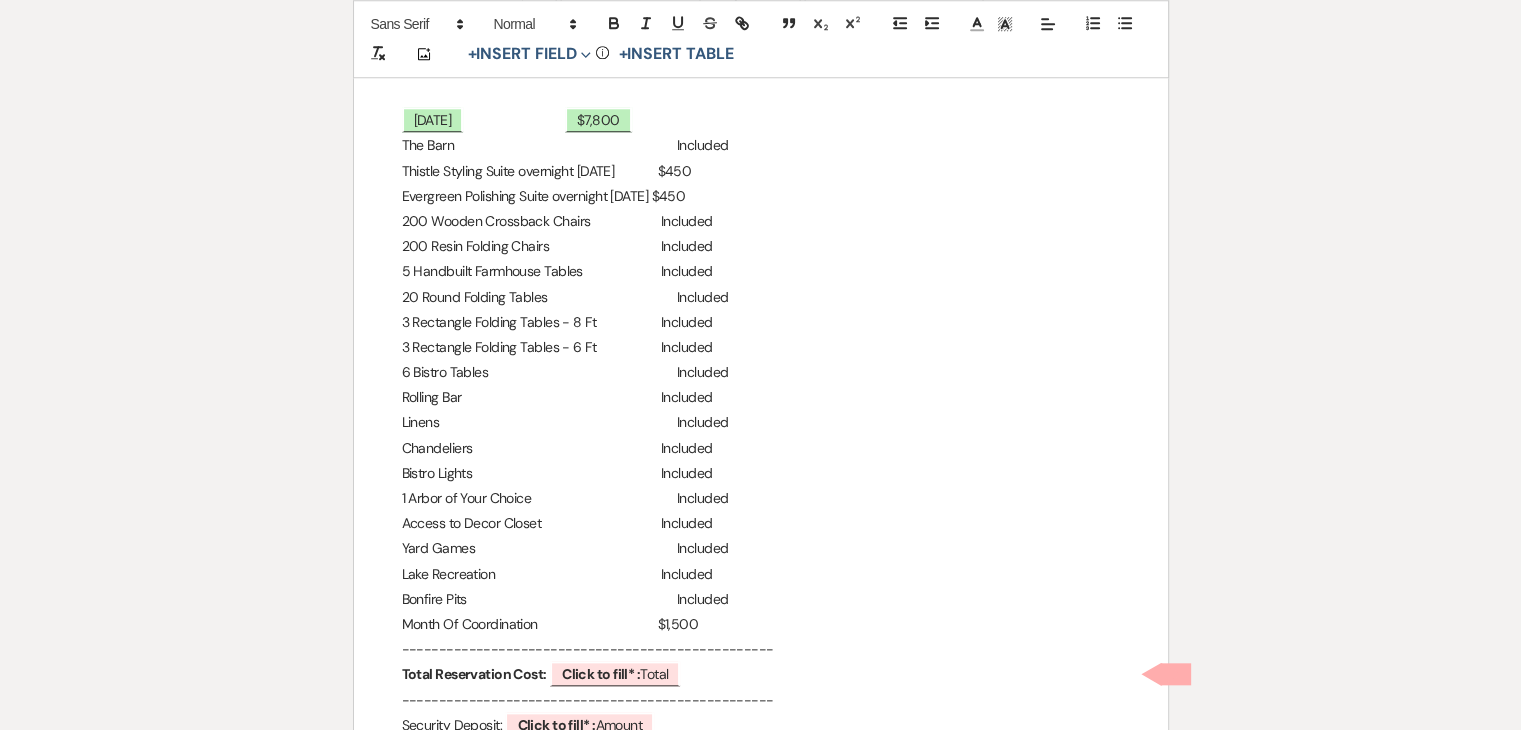 scroll, scrollTop: 1900, scrollLeft: 0, axis: vertical 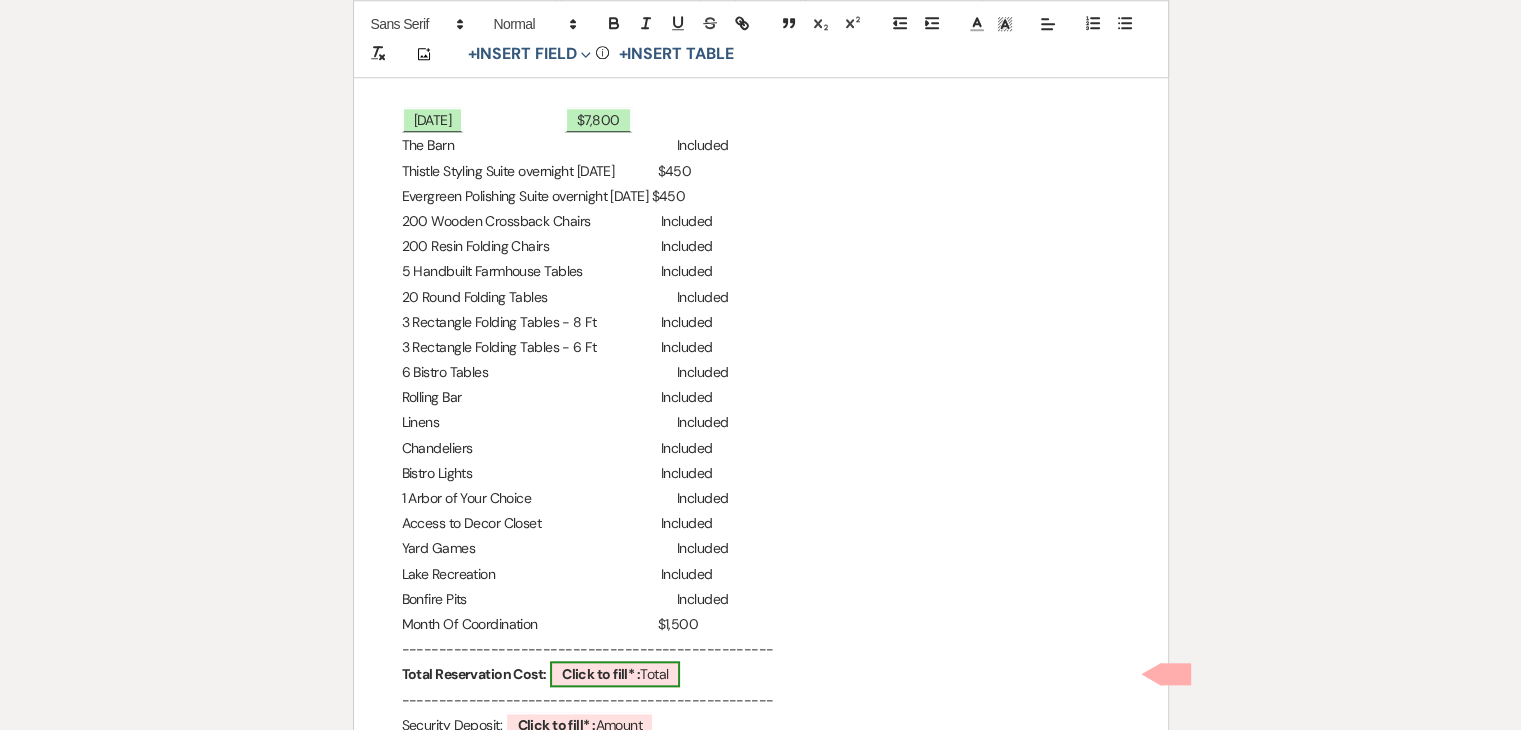 click on "Click to fill* :" at bounding box center (601, 674) 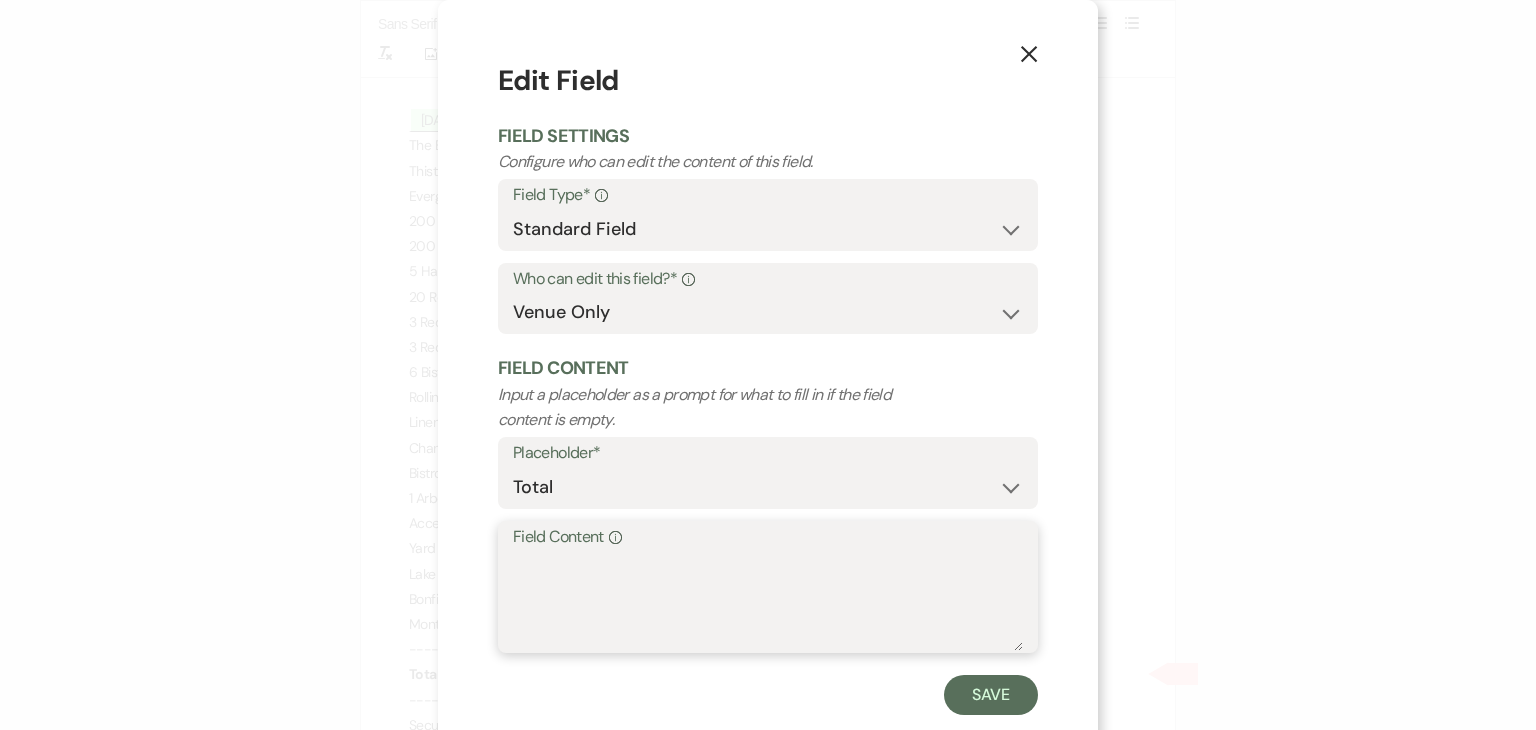 click on "Field Content Info" at bounding box center (768, 601) 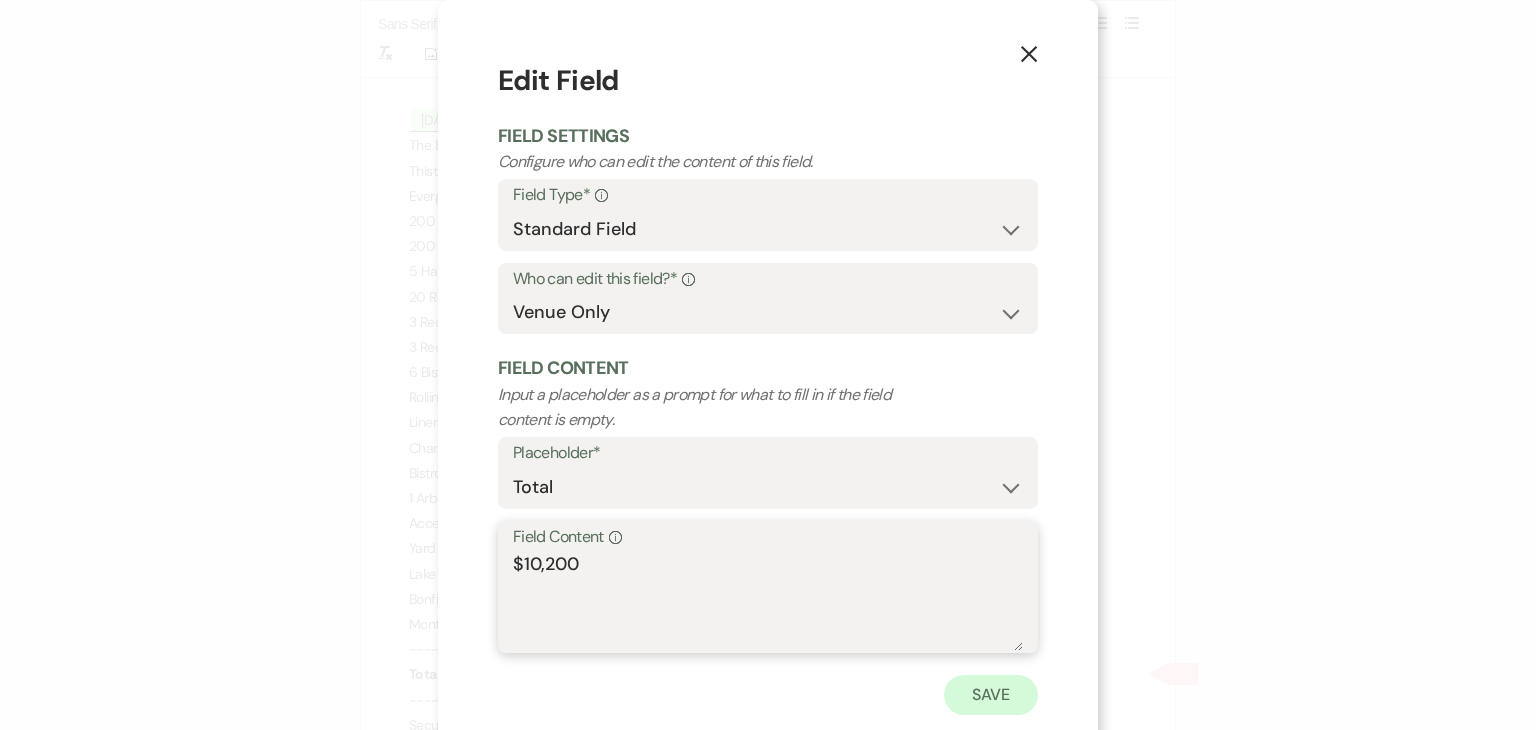 type on "$10,200" 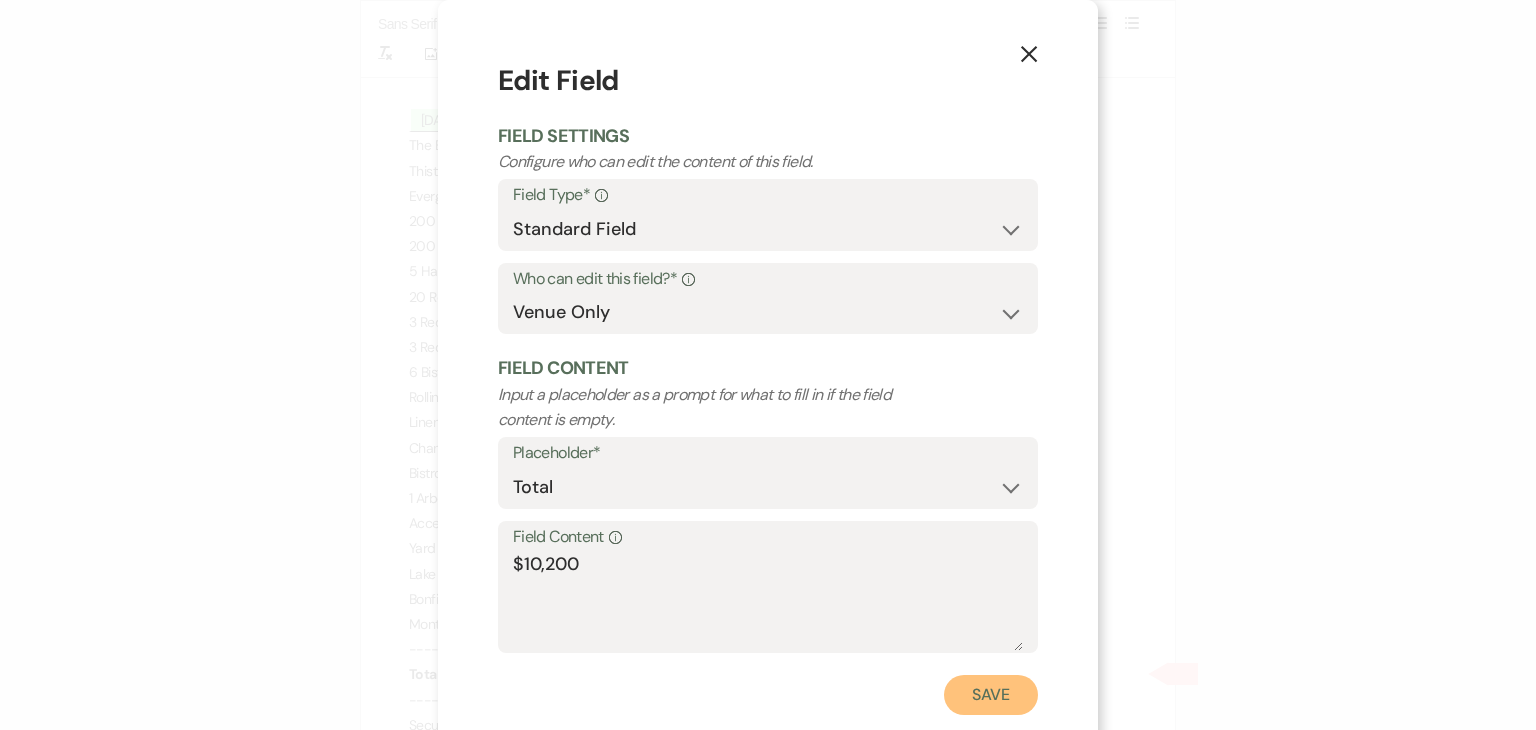 click on "Save" at bounding box center [991, 695] 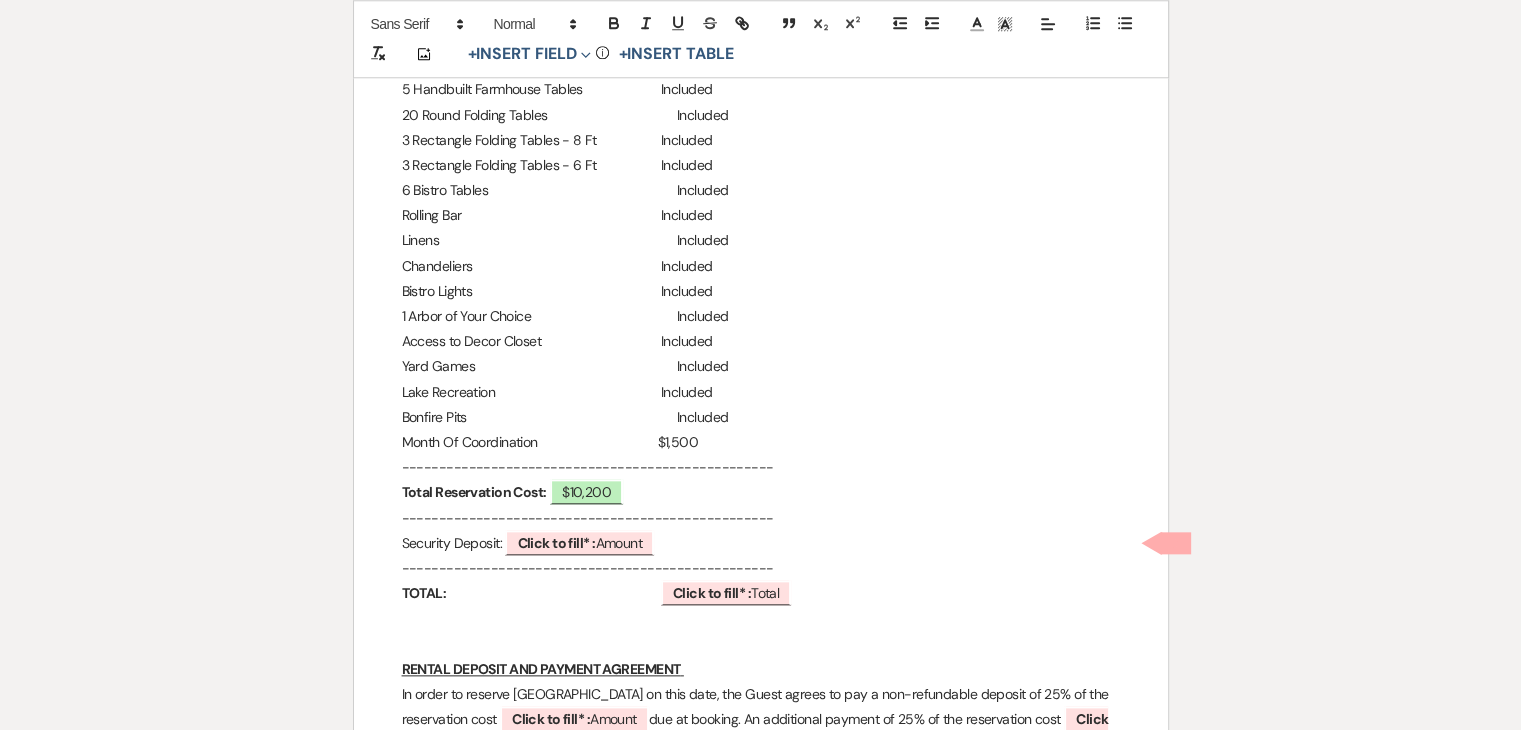 scroll, scrollTop: 2084, scrollLeft: 0, axis: vertical 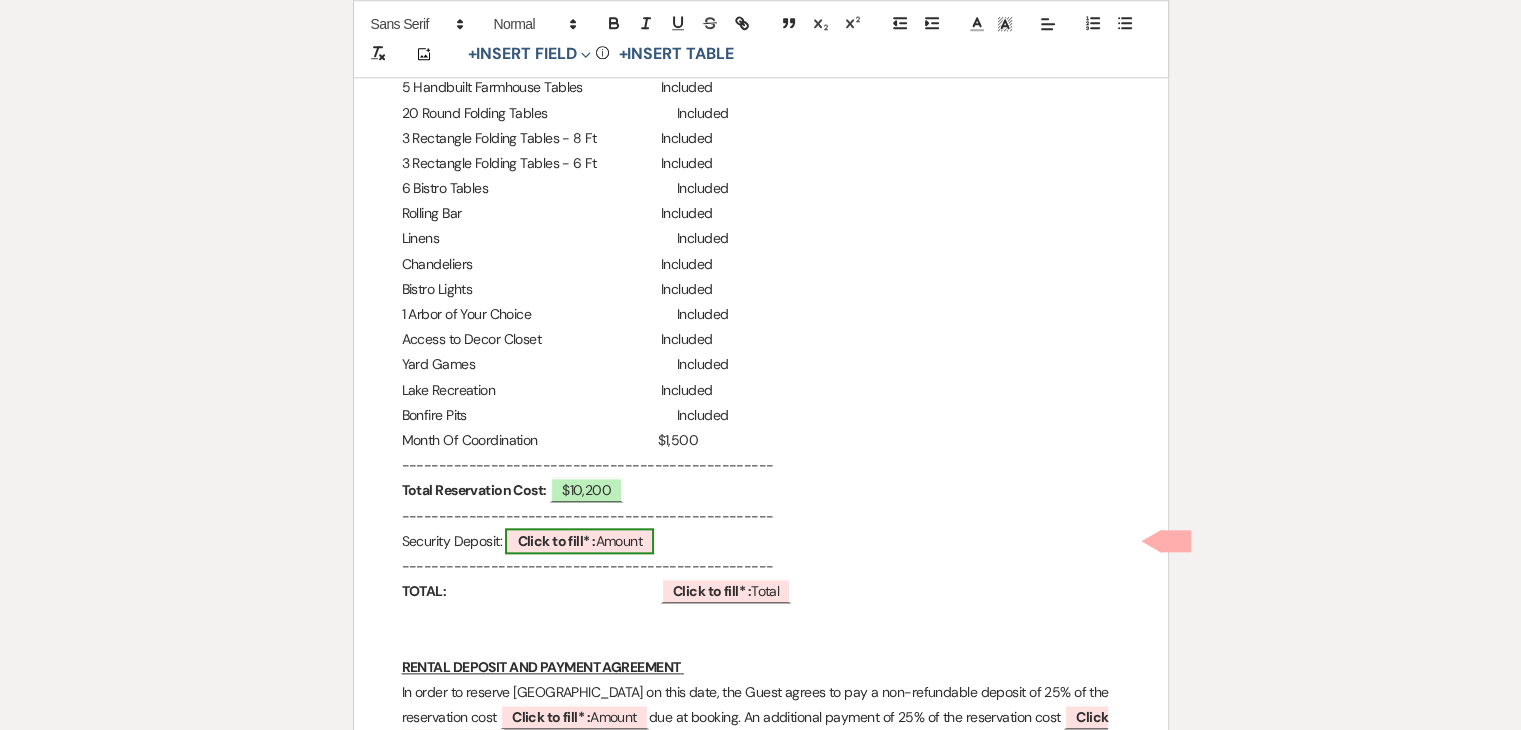 click on "Click to fill* :
Amount" at bounding box center (579, 541) 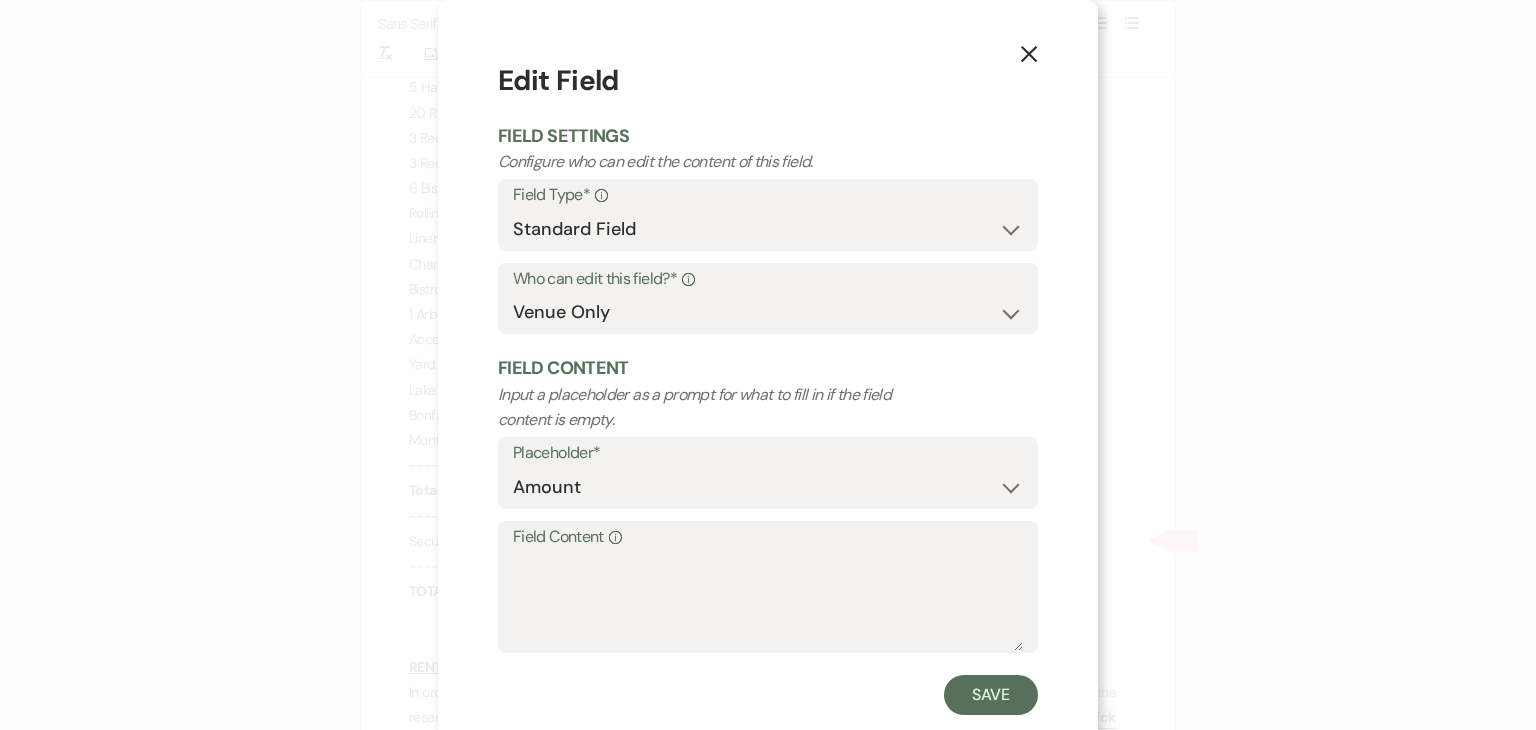 click on "Field Content Info" at bounding box center (768, 537) 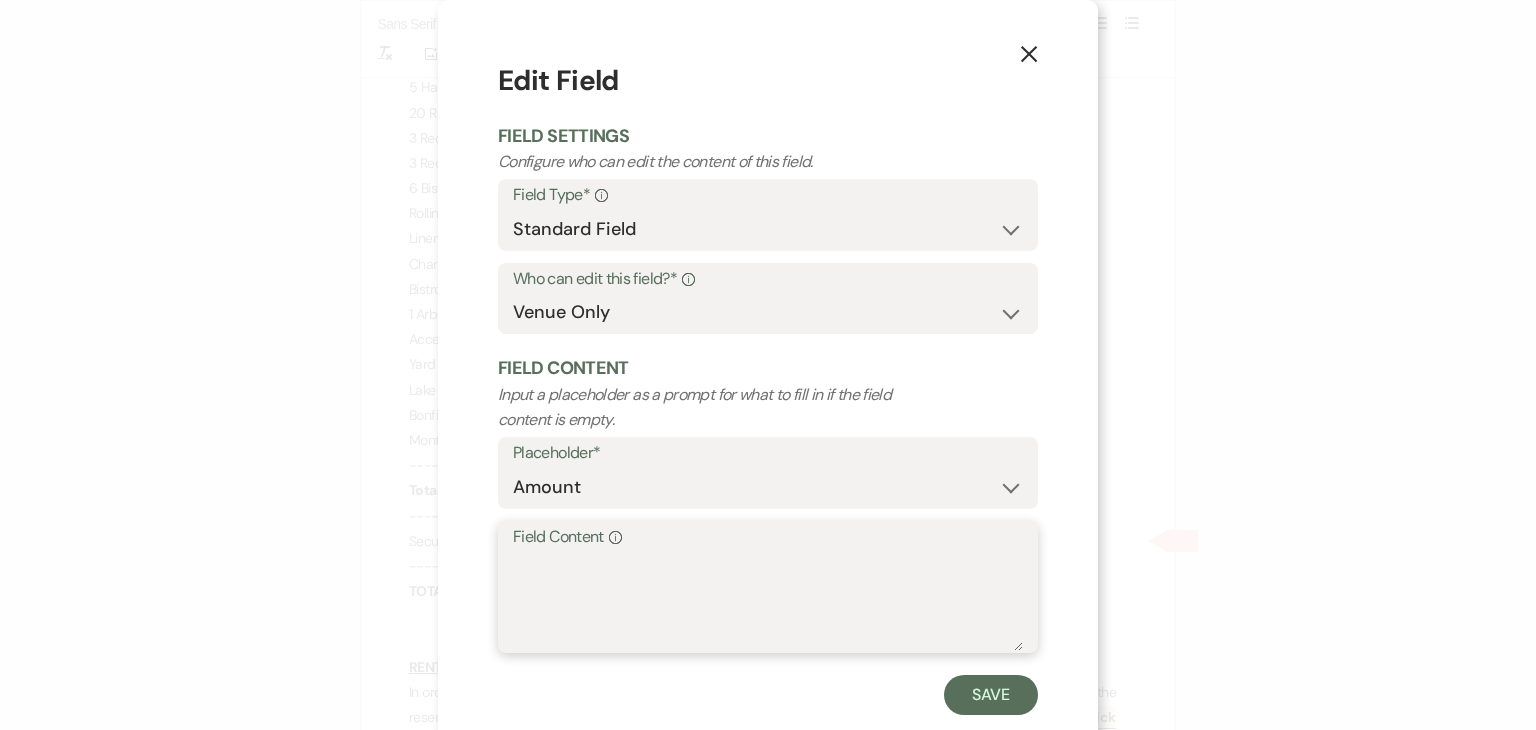 click on "Field Content Info" at bounding box center [768, 601] 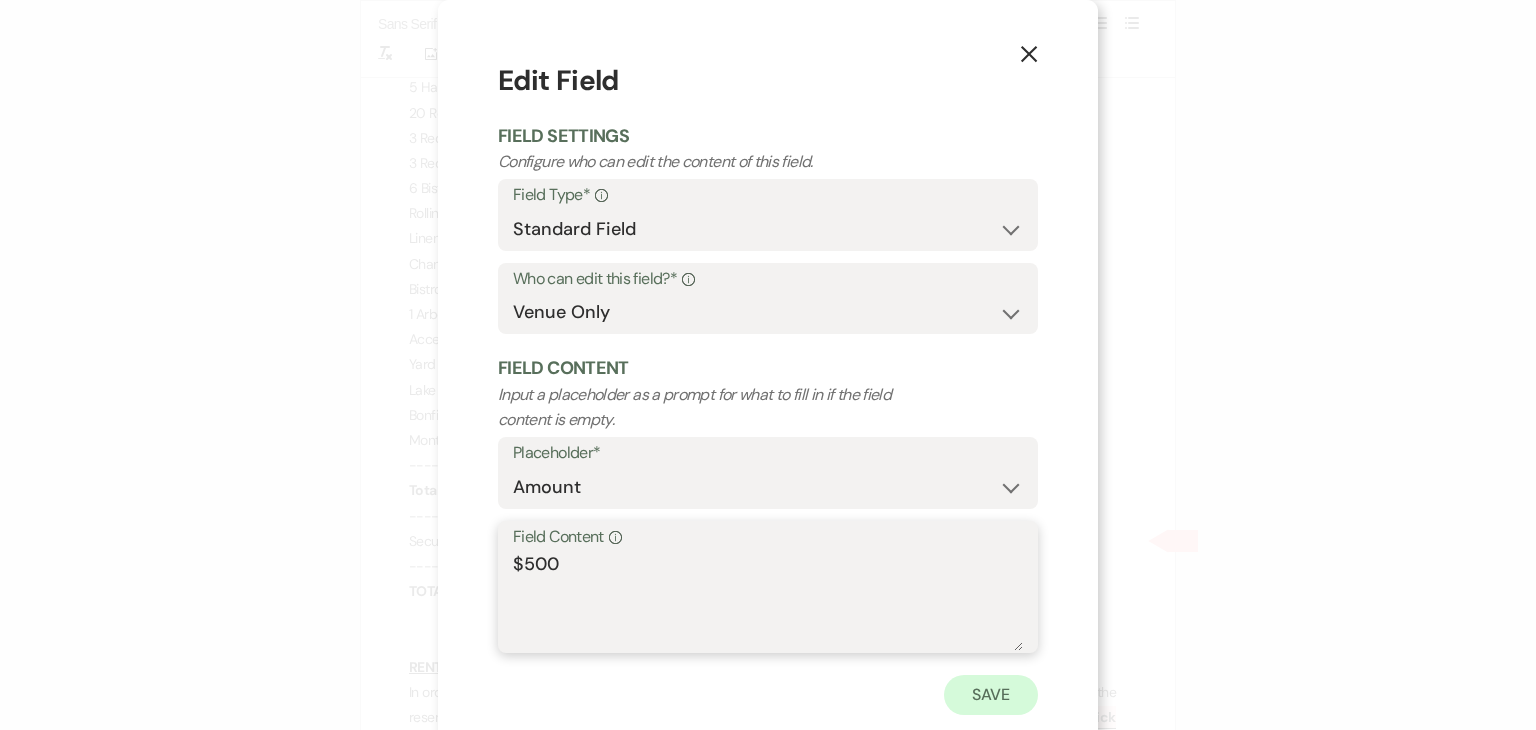 type on "$500" 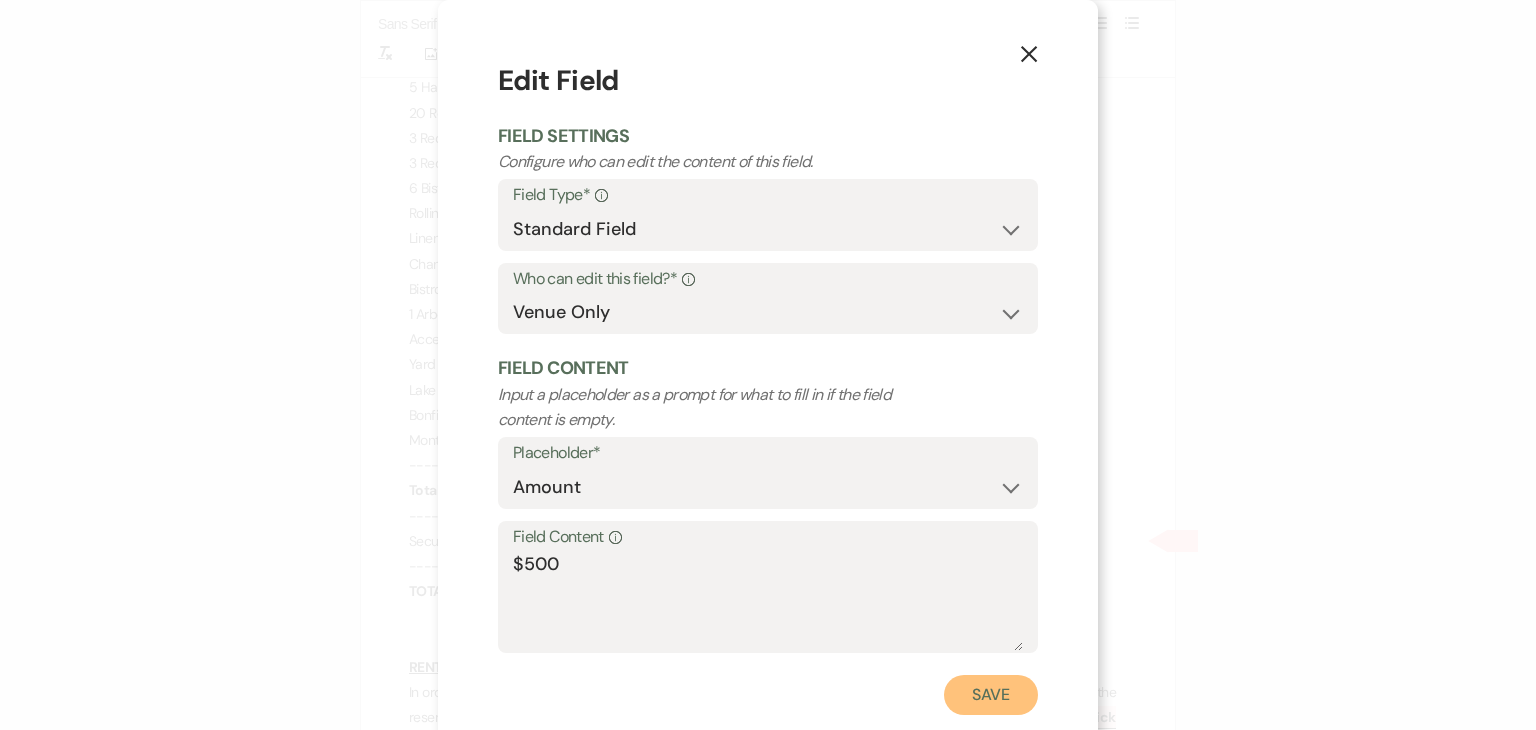 click on "Save" at bounding box center (991, 695) 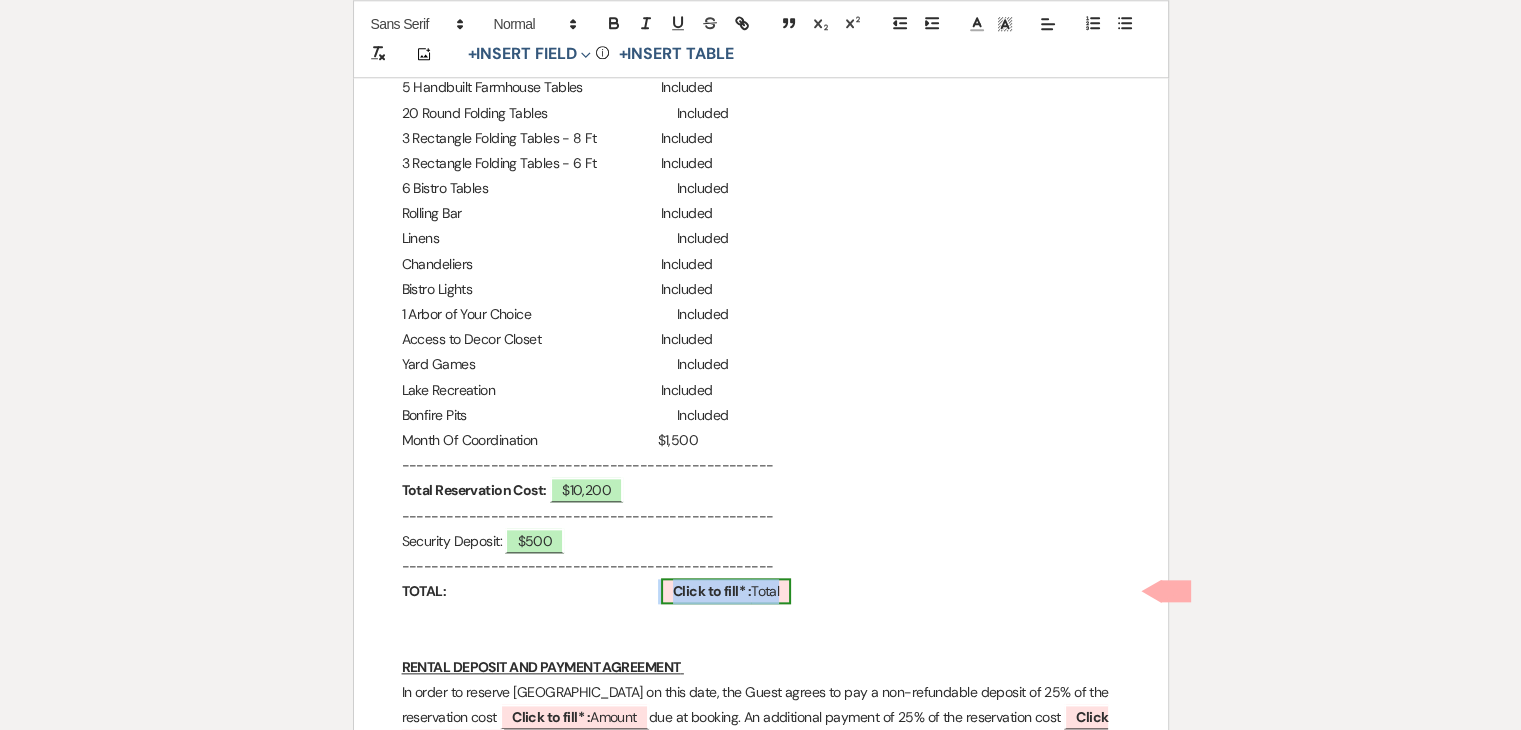 click on "Click to fill* :
Total" at bounding box center [726, 591] 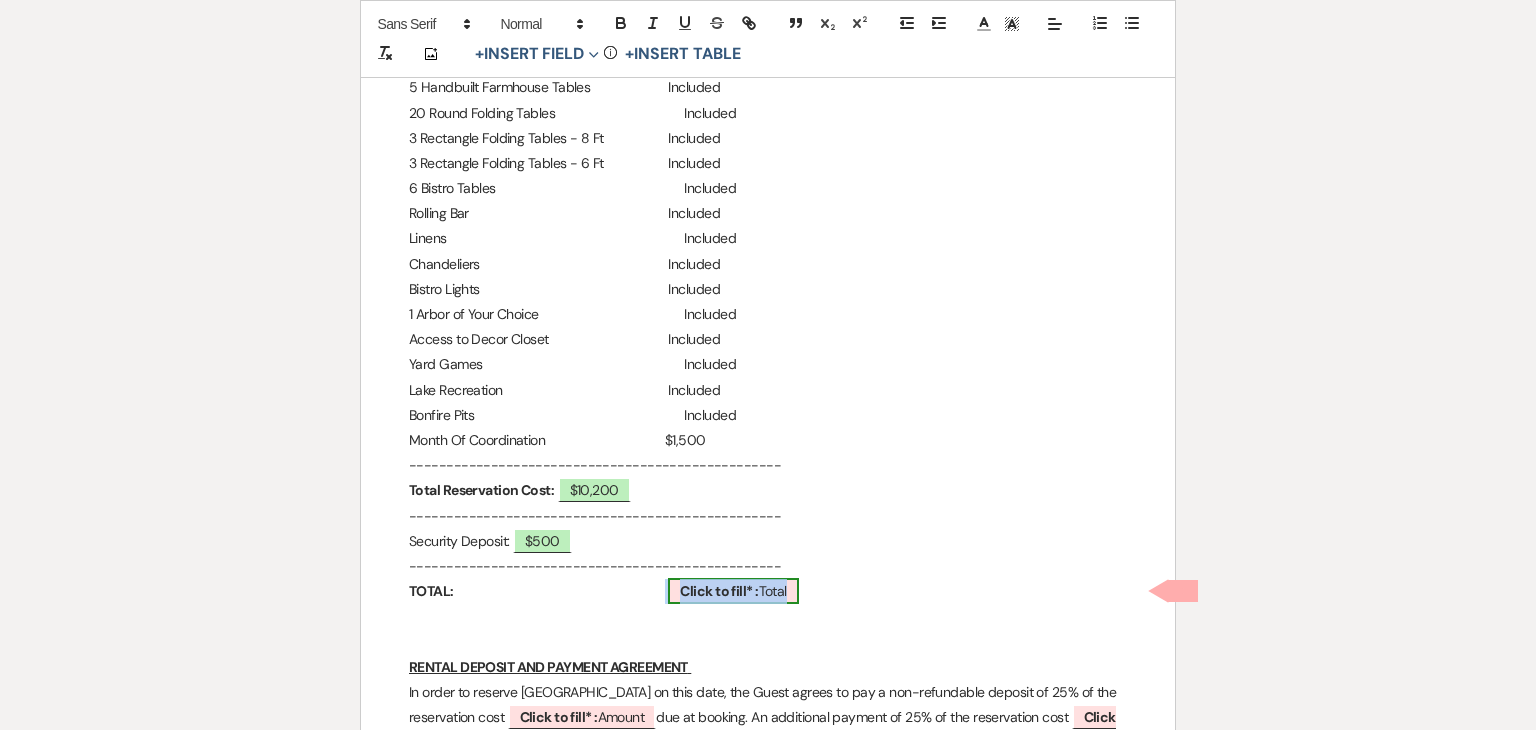 select on "owner" 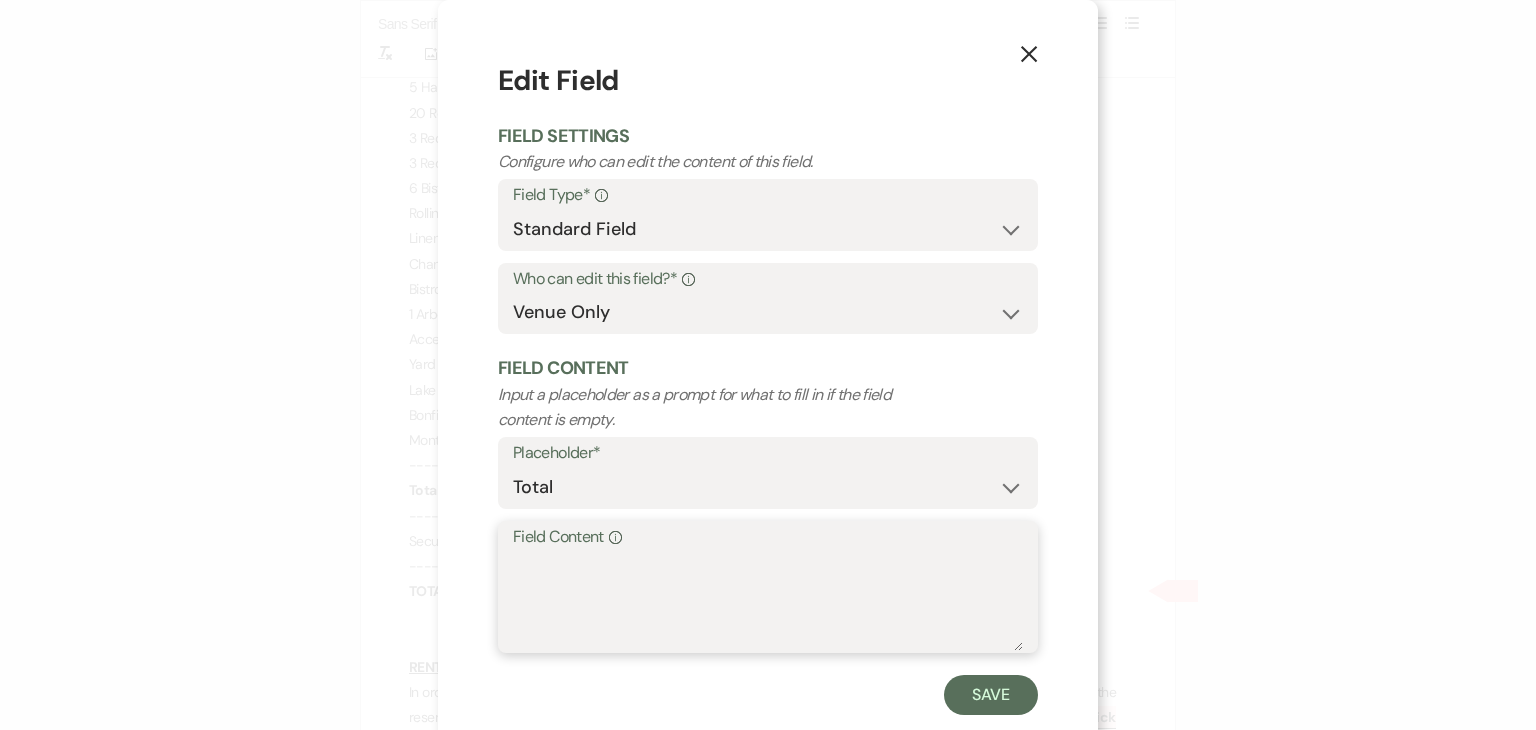 click on "Field Content Info" at bounding box center [768, 601] 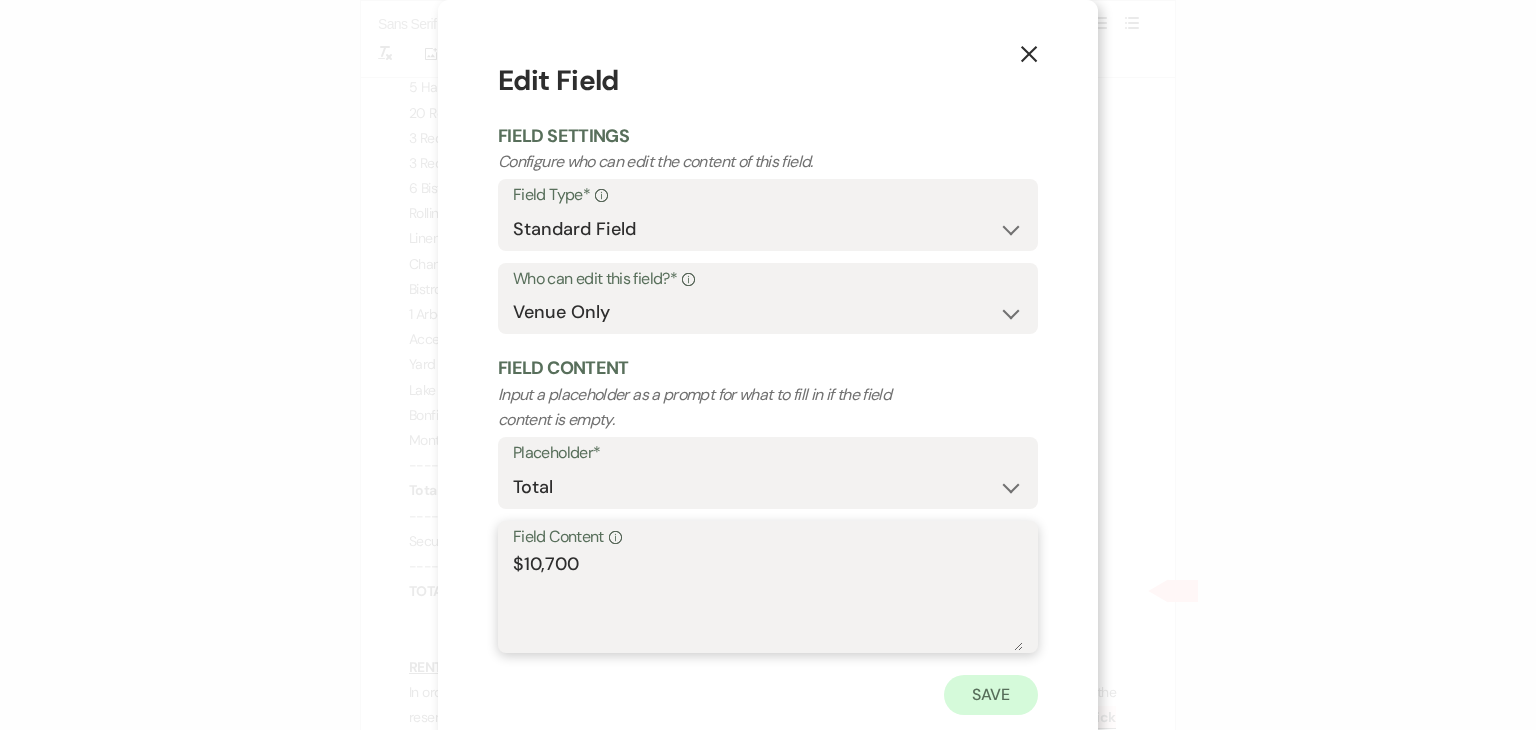 type on "$10,700" 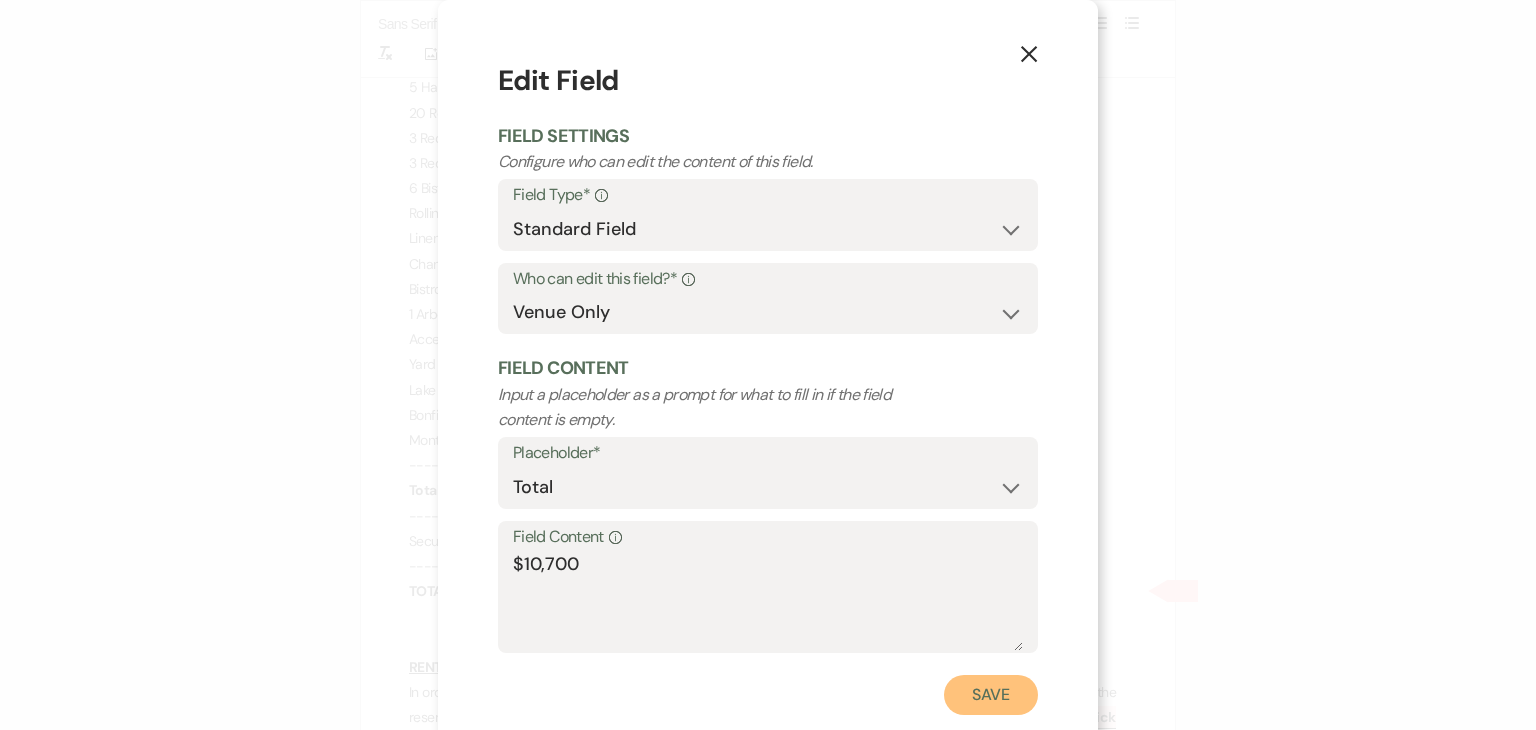 click on "Save" at bounding box center (991, 695) 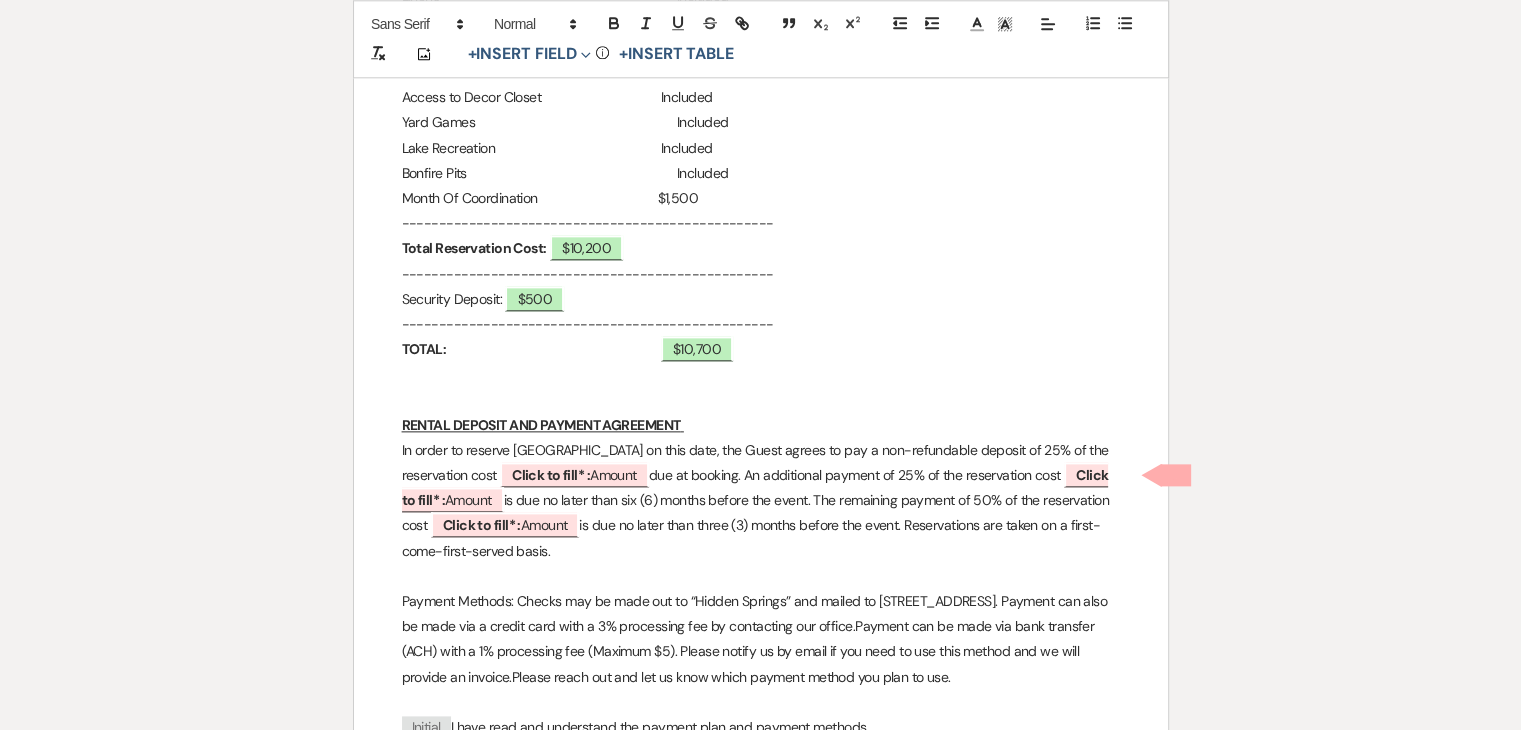 scroll, scrollTop: 2356, scrollLeft: 0, axis: vertical 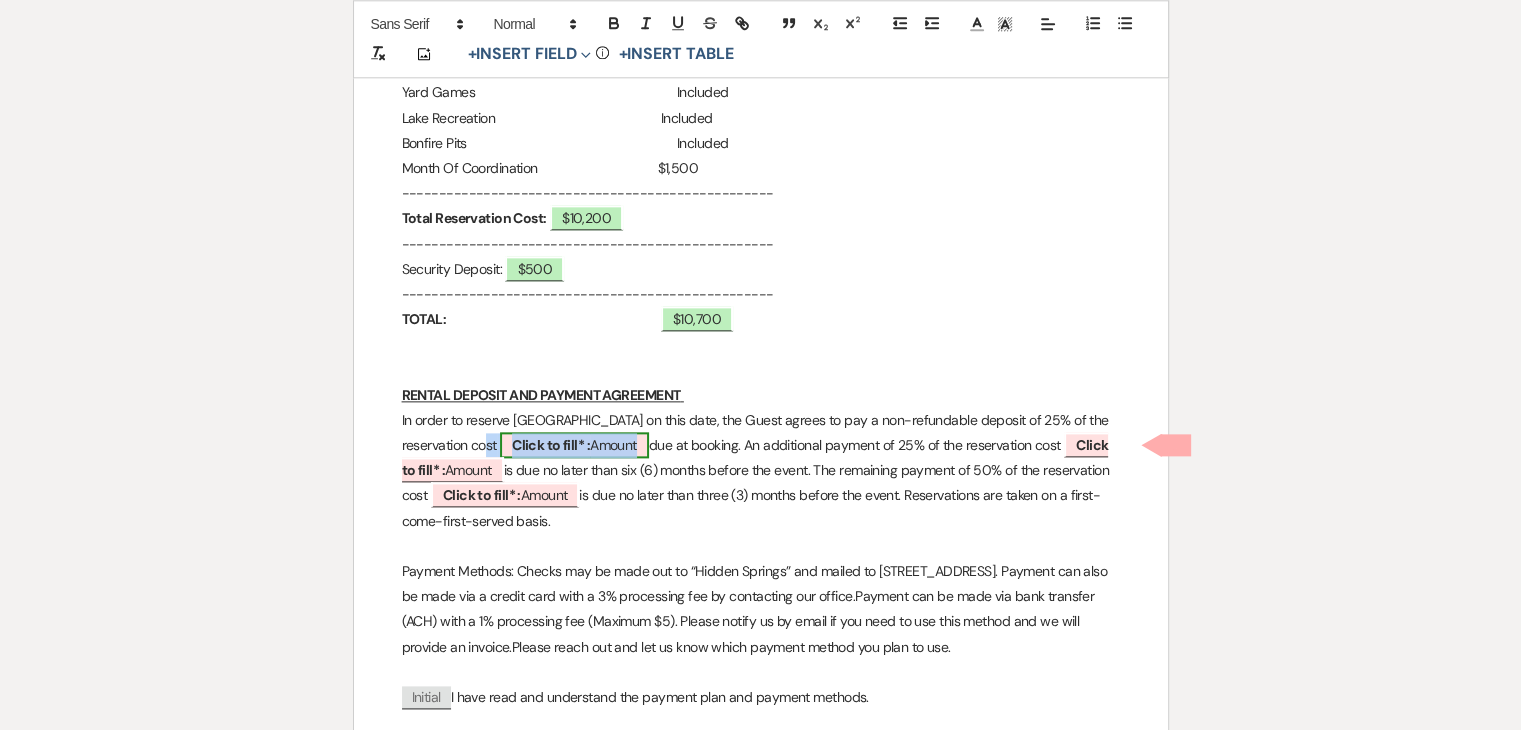 click on "Click to fill* :
Amount" at bounding box center [574, 445] 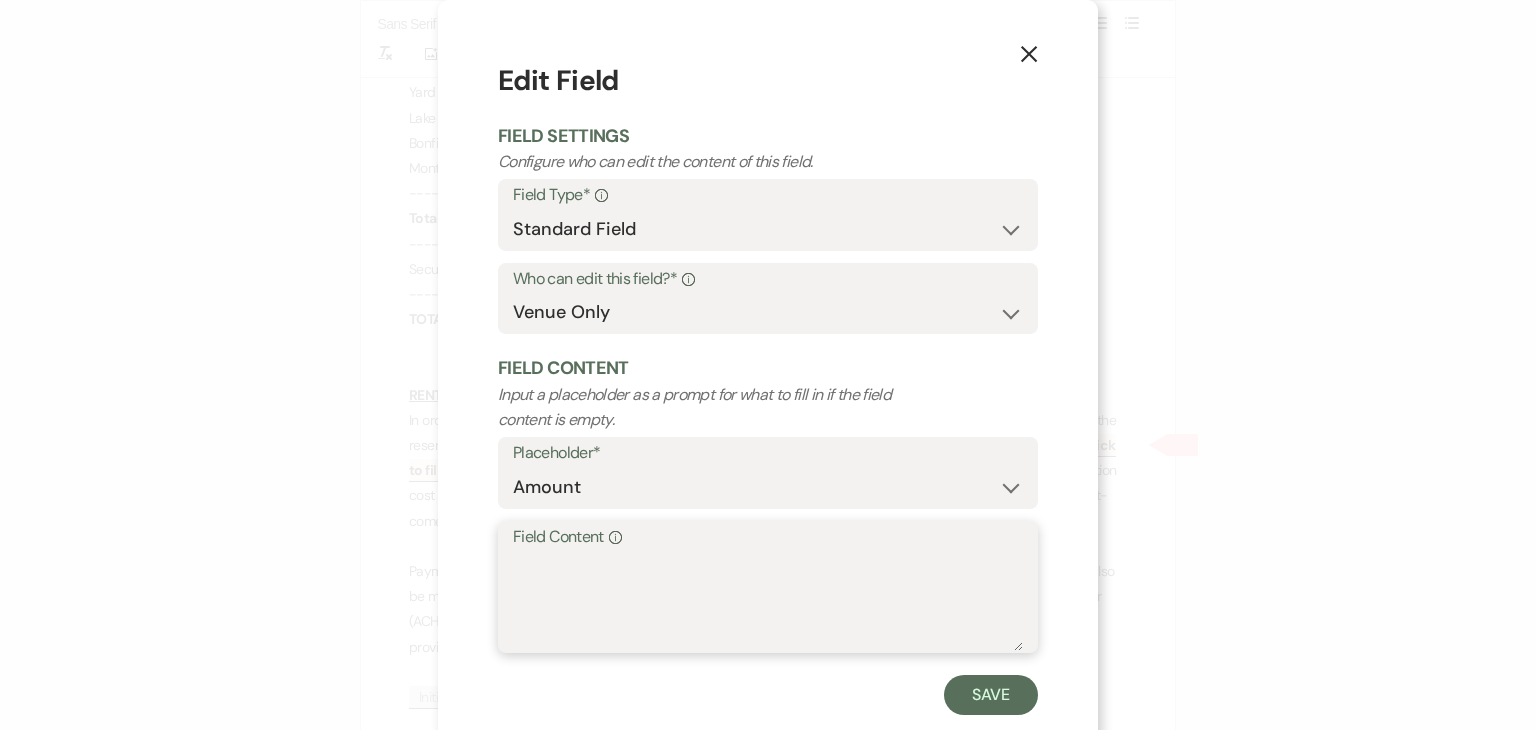 click on "Field Content Info" at bounding box center (768, 601) 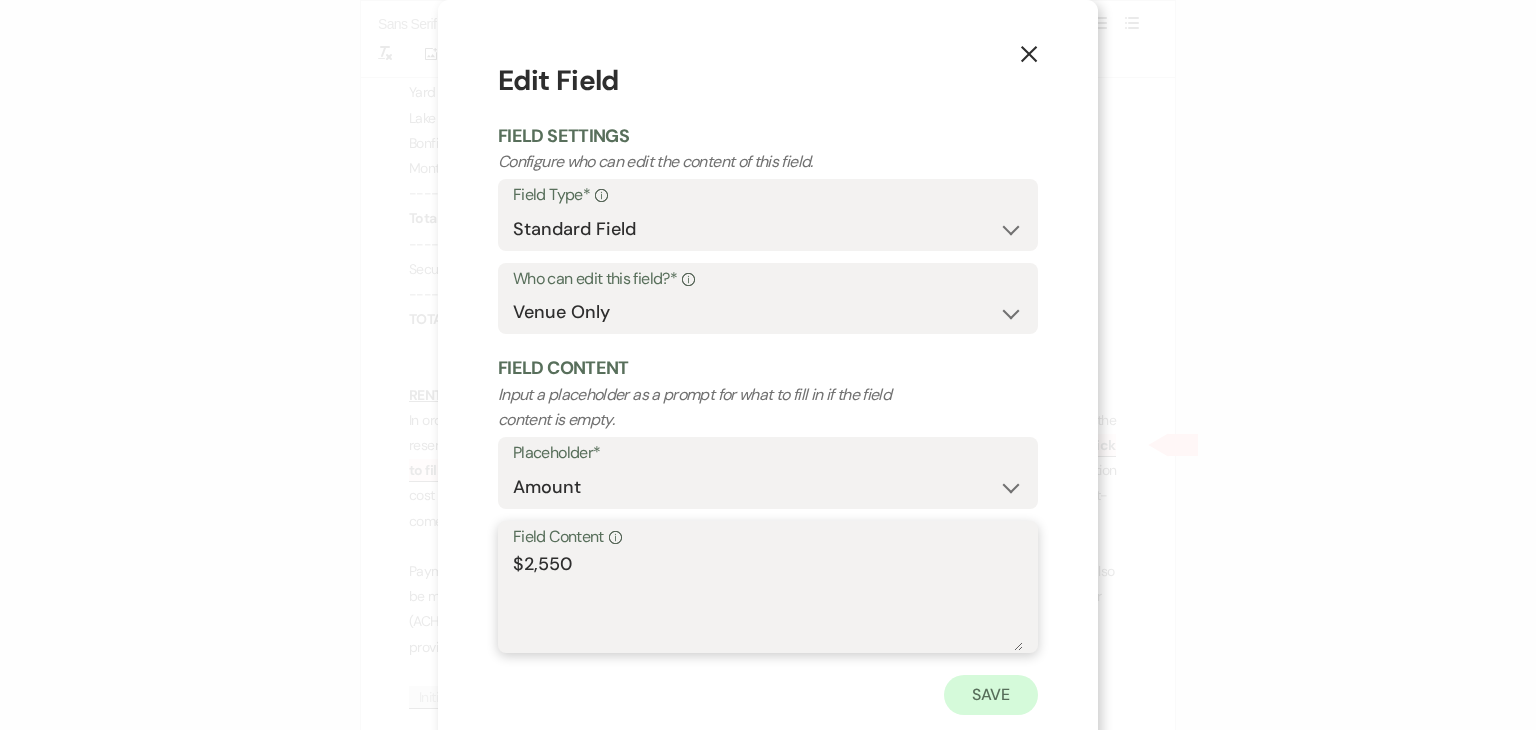 type on "$2,550" 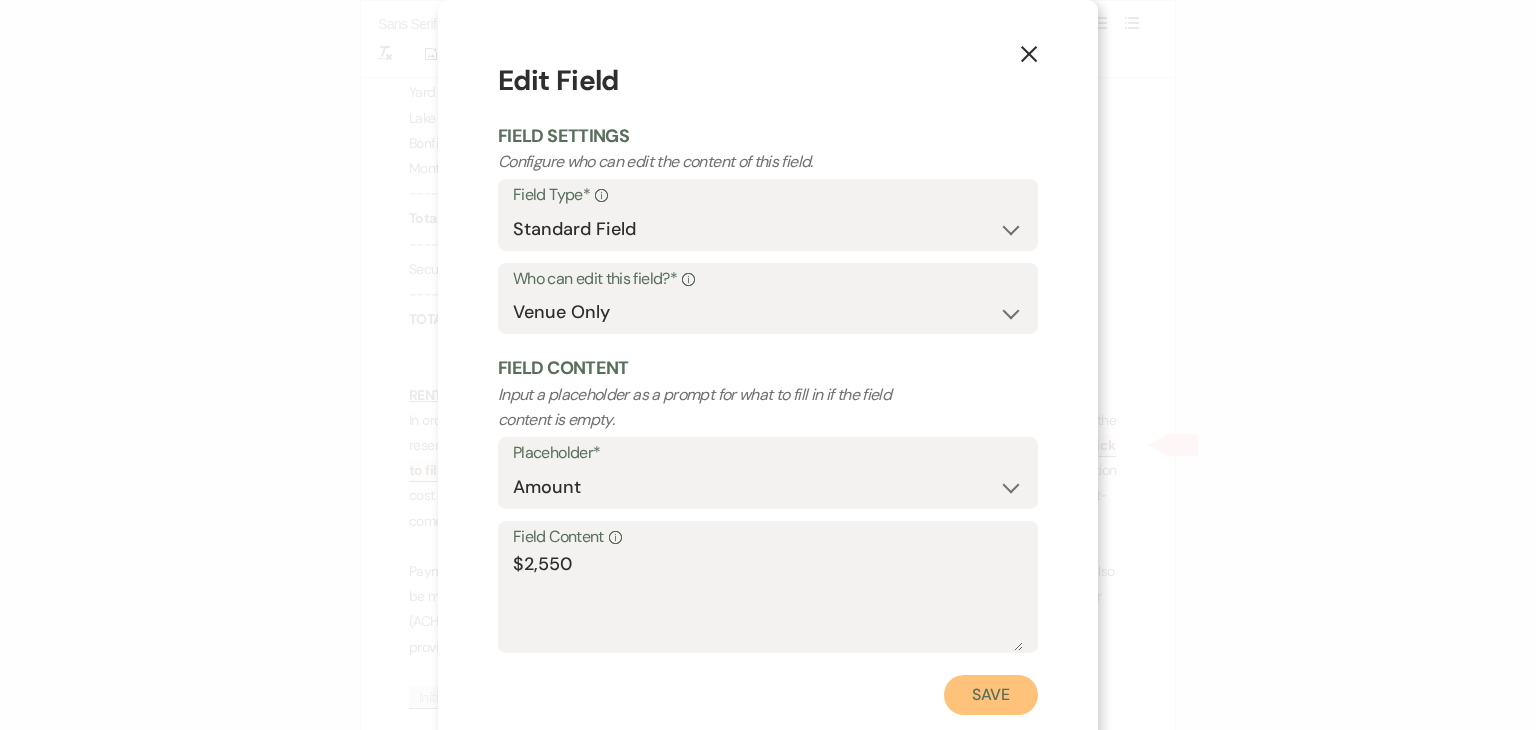 click on "Save" at bounding box center (991, 695) 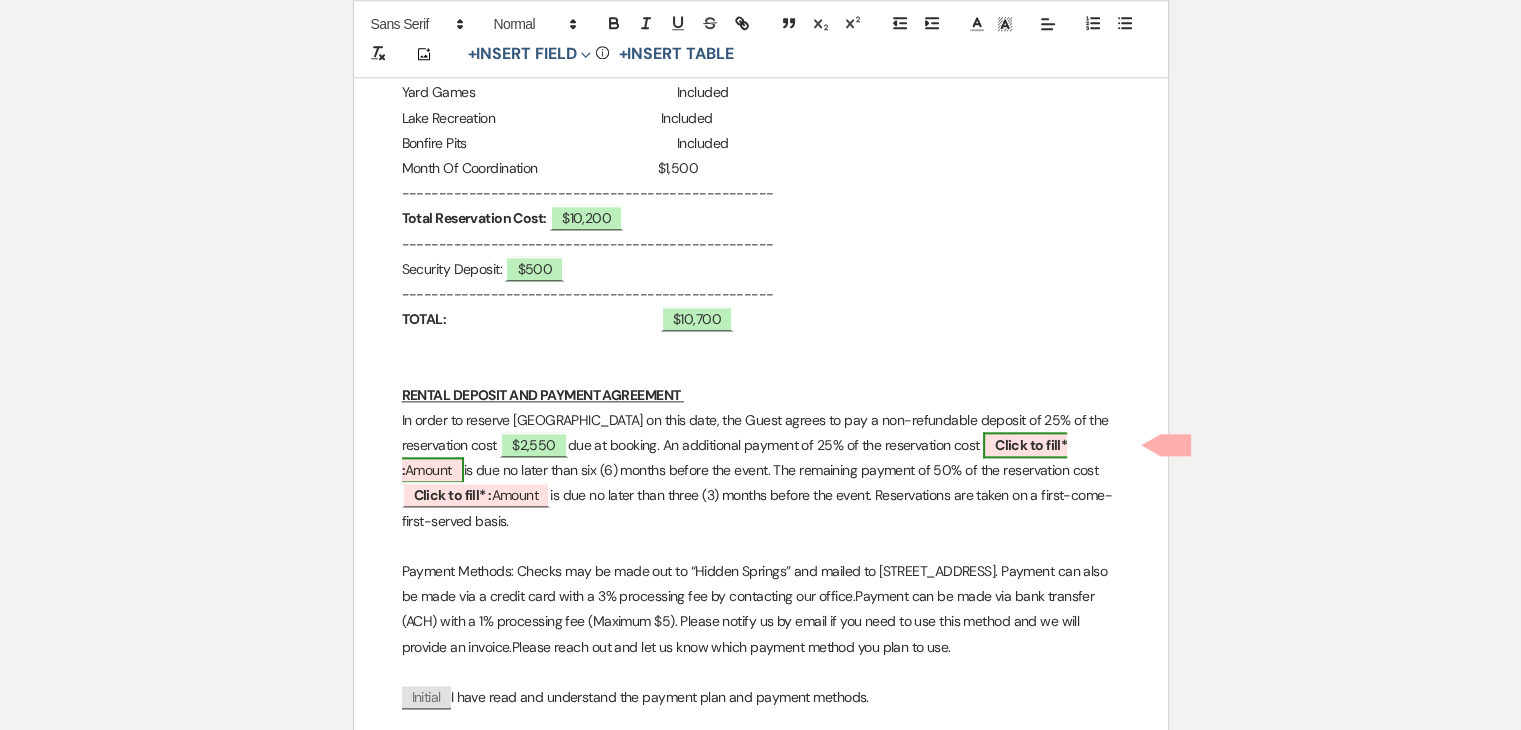 click on "Click to fill* :
Amount" at bounding box center (735, 457) 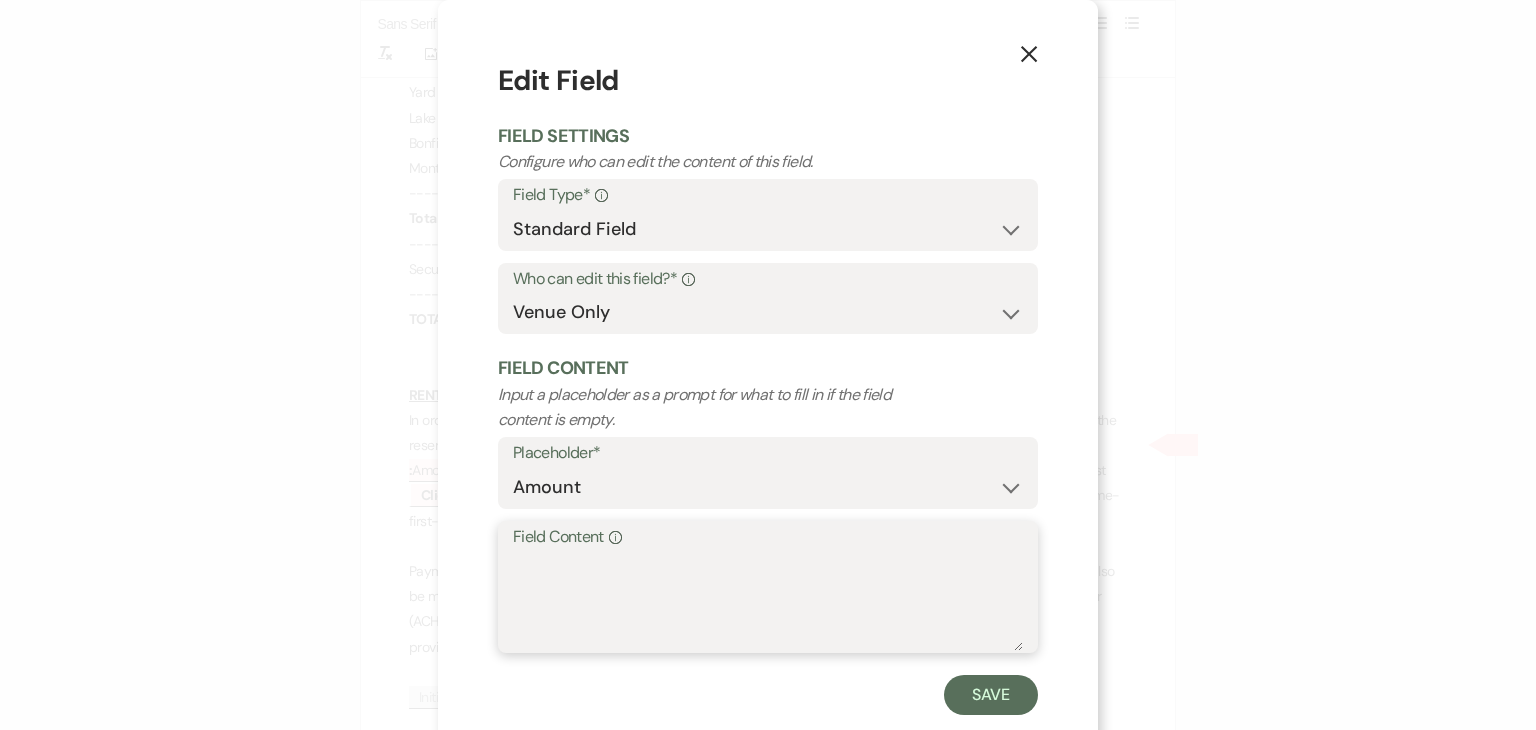 click on "Field Content Info" at bounding box center [768, 601] 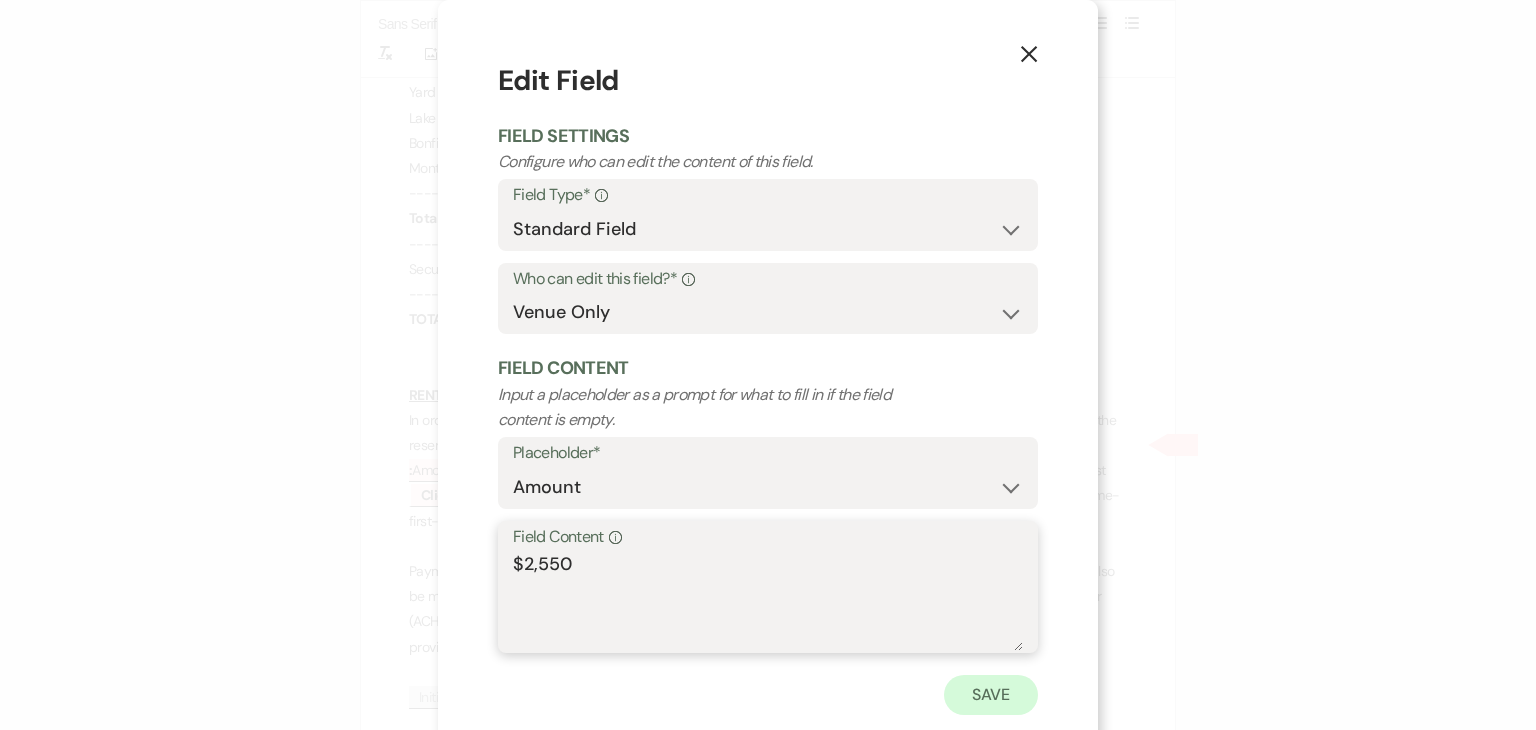 type on "$2,550" 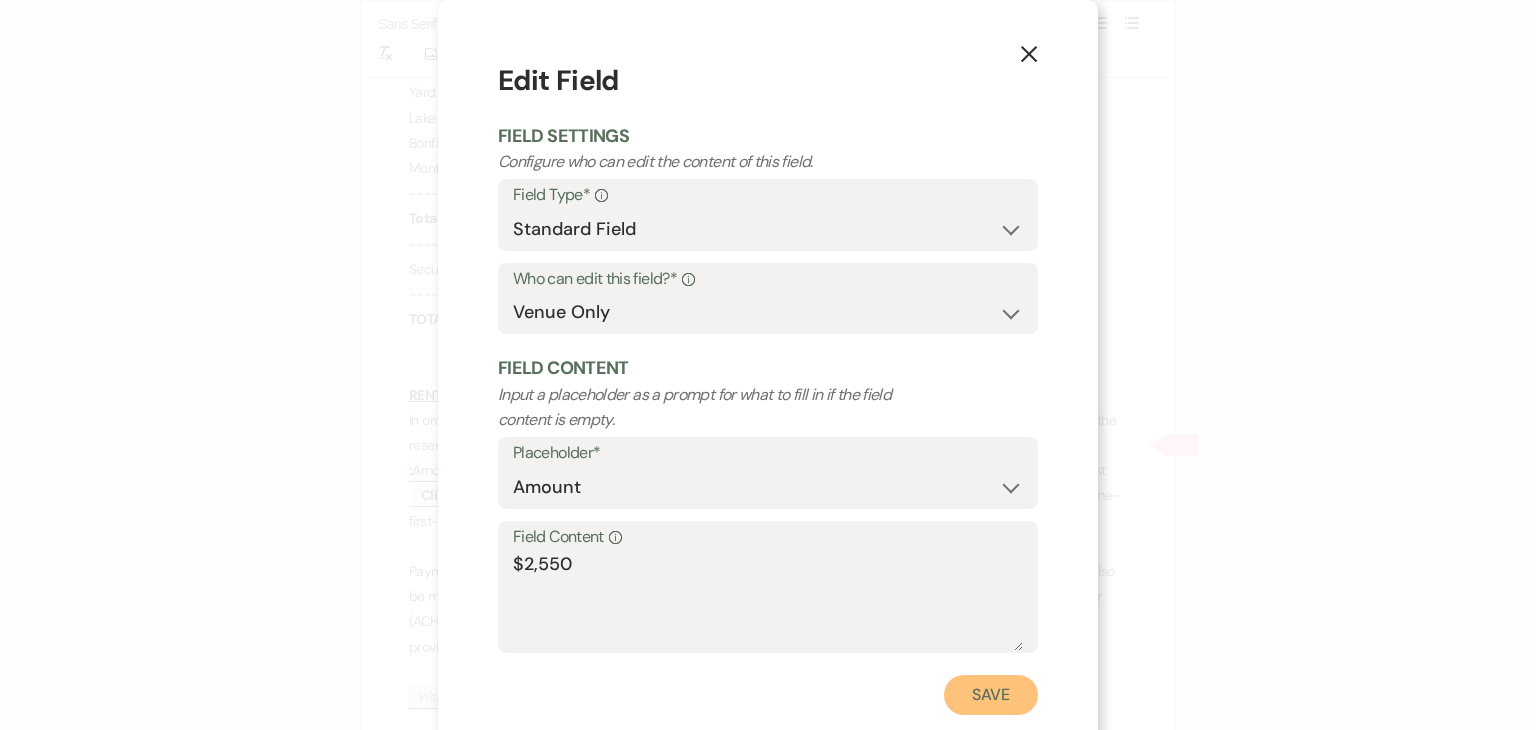 click on "Save" at bounding box center [991, 695] 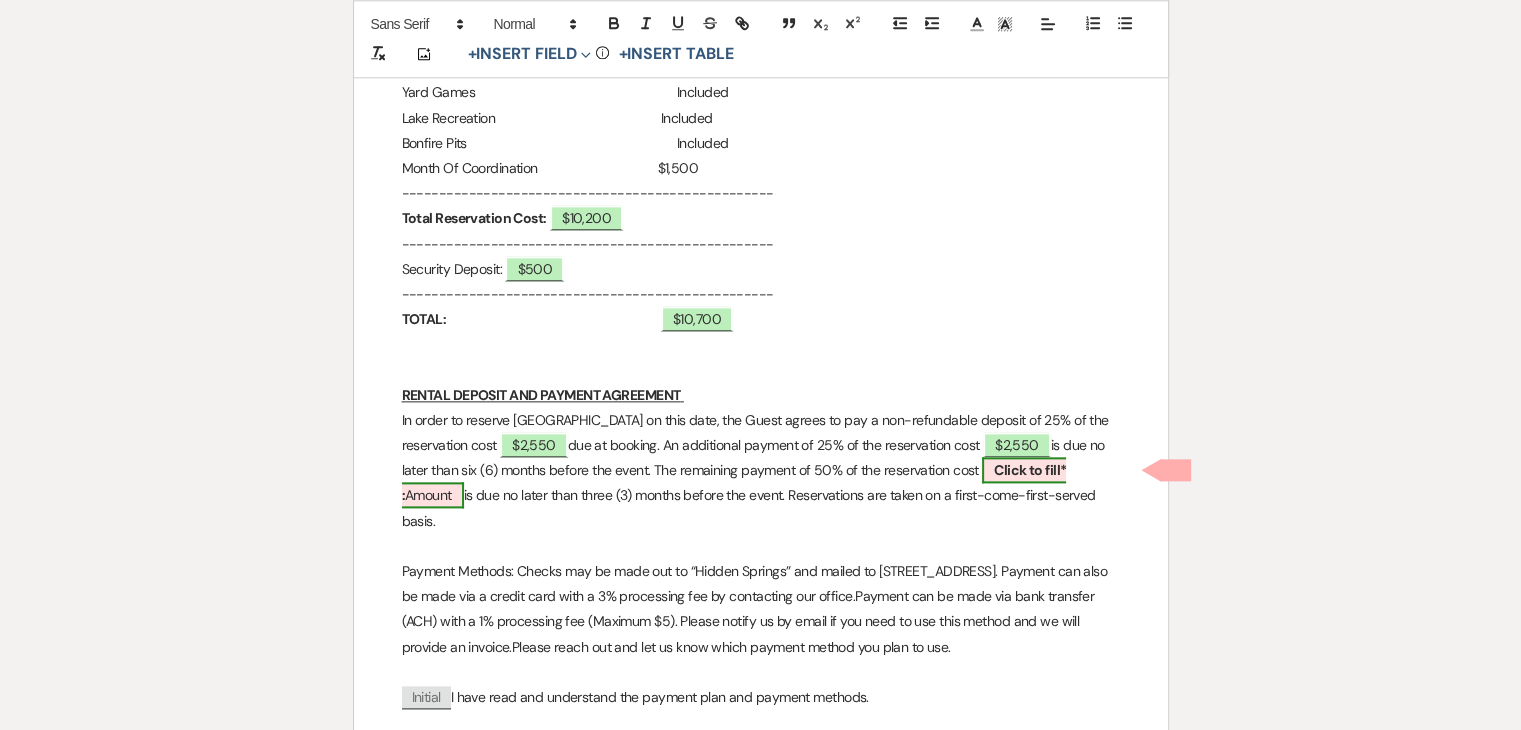 click on "Click to fill* :" at bounding box center (734, 482) 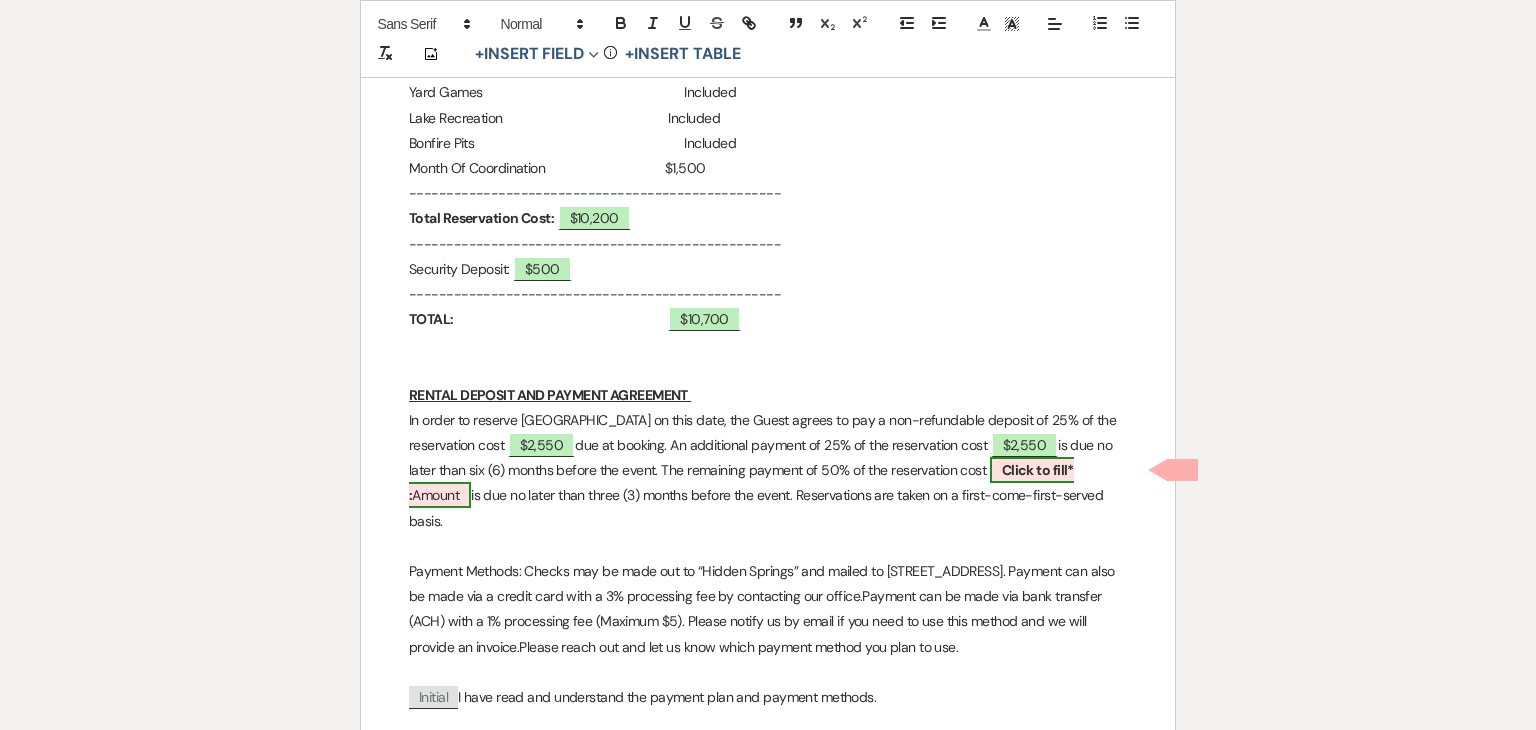 select on "owner" 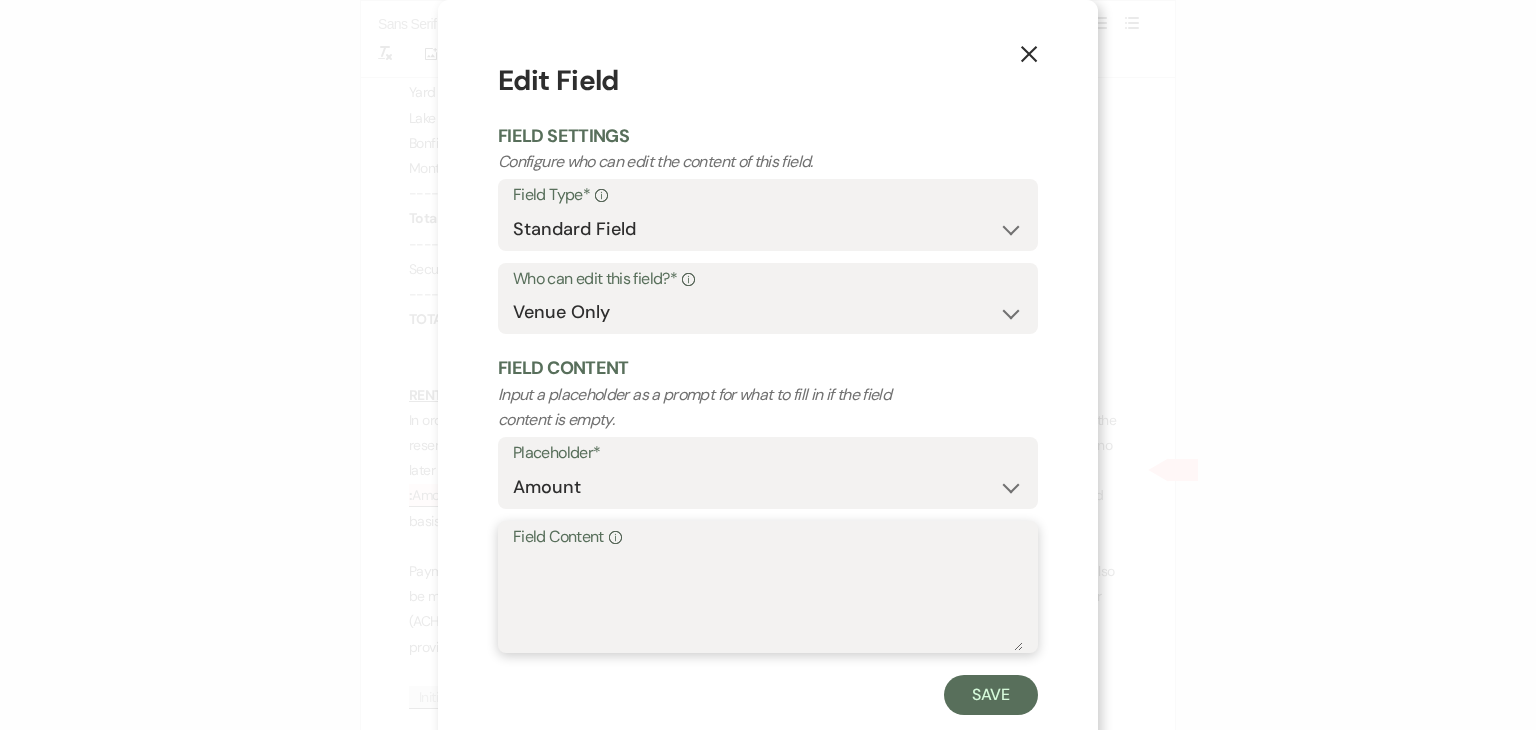 click on "Field Content Info" at bounding box center [768, 601] 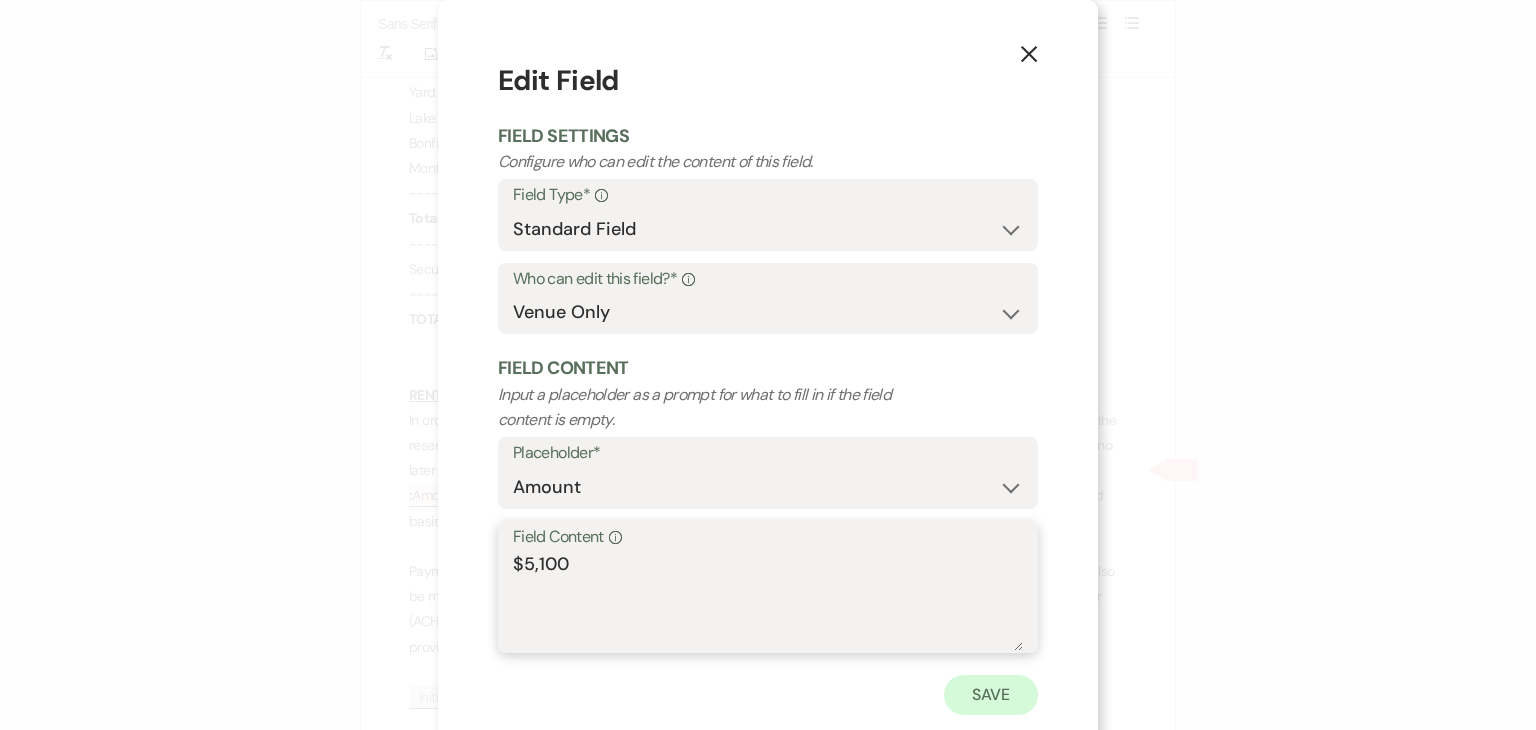 type on "$5,100" 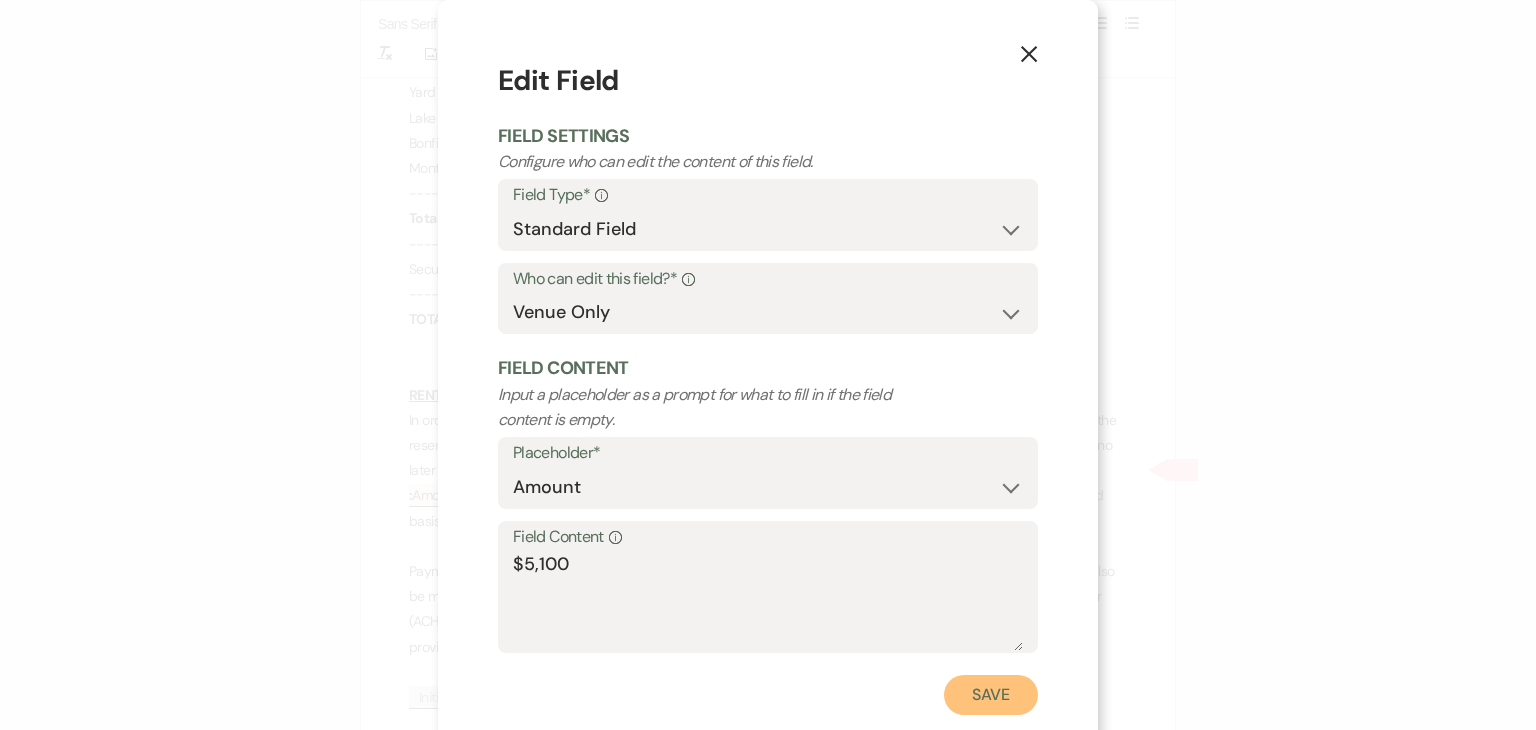 click on "Save" at bounding box center [991, 695] 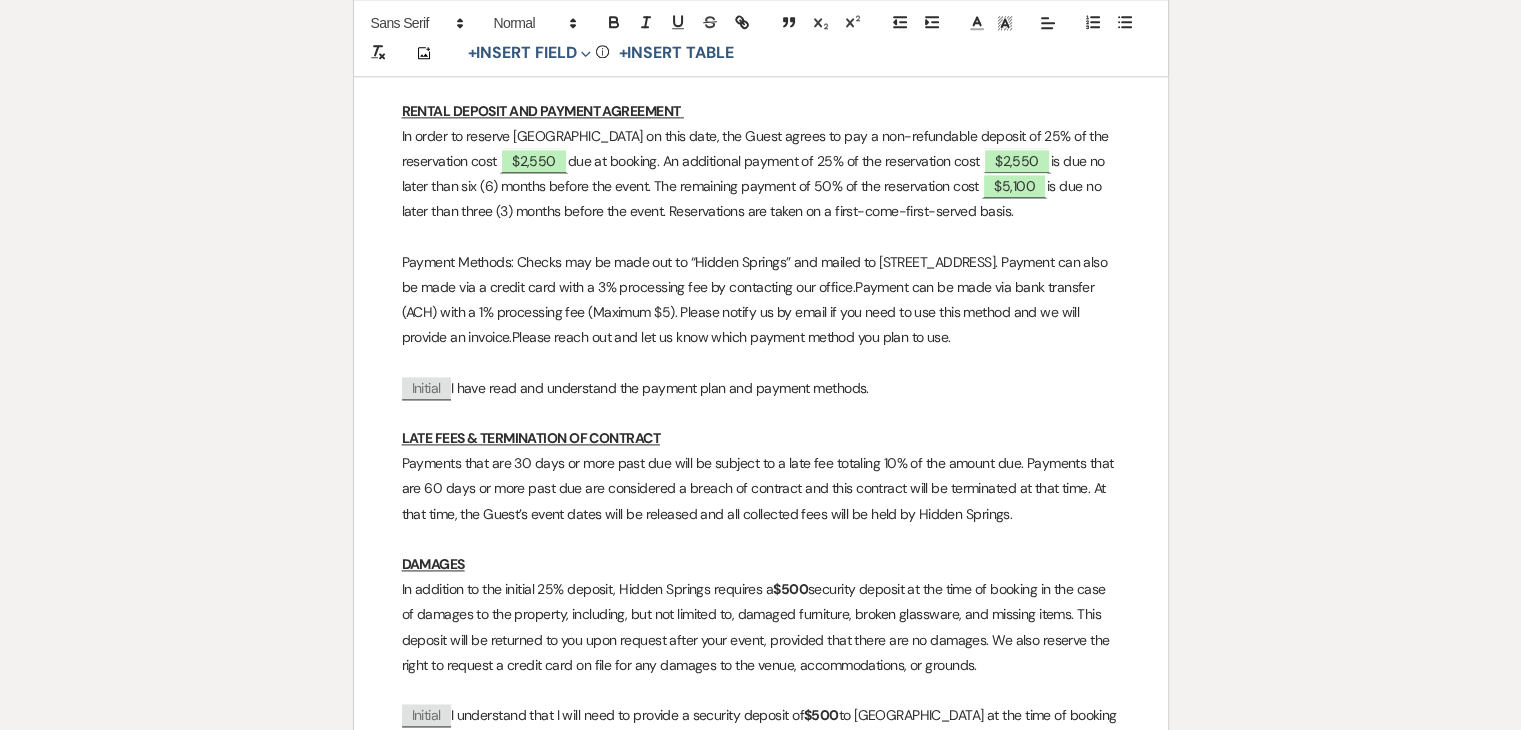 scroll, scrollTop: 2639, scrollLeft: 0, axis: vertical 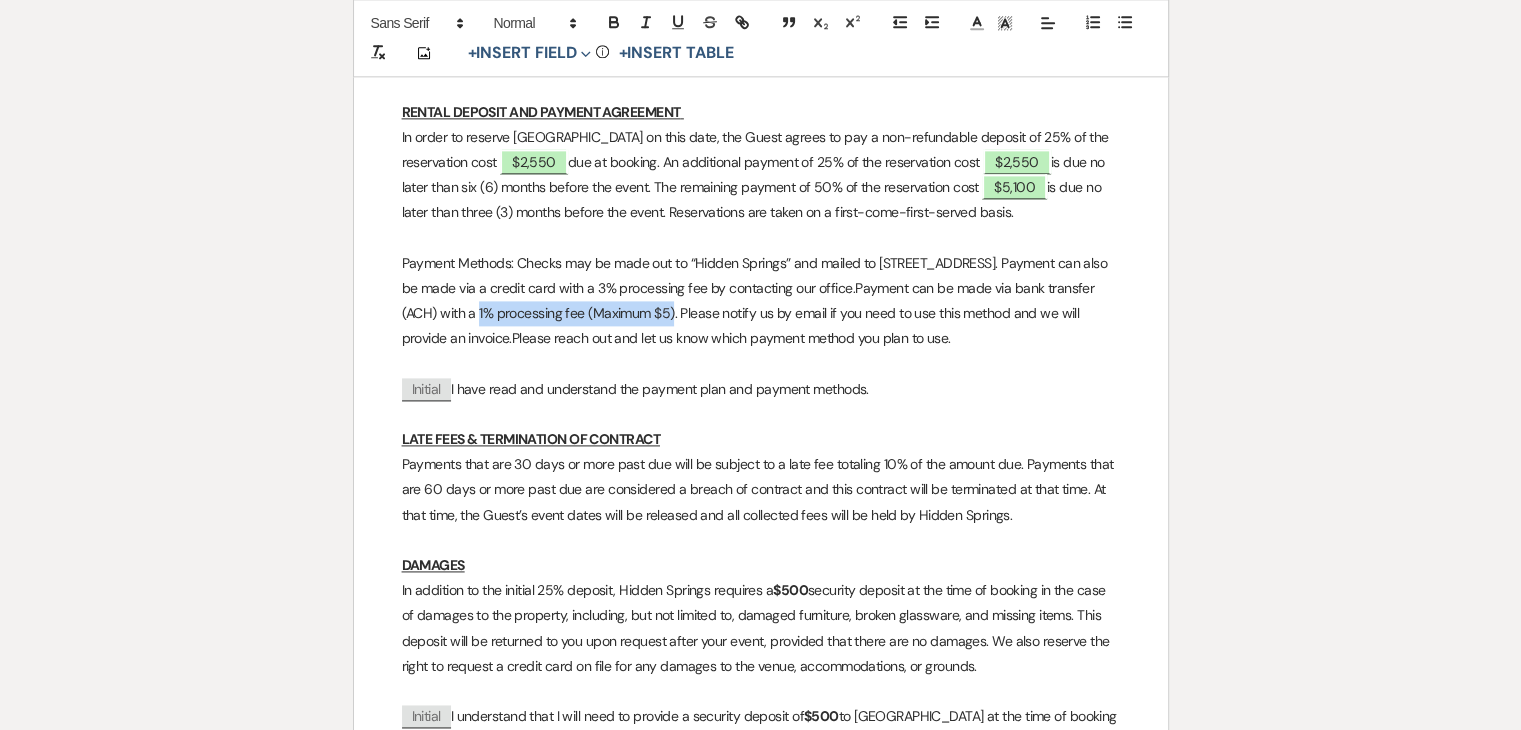 drag, startPoint x: 811, startPoint y: 314, endPoint x: 616, endPoint y: 315, distance: 195.00256 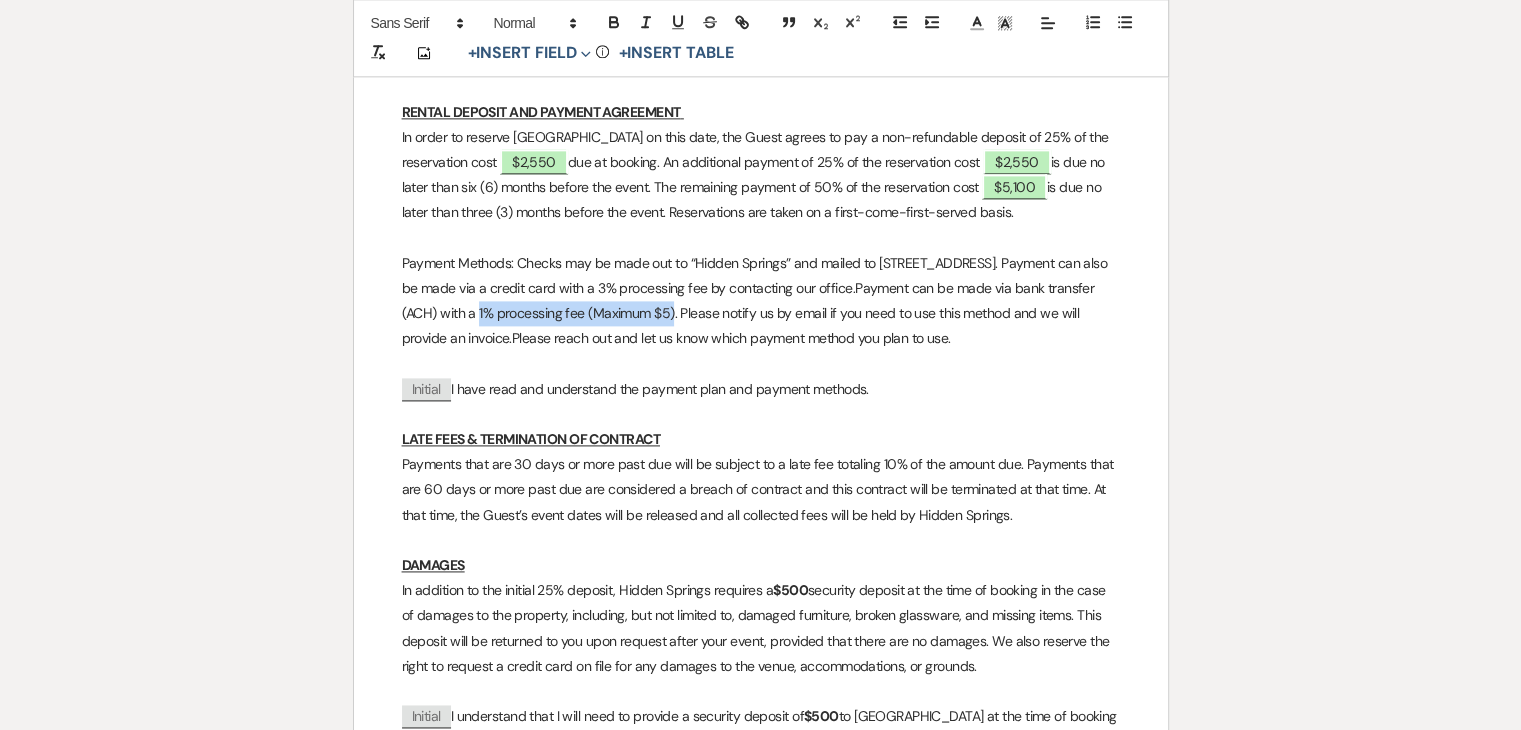 click on "Payment can be made via bank transfer (ACH) with a 1% processing fee (Maximum $5). Please notify us by email if you need to use this method and we will provide an invoice." at bounding box center [750, 313] 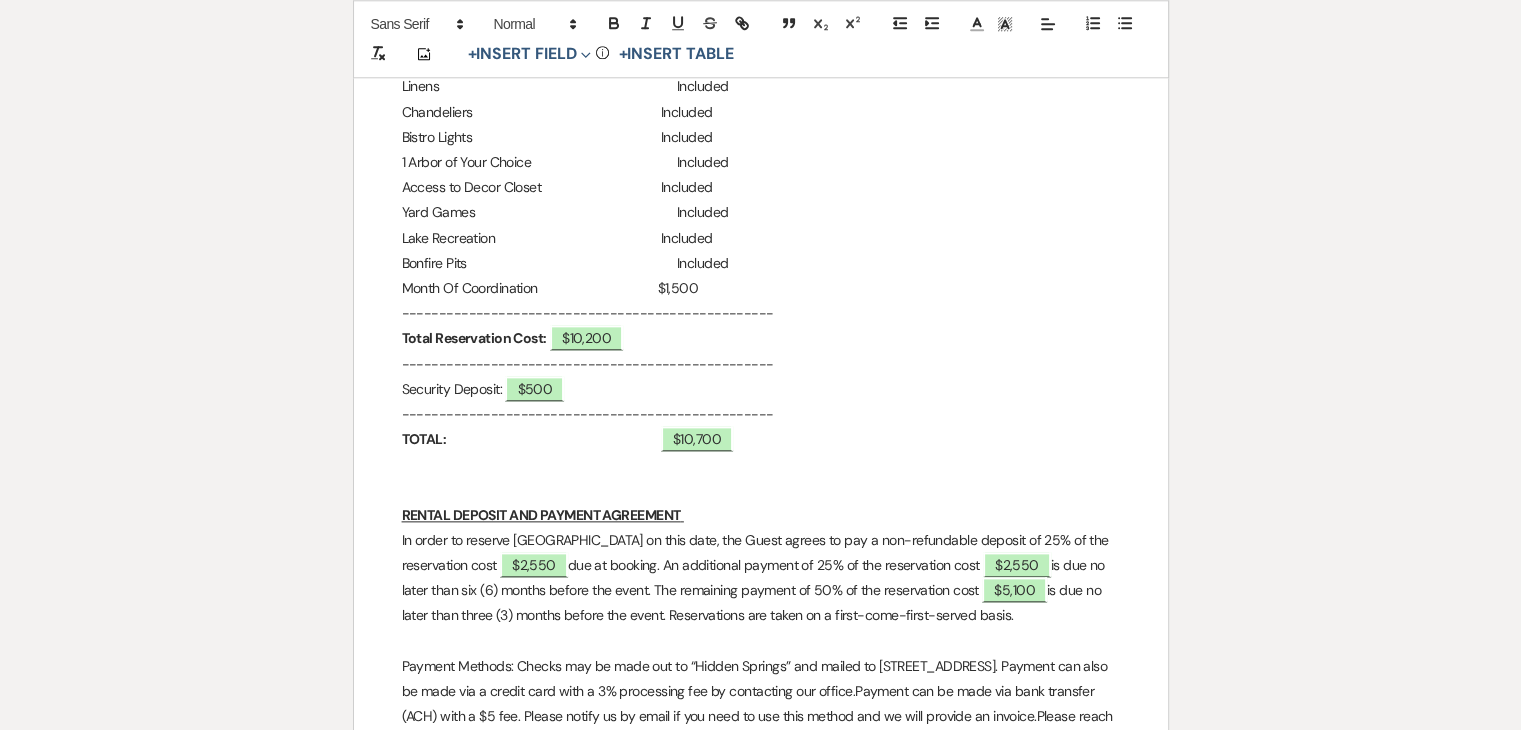 scroll, scrollTop: 2235, scrollLeft: 0, axis: vertical 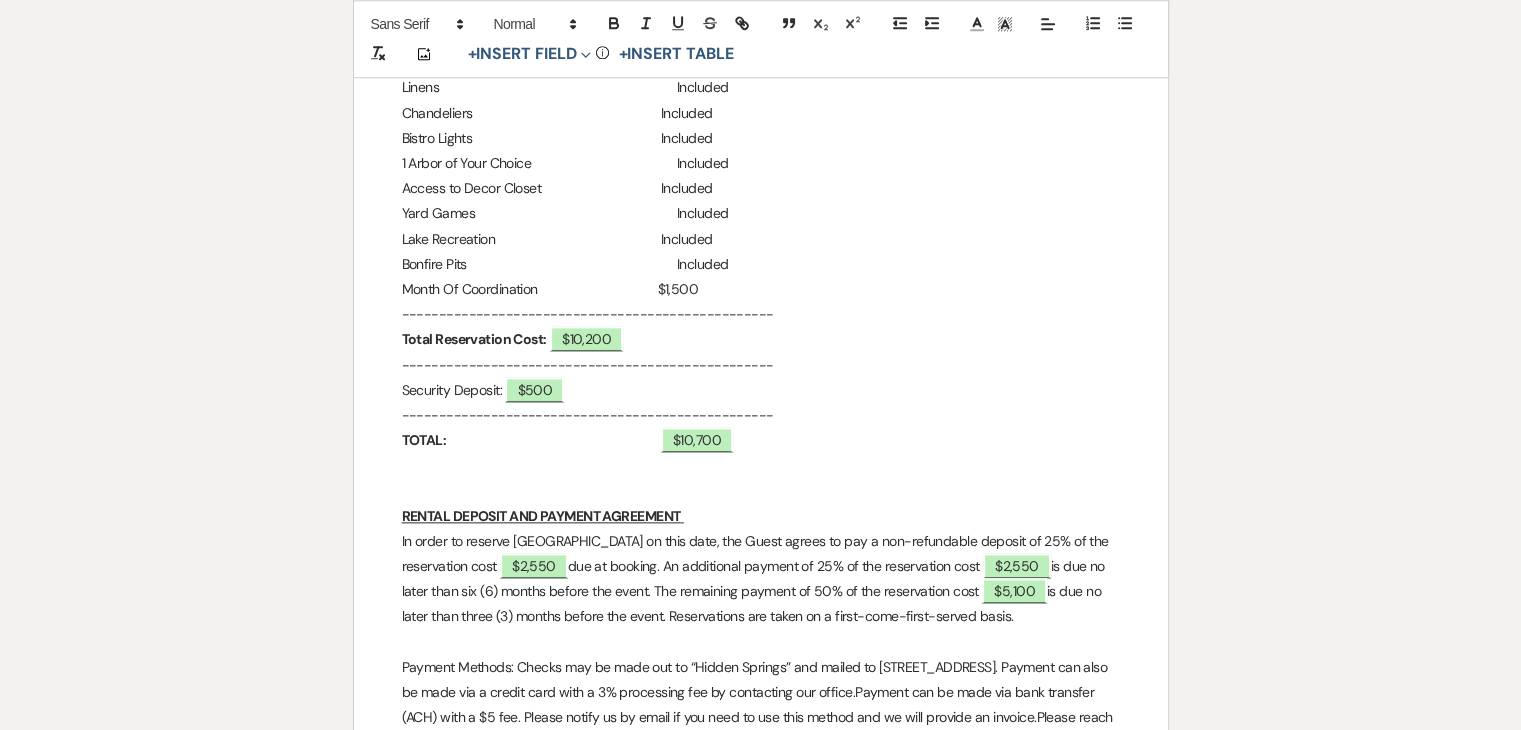 click on "Month Of Coordination								$1,500" at bounding box center (761, 289) 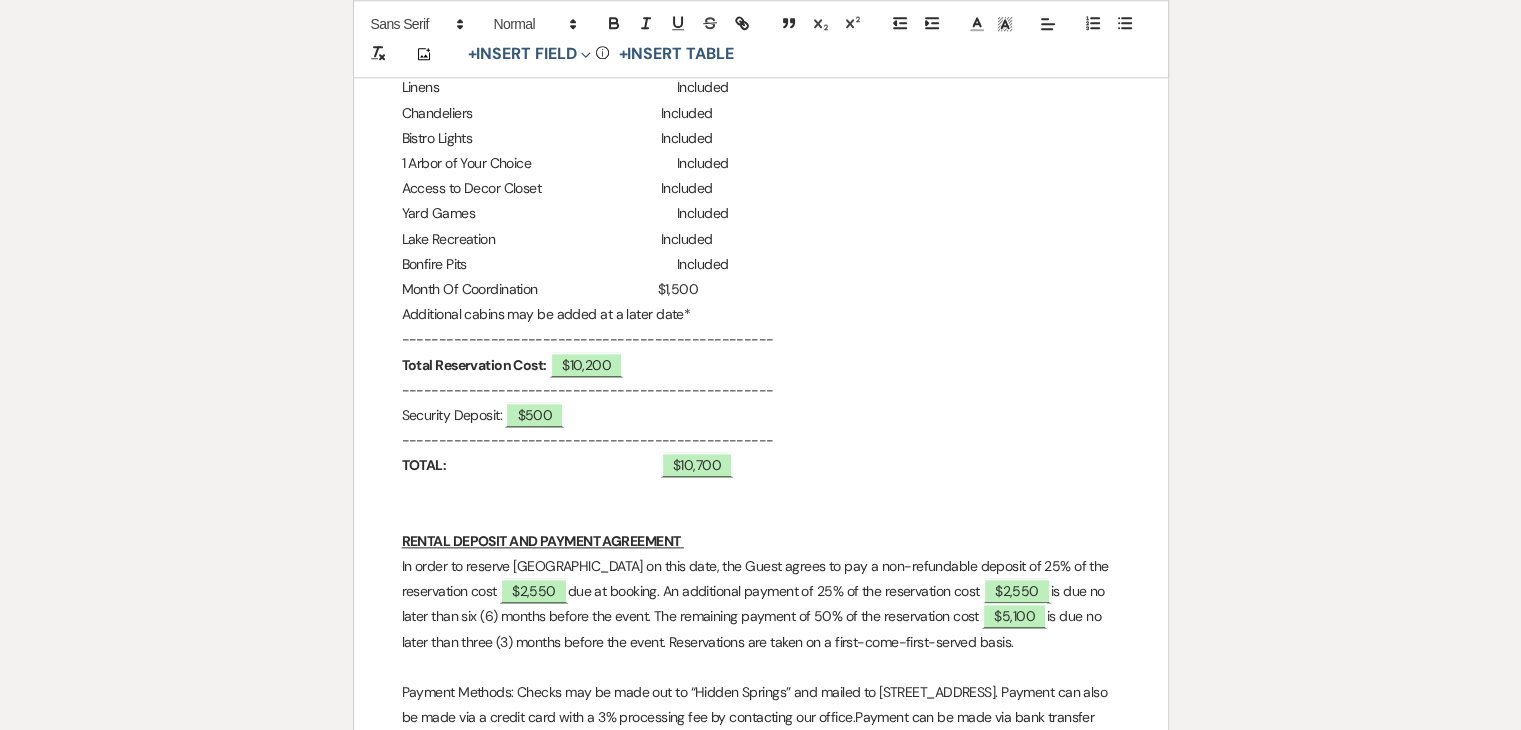 click on "WEDDING CONTRACT  HIDDEN SPRINGS VENUE  5300 Howardsville Road Apison, TN 37302  (423) 228-0619  This contract defines the terms and conditions under which Hidden Springs Venue (hereinafter referred to as “Hidden Springs”), and ( ﻿
Blake Endicott & Marisa Payne
﻿   ) (hereafter referred to as “Guest") agree to the Guest’s use of Hidden Springs facilities on ( ﻿
08/29/2026
﻿  ). This contract shall become legally binding upon the signature of both parties and may not be changed unless executed in writing by Hidden Springs and the Guest. Guest Information   Name:  ﻿
Blake Endicott & Marisa Payne
﻿   Street Address:  ﻿ Street Address ﻿   City / State / Zip Code:  ﻿ City / State / Zip Code ﻿   Telephone:   ﻿ Phone Number ﻿   Email Address:  ﻿ Email ﻿   Vendor Information  Coordinator/Planner Name:
HSV Month Of Coordination
WEDDING DATE  ﻿
﻿" at bounding box center [761, 1582] 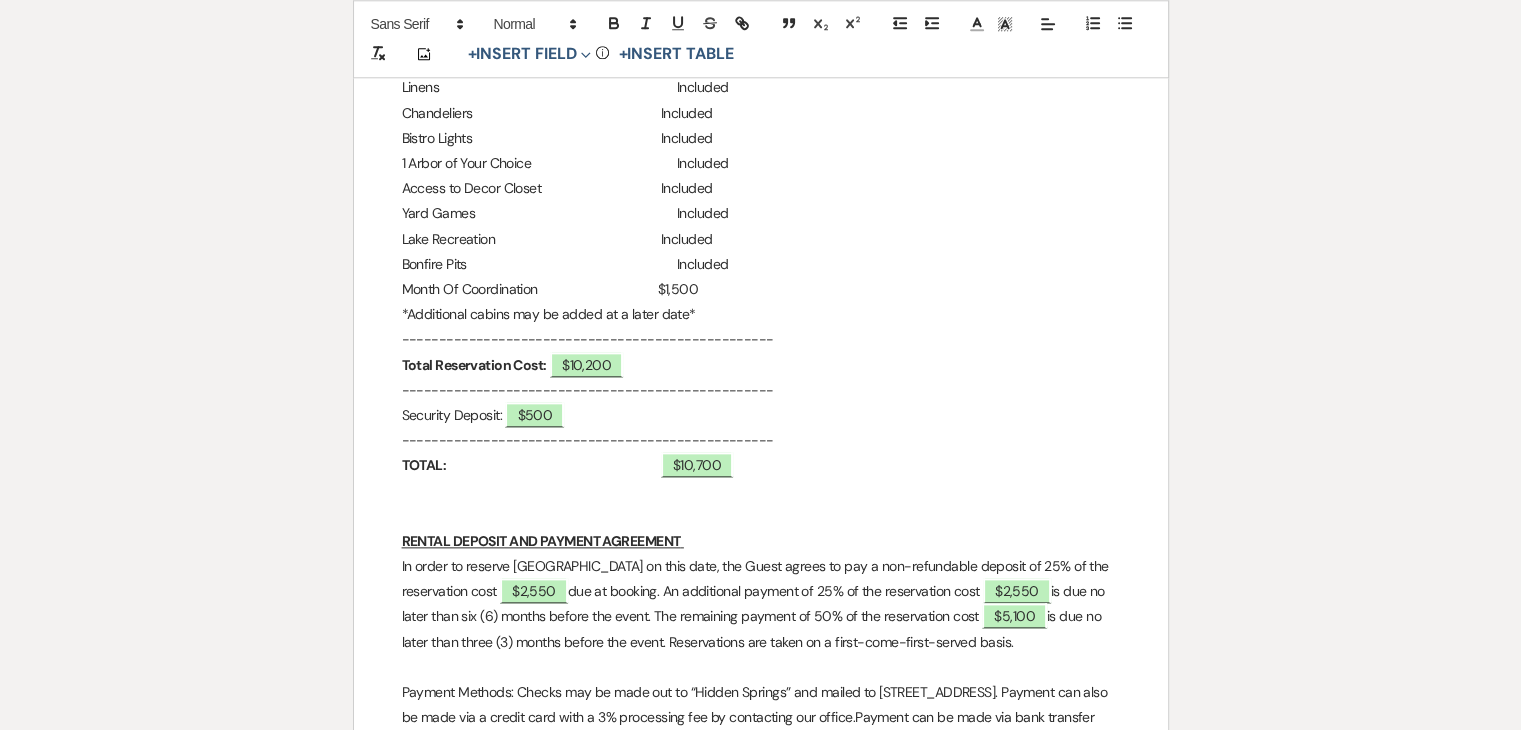 click on "Security Deposit:
$500" at bounding box center [761, 415] 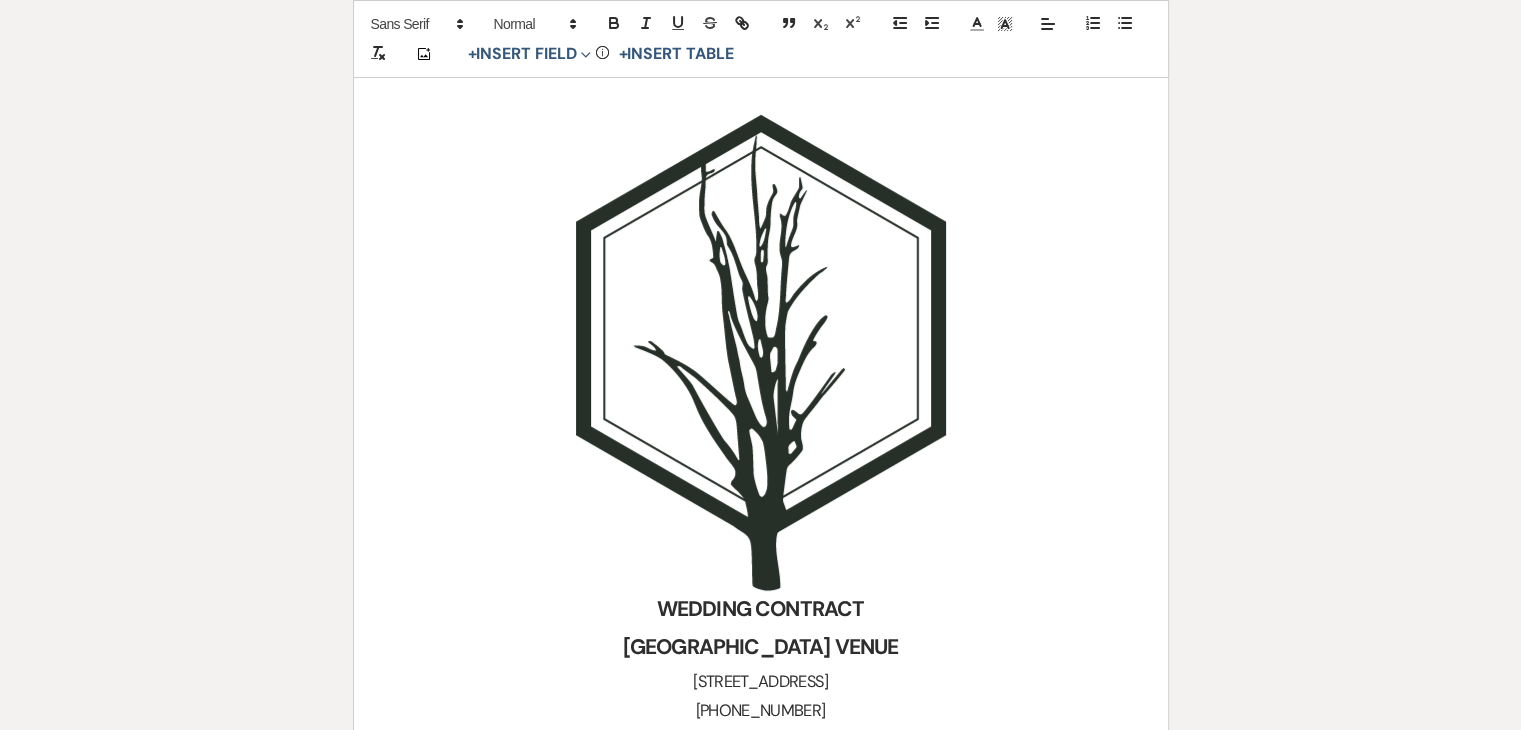 scroll, scrollTop: 0, scrollLeft: 0, axis: both 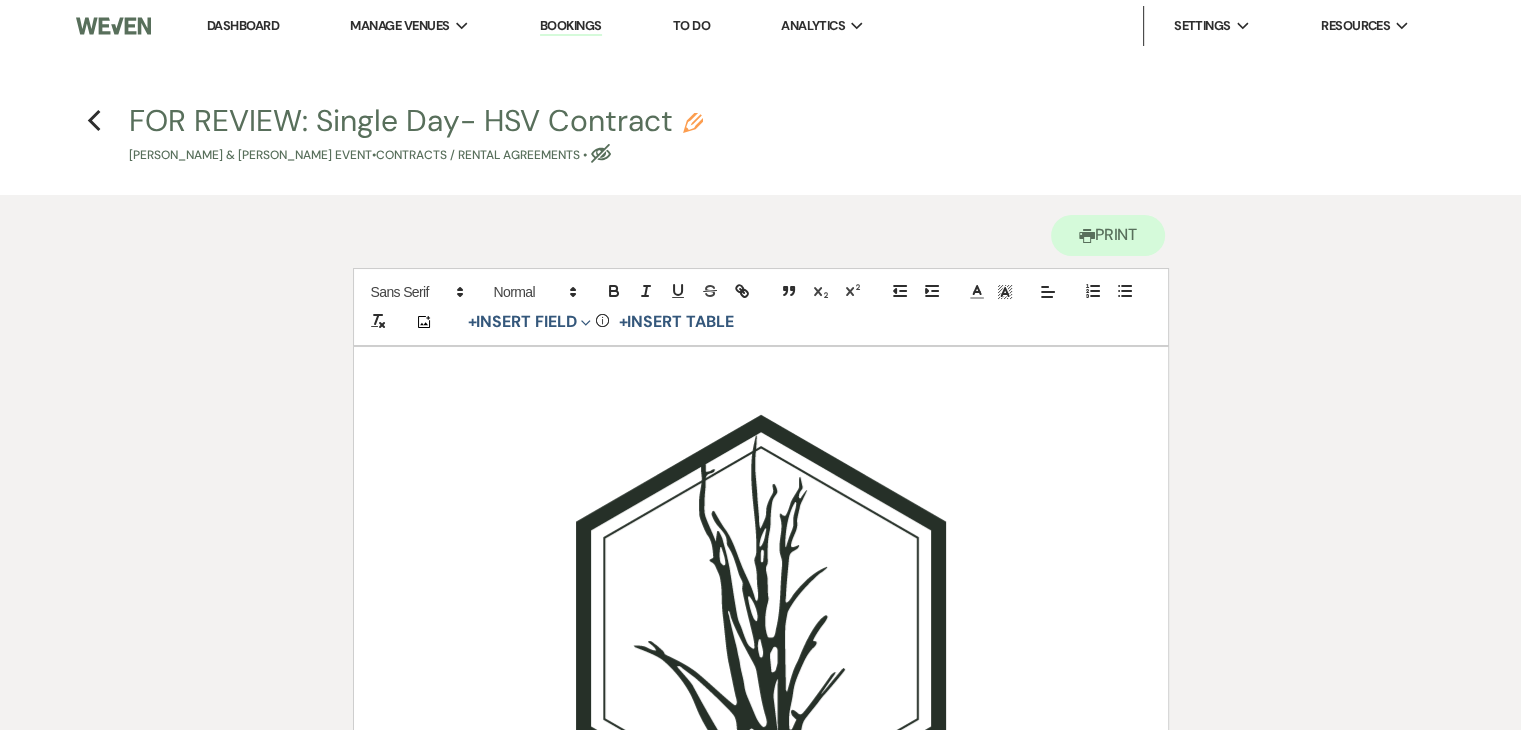click on "Pencil" 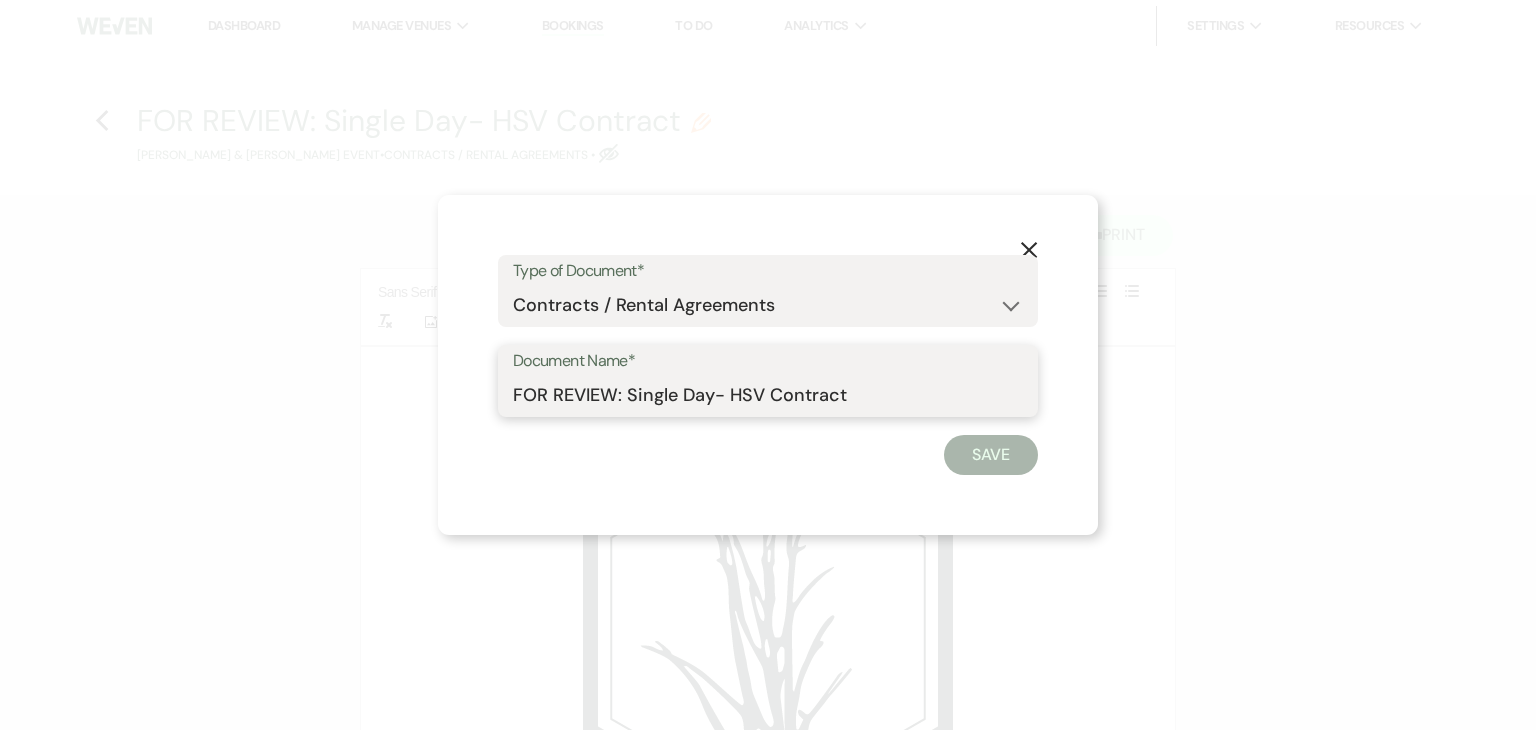 click on "FOR REVIEW: Single Day- HSV Contract" at bounding box center [768, 395] 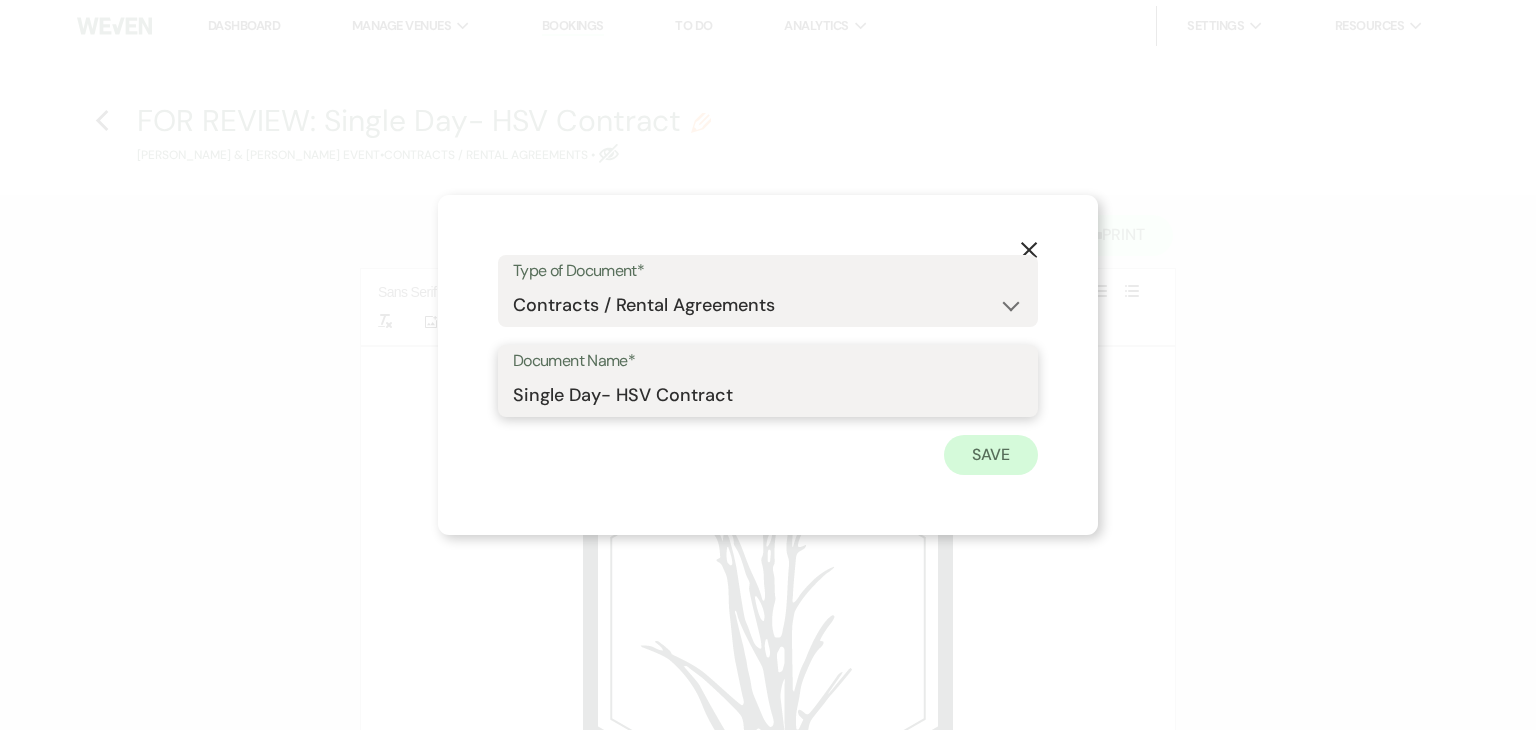 type on "Single Day- HSV Contract" 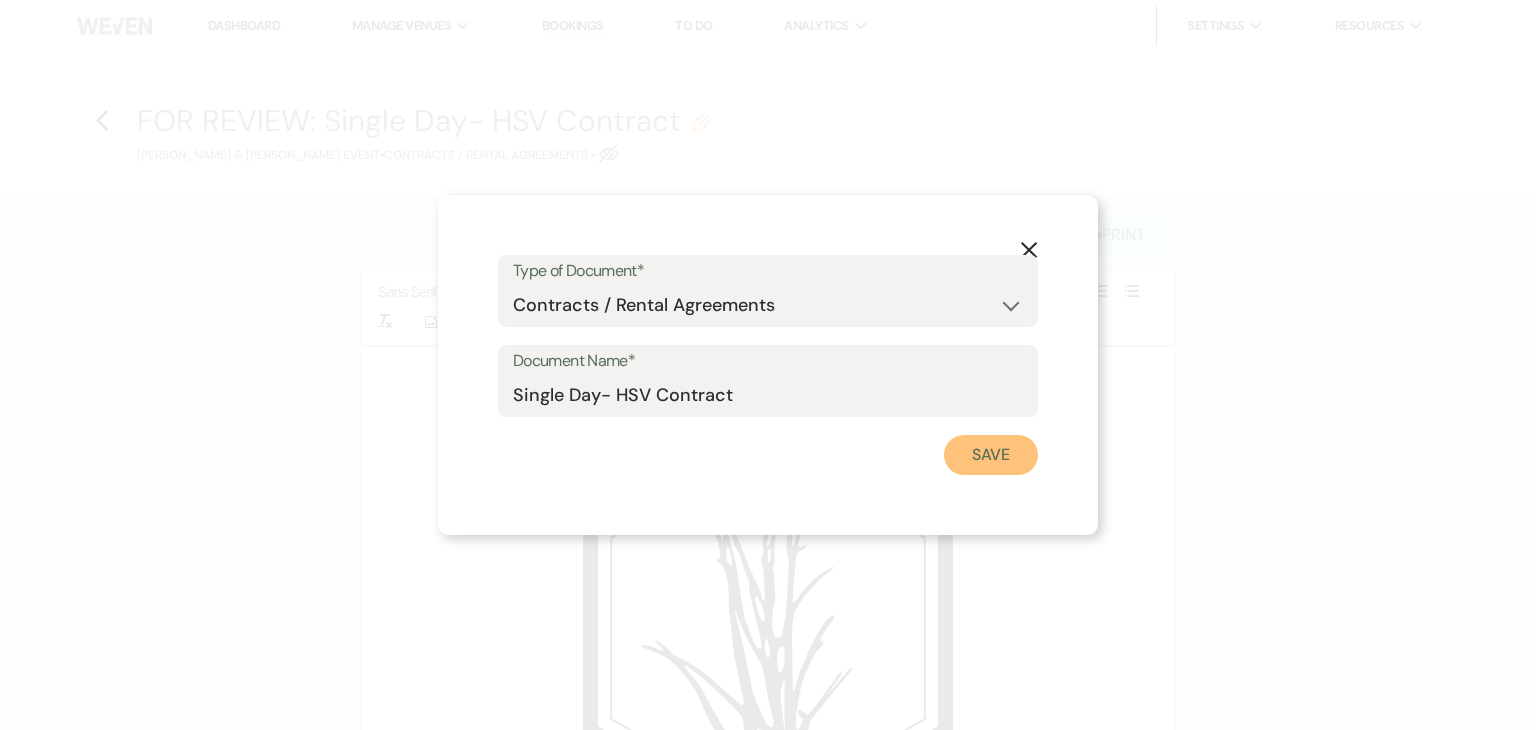 click on "Save" at bounding box center (991, 455) 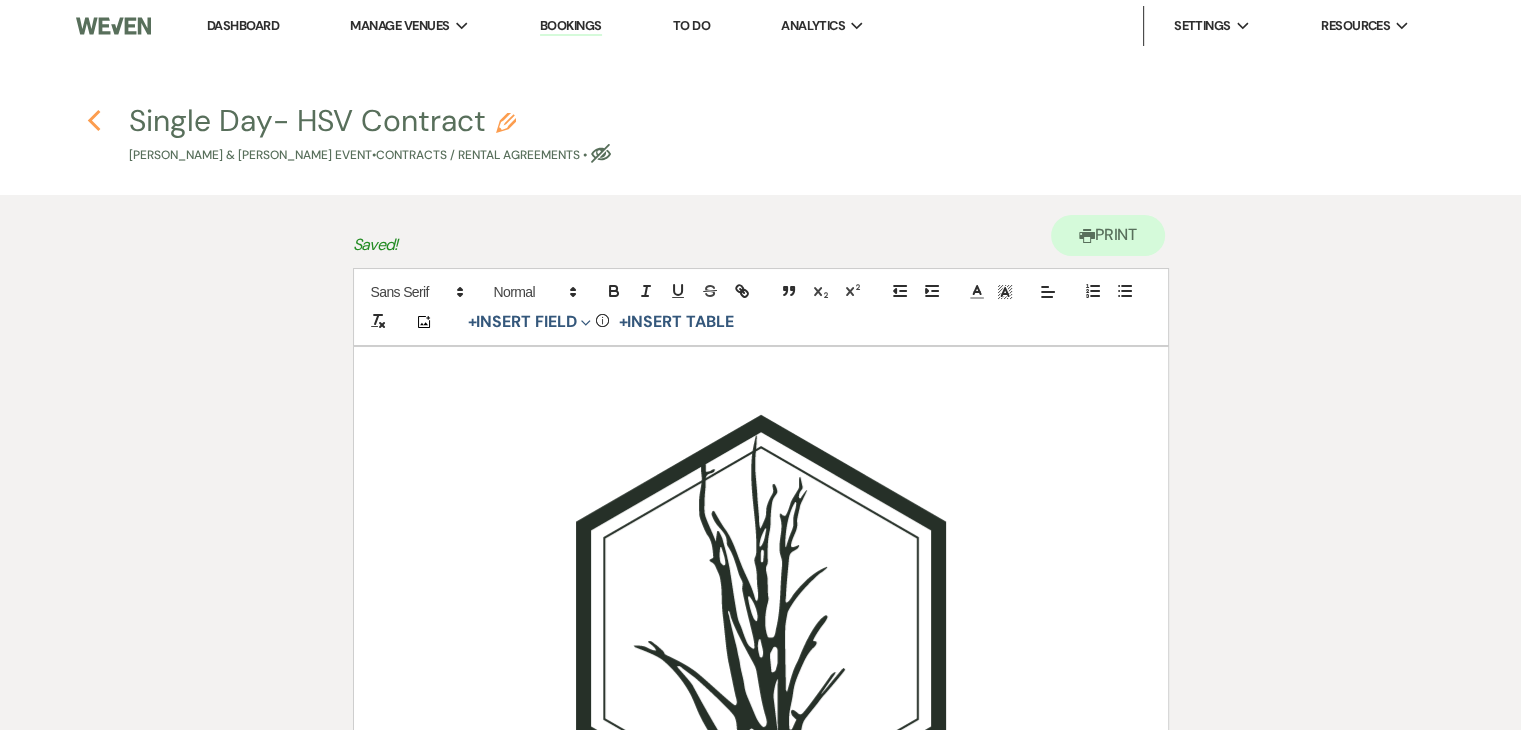 click on "Previous" 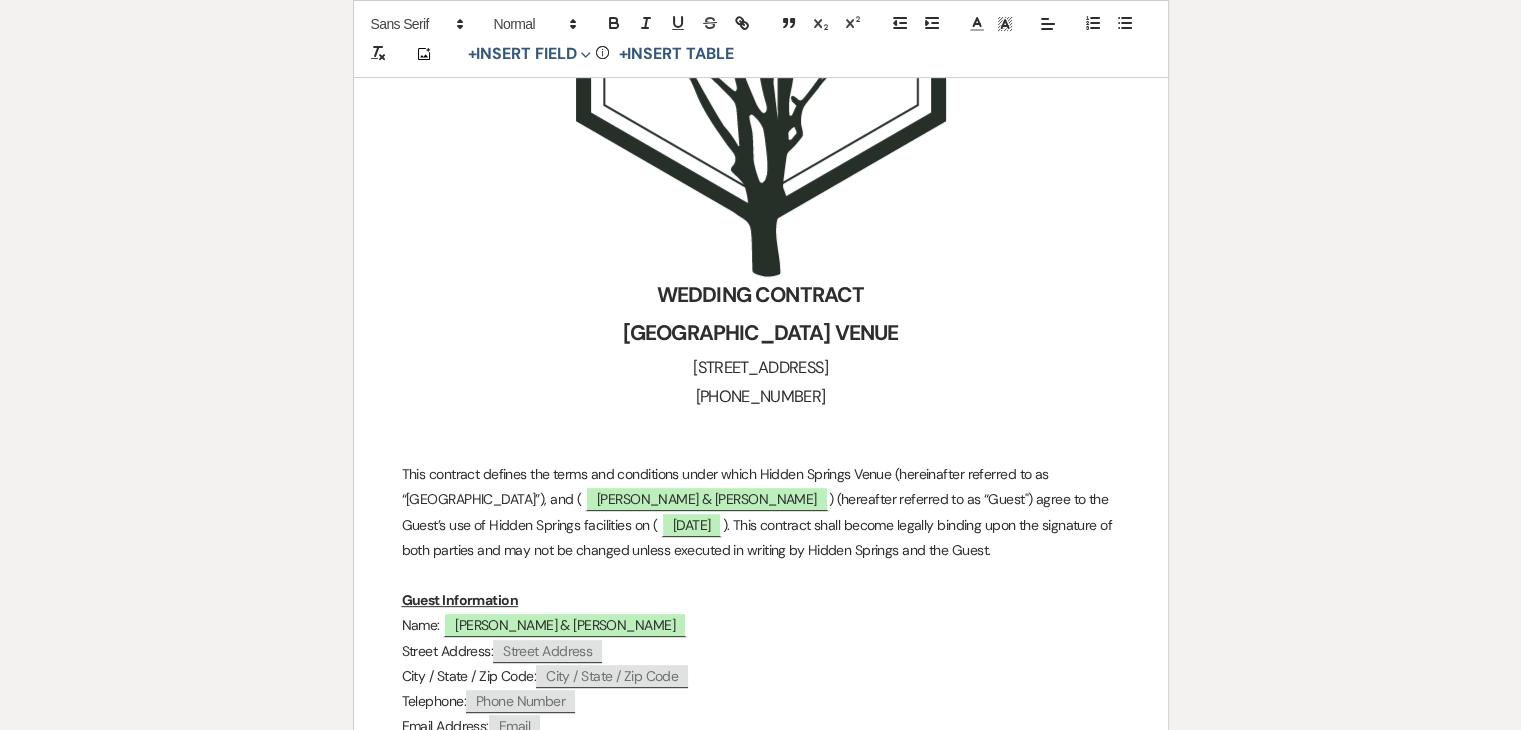 select on "6" 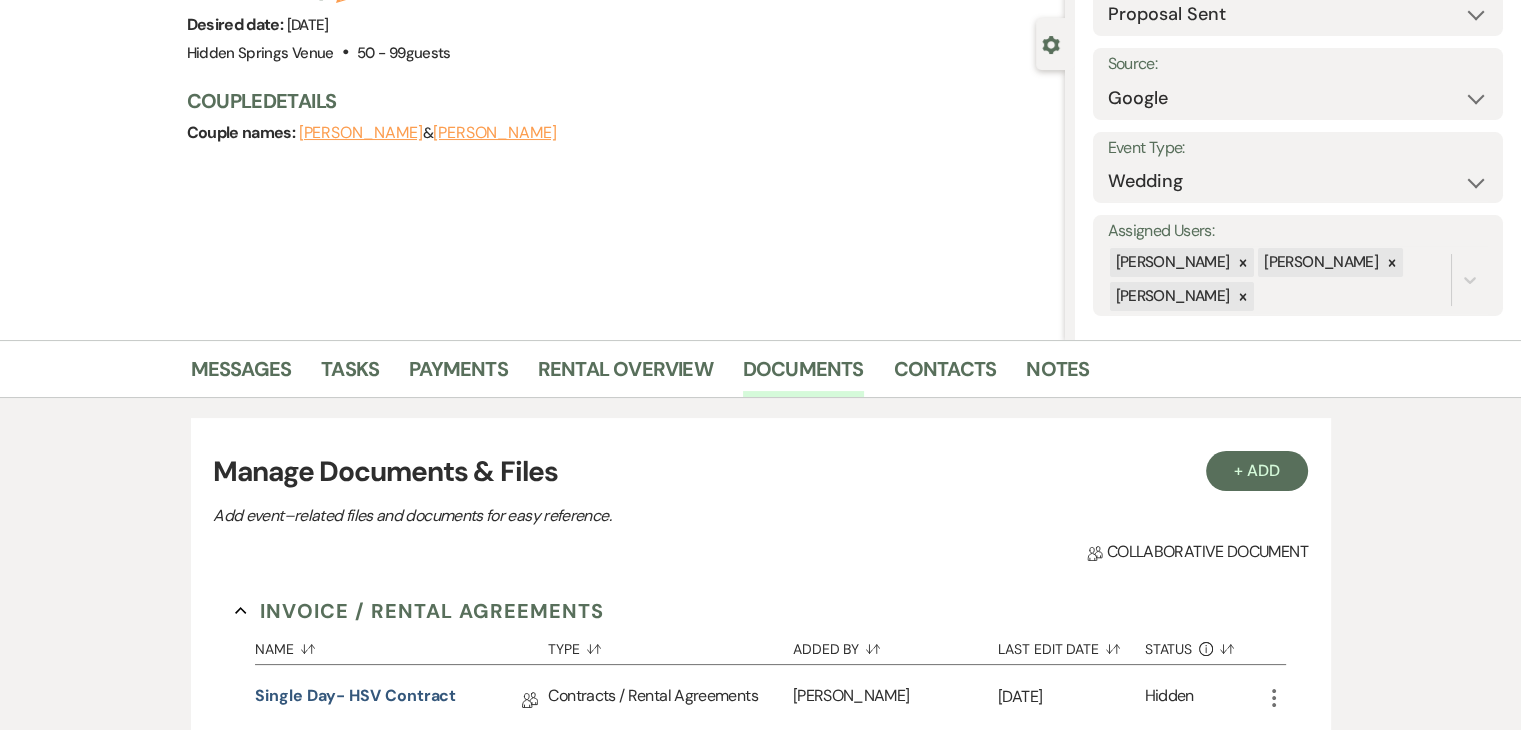 scroll, scrollTop: 157, scrollLeft: 0, axis: vertical 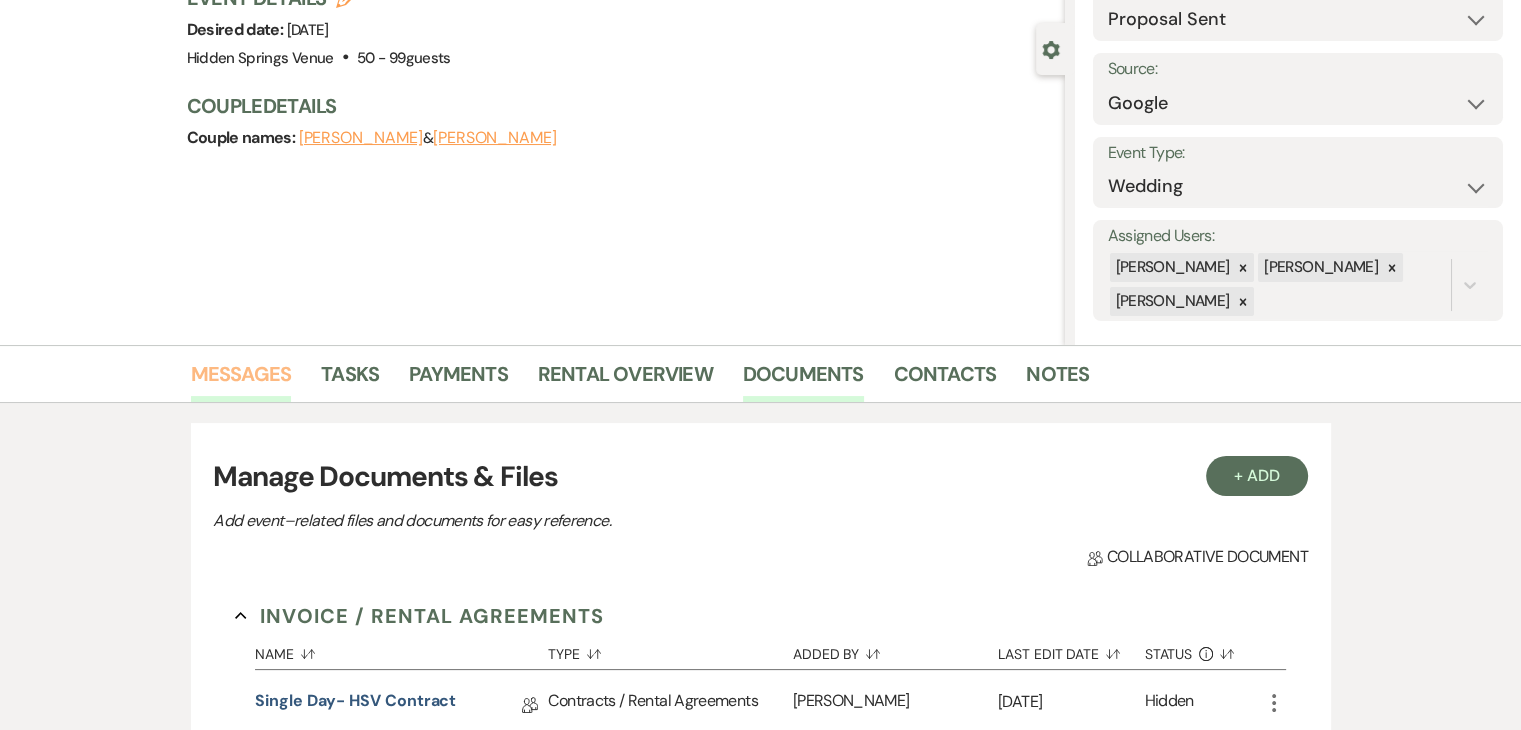 click on "Messages" at bounding box center (241, 380) 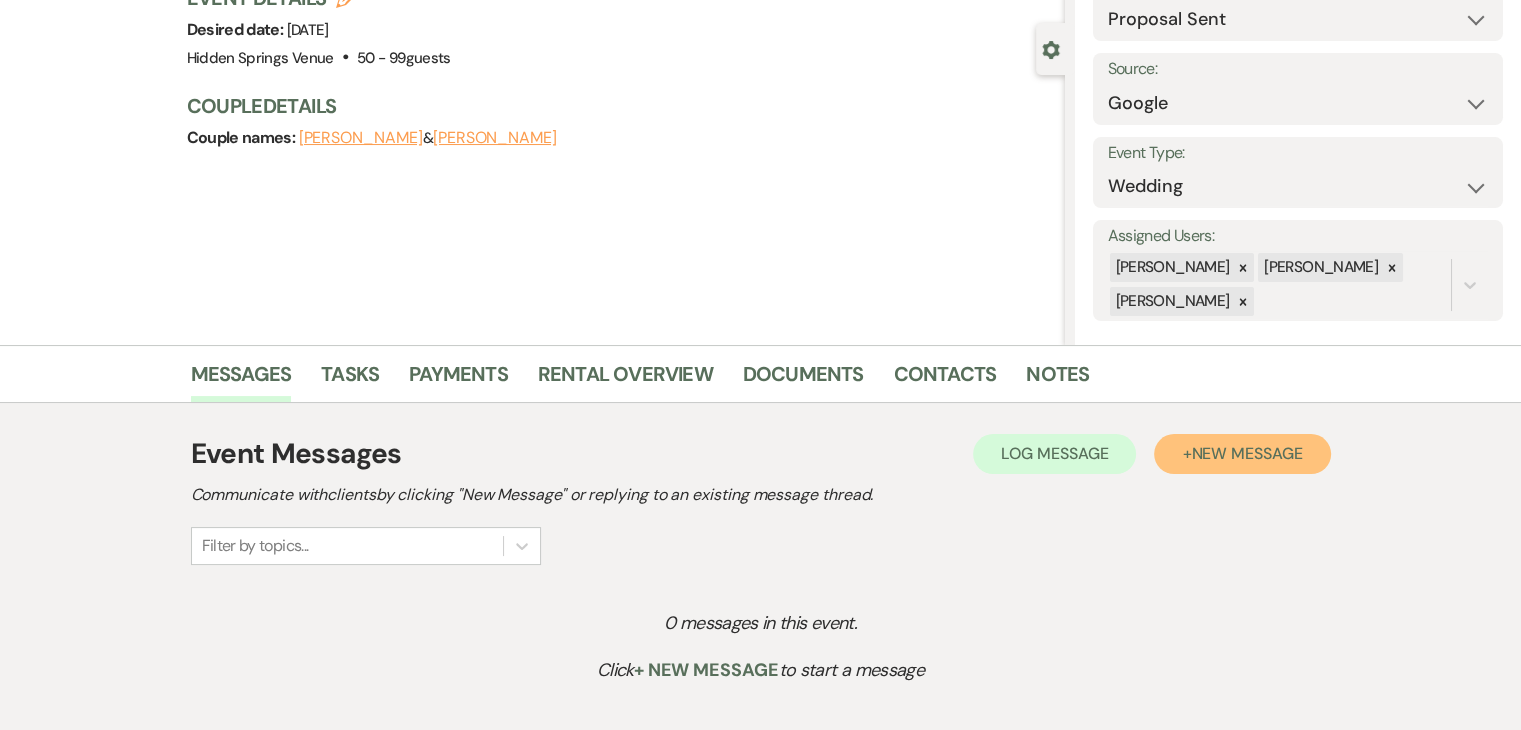 click on "New Message" at bounding box center (1246, 453) 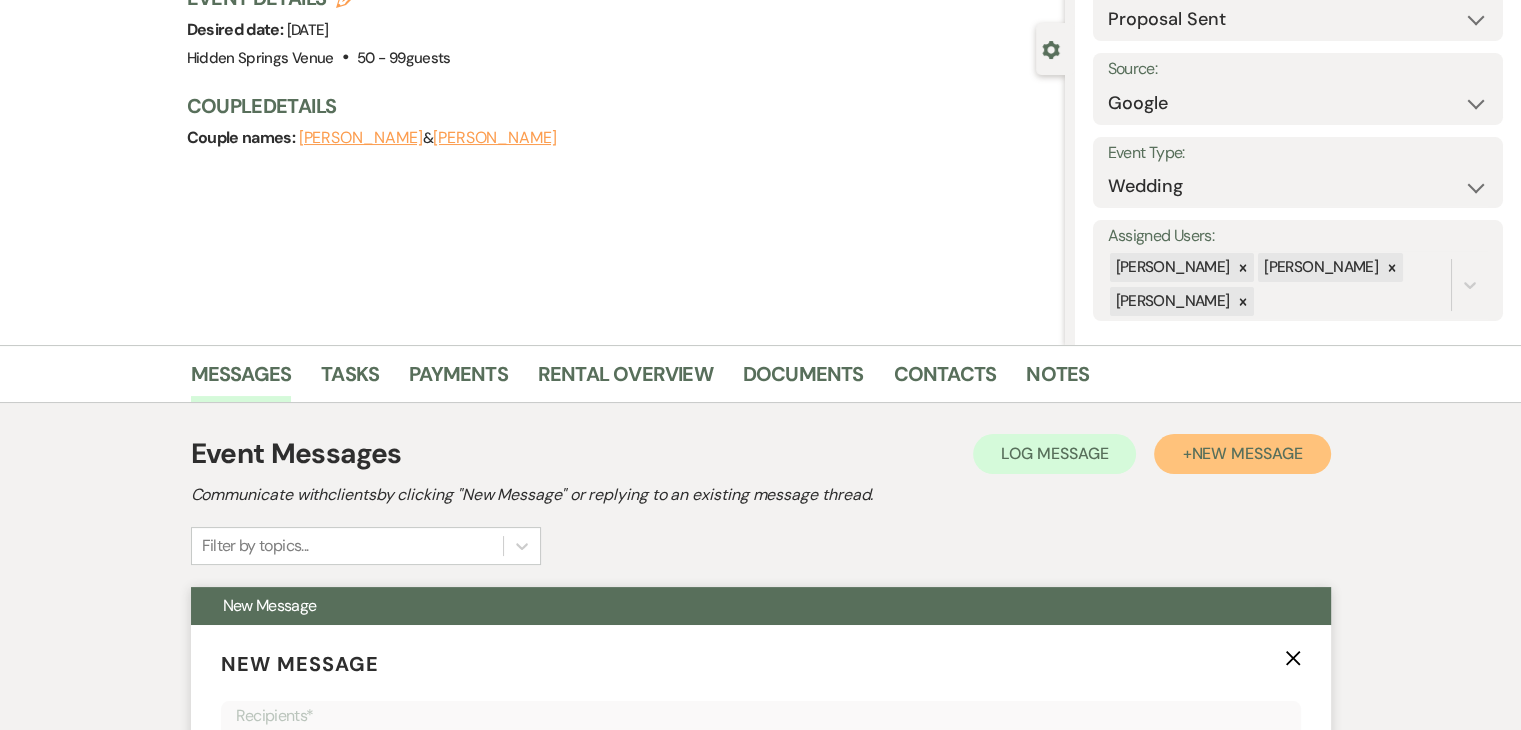 scroll, scrollTop: 705, scrollLeft: 0, axis: vertical 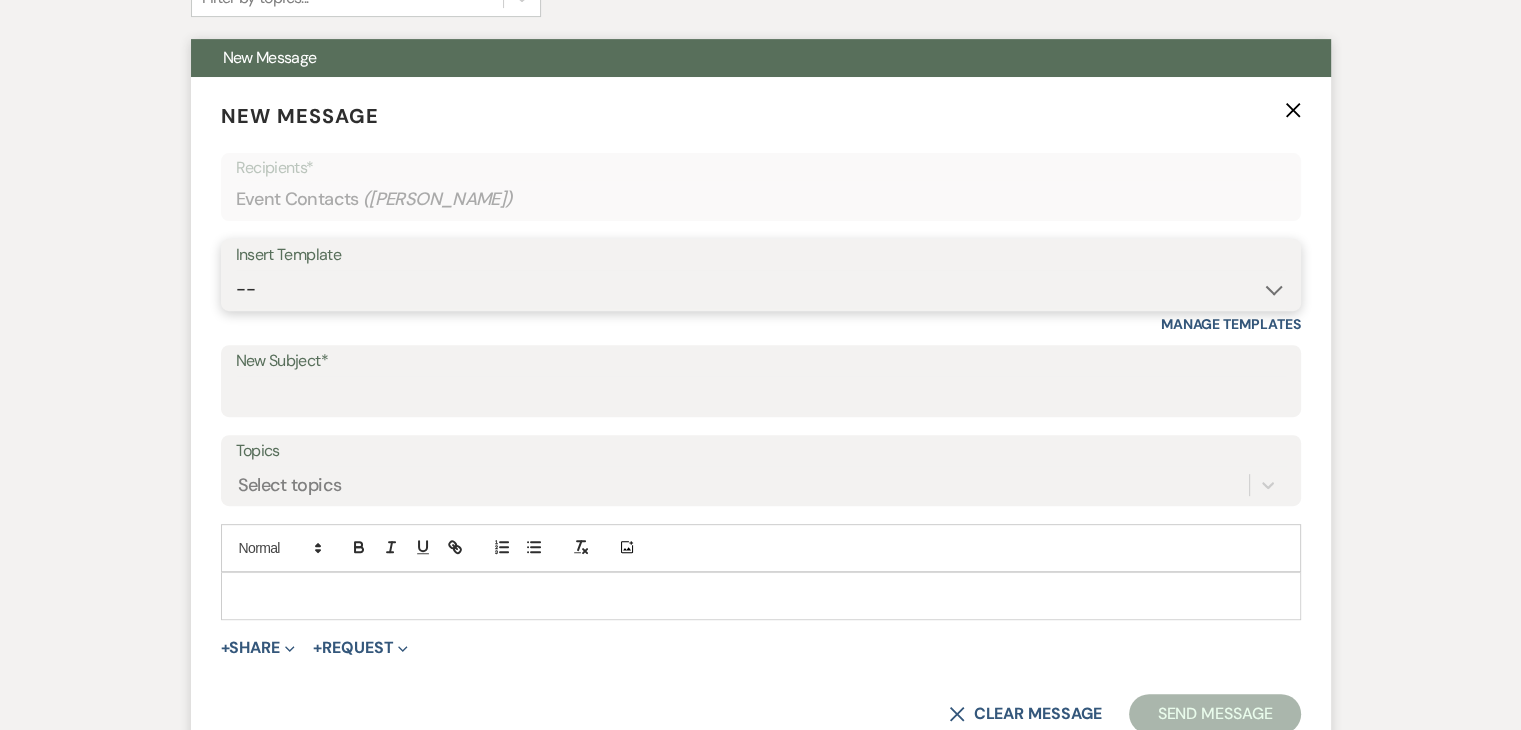 click on "-- Initial Inquiry Response Tour Request Response Follow Up Review Email Check-in Email Welcome Email Weven Planning Portal Introduction (Previously Booked Clients) Contract (Pre-Booked Leads) *Updated Weven Planning Portal Introduction (Booked Events) *Updated Open House Cabin Rental Reminders Coordination Package Facebook Ad Inquiry Updated Initial Inquiry Response Coordination Inquiry + Reminder Venue Final Walkthrough- Hosting Venue Payment Reminder Here Comes the Guide Inquiry Initial Inquiry- Zola template Virtual Tour Packet Cabin Invoice Details Coordination Initial Contact Message Coordinator Welcome Message Venue Final Walkthrough- HSV Coordinating Platform Changing Update Rental Reminders" at bounding box center (761, 289) 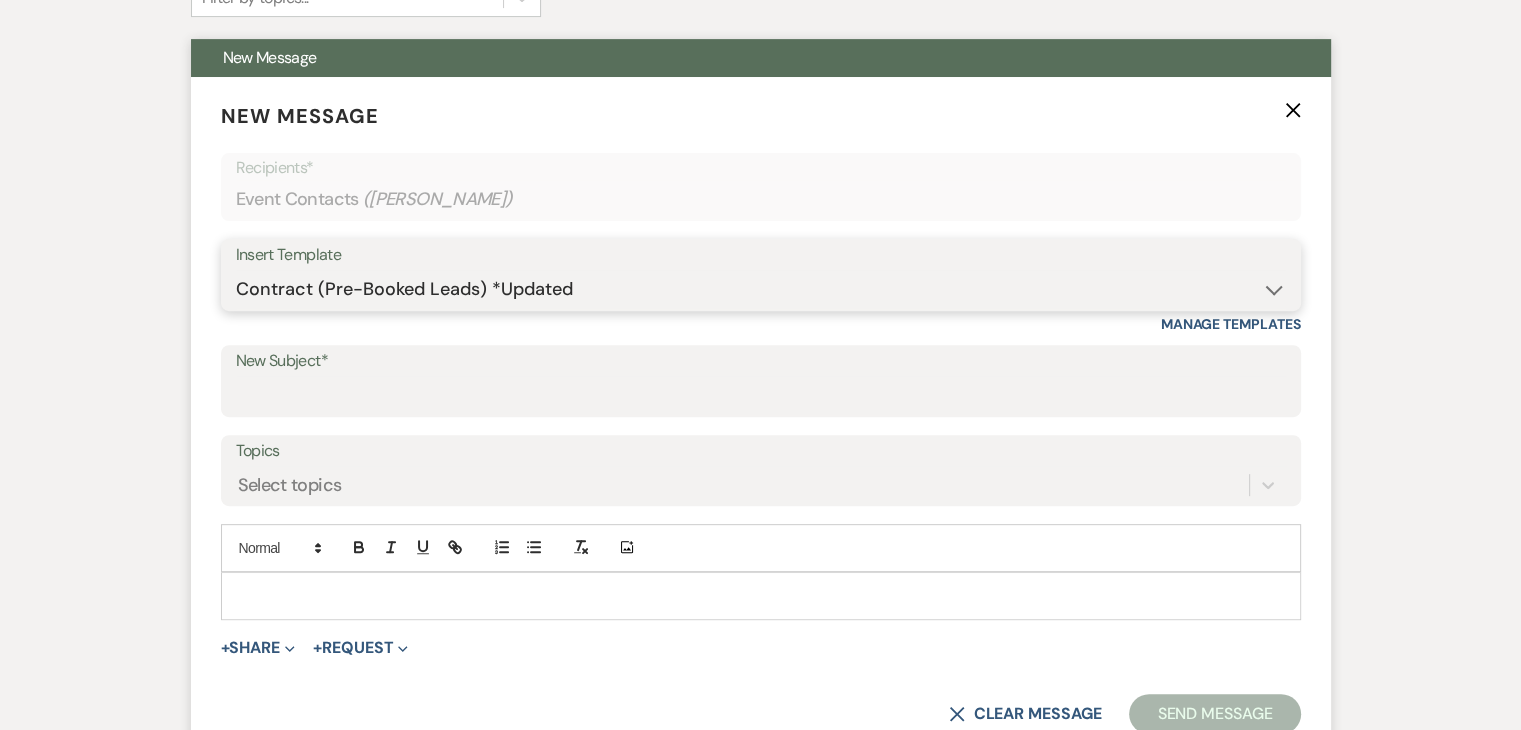 click on "-- Initial Inquiry Response Tour Request Response Follow Up Review Email Check-in Email Welcome Email Weven Planning Portal Introduction (Previously Booked Clients) Contract (Pre-Booked Leads) *Updated Weven Planning Portal Introduction (Booked Events) *Updated Open House Cabin Rental Reminders Coordination Package Facebook Ad Inquiry Updated Initial Inquiry Response Coordination Inquiry + Reminder Venue Final Walkthrough- Hosting Venue Payment Reminder Here Comes the Guide Inquiry Initial Inquiry- Zola template Virtual Tour Packet Cabin Invoice Details Coordination Initial Contact Message Coordinator Welcome Message Venue Final Walkthrough- HSV Coordinating Platform Changing Update Rental Reminders" at bounding box center (761, 289) 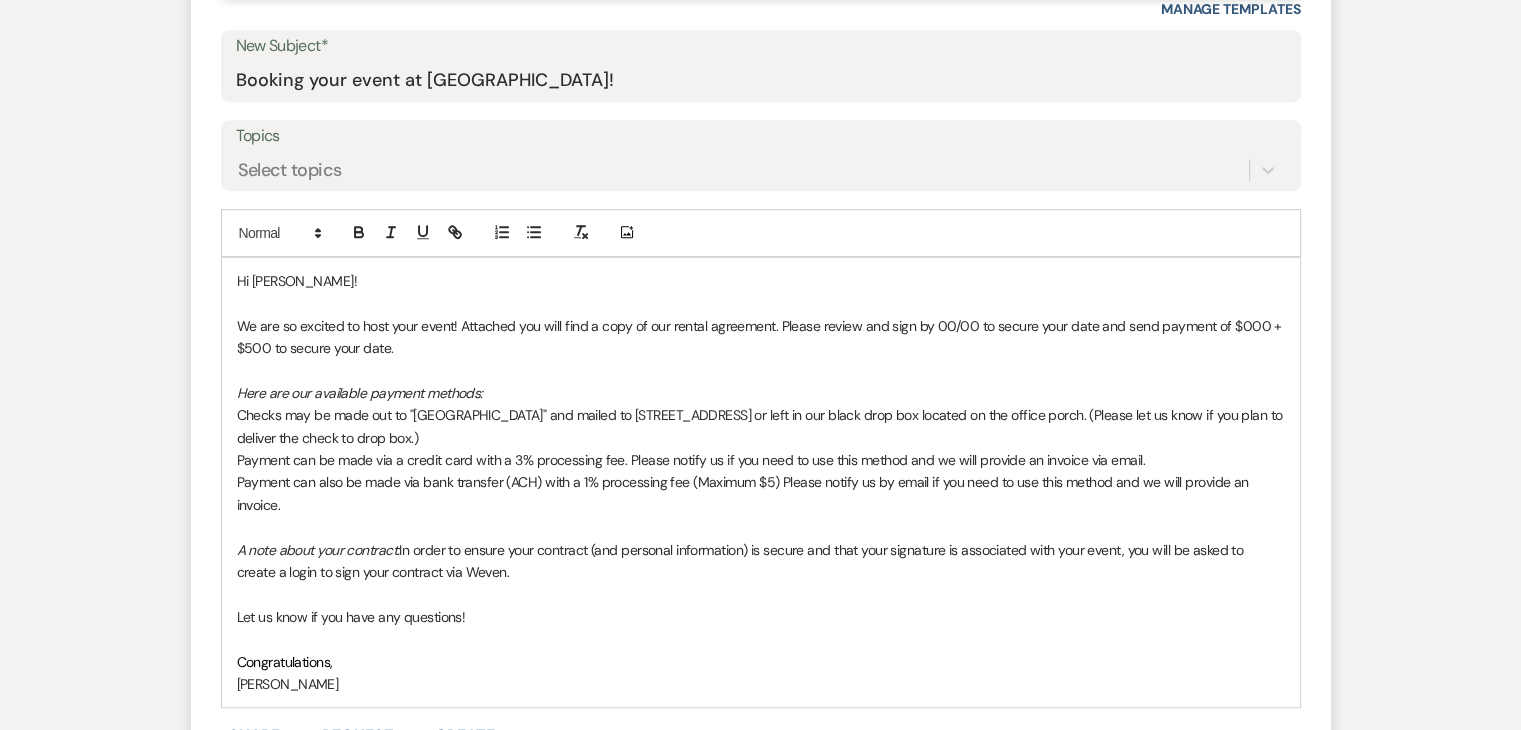 scroll, scrollTop: 1021, scrollLeft: 0, axis: vertical 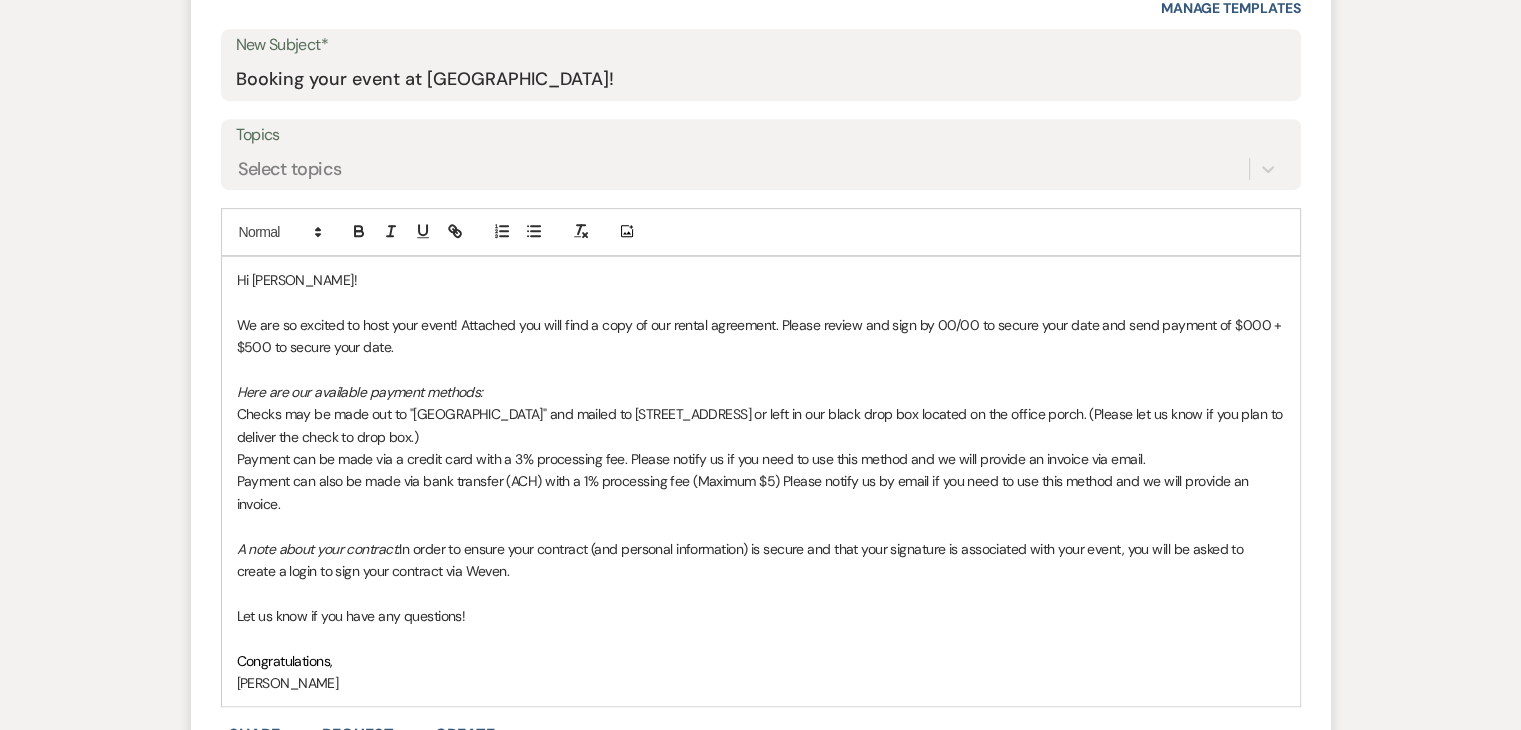 click on "Hi Marisa!" at bounding box center [761, 280] 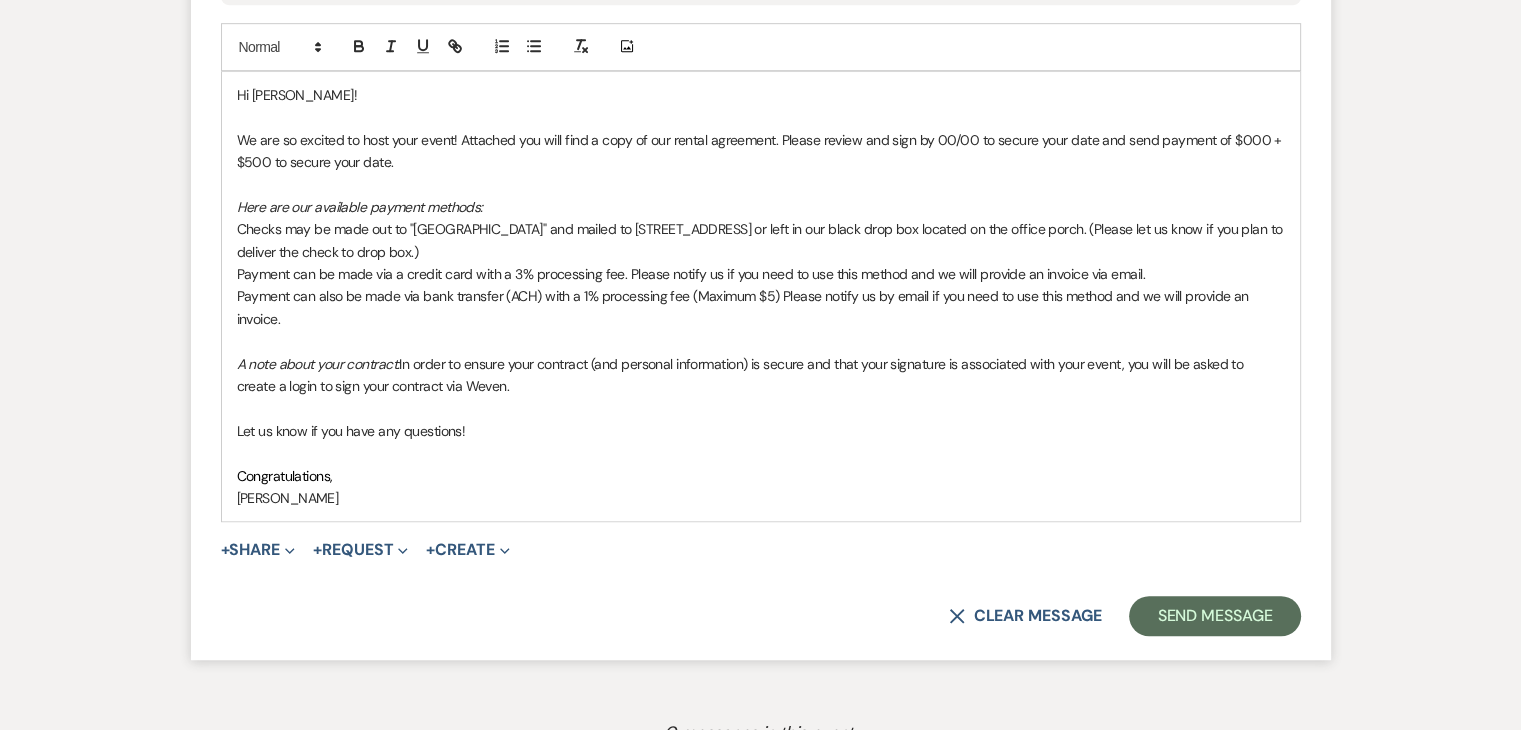 scroll, scrollTop: 1208, scrollLeft: 0, axis: vertical 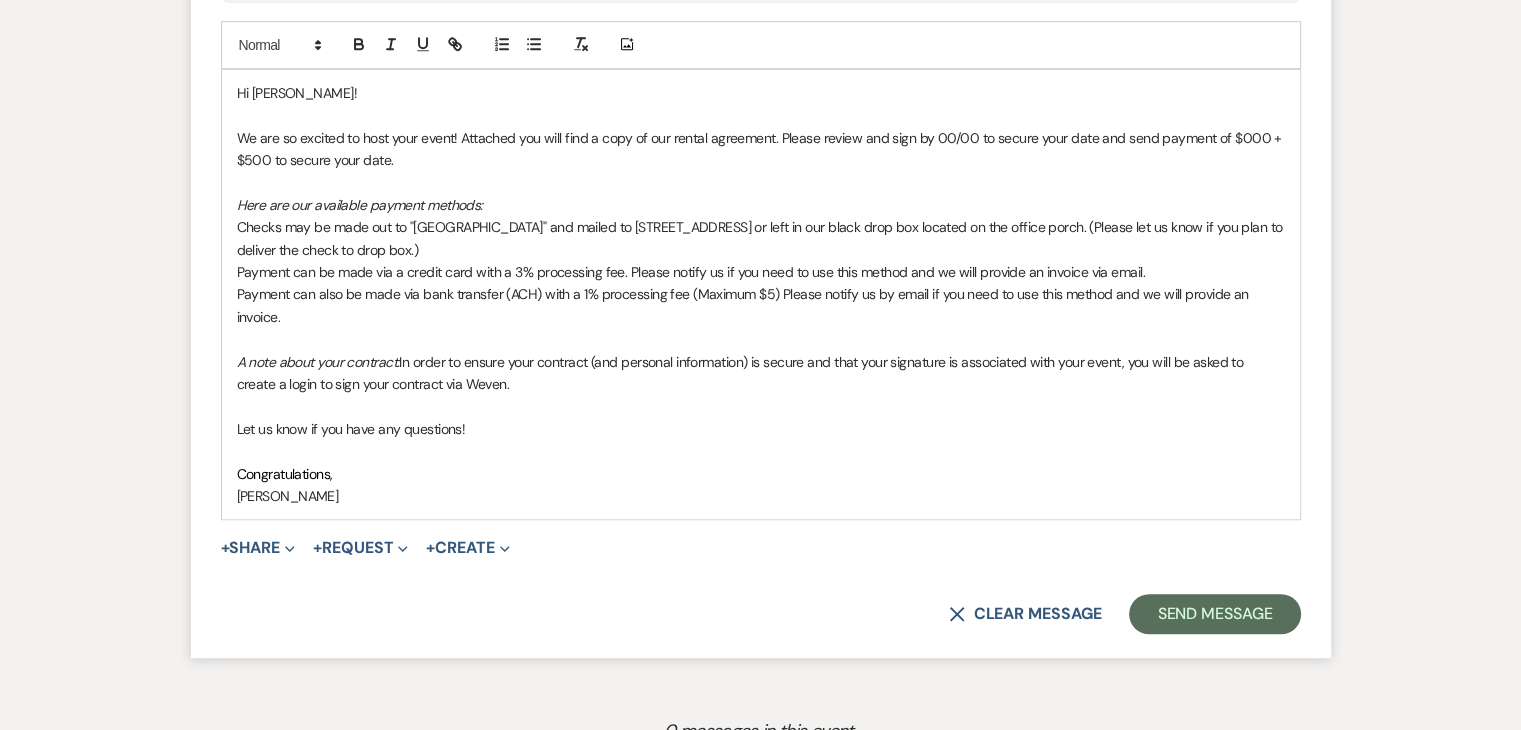 type 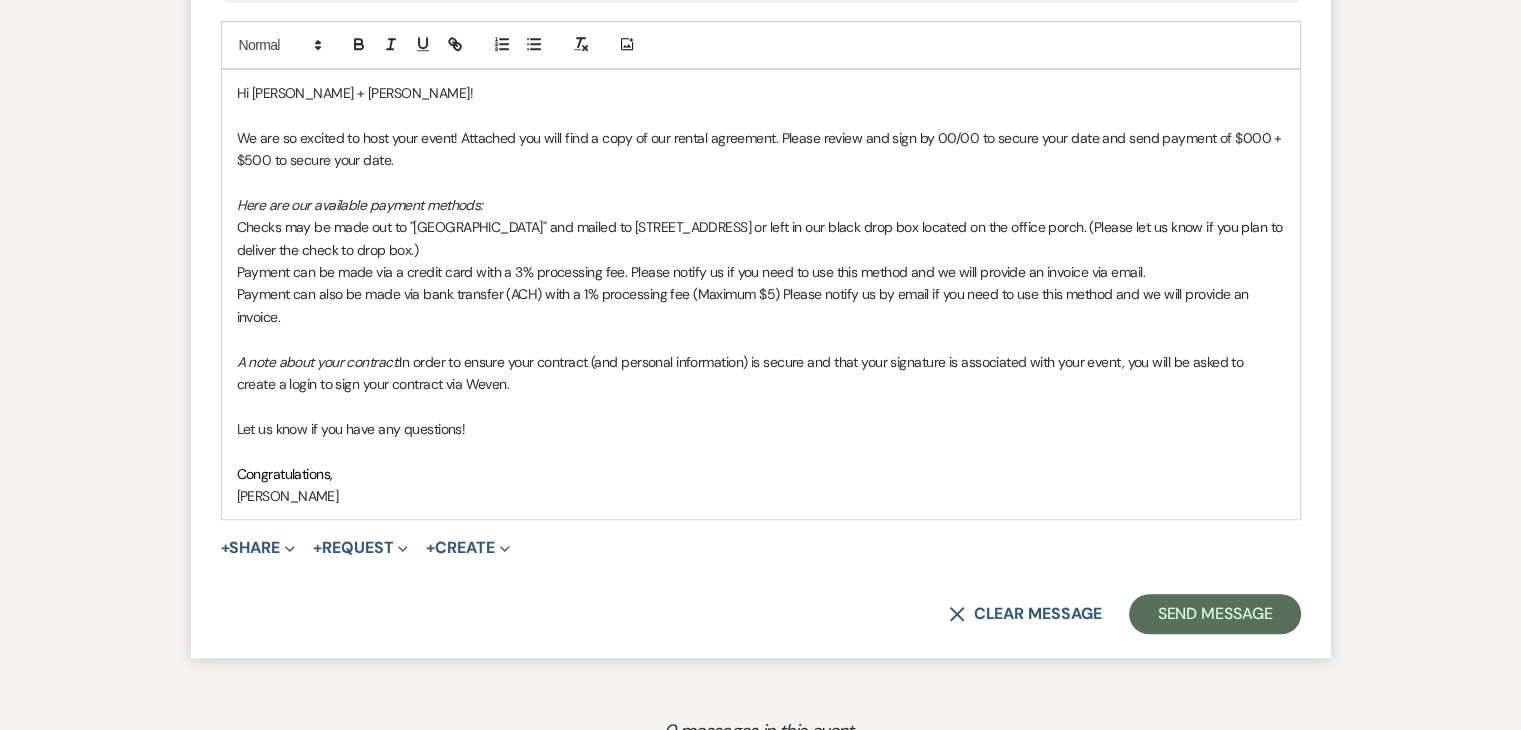 click on "We are so excited to host your event! Attached you will find a copy of our rental agreement. Please review and sign by 00/00 to secure your date and send payment of $000 + $500 to secure your date." at bounding box center (761, 149) 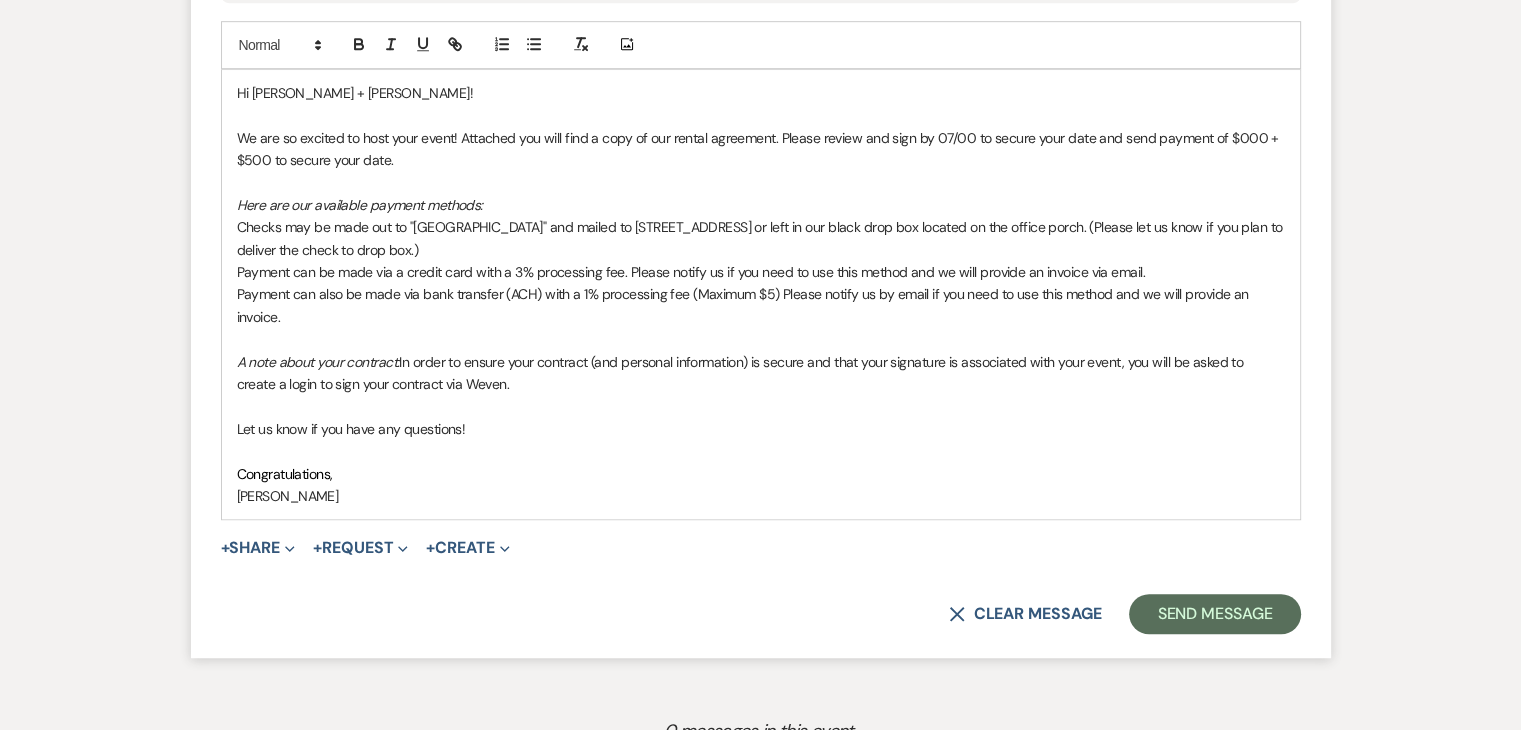 click on "We are so excited to host your event! Attached you will find a copy of our rental agreement. Please review and sign by 07/00 to secure your date and send payment of $000 + $500 to secure your date." at bounding box center [761, 149] 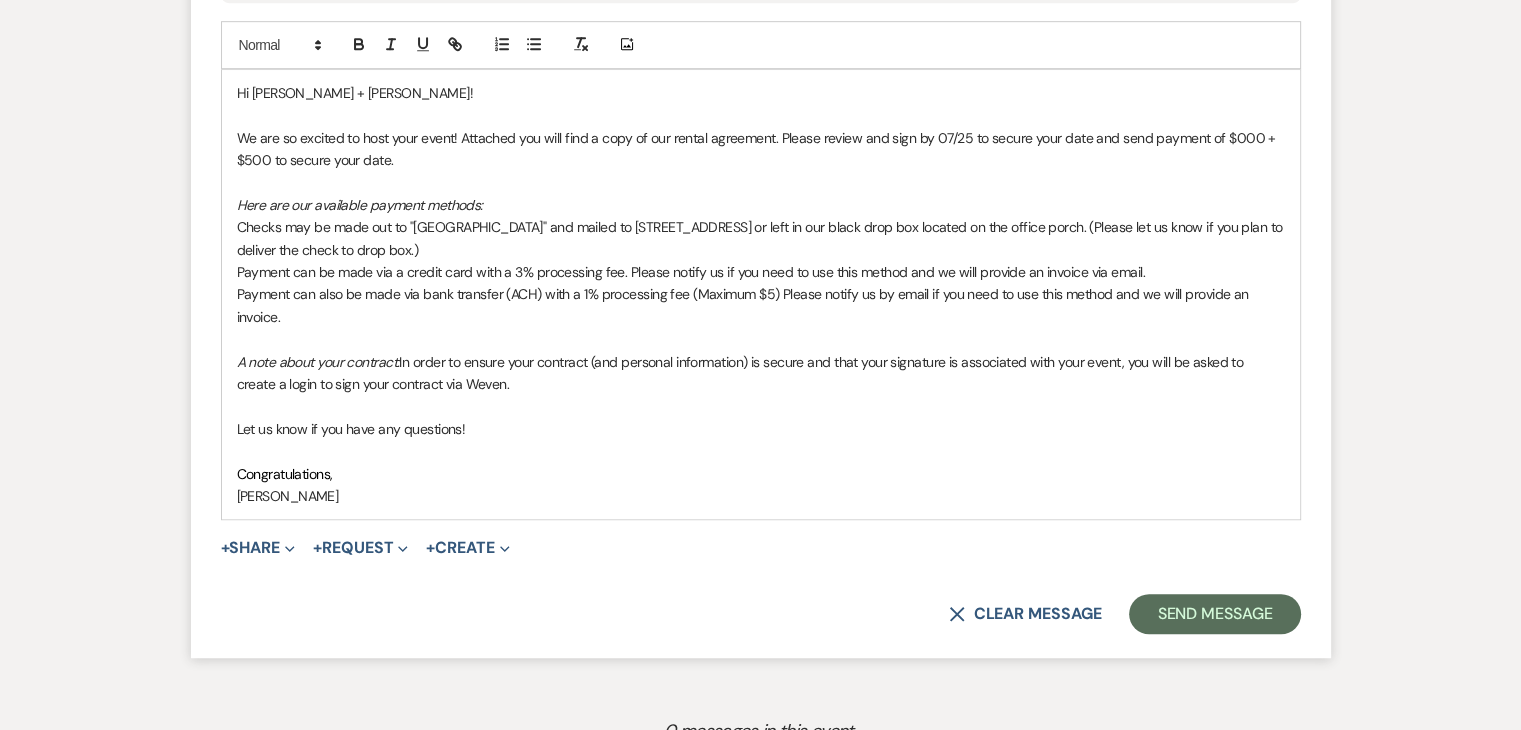 click on "We are so excited to host your event! Attached you will find a copy of our rental agreement. Please review and sign by 07/25 to secure your date and send payment of $000 + $500 to secure your date." at bounding box center (761, 149) 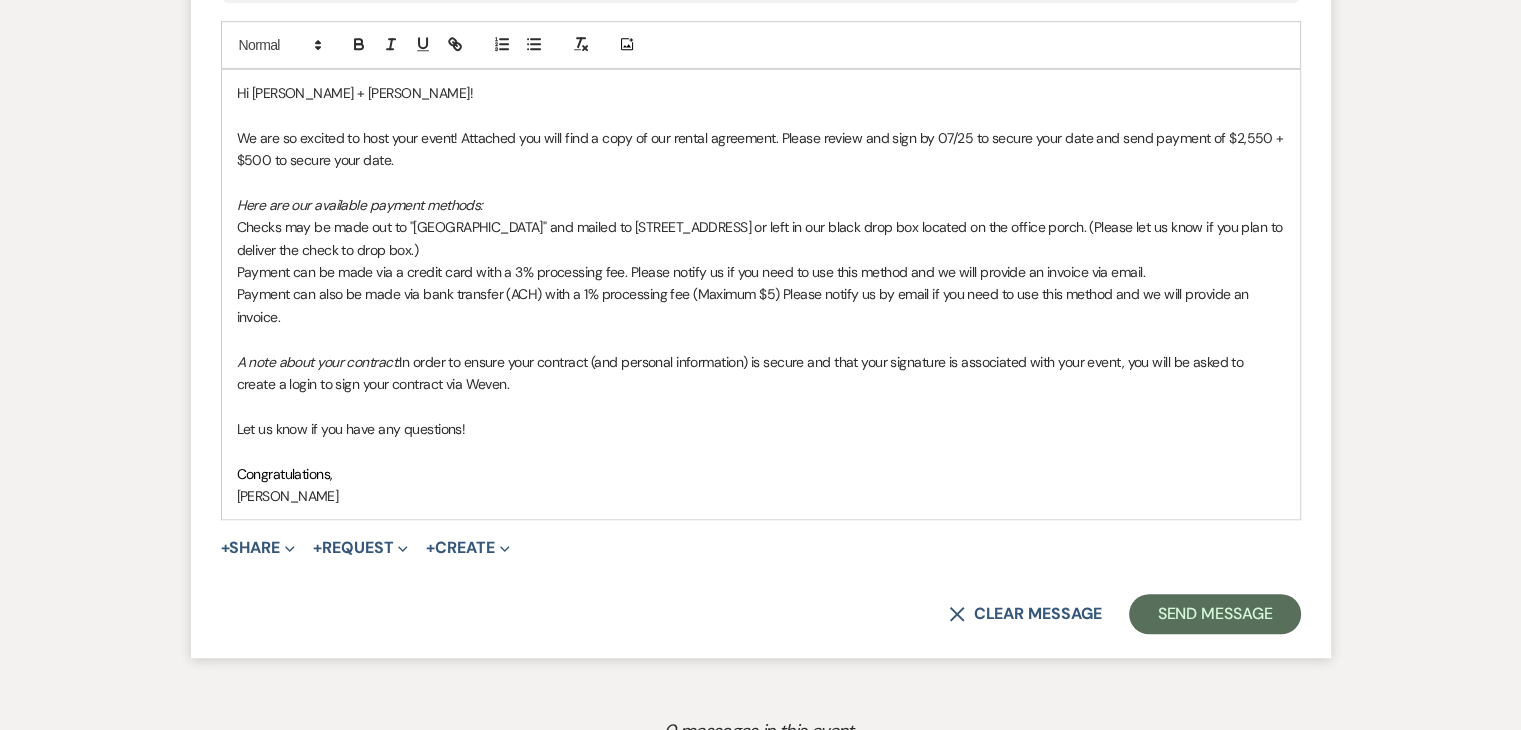 click on "We are so excited to host your event! Attached you will find a copy of our rental agreement. Please review and sign by 07/25 to secure your date and send payment of $2,550 + $500 to secure your date." at bounding box center [761, 149] 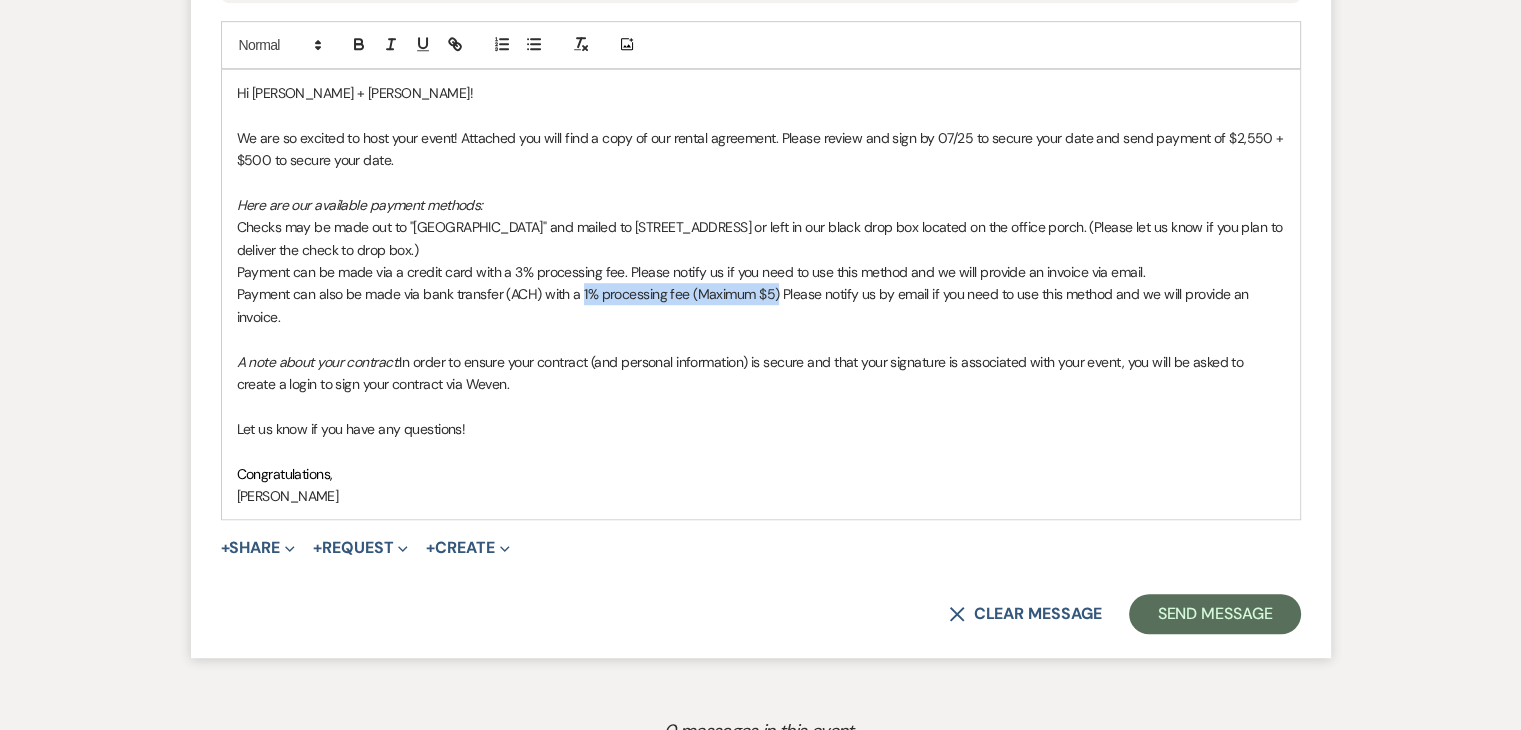 drag, startPoint x: 776, startPoint y: 295, endPoint x: 581, endPoint y: 294, distance: 195.00256 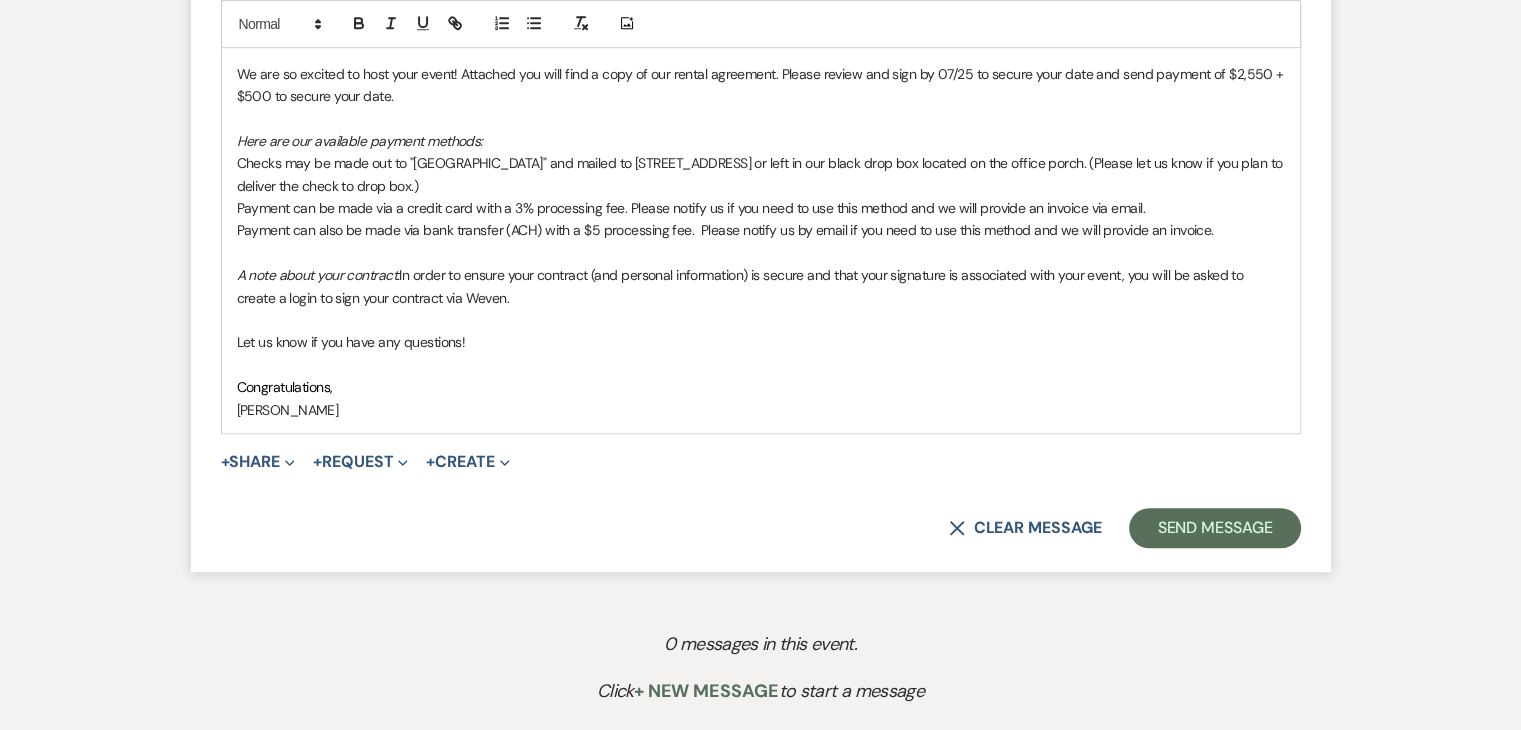 scroll, scrollTop: 1271, scrollLeft: 0, axis: vertical 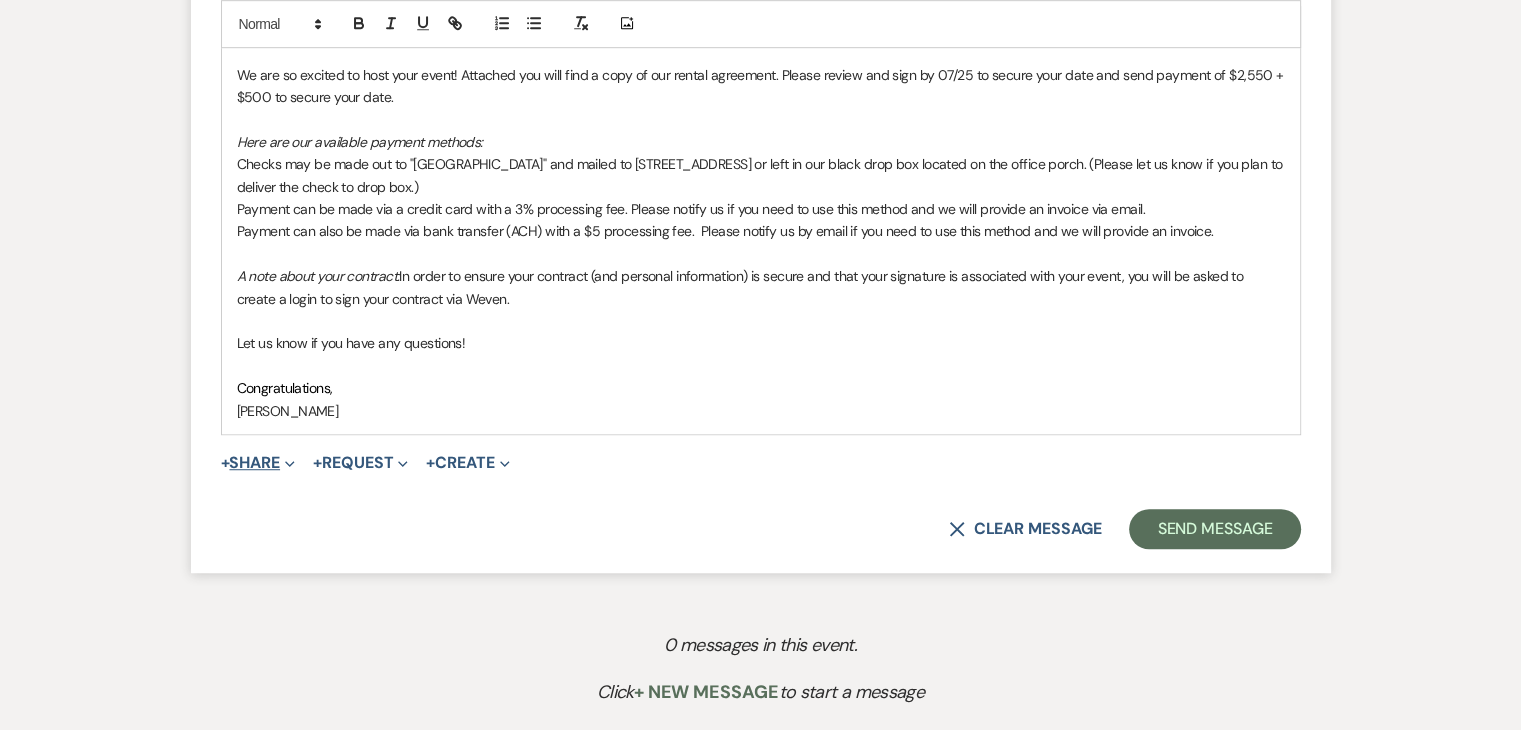click on "+  Share Expand" at bounding box center (258, 463) 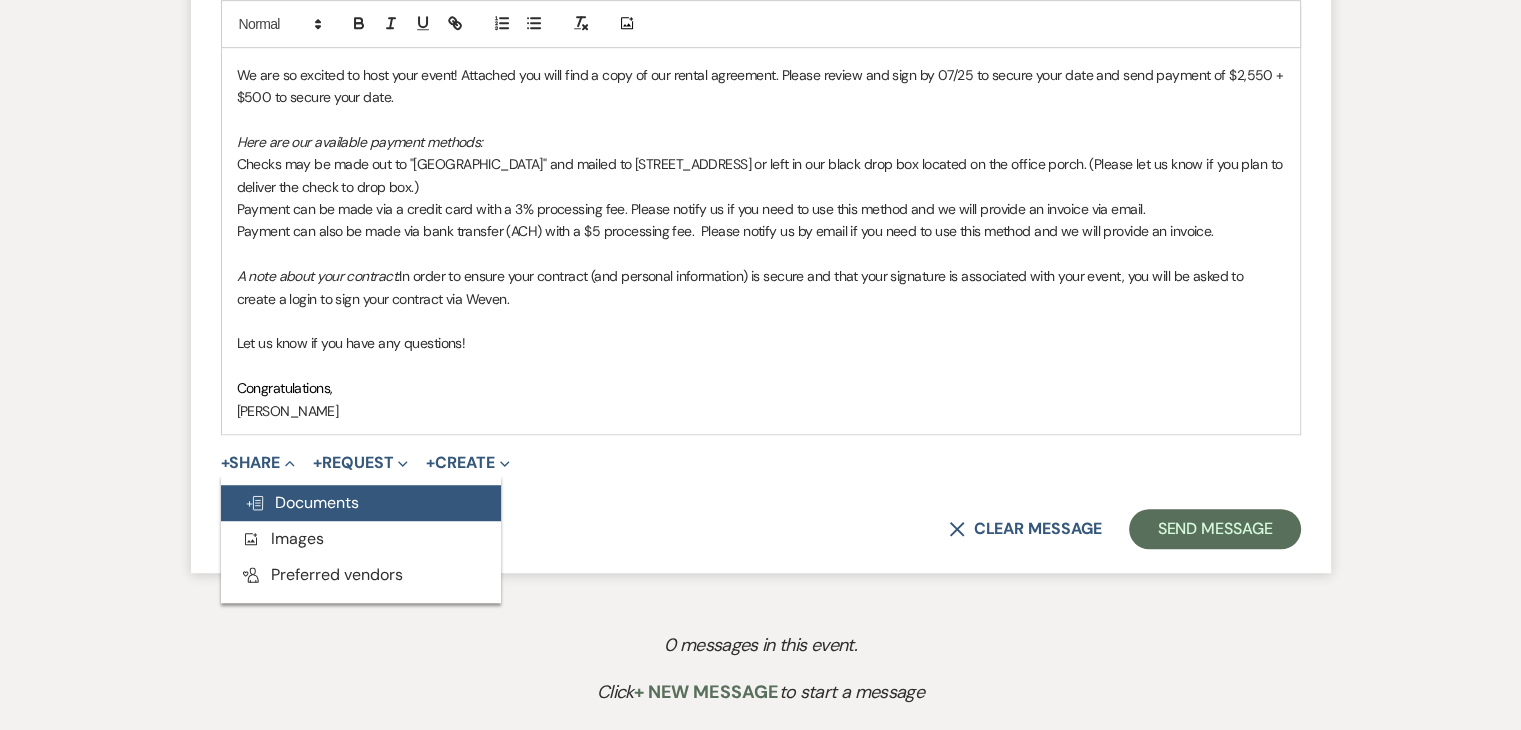 click on "Doc Upload Documents" at bounding box center [302, 502] 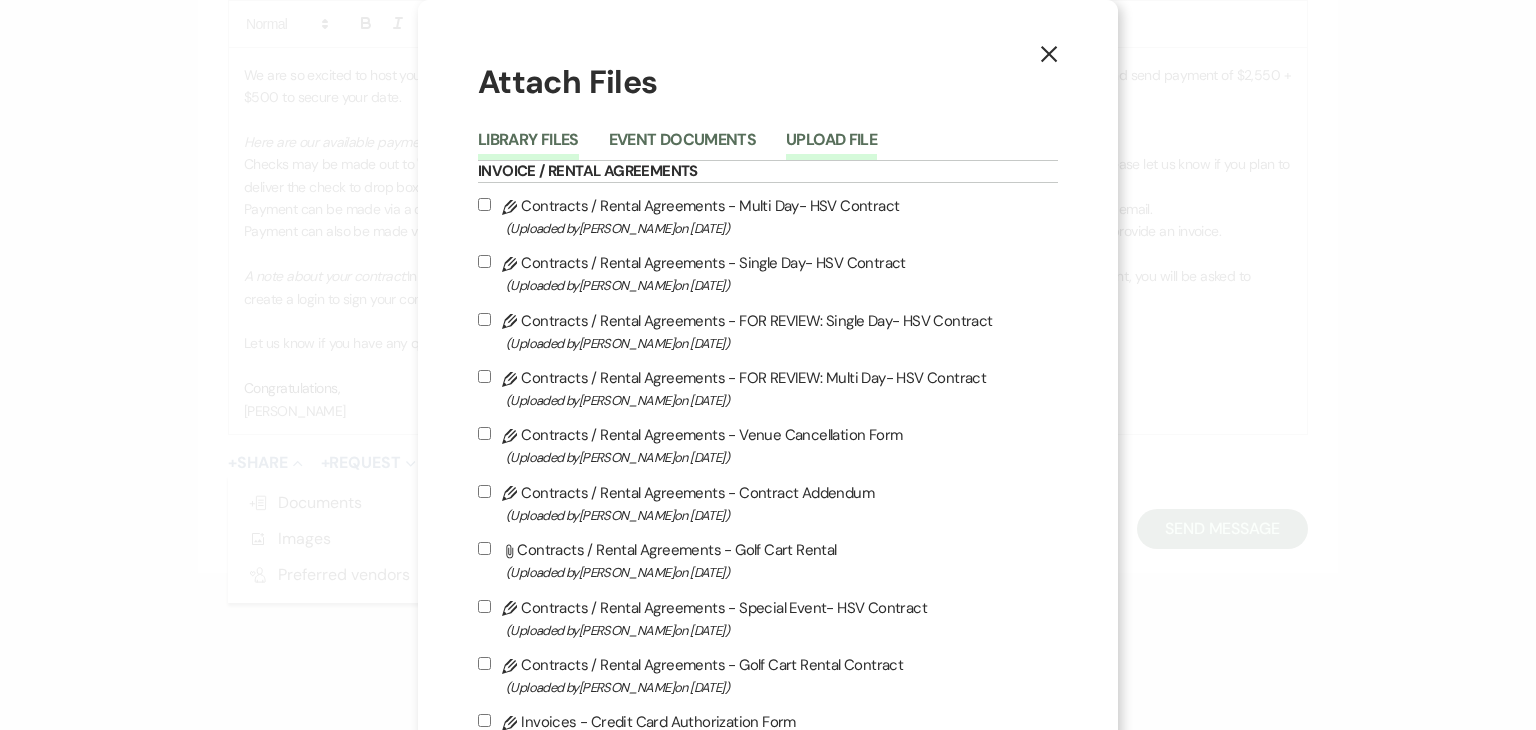 click on "Upload File" at bounding box center [831, 146] 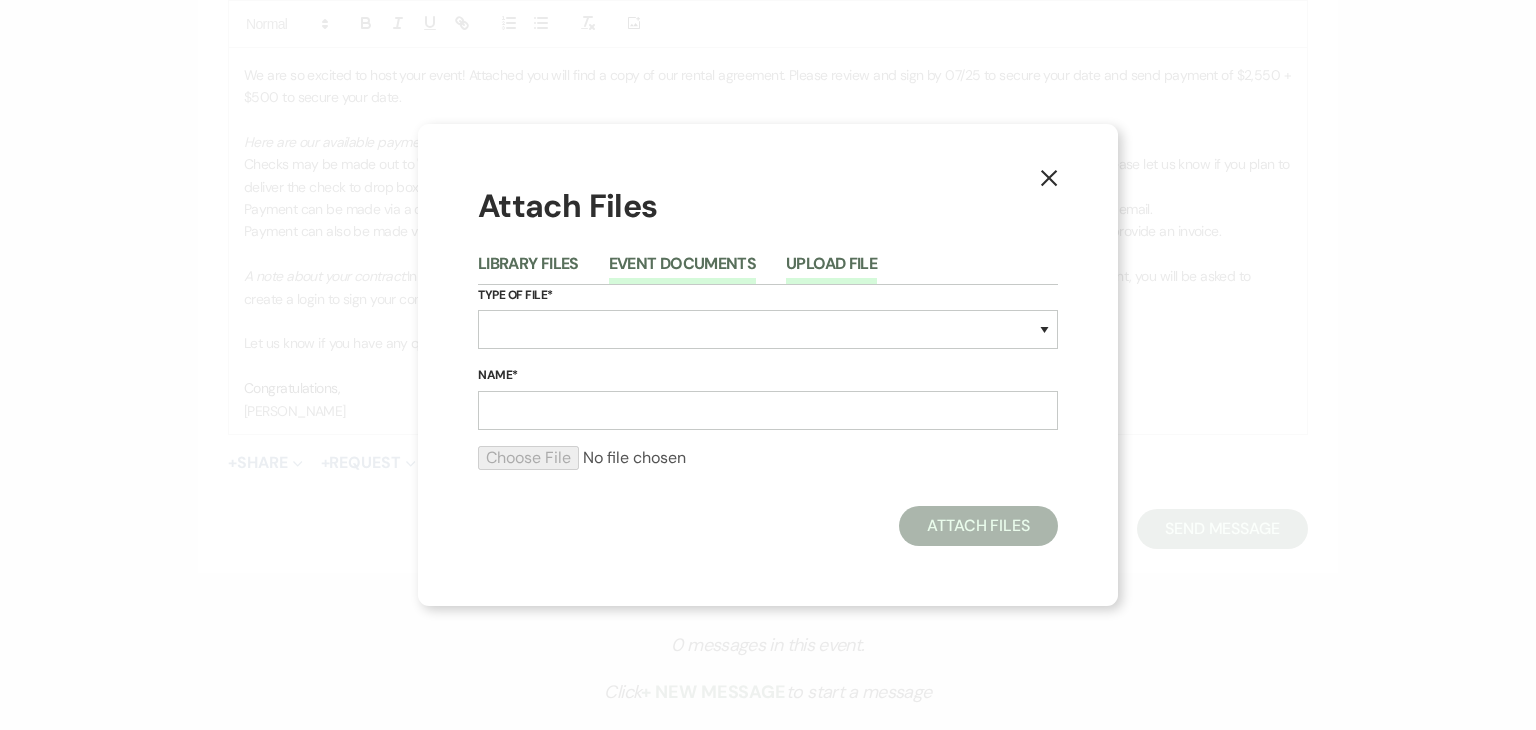 click on "Event Documents" at bounding box center (682, 270) 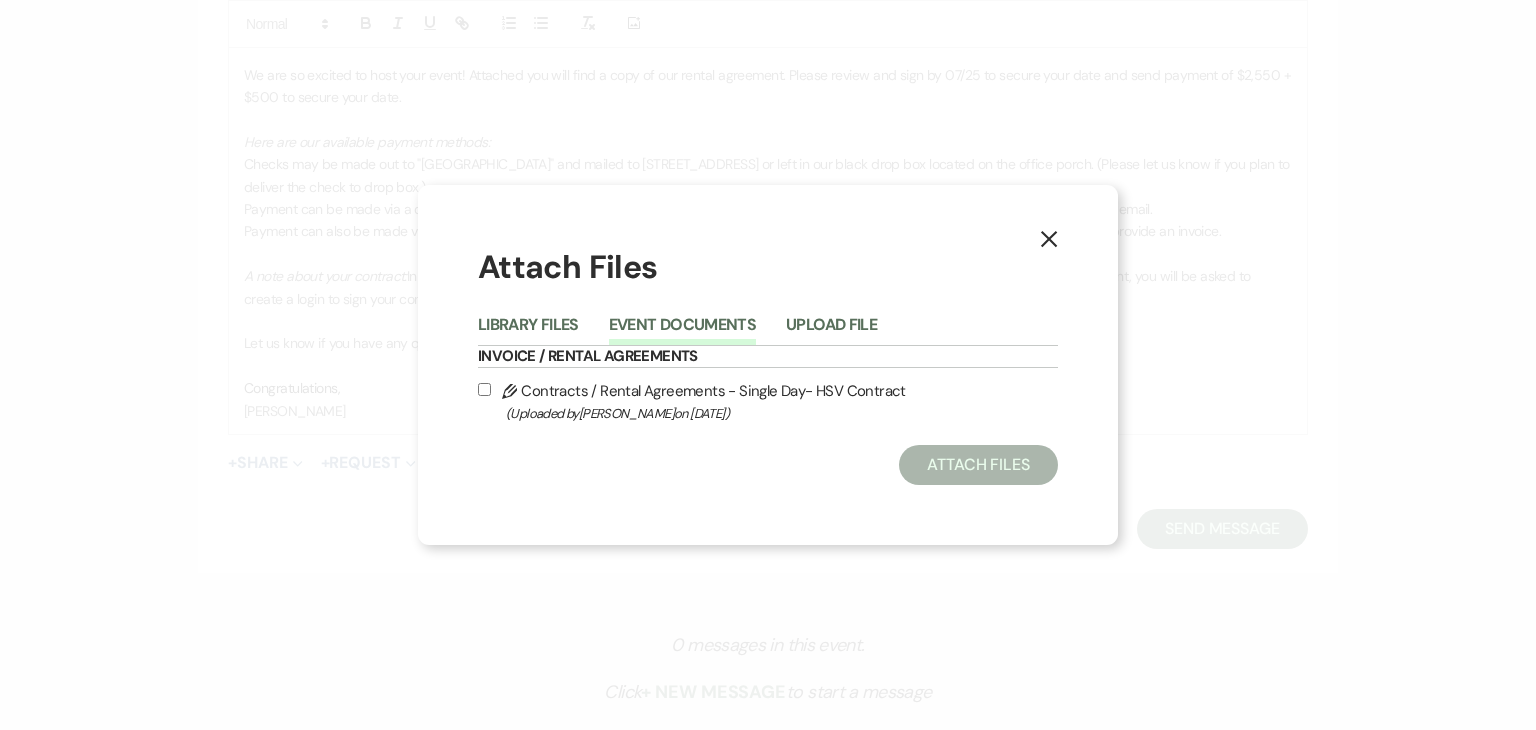 click on "Pencil Contracts / Rental Agreements - Single Day- HSV Contract (Uploaded by  Julie Willumson  on   Jul 21st, 2025 )" at bounding box center (484, 389) 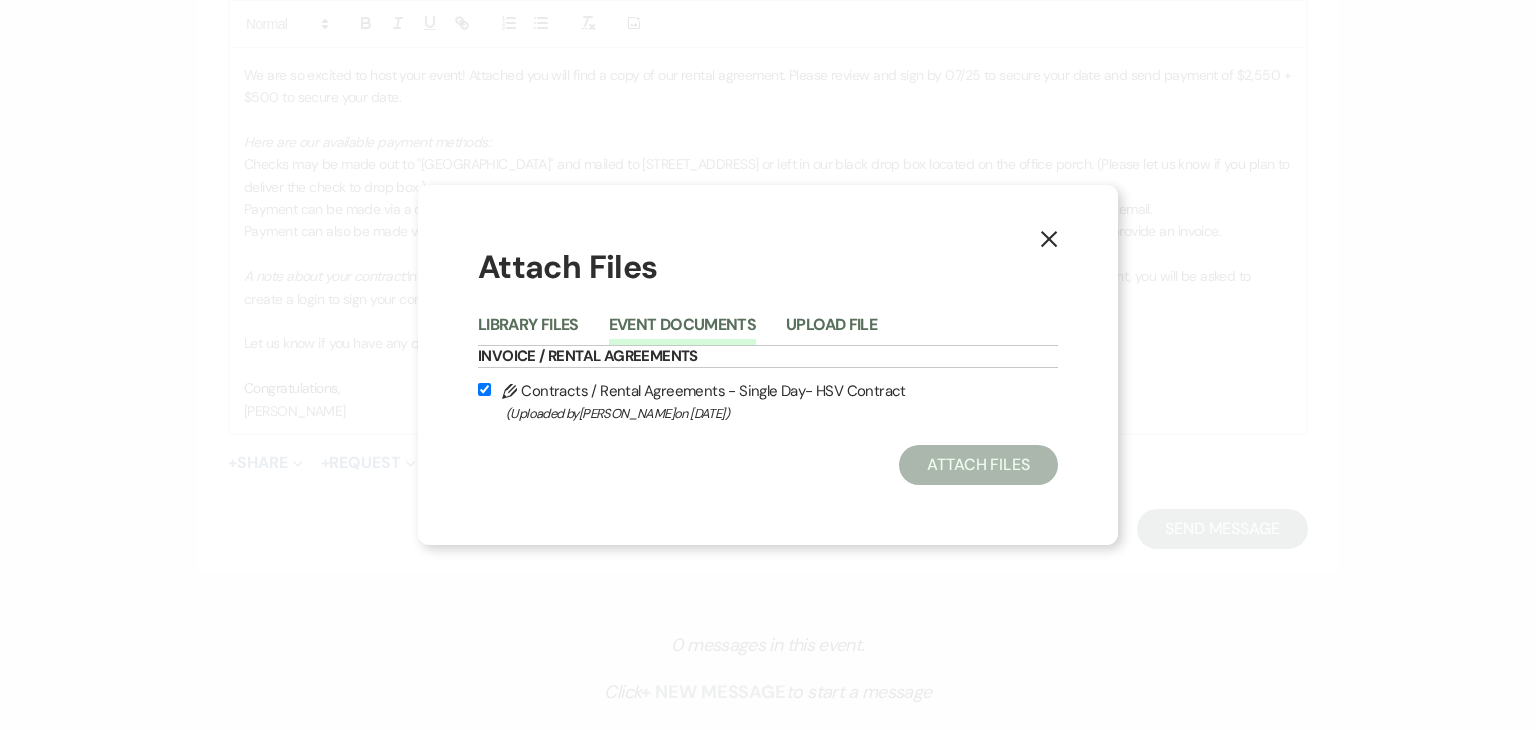 checkbox on "true" 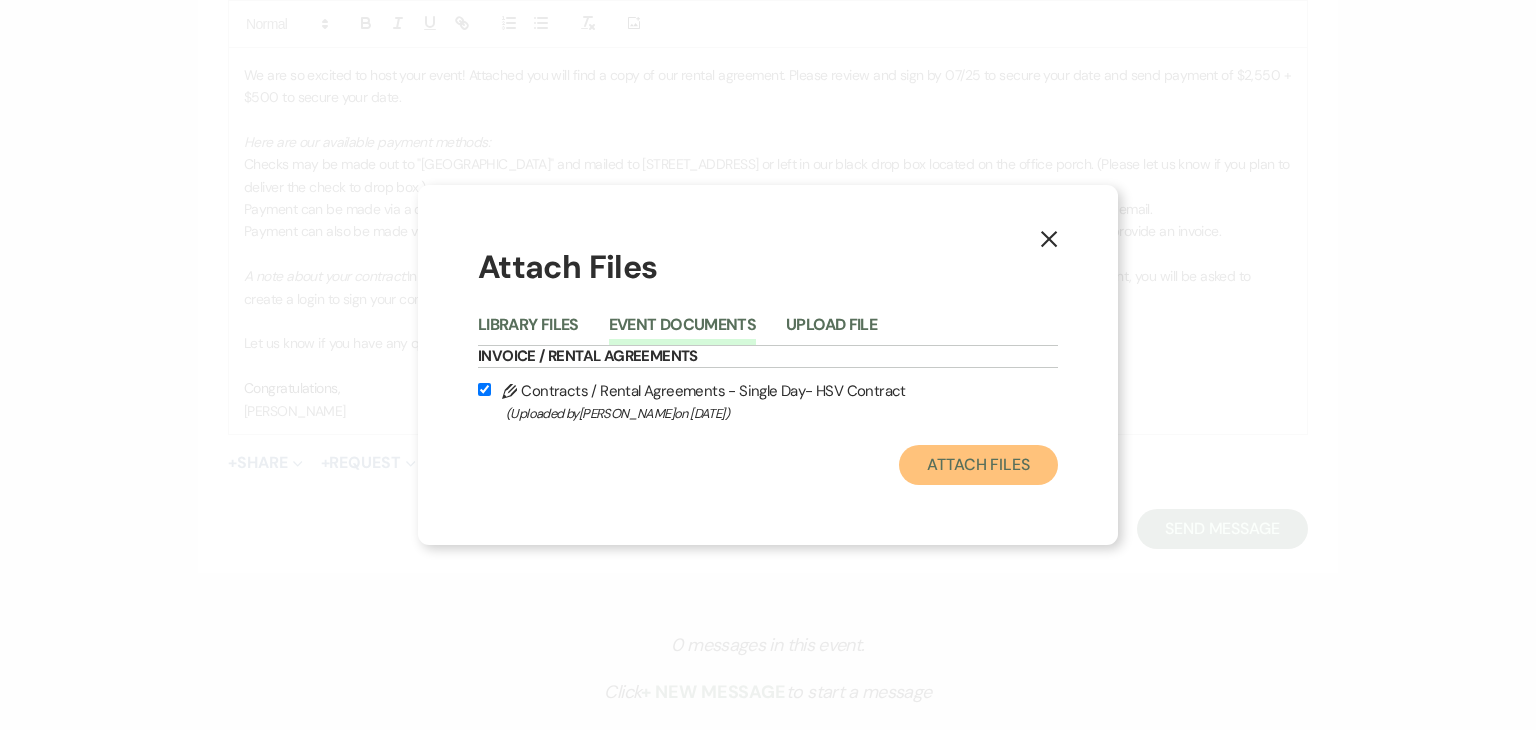 click on "Attach Files" at bounding box center [978, 465] 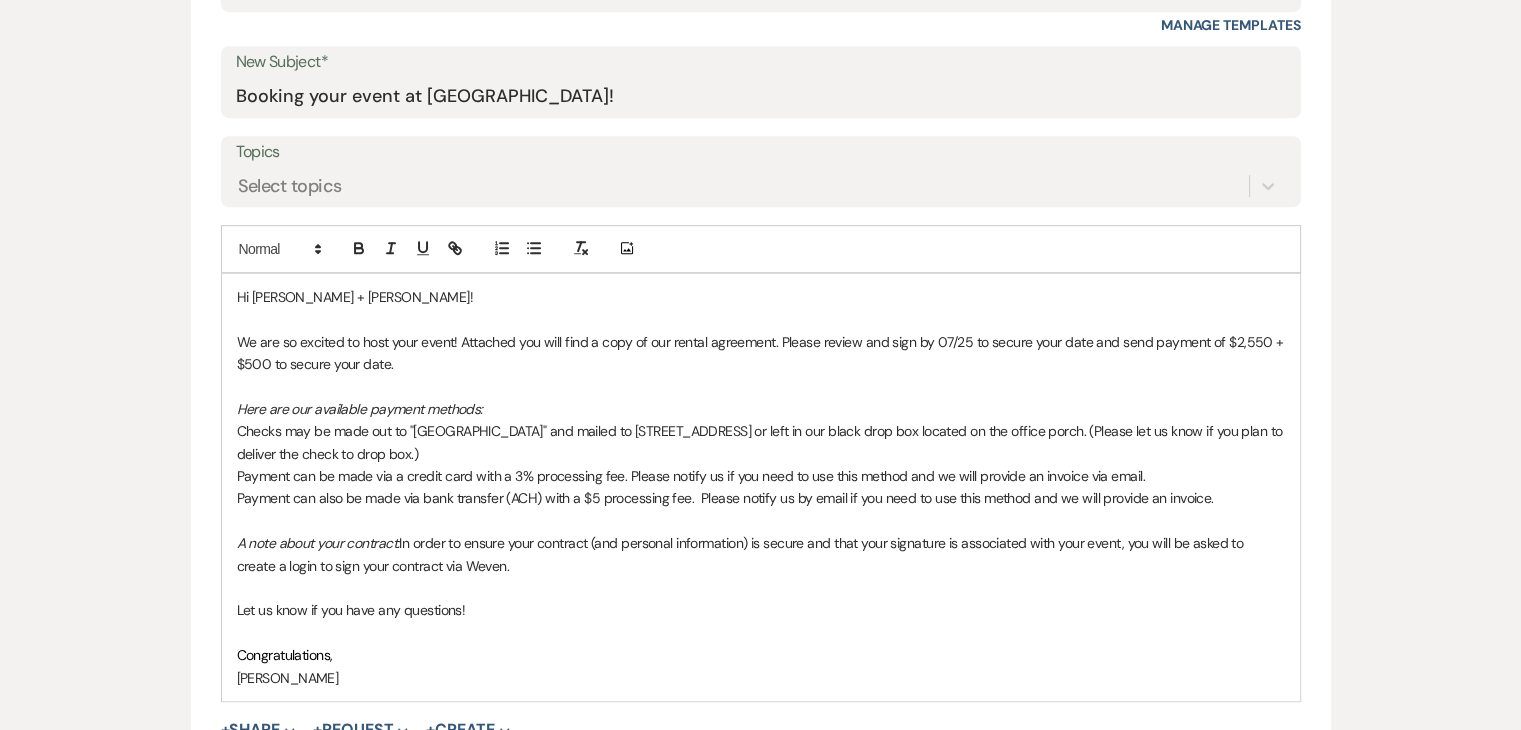 scroll, scrollTop: 1000, scrollLeft: 0, axis: vertical 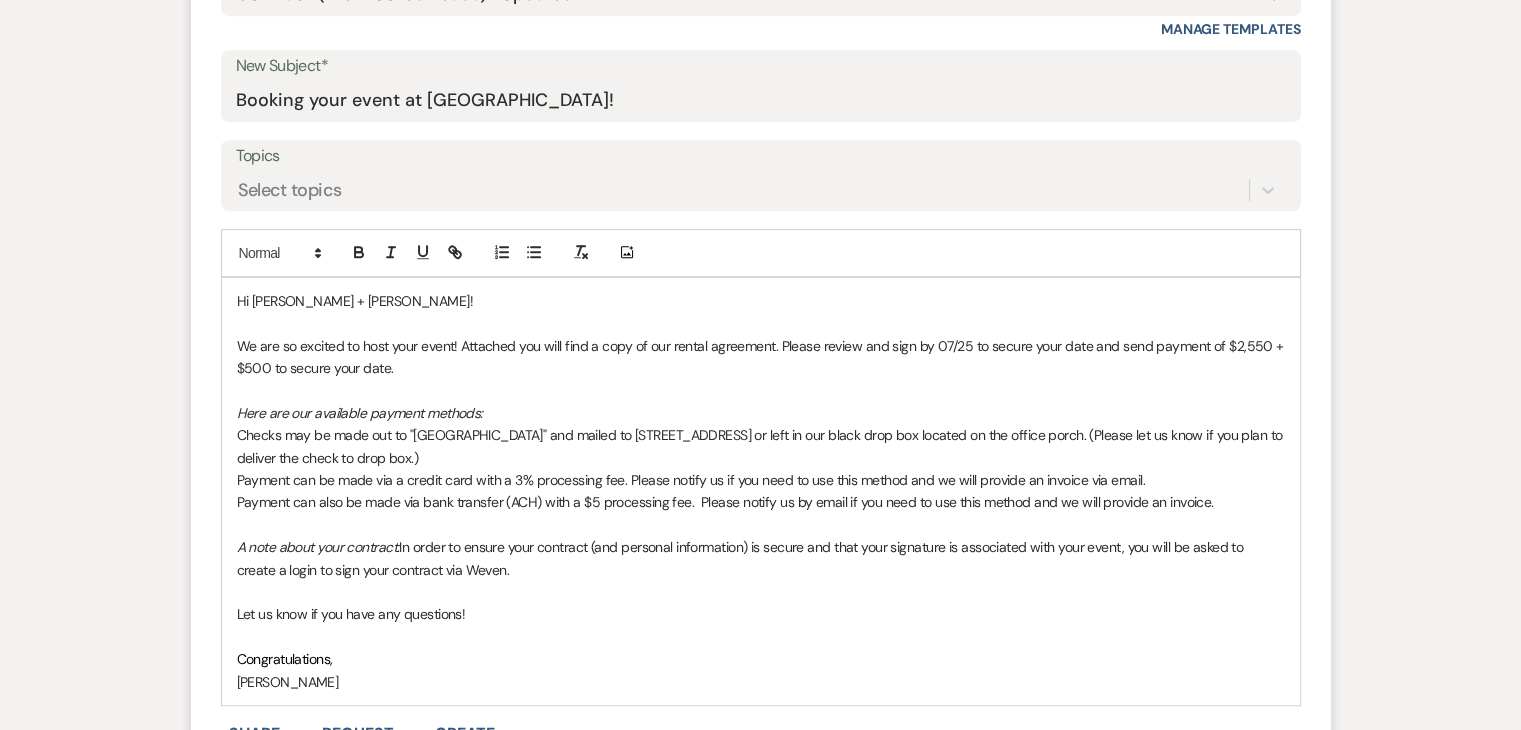 click on "We are so excited to host your event! Attached you will find a copy of our rental agreement. Please review and sign by 07/25 to secure your date and send payment of $2,550 + $500 to secure your date." at bounding box center [761, 357] 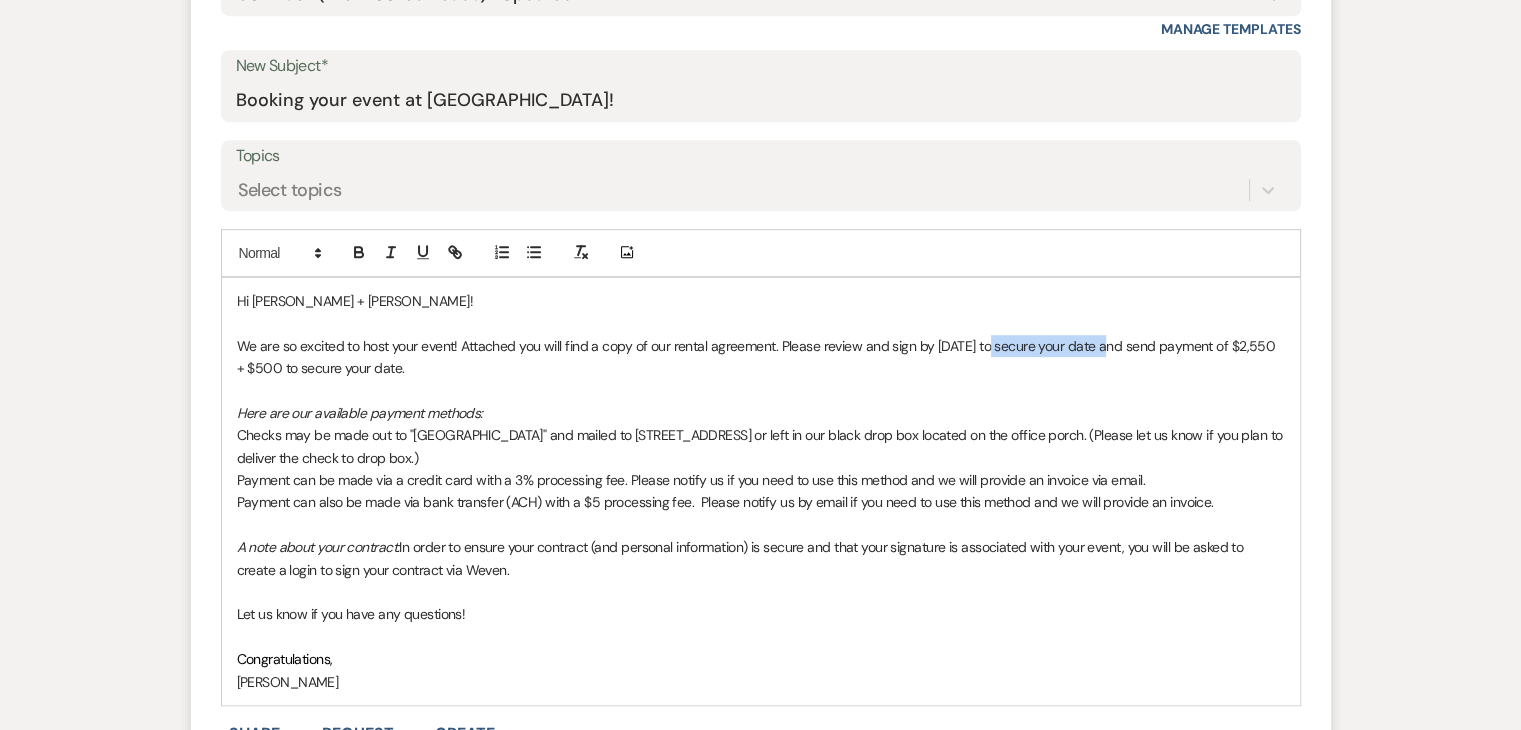 drag, startPoint x: 1108, startPoint y: 345, endPoint x: 991, endPoint y: 338, distance: 117.20921 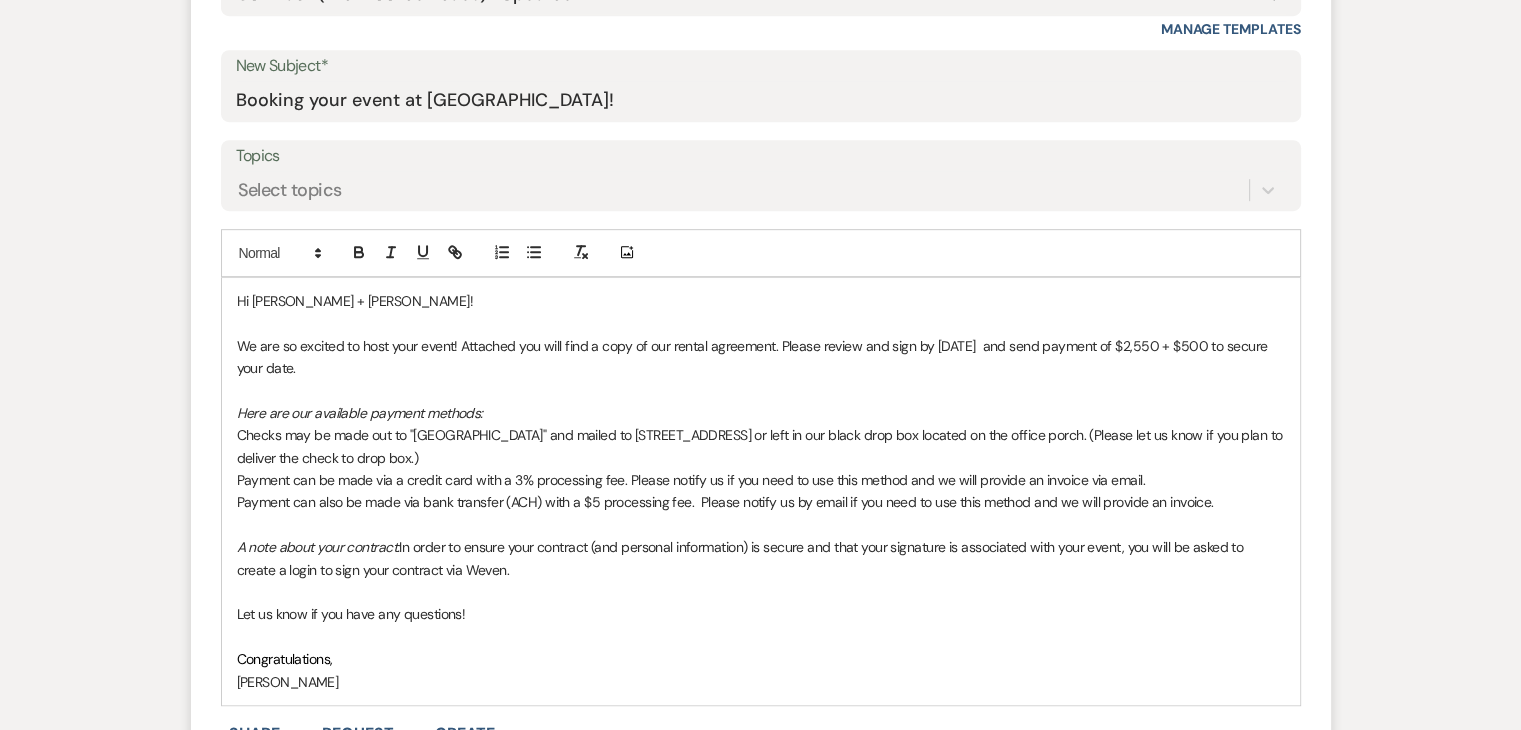 click on "Checks may be made out to "Hidden Springs" and mailed to 5300 Howardsville Road Apison, TN 37302 or left in our black drop box located on the office porch. (Please let us know if you plan to deliver the check to drop box.)" at bounding box center [761, 446] 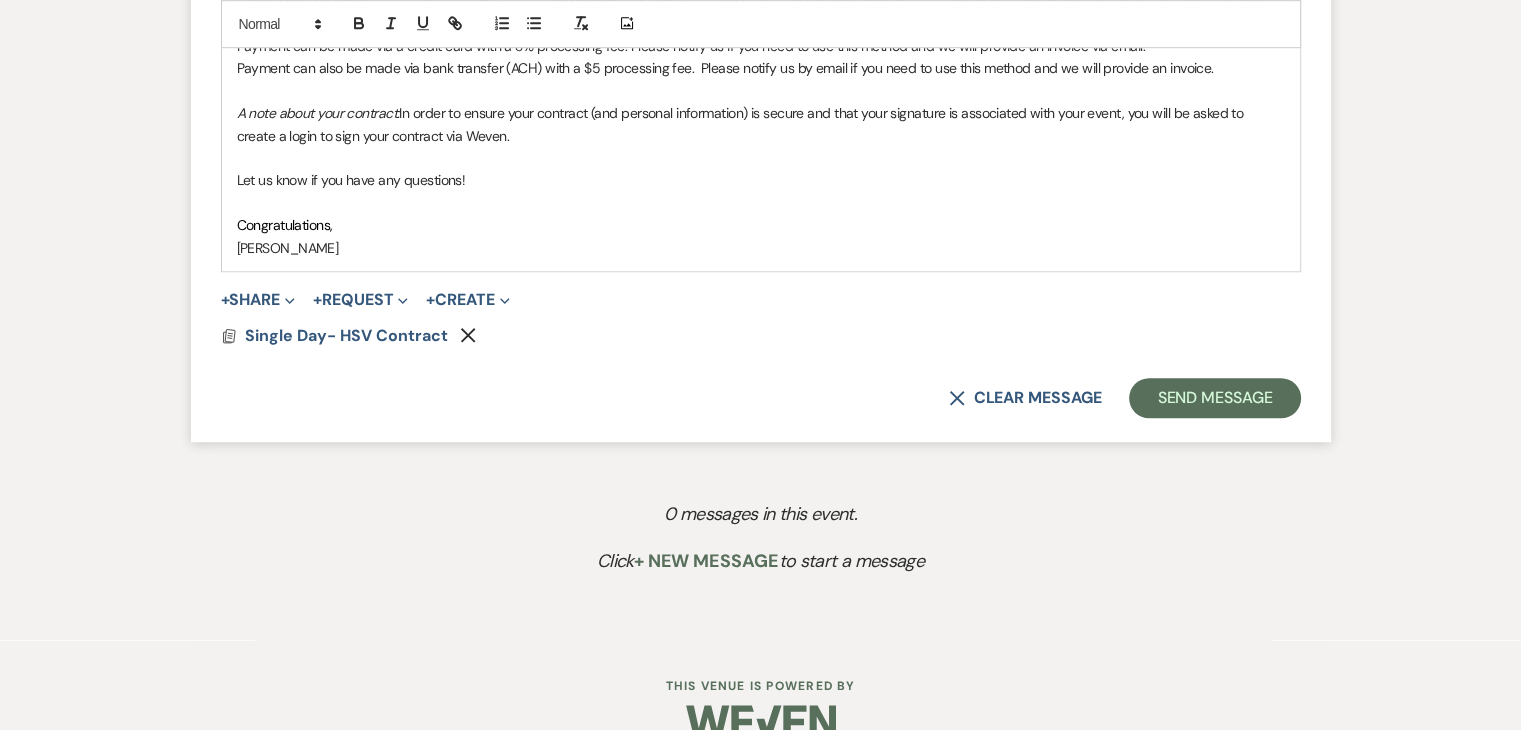 scroll, scrollTop: 1470, scrollLeft: 0, axis: vertical 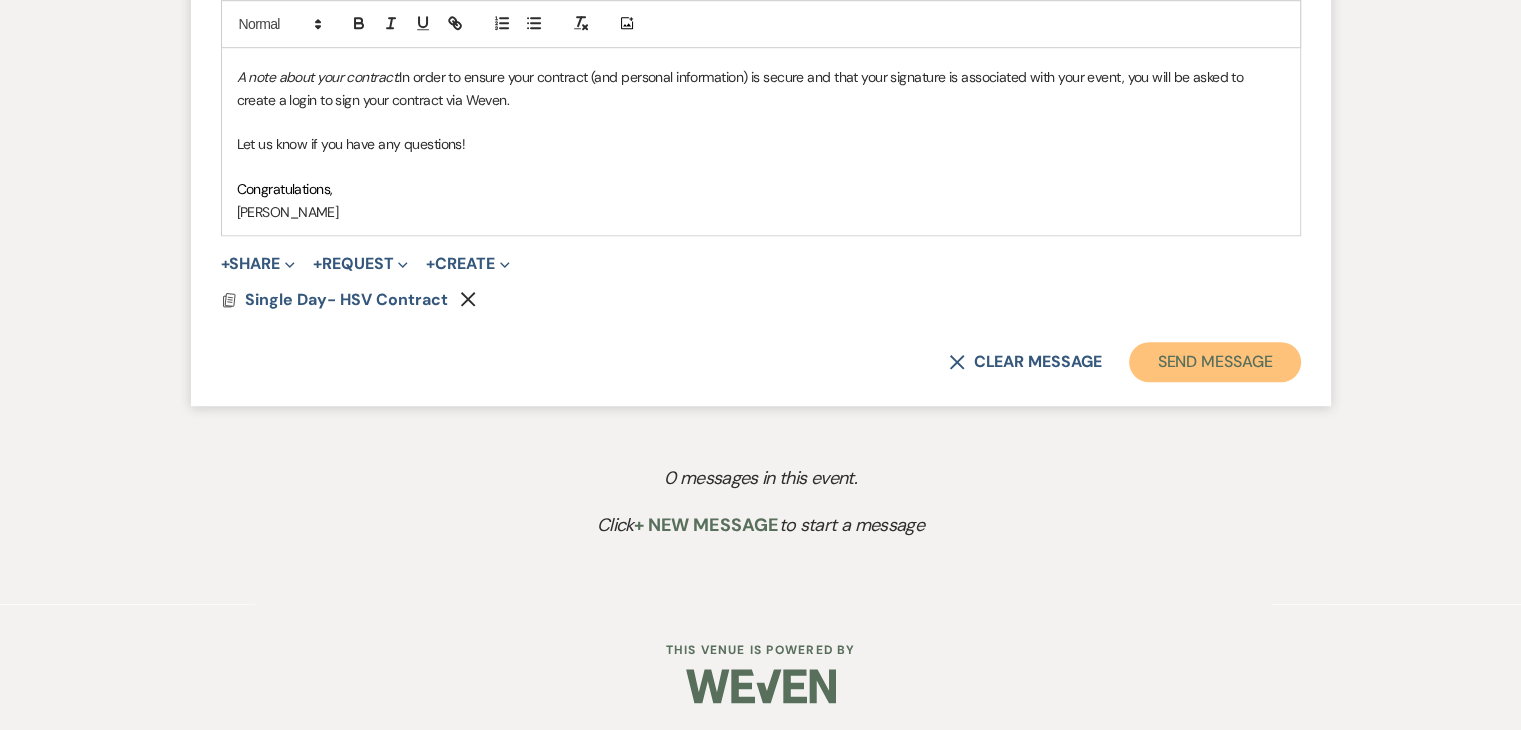 click on "Send Message" at bounding box center (1214, 362) 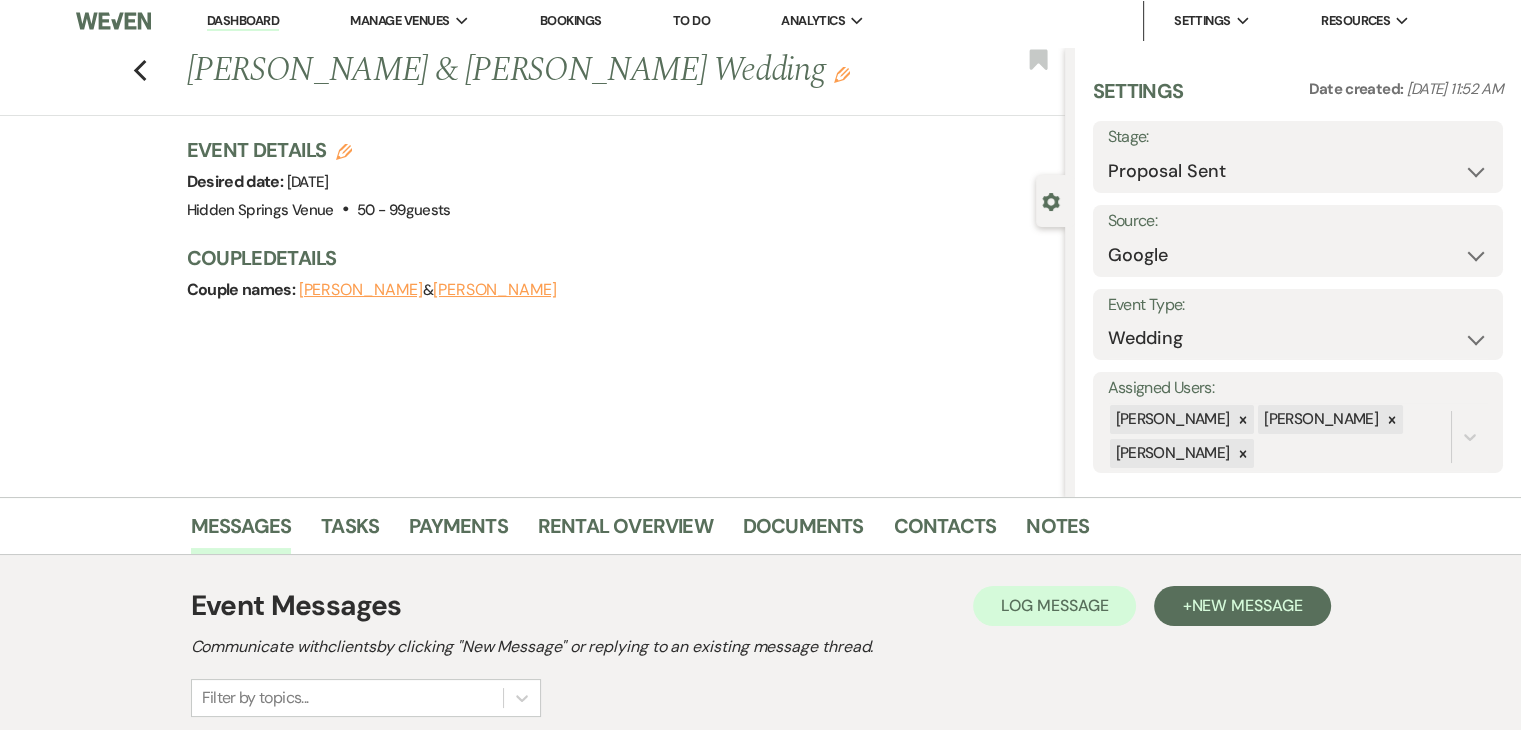 scroll, scrollTop: 4, scrollLeft: 0, axis: vertical 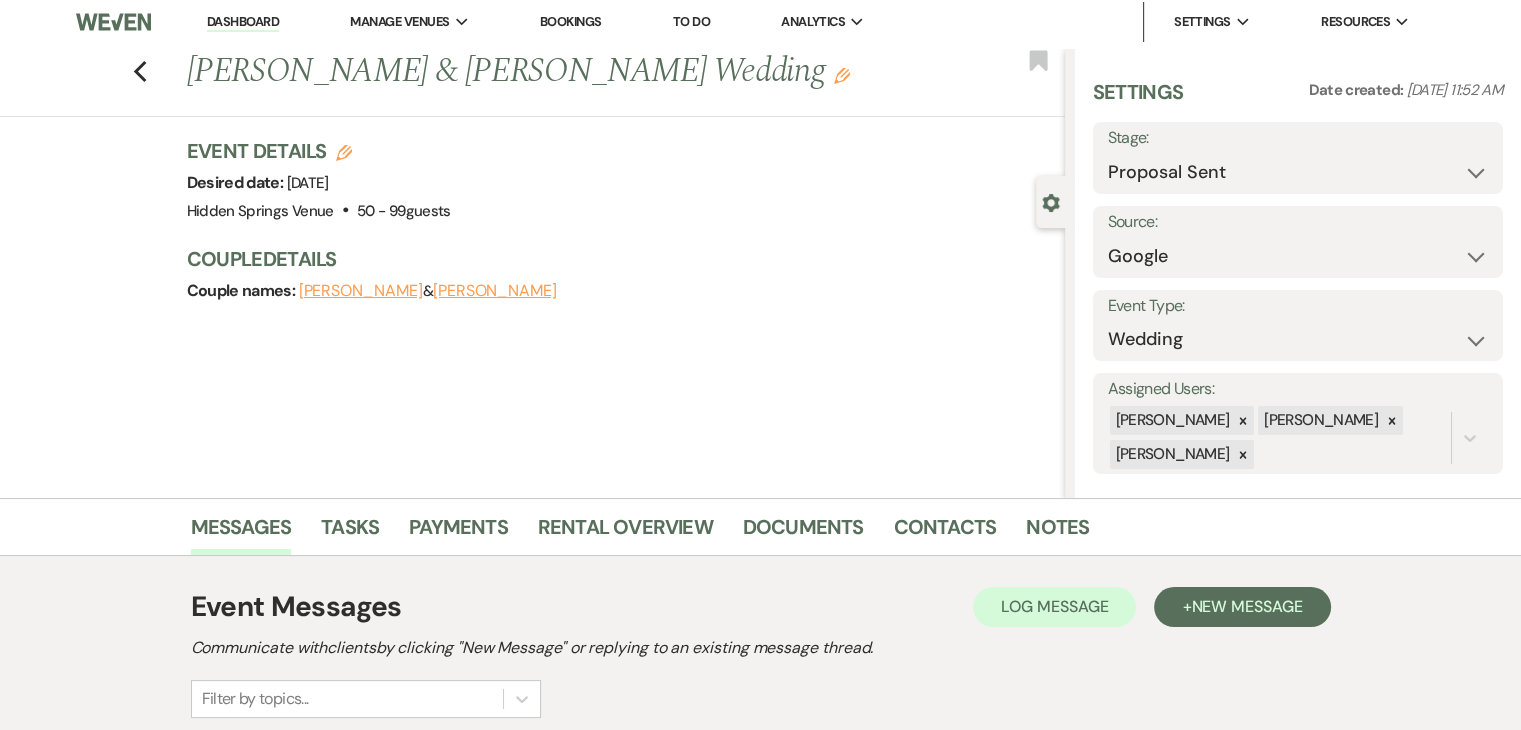 click on "Event Details Edit" at bounding box center (319, 151) 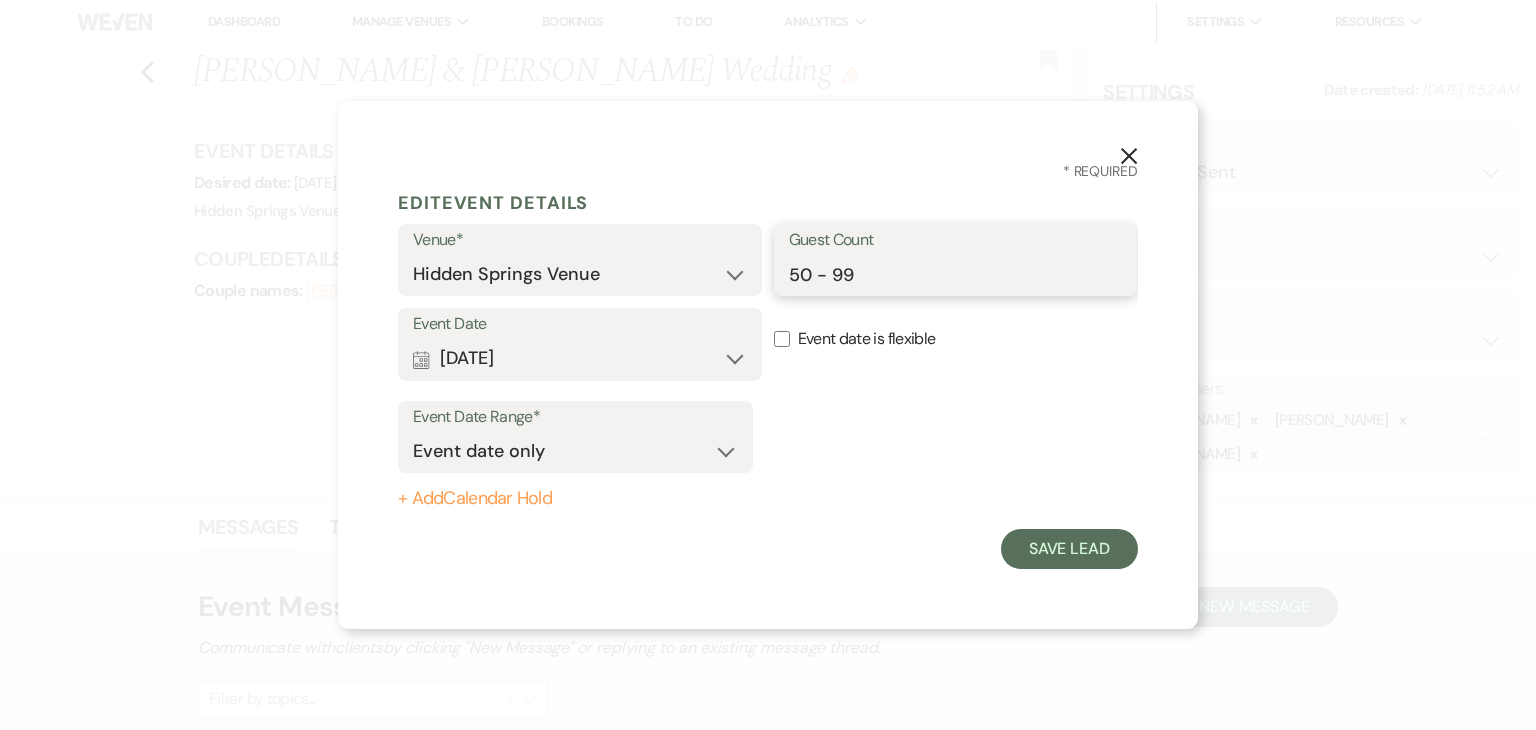 click on "50 - 99" at bounding box center (956, 274) 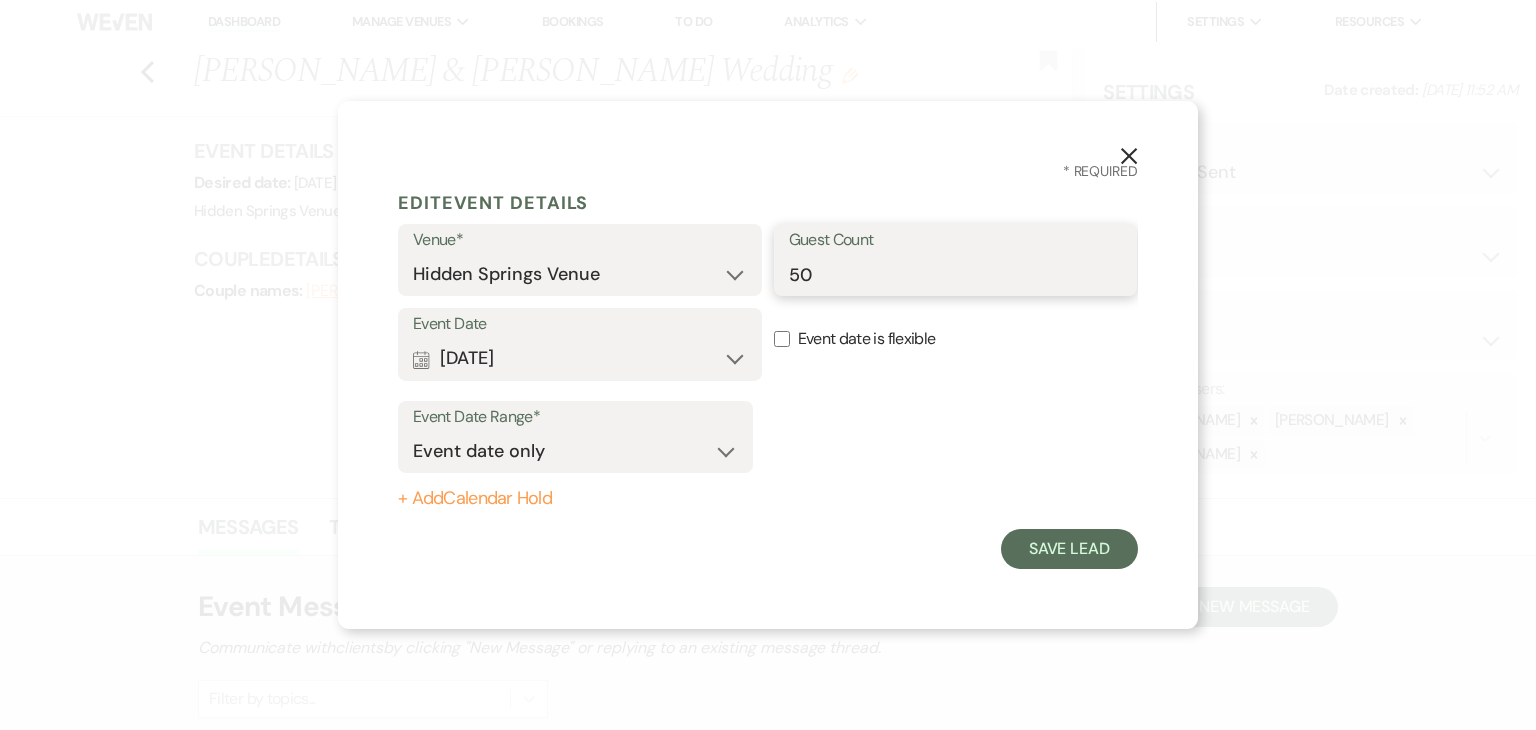 type on "5" 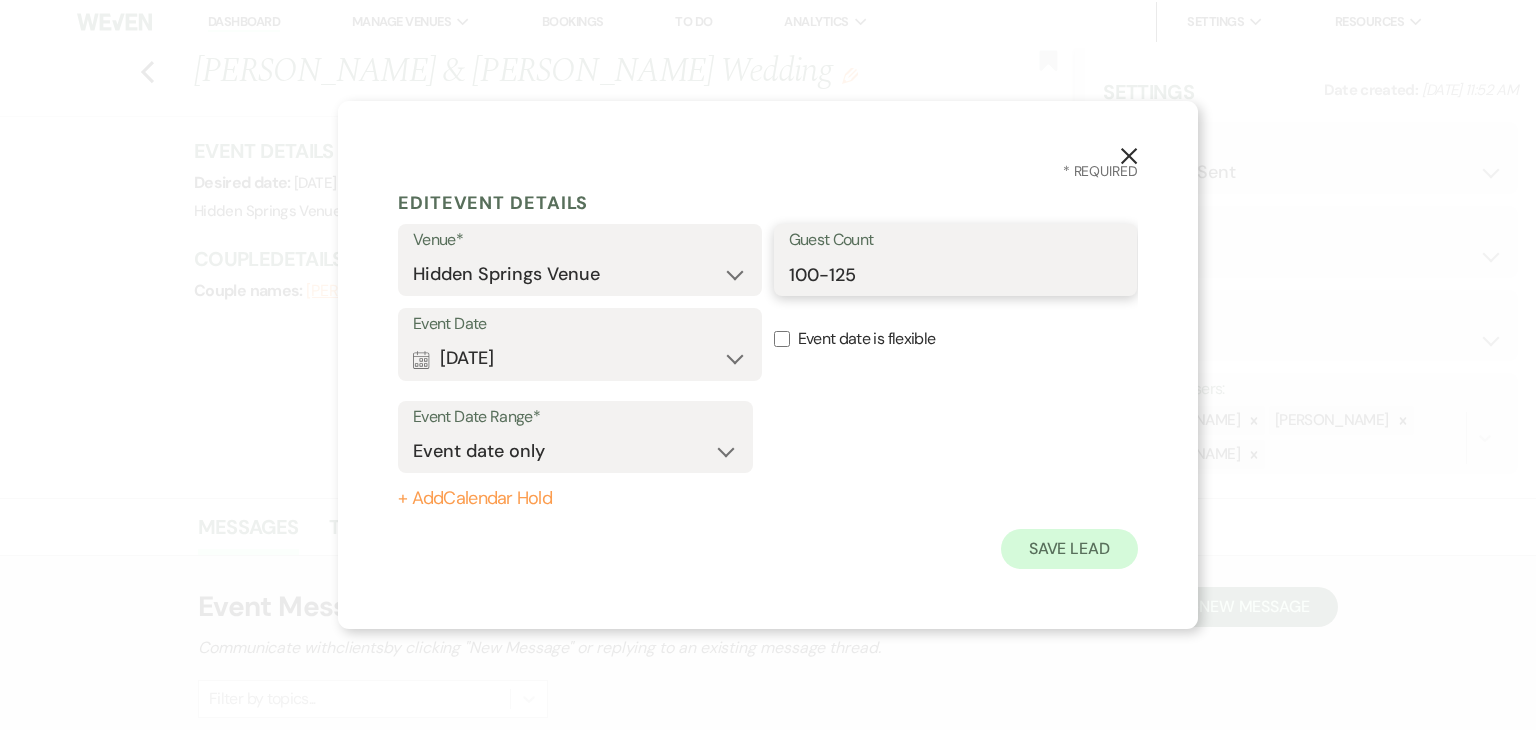 type on "100-125" 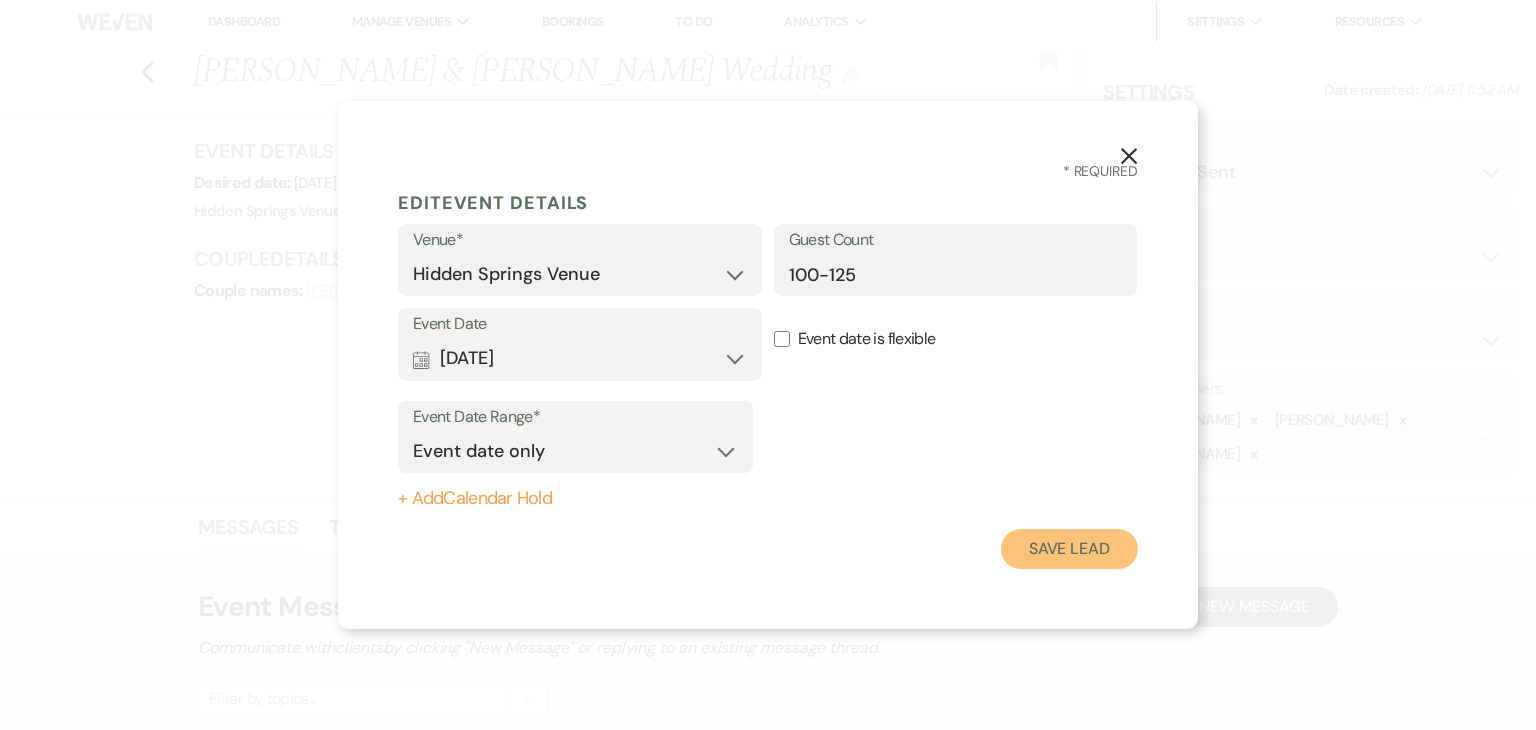 click on "Save Lead" at bounding box center (1069, 549) 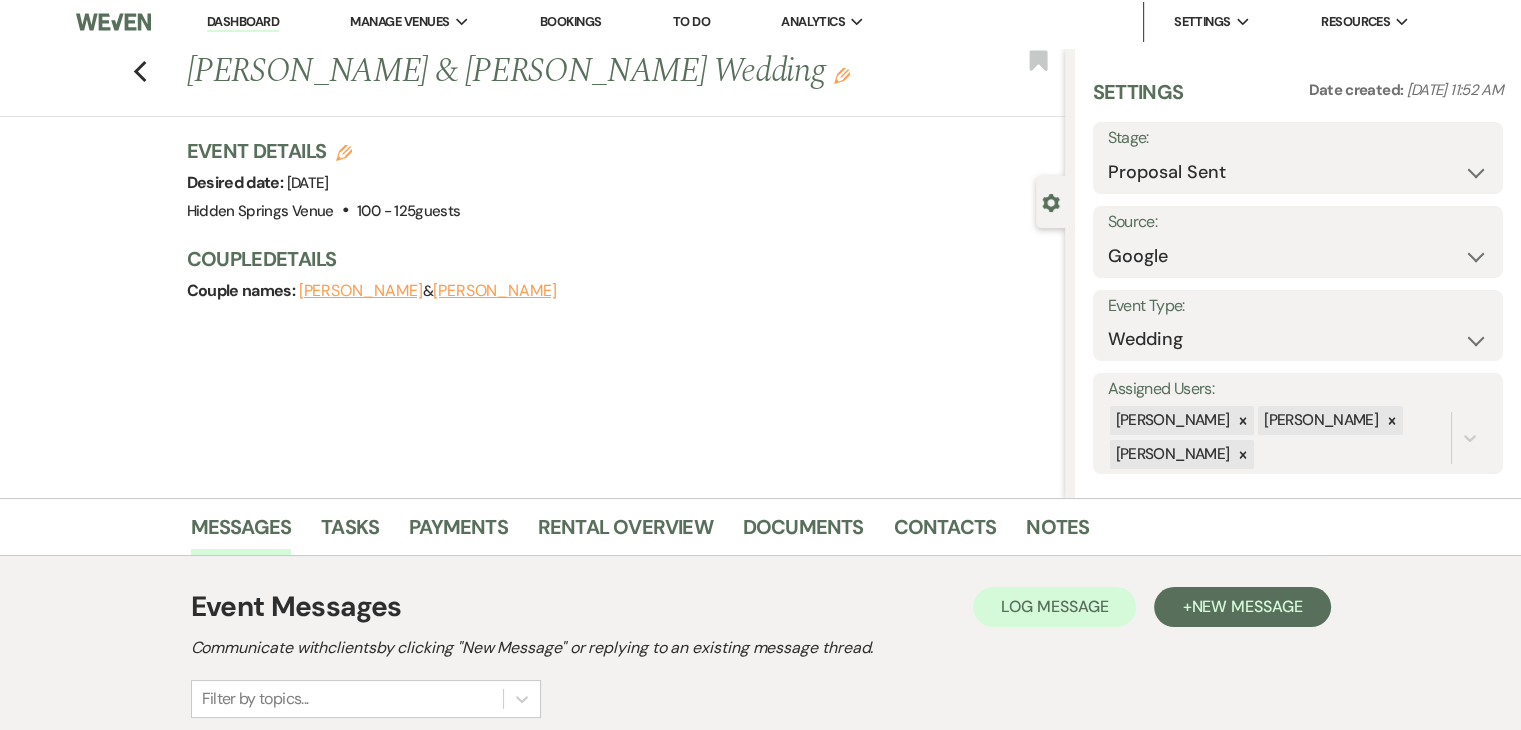 click on "Dashboard" at bounding box center [243, 22] 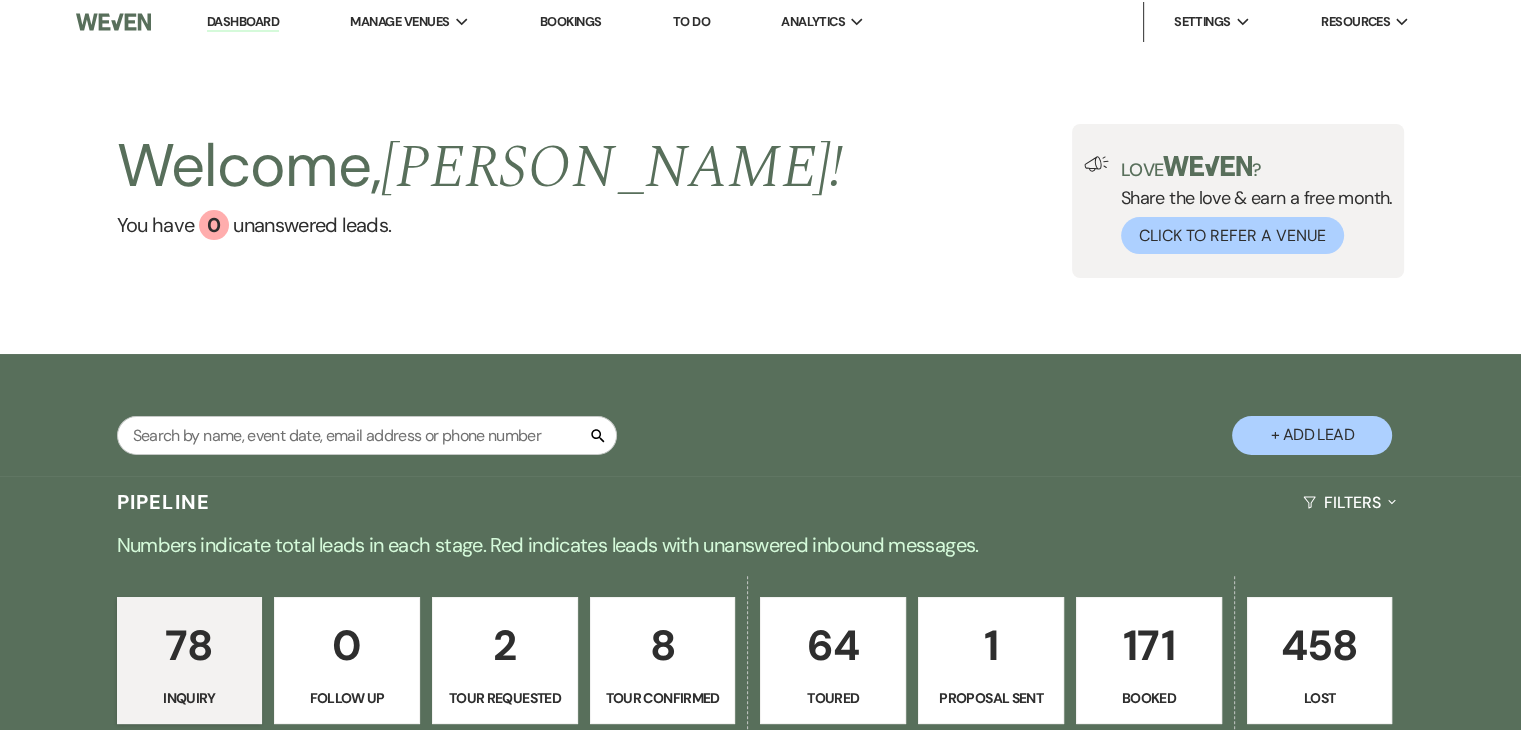 scroll, scrollTop: 248, scrollLeft: 0, axis: vertical 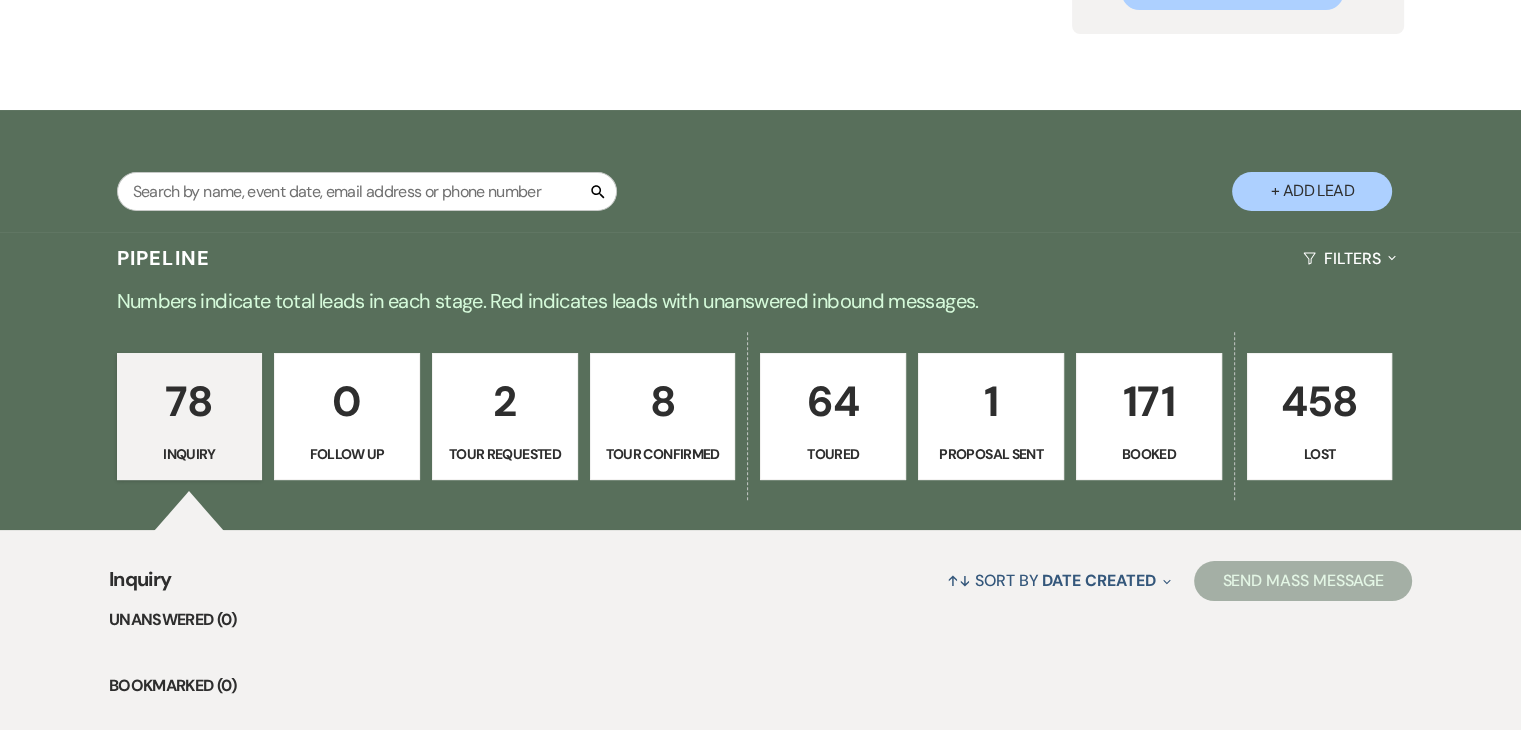 click on "64" at bounding box center (833, 401) 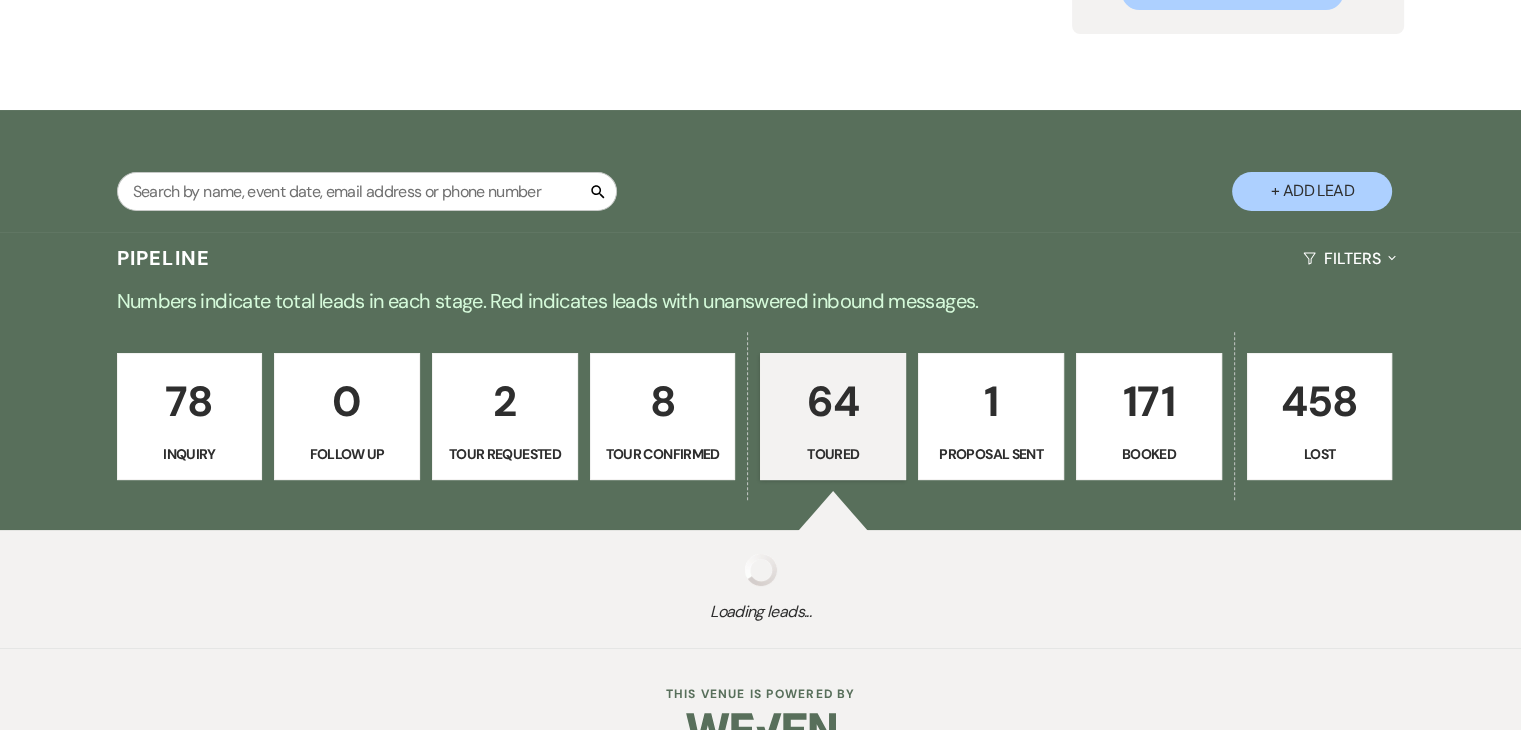 select on "5" 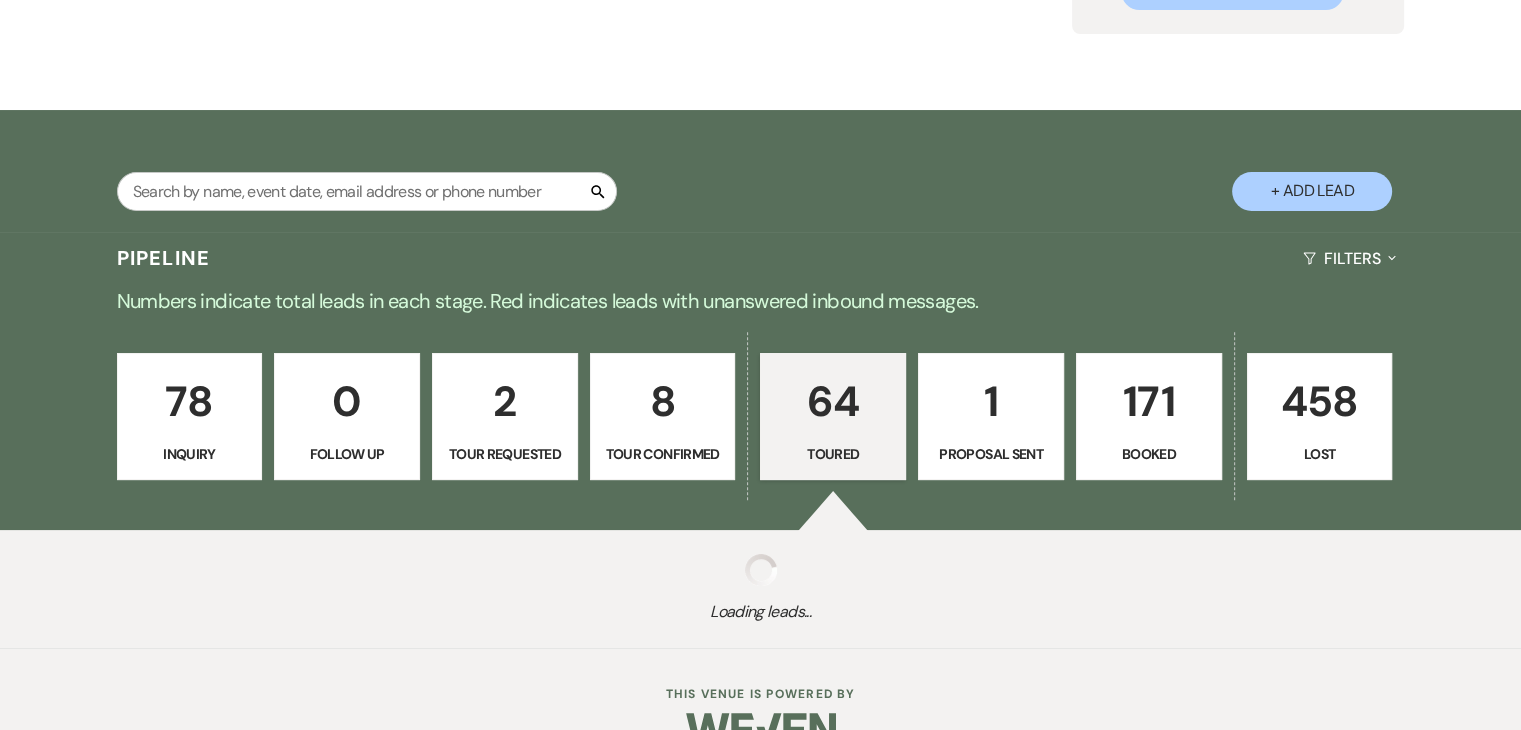 select on "5" 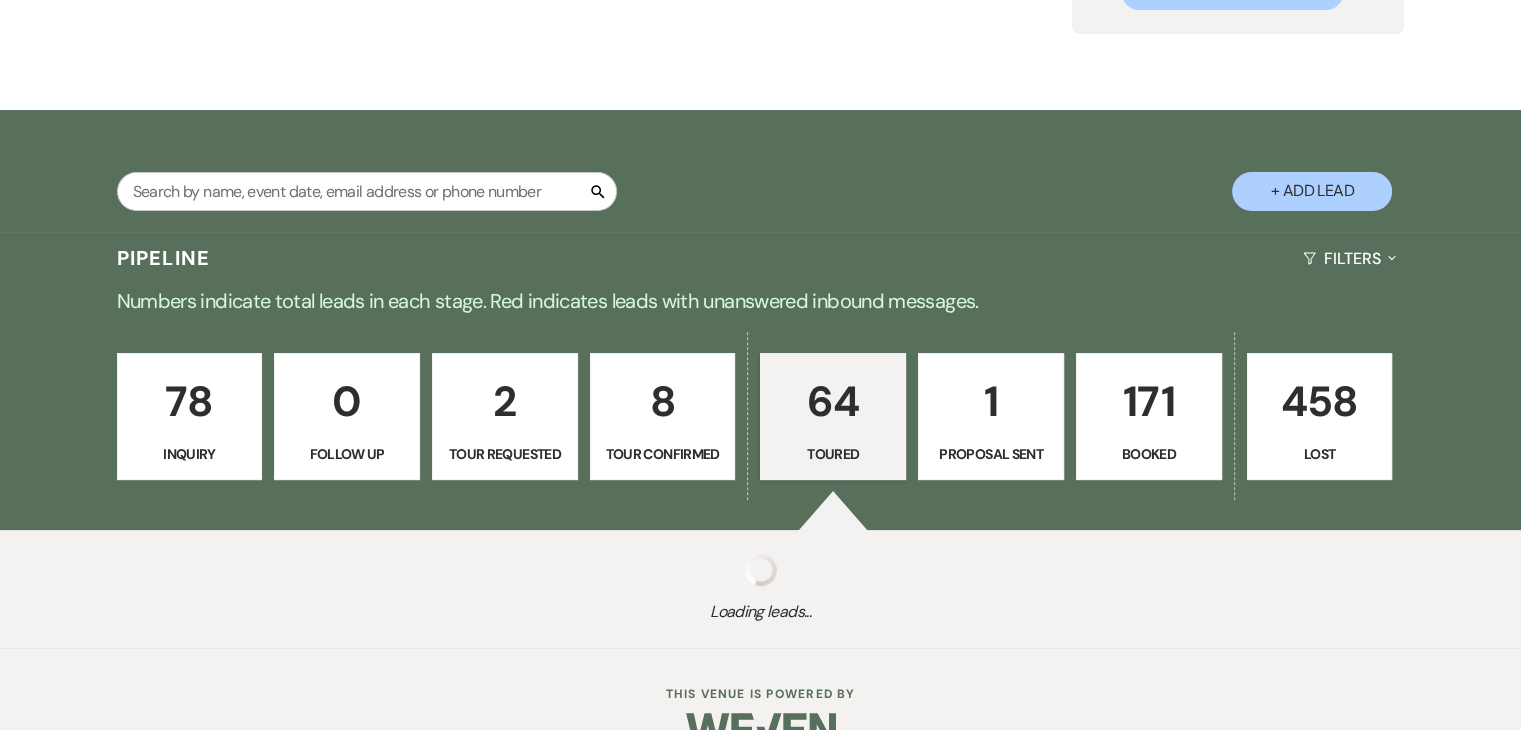 select on "5" 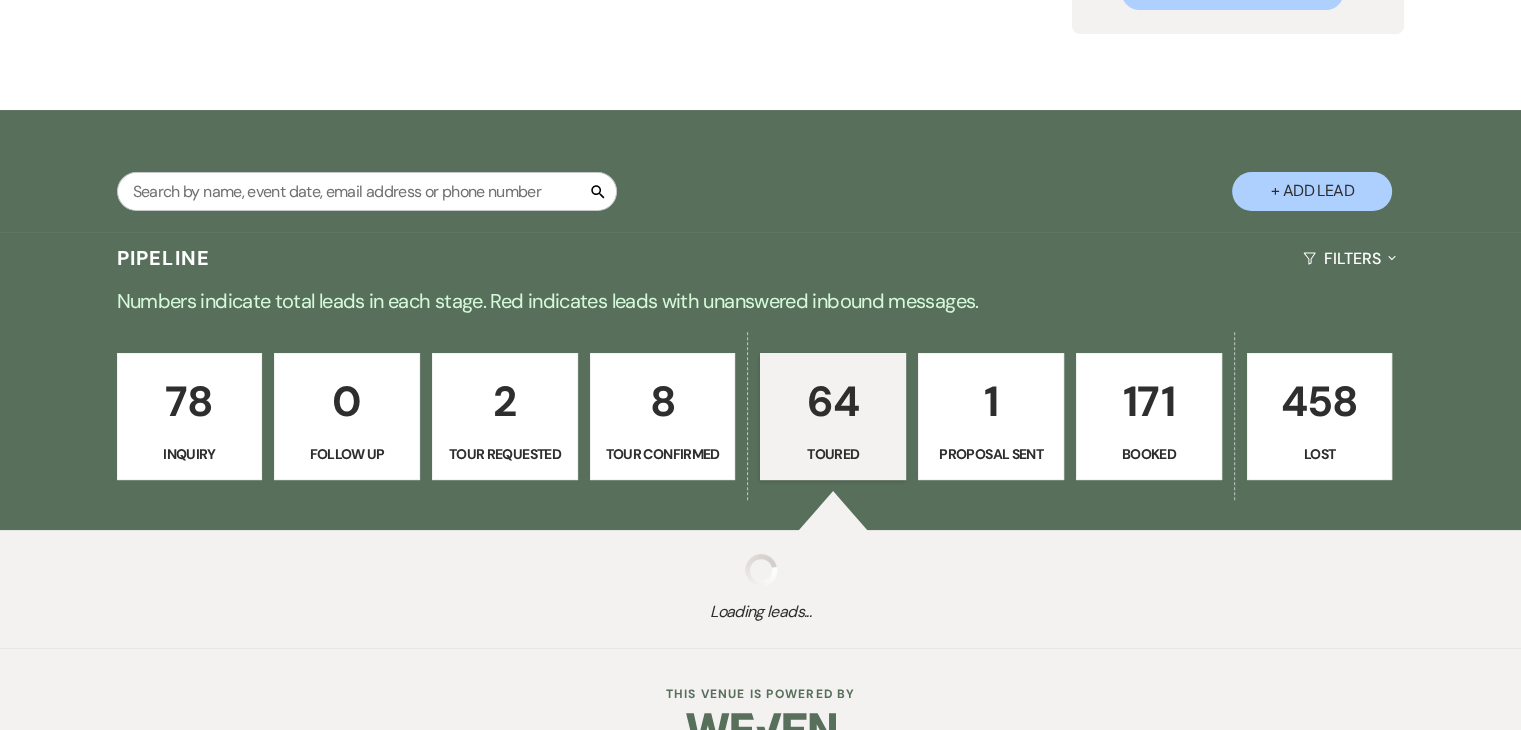 select on "5" 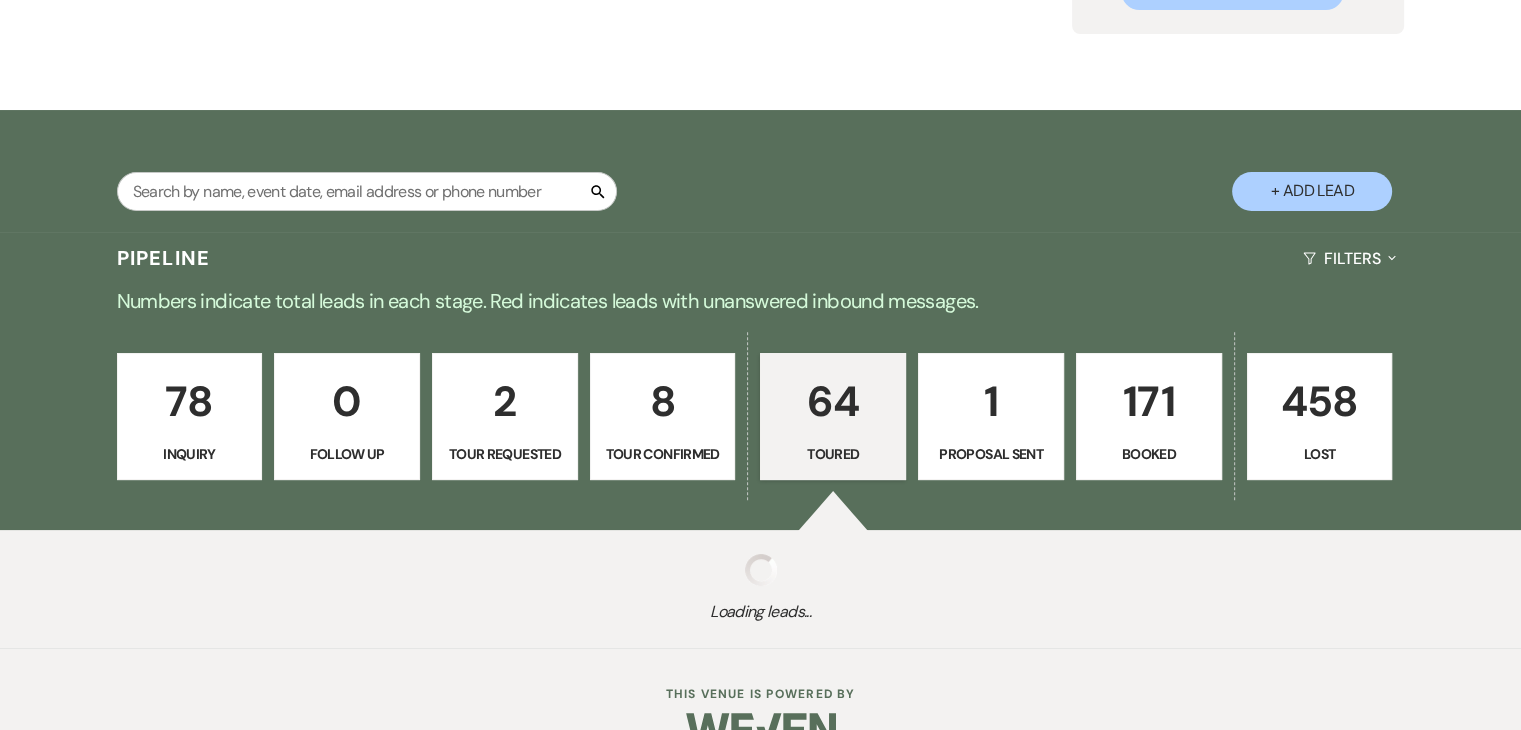 select on "5" 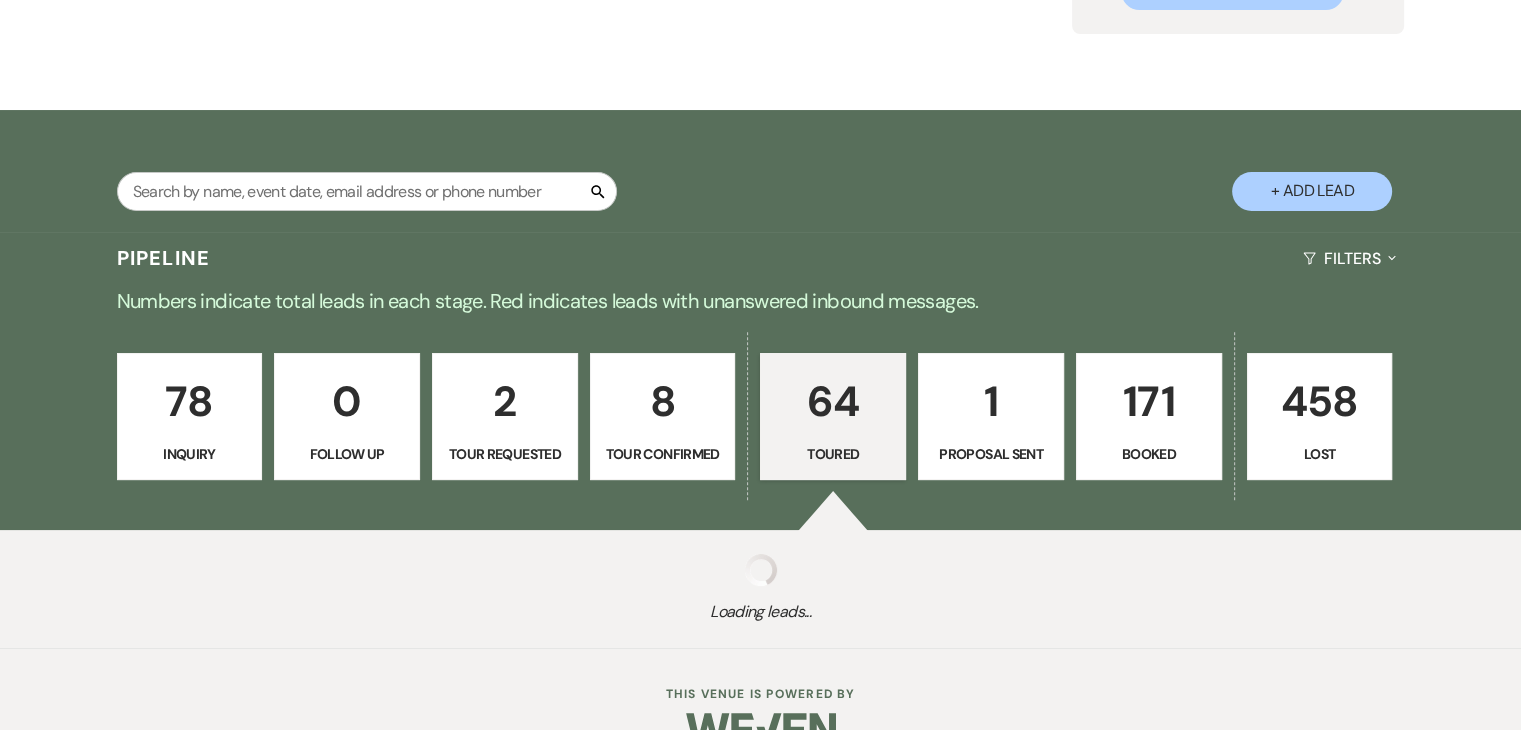 select on "5" 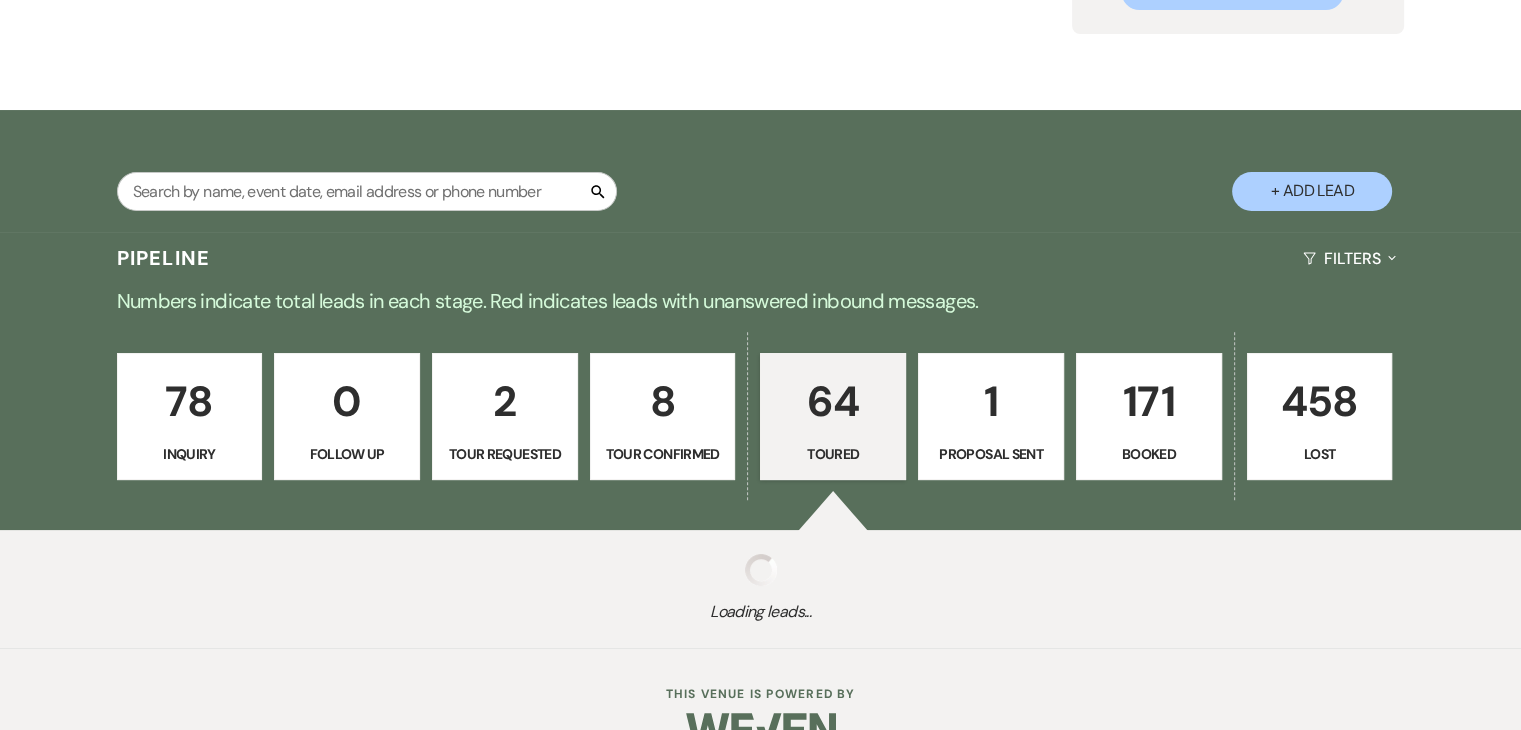 select on "5" 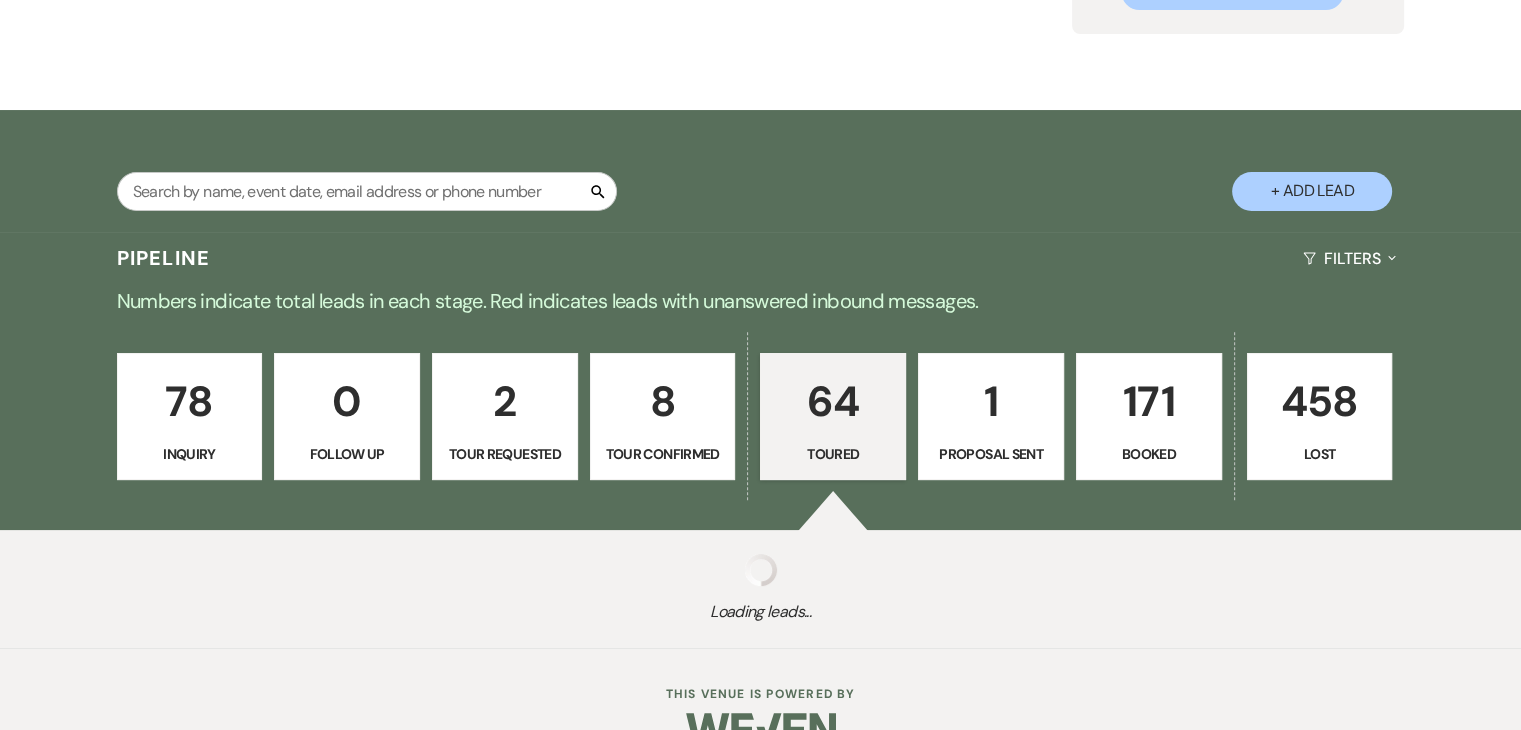 select on "5" 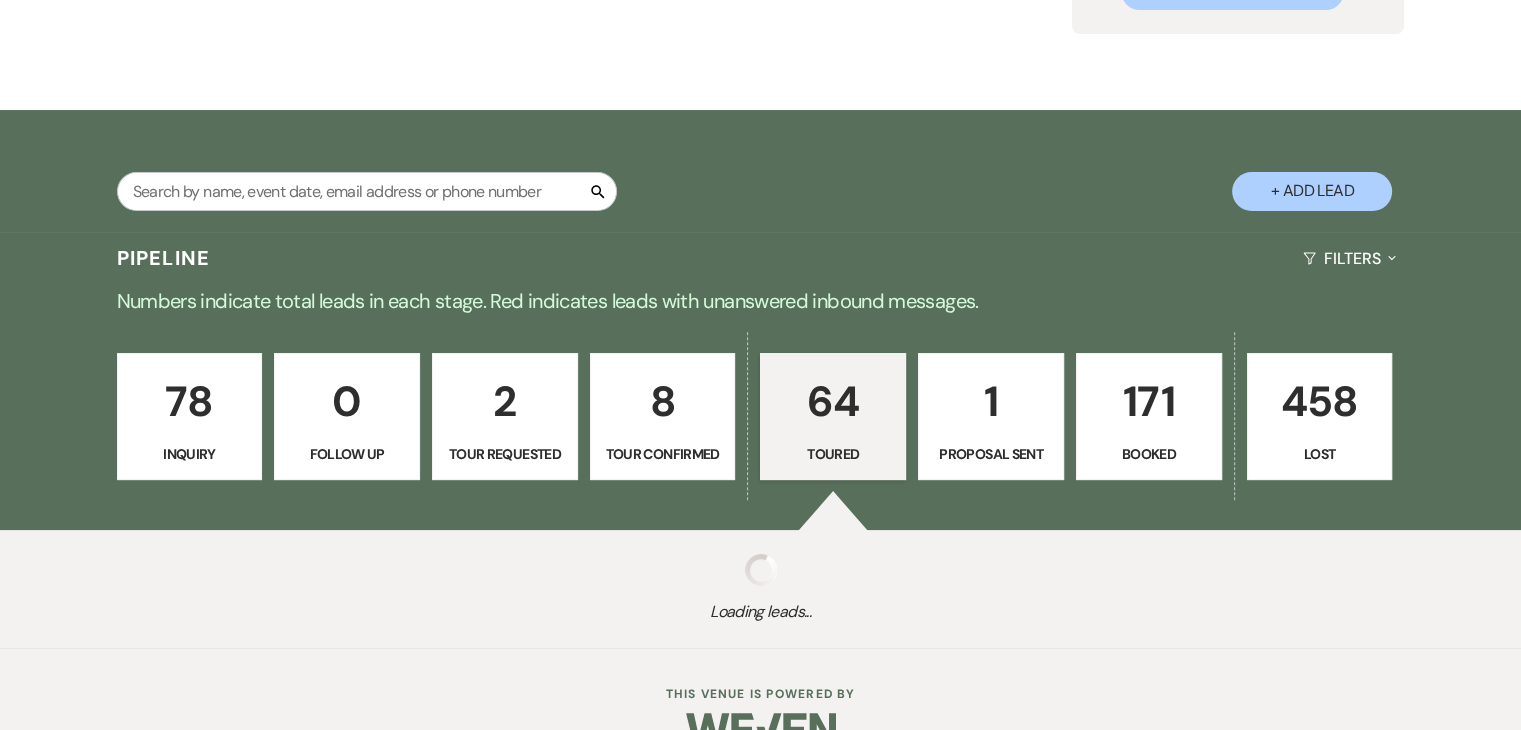 select on "5" 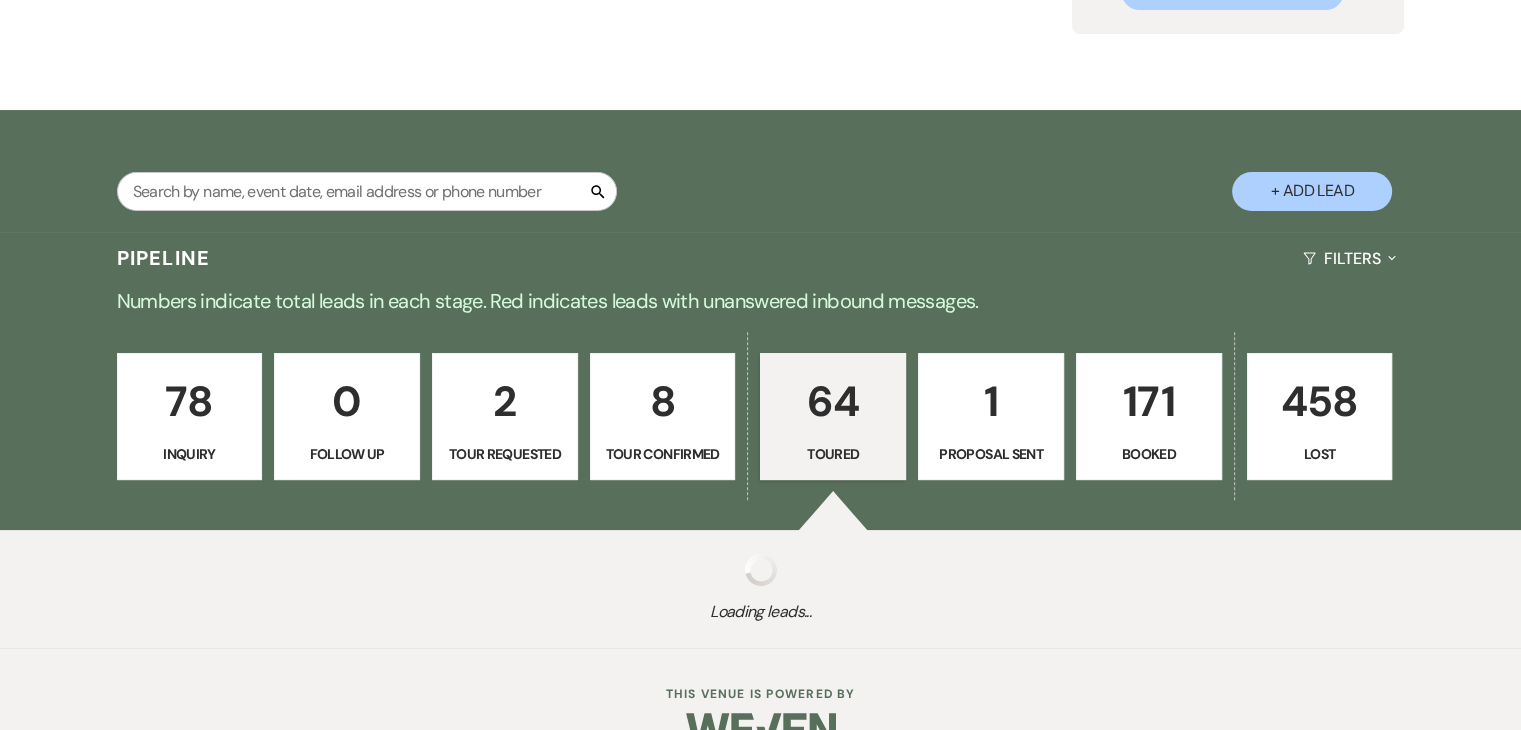 select on "5" 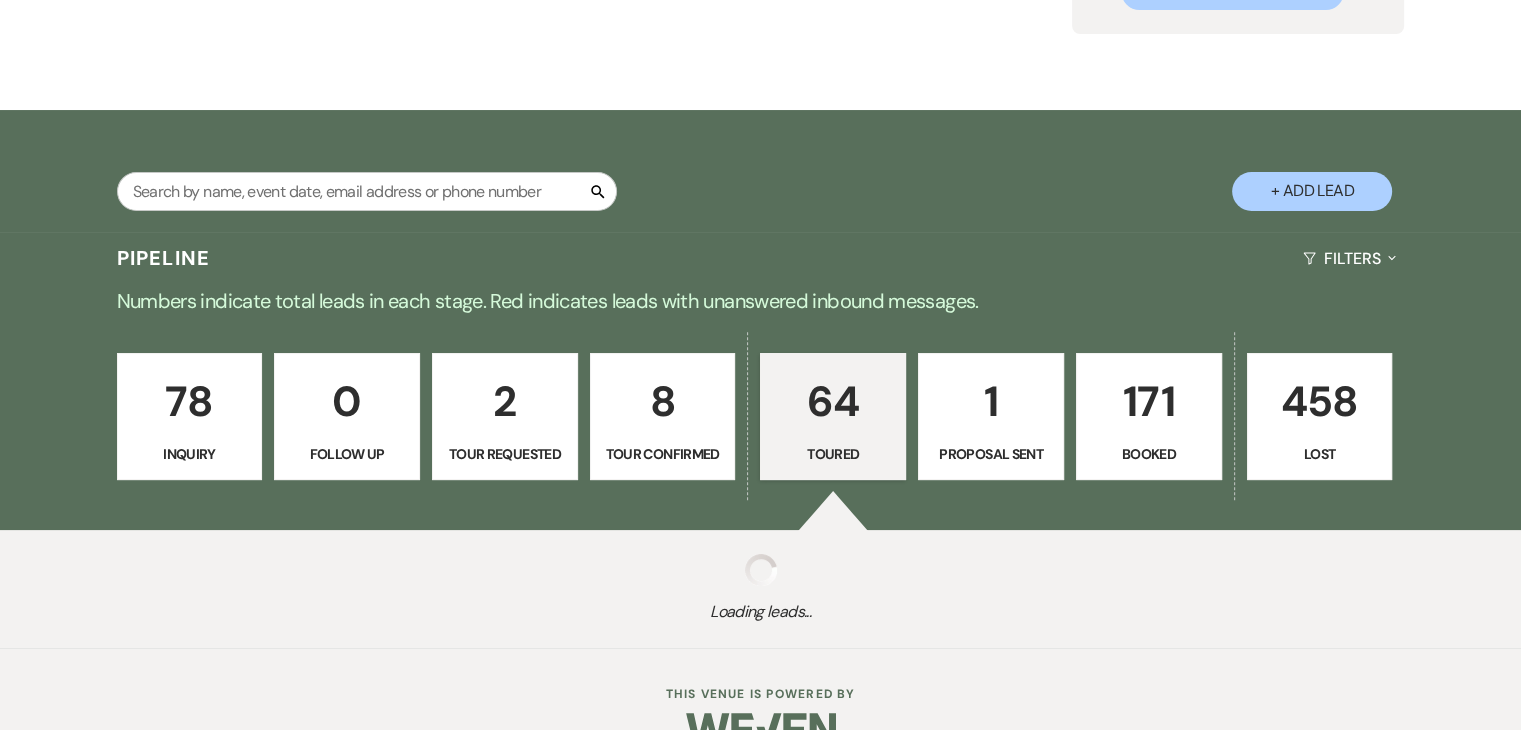 select on "5" 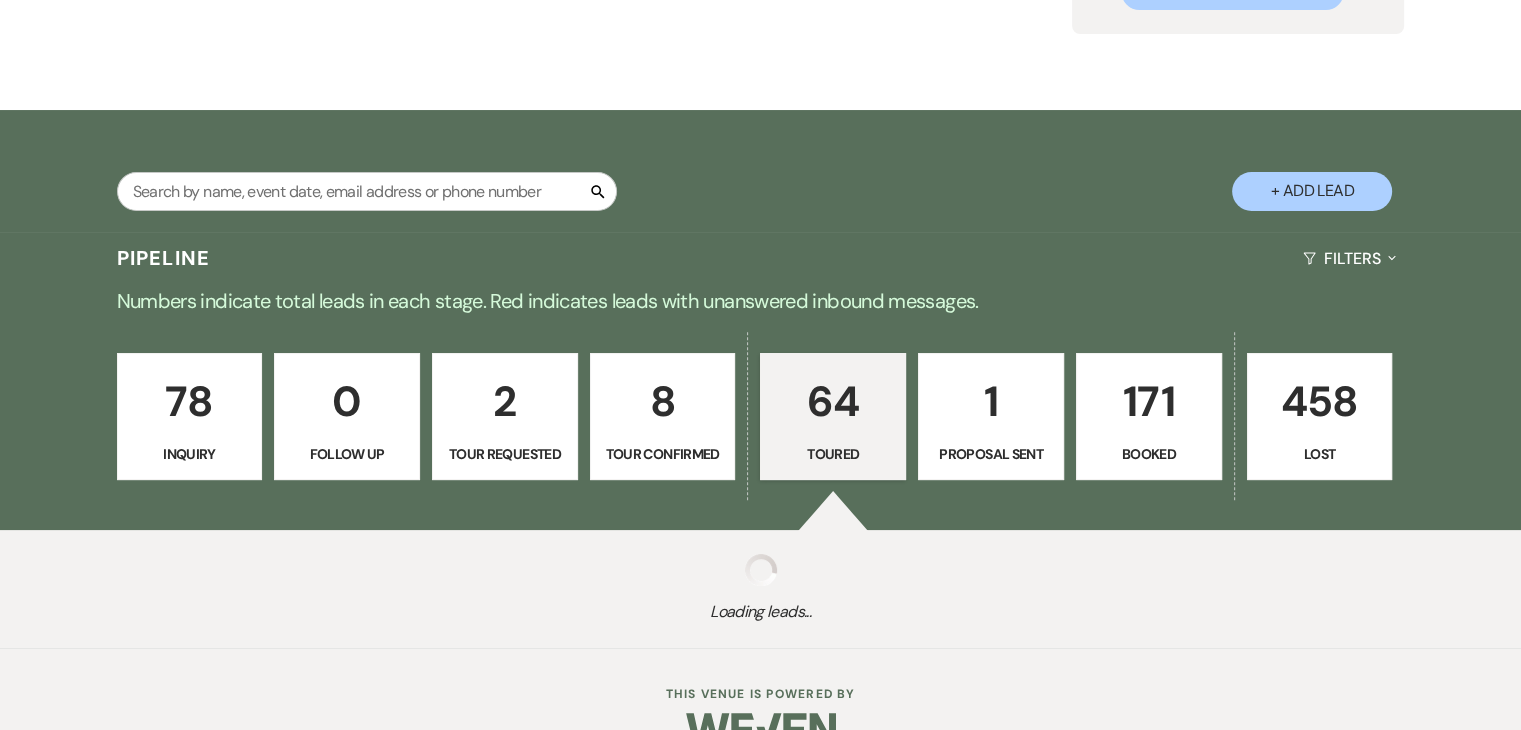 select on "5" 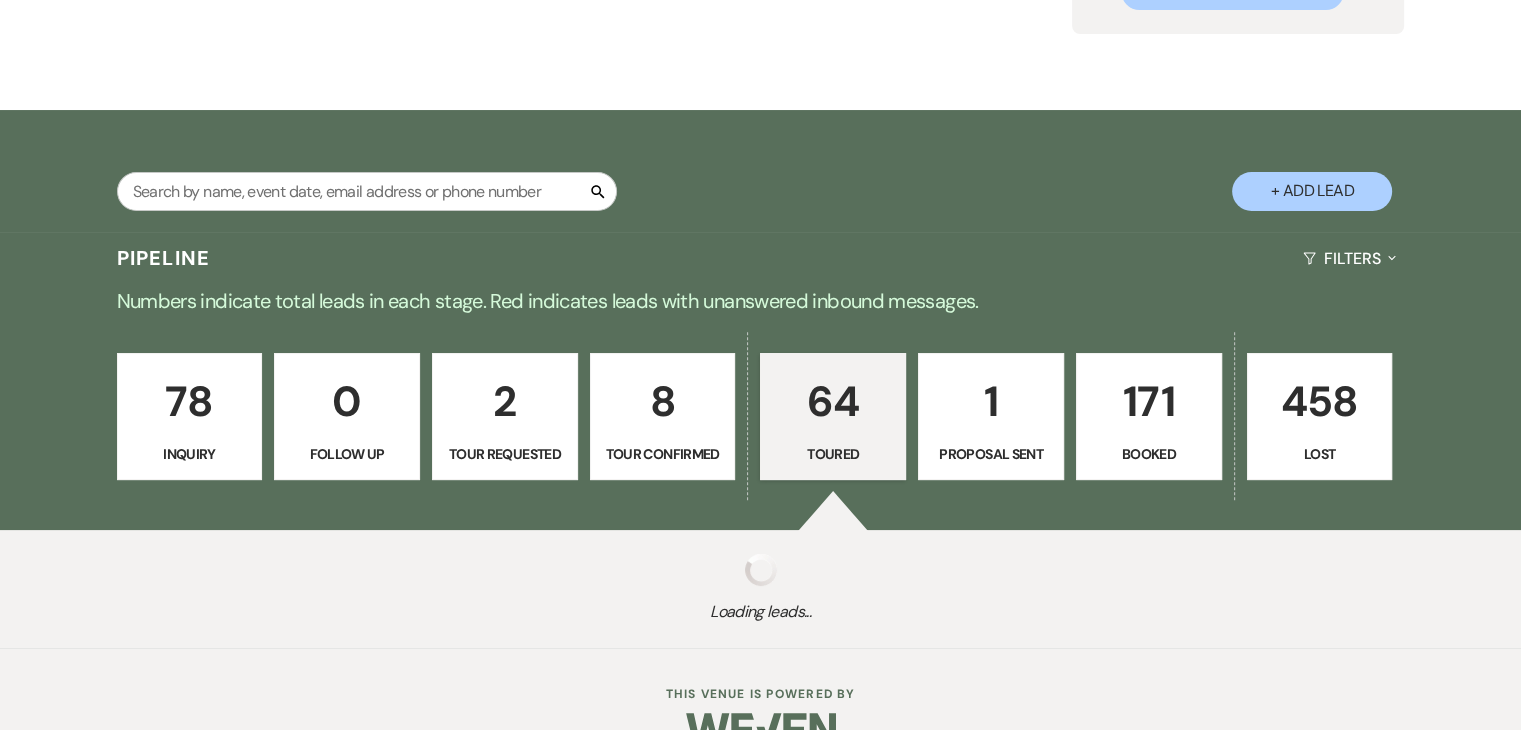 select on "5" 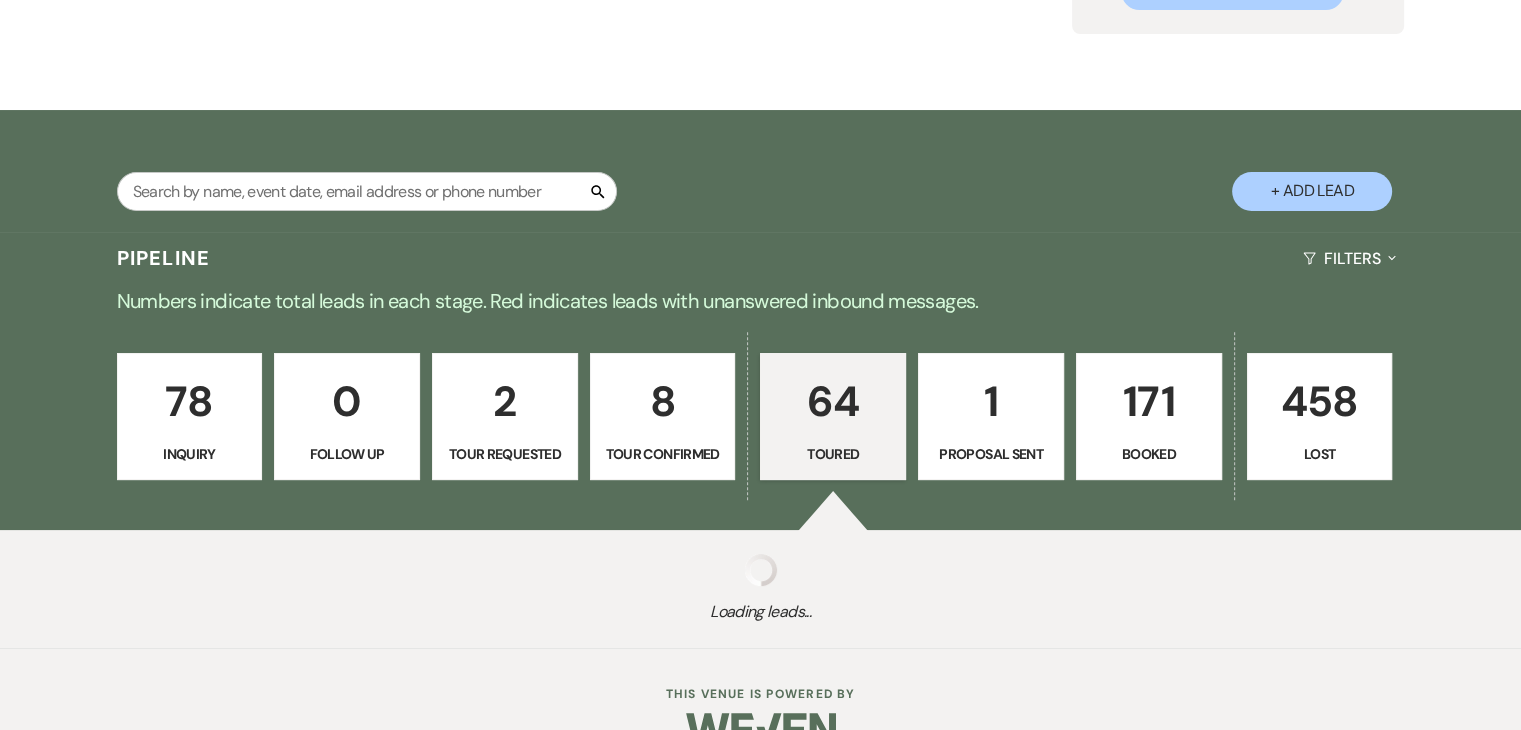 select on "5" 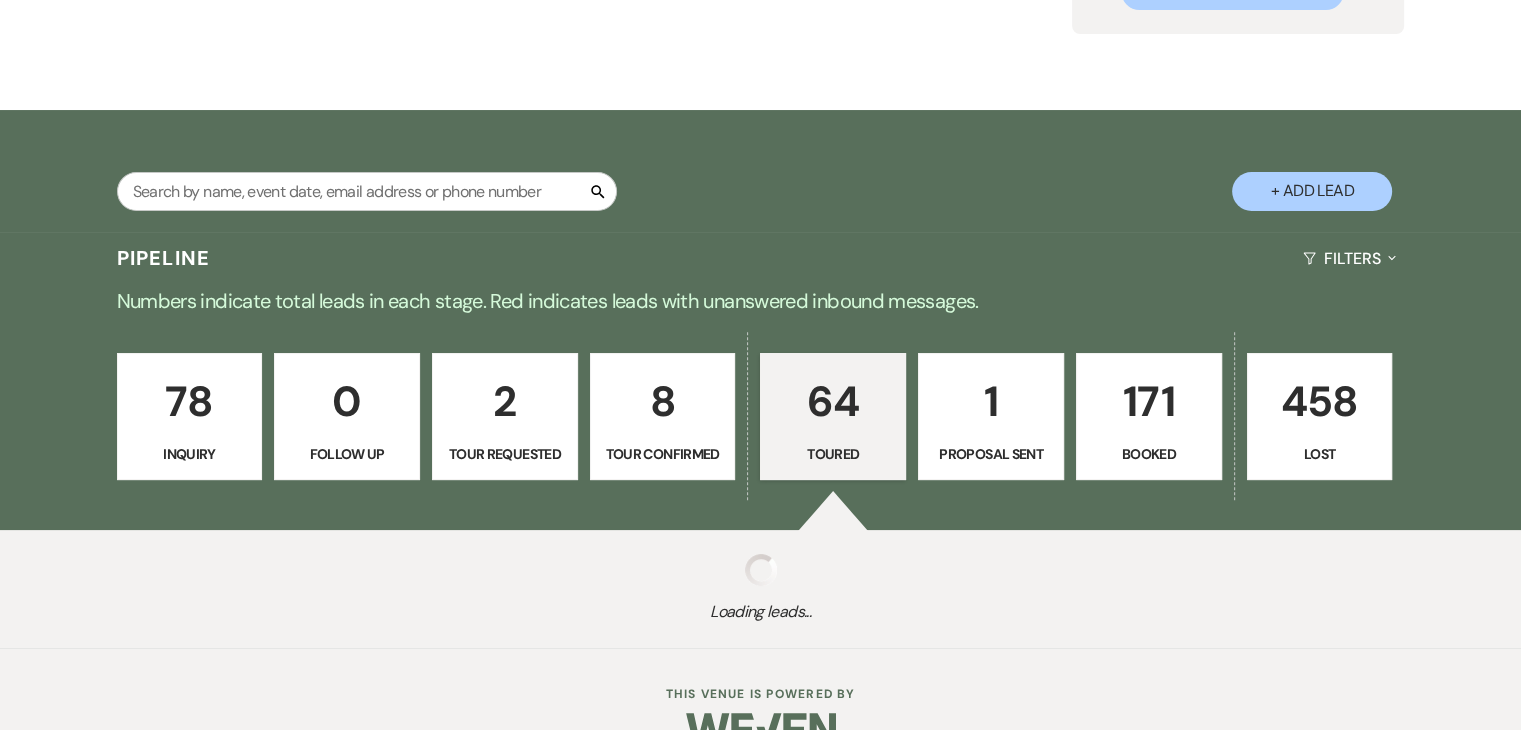 select on "5" 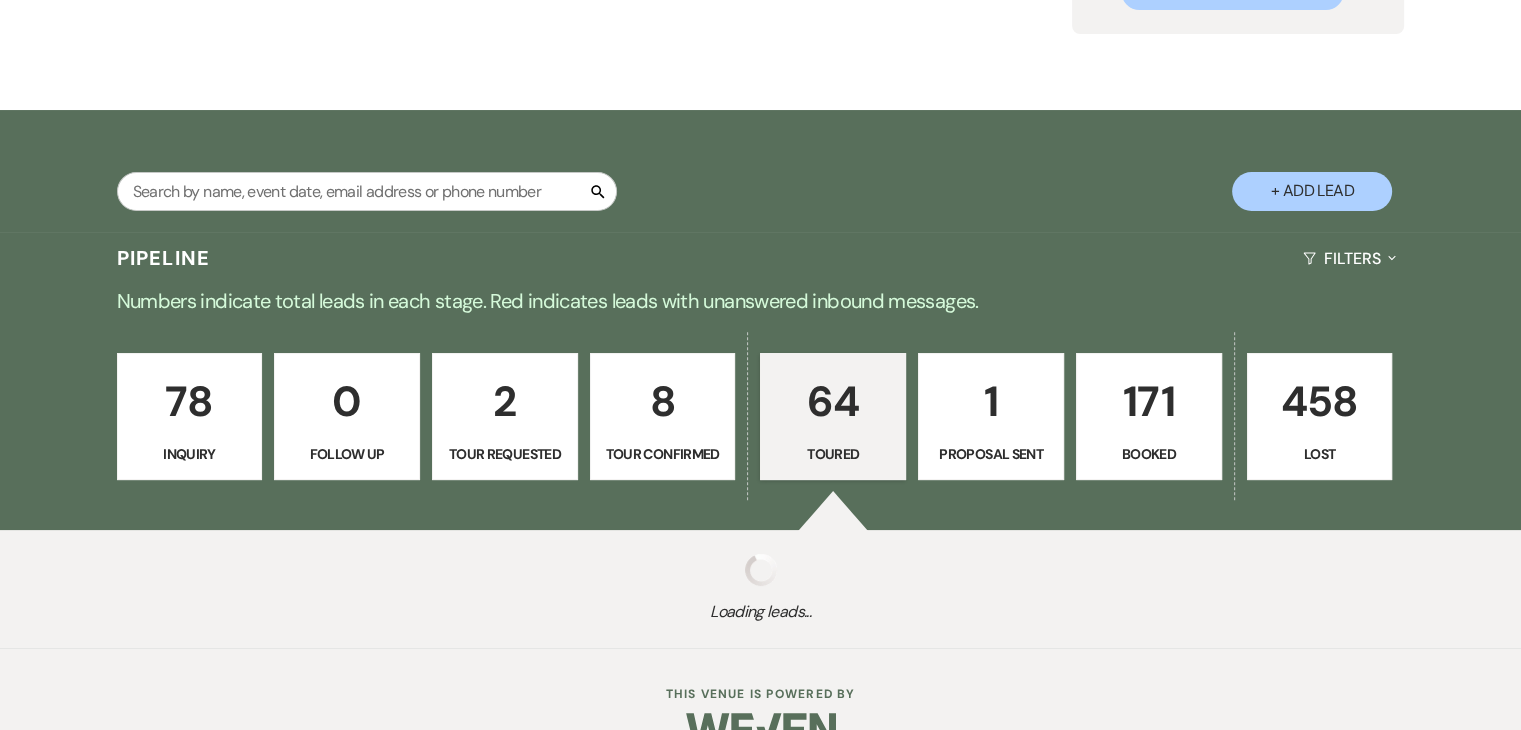 select on "5" 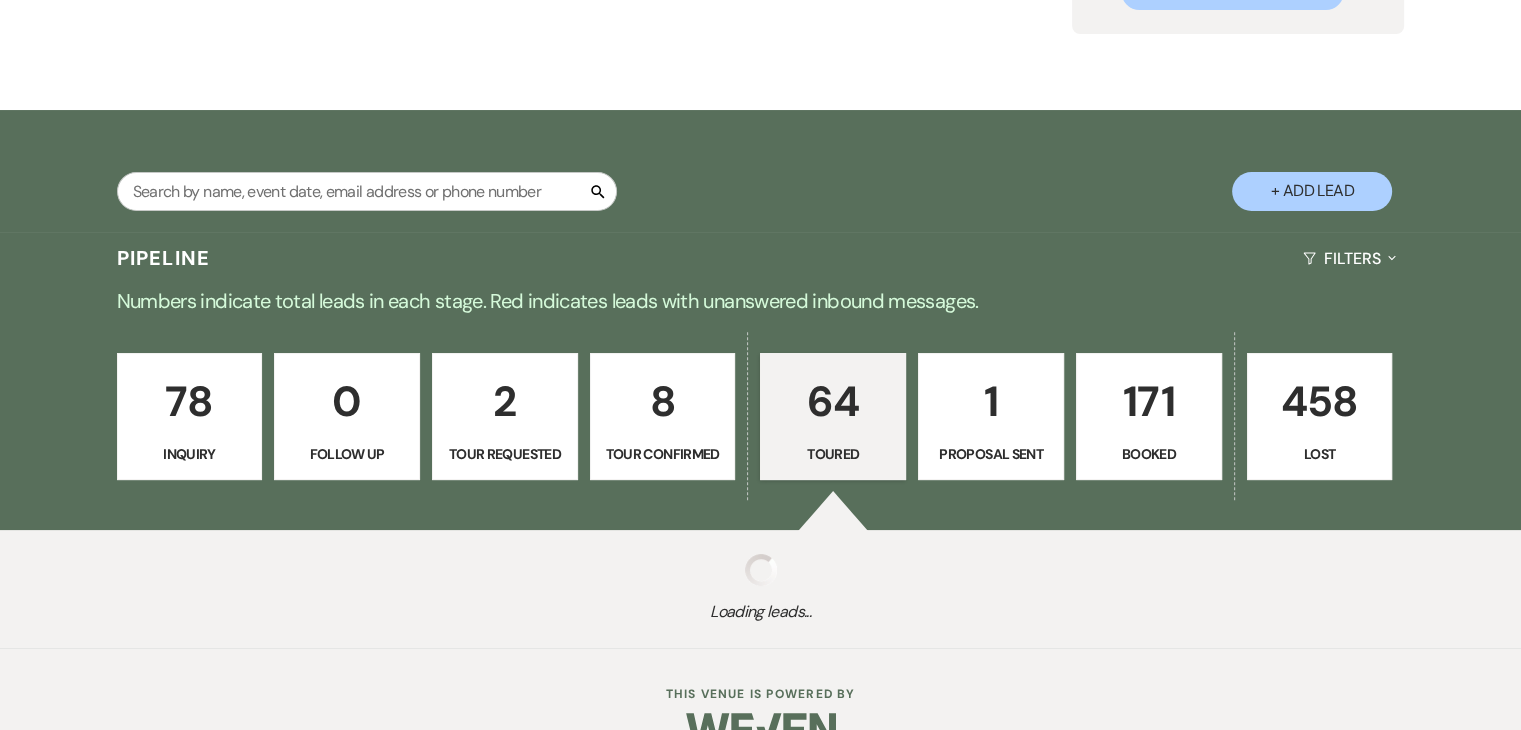 select on "5" 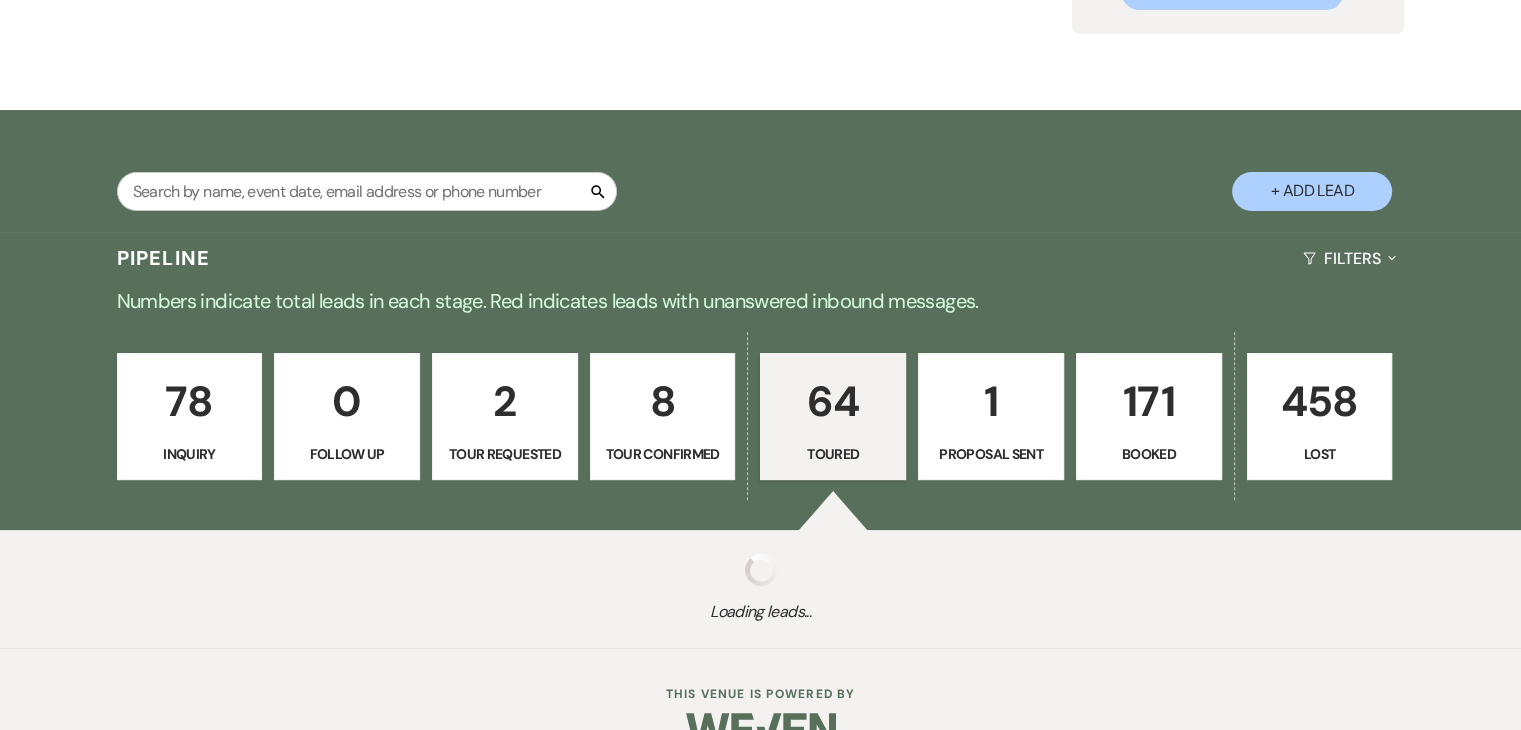 select on "5" 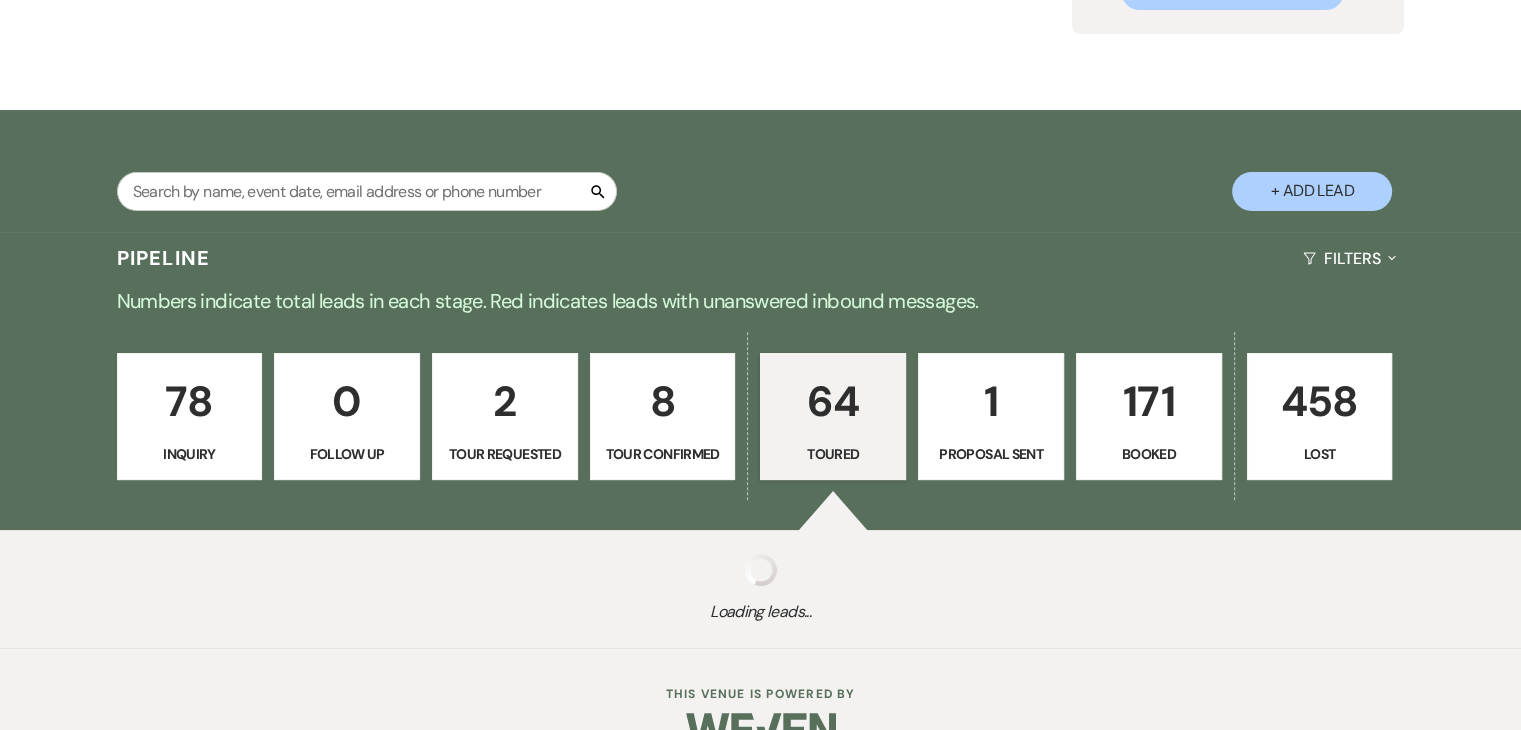 select on "5" 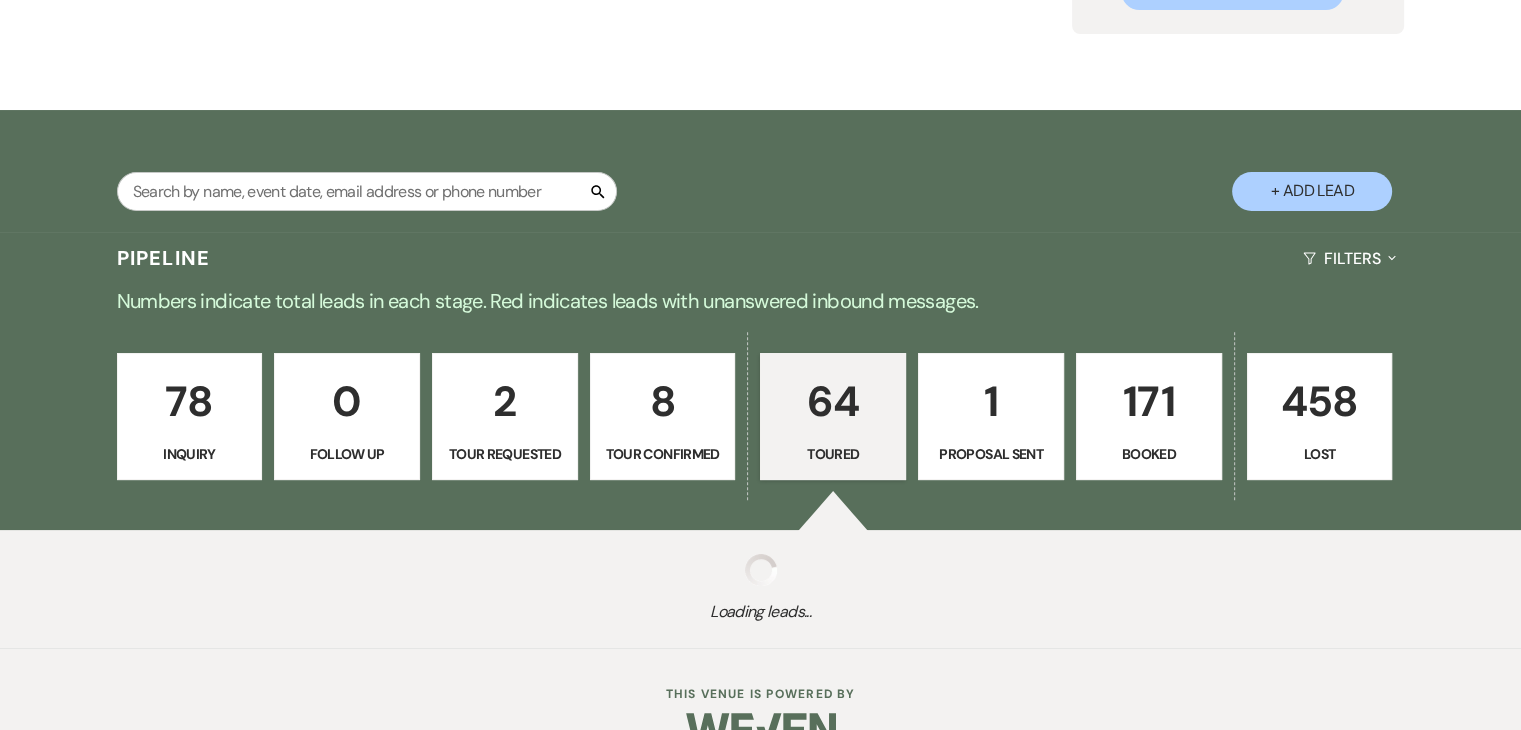 select on "5" 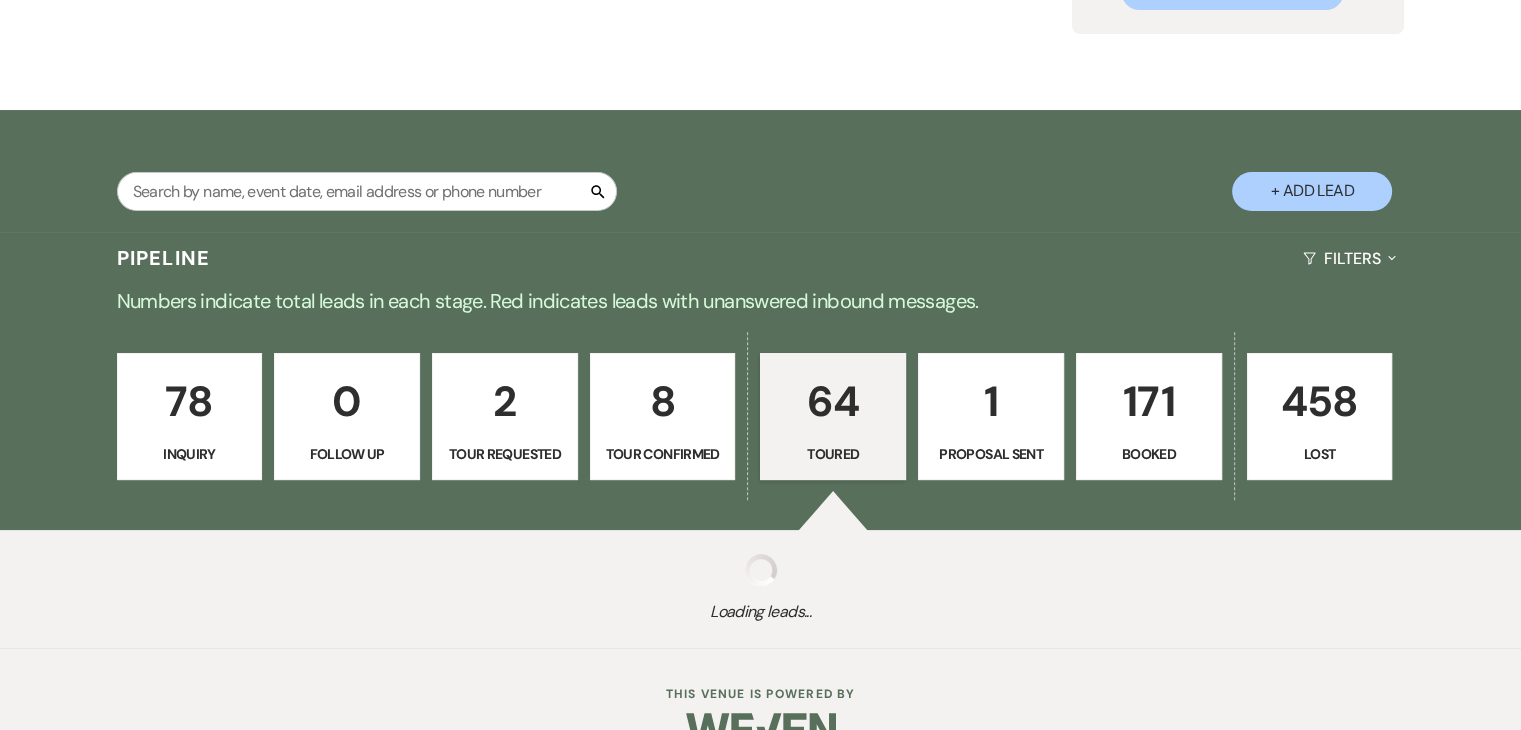 select on "5" 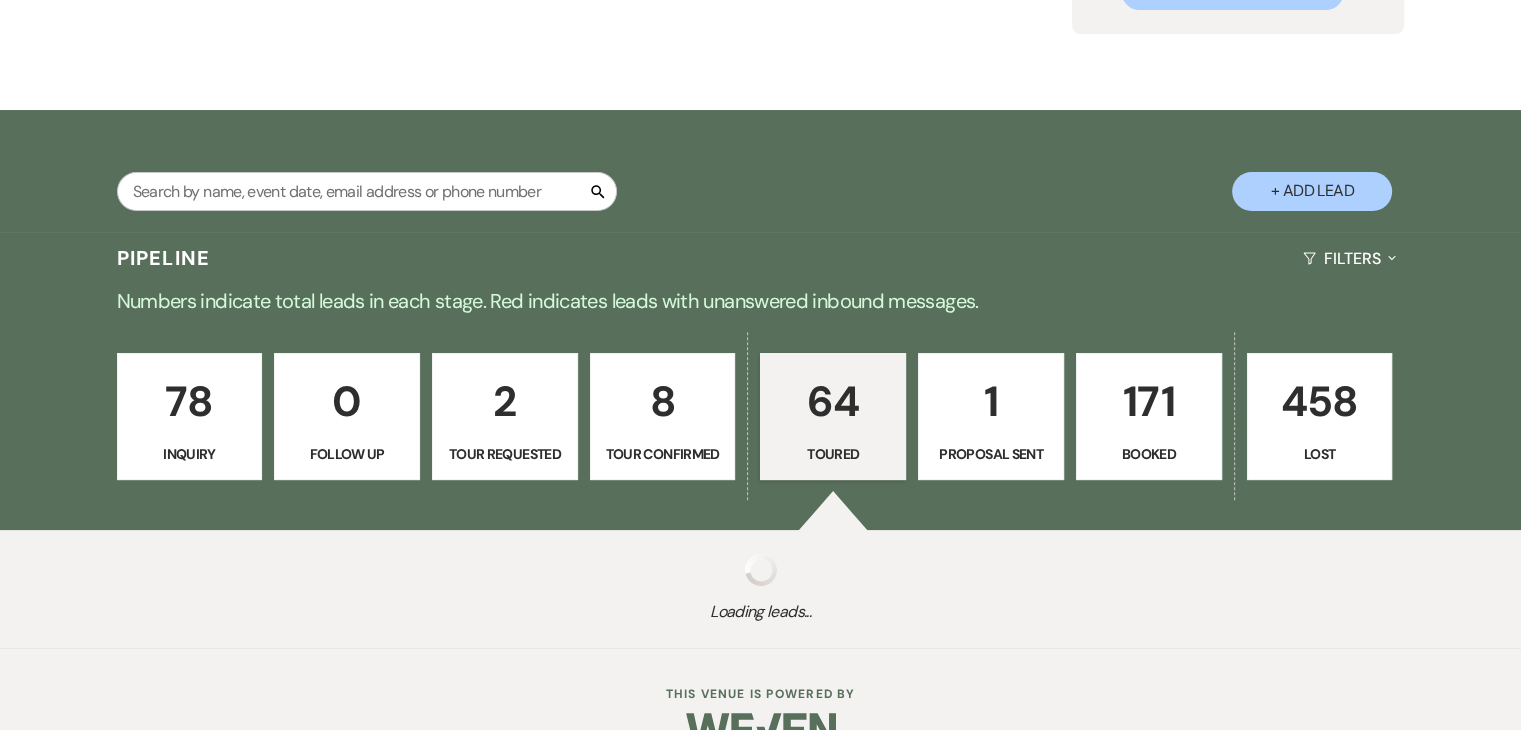 select on "5" 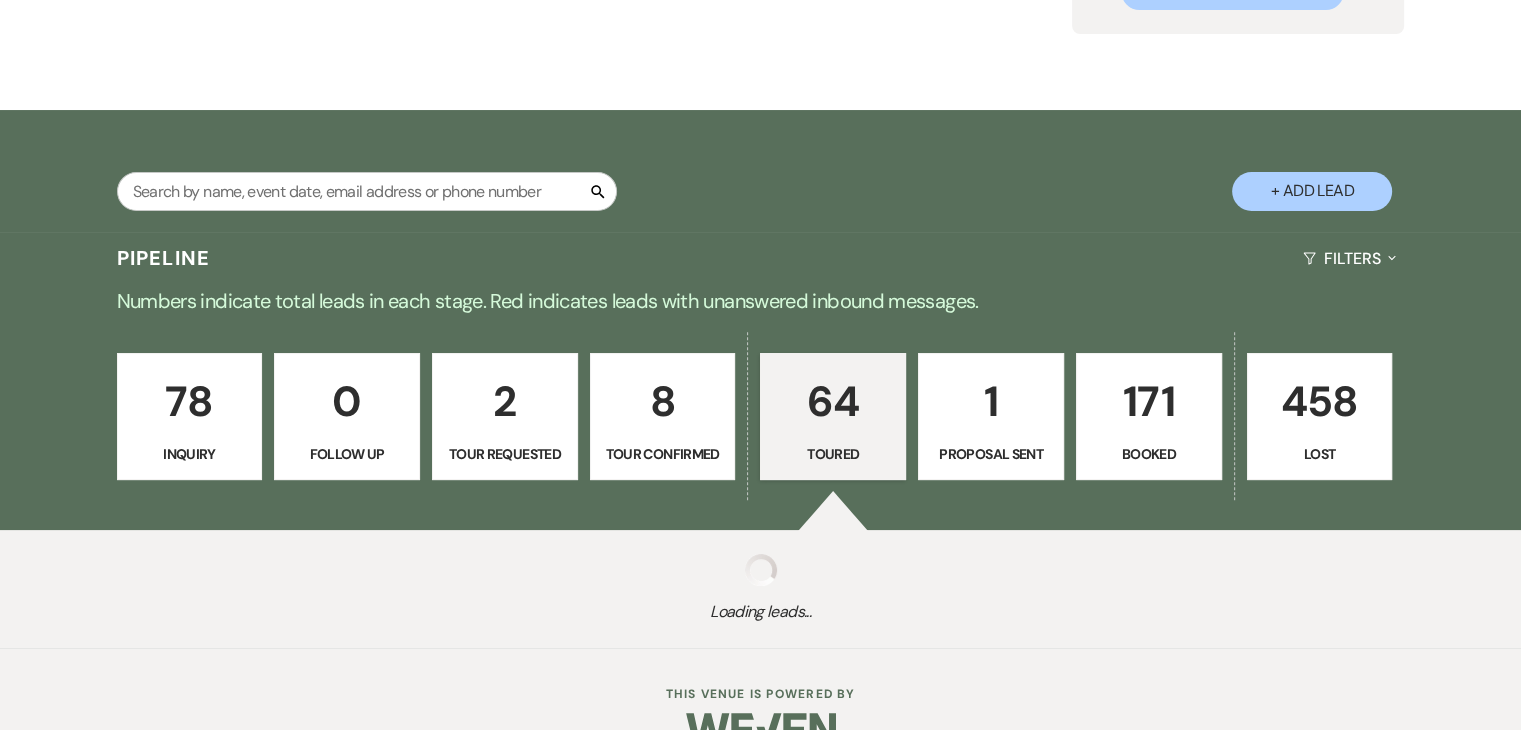 select on "5" 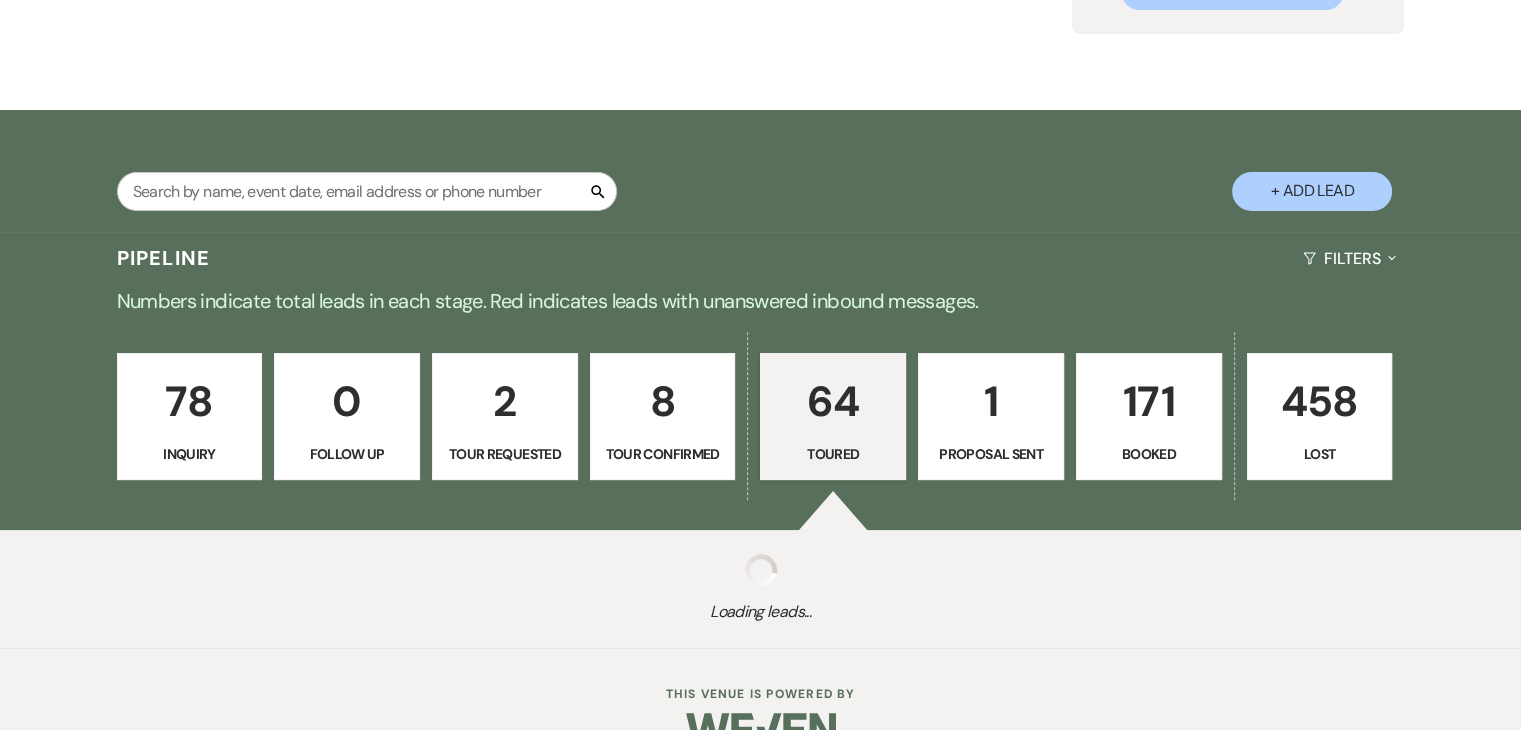 select on "5" 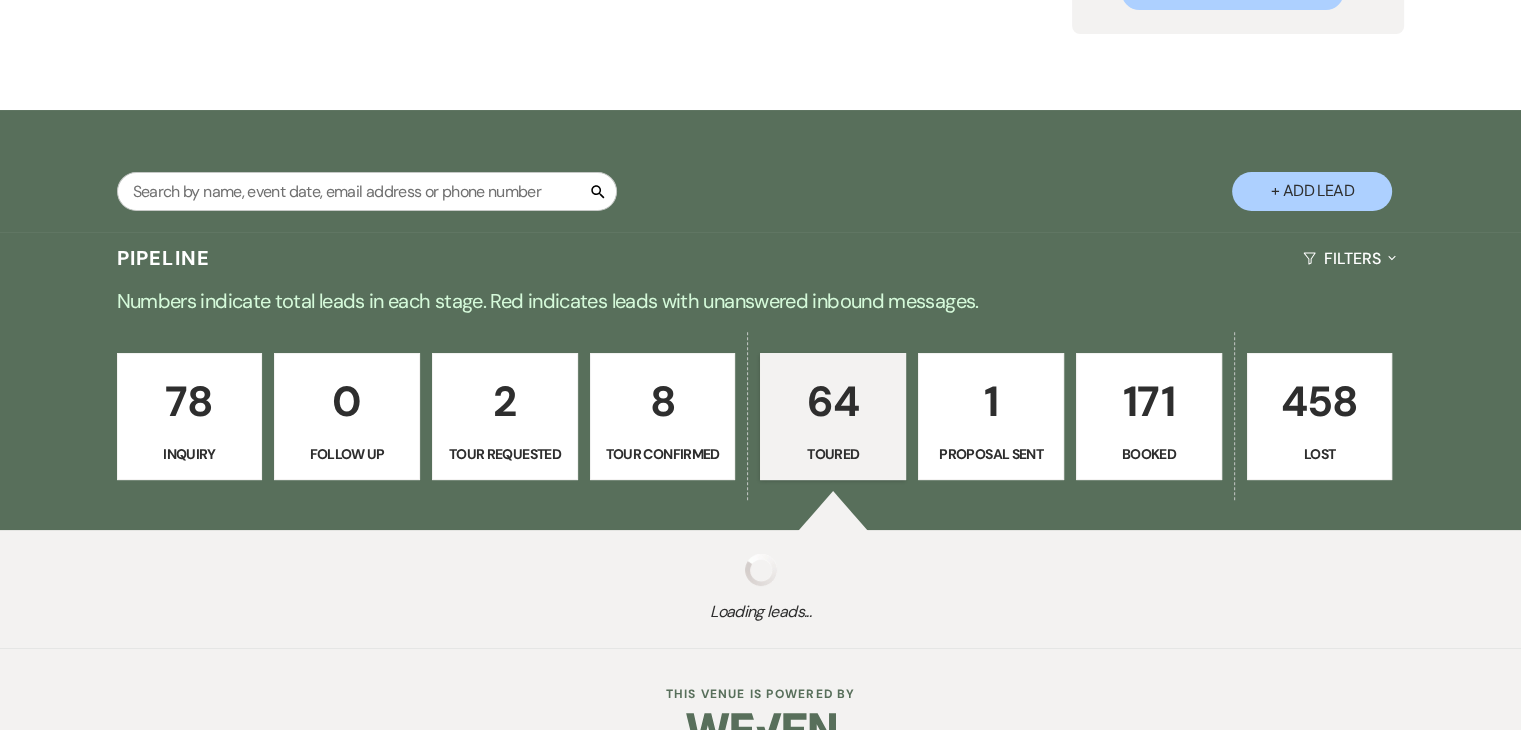 select on "5" 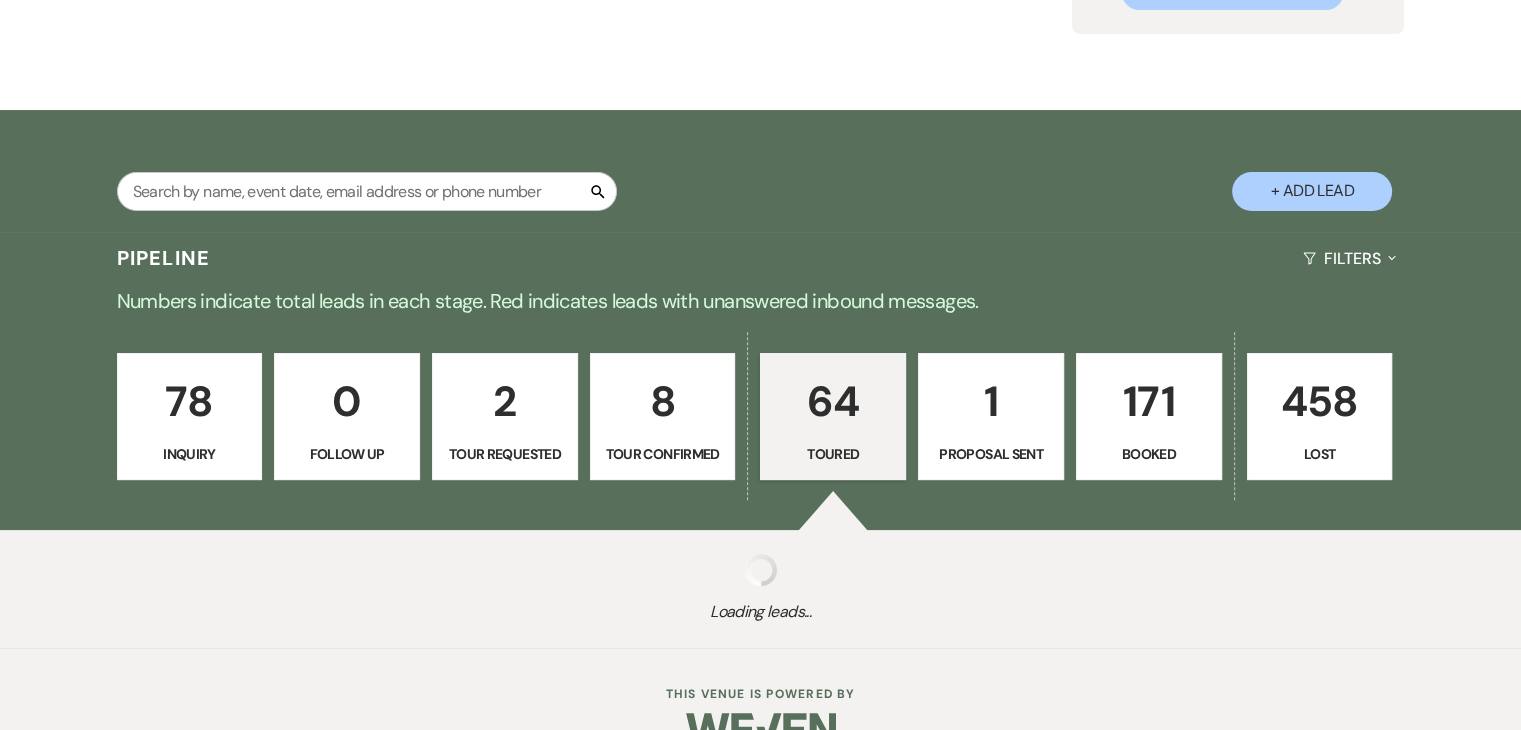 select on "5" 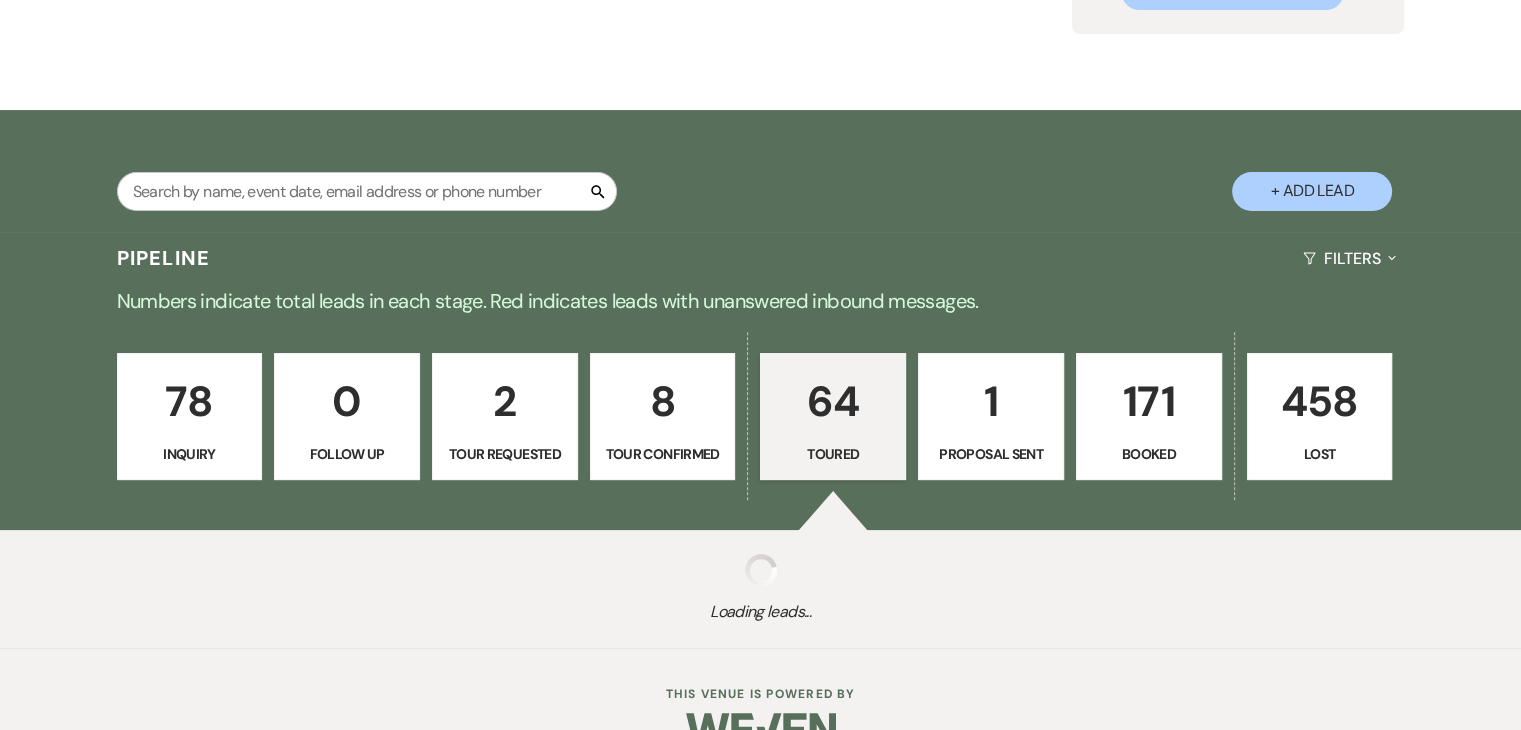 select on "5" 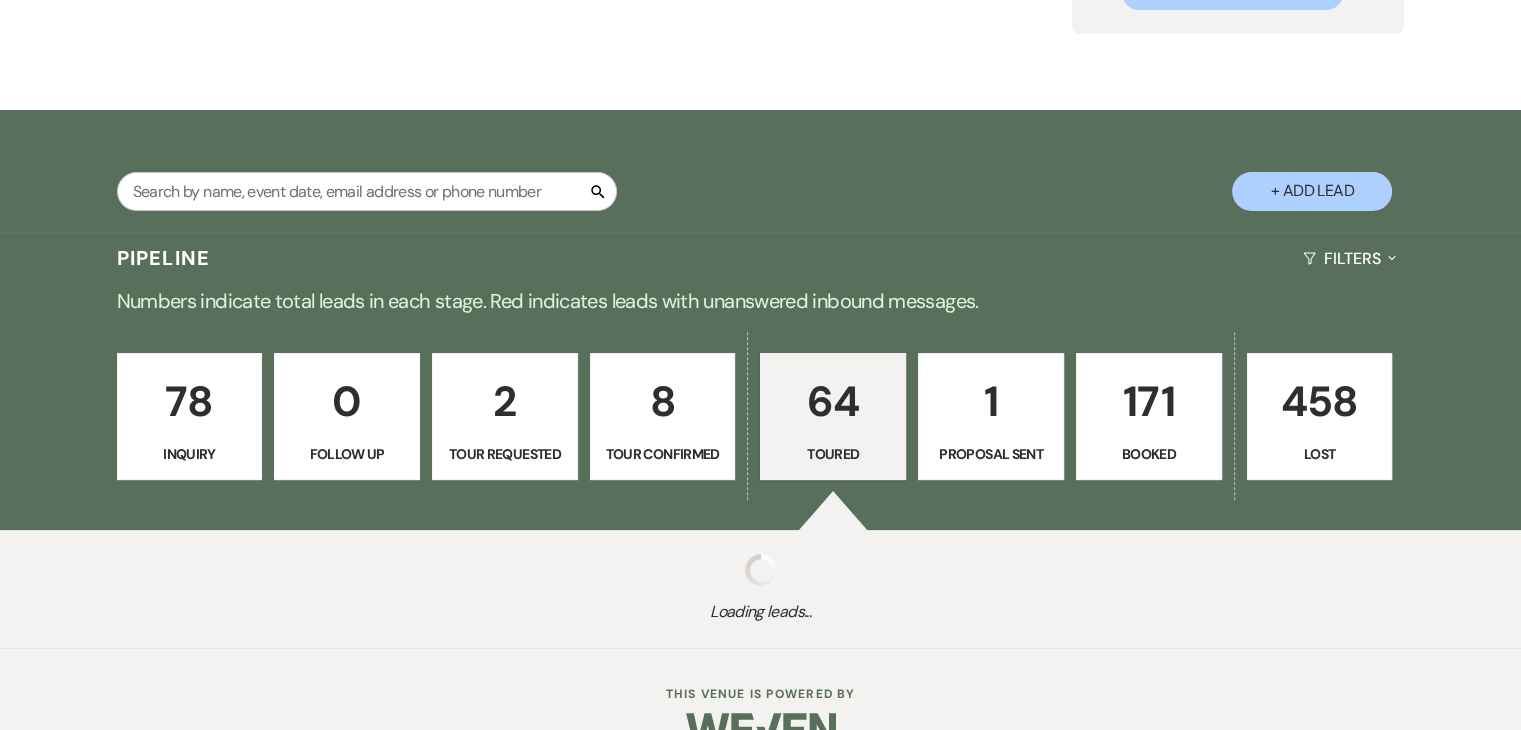 select on "5" 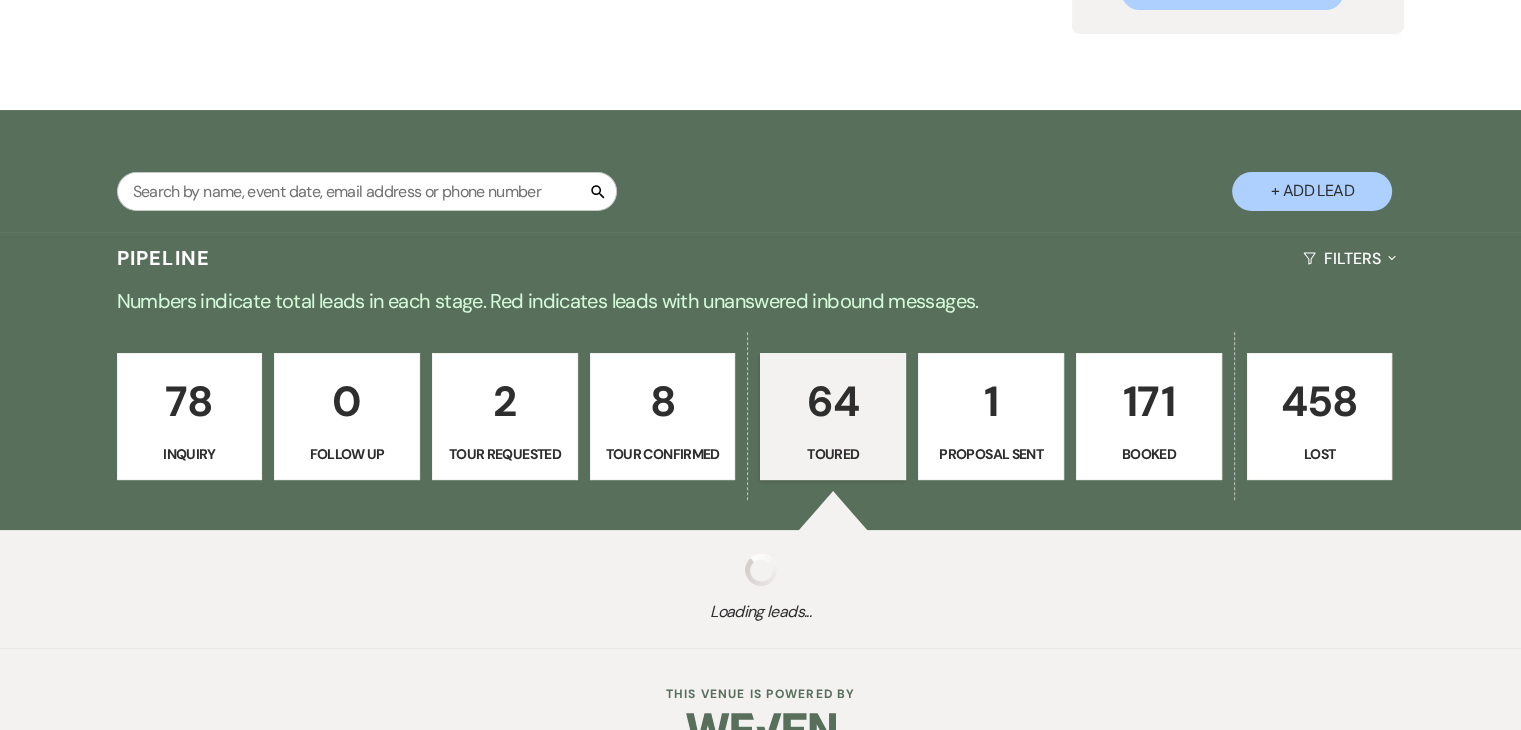 select on "5" 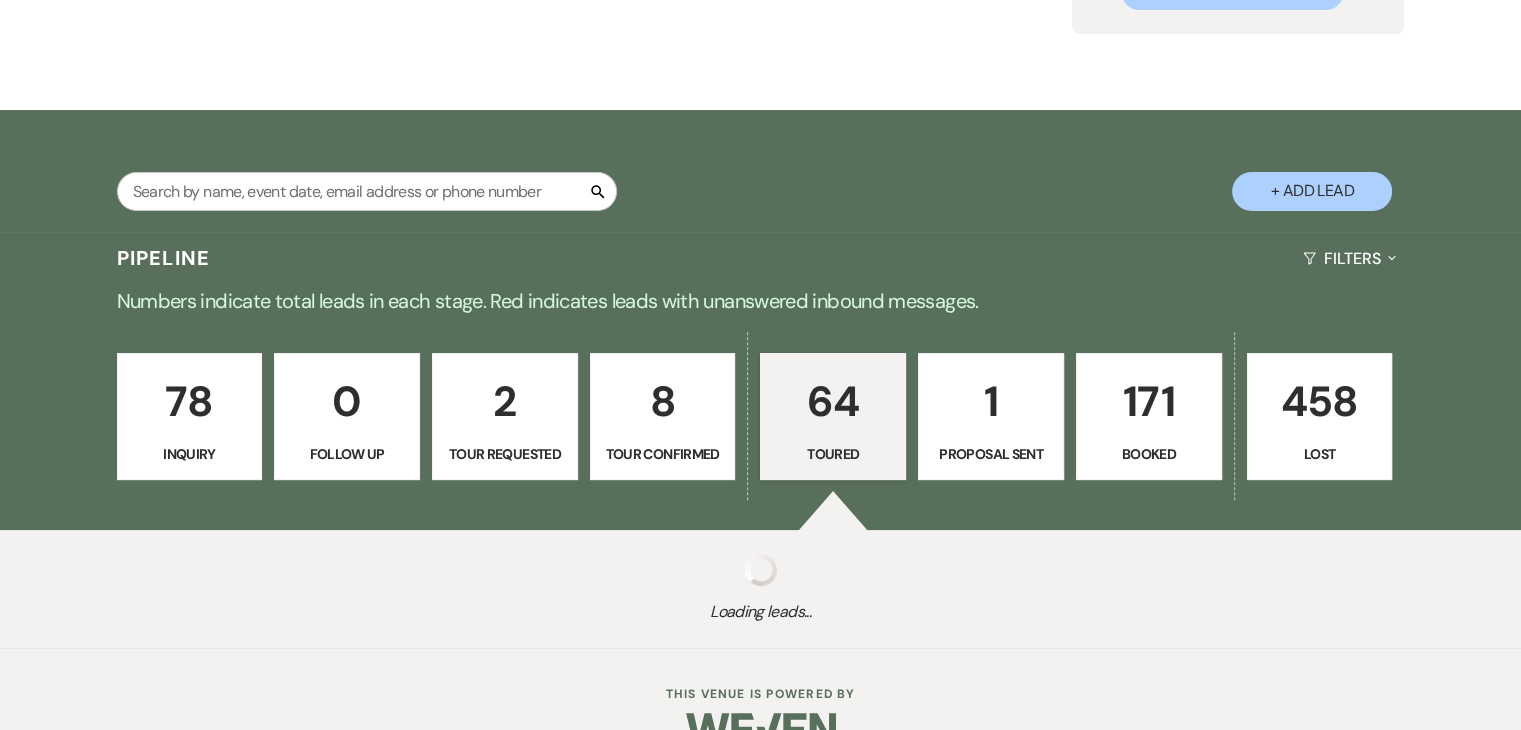 select on "5" 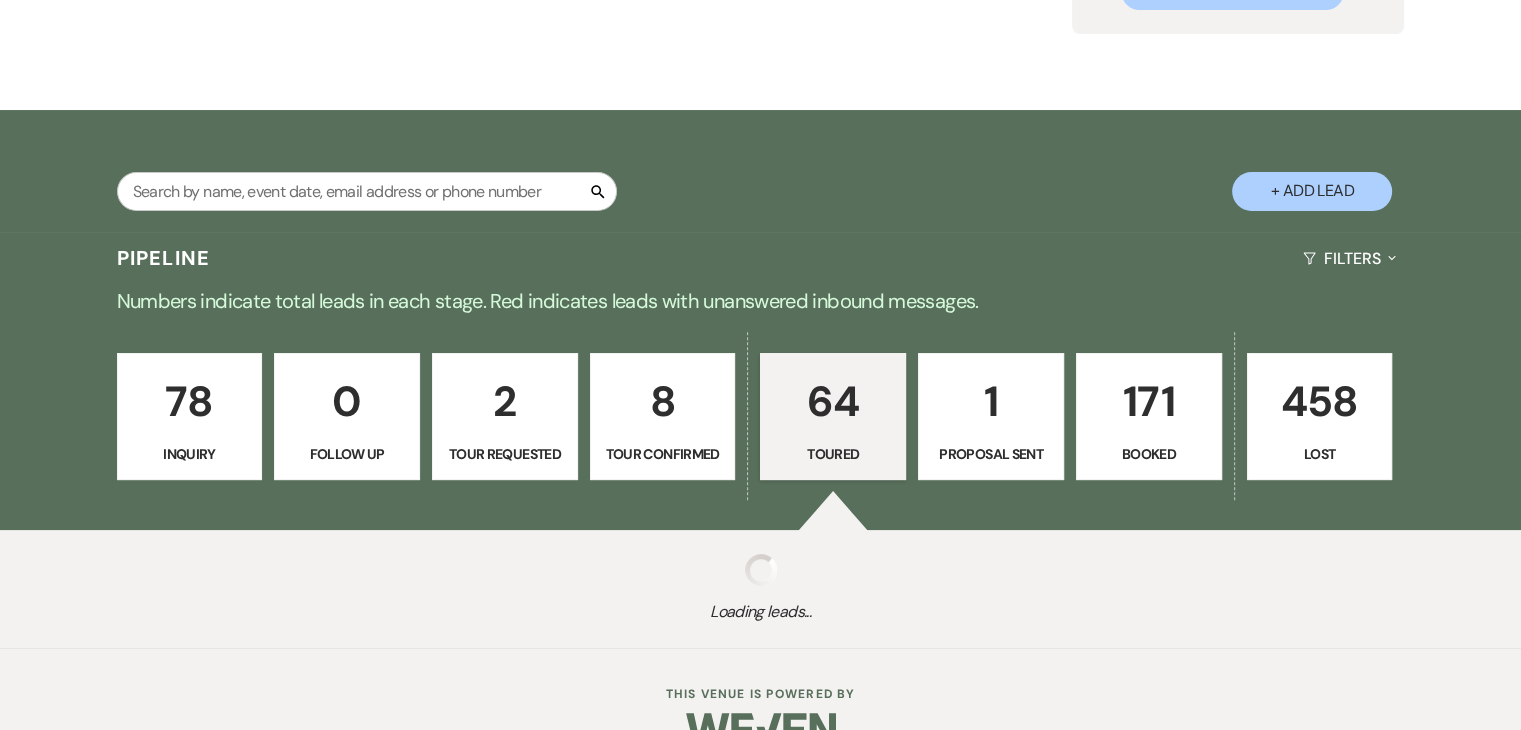 select on "5" 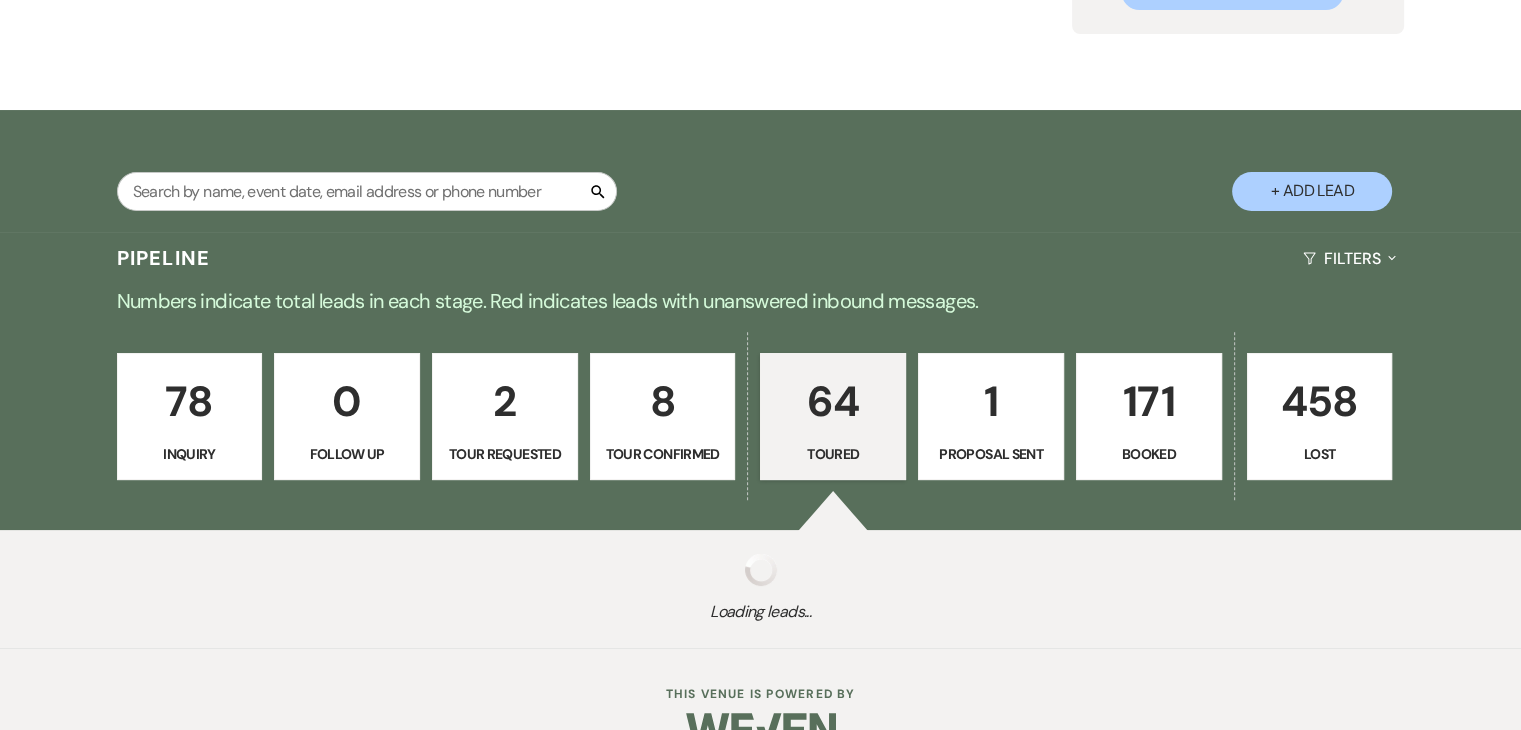select on "5" 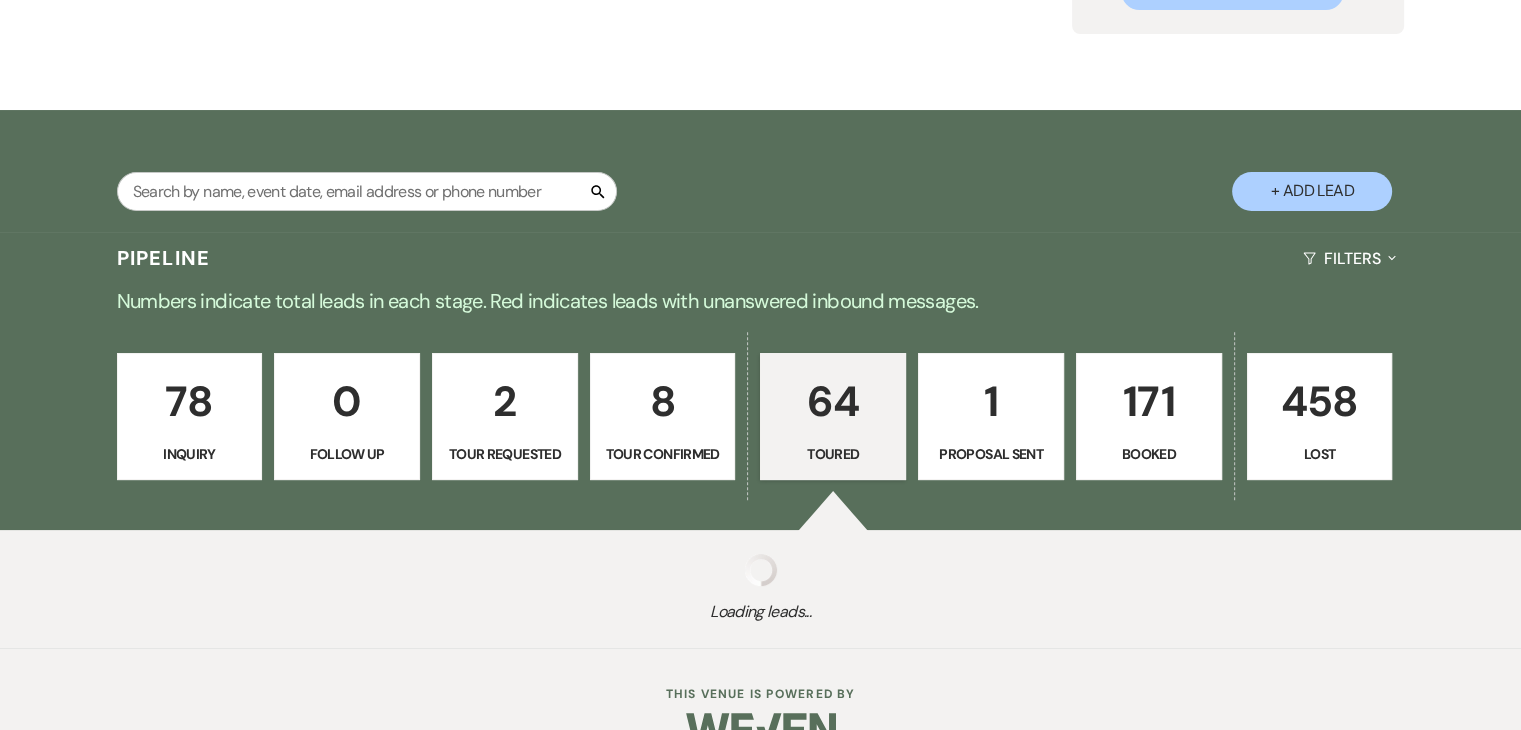 select on "5" 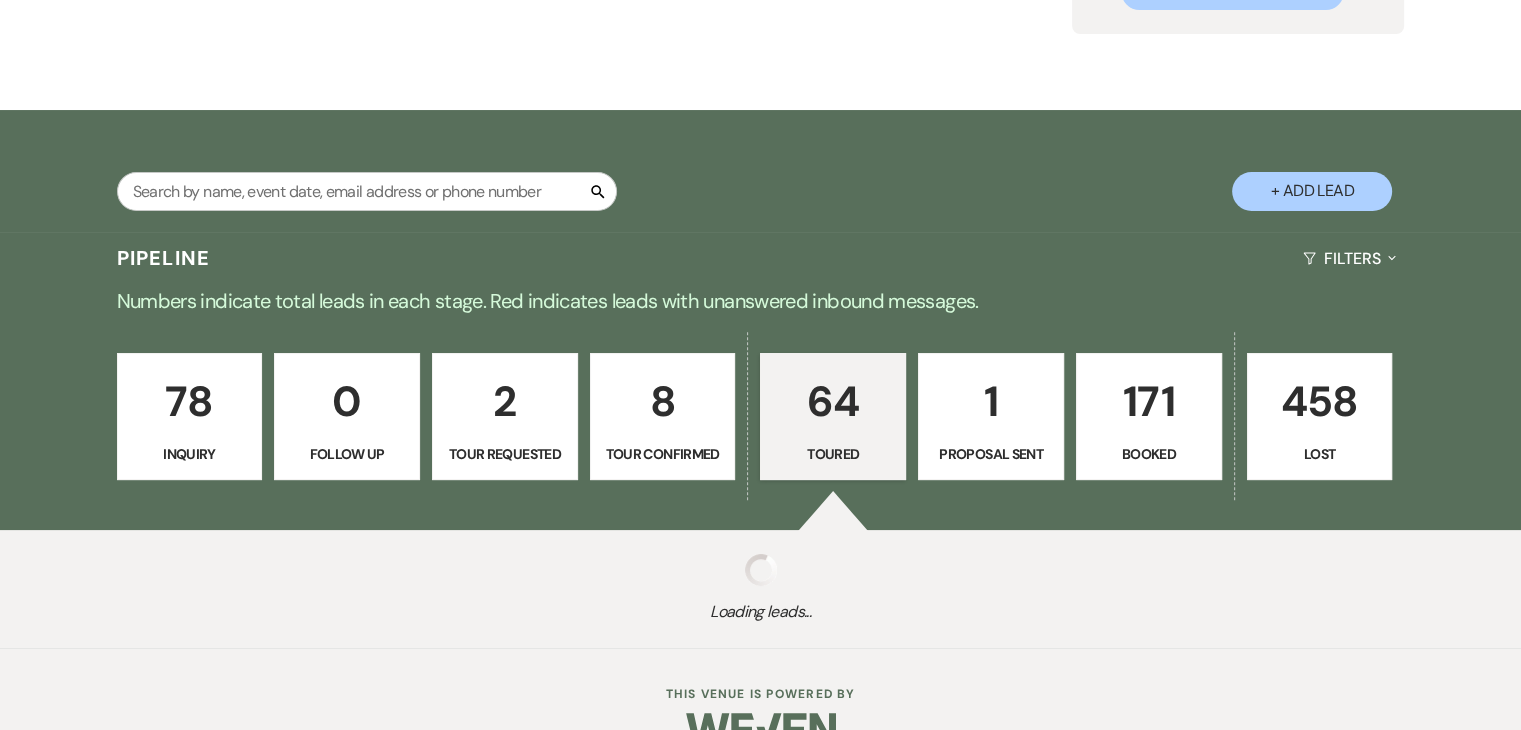 select on "5" 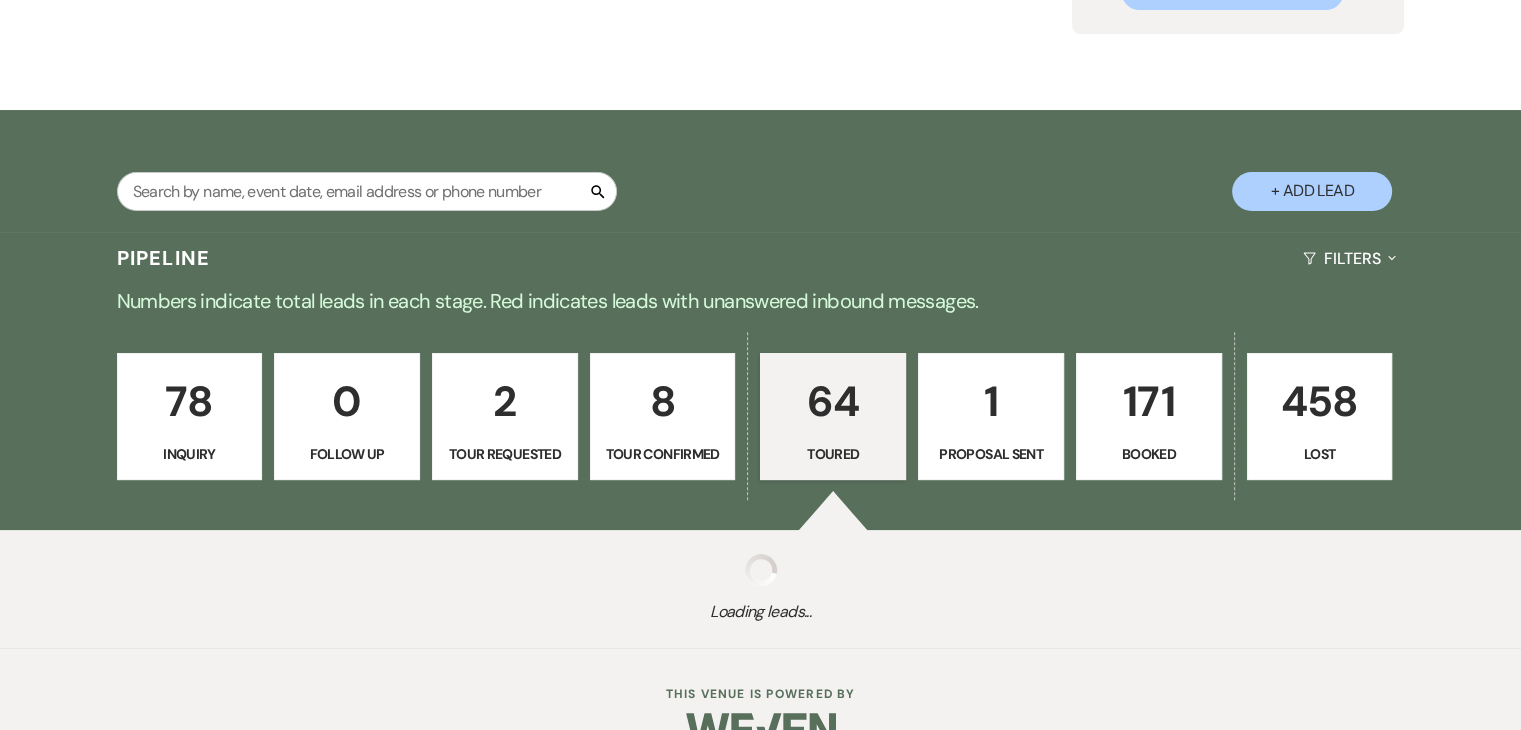 select on "5" 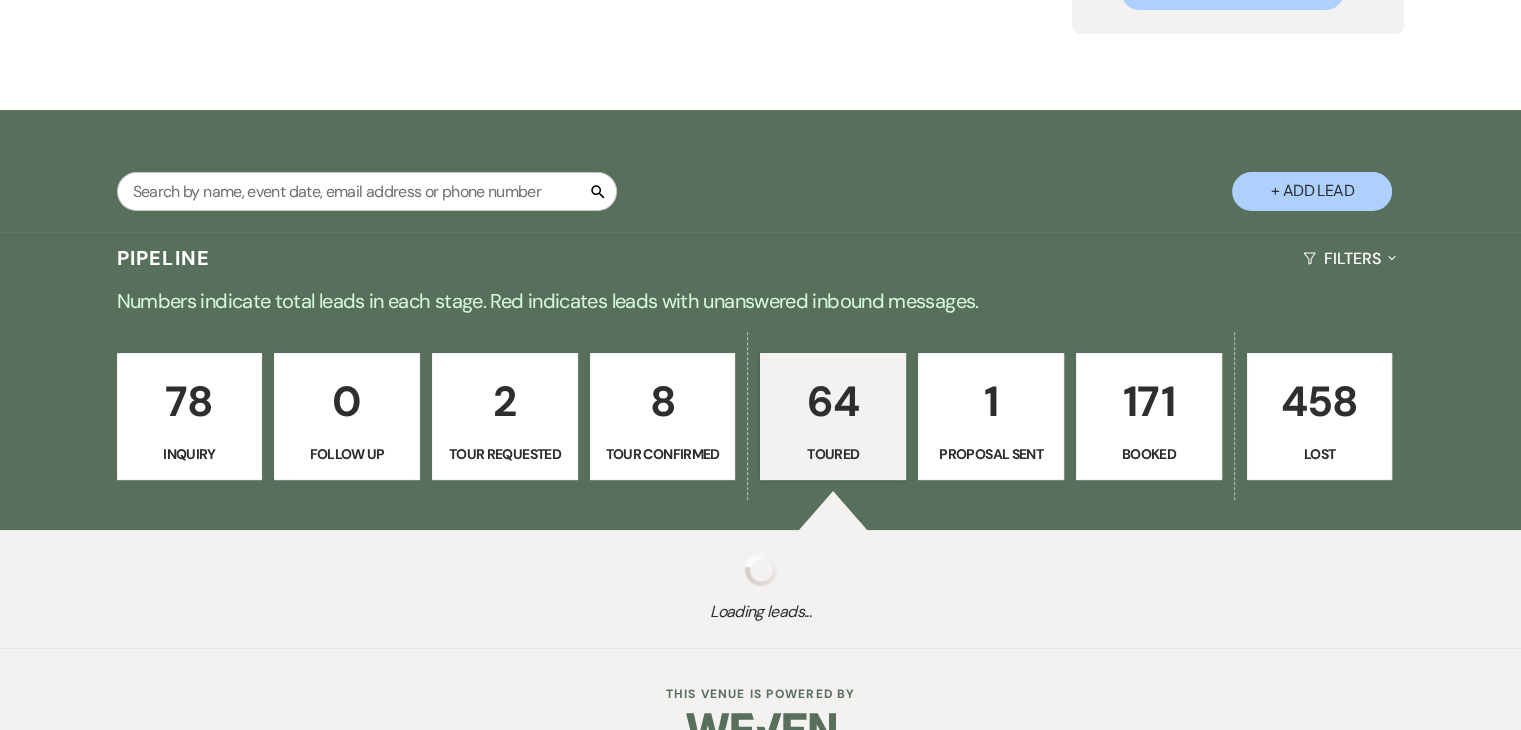 select on "5" 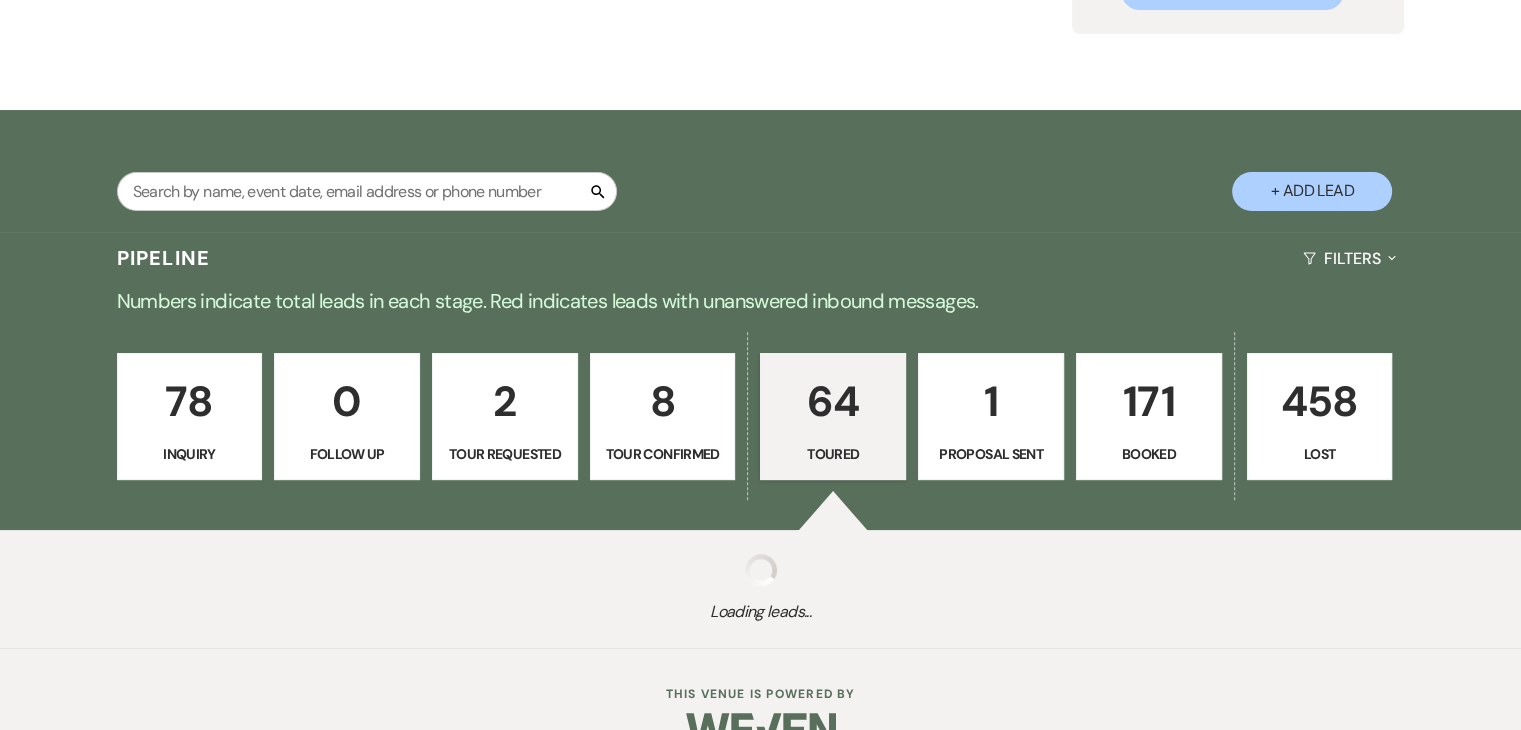 select on "5" 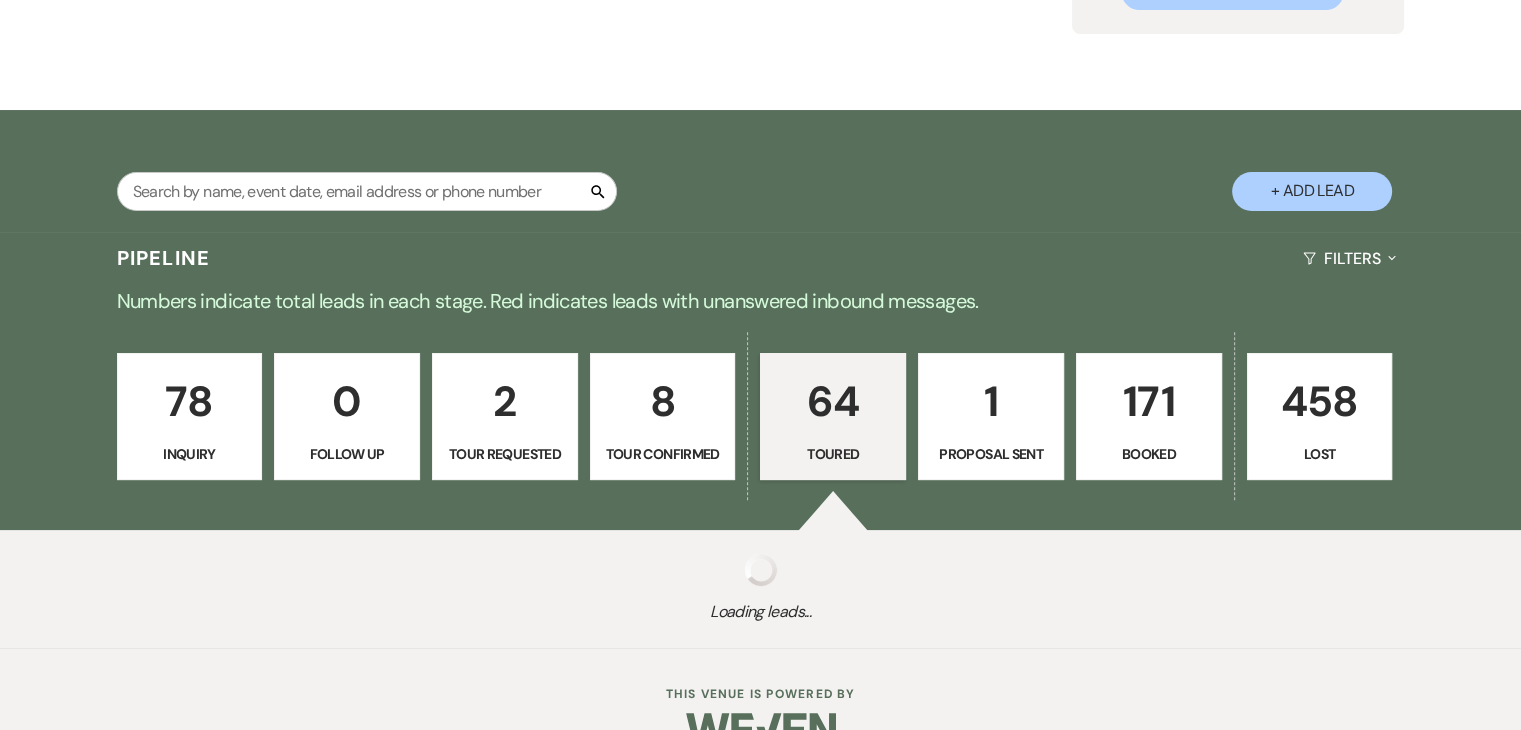 select on "5" 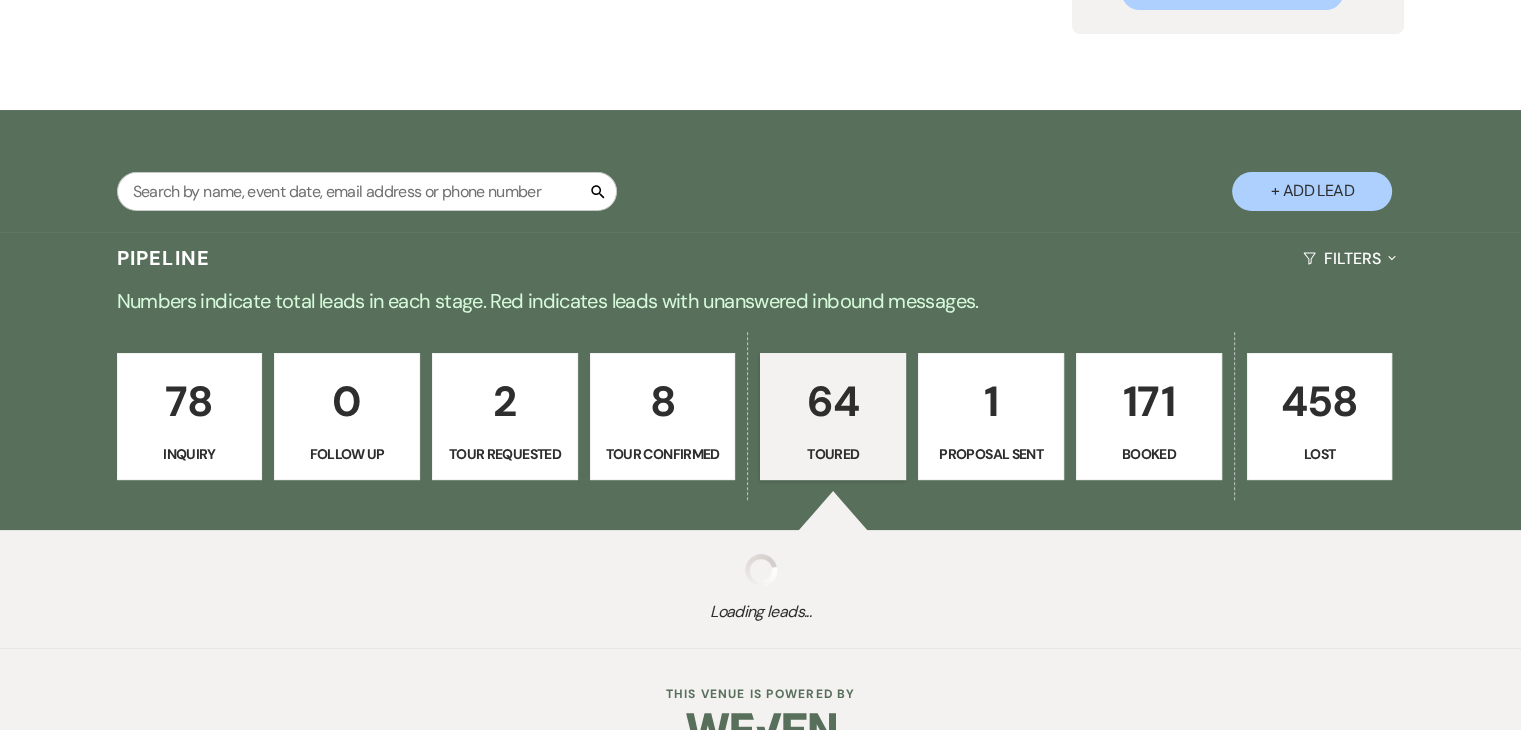select on "5" 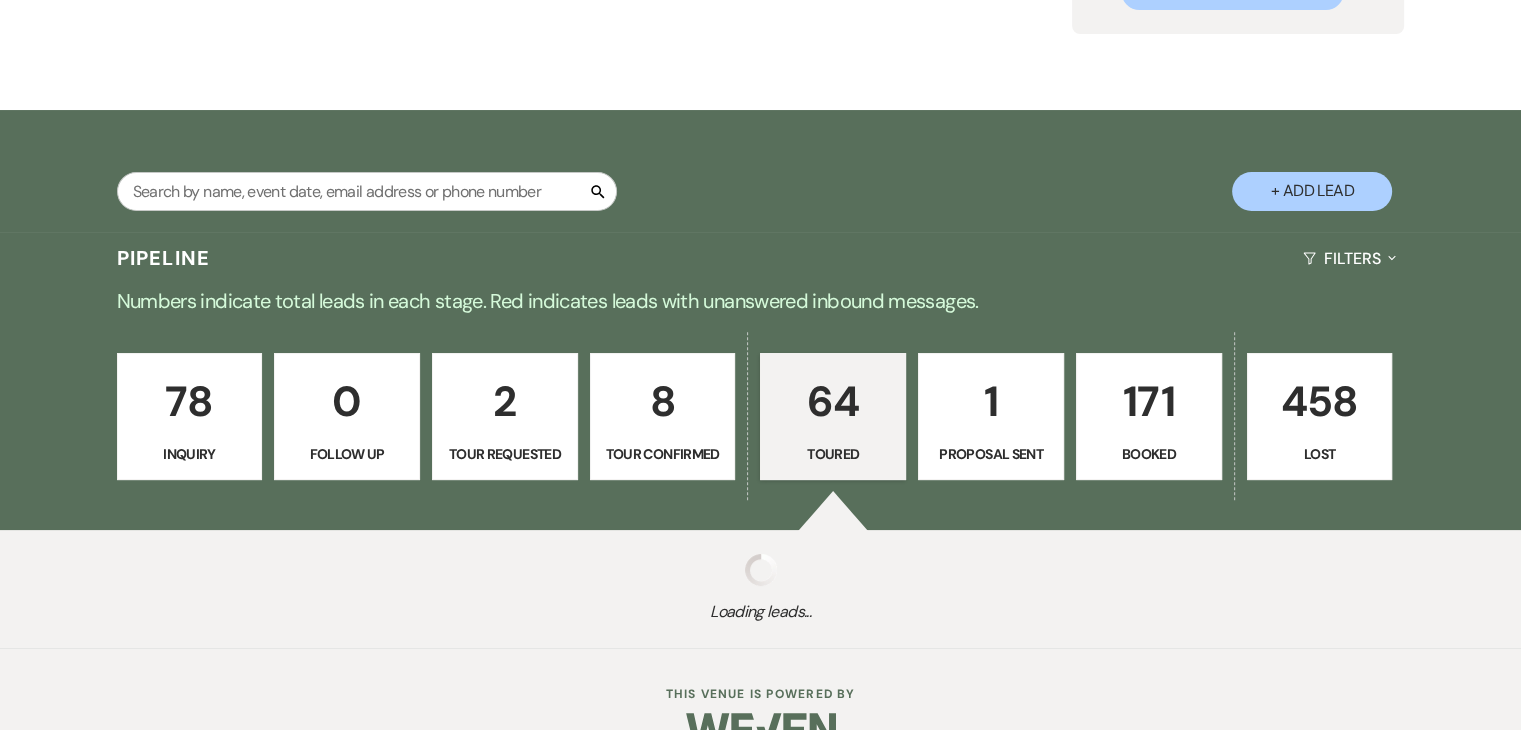 select on "5" 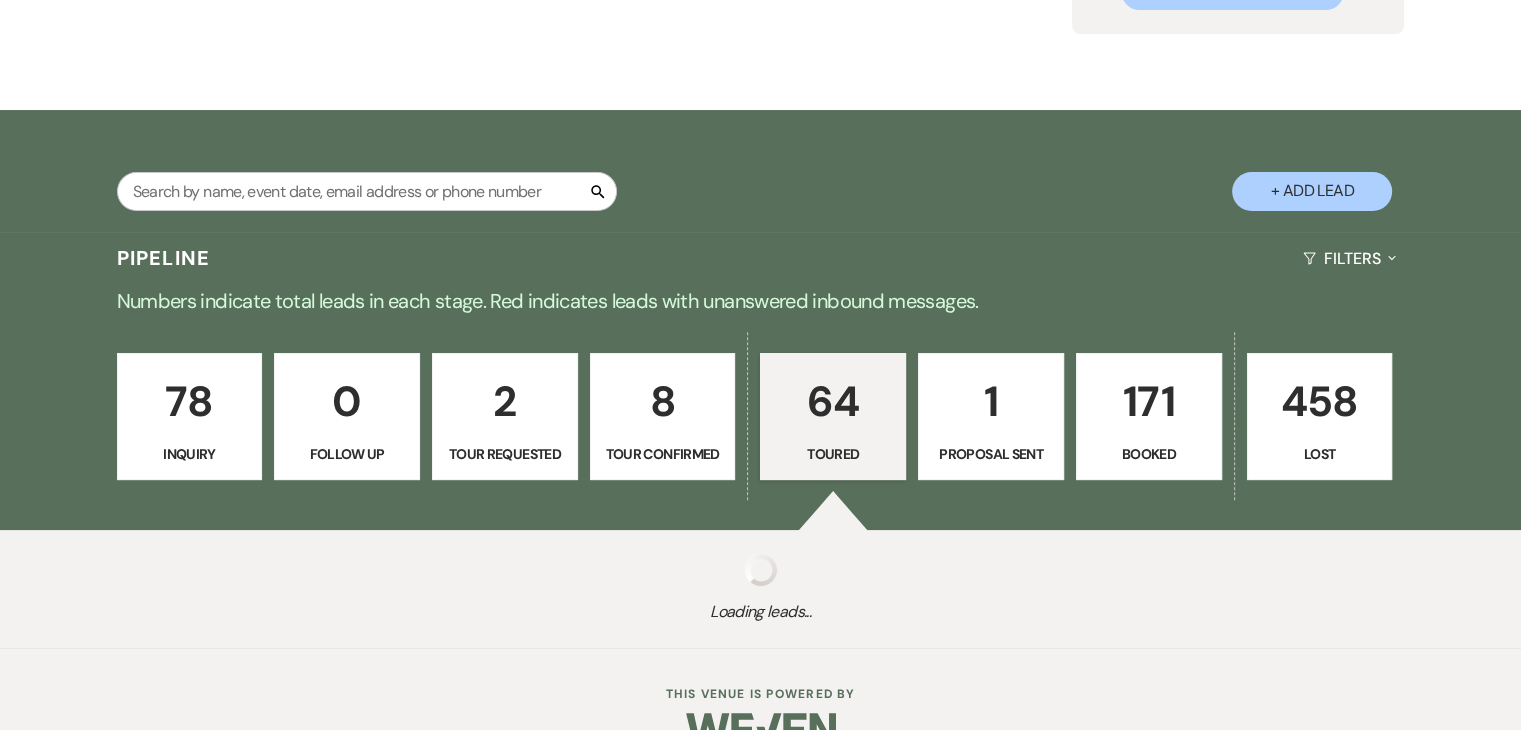 select on "5" 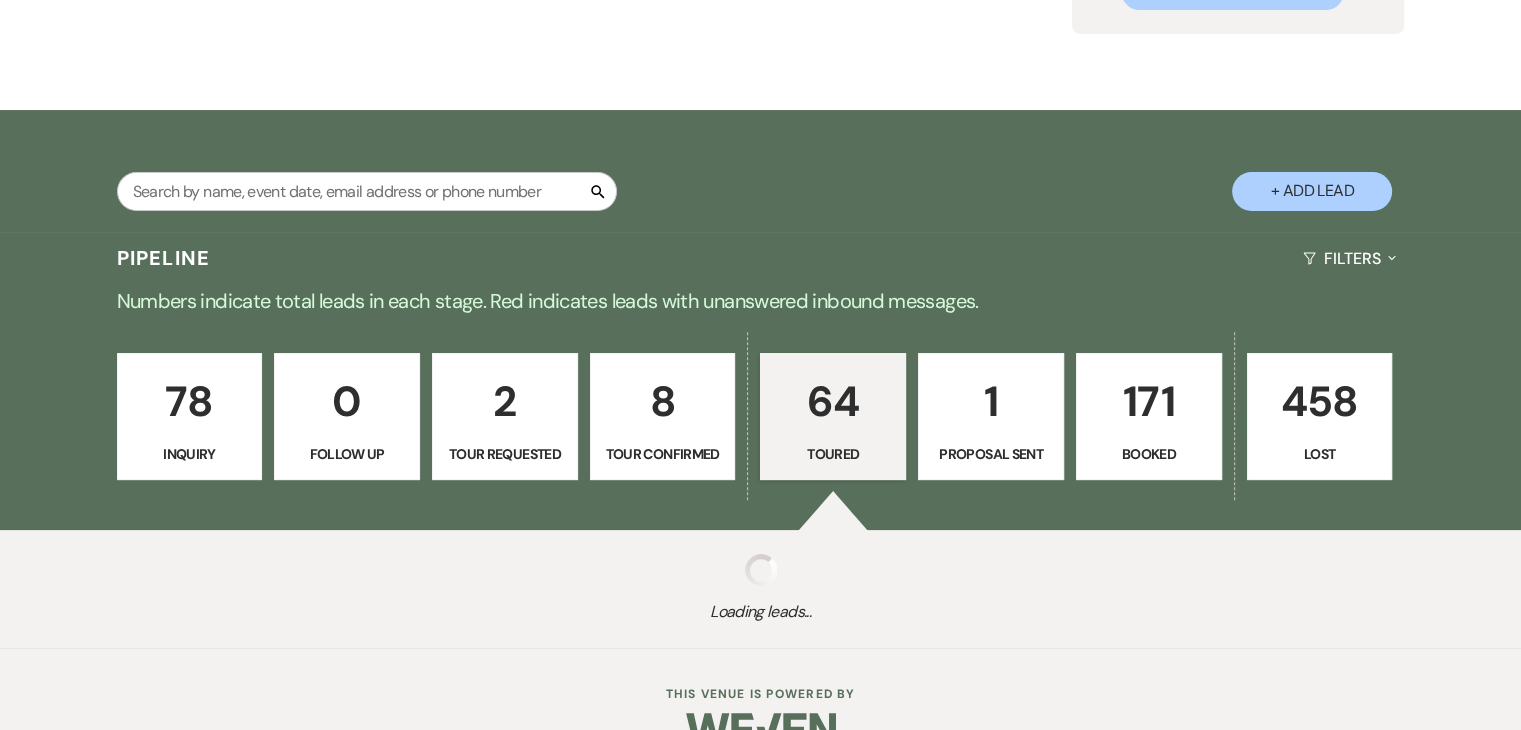 select on "5" 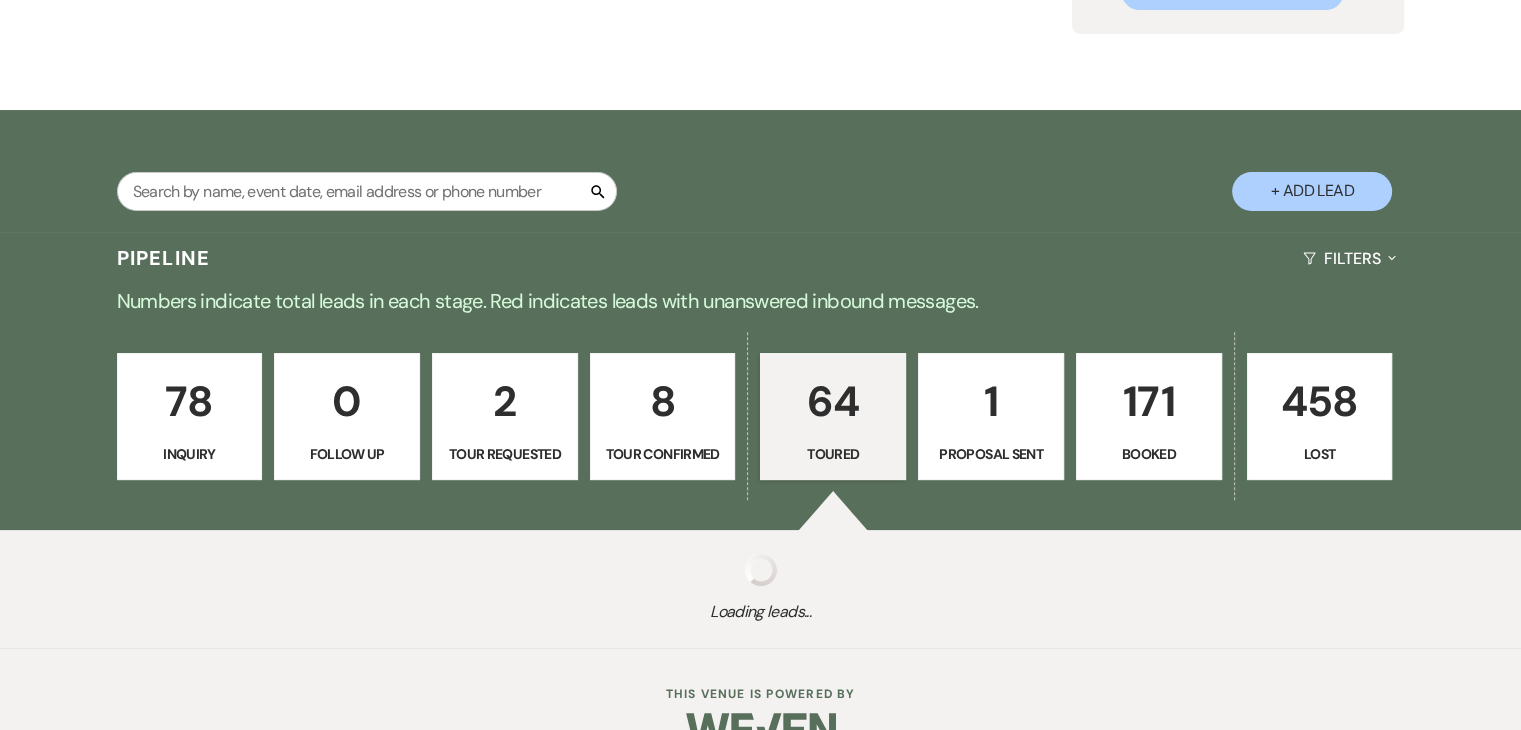 select on "5" 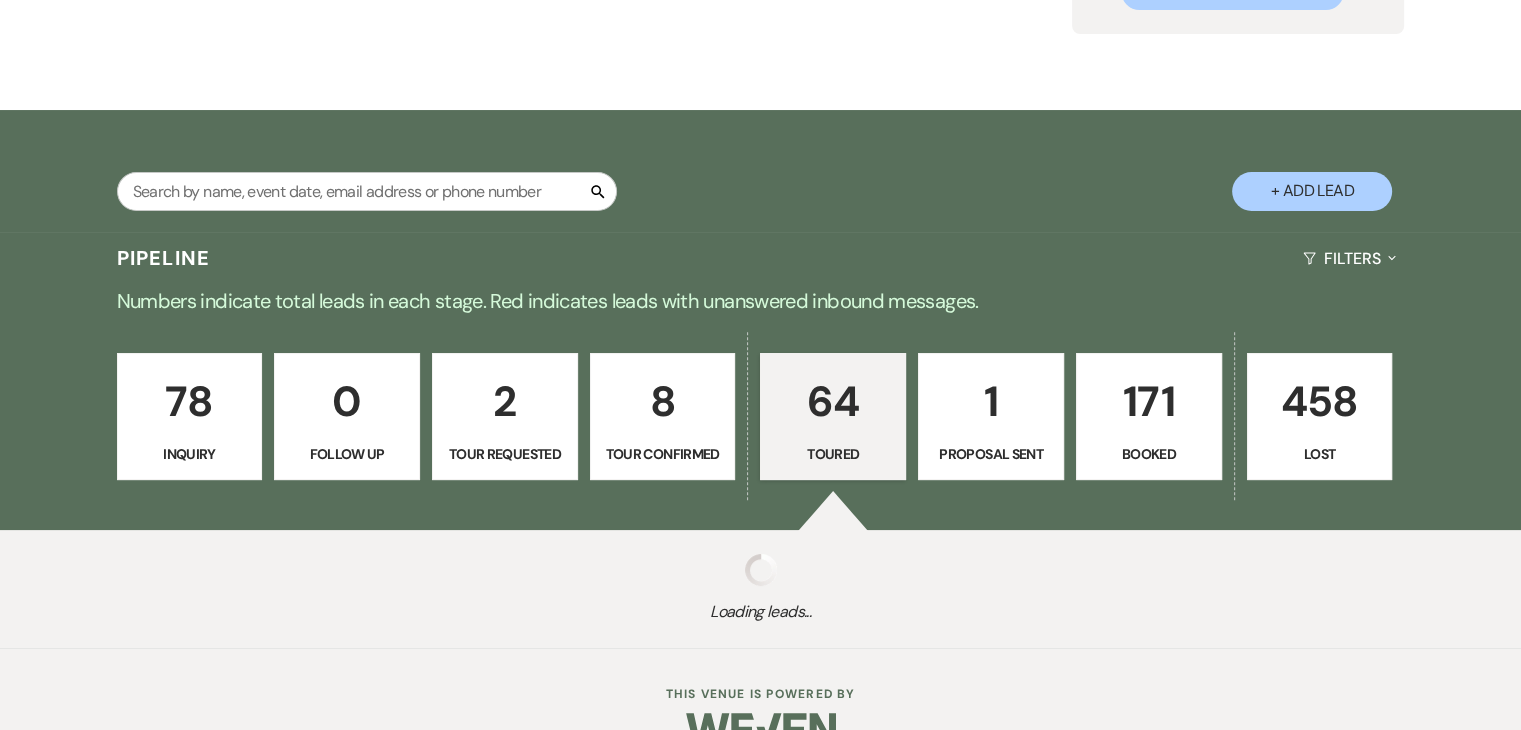 select on "5" 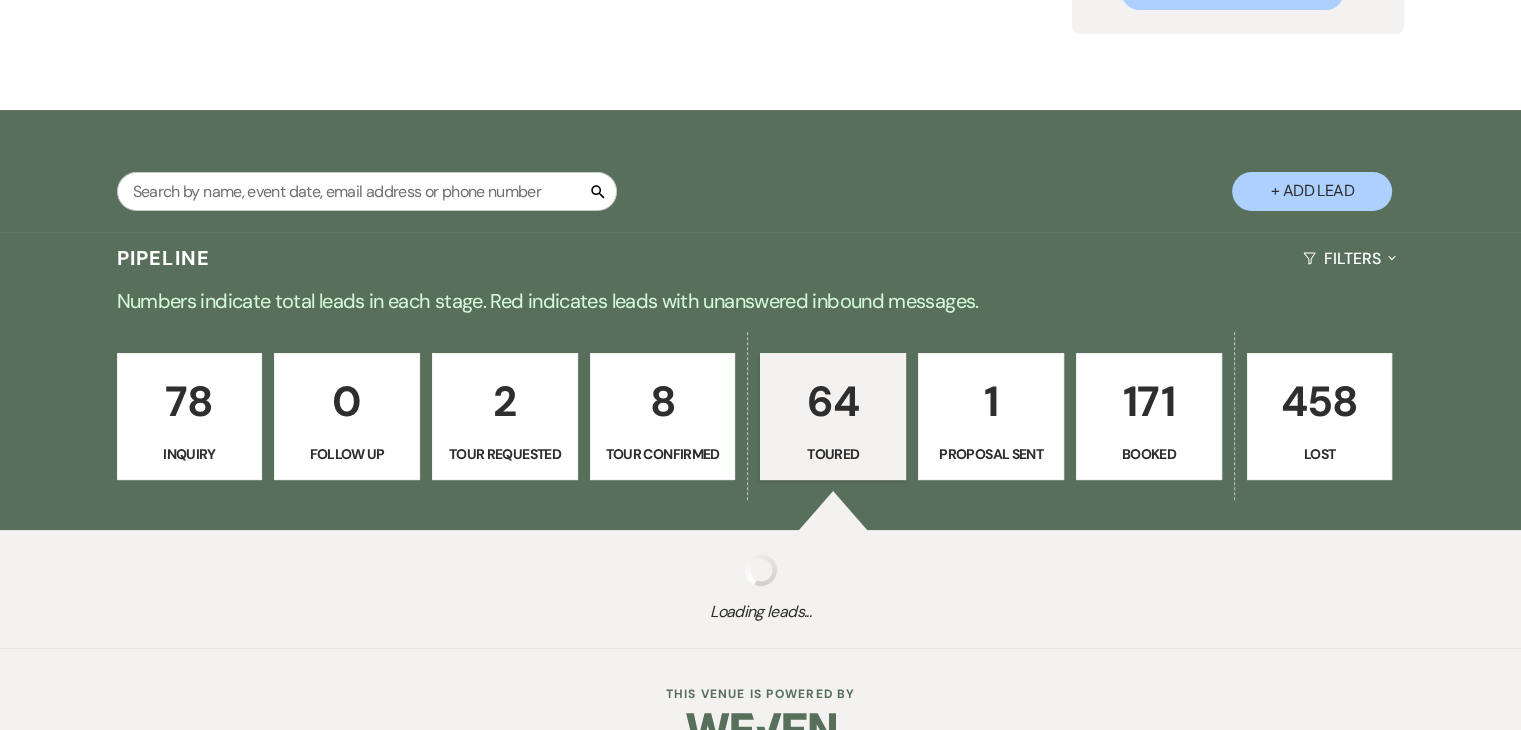 select on "5" 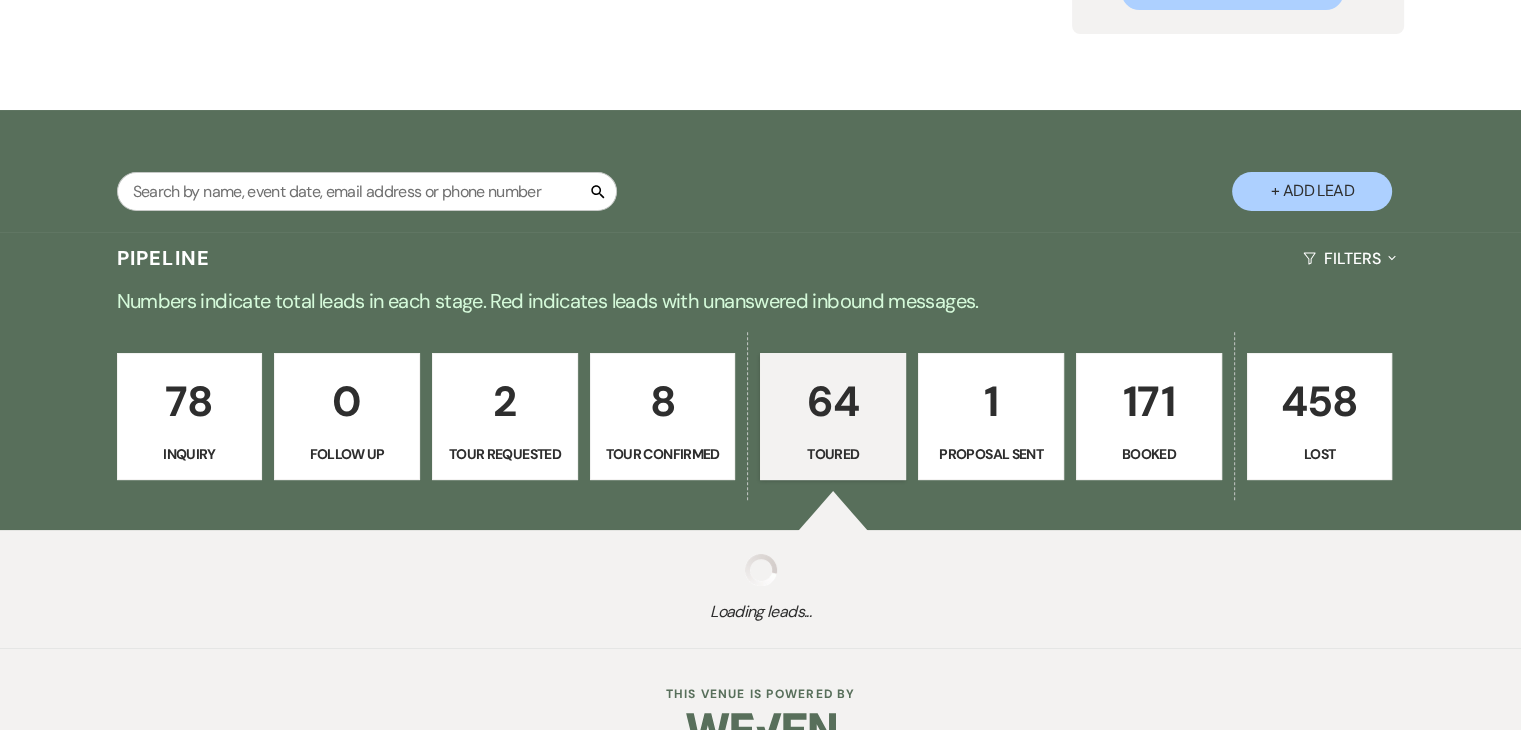 select on "5" 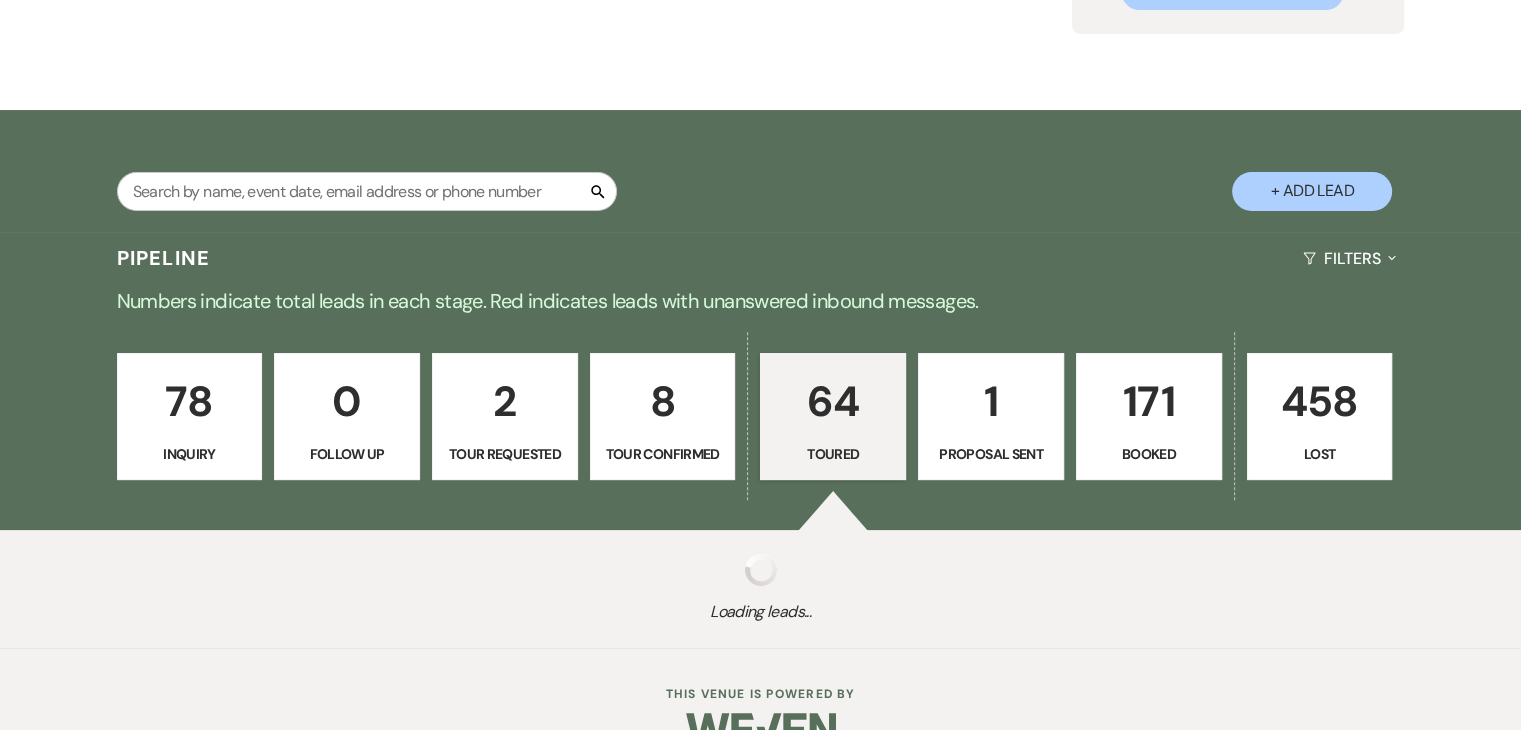 select on "5" 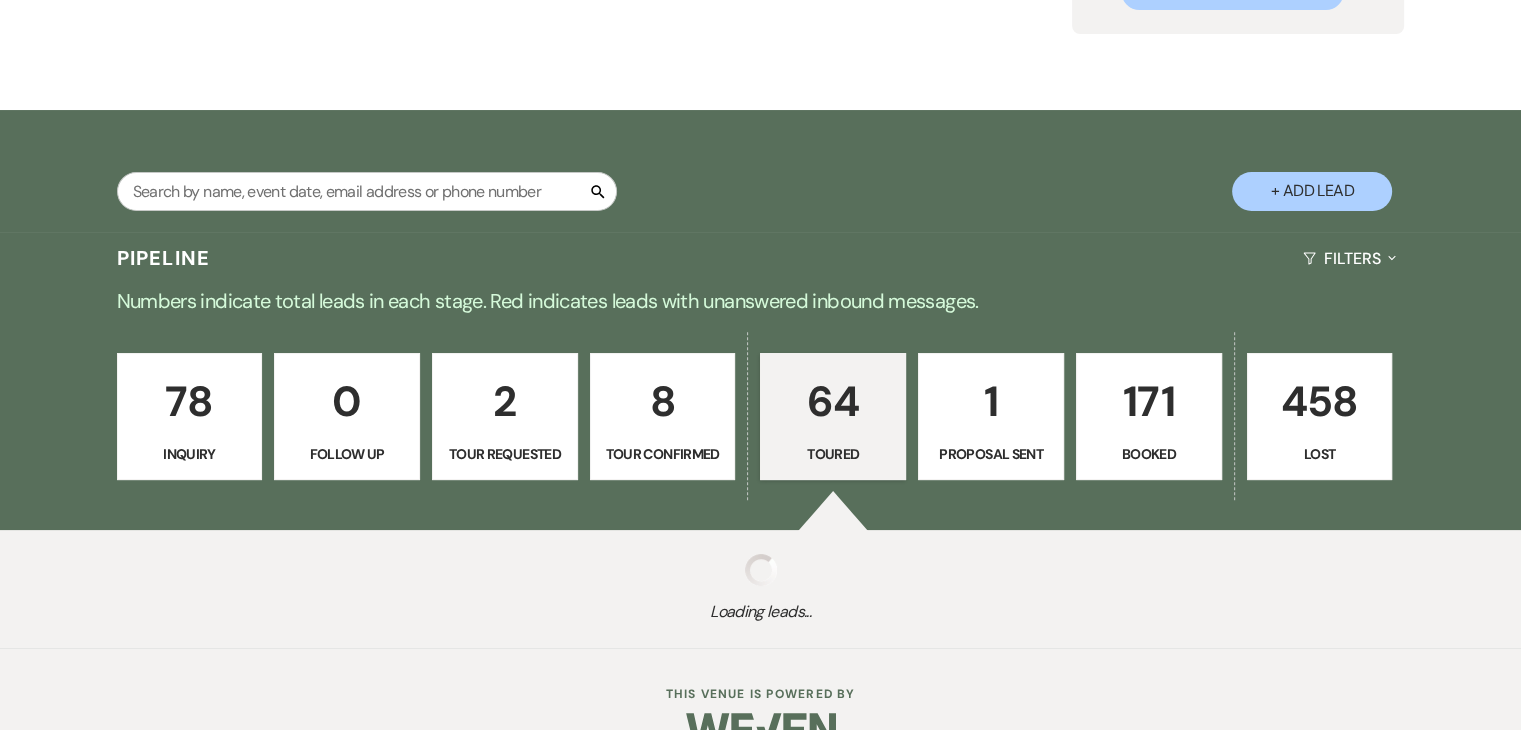 select on "5" 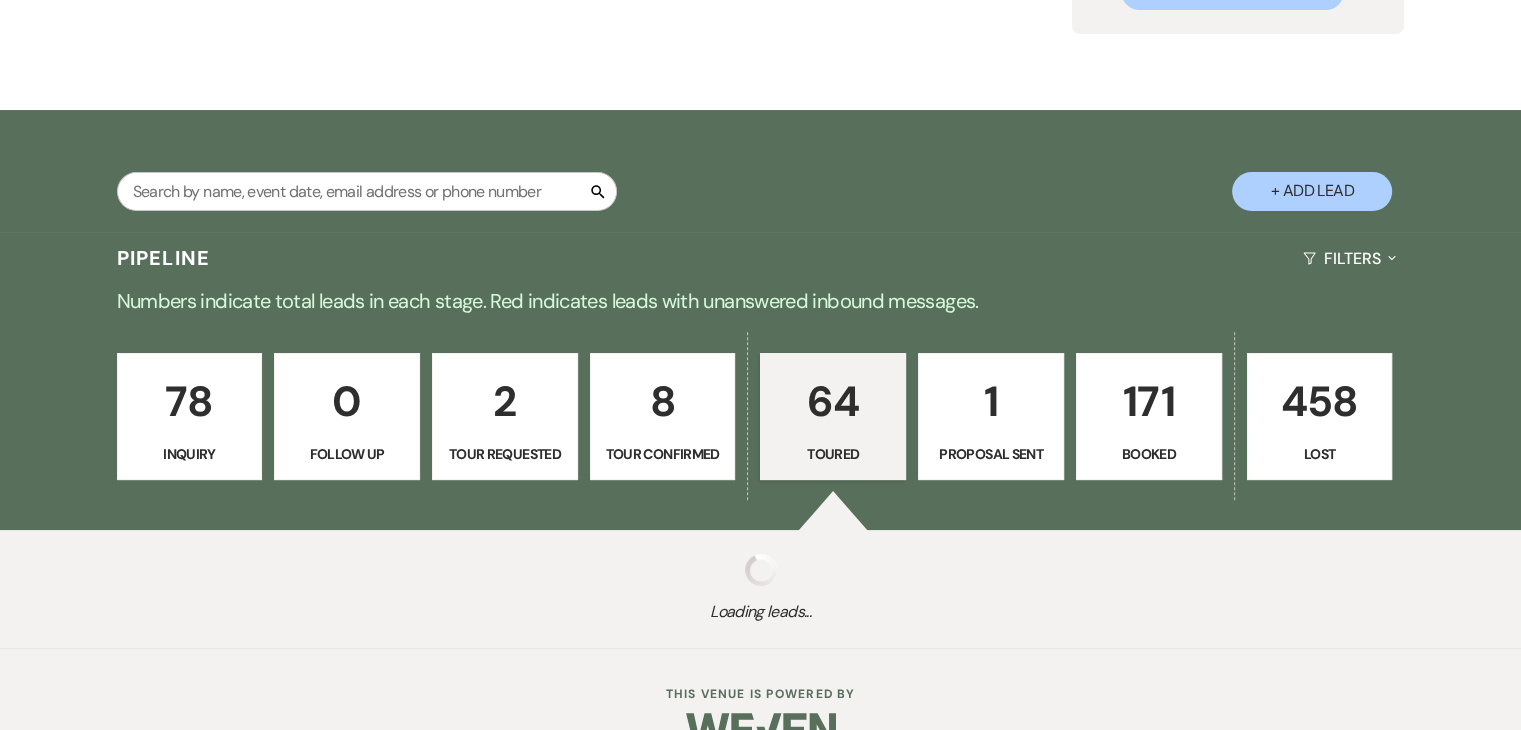 select on "5" 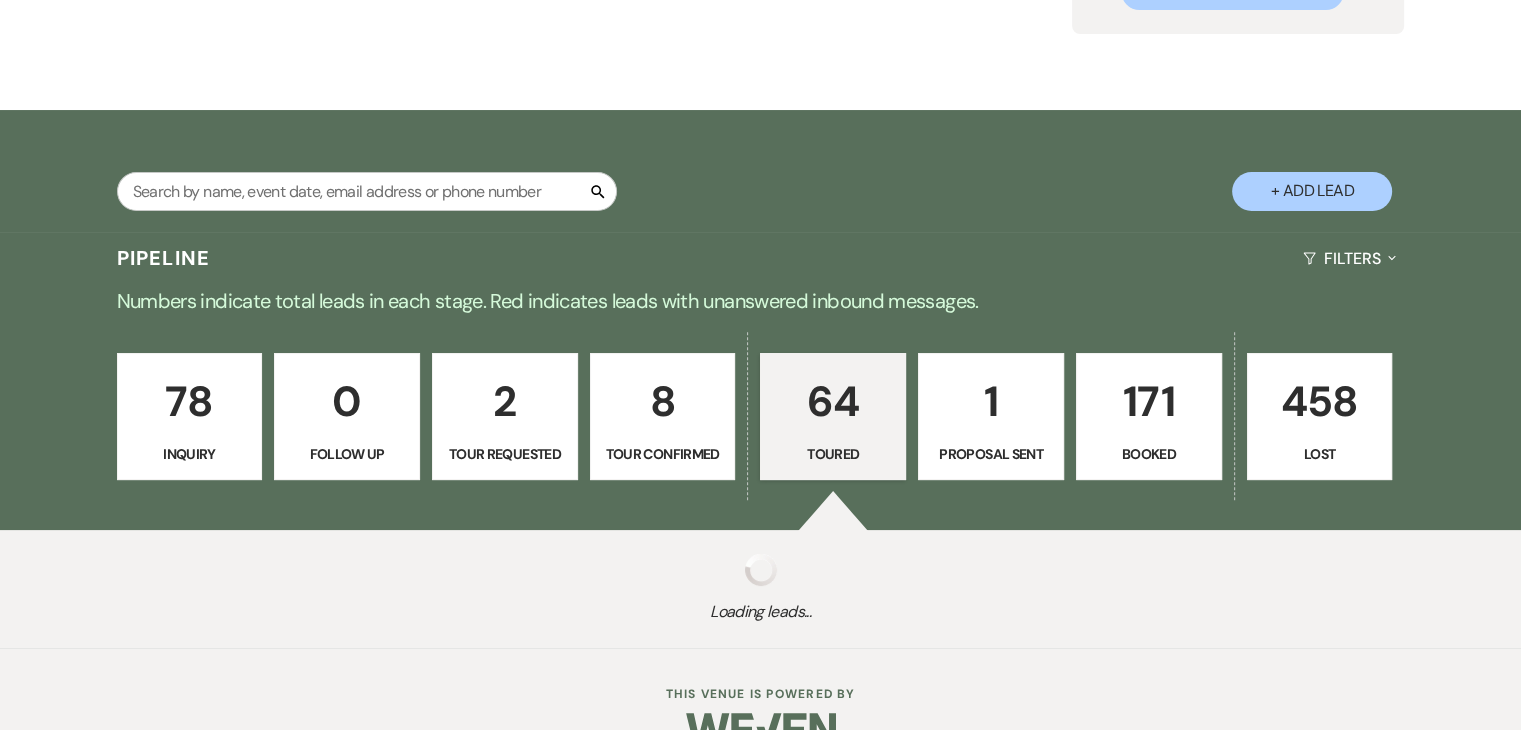 select on "5" 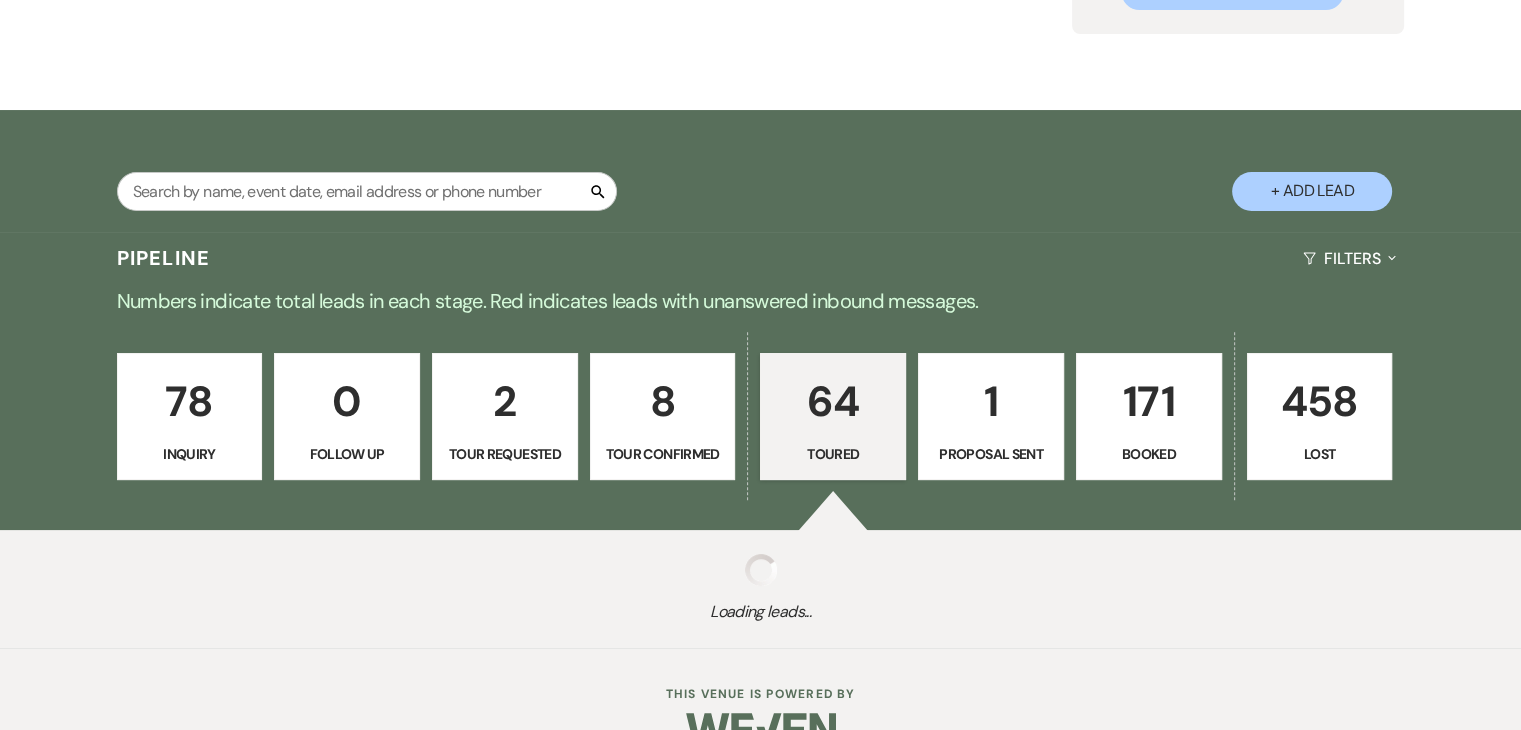 select on "5" 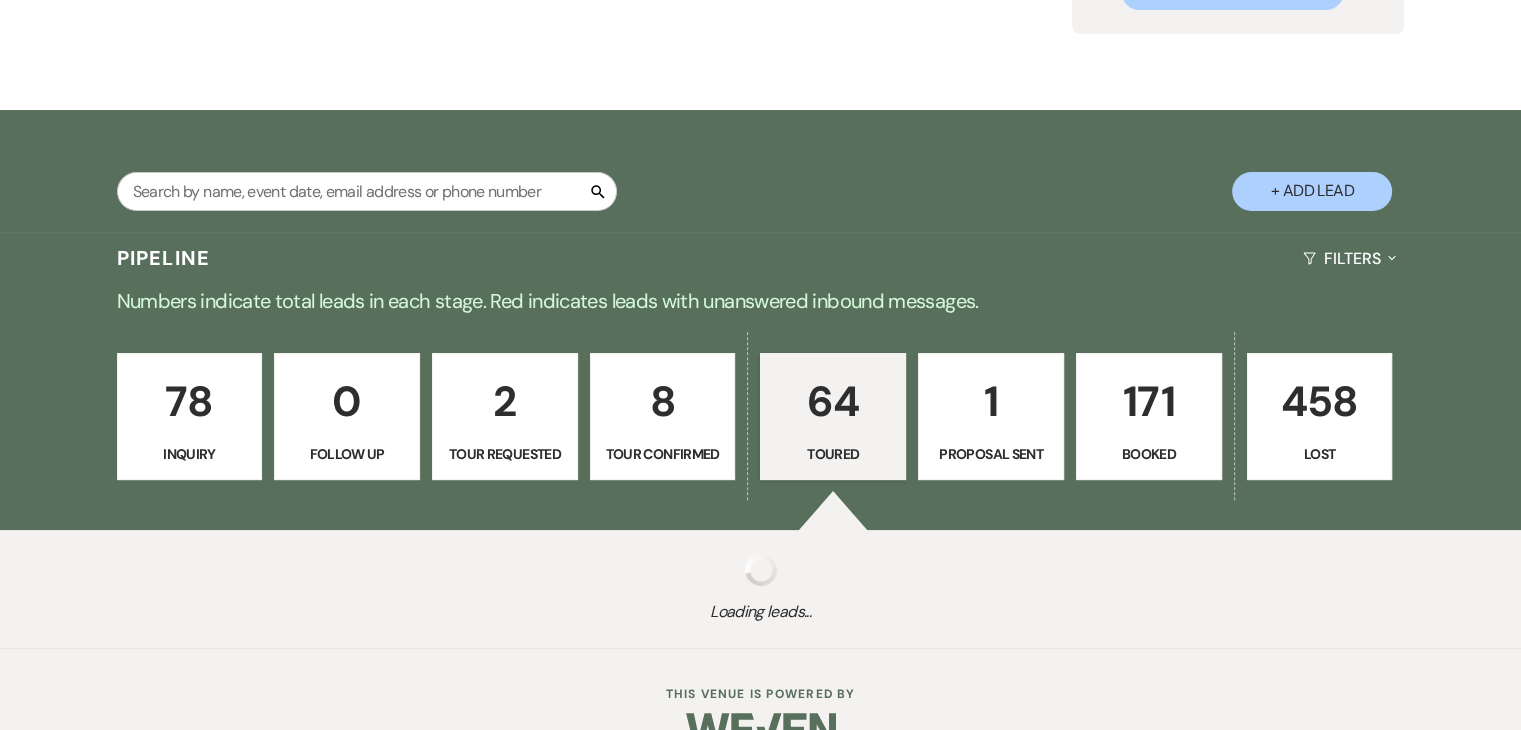 select on "5" 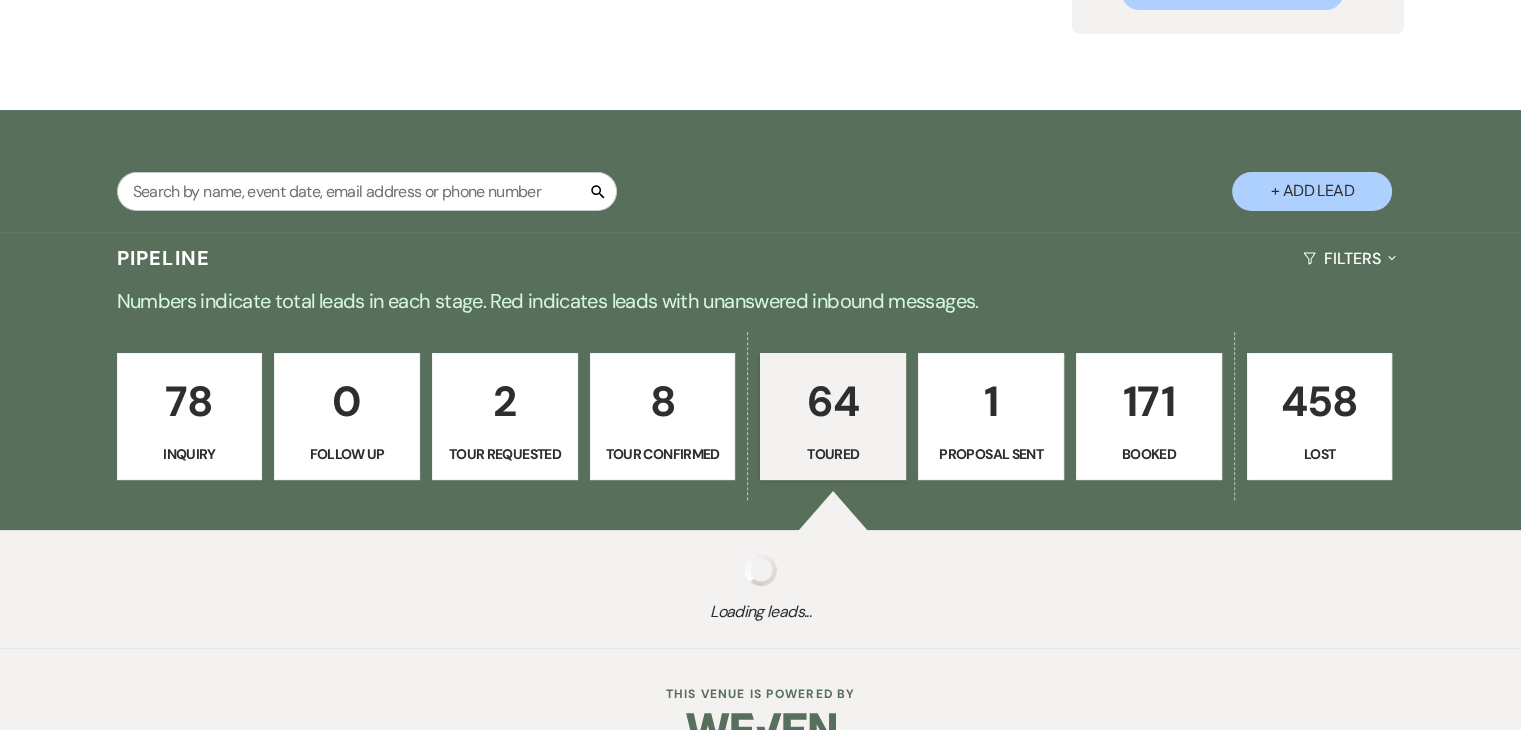 select on "5" 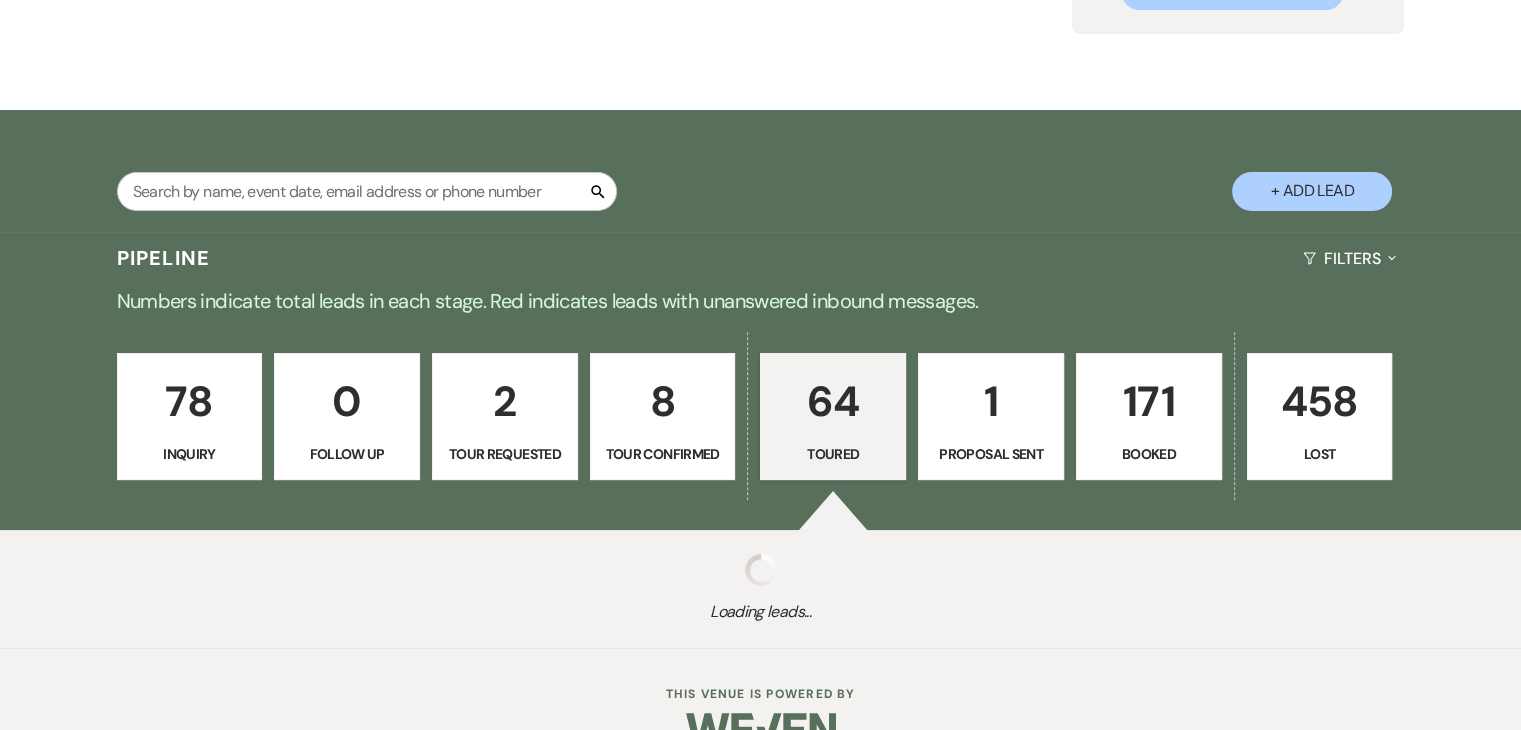select on "5" 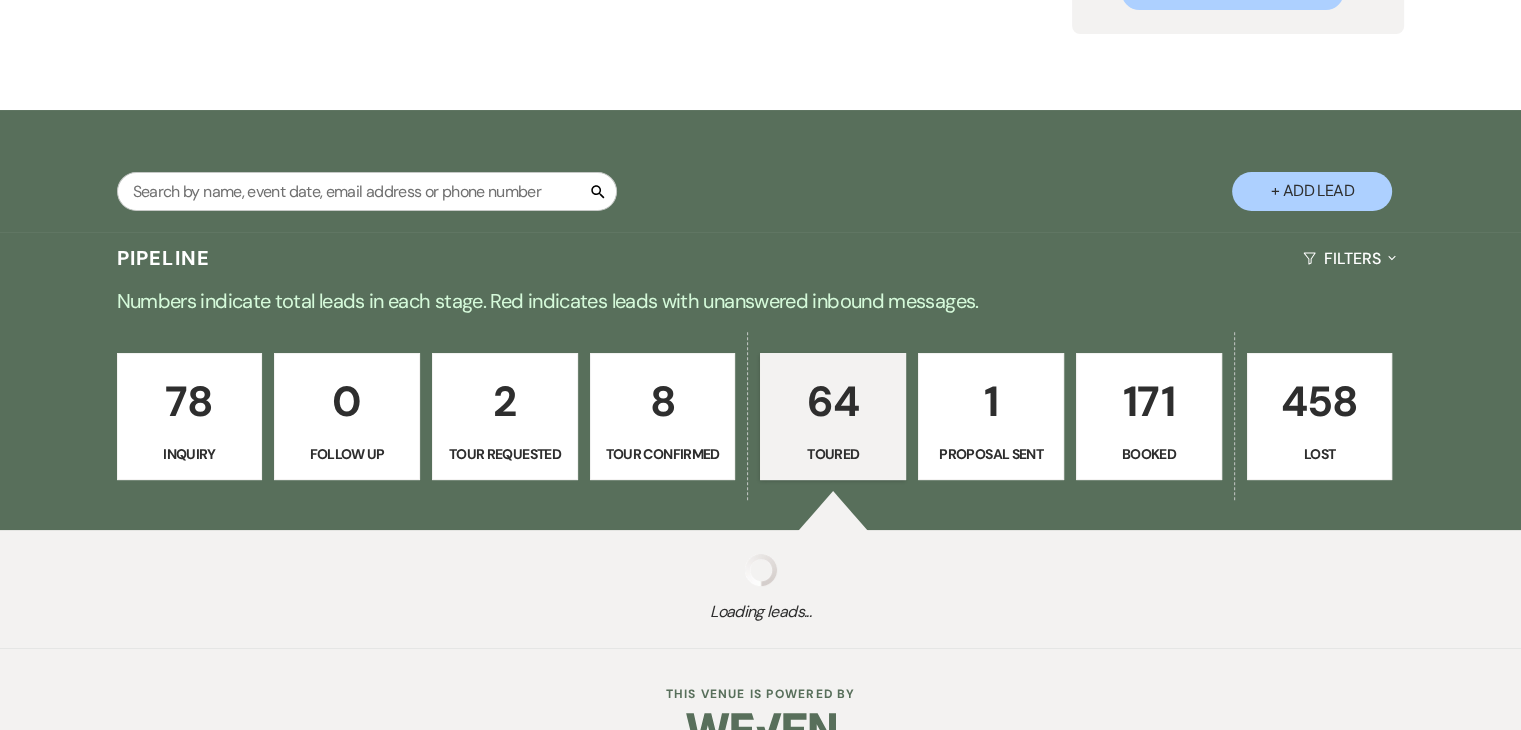 select on "5" 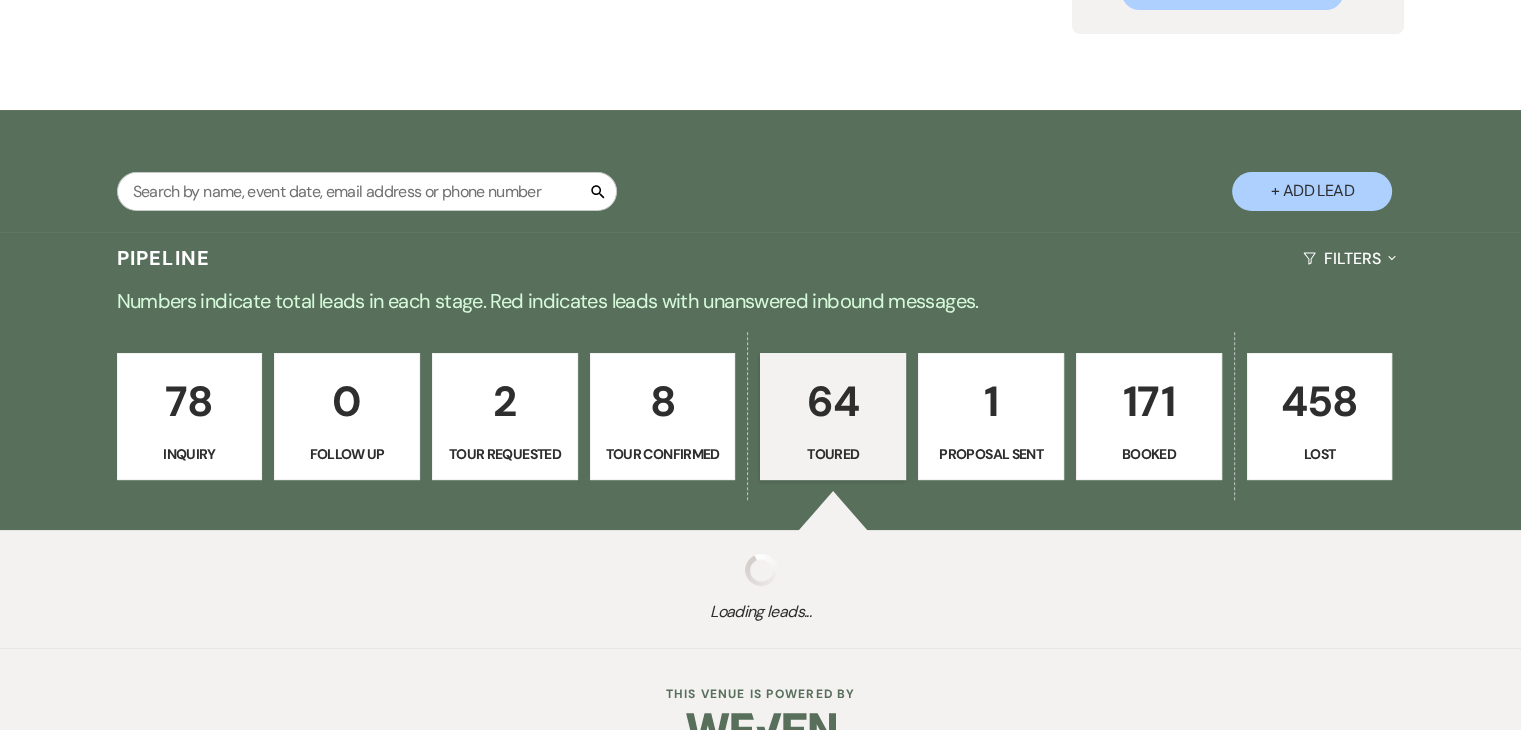 select on "5" 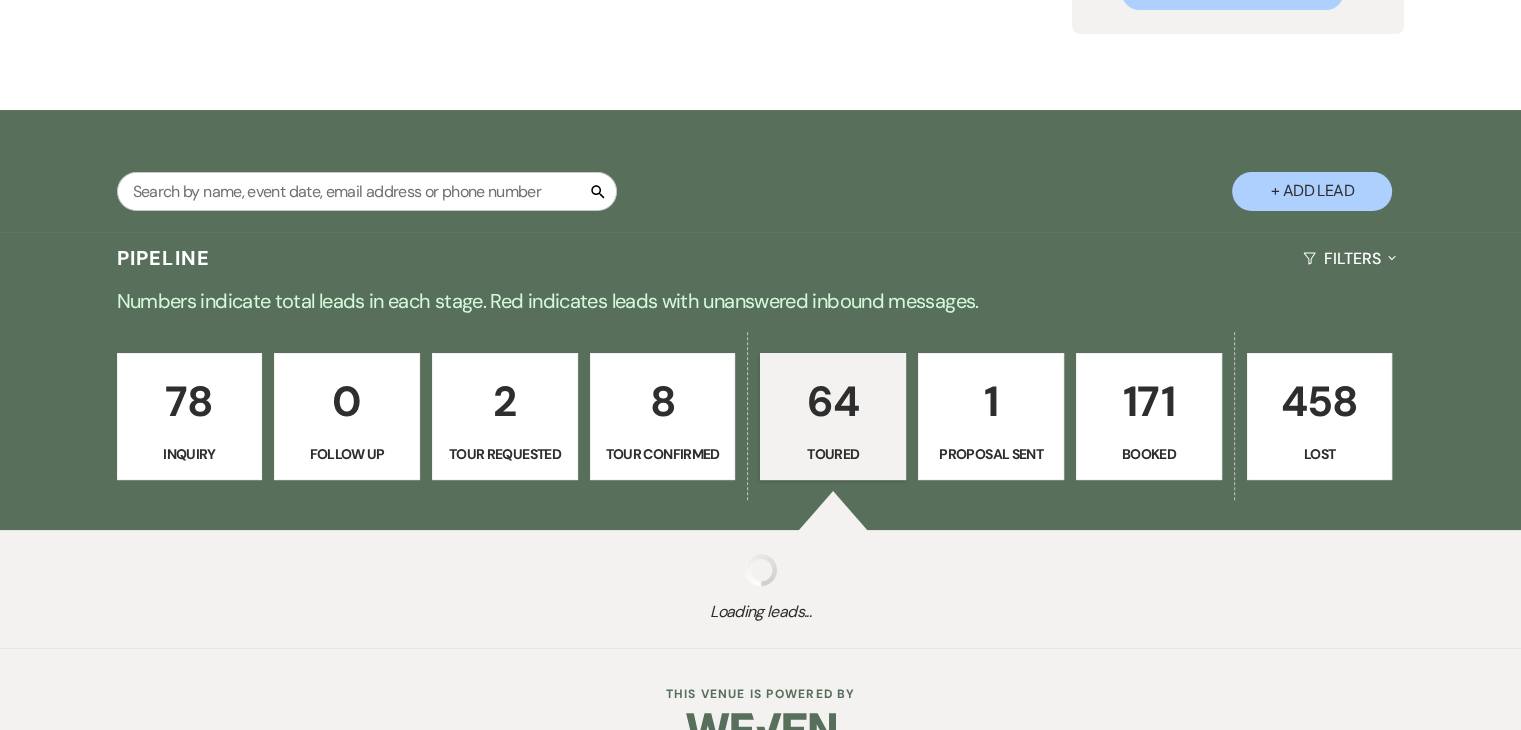 select on "5" 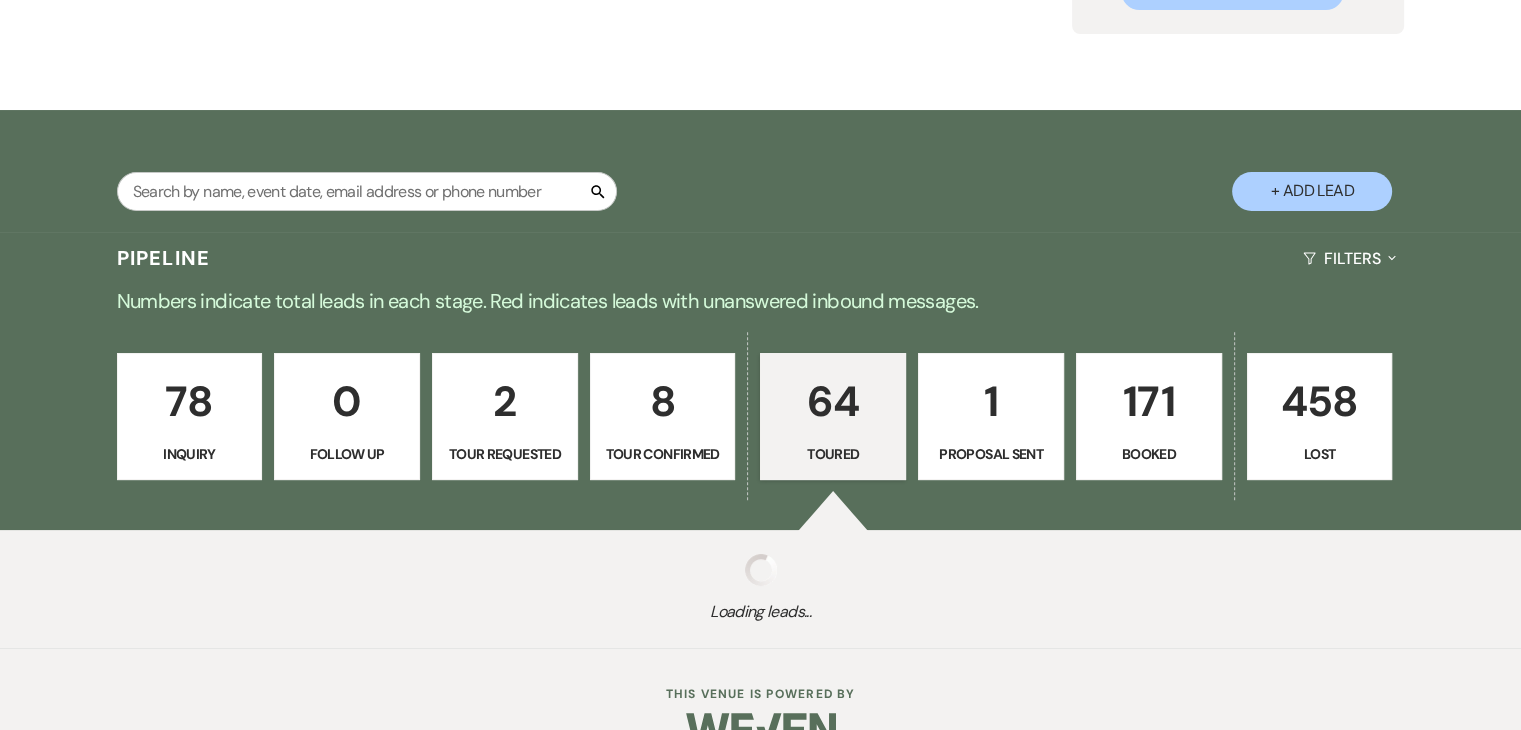 select on "5" 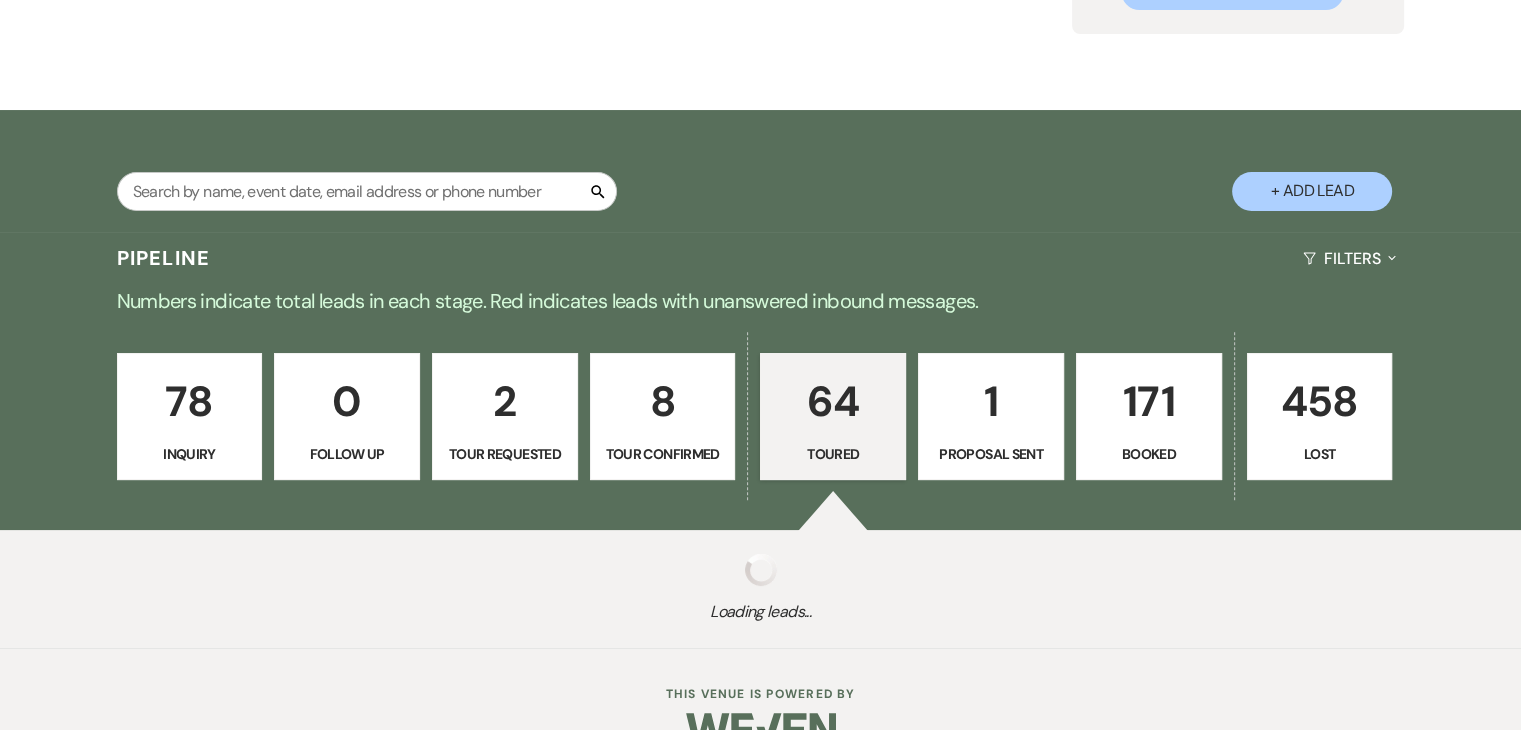 select on "5" 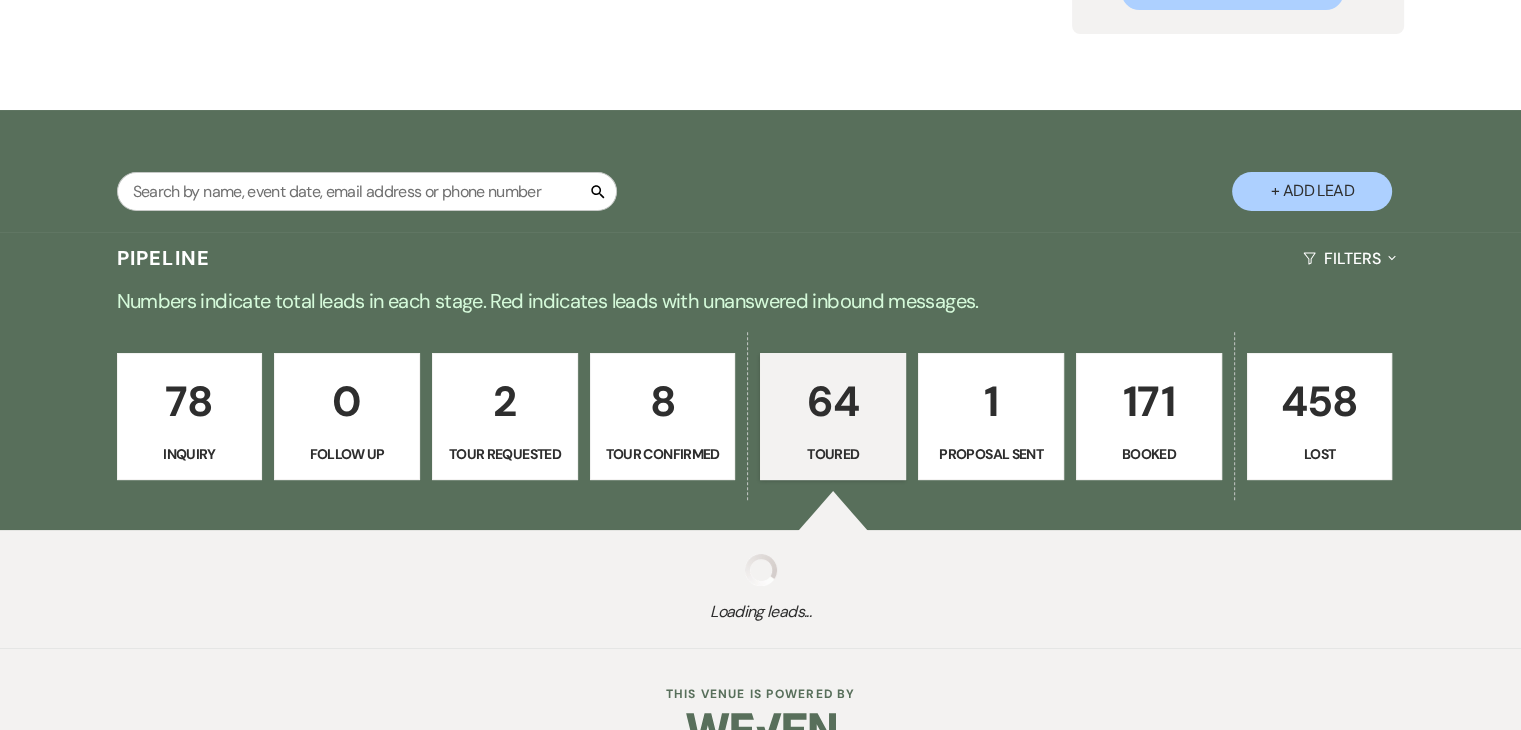 select on "5" 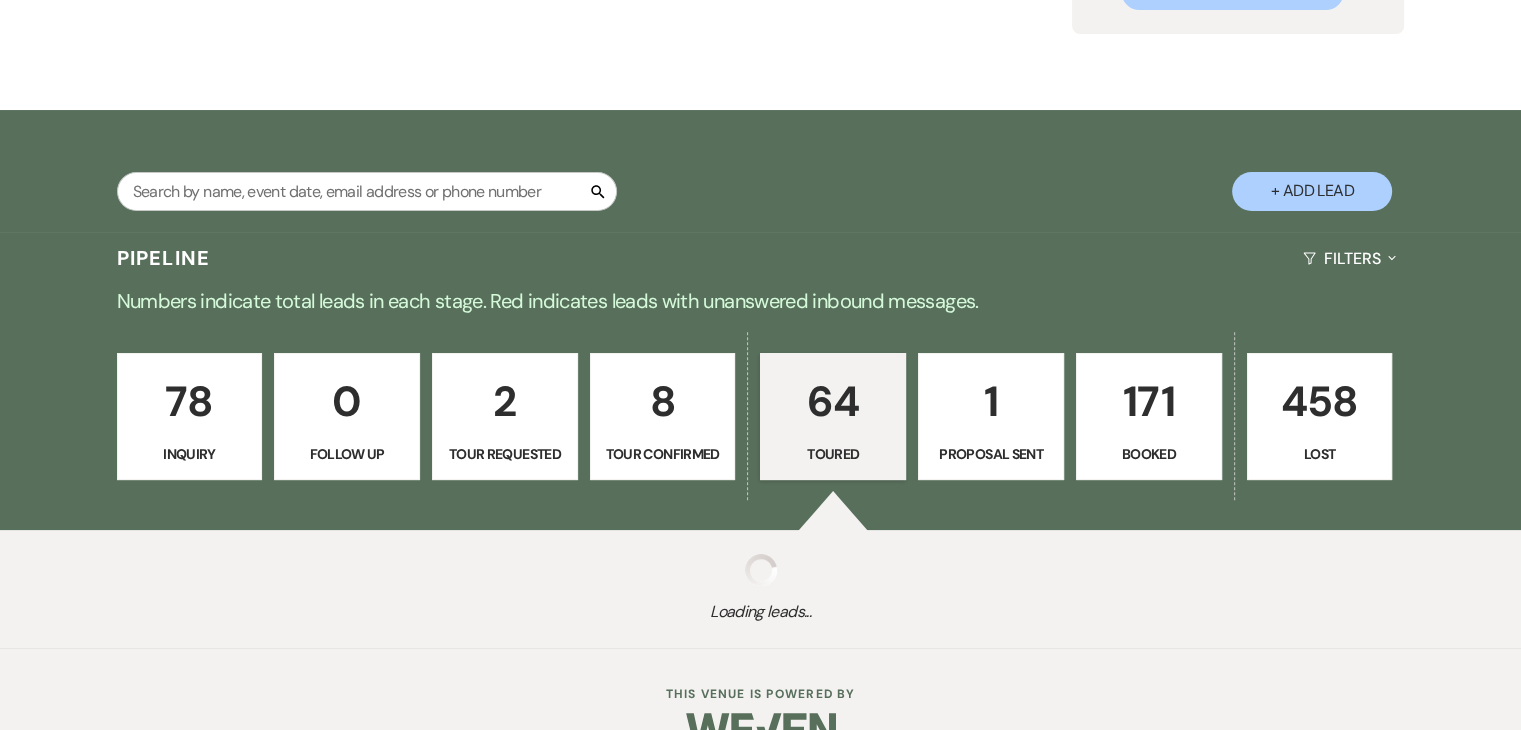 select on "5" 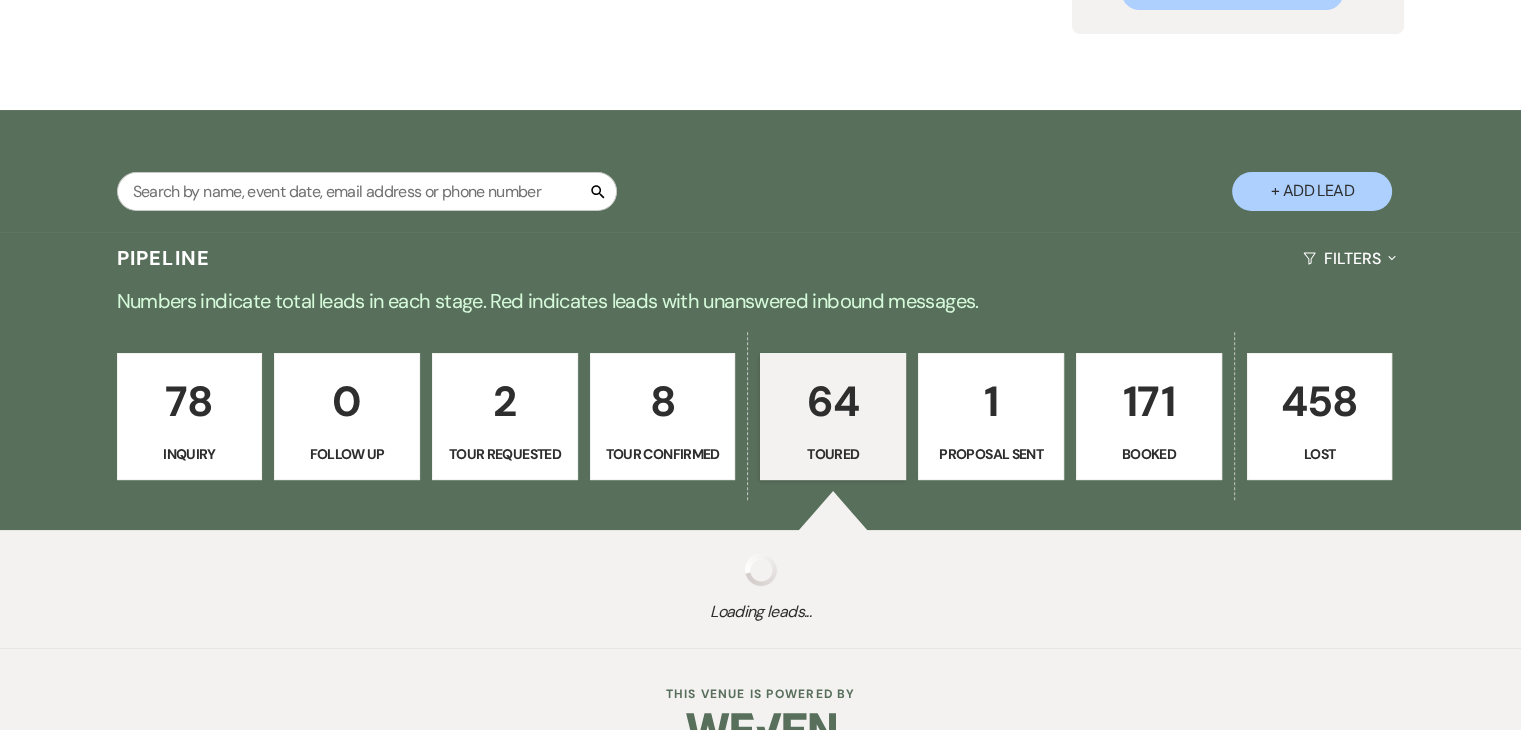 select on "5" 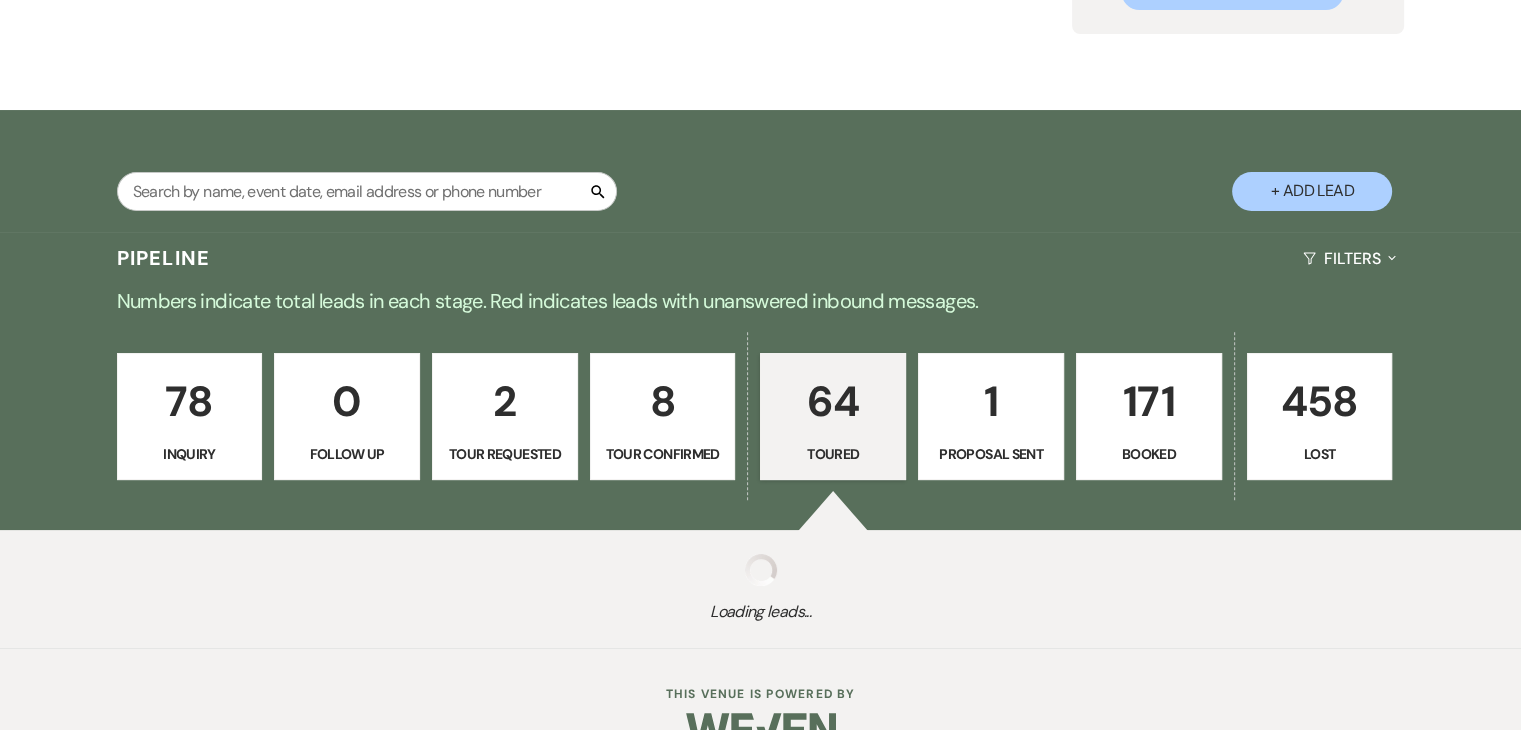 select on "5" 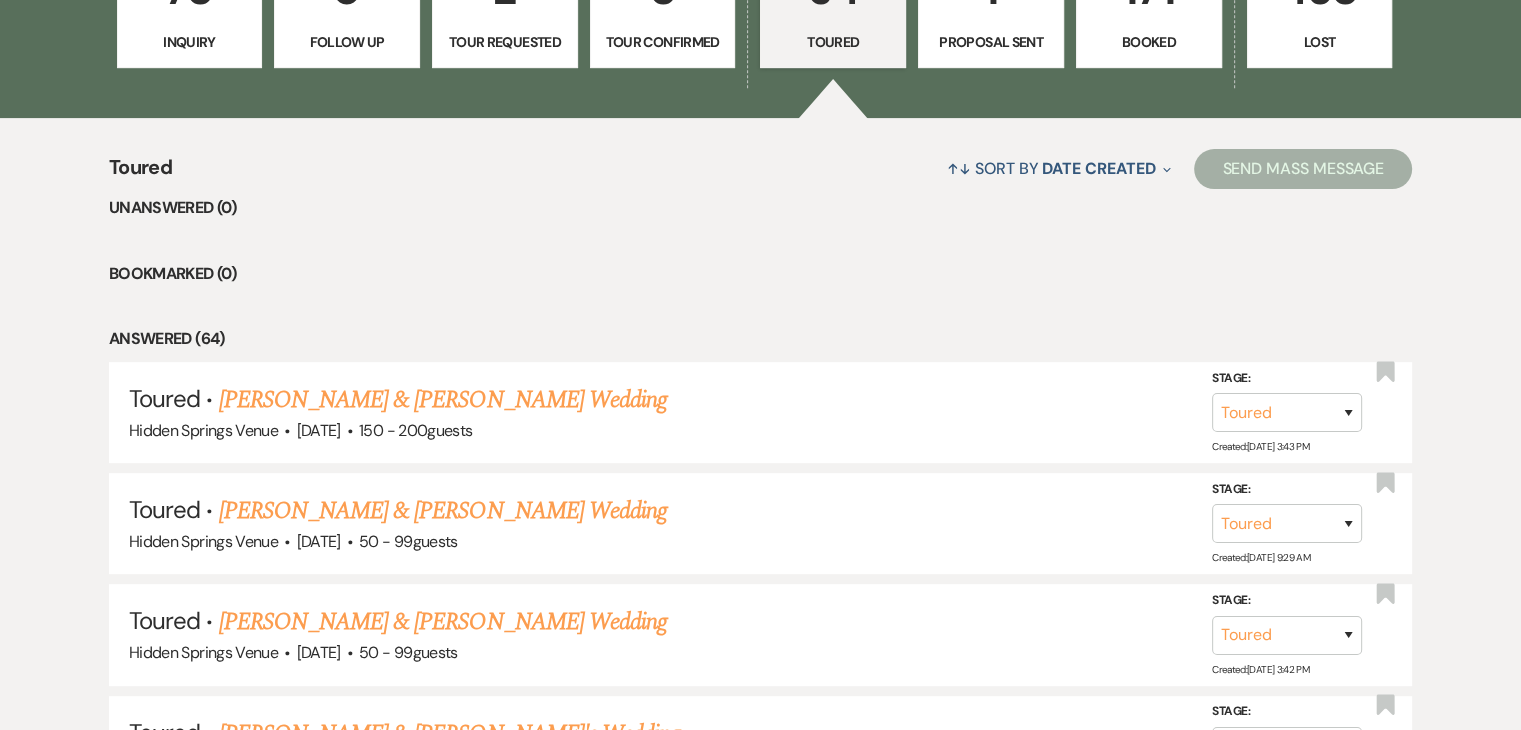 scroll, scrollTop: 661, scrollLeft: 0, axis: vertical 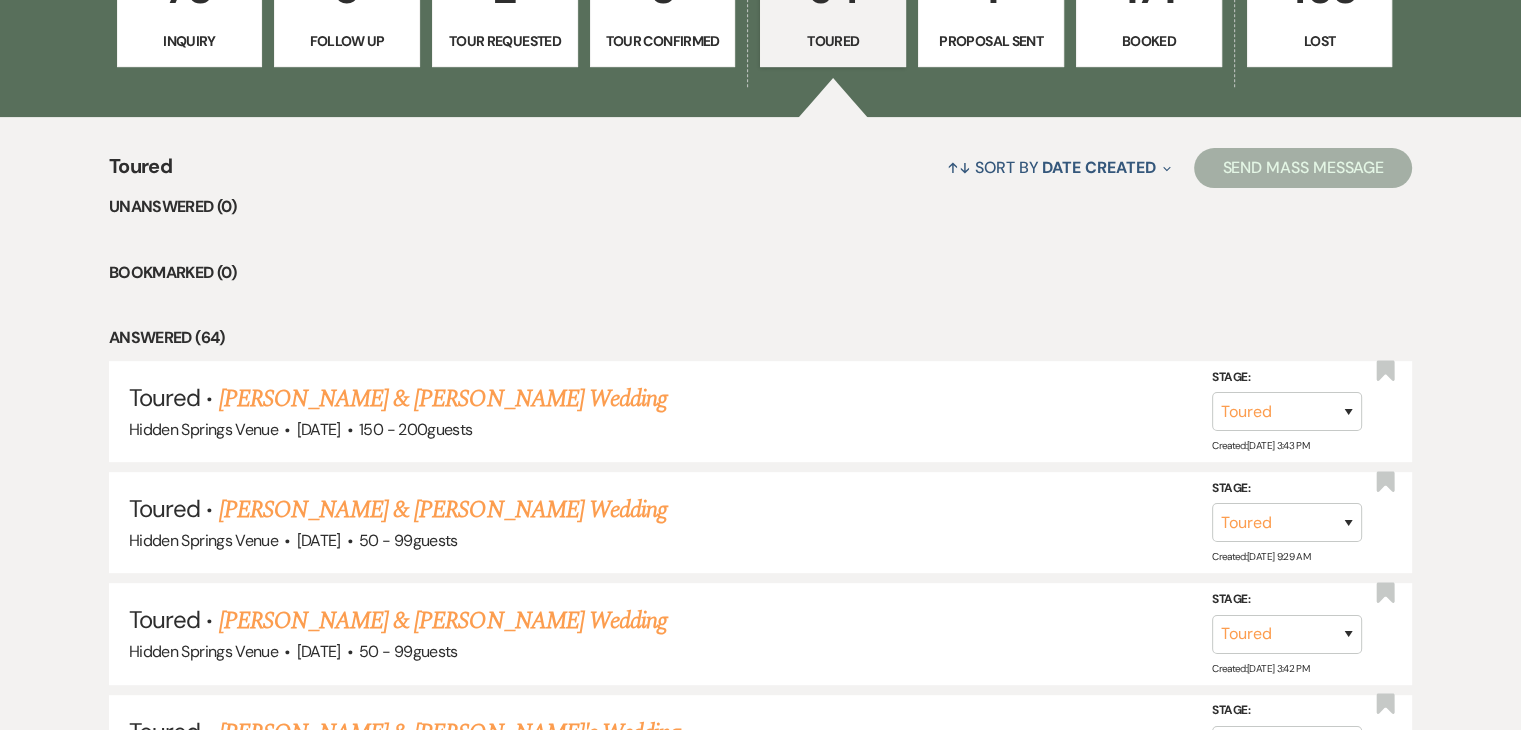 click on "8 Tour Confirmed" at bounding box center (663, 4) 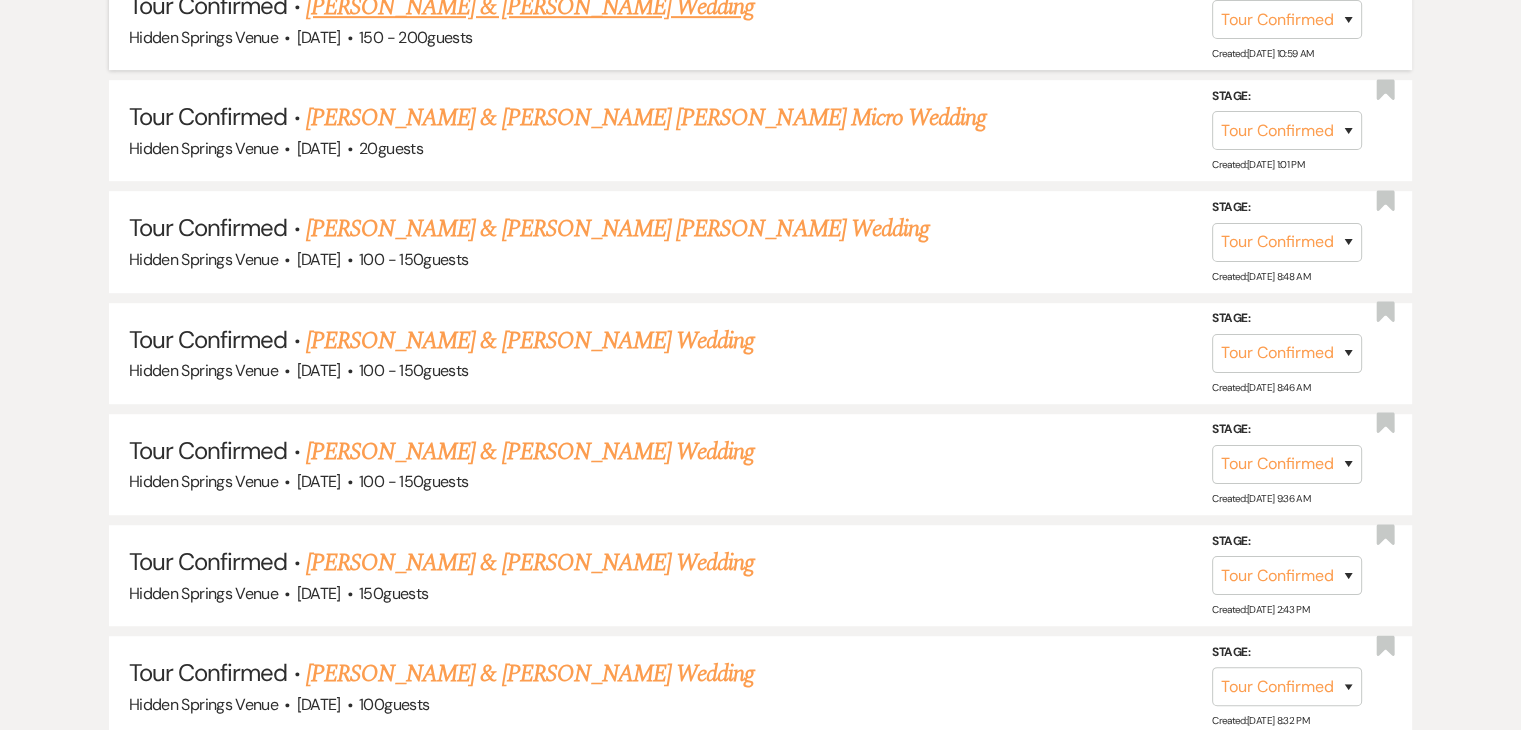 scroll, scrollTop: 1055, scrollLeft: 0, axis: vertical 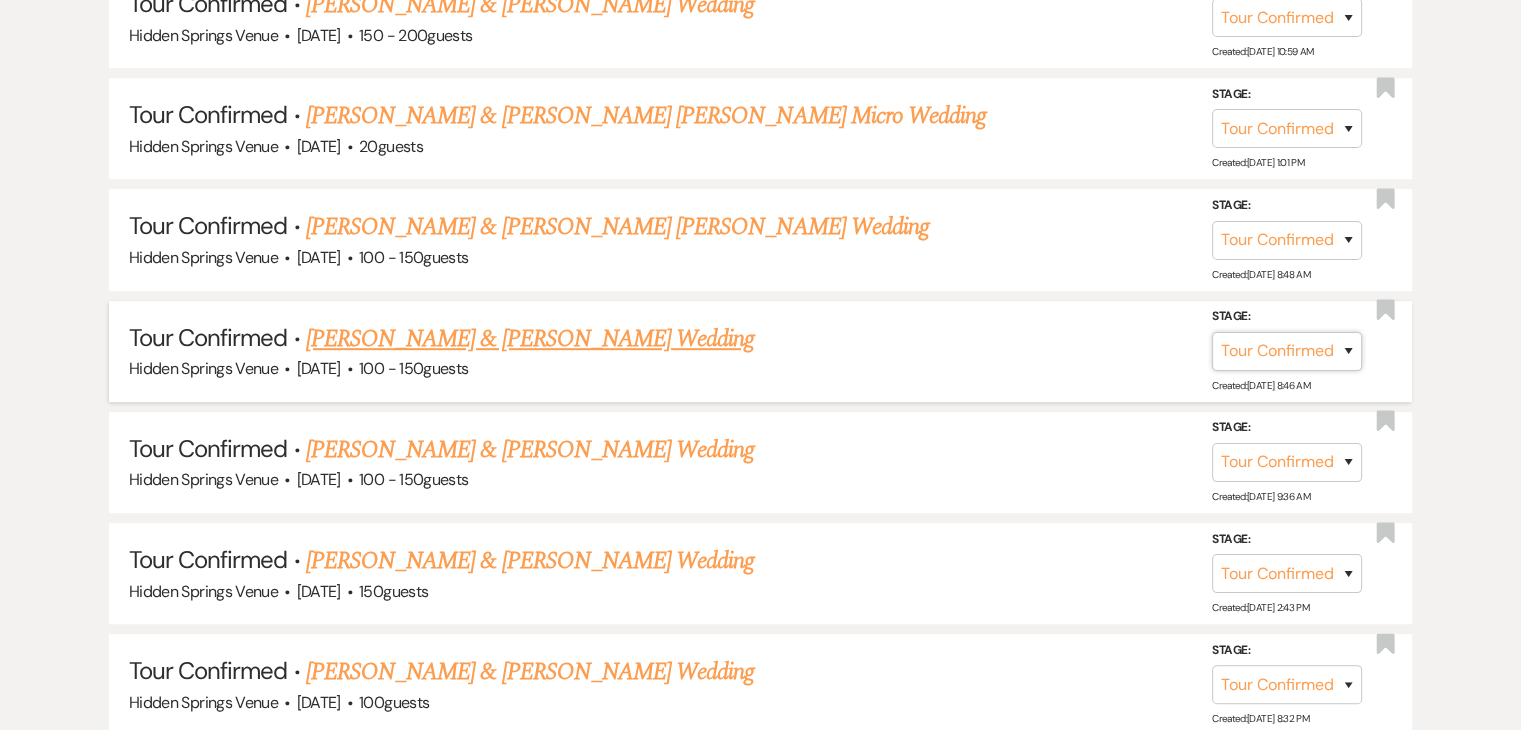 click on "Inquiry Follow Up Tour Requested Tour Confirmed Toured Proposal Sent Booked Lost" at bounding box center [1287, 351] 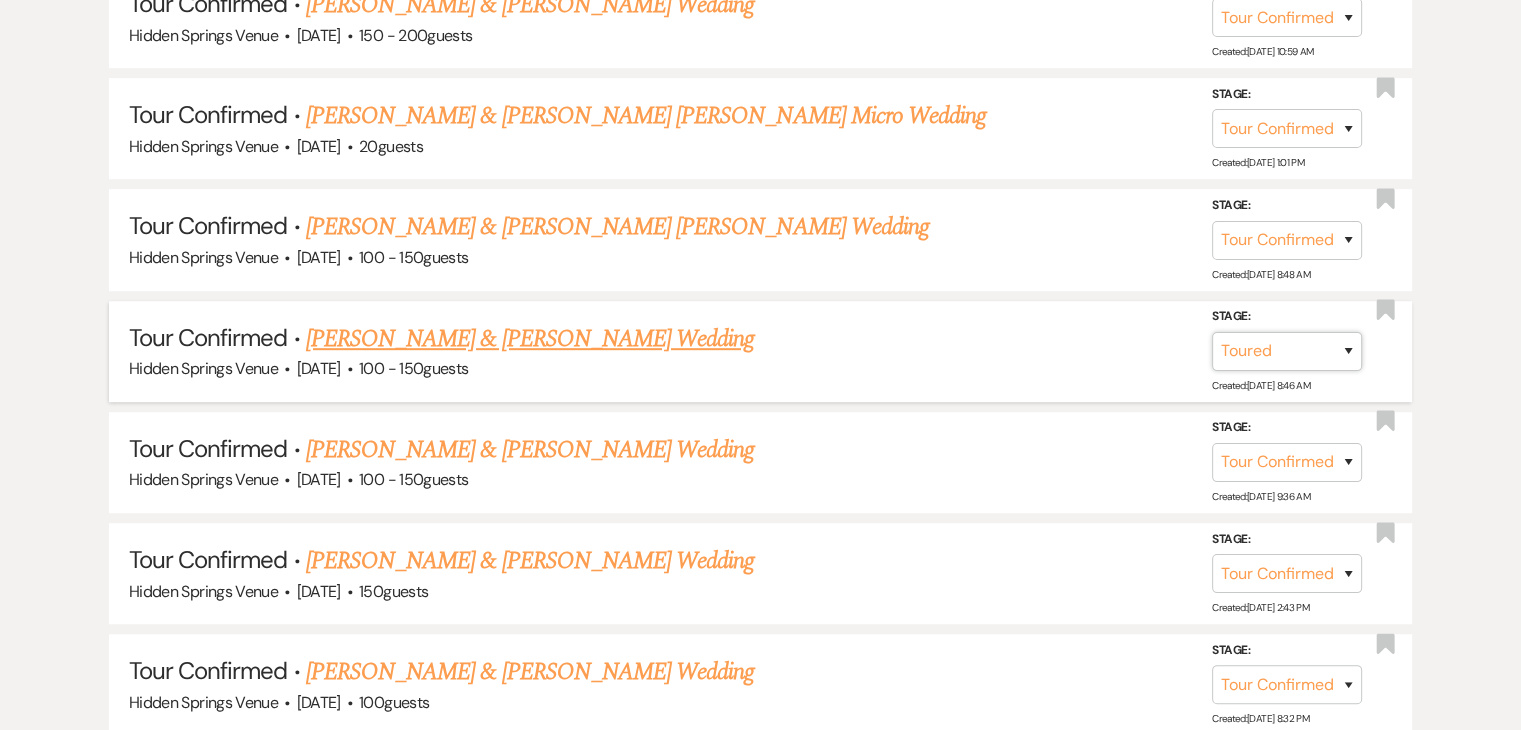 click on "Inquiry Follow Up Tour Requested Tour Confirmed Toured Proposal Sent Booked Lost" at bounding box center (1287, 351) 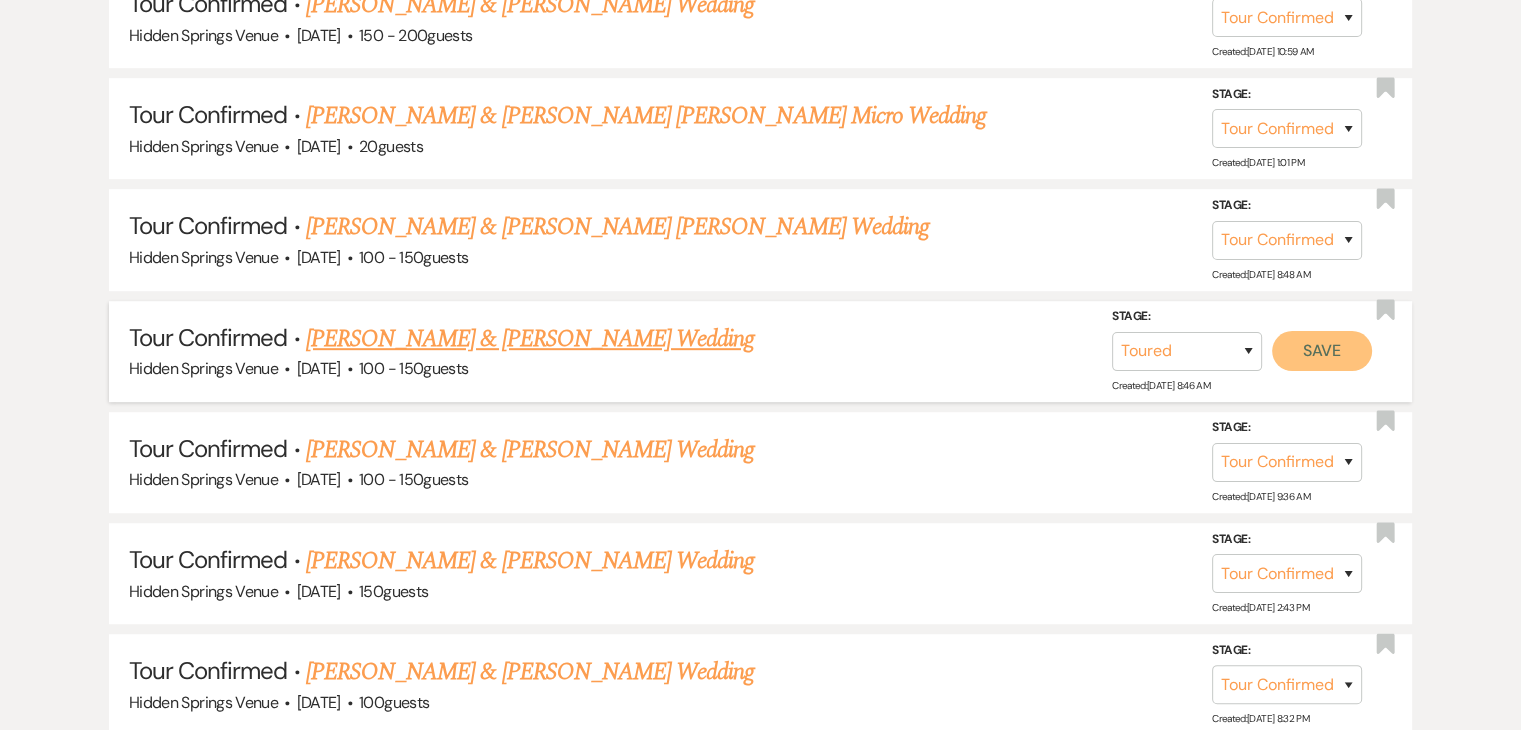 click on "Save" at bounding box center [1322, 351] 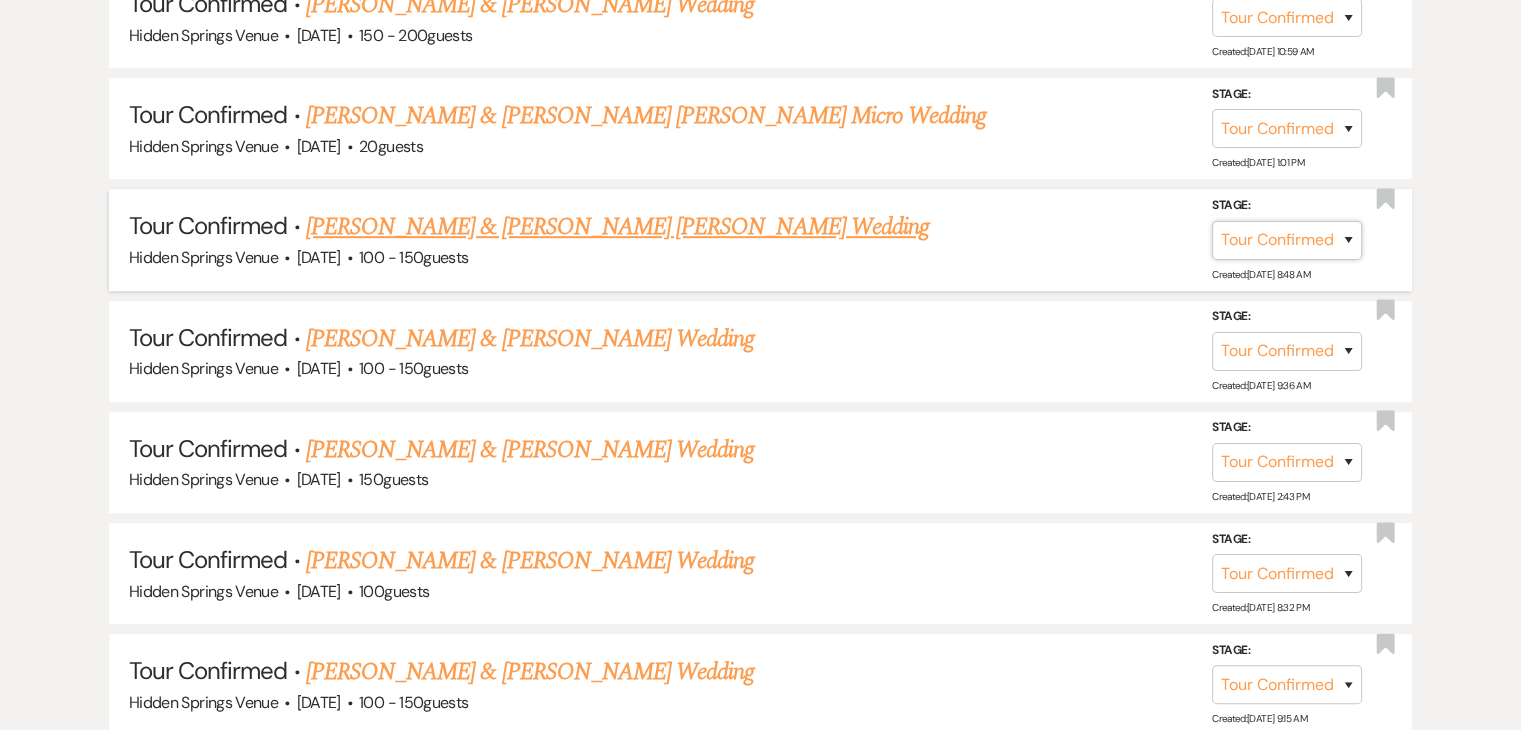 click on "Inquiry Follow Up Tour Requested Tour Confirmed Toured Proposal Sent Booked Lost" at bounding box center [1287, 239] 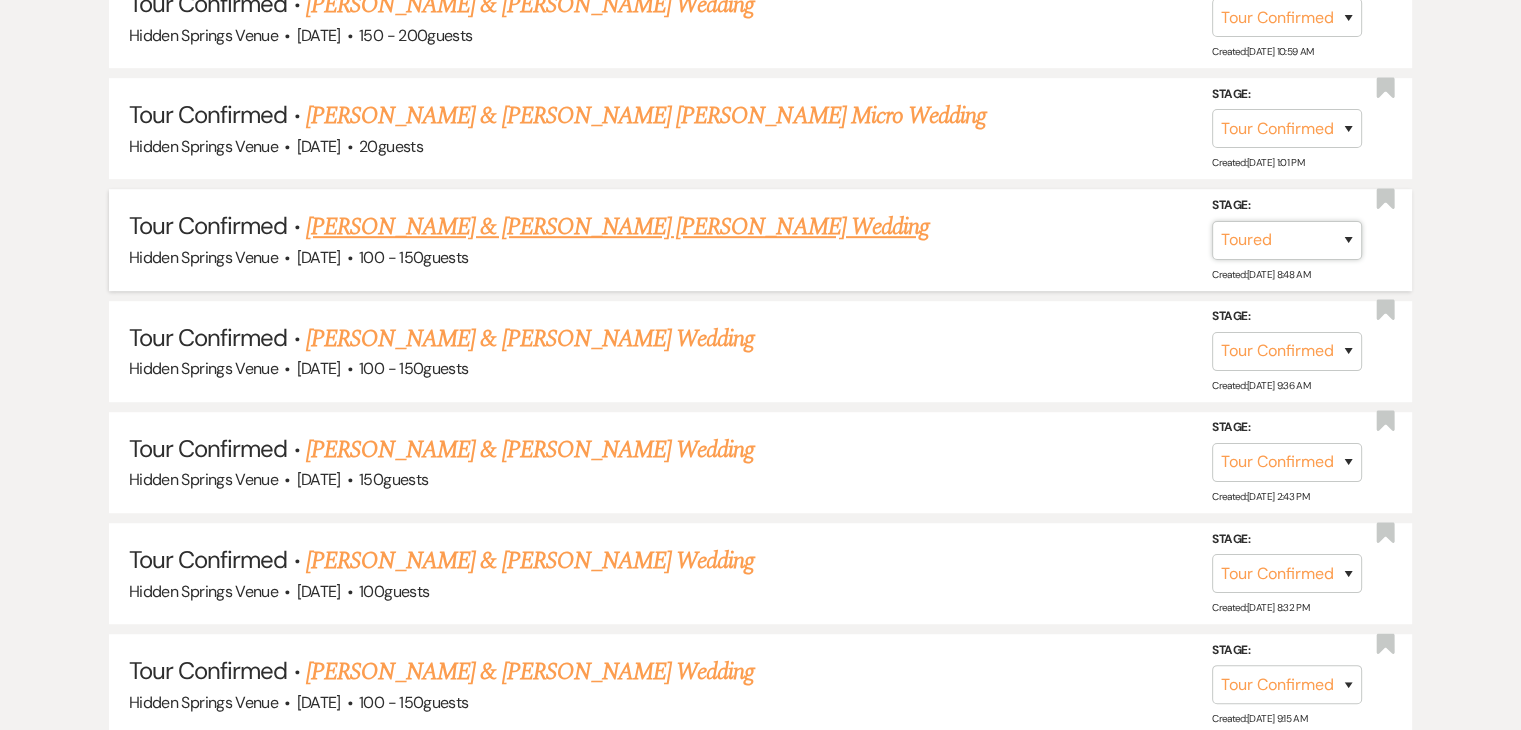 click on "Inquiry Follow Up Tour Requested Tour Confirmed Toured Proposal Sent Booked Lost" at bounding box center (1287, 239) 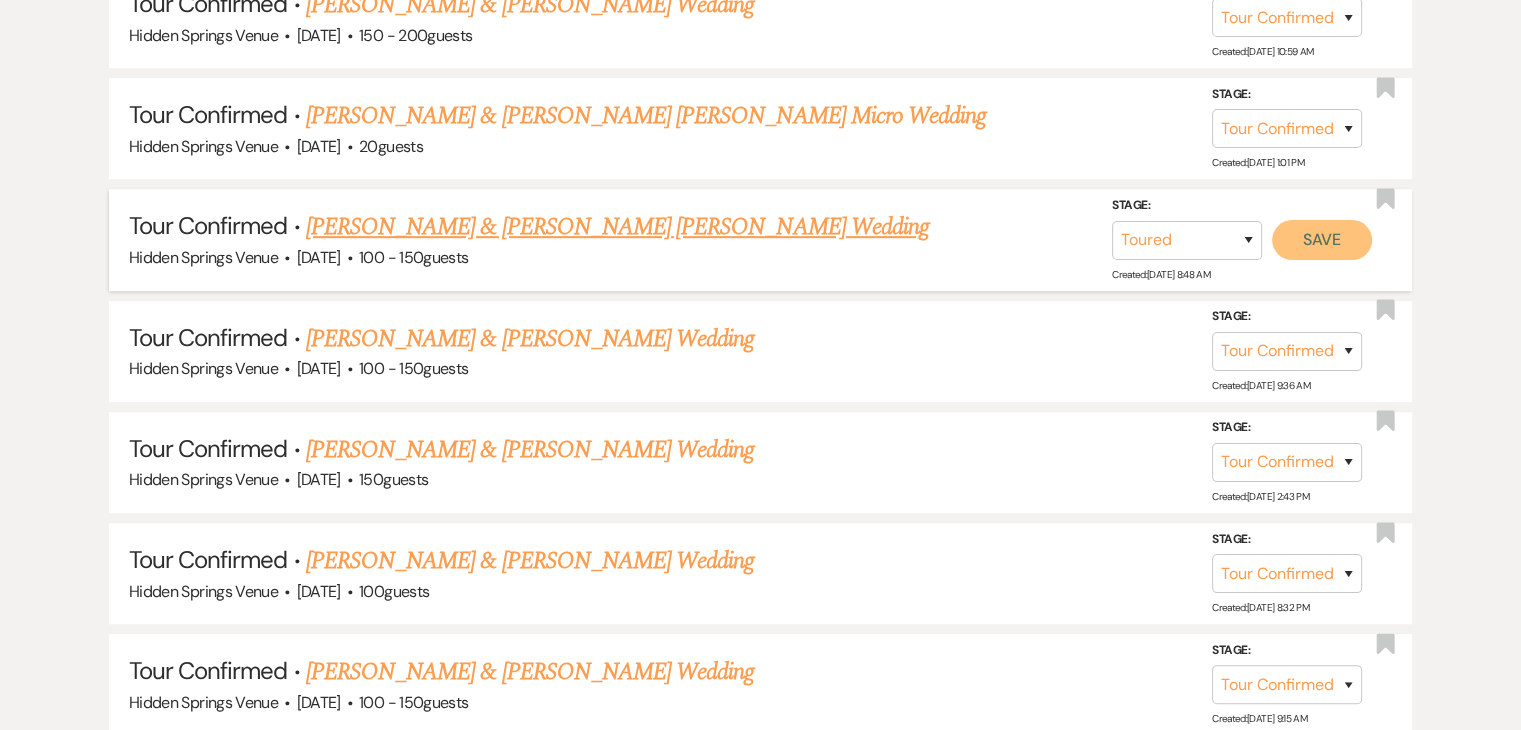click on "Save" at bounding box center [1322, 239] 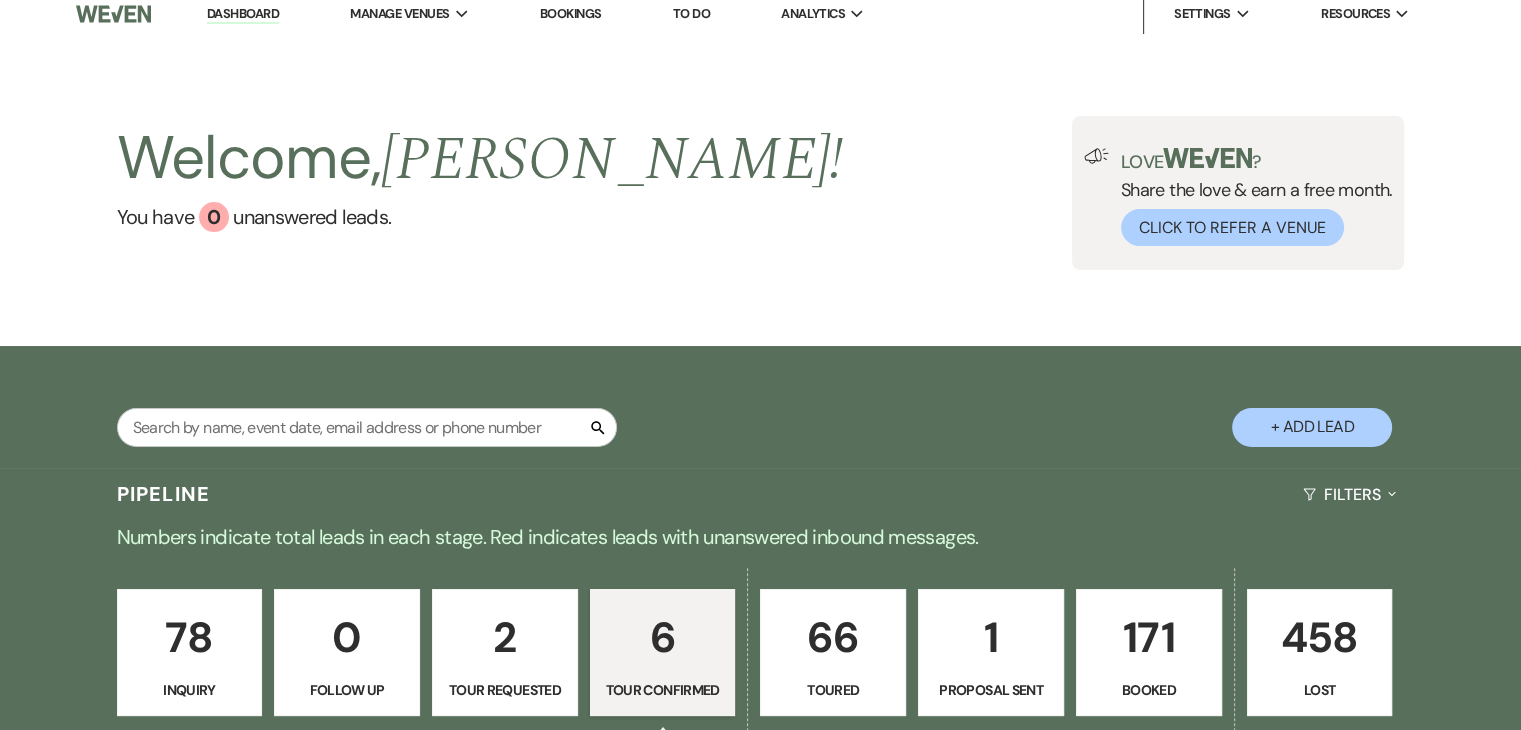 scroll, scrollTop: 0, scrollLeft: 0, axis: both 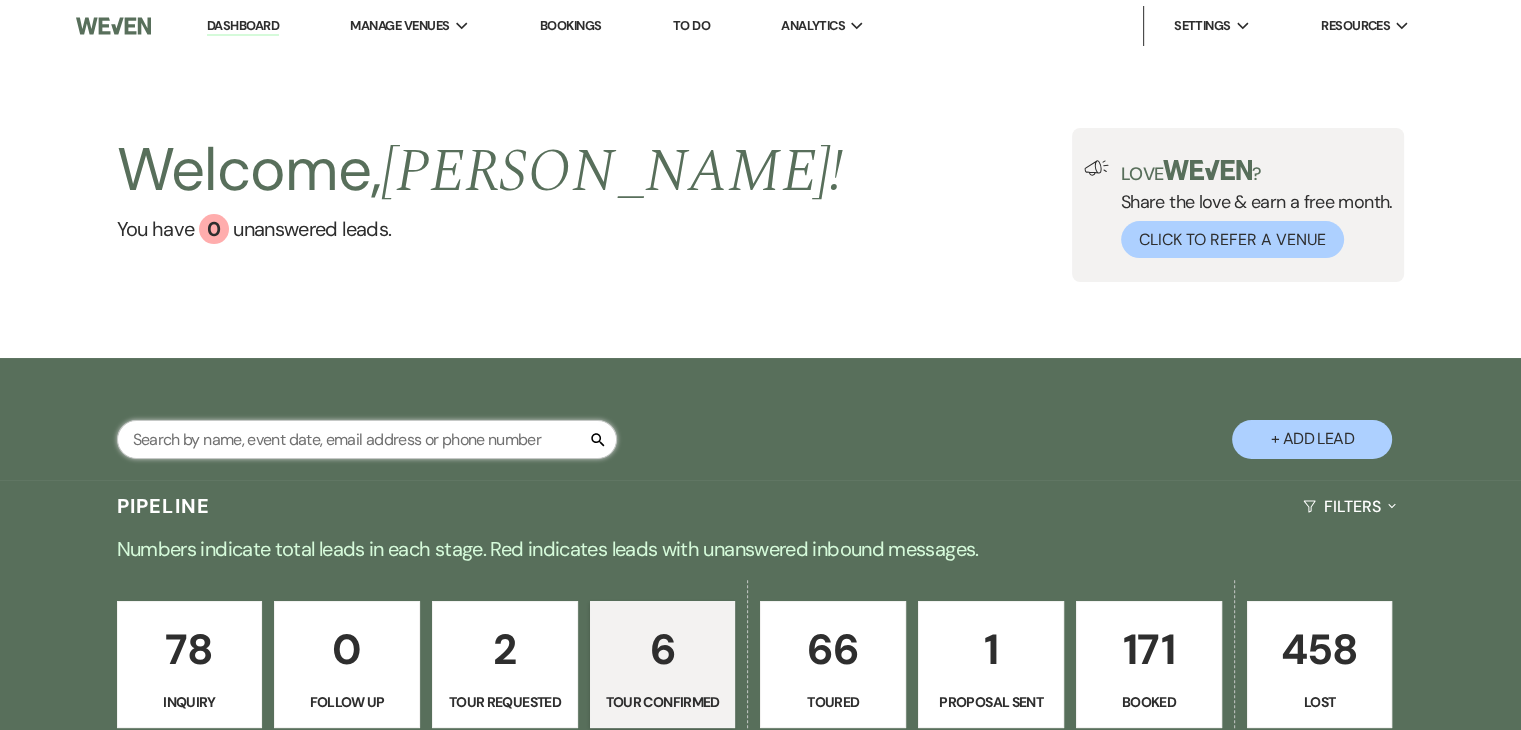 click at bounding box center (367, 439) 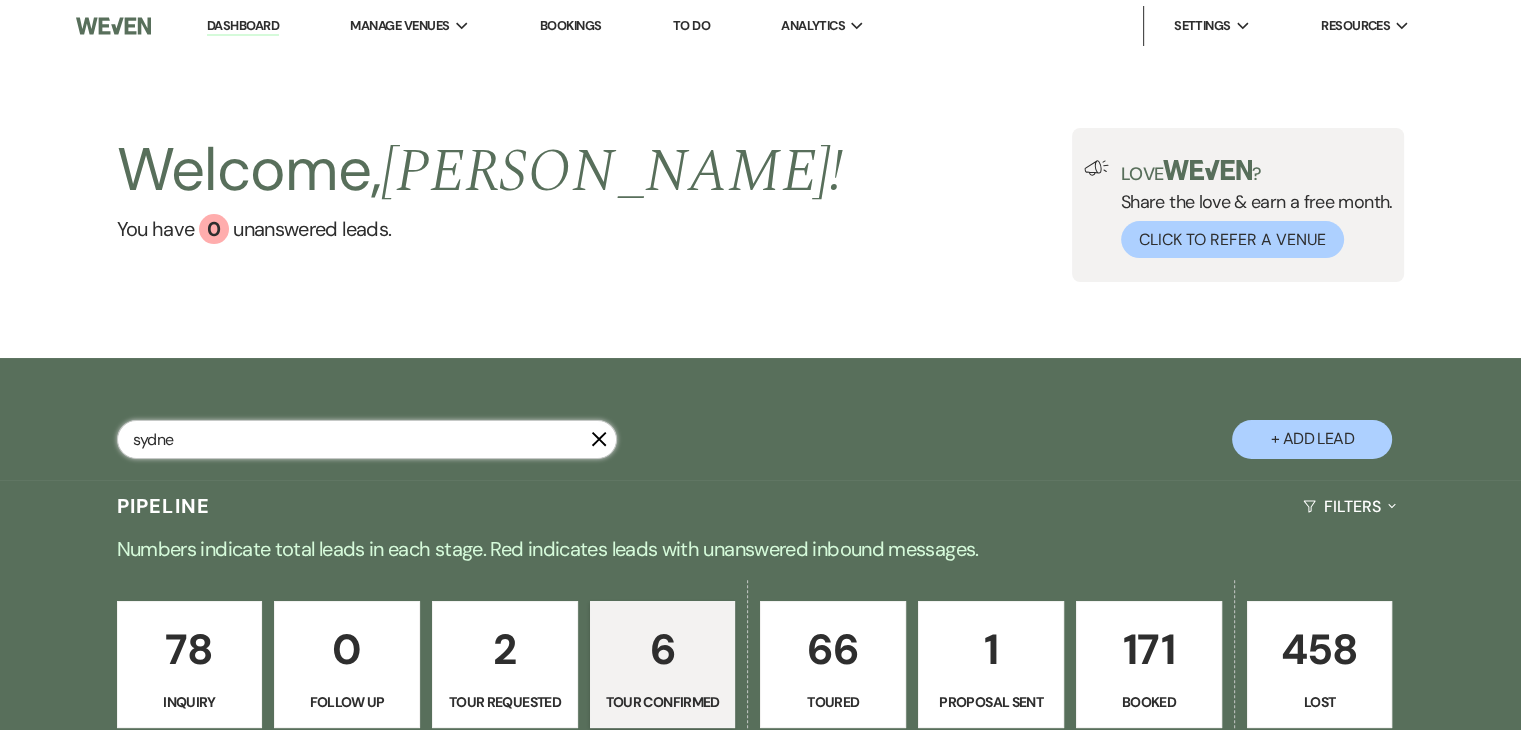 type on "sydney" 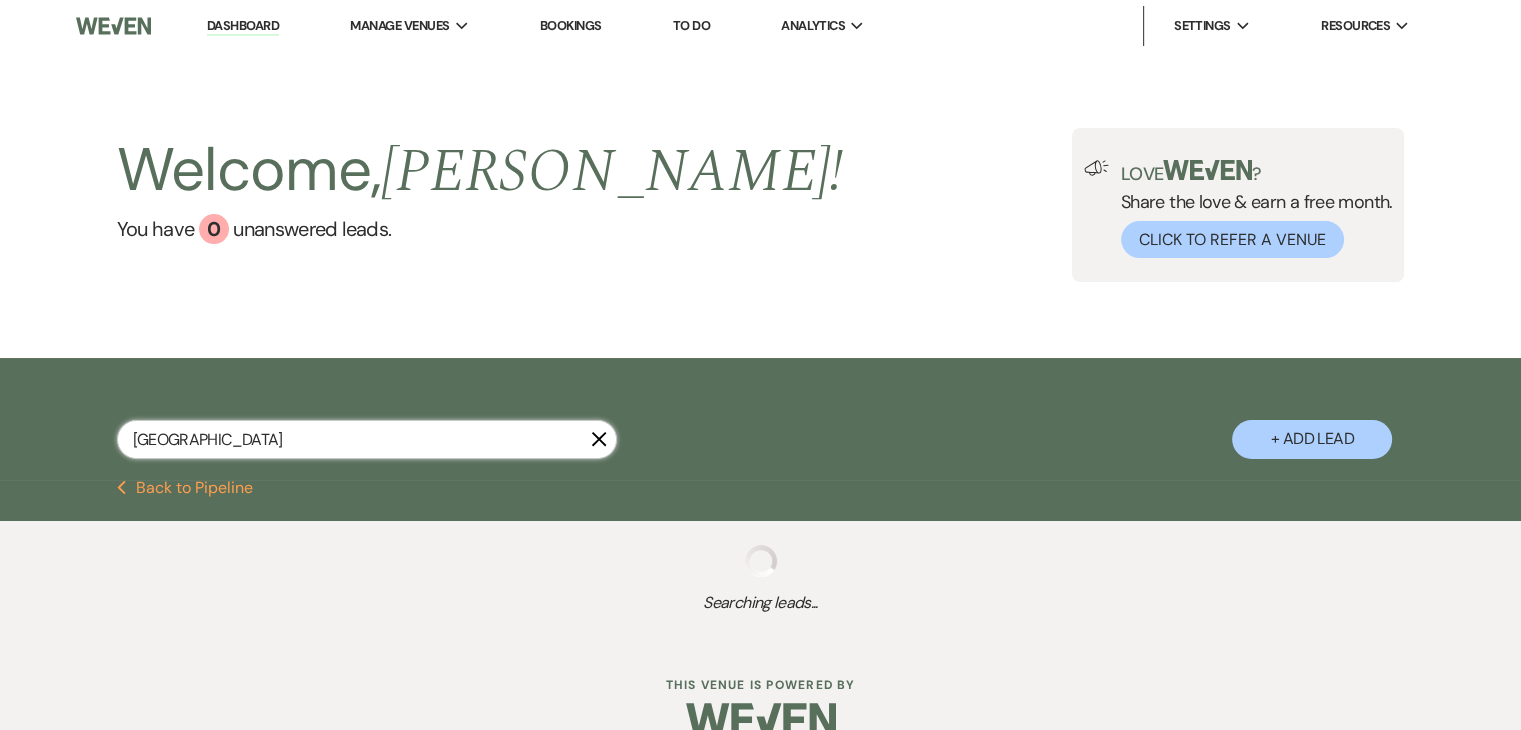 select on "8" 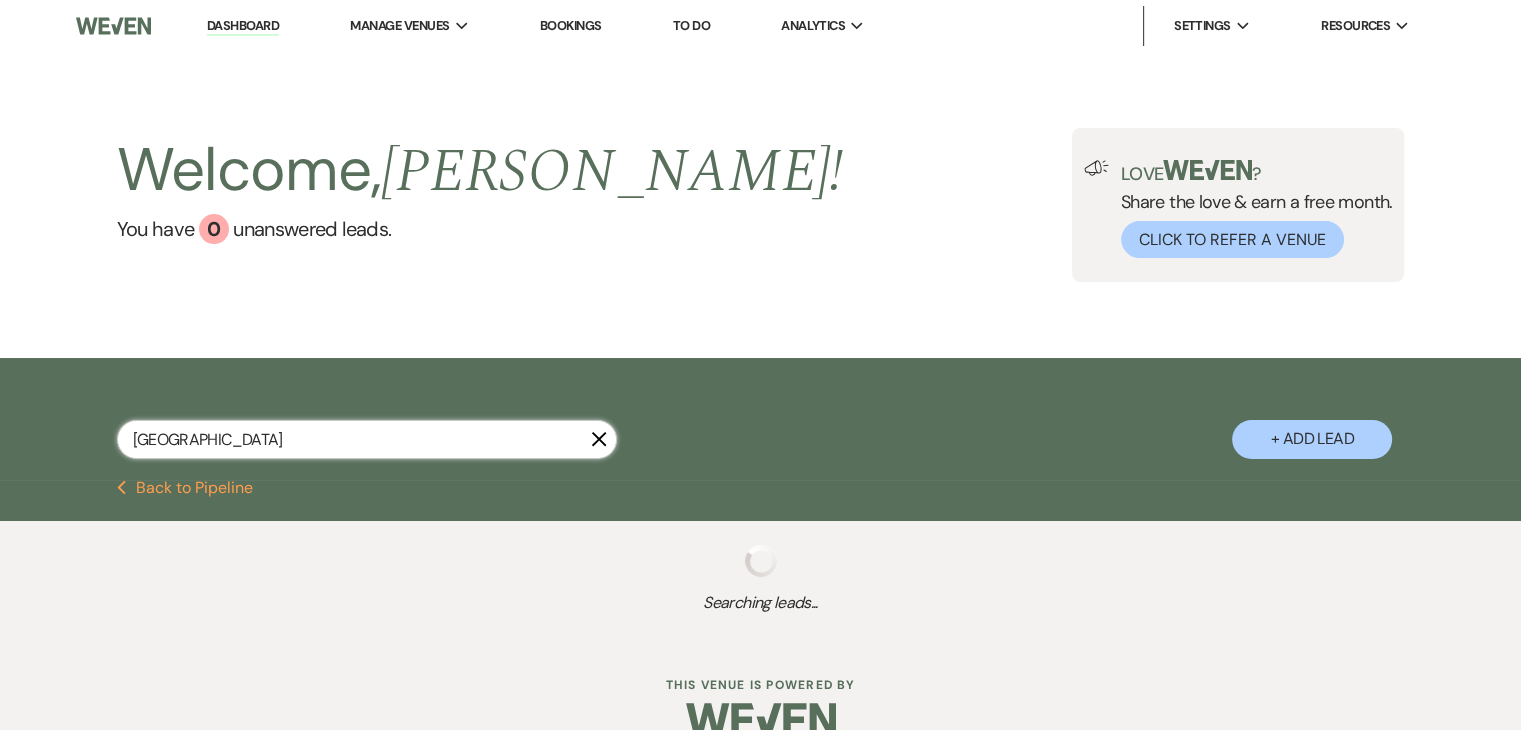 select on "5" 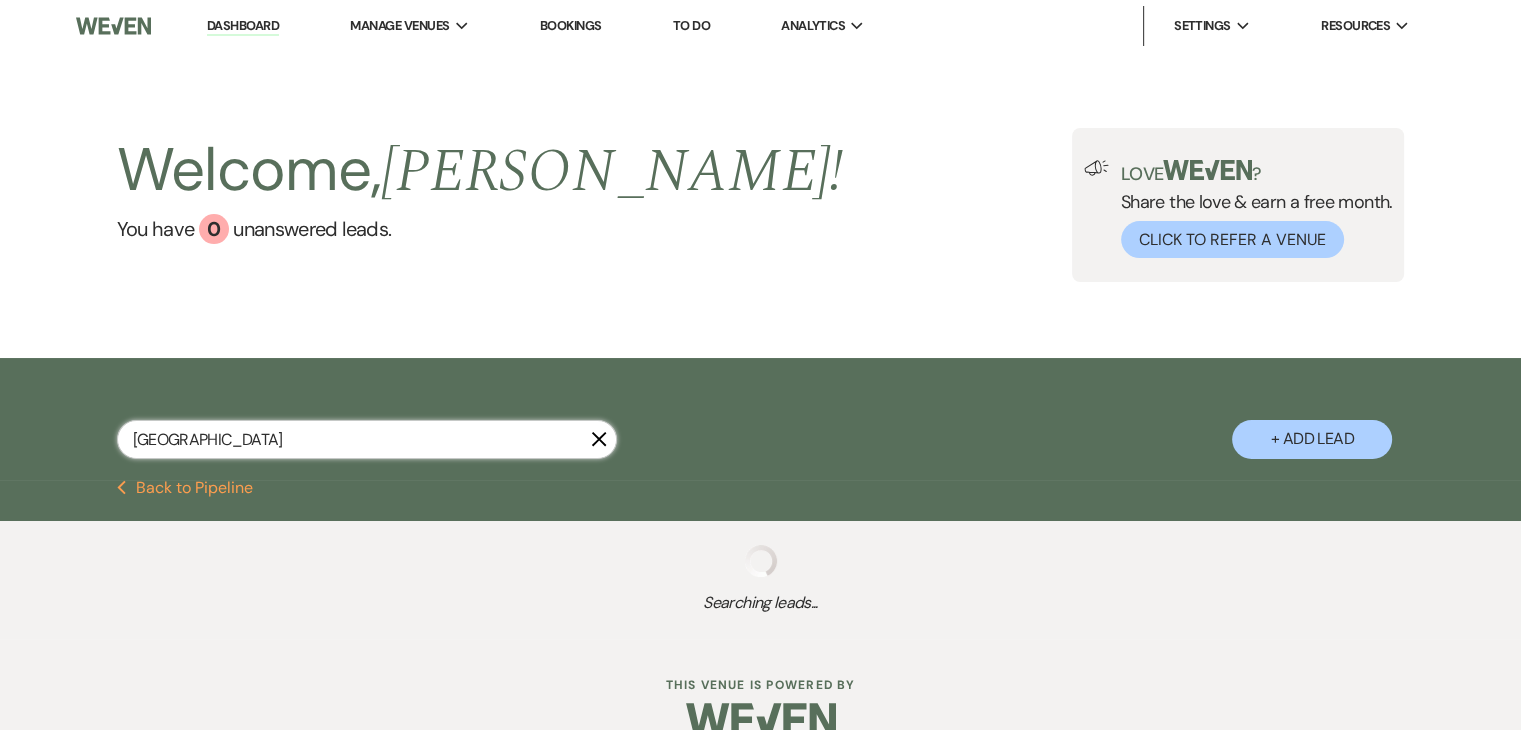 select on "8" 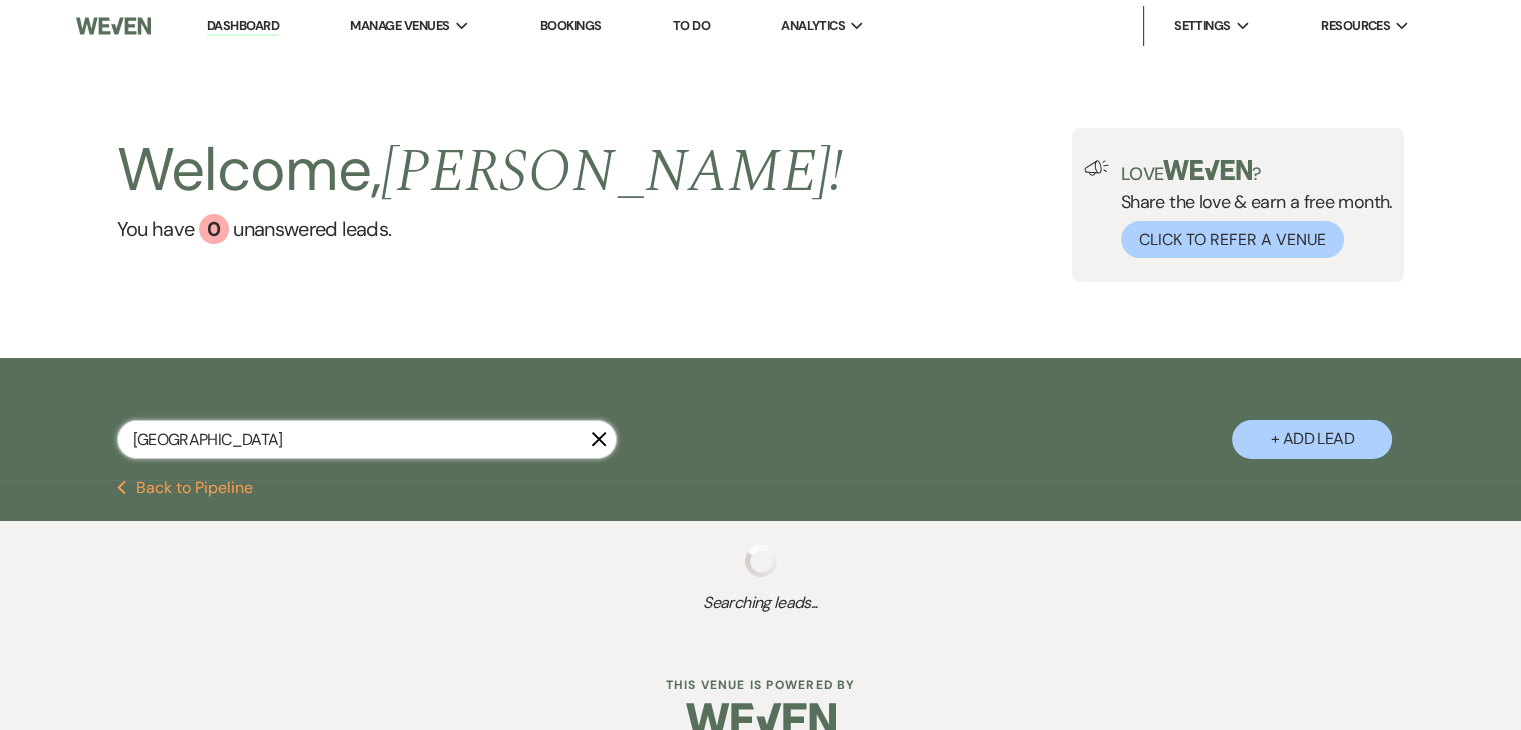 select on "11" 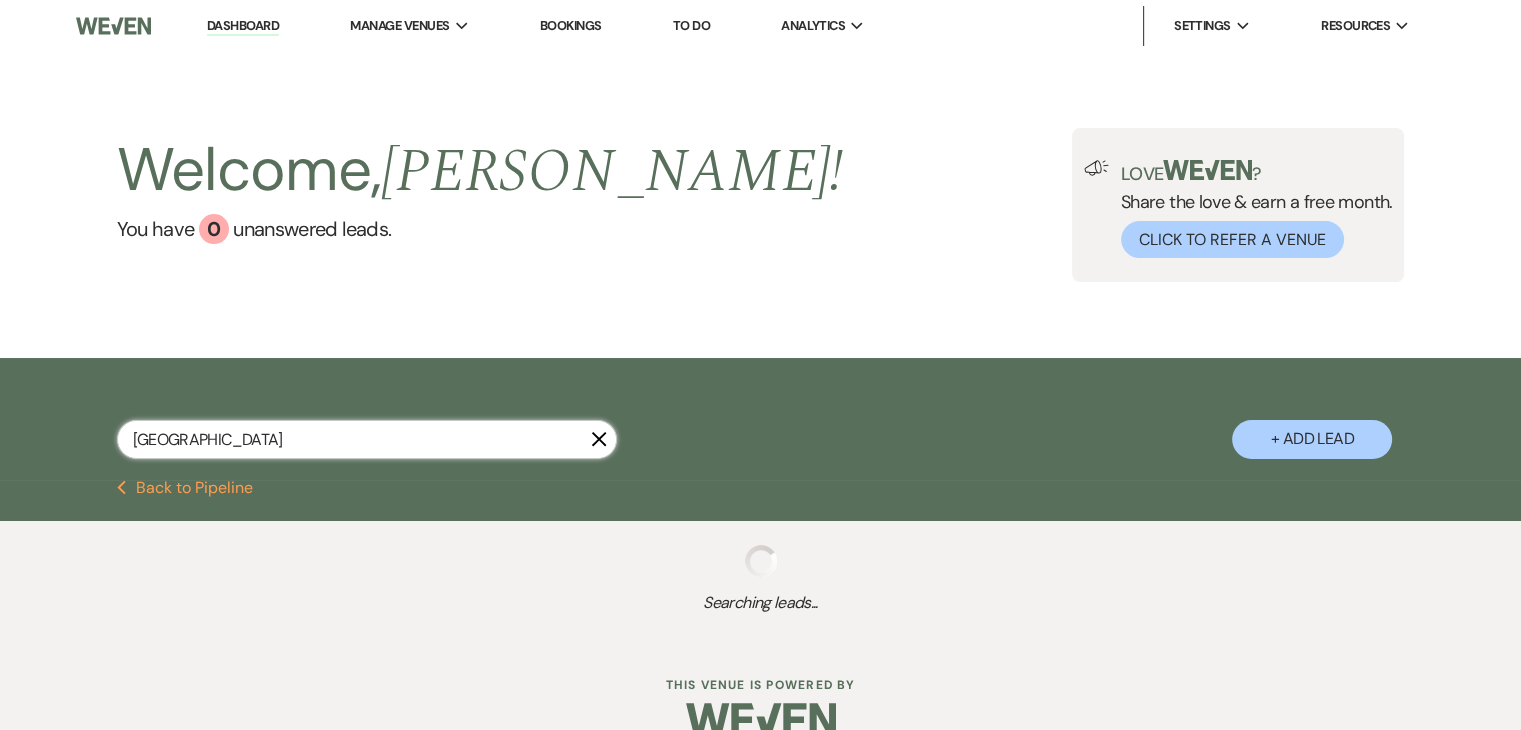 select on "8" 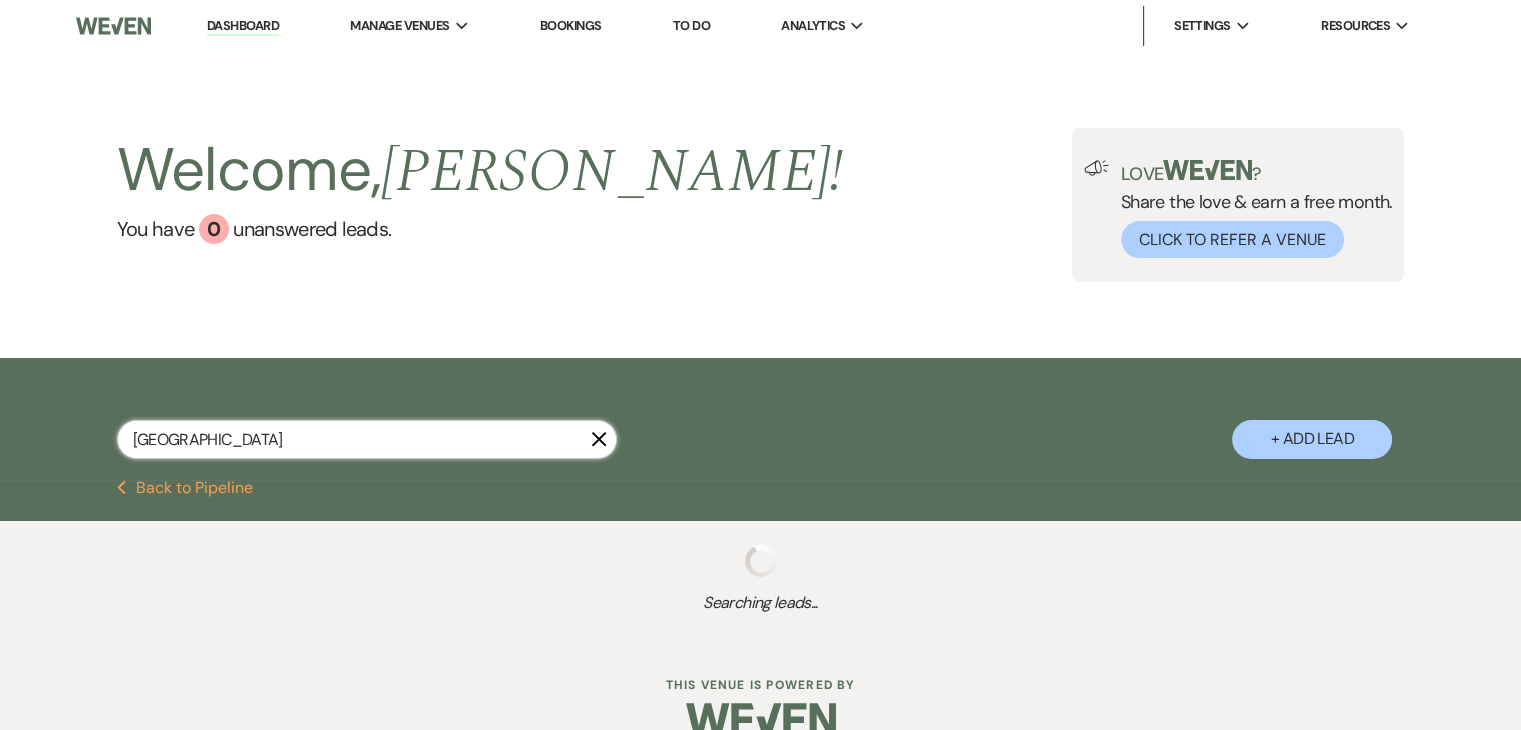 select on "11" 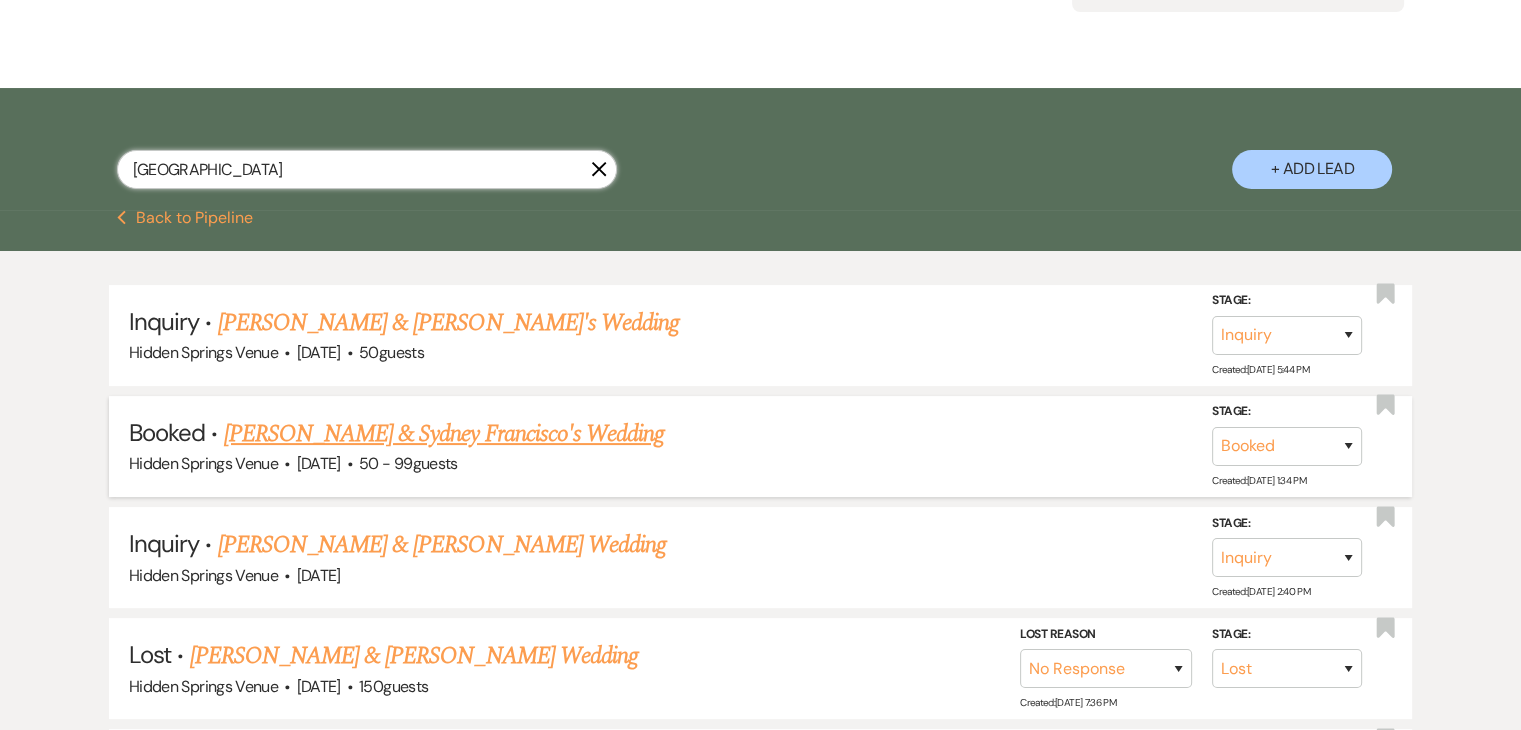 scroll, scrollTop: 268, scrollLeft: 0, axis: vertical 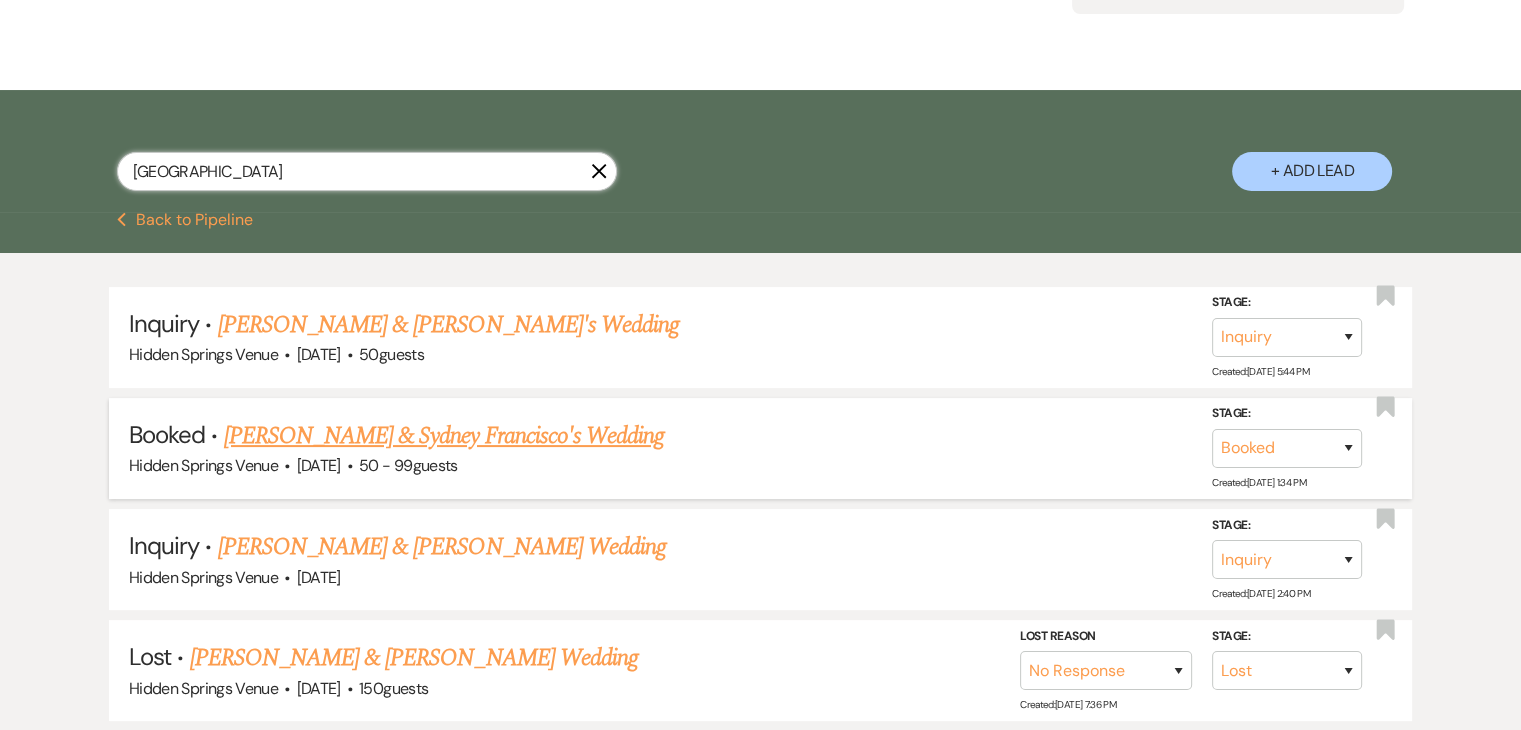 type on "sydney" 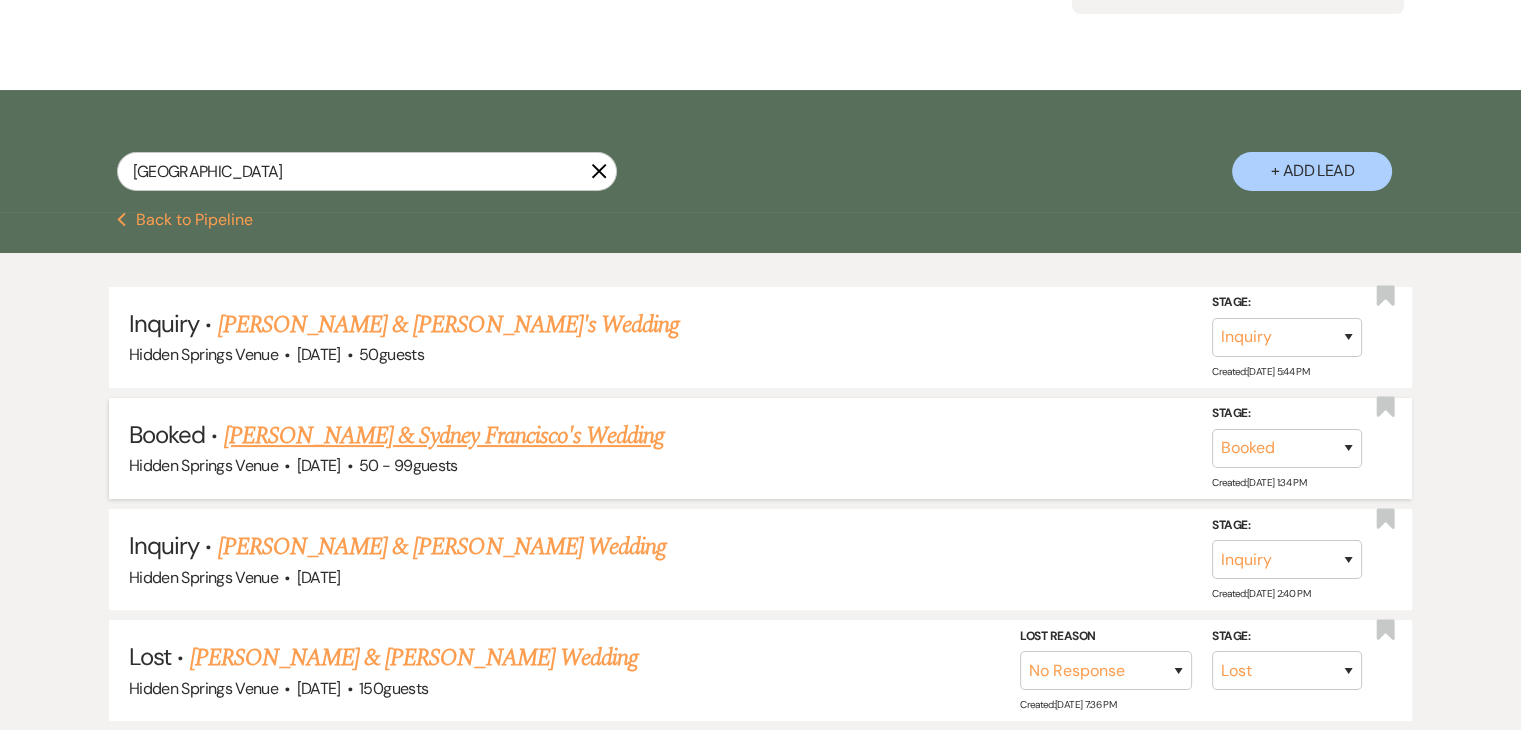 click on "Logan Hall & Sydney Francisco's Wedding" at bounding box center (444, 436) 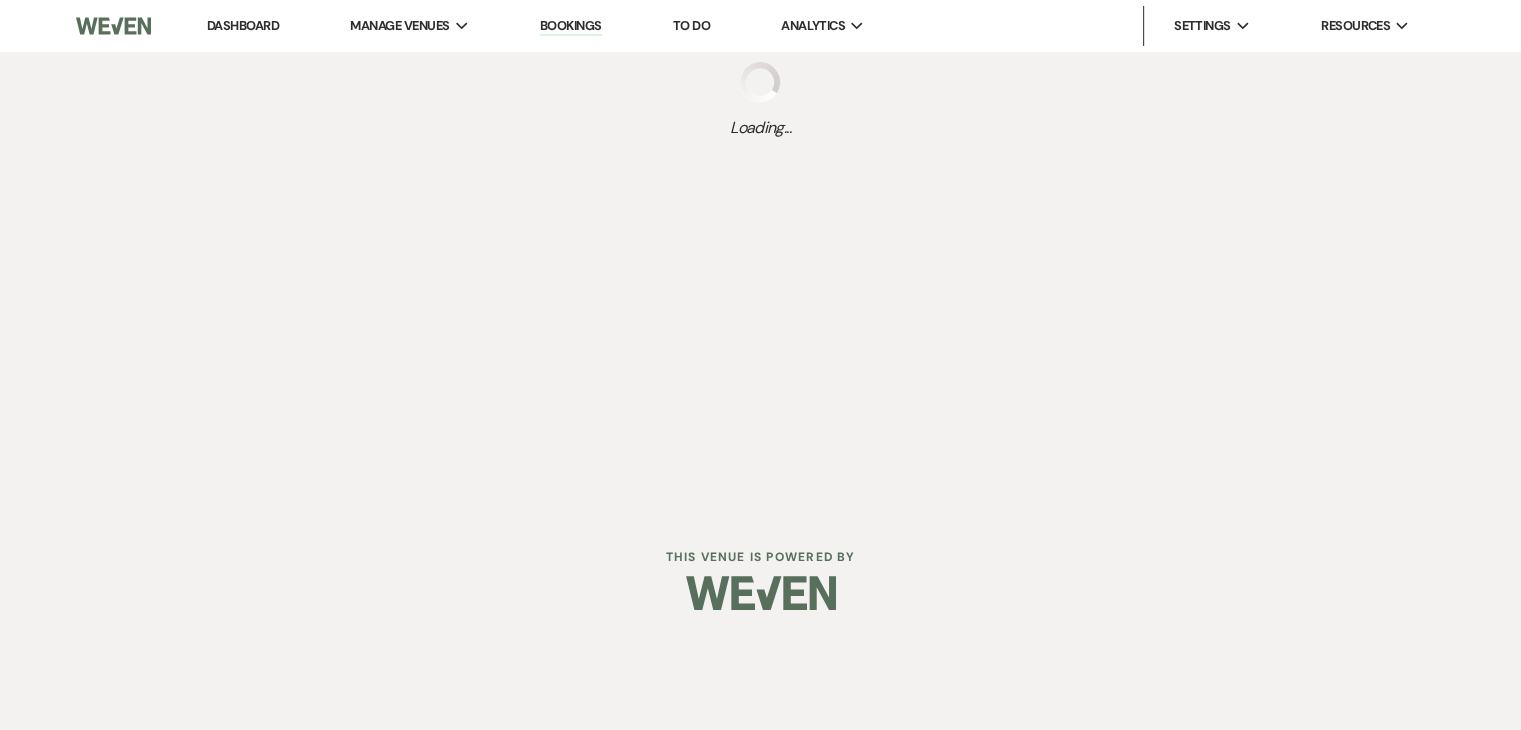 scroll, scrollTop: 0, scrollLeft: 0, axis: both 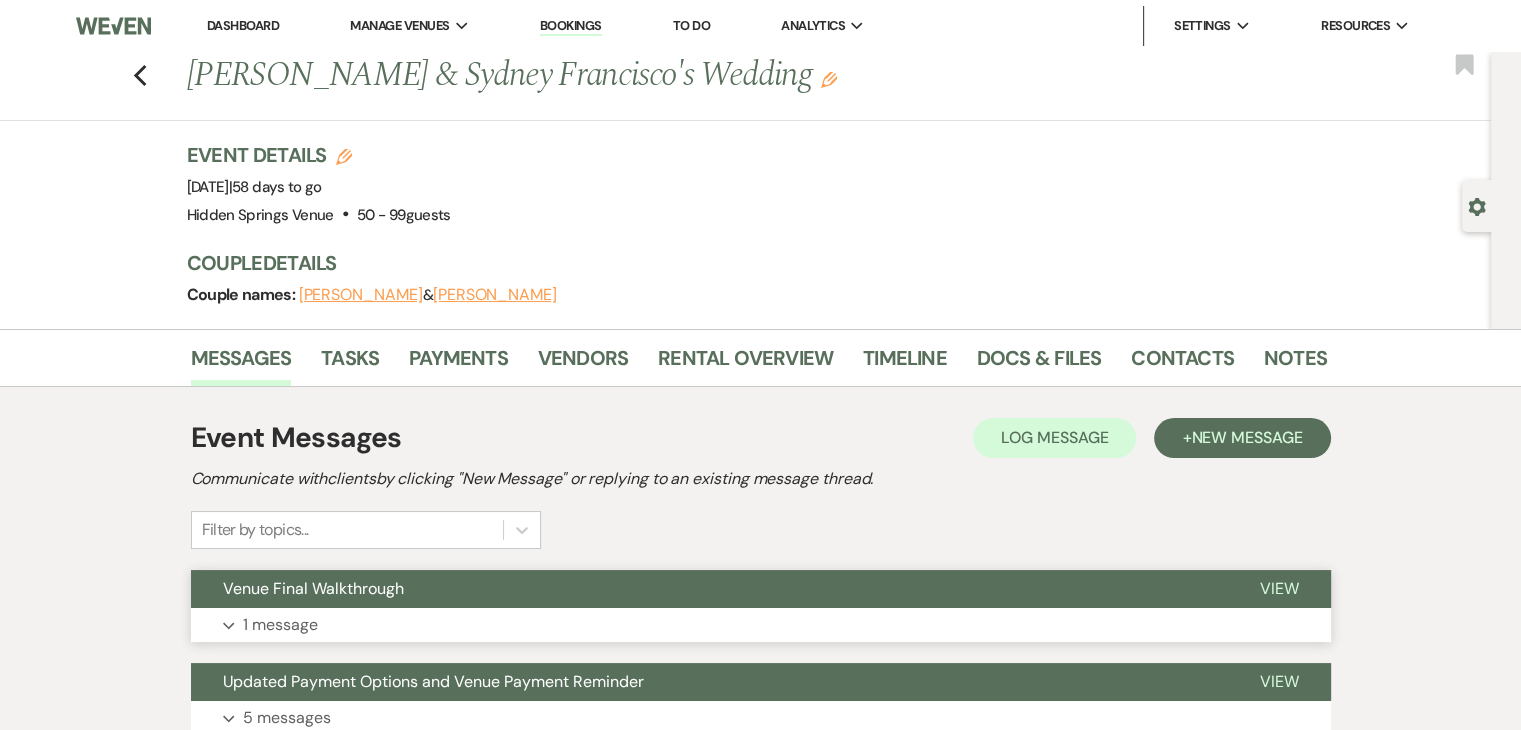 click on "Venue Final Walkthrough" at bounding box center (709, 589) 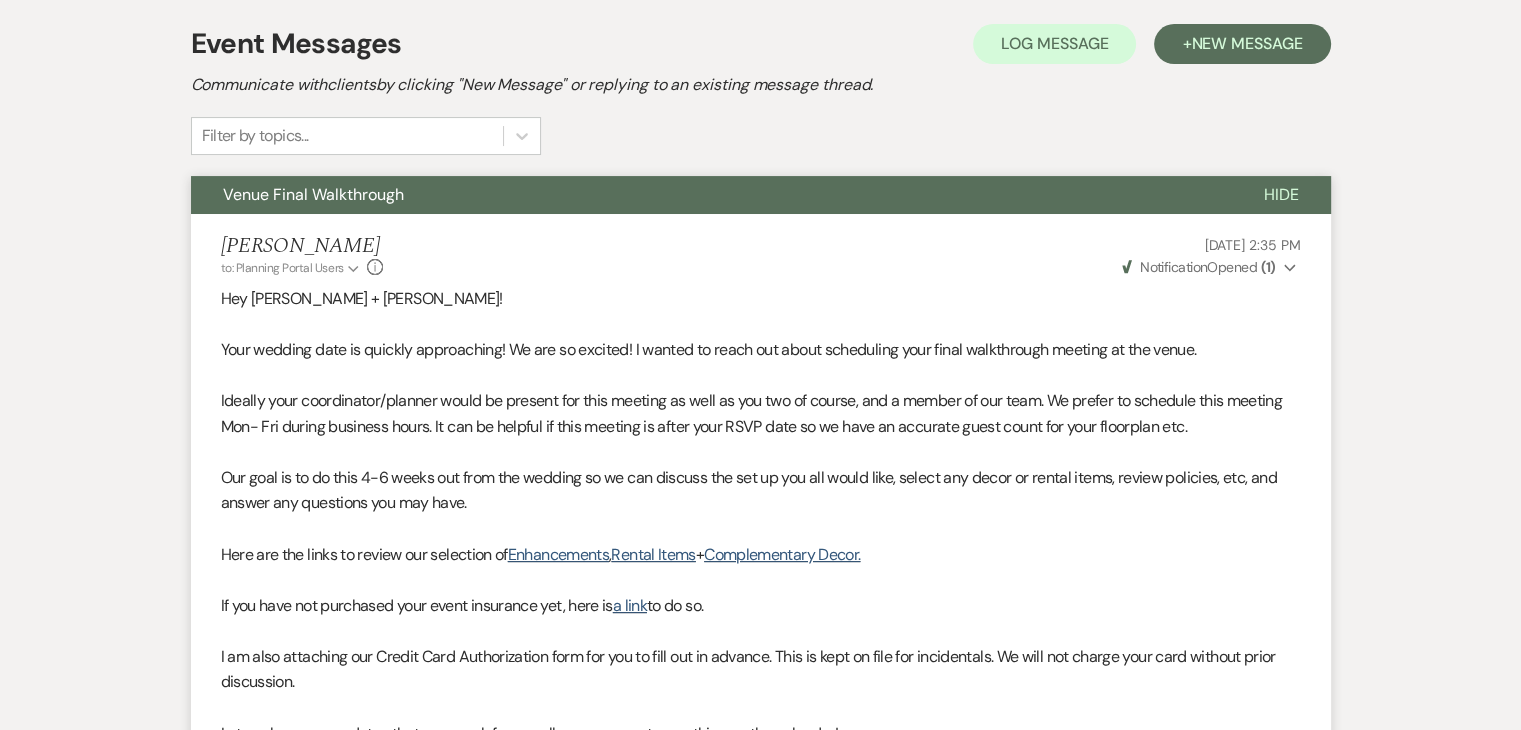 scroll, scrollTop: 395, scrollLeft: 0, axis: vertical 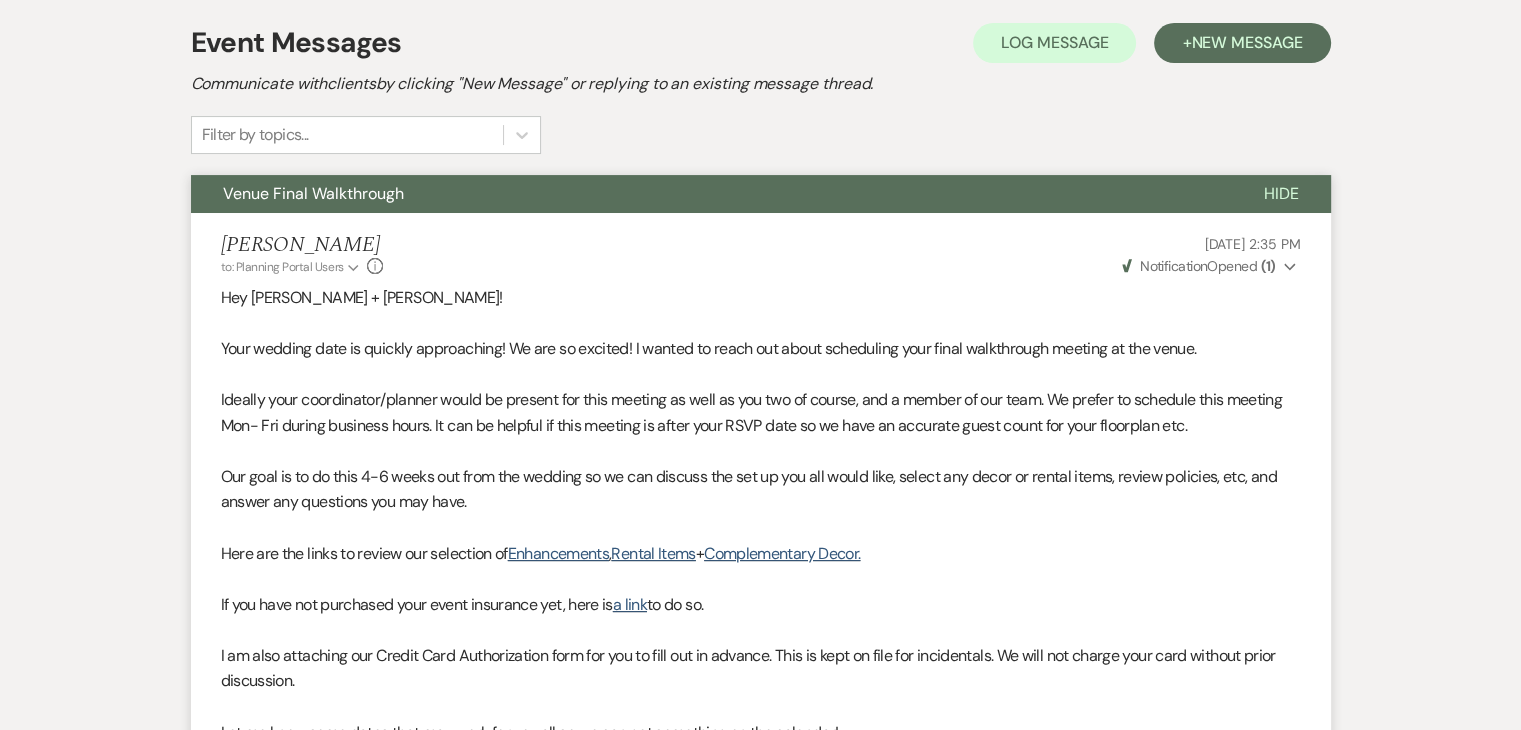 click on "Weven Check Notification  Opened   ( 1 ) Expand" at bounding box center (1210, 266) 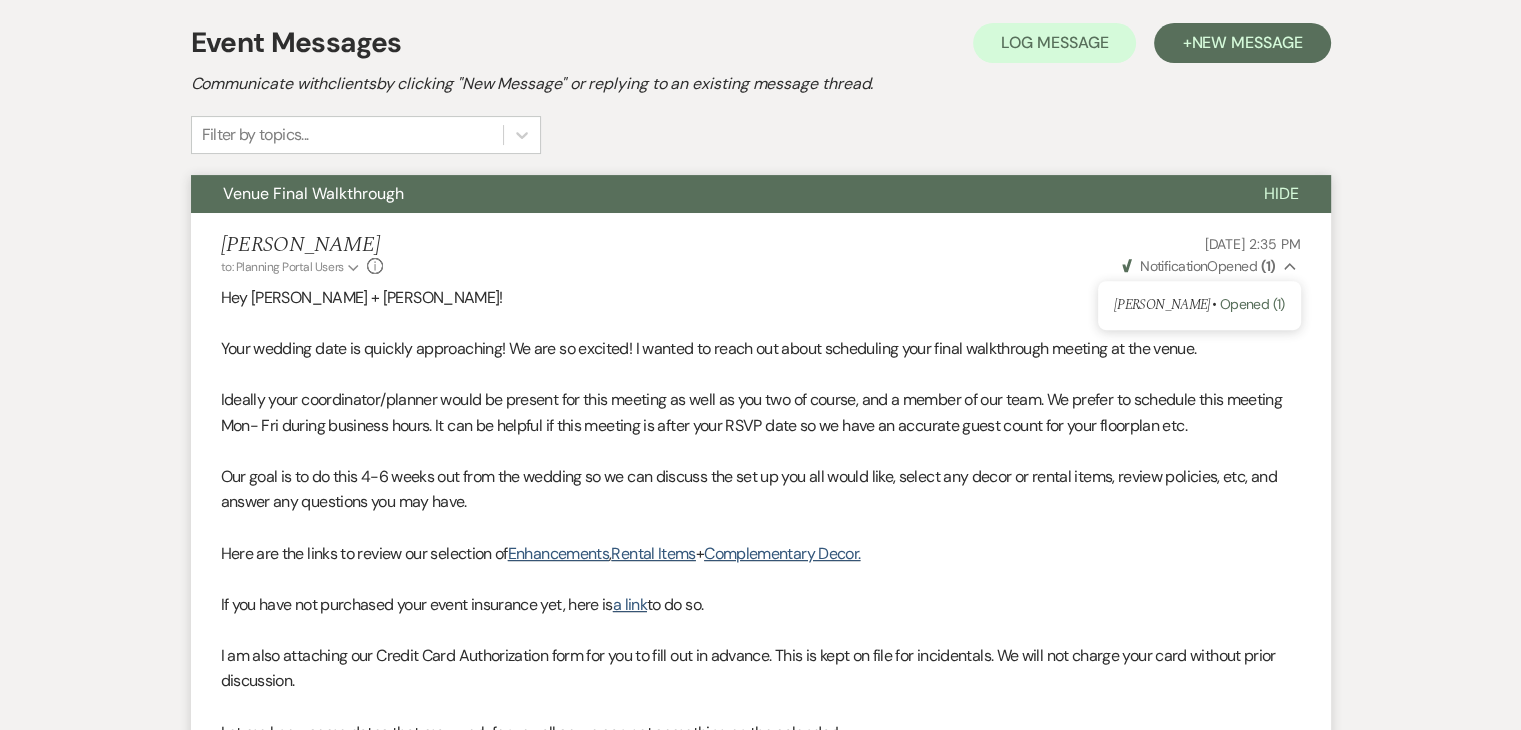 click on "Sydney Francisco  • Opened (1)" at bounding box center [1199, 305] 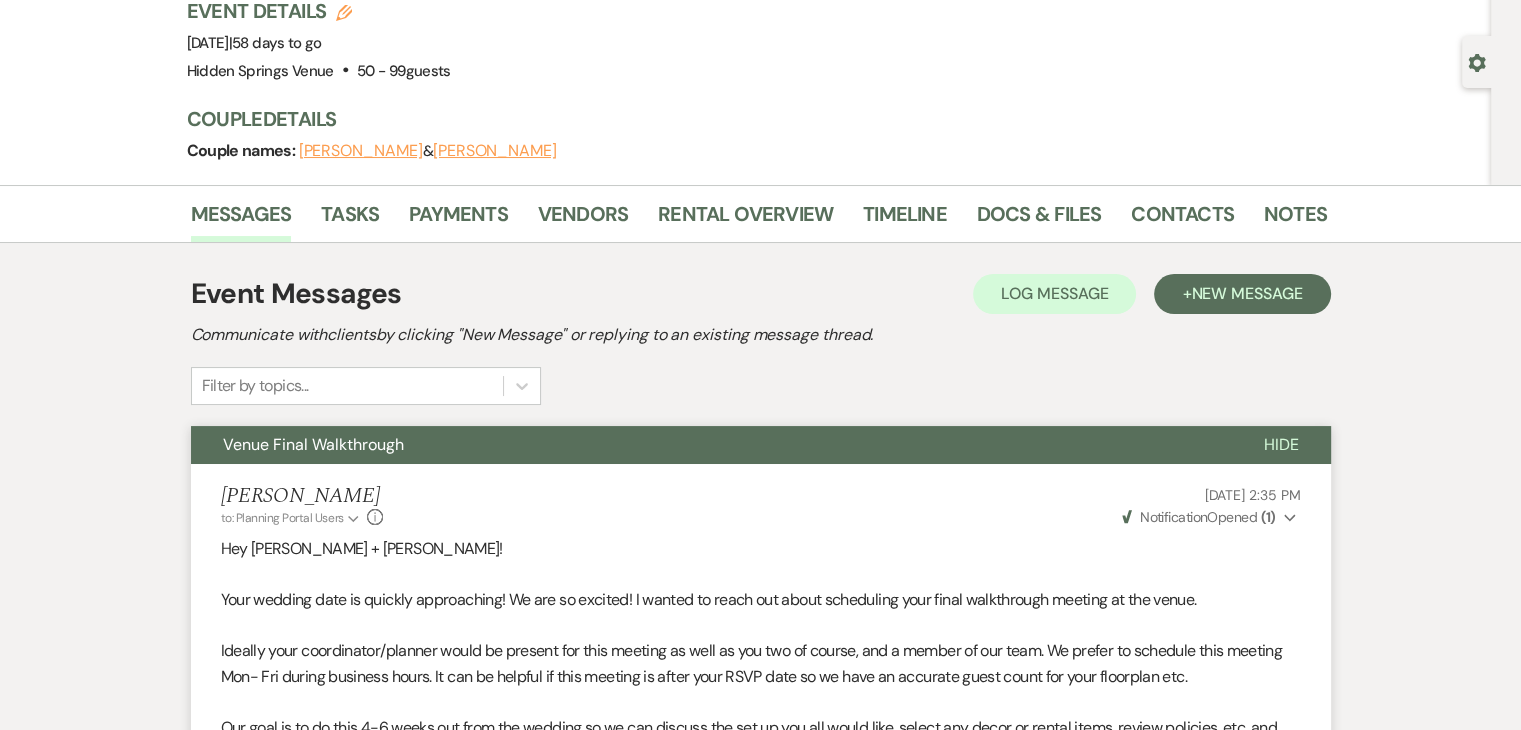 scroll, scrollTop: 0, scrollLeft: 0, axis: both 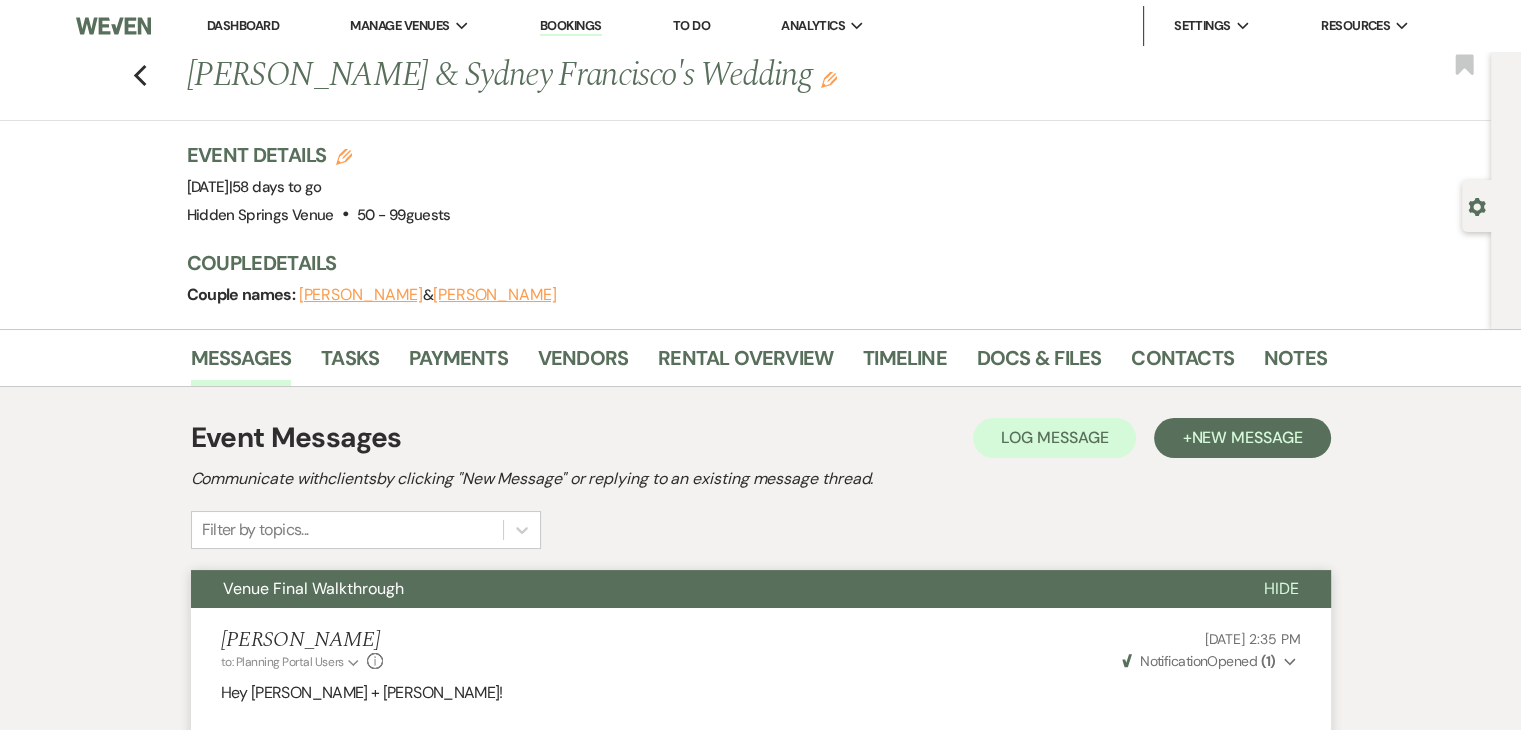 click on "Dashboard" at bounding box center [243, 25] 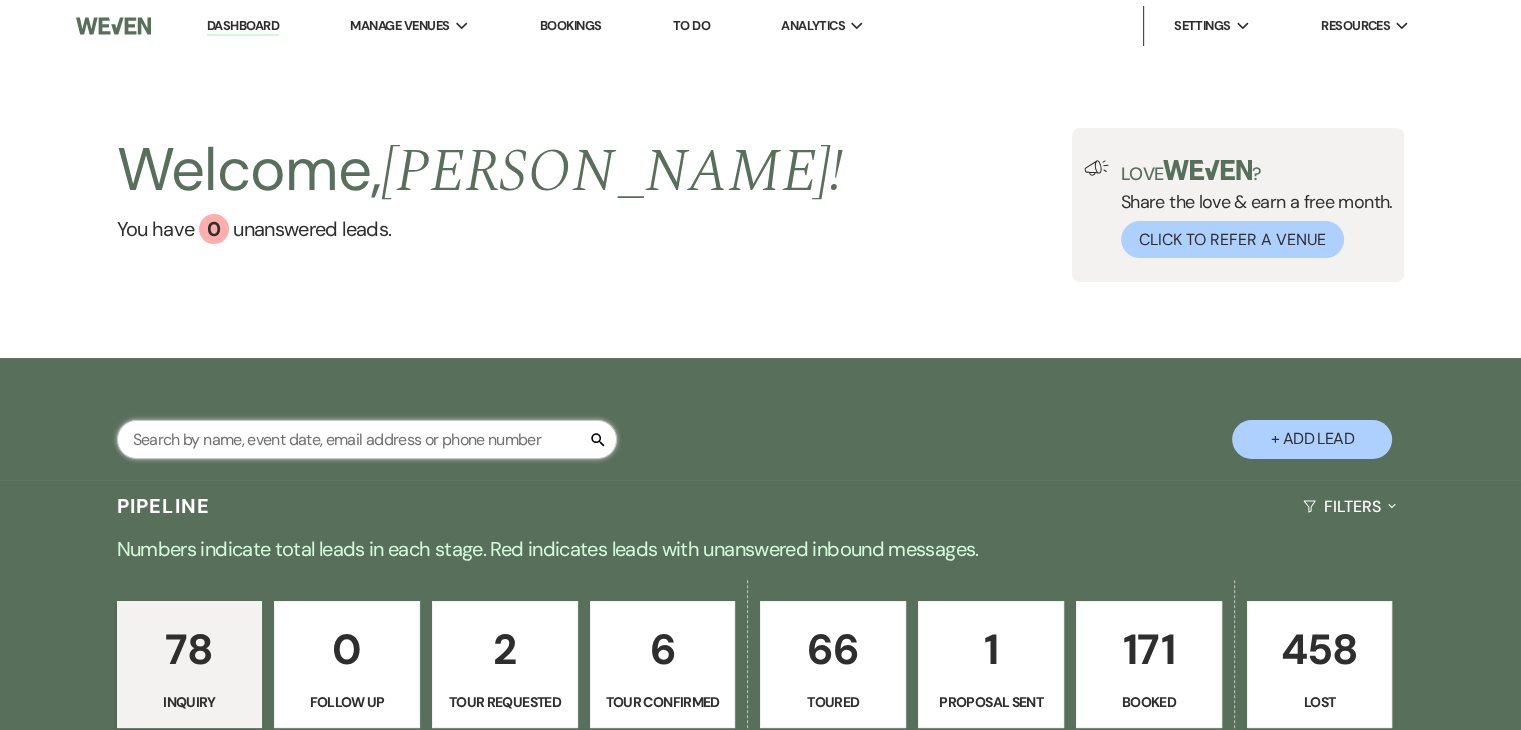 click at bounding box center (367, 439) 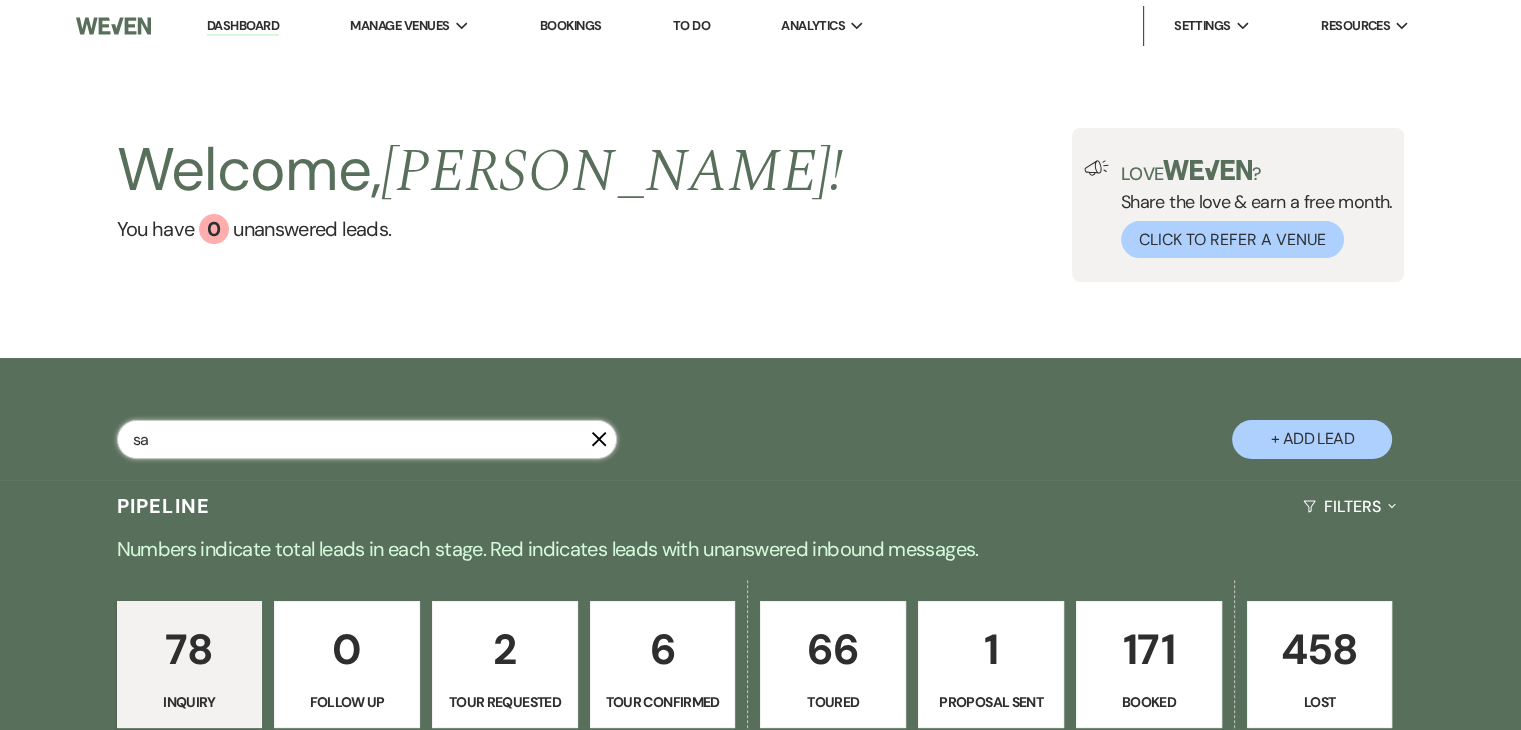 type on "sam" 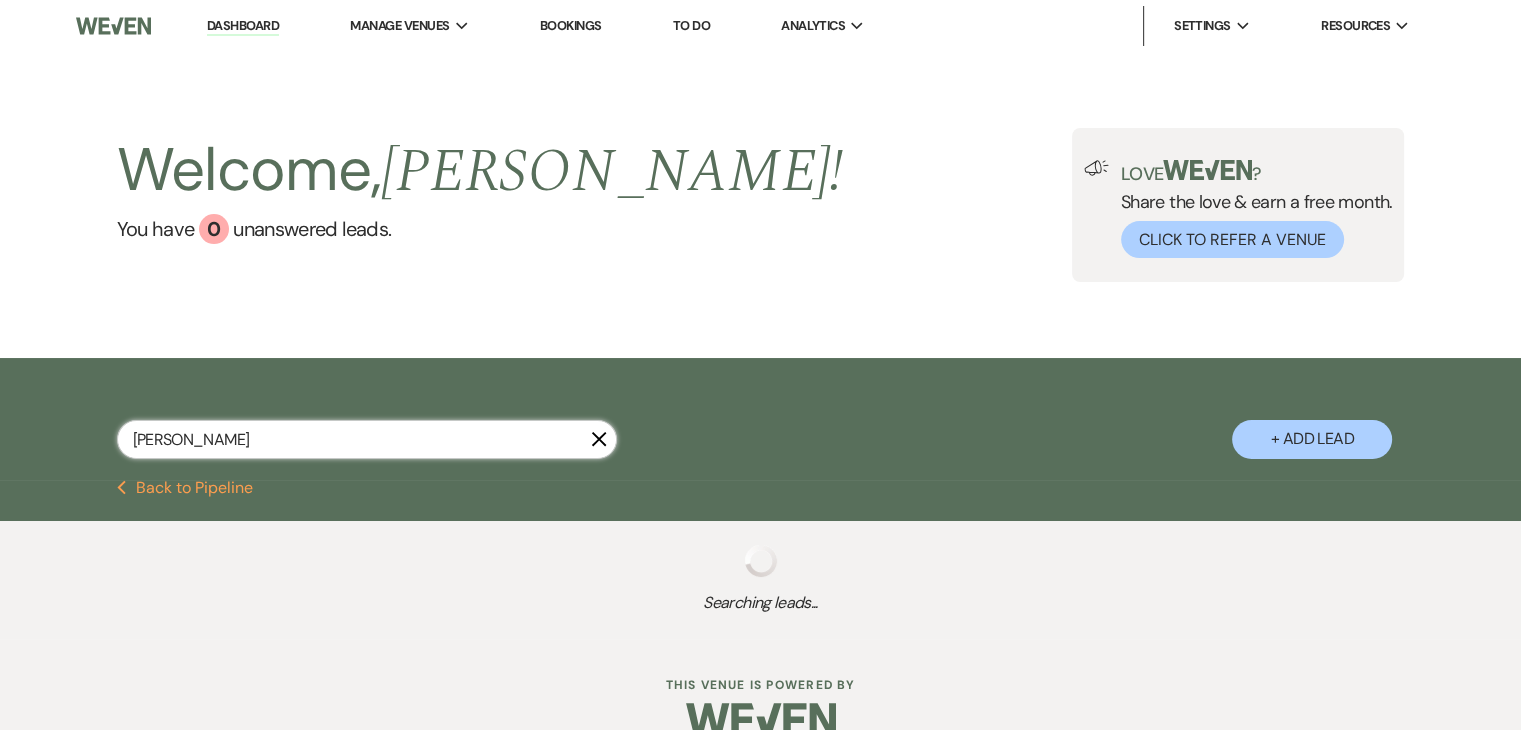 select on "8" 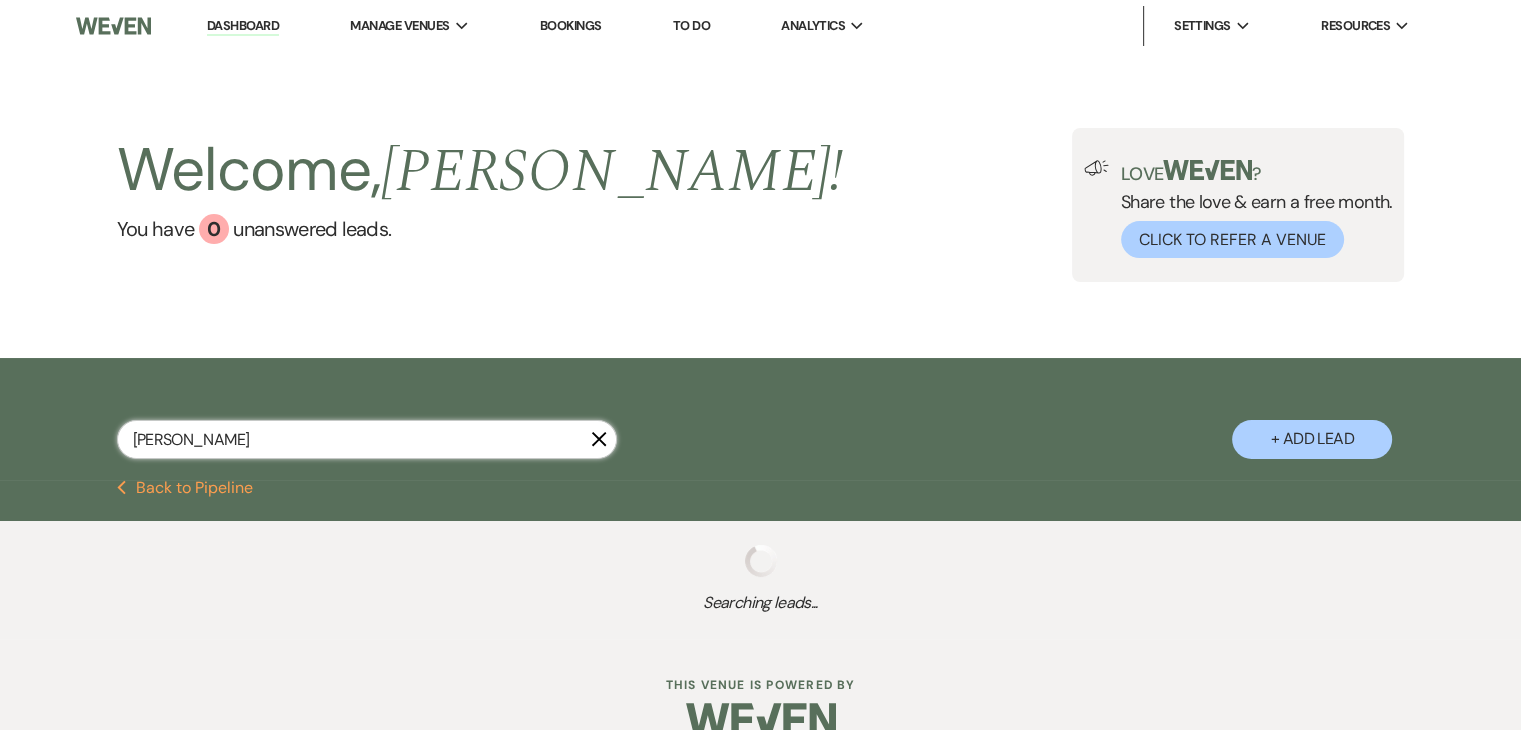 select on "6" 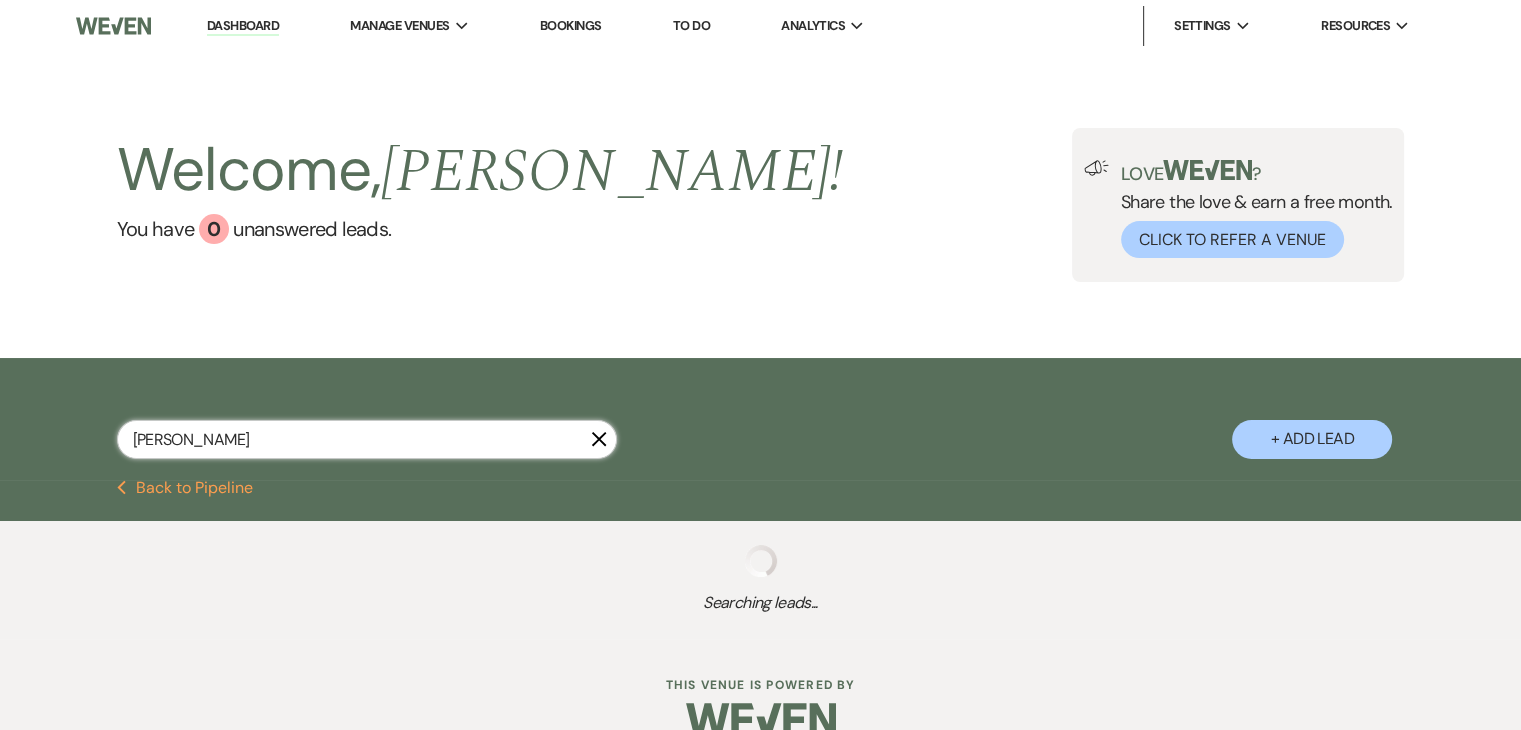 select on "8" 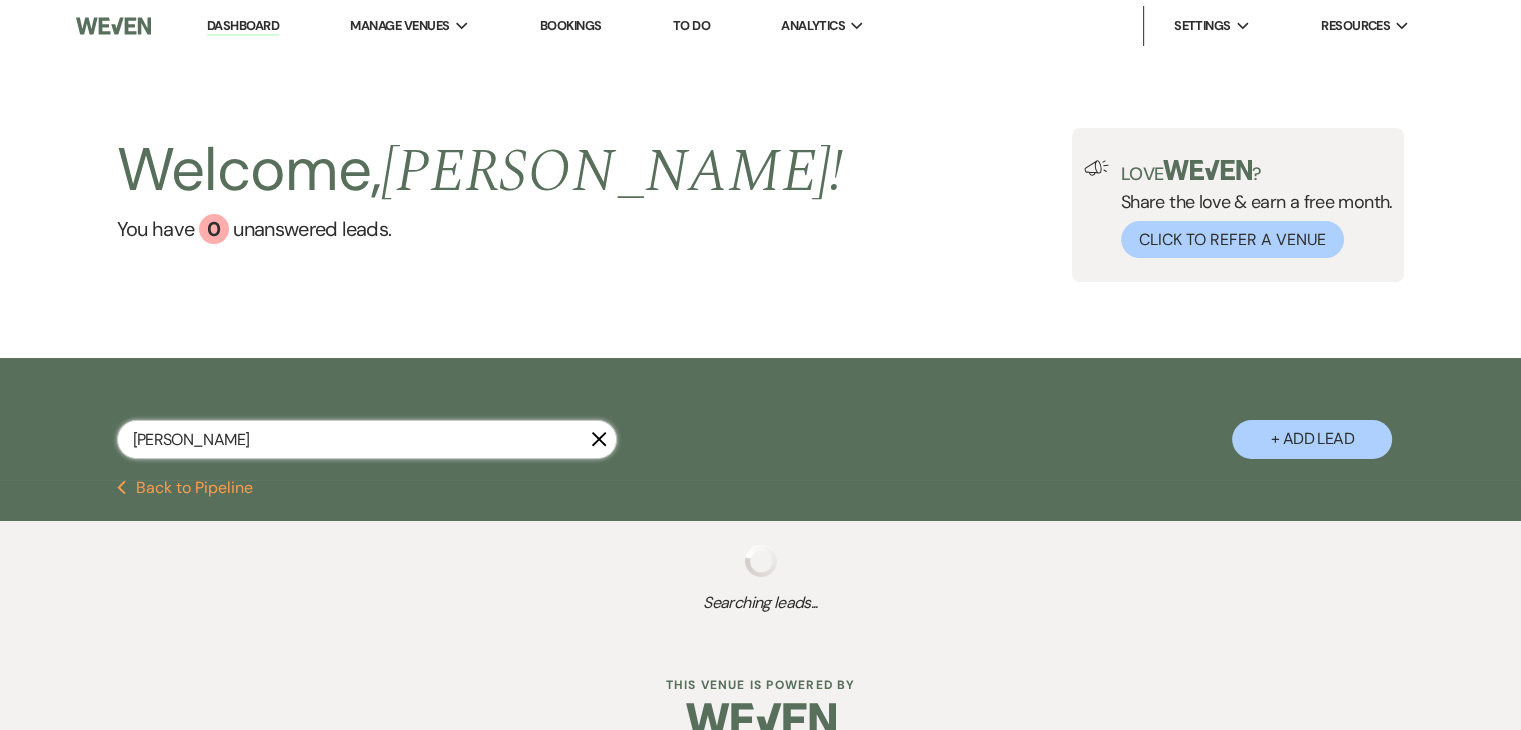 select on "6" 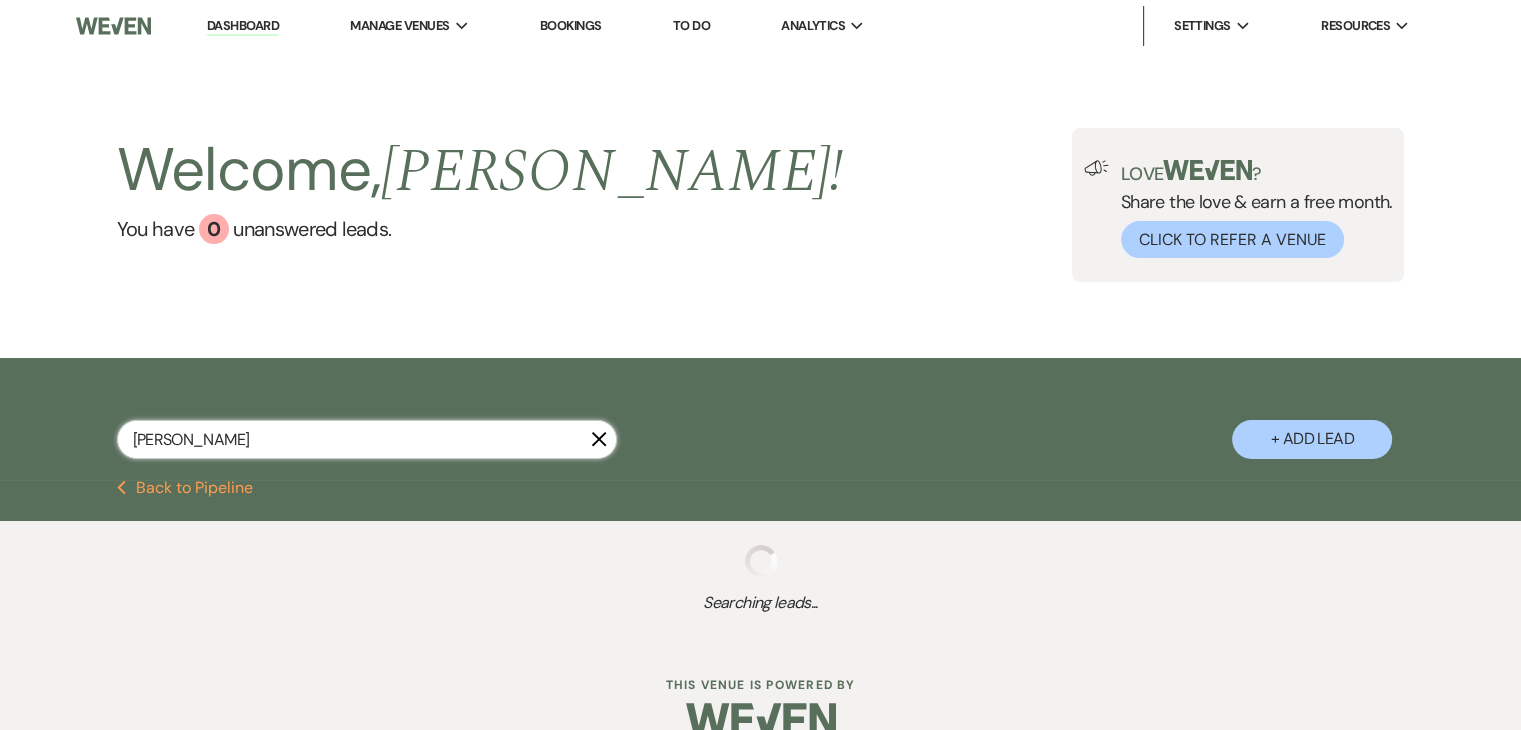 select on "5" 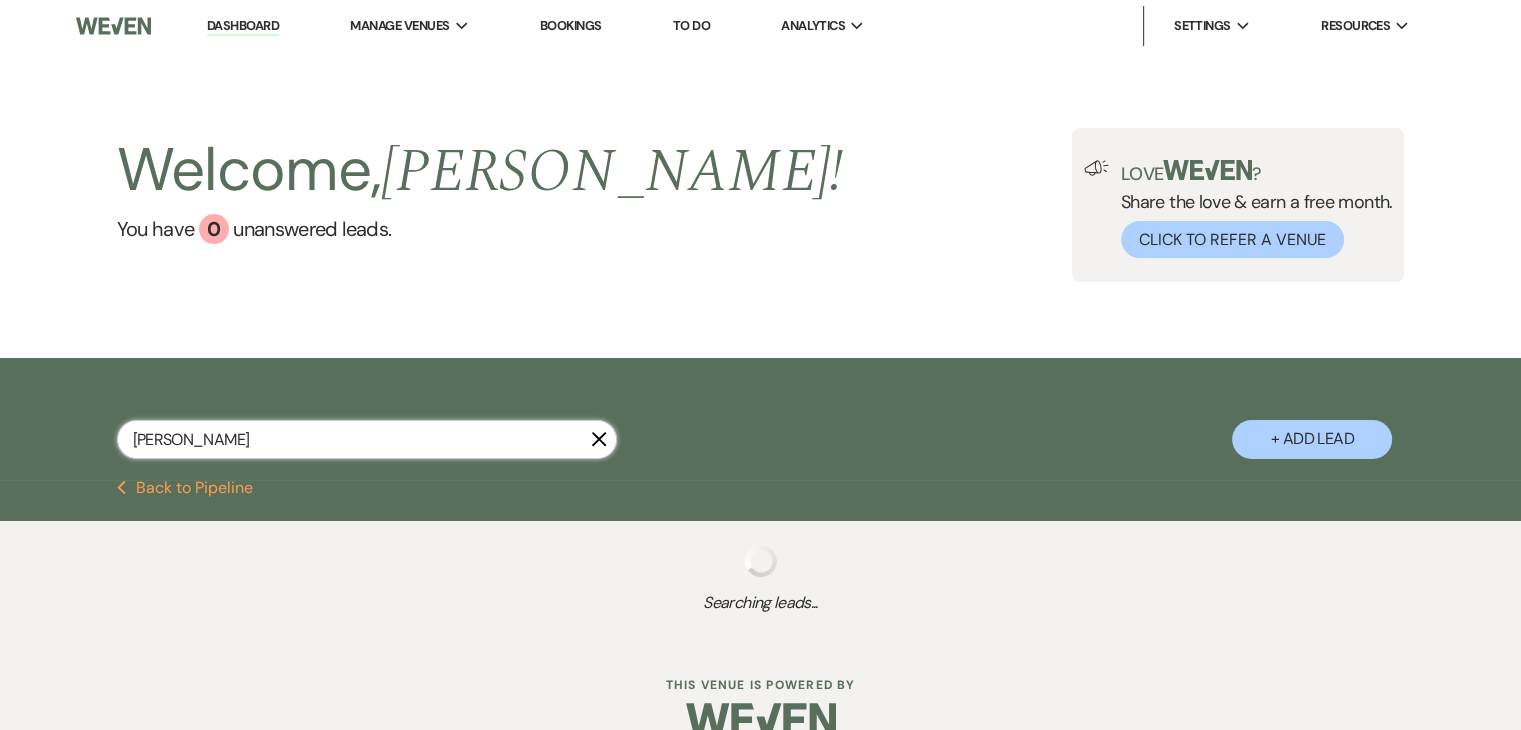 select on "8" 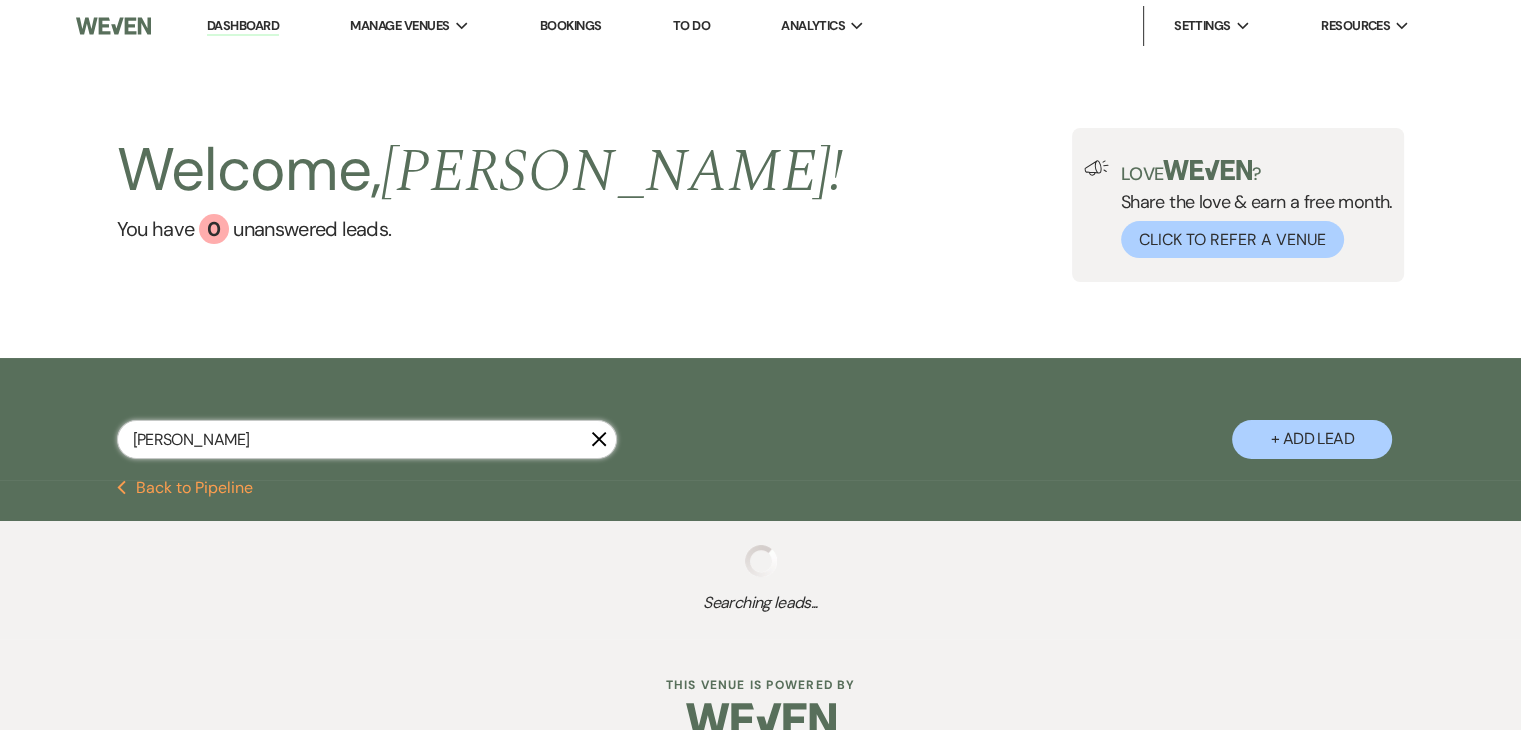 select on "5" 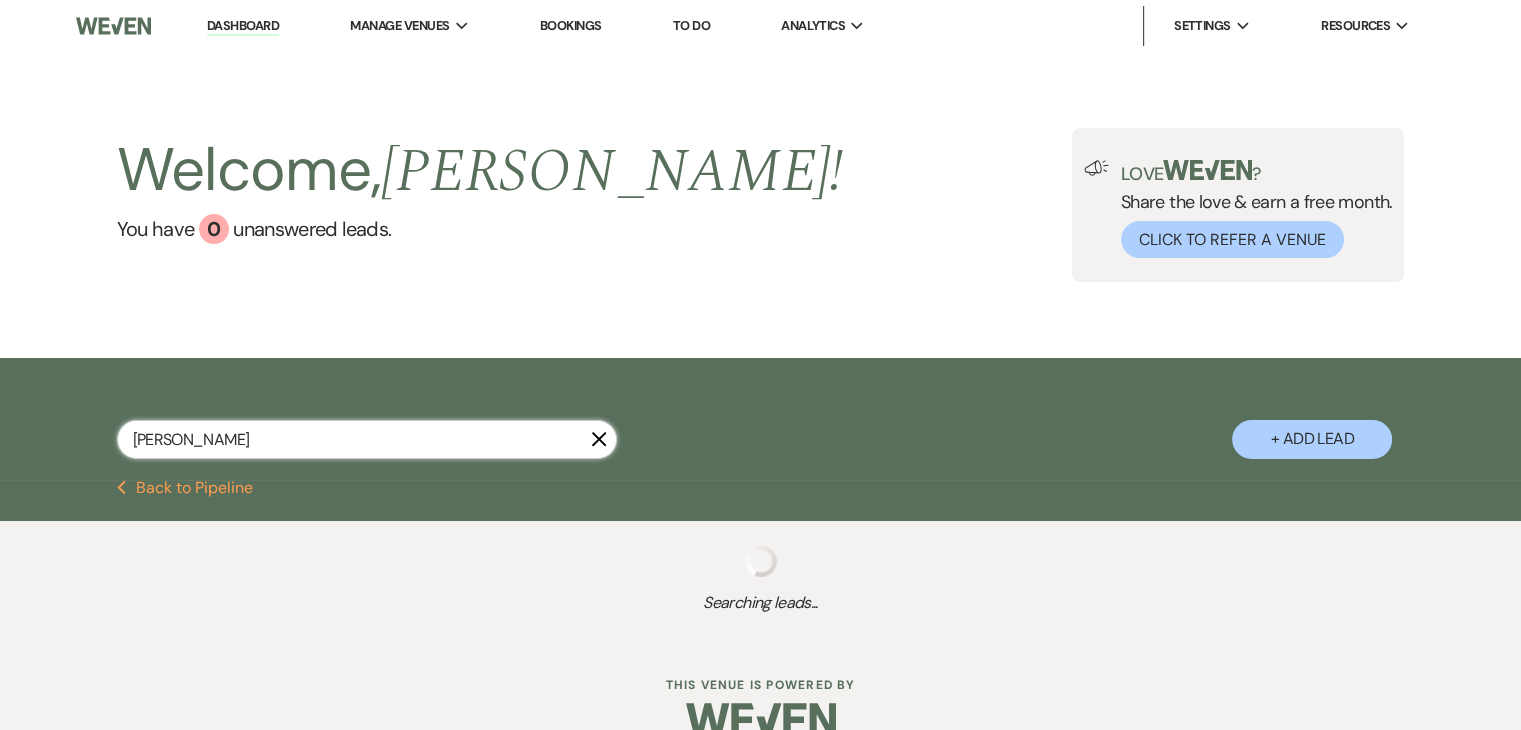 select on "8" 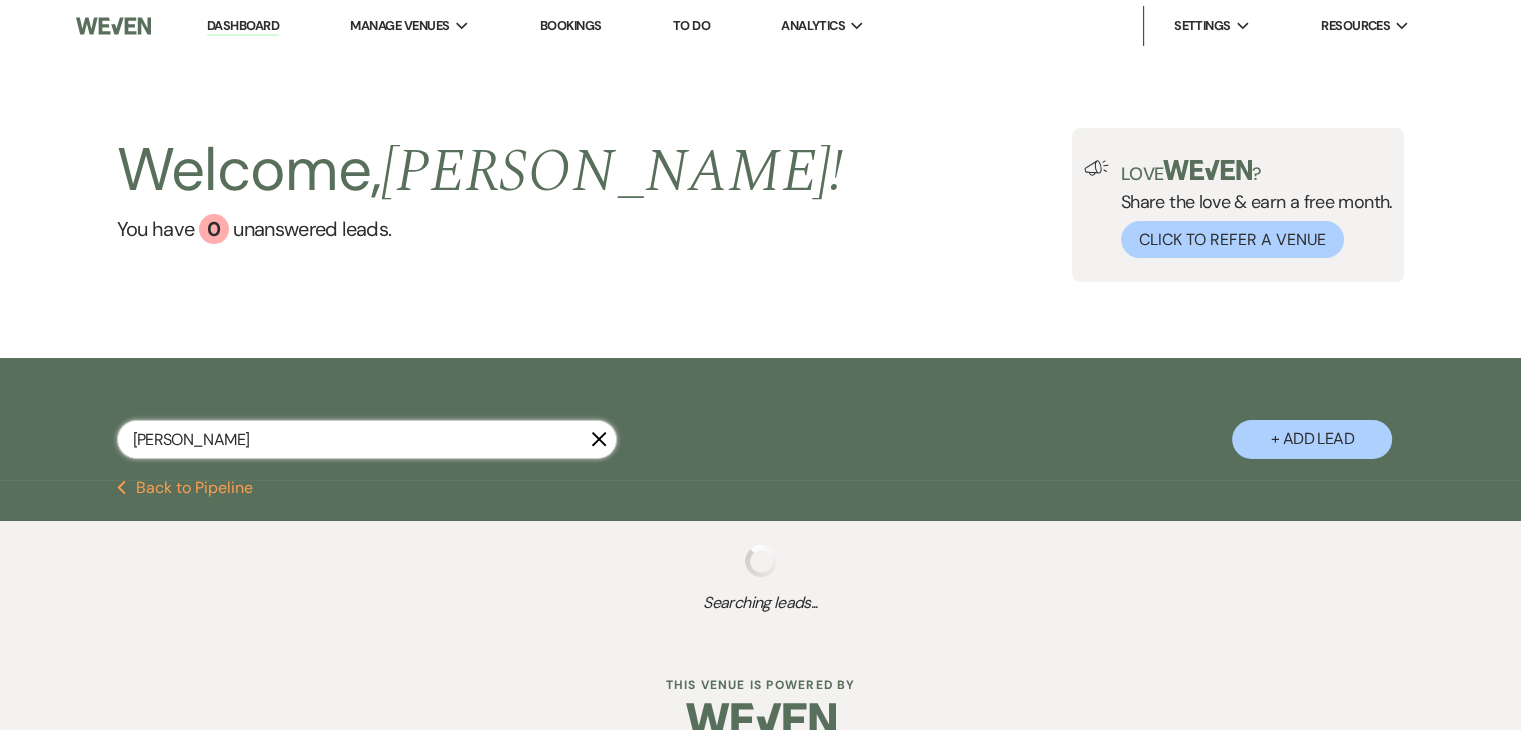 select on "11" 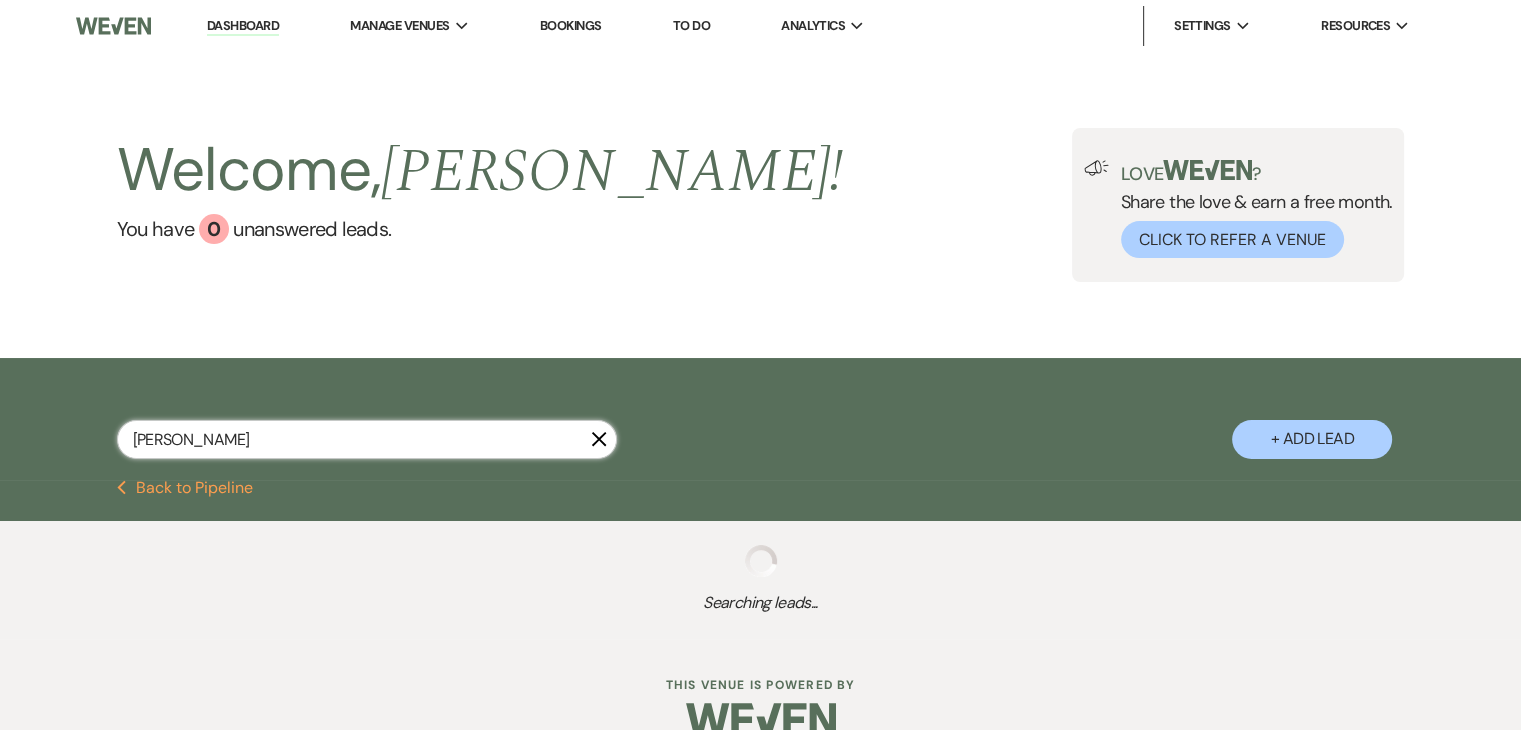select on "8" 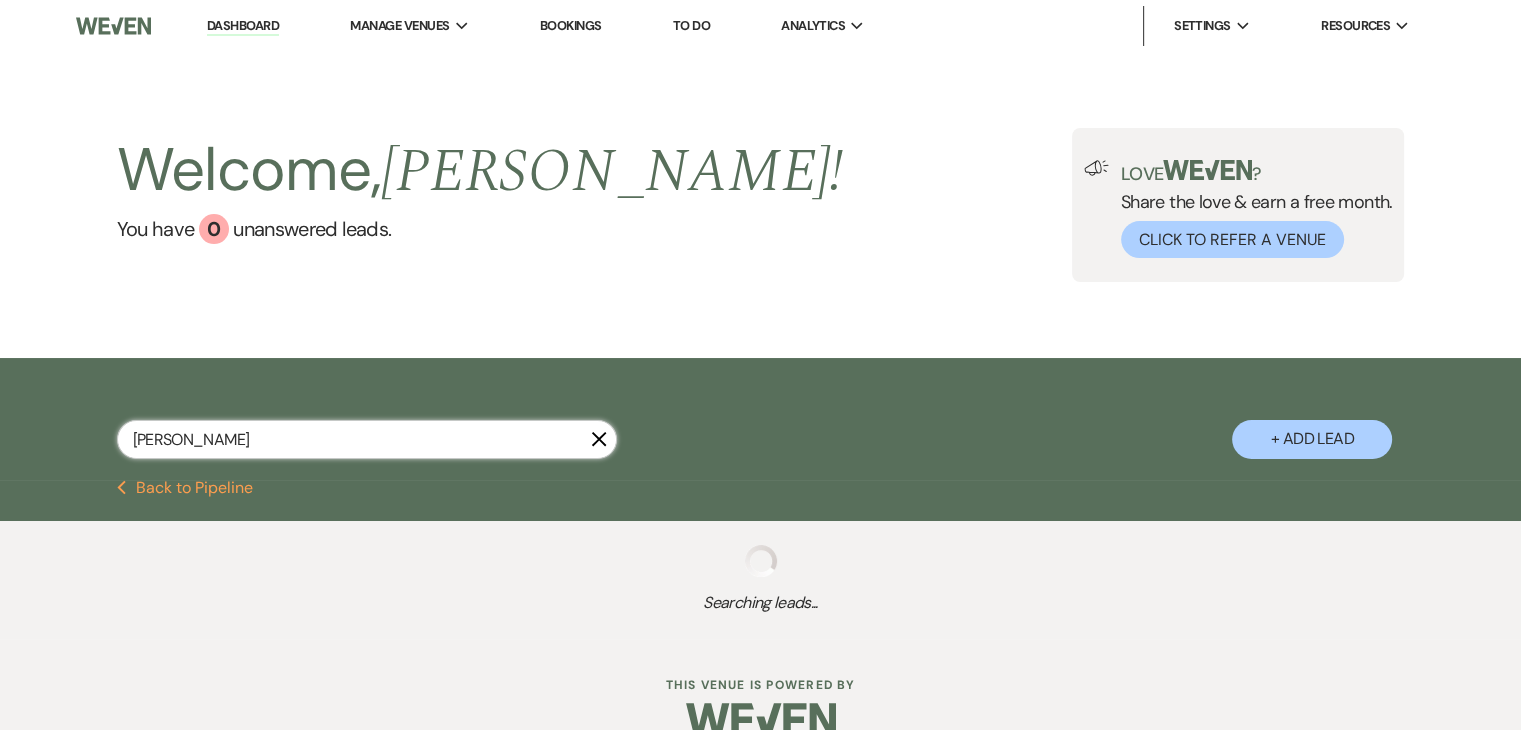 select on "5" 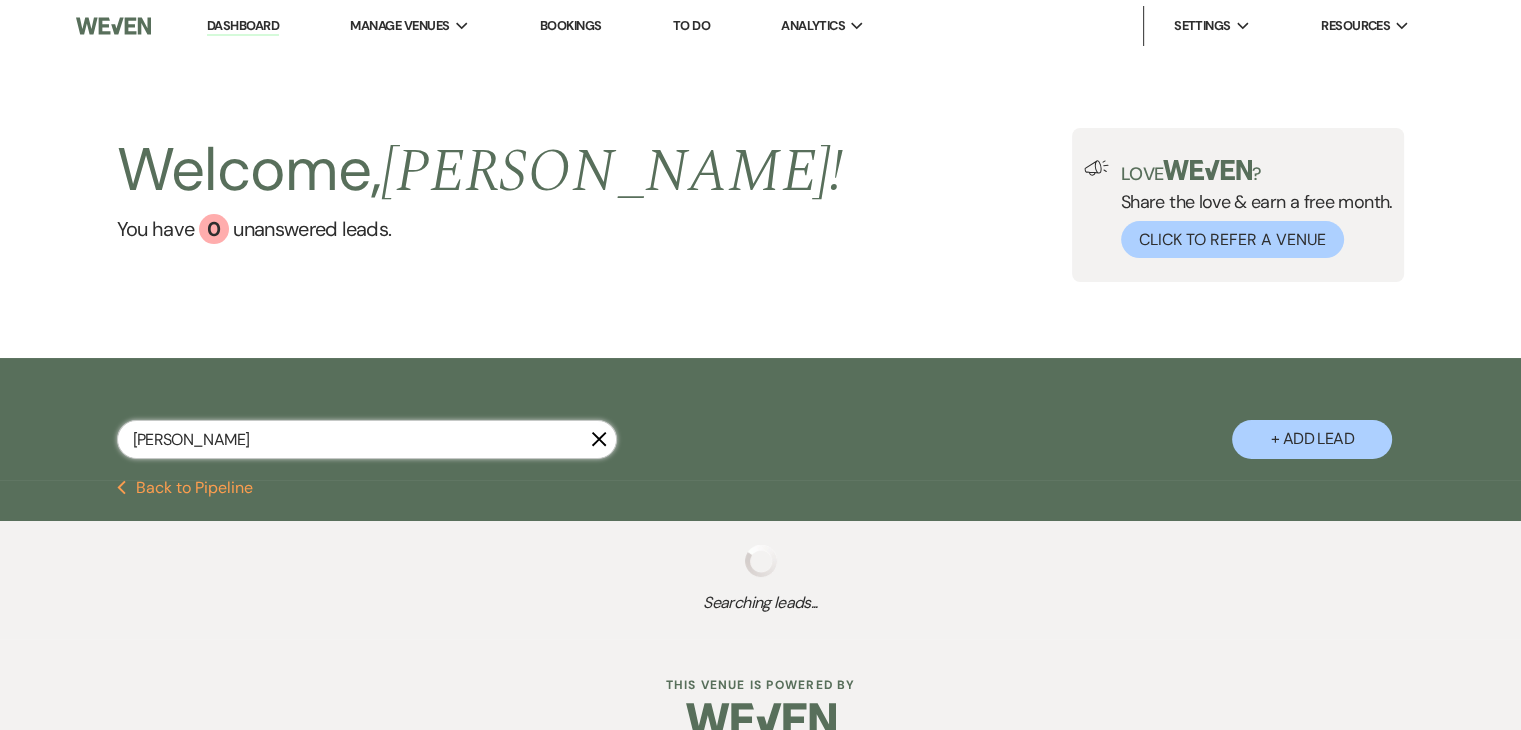 select on "8" 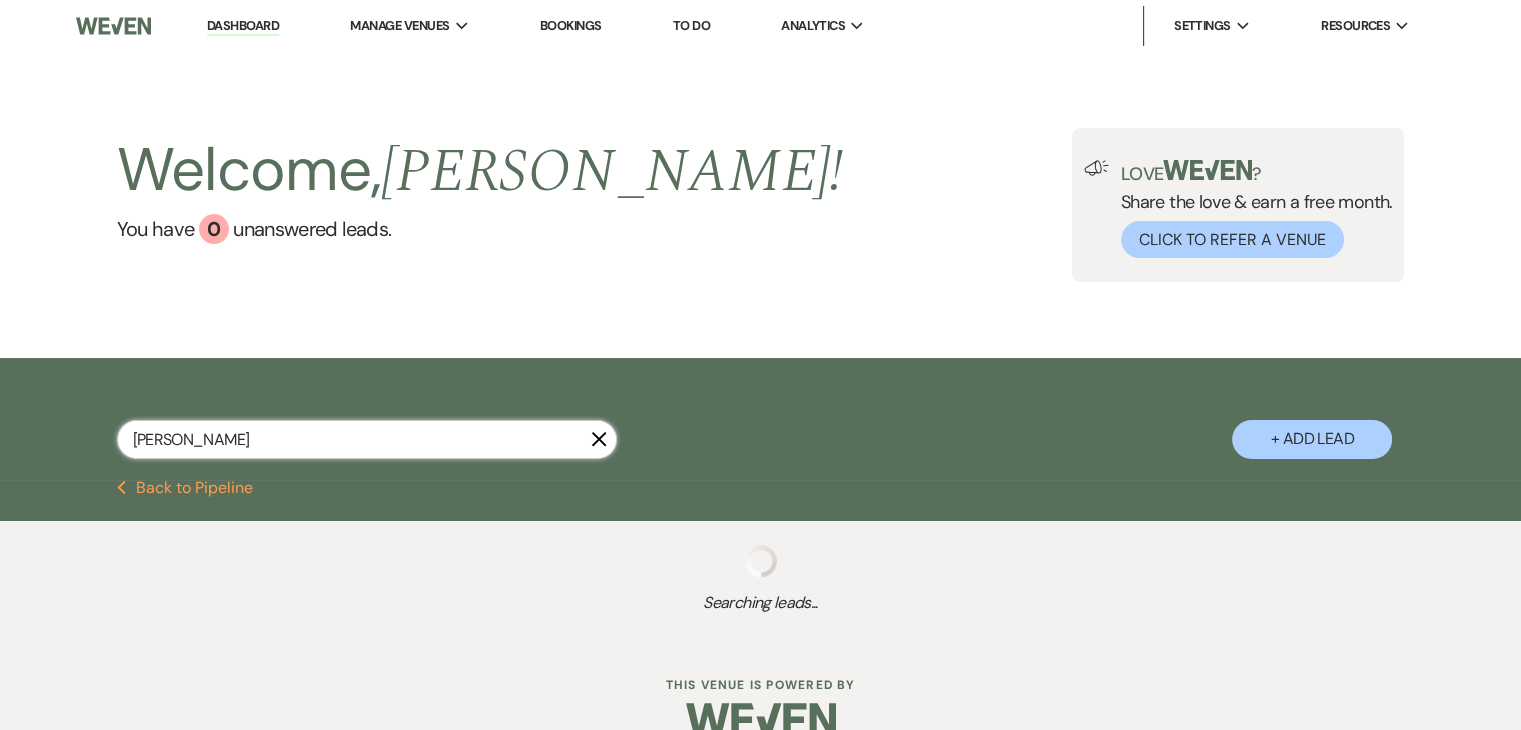select on "5" 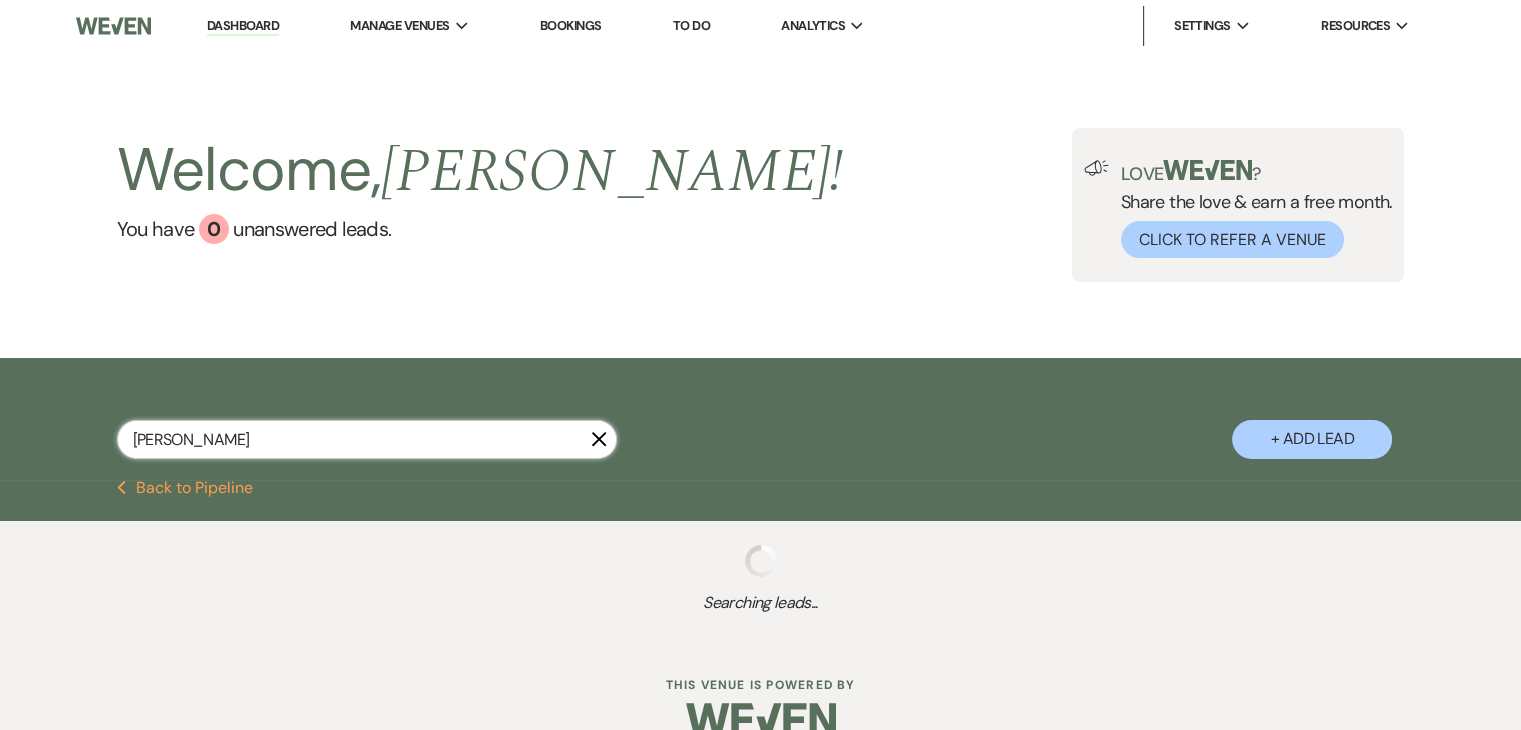 select on "8" 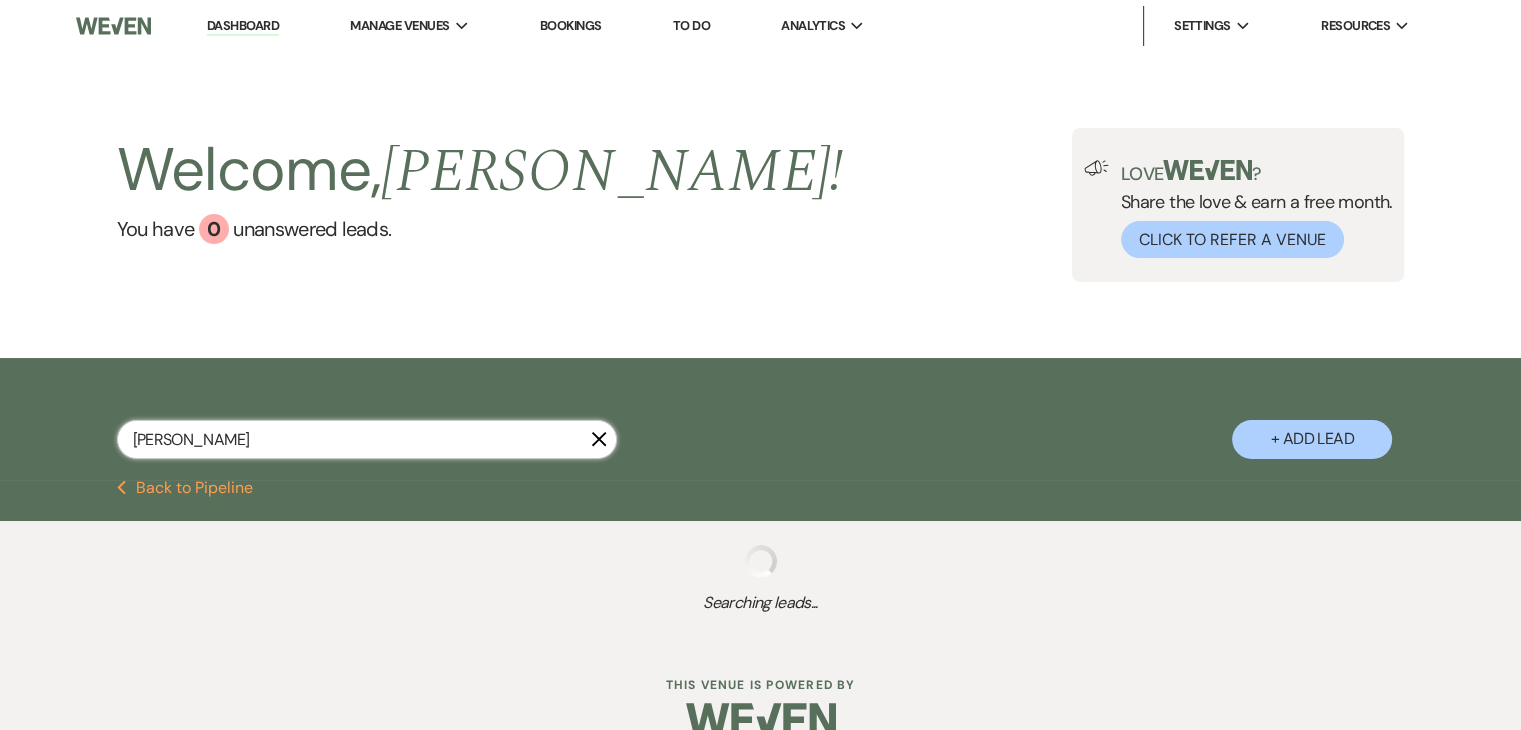 select on "5" 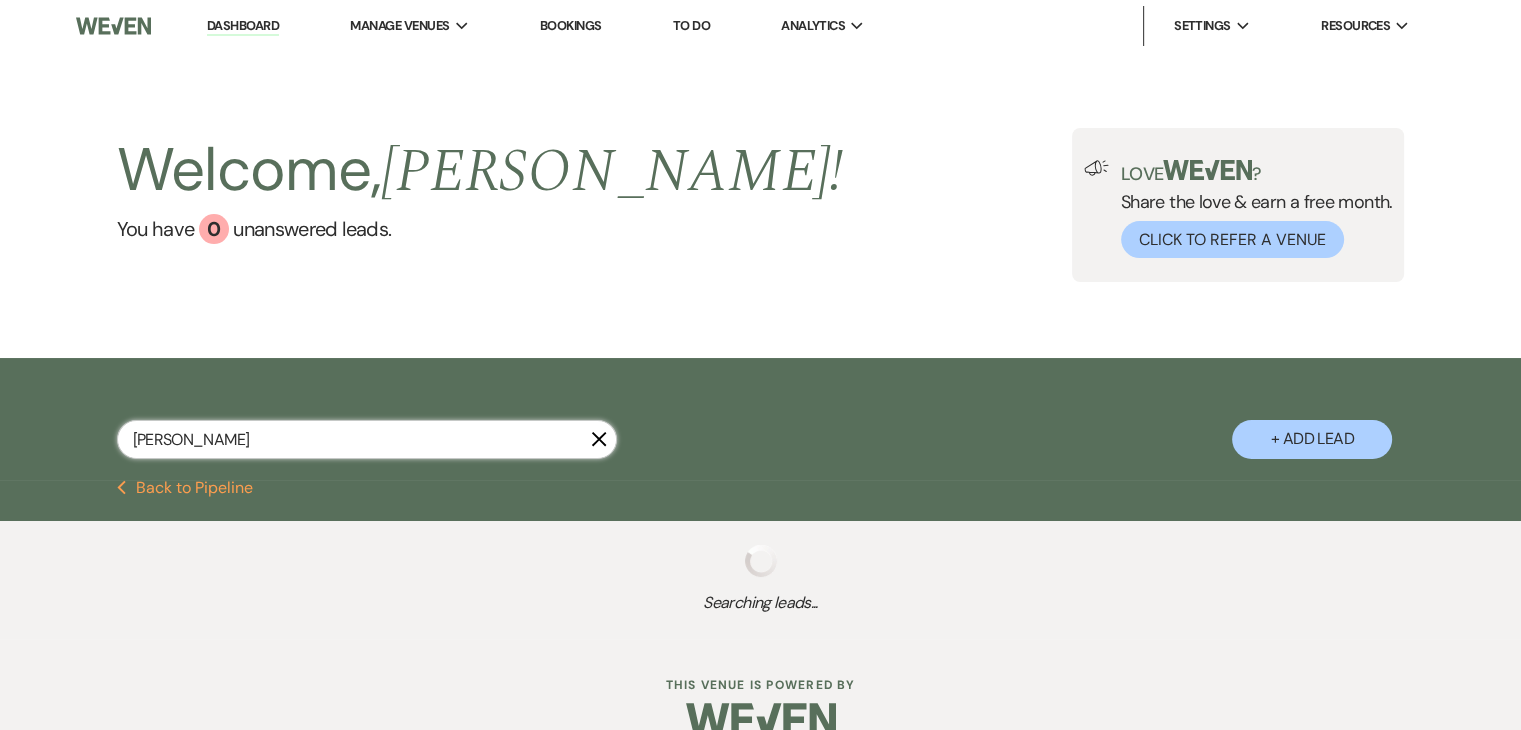 select on "8" 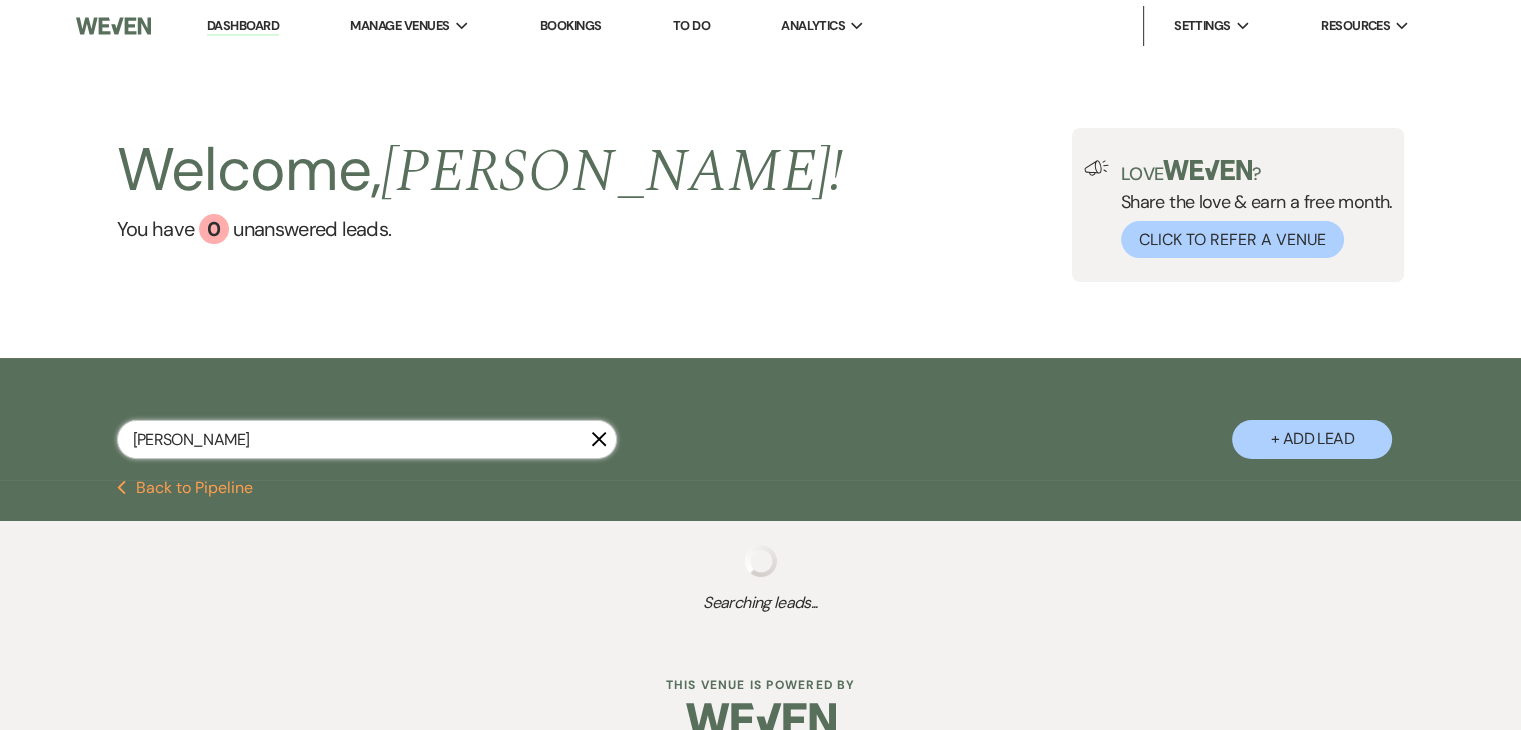 select on "5" 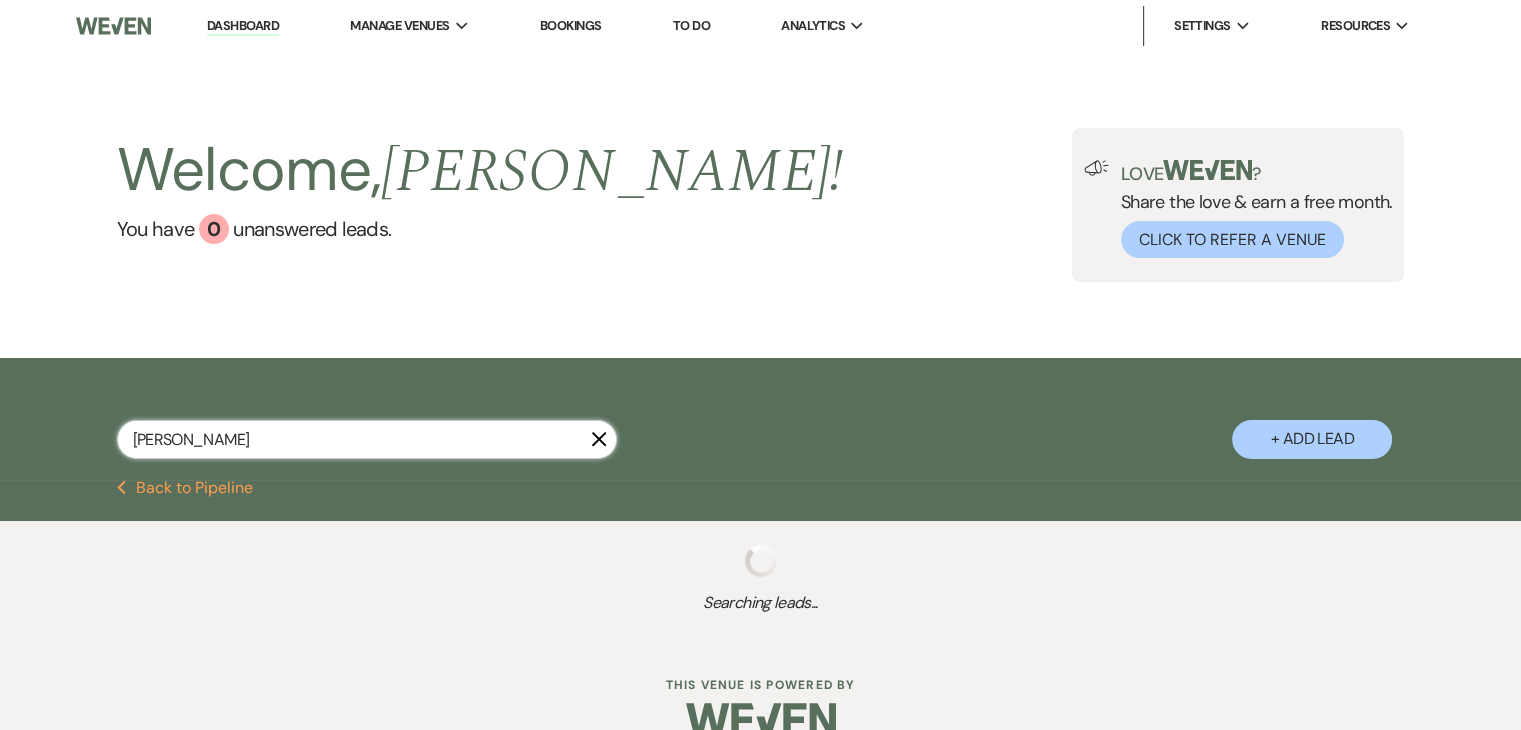 select on "8" 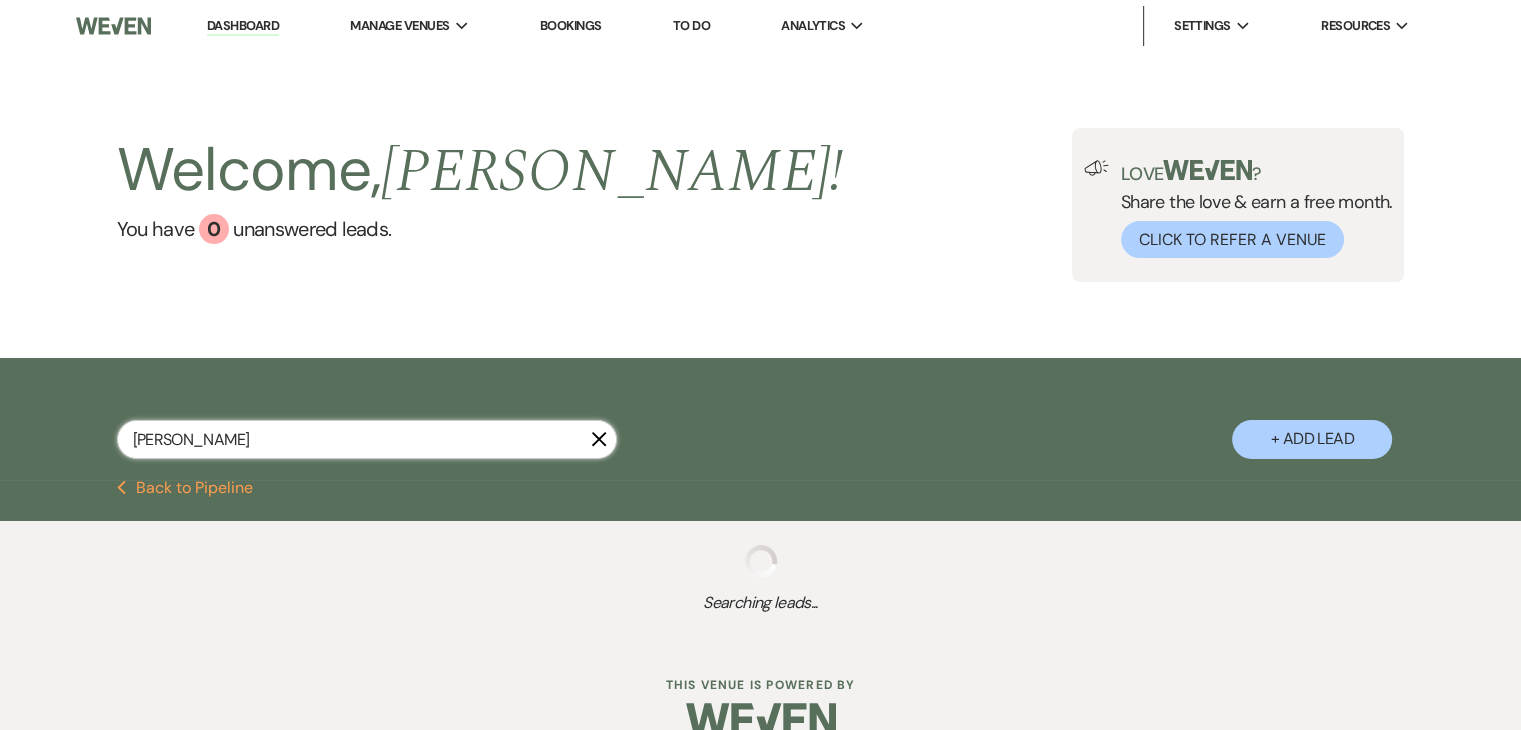 select on "6" 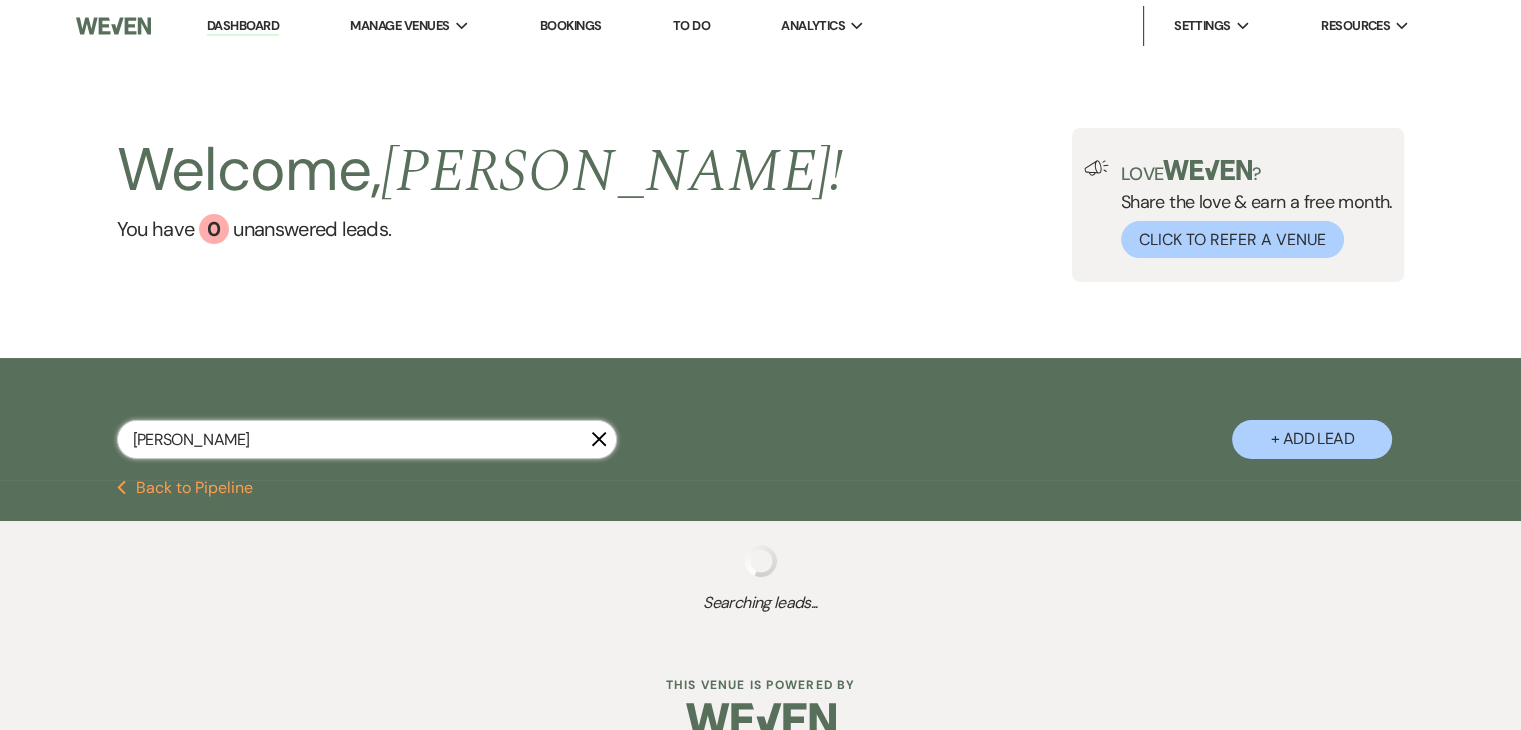 select on "8" 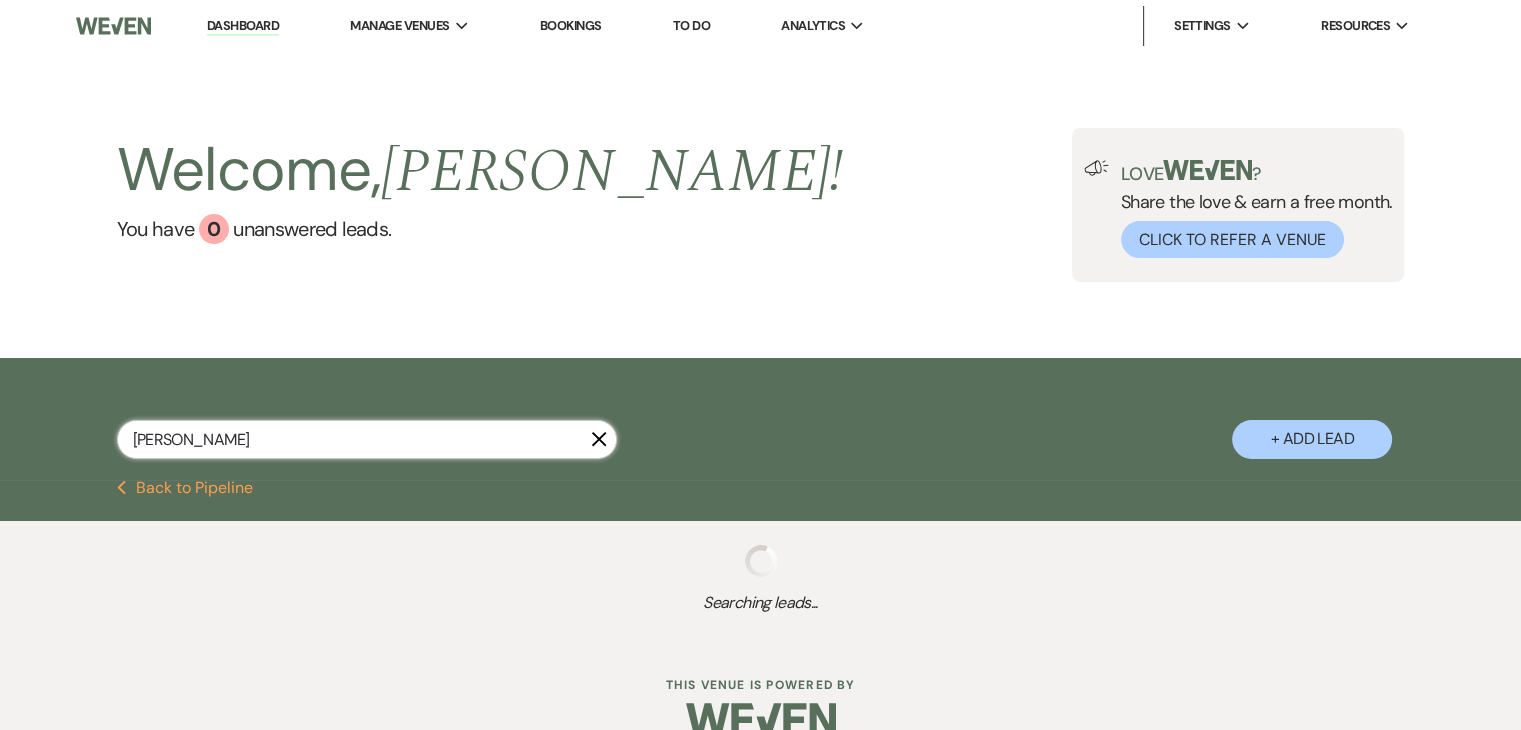 select on "2" 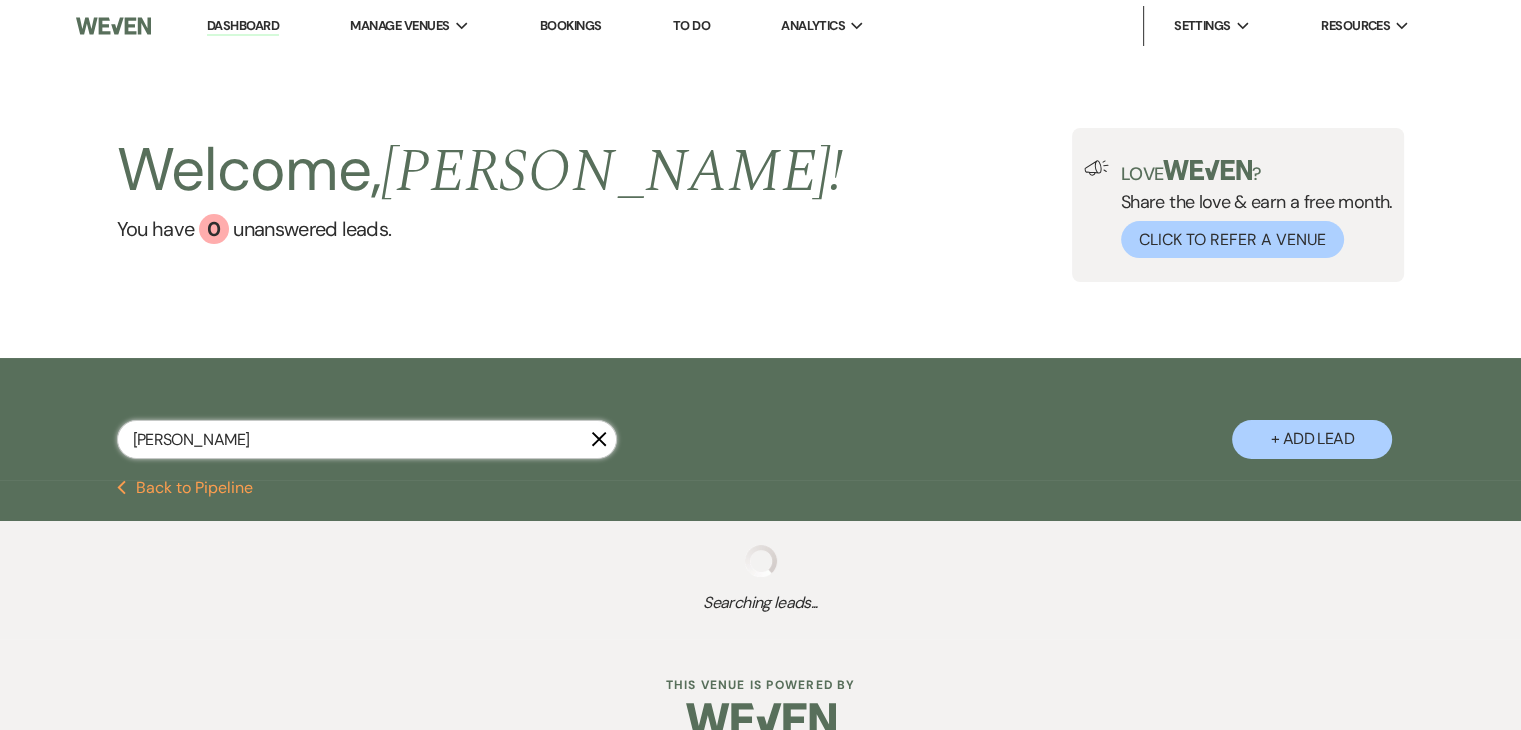 select on "8" 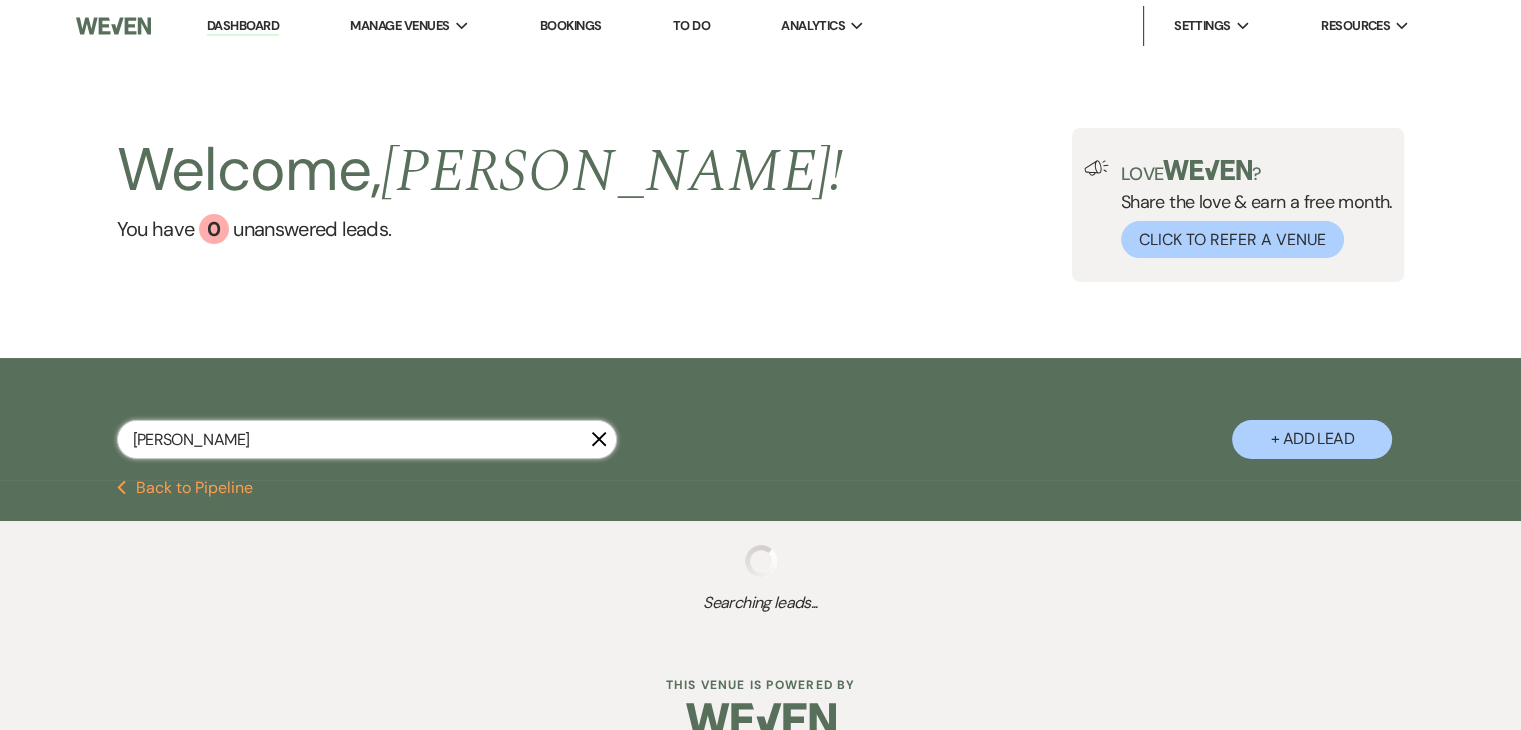 select on "5" 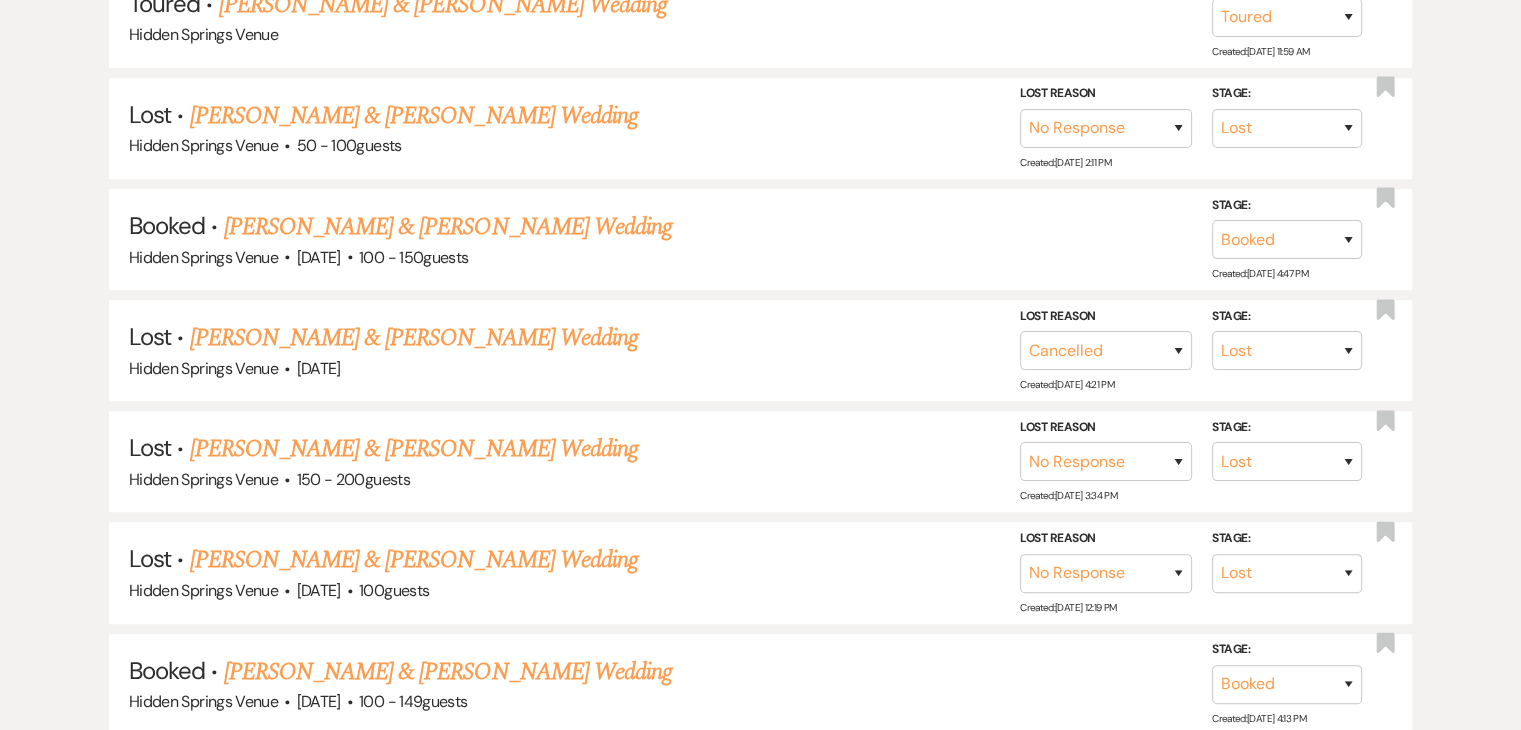 scroll, scrollTop: 1178, scrollLeft: 0, axis: vertical 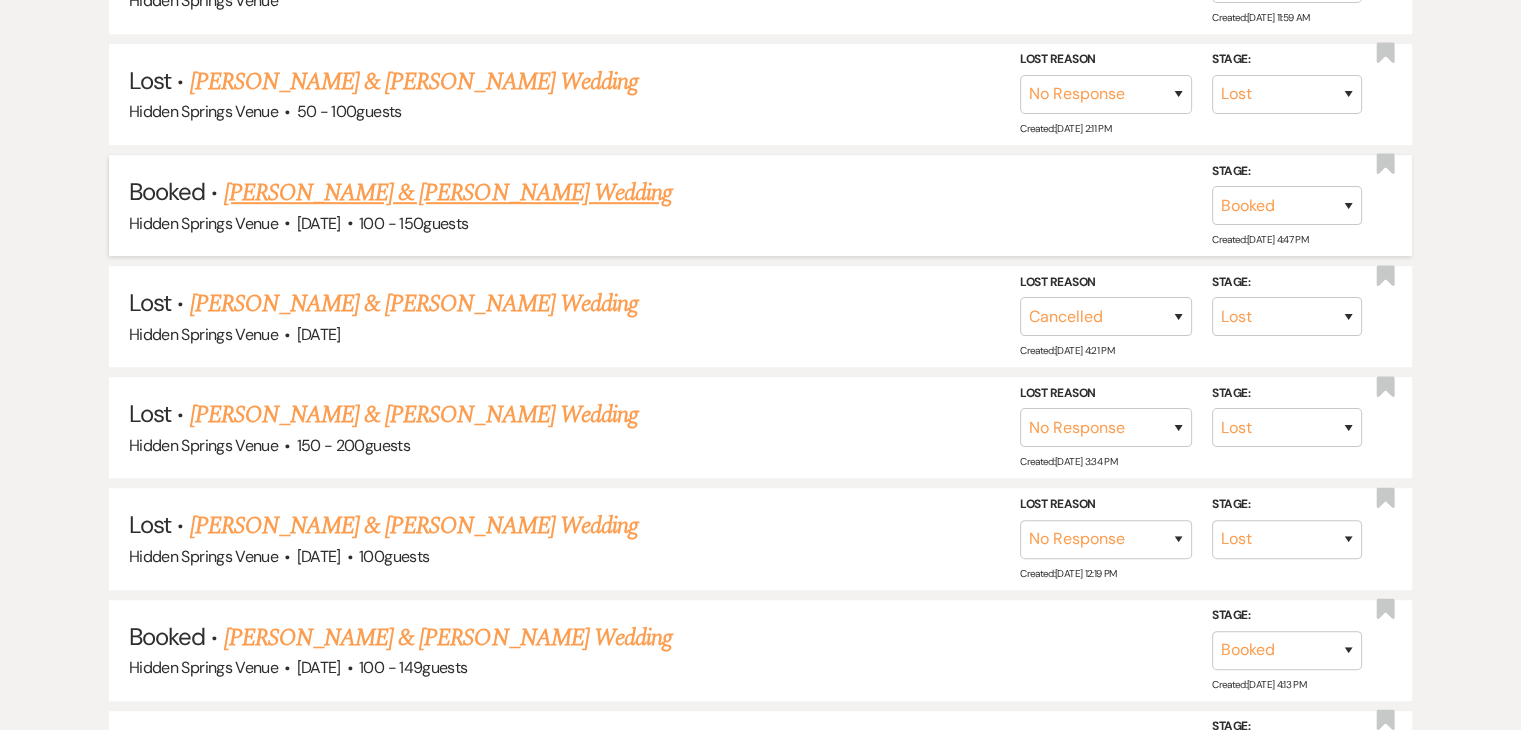 type on "sam" 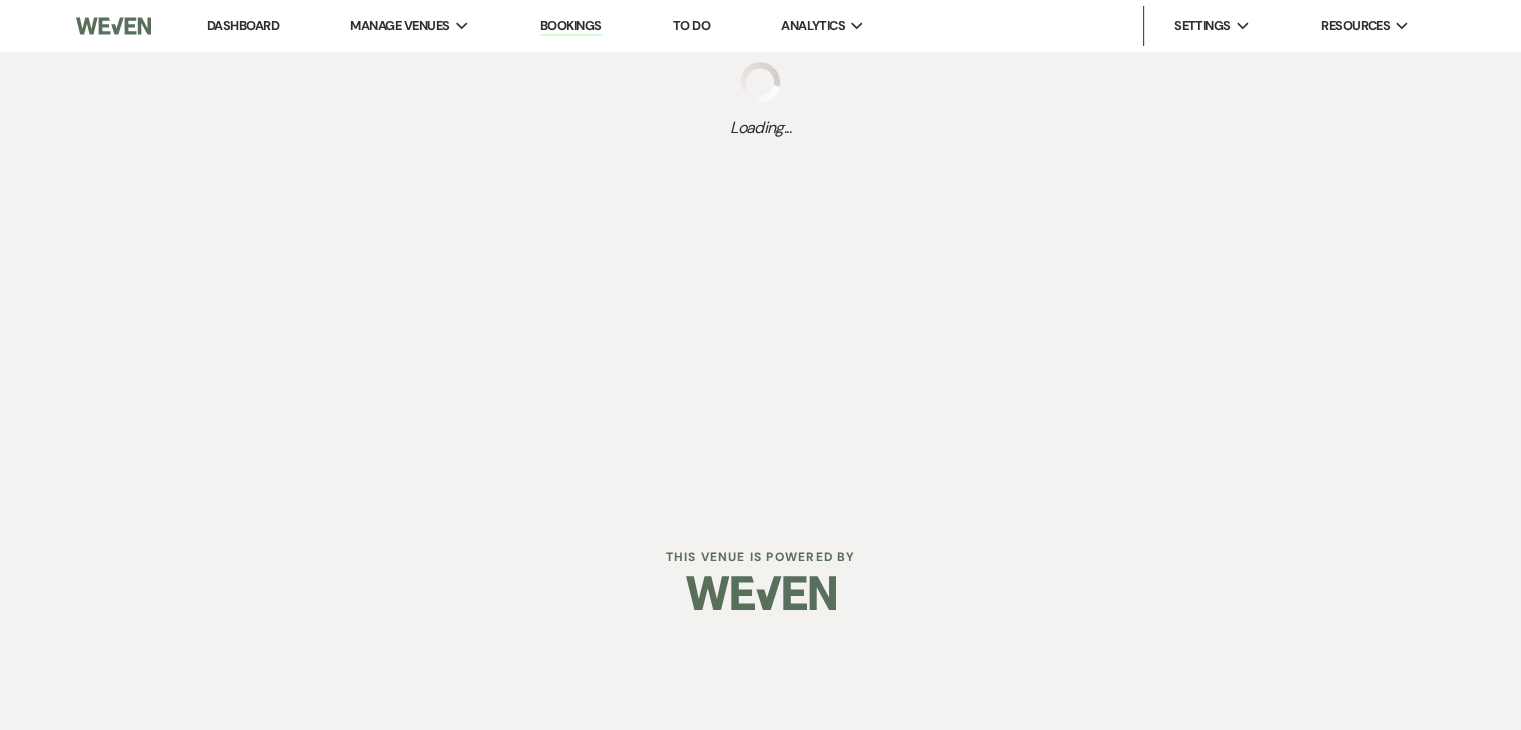 scroll, scrollTop: 0, scrollLeft: 0, axis: both 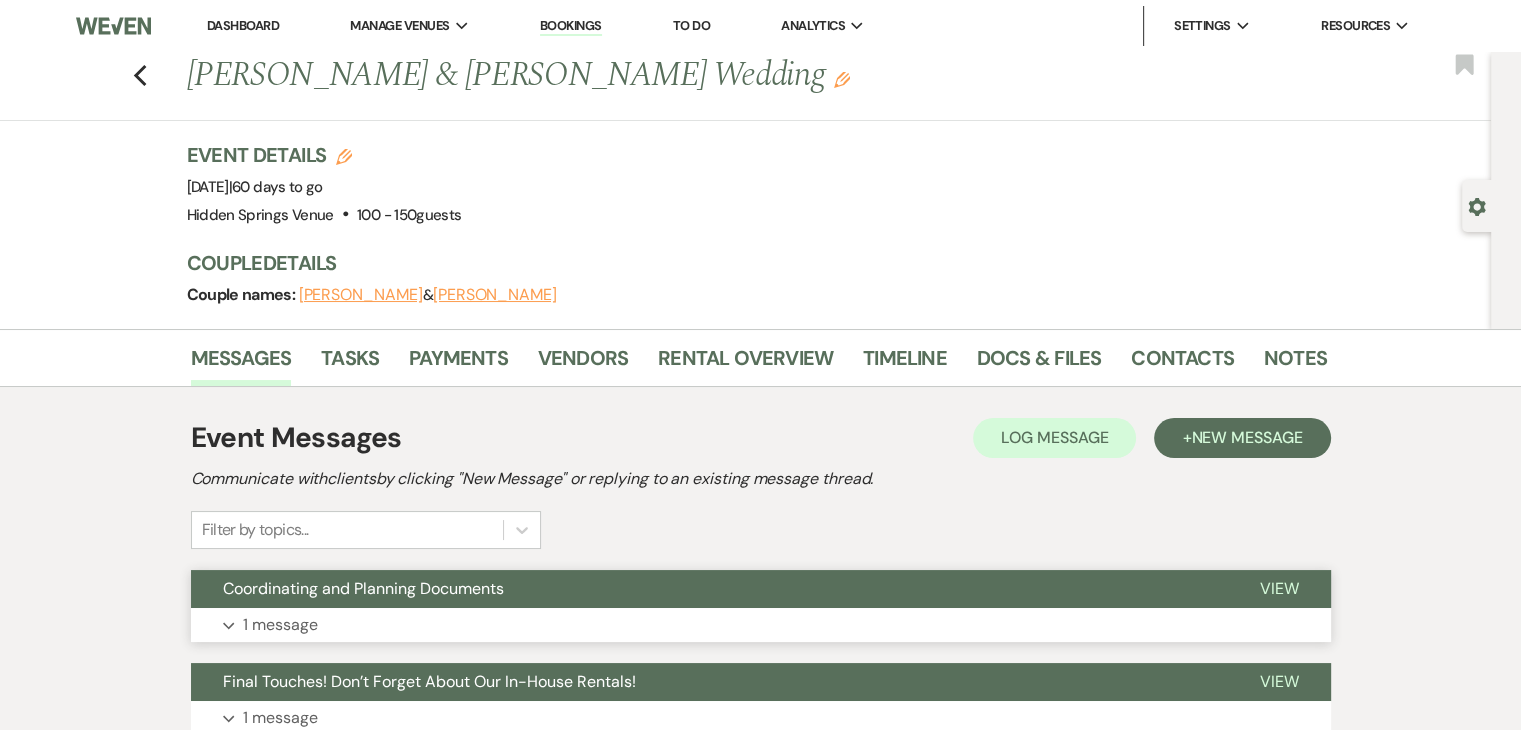click on "Expand 1 message" at bounding box center [761, 625] 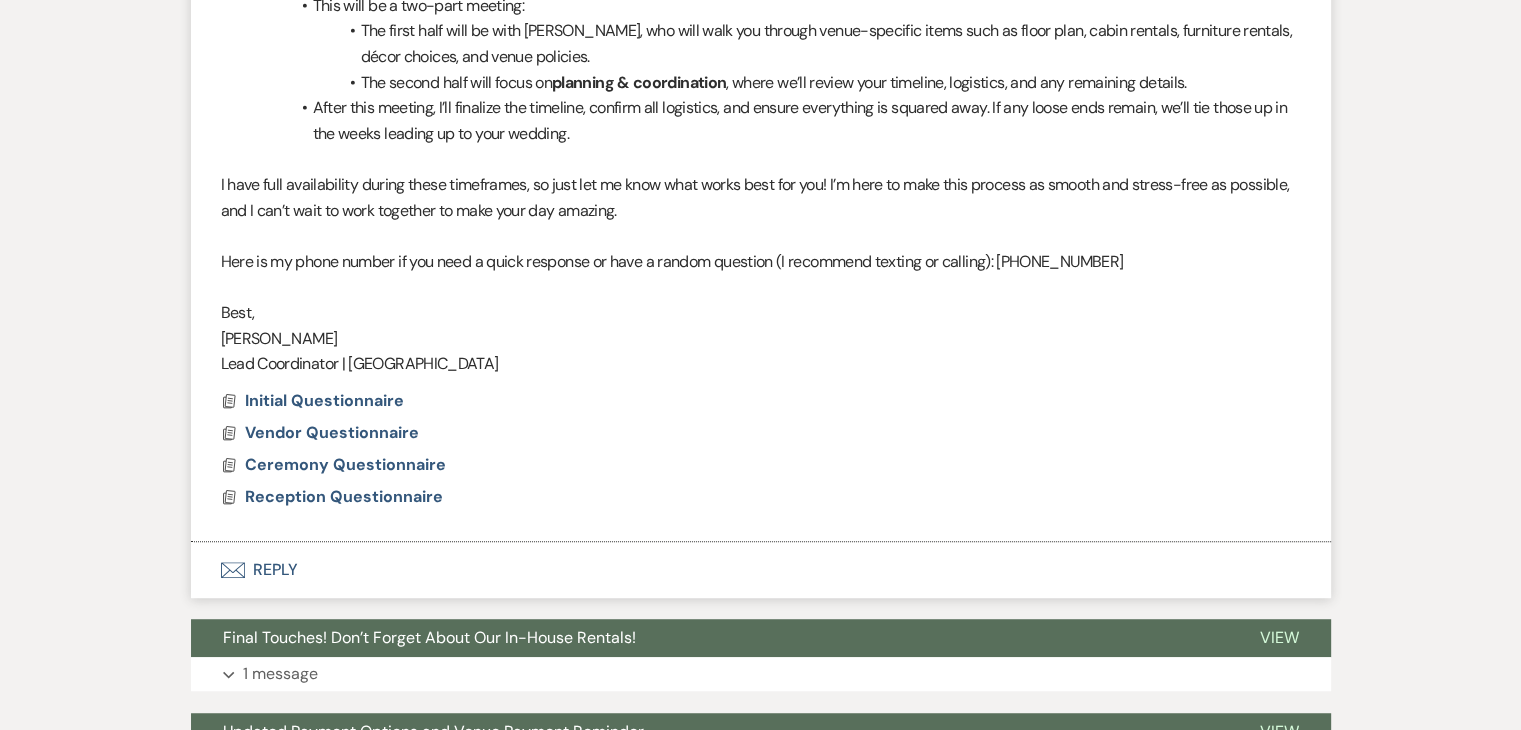 scroll, scrollTop: 1132, scrollLeft: 0, axis: vertical 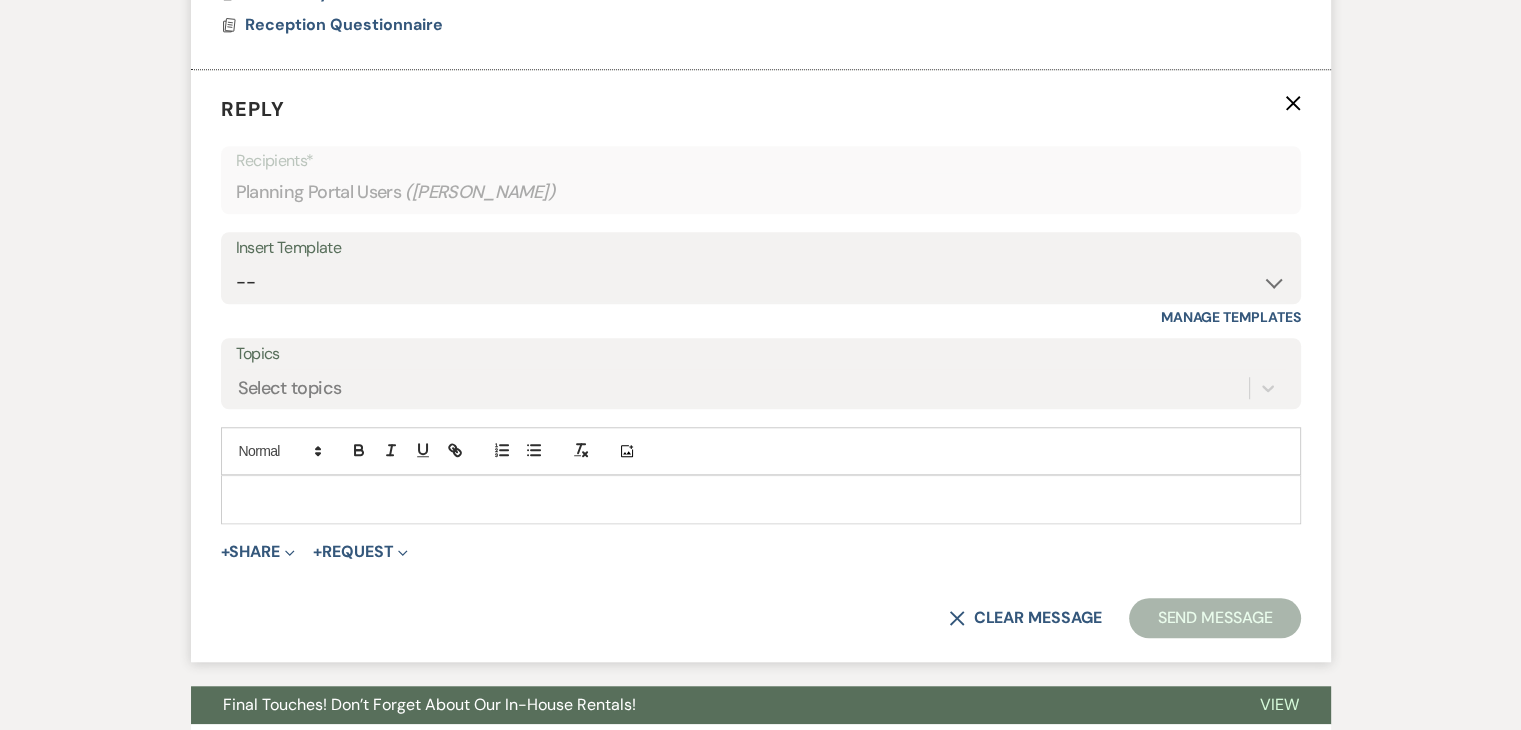 click at bounding box center (761, 499) 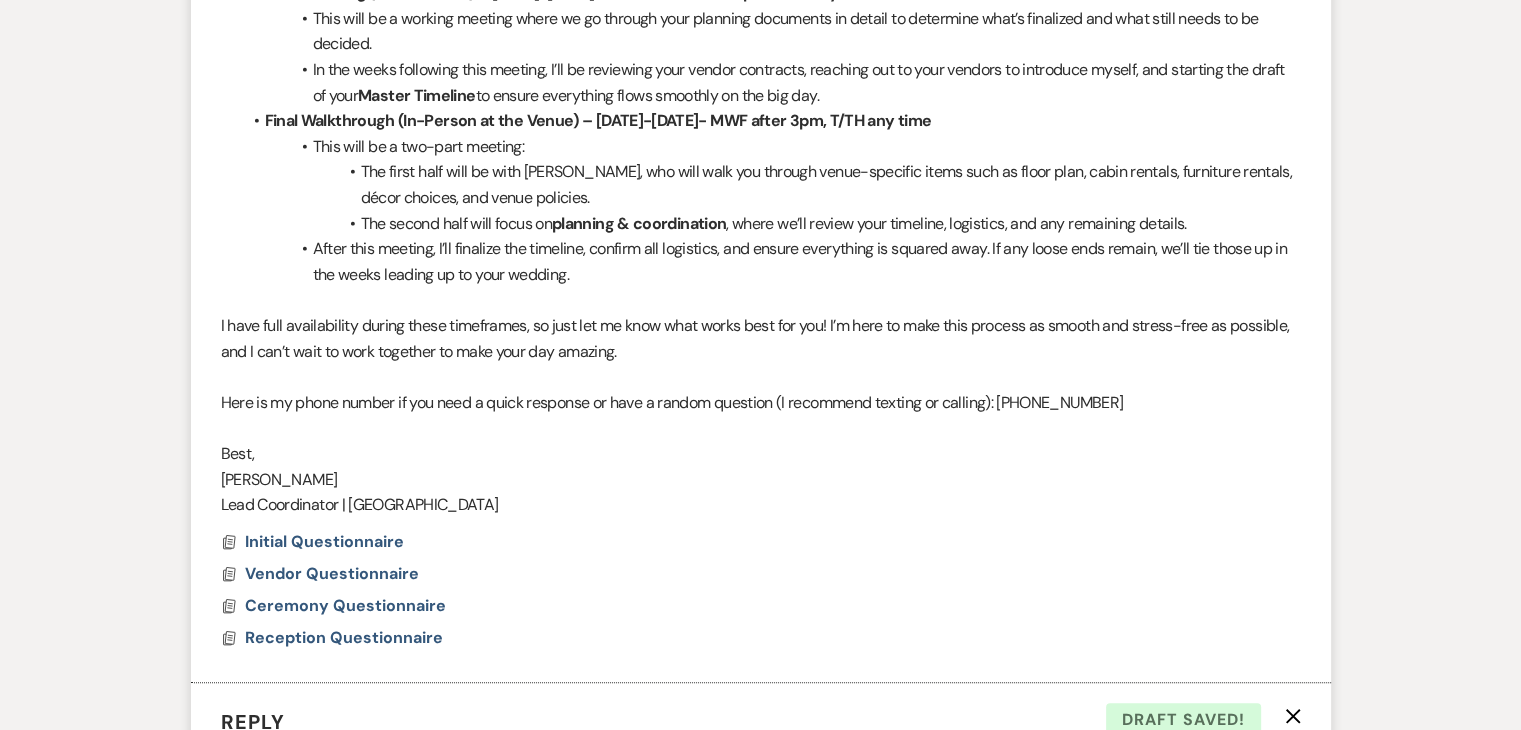 scroll, scrollTop: 984, scrollLeft: 0, axis: vertical 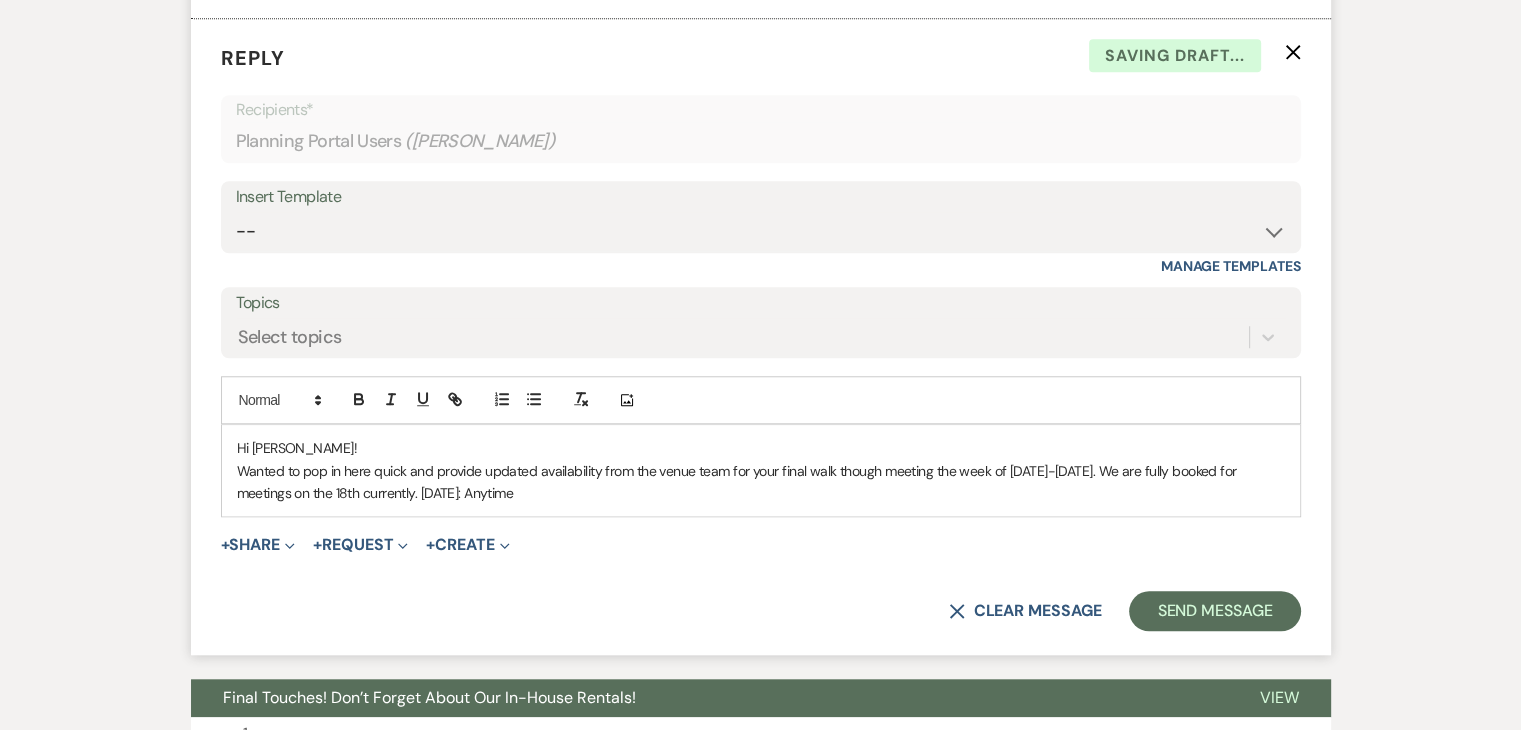click on "Wanted to pop in here quick and provide updated availability from the venue team for your final walk though meeting the week of Aug 18-22. We are fully booked for meetings on the 18th currently. August 19th: Anytime" at bounding box center (761, 482) 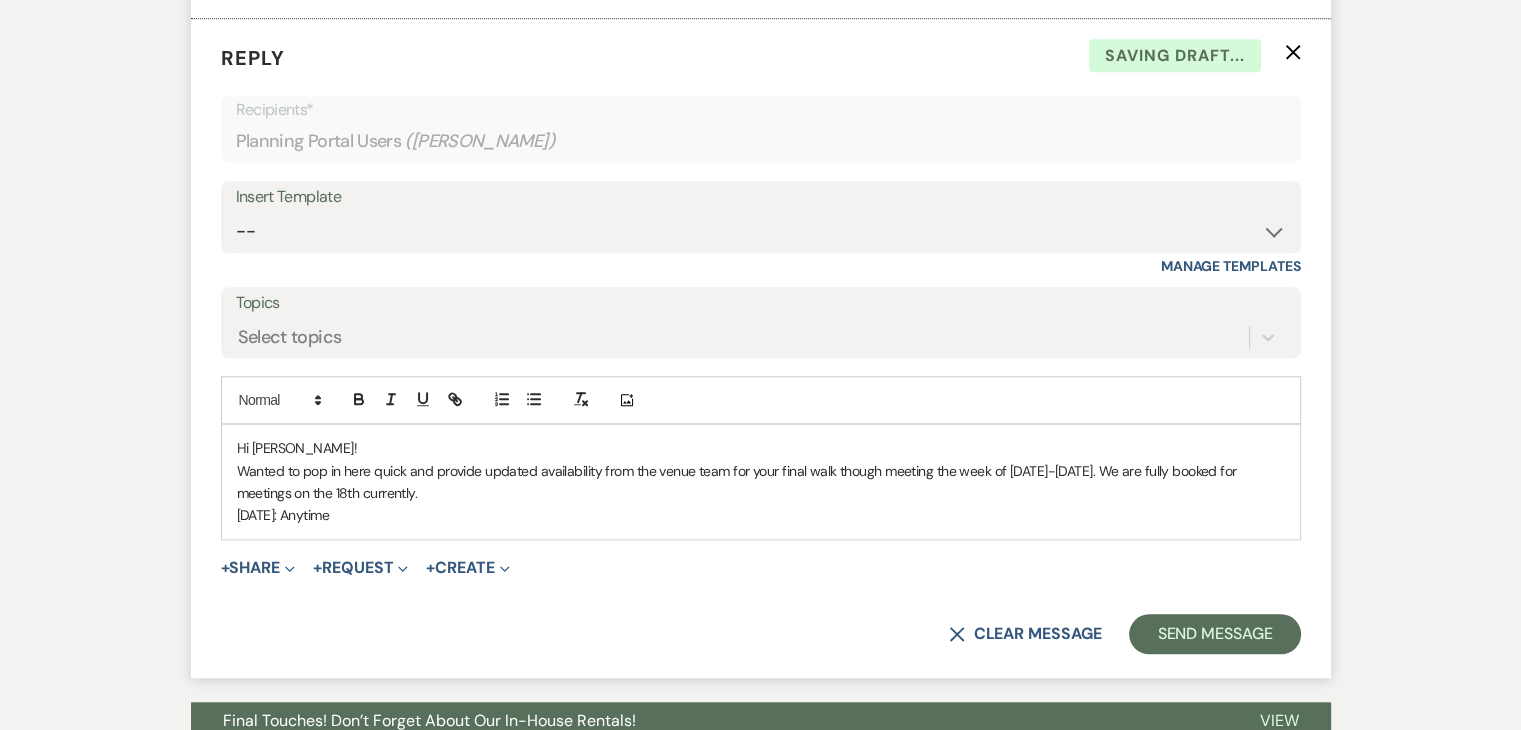 click on "August 19th: Anytime" at bounding box center (761, 515) 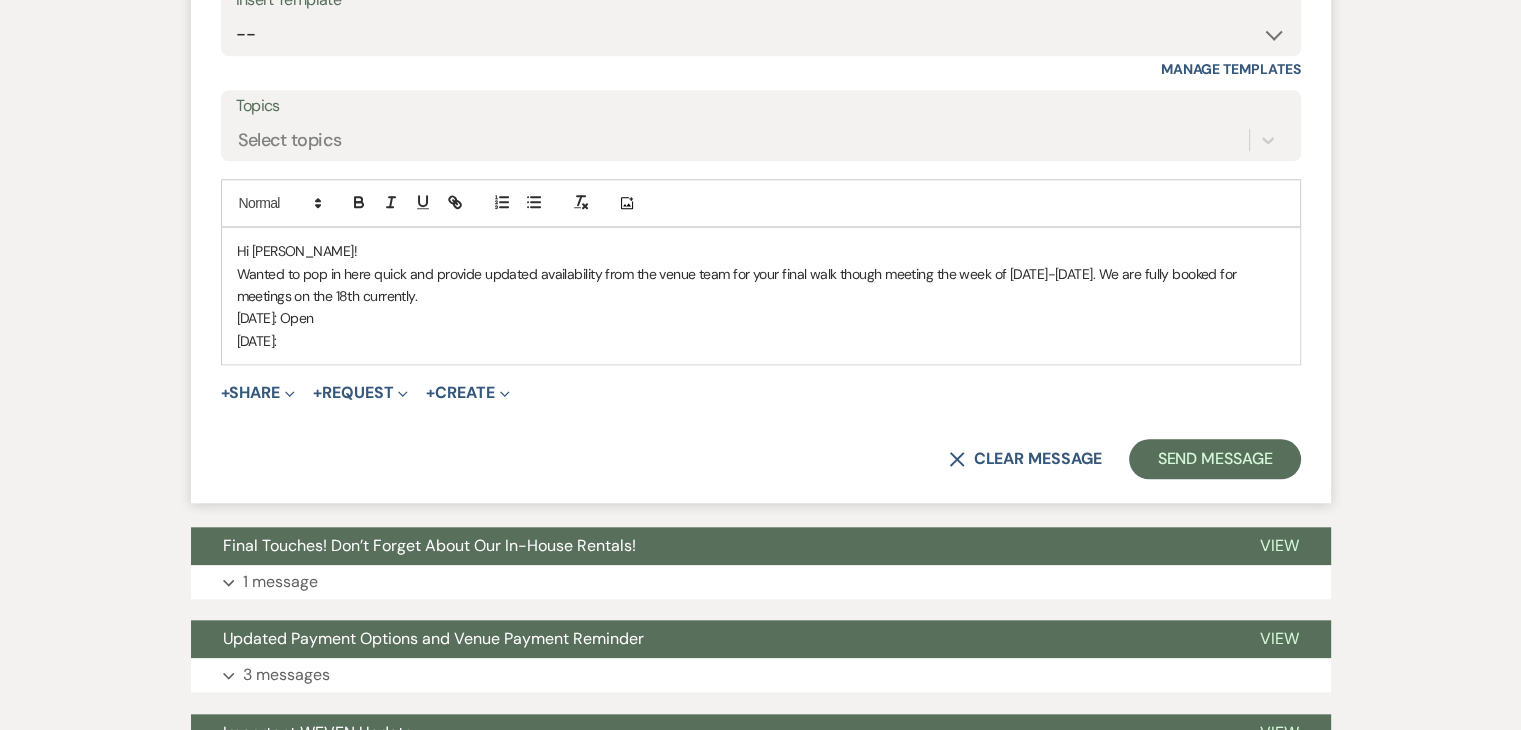 scroll, scrollTop: 1851, scrollLeft: 0, axis: vertical 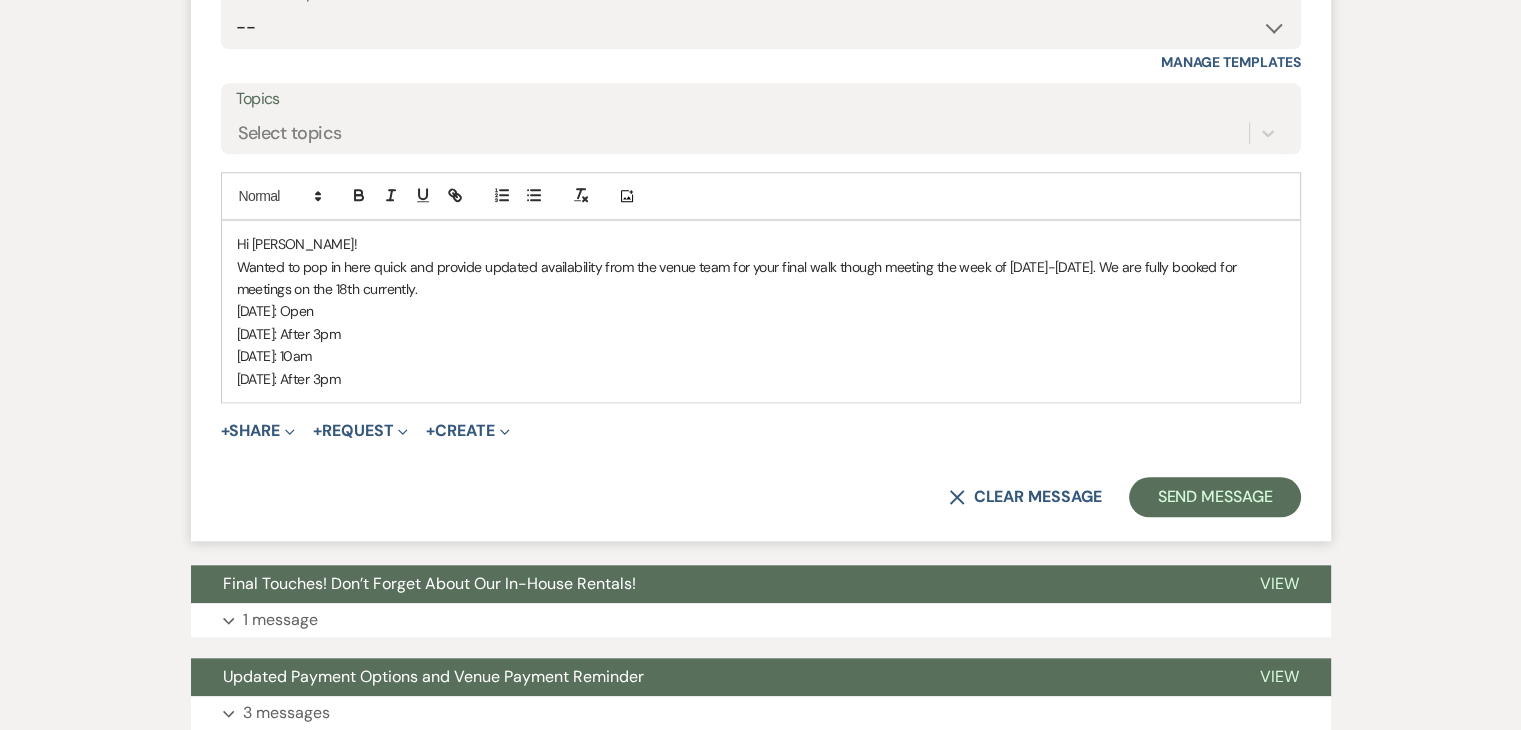 click on "August 21st: 10am" at bounding box center [761, 356] 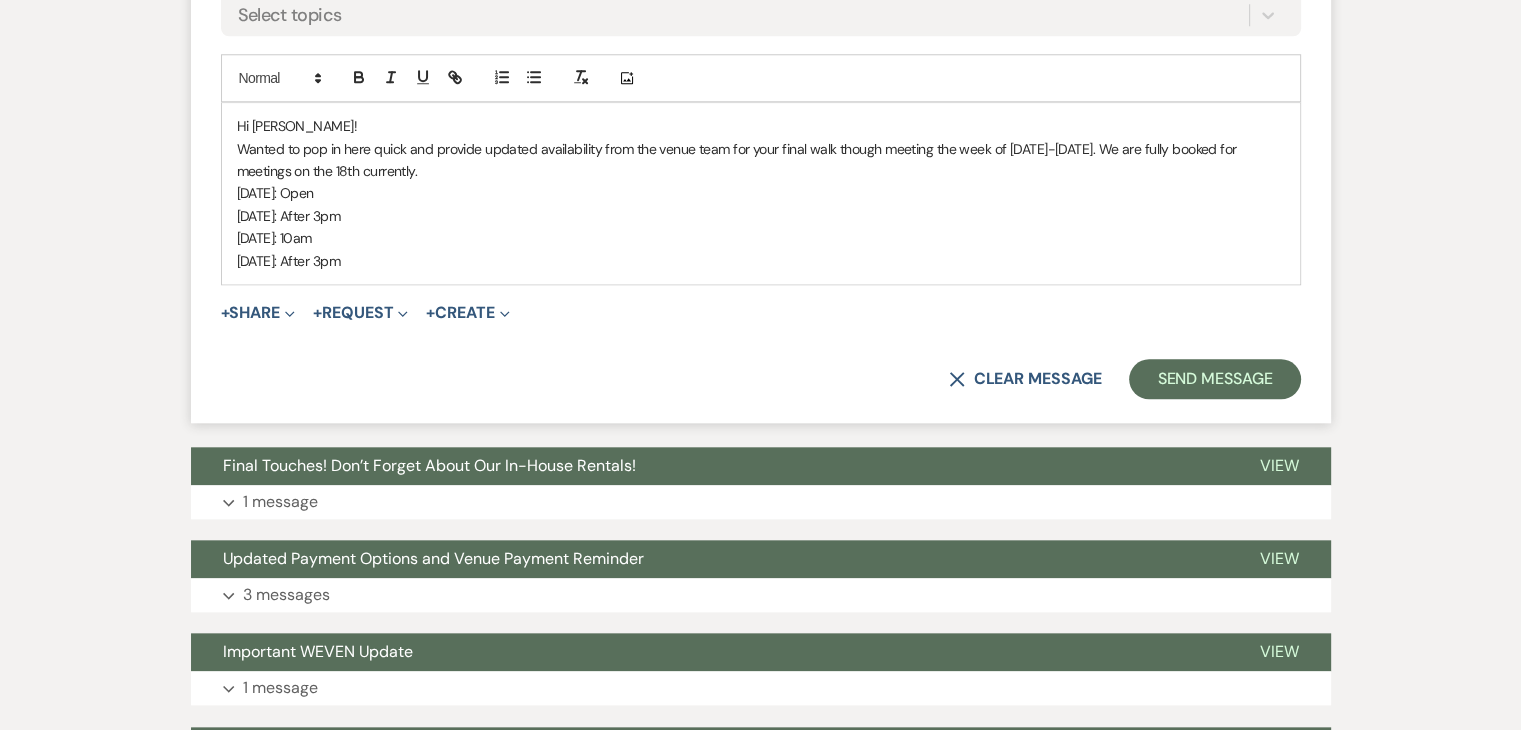 scroll, scrollTop: 1979, scrollLeft: 0, axis: vertical 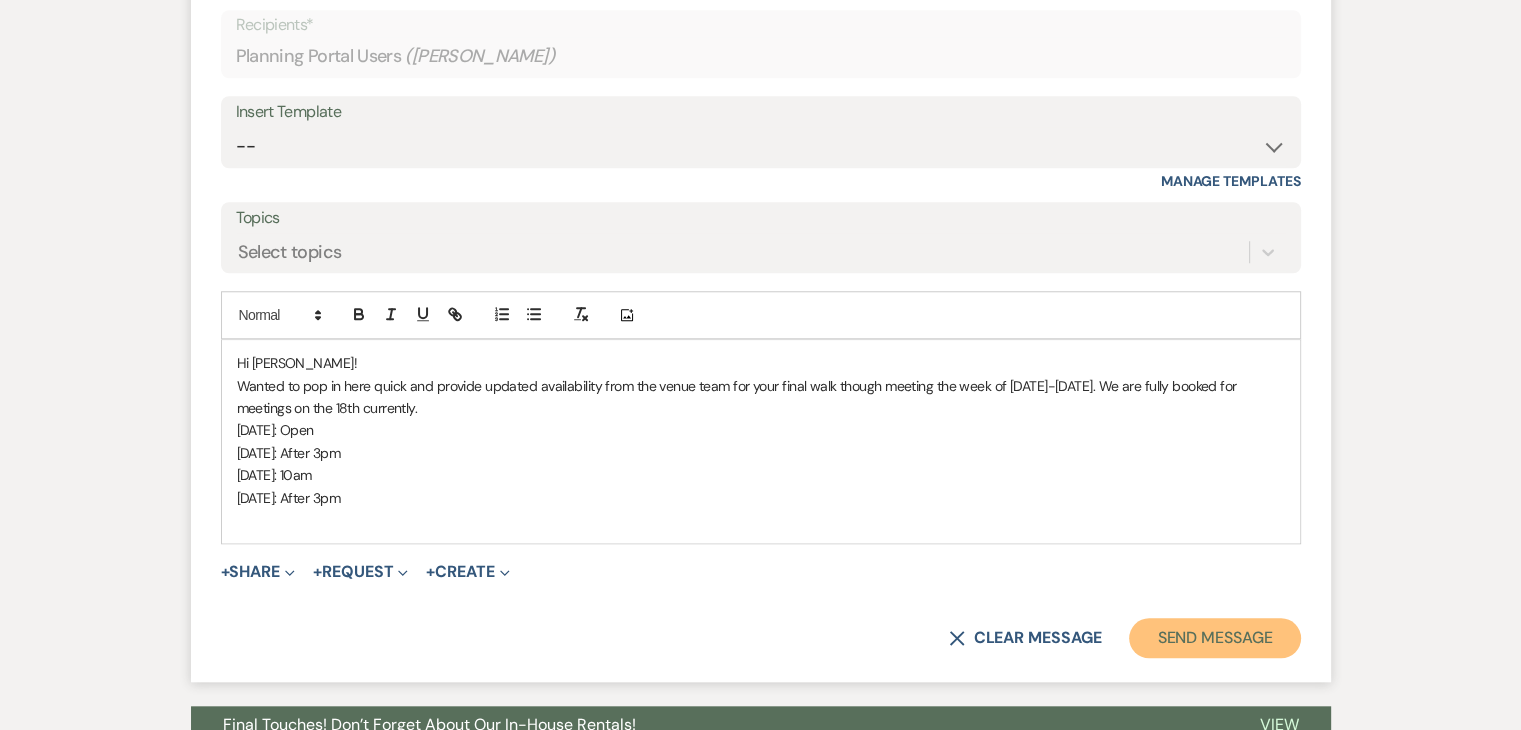 click on "Send Message" at bounding box center (1214, 638) 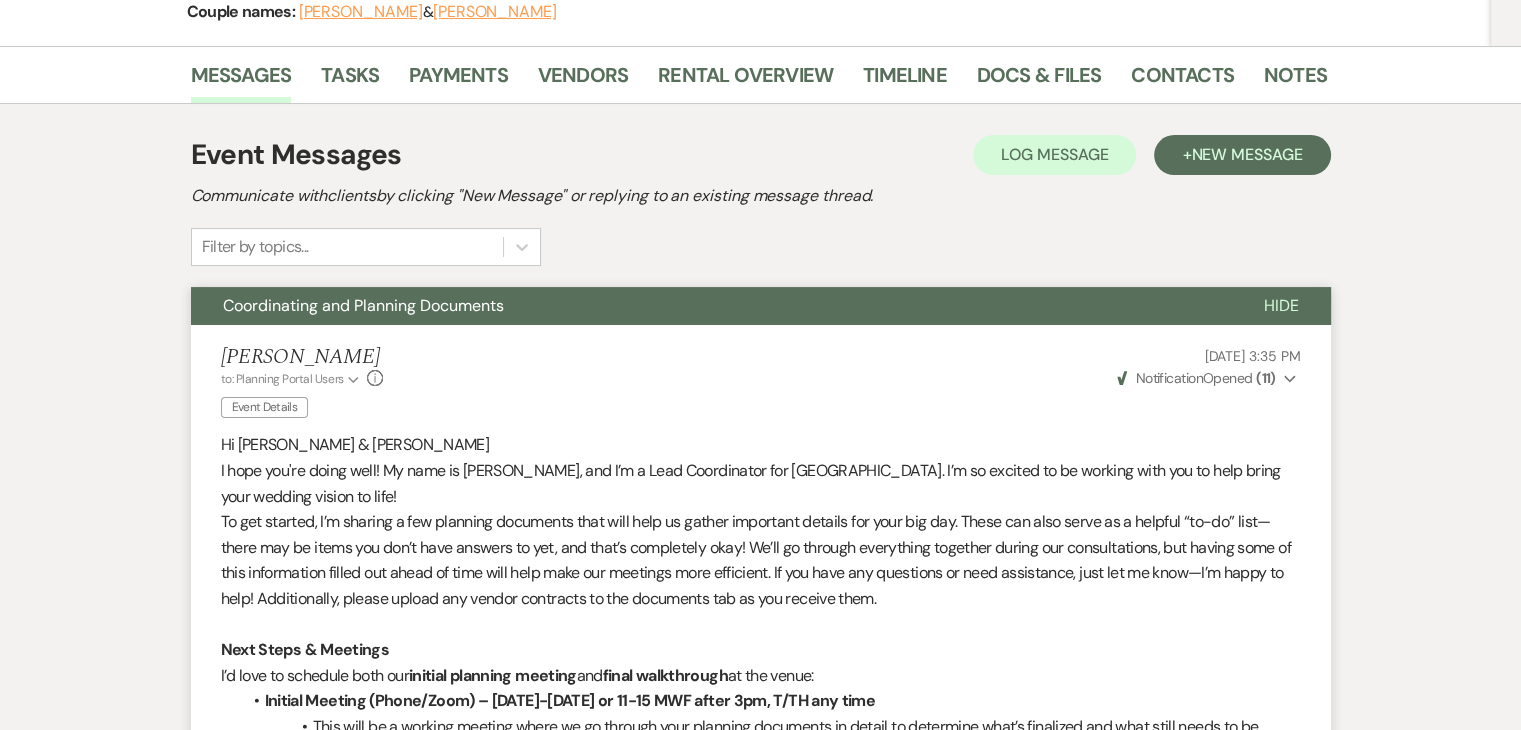 scroll, scrollTop: 275, scrollLeft: 0, axis: vertical 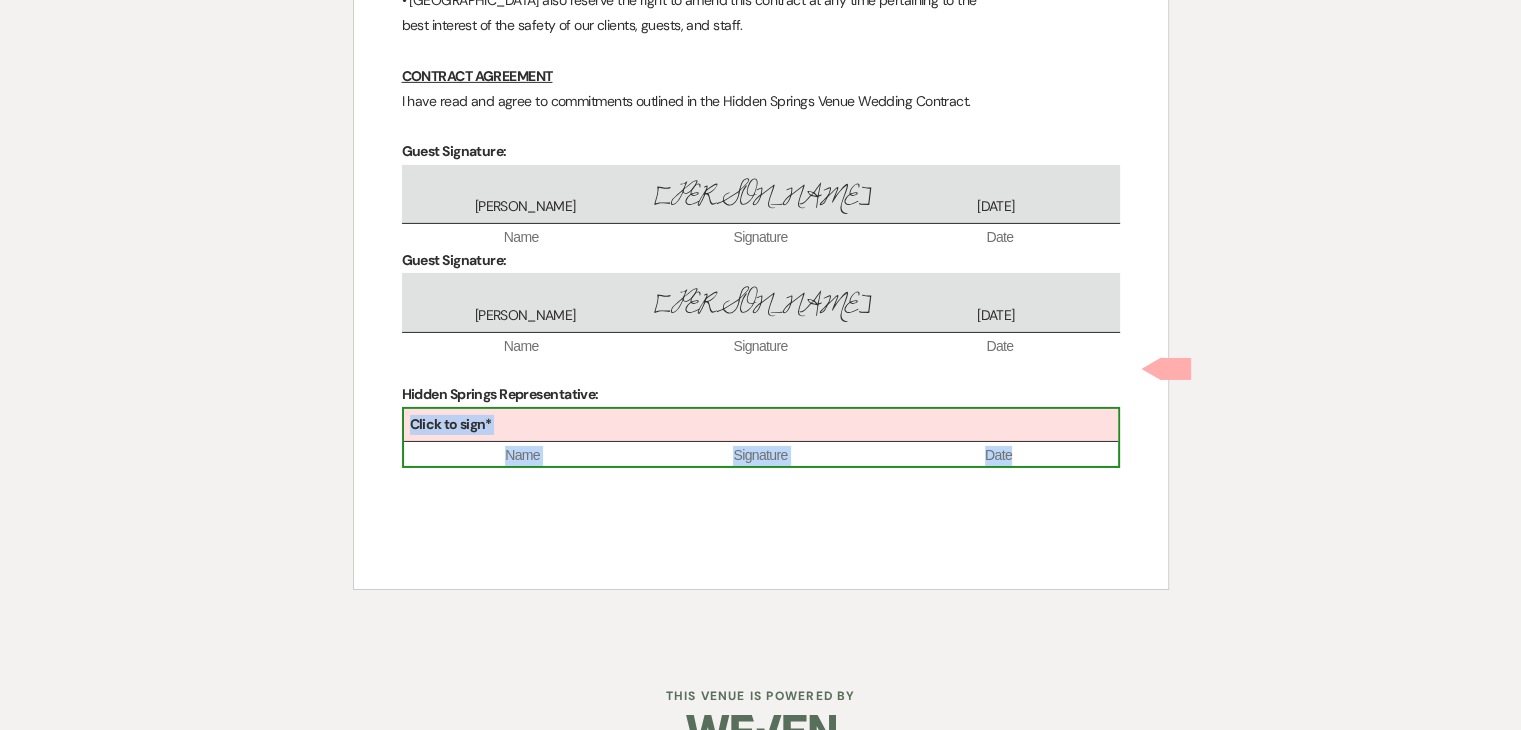 click on "Click to sign*" at bounding box center [761, 425] 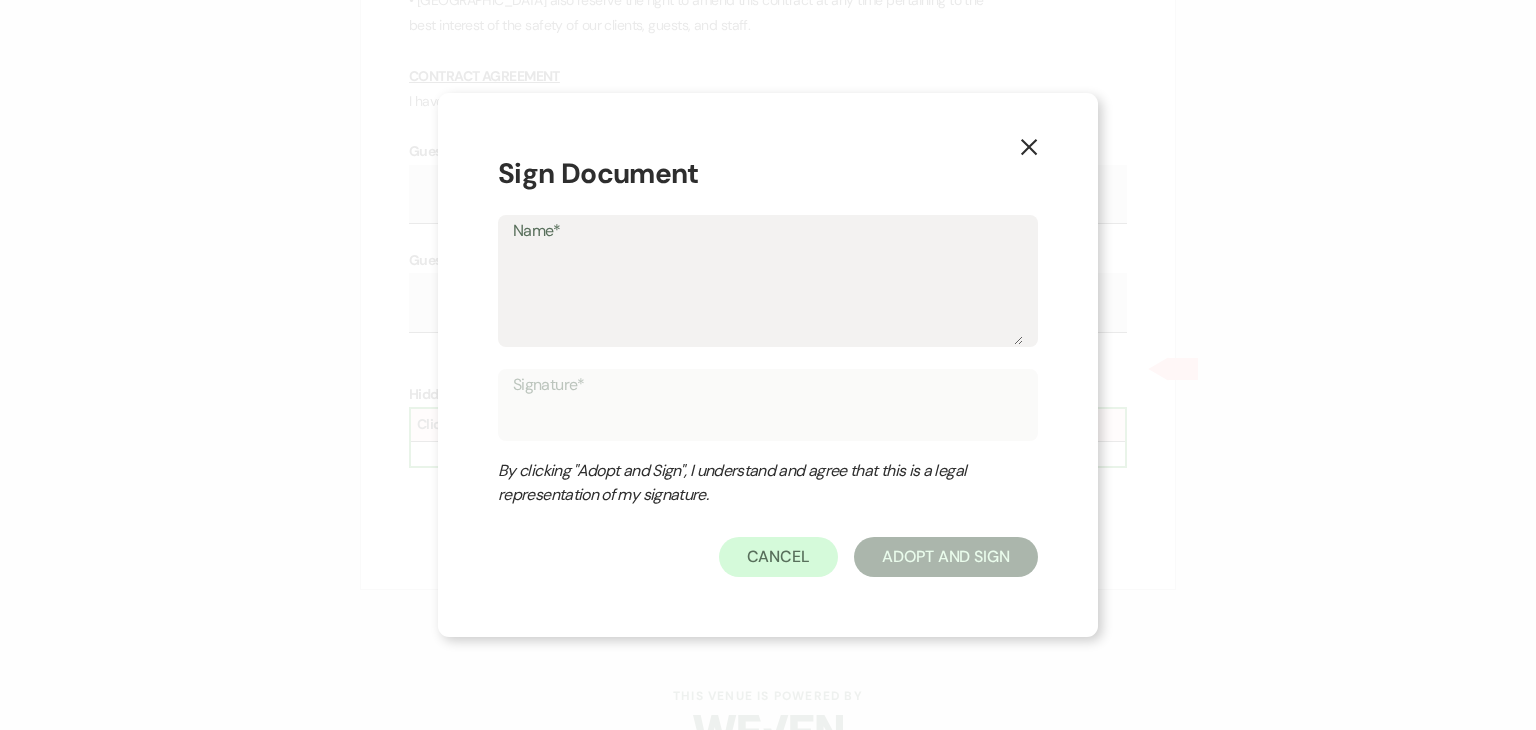 type on "J" 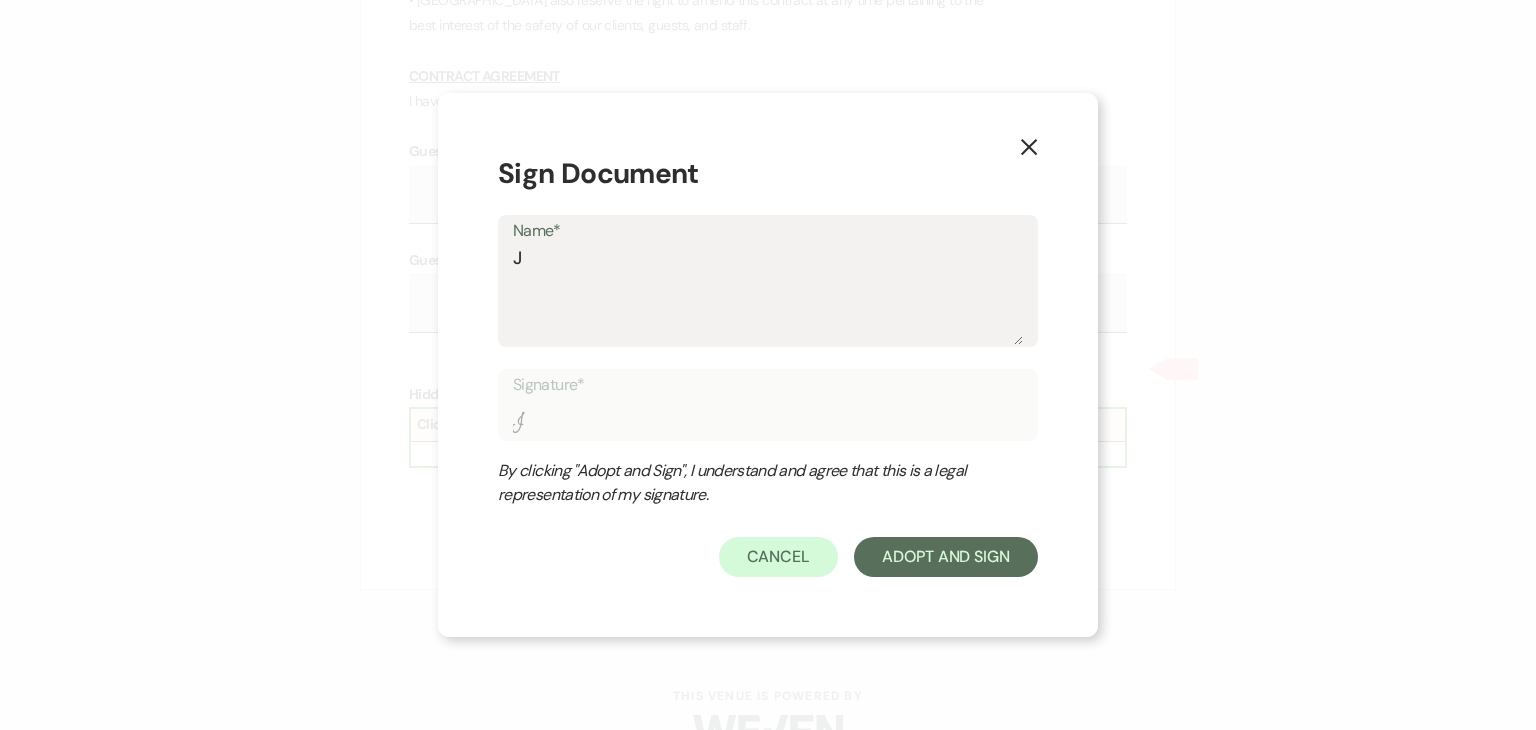 type on "Ju" 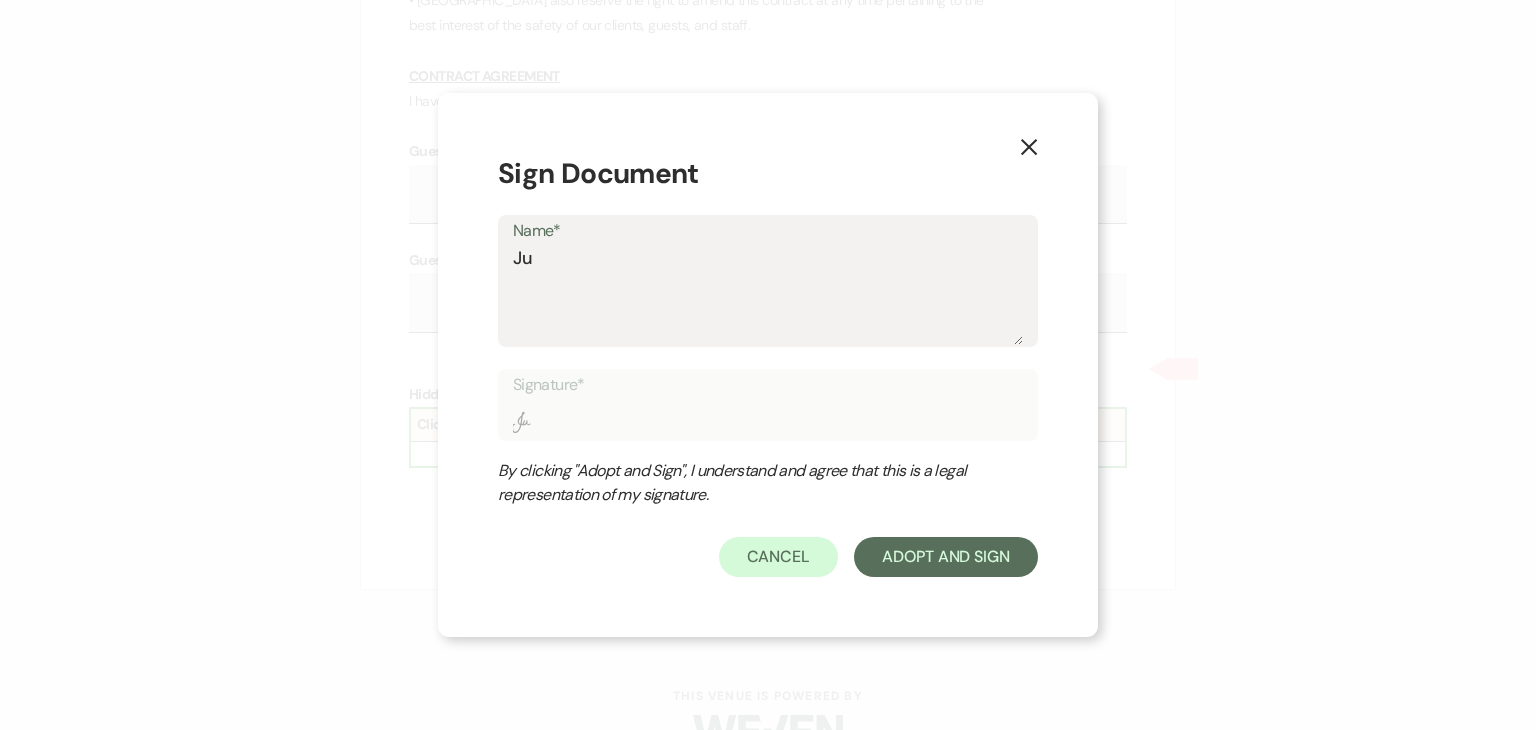 type on "[DATE]" 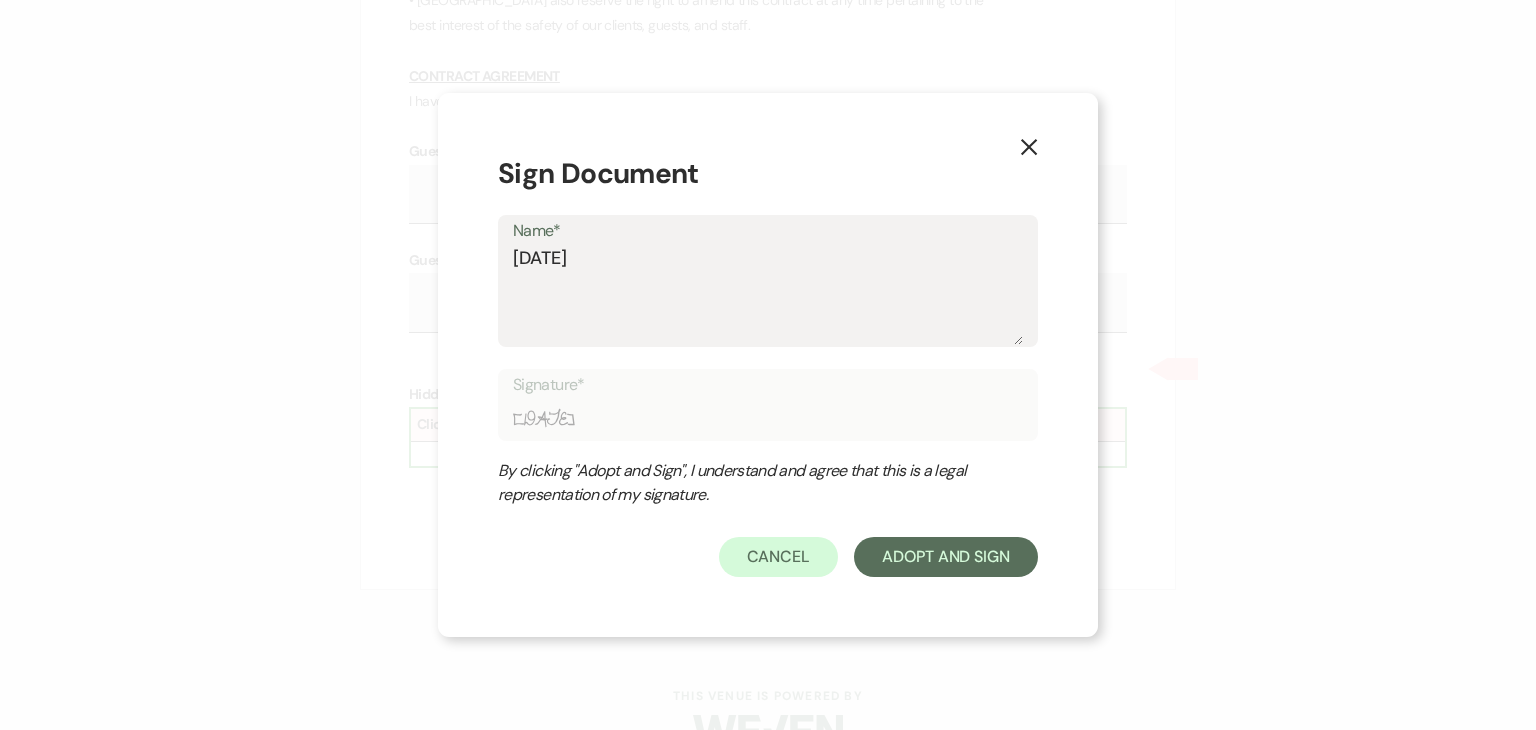 type on "Juli" 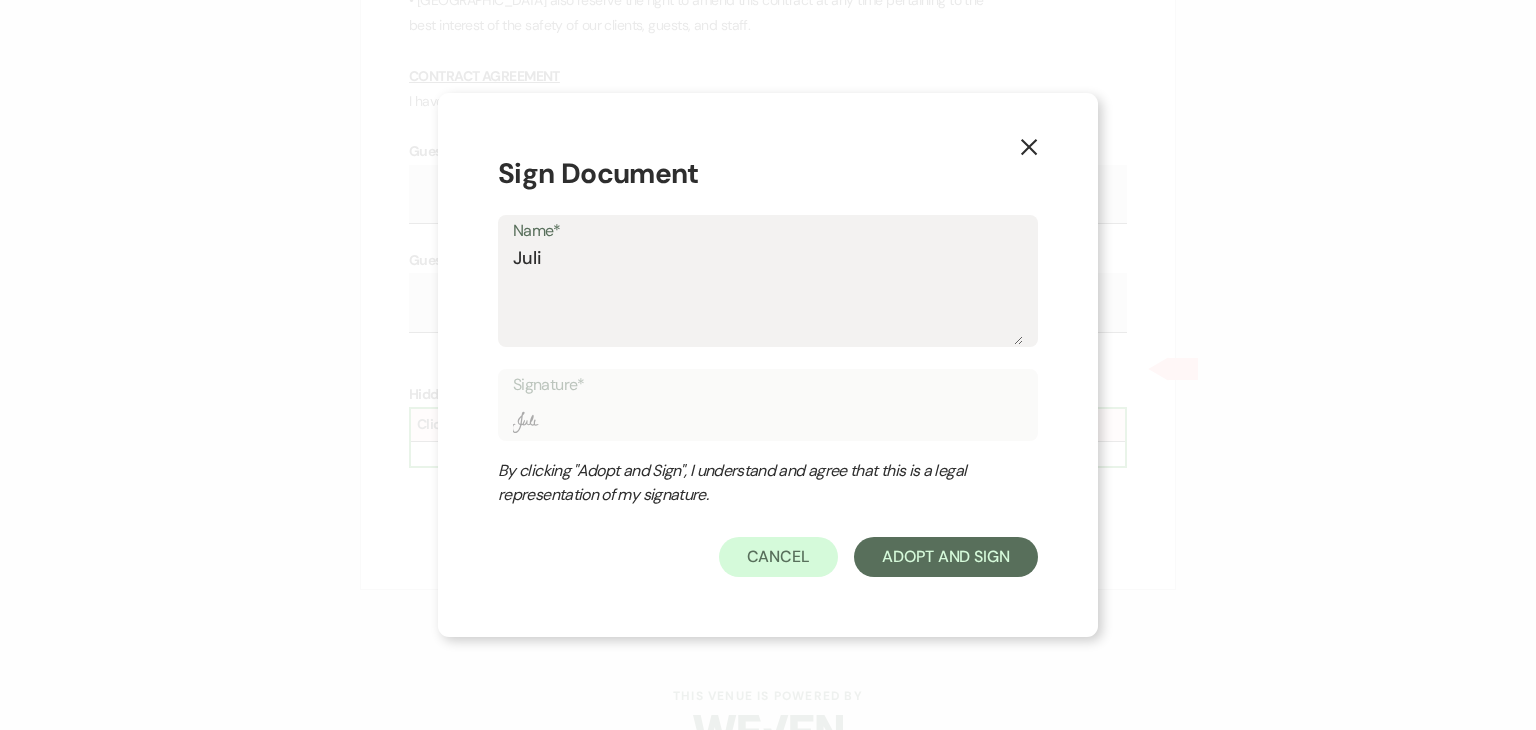 type on "[PERSON_NAME]" 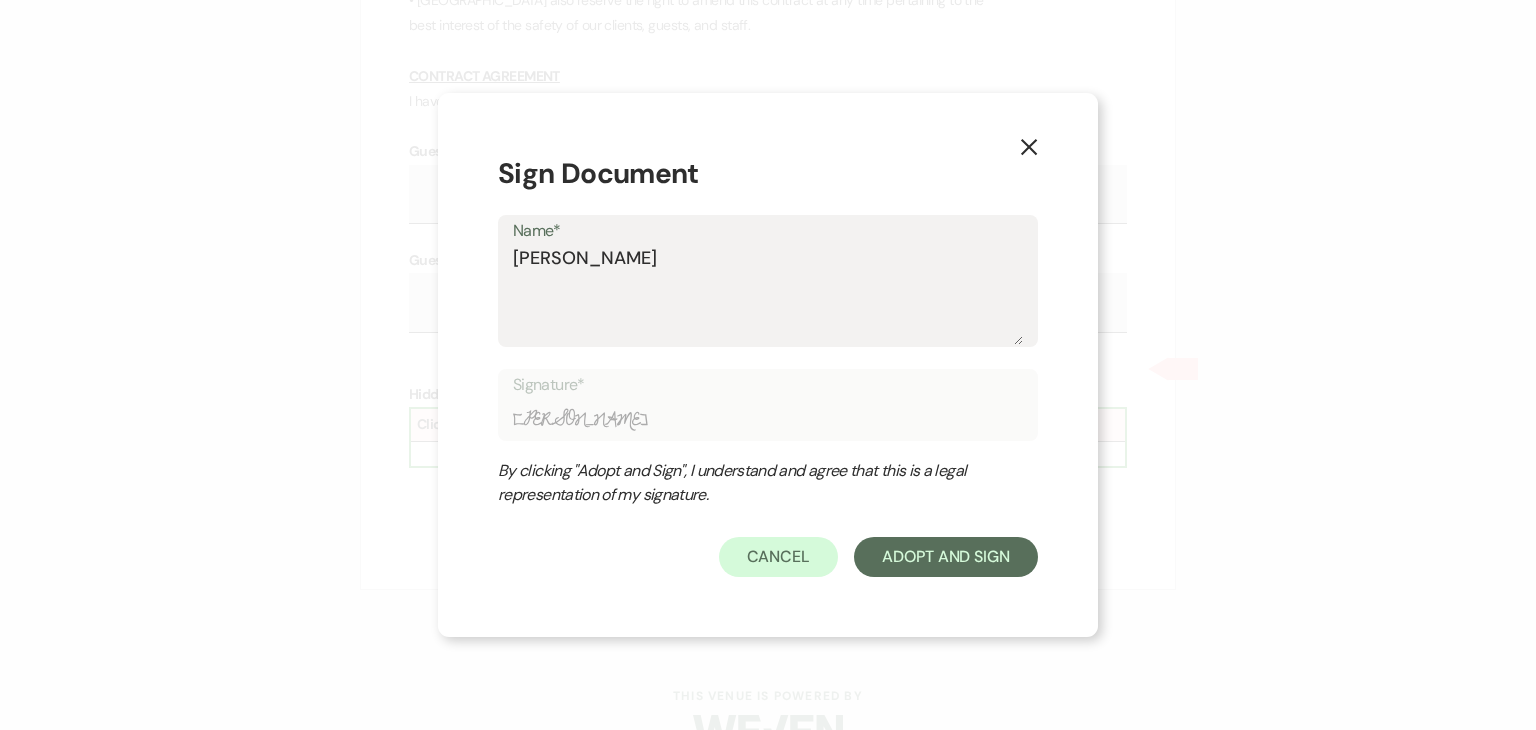 type on "[PERSON_NAME]" 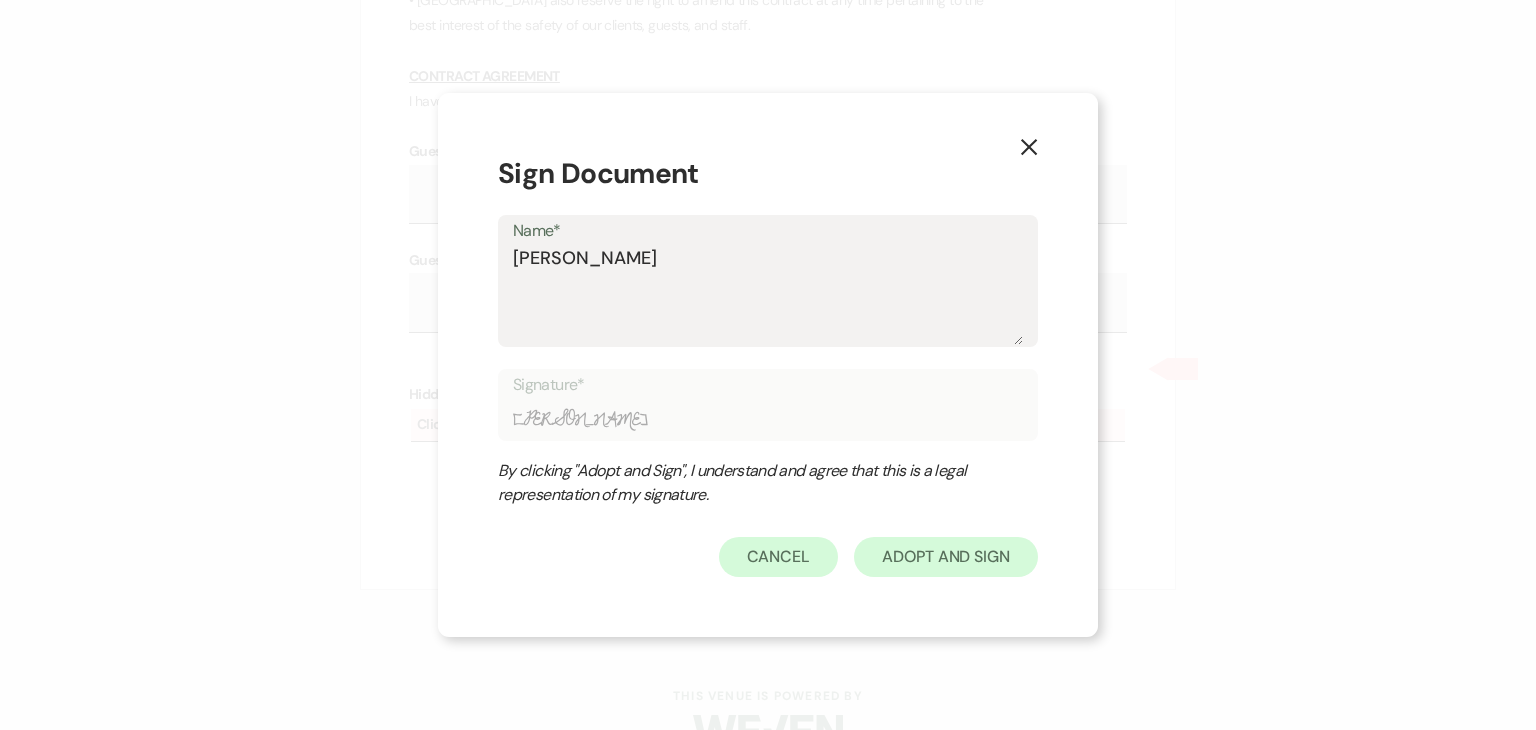 type on "[PERSON_NAME]" 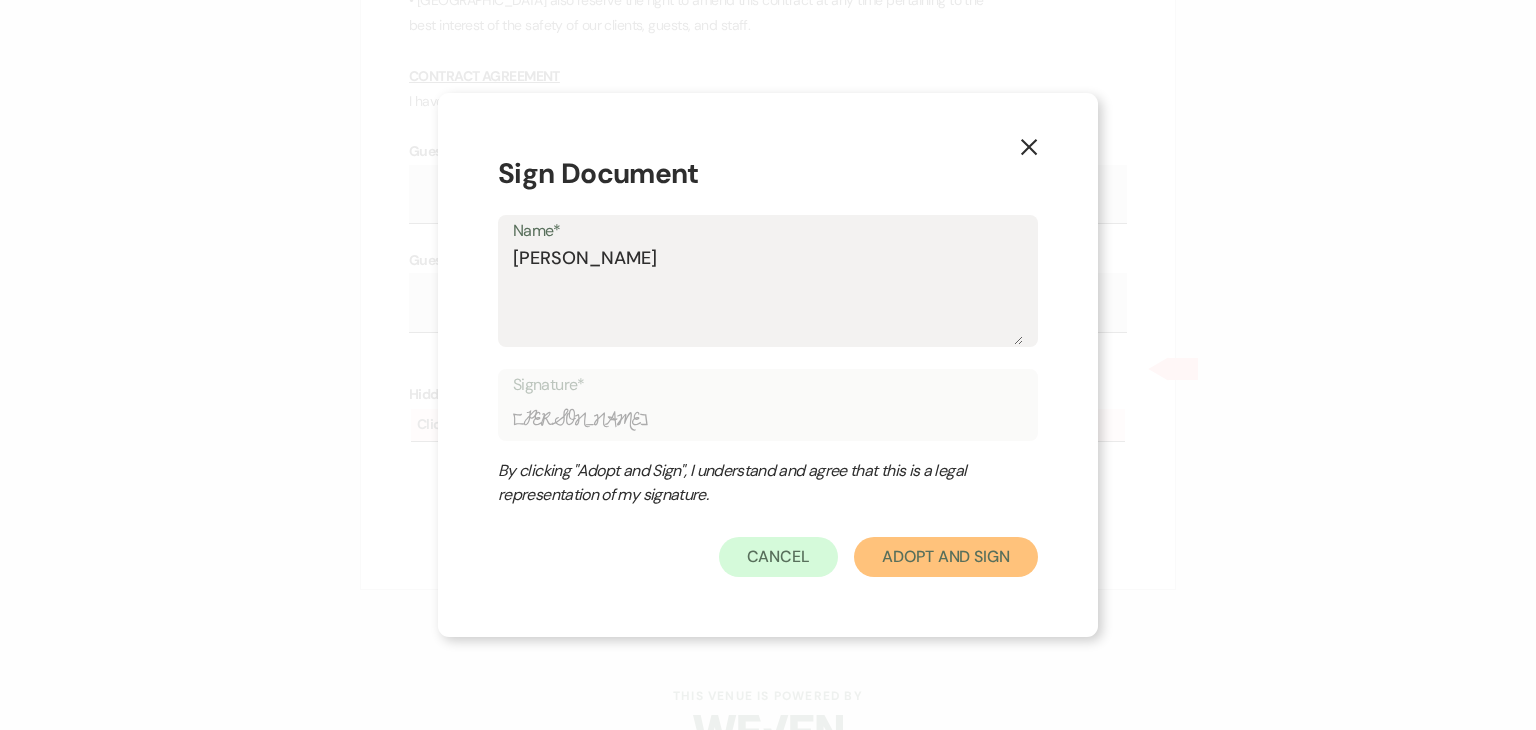 click on "Adopt And Sign" at bounding box center (946, 557) 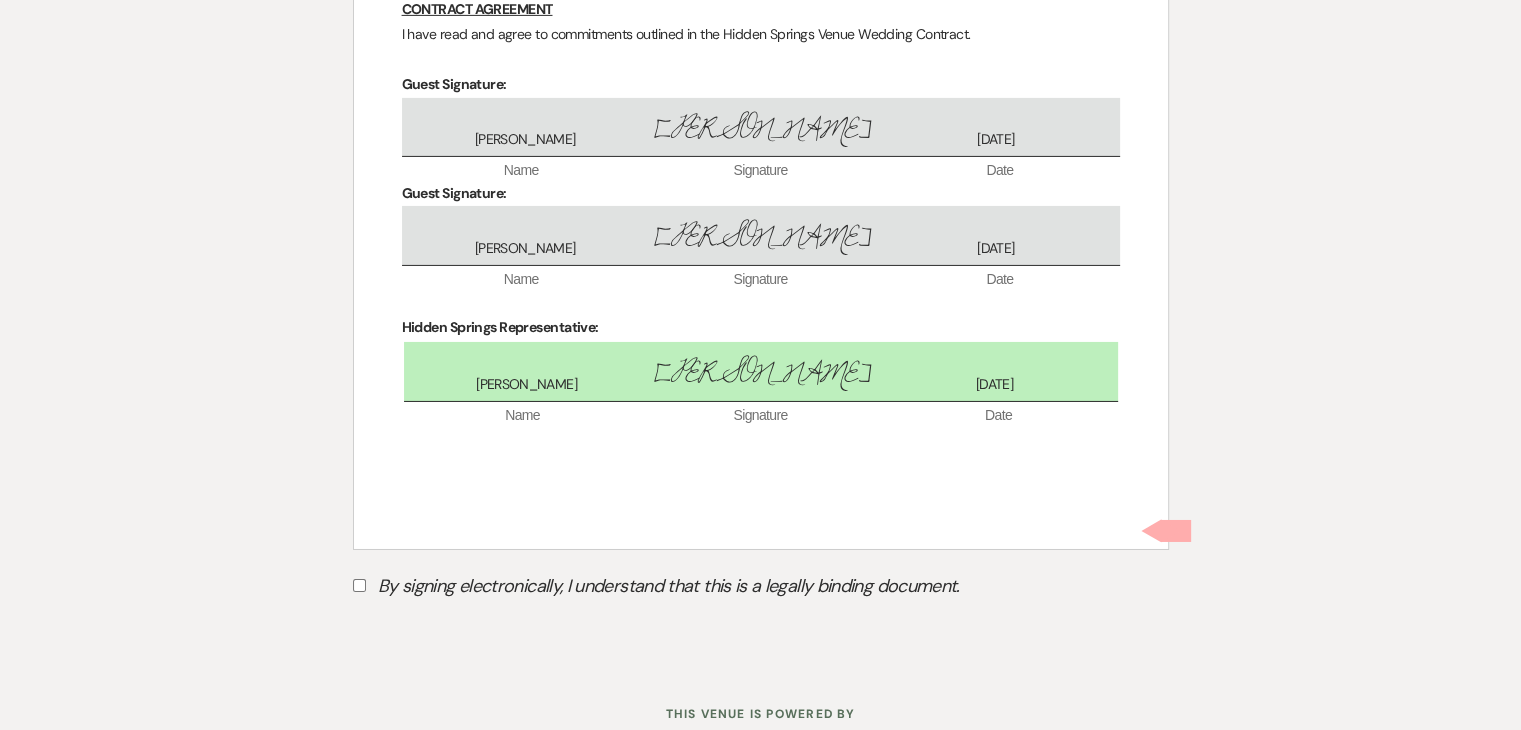 scroll, scrollTop: 6744, scrollLeft: 0, axis: vertical 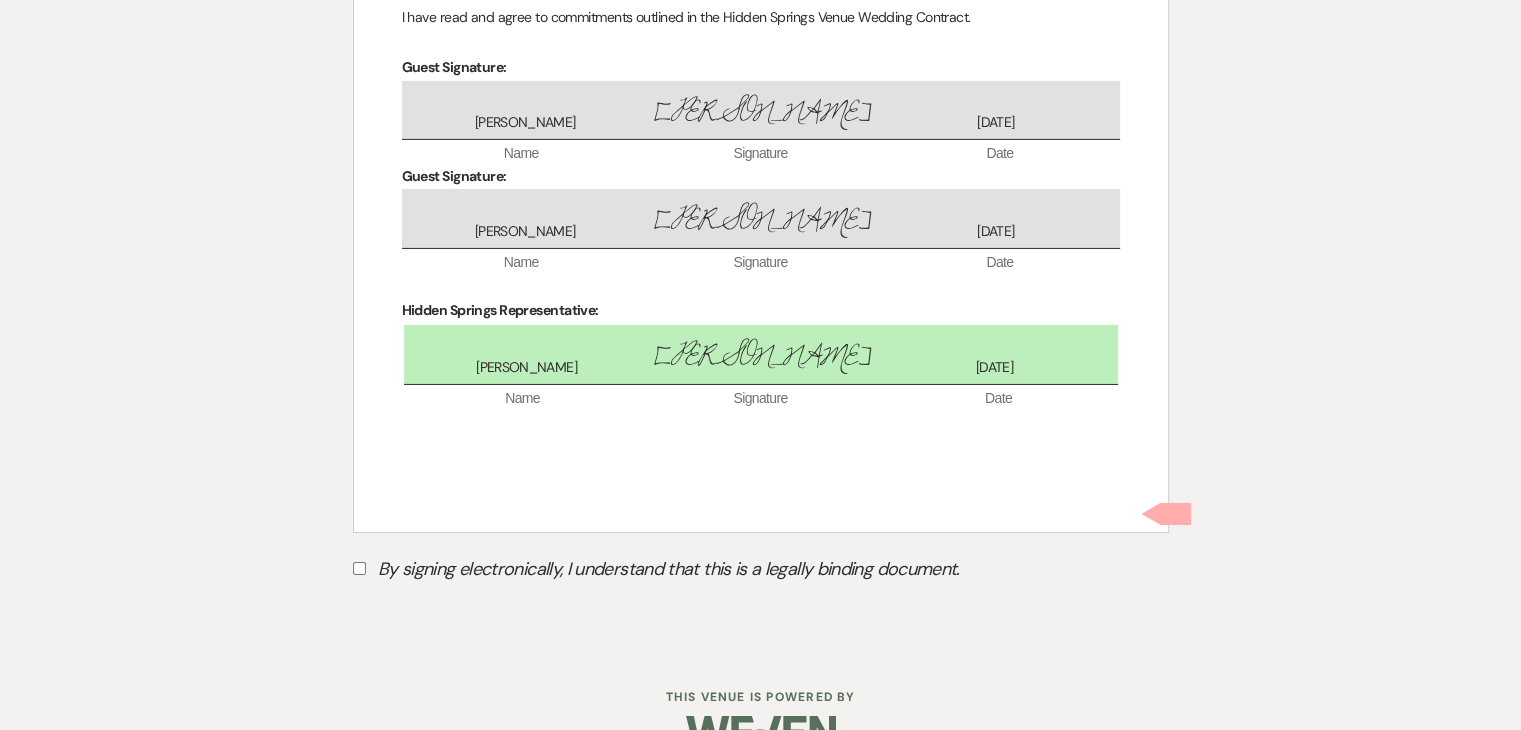 click on "By signing electronically, I understand that this is a legally binding document." at bounding box center (761, 572) 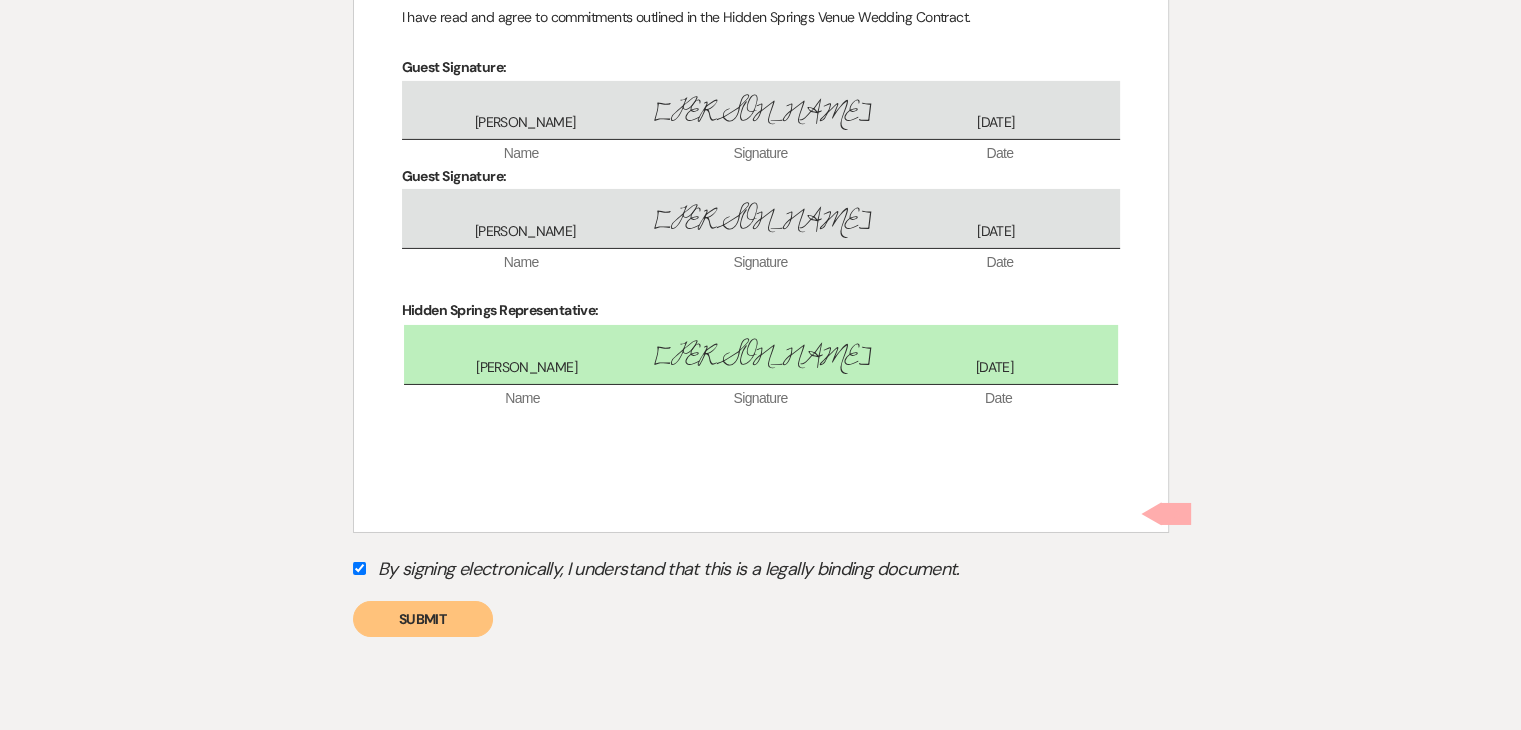 click on "Submit" at bounding box center [423, 619] 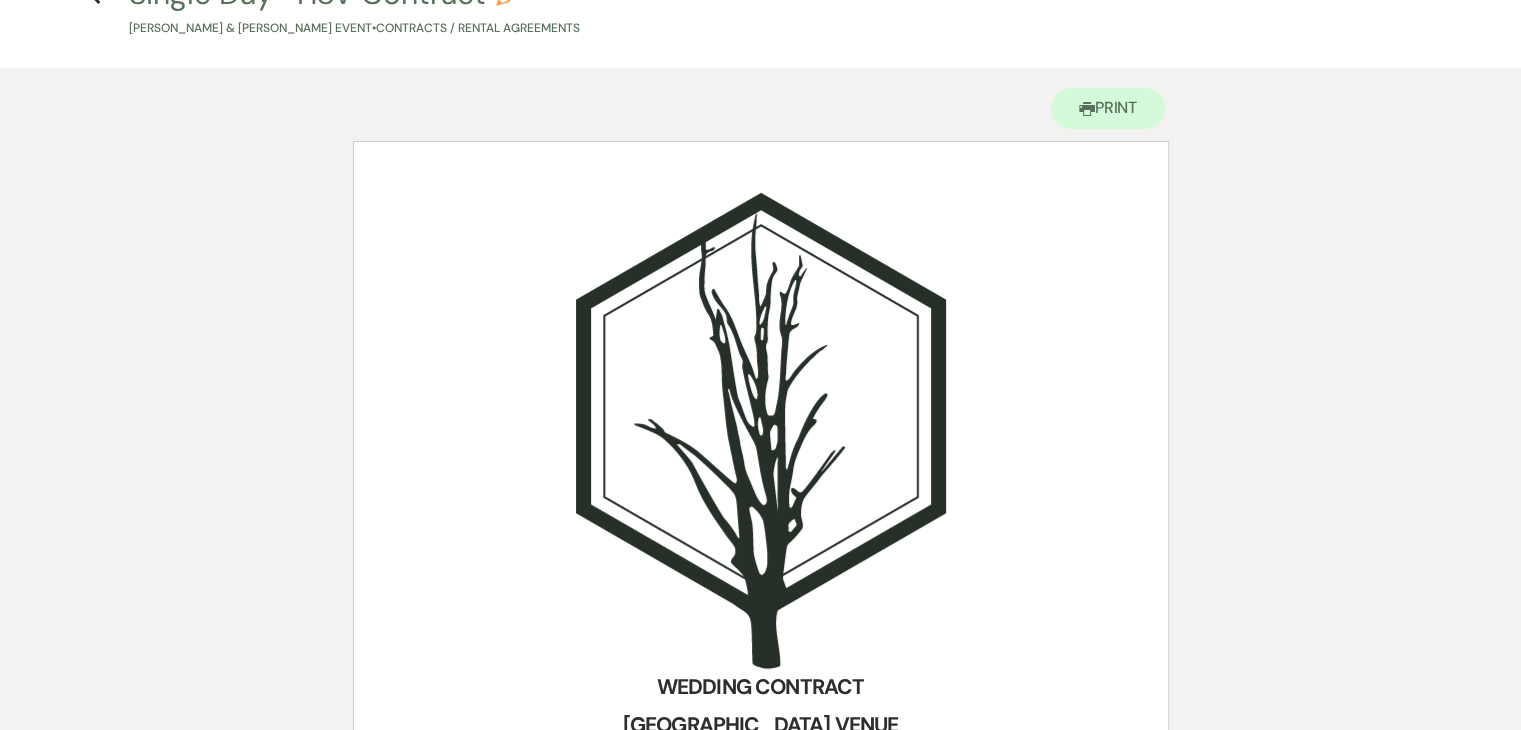 scroll, scrollTop: 0, scrollLeft: 0, axis: both 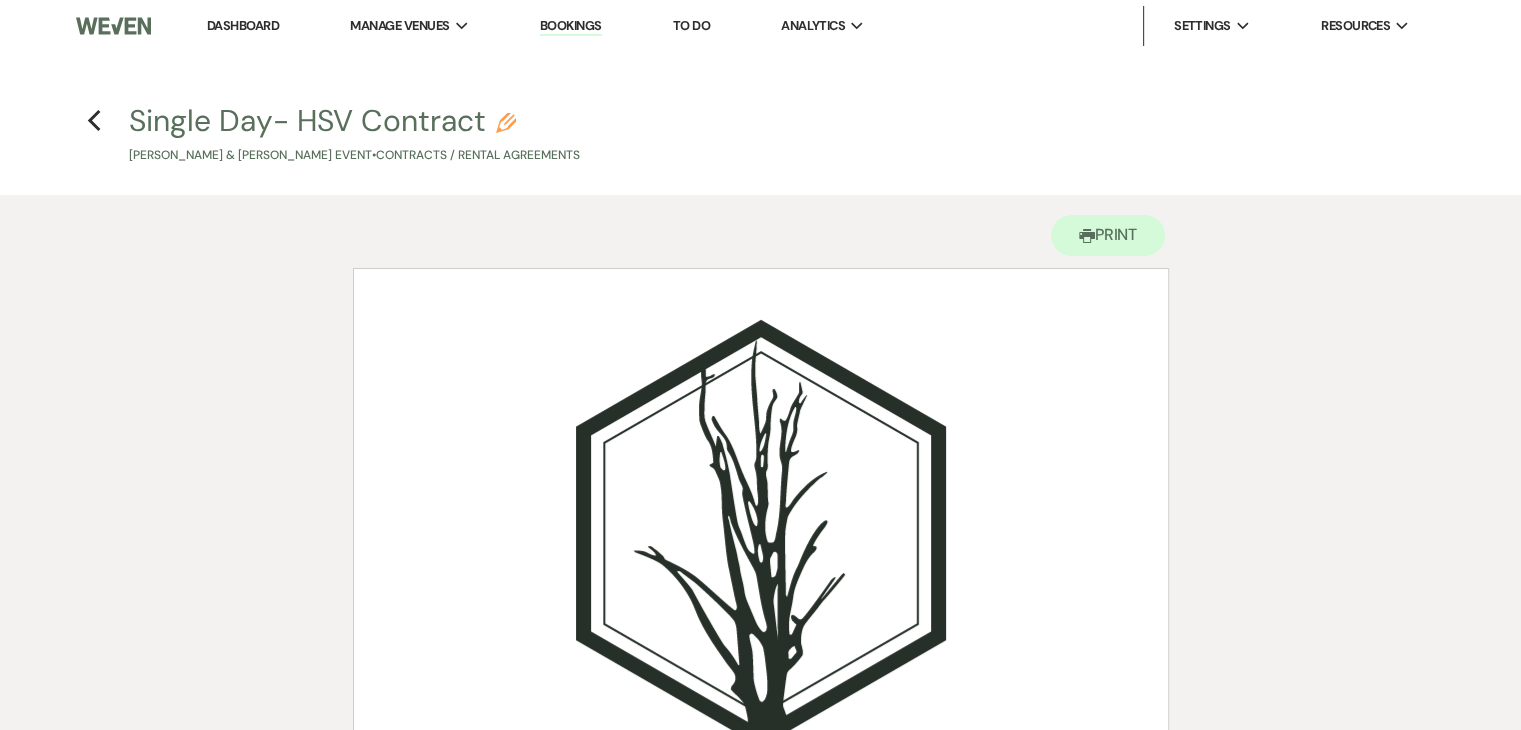 click on "Dashboard" at bounding box center [243, 25] 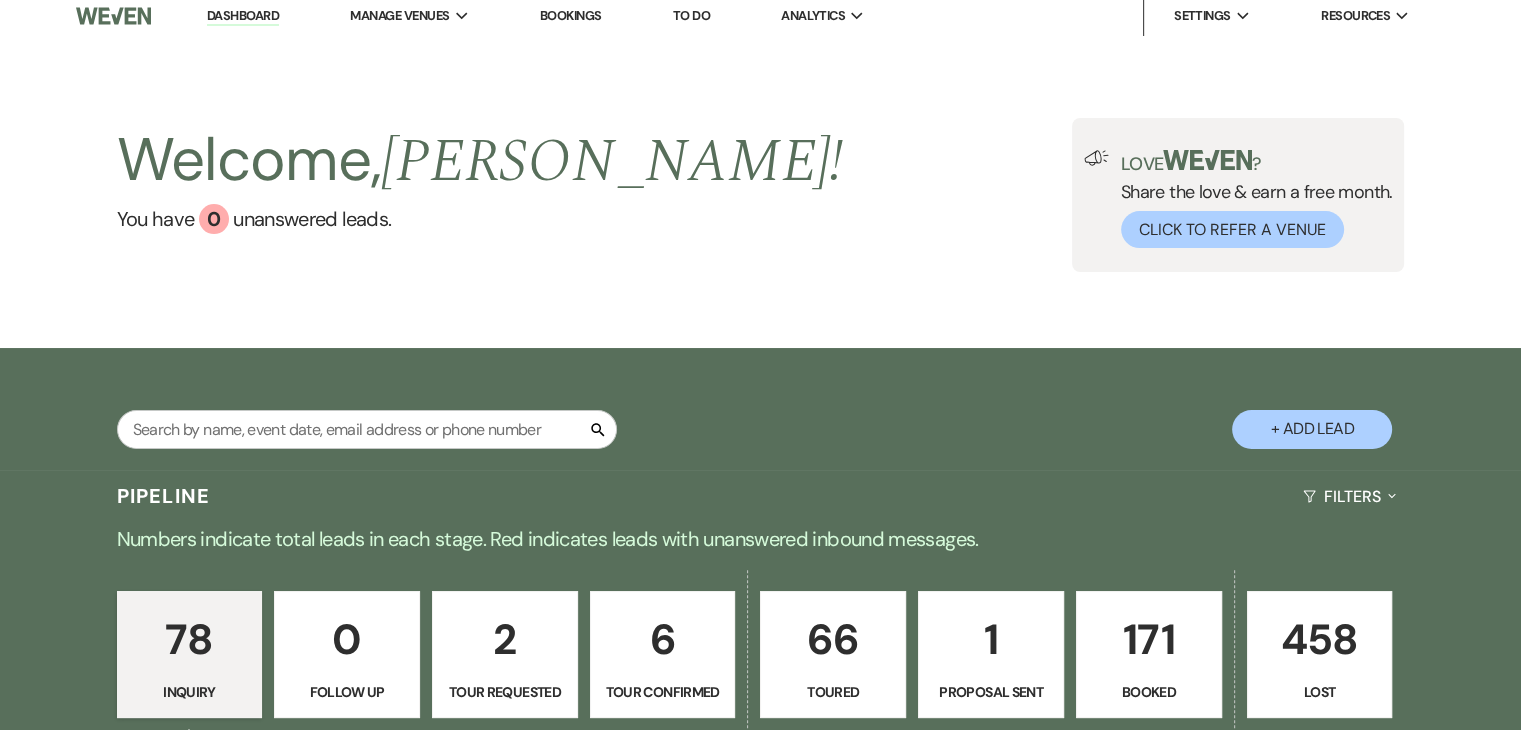 scroll, scrollTop: 0, scrollLeft: 0, axis: both 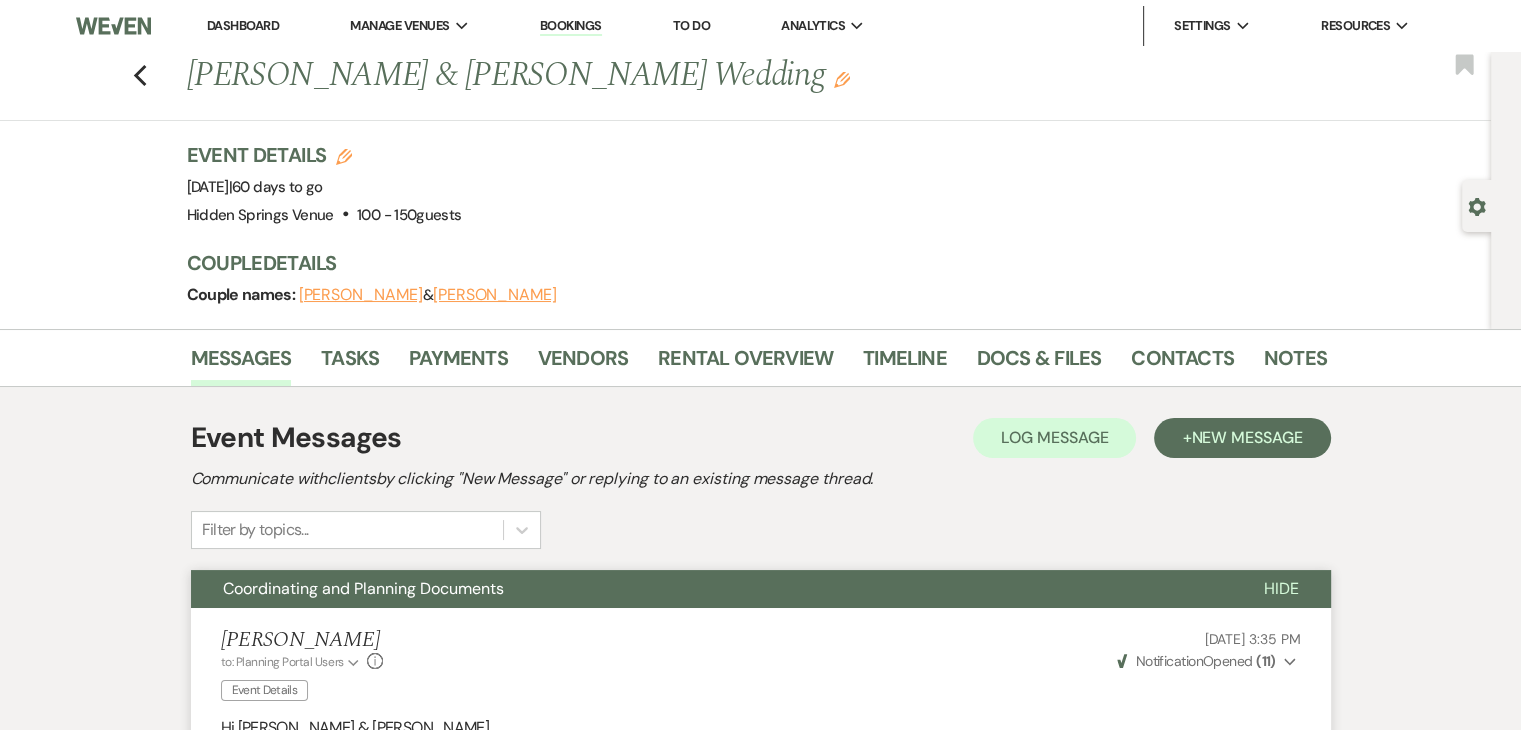 click on "Dashboard" at bounding box center [243, 25] 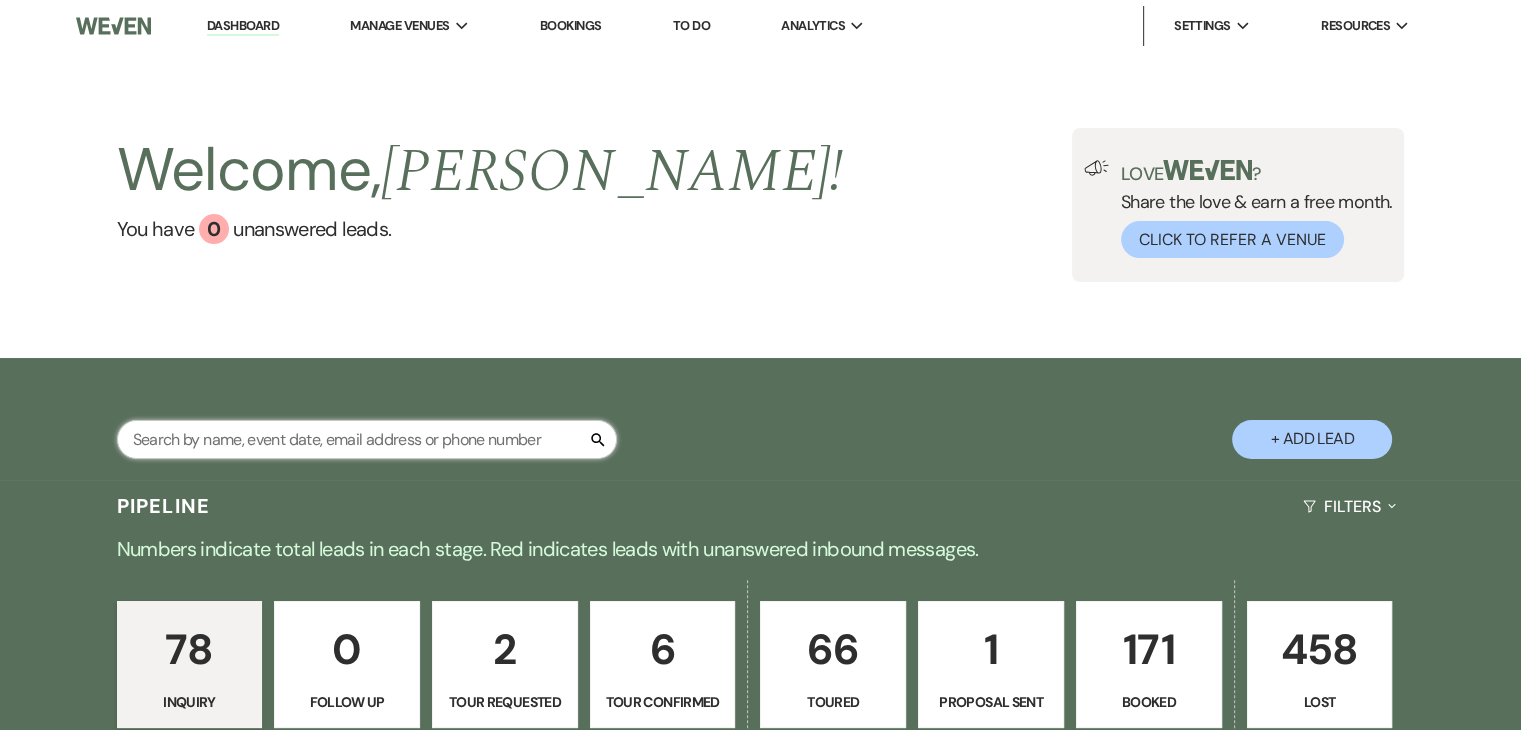 click at bounding box center (367, 439) 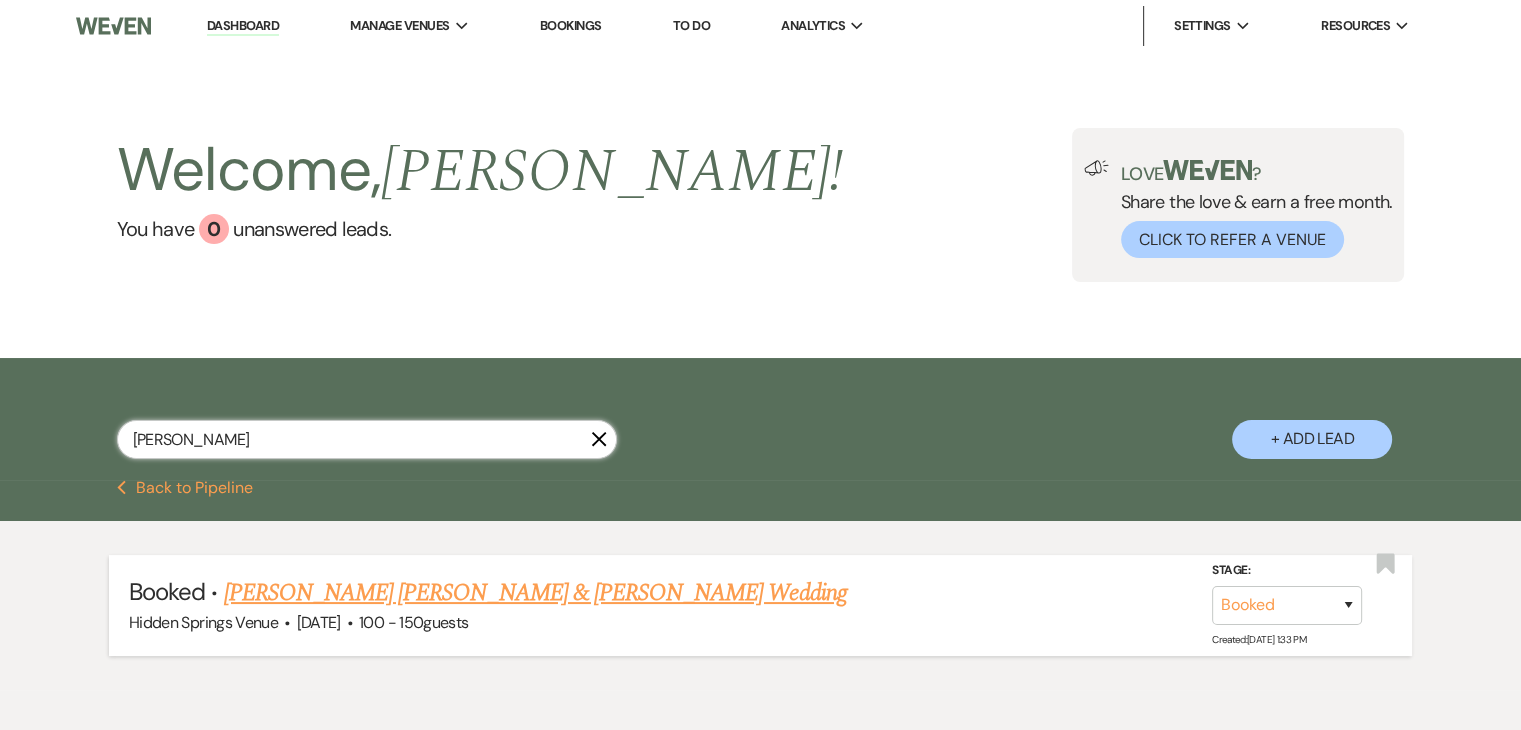type on "danica" 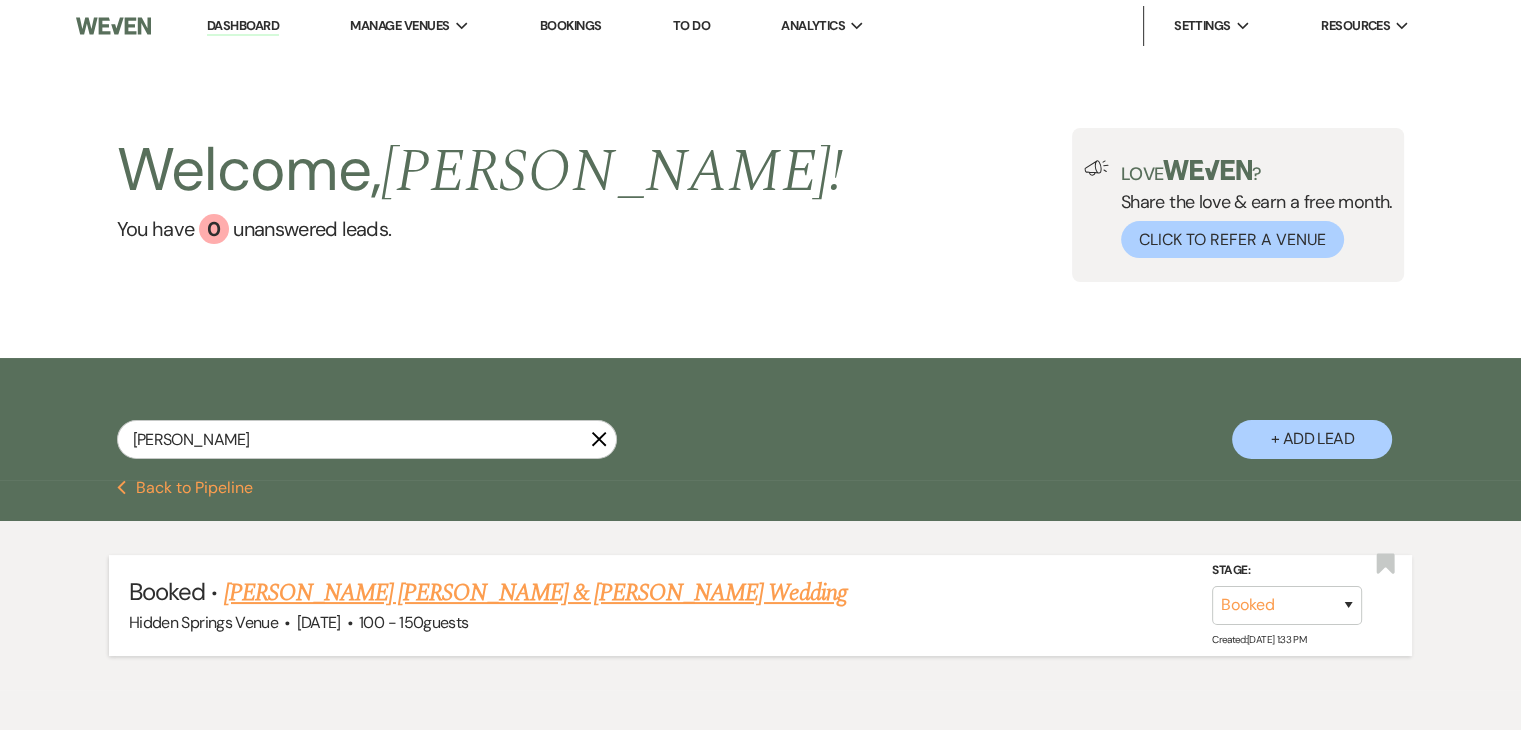 click on "Hagen Cooper & Danica Dones's Wedding" at bounding box center (535, 593) 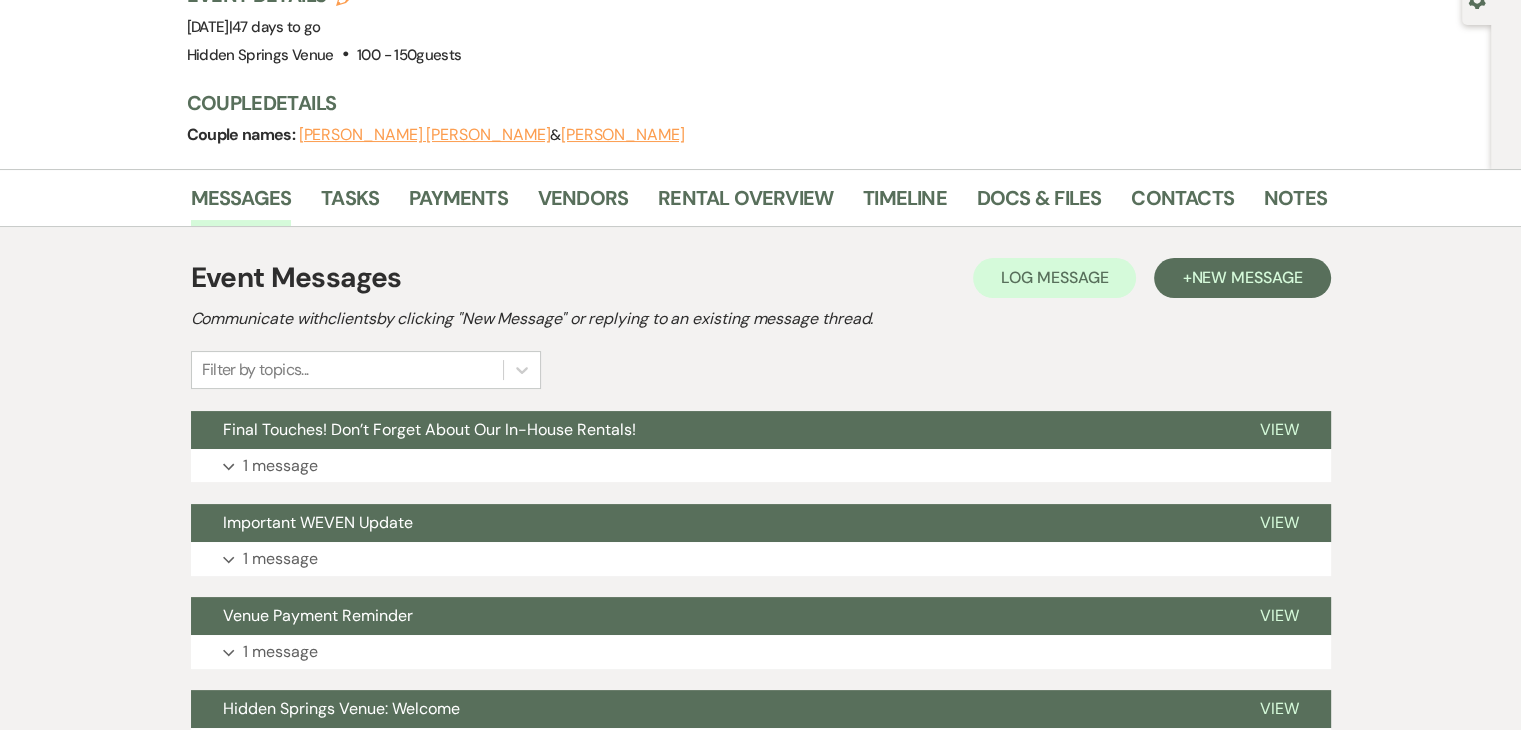 scroll, scrollTop: 208, scrollLeft: 0, axis: vertical 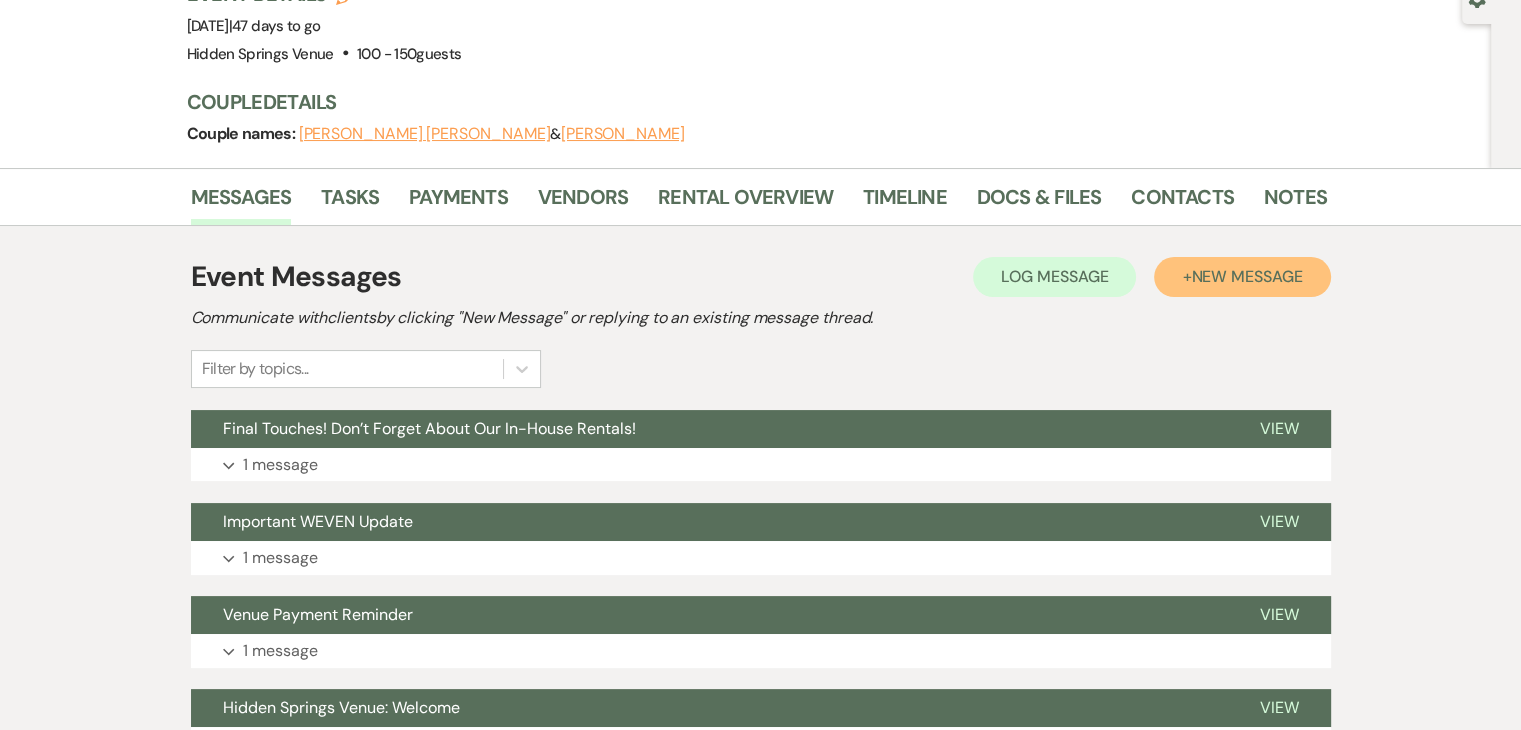 click on "New Message" at bounding box center (1246, 276) 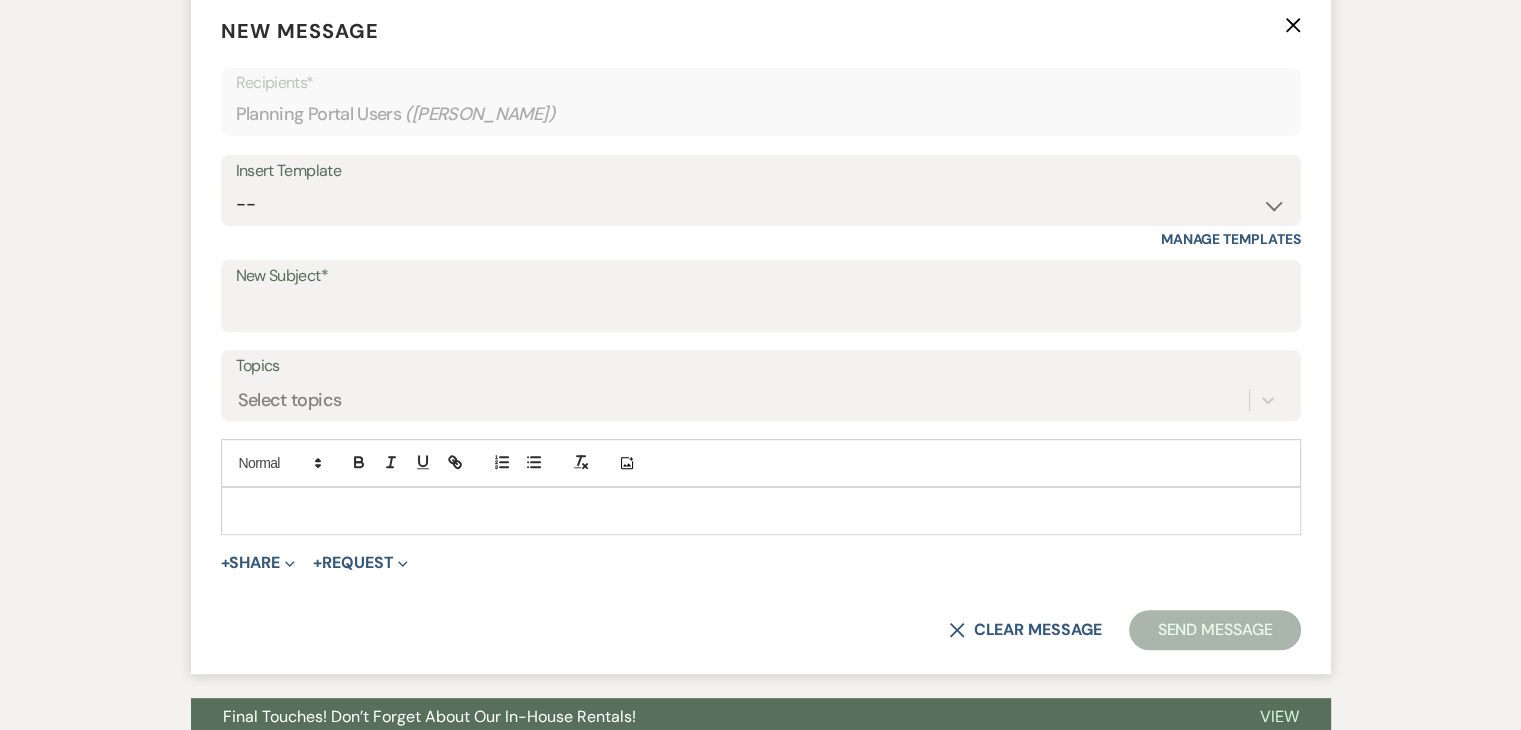 scroll, scrollTop: 666, scrollLeft: 0, axis: vertical 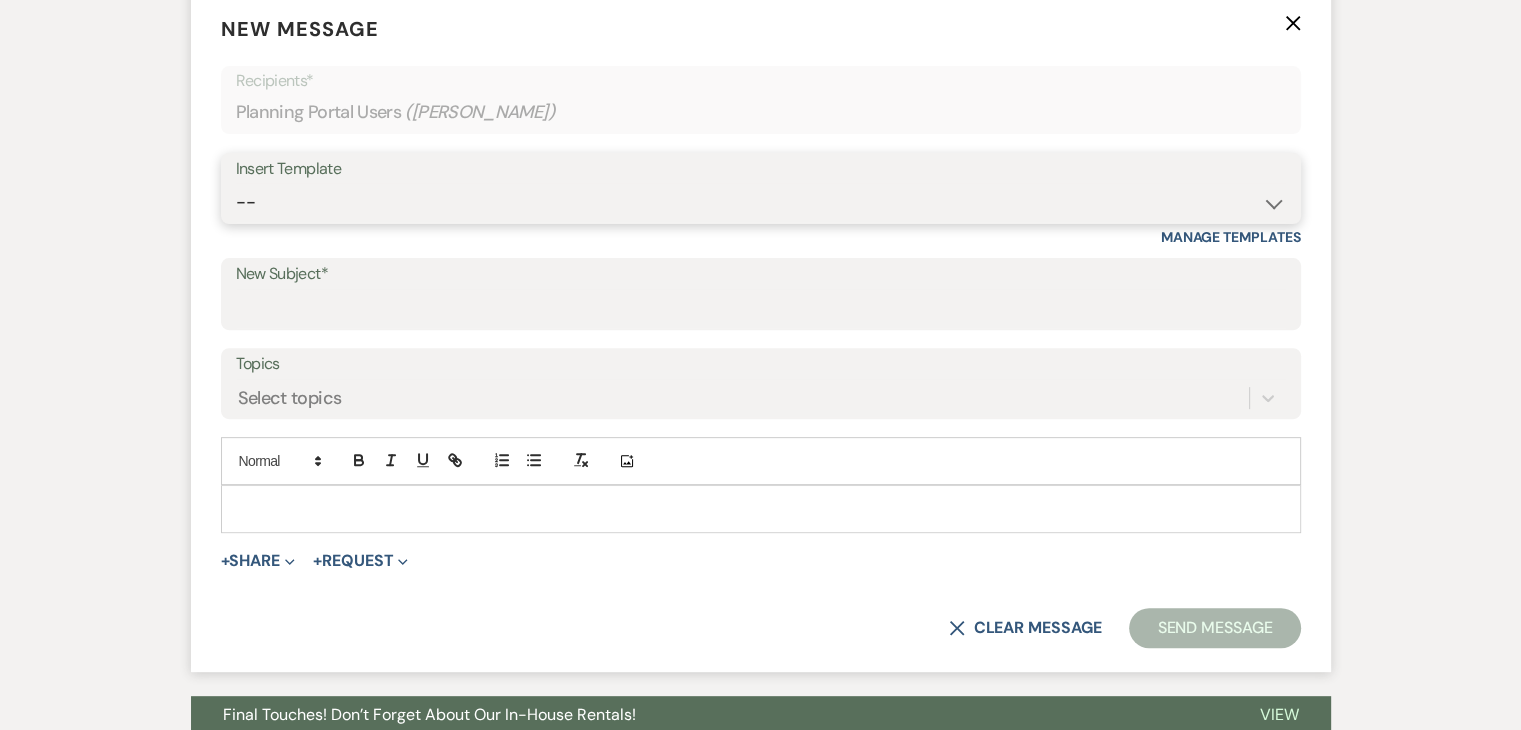 click on "-- Initial Inquiry Response Tour Request Response Follow Up Review Email Check-in Email Welcome Email Weven Planning Portal Introduction (Previously Booked Clients) Contract (Pre-Booked Leads) *Updated Weven Planning Portal Introduction (Booked Events) *Updated Open House Cabin Rental Reminders Coordination Package Facebook Ad Inquiry Updated Initial Inquiry Response Coordination Inquiry + Reminder Venue Final Walkthrough- Hosting Venue Payment Reminder Here Comes the Guide Inquiry Initial Inquiry- Zola template Virtual Tour Packet Cabin Invoice Details Coordination Initial Contact Message Coordinator Welcome Message Venue Final Walkthrough- HSV Coordinating Platform Changing Update Rental Reminders" at bounding box center [761, 202] 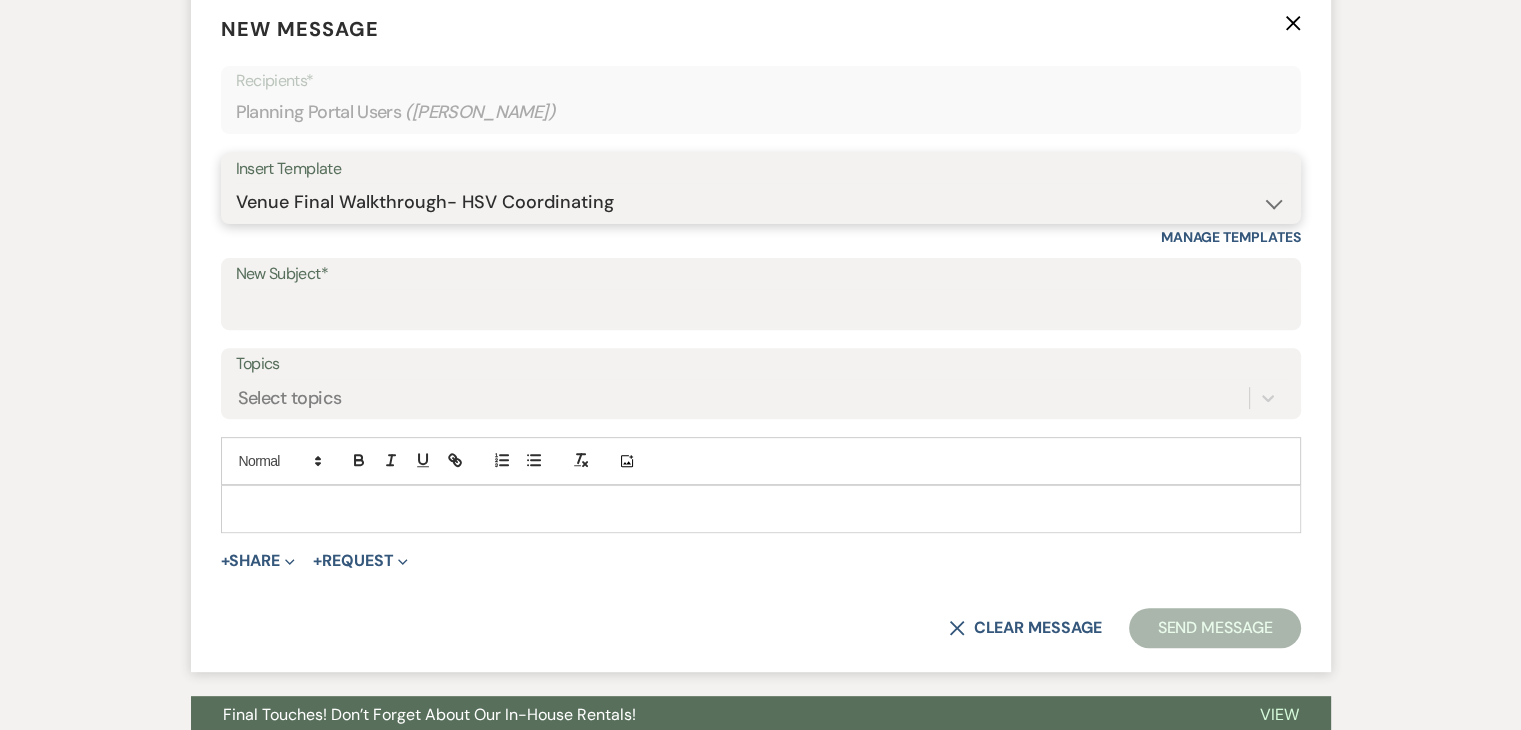 click on "-- Initial Inquiry Response Tour Request Response Follow Up Review Email Check-in Email Welcome Email Weven Planning Portal Introduction (Previously Booked Clients) Contract (Pre-Booked Leads) *Updated Weven Planning Portal Introduction (Booked Events) *Updated Open House Cabin Rental Reminders Coordination Package Facebook Ad Inquiry Updated Initial Inquiry Response Coordination Inquiry + Reminder Venue Final Walkthrough- Hosting Venue Payment Reminder Here Comes the Guide Inquiry Initial Inquiry- Zola template Virtual Tour Packet Cabin Invoice Details Coordination Initial Contact Message Coordinator Welcome Message Venue Final Walkthrough- HSV Coordinating Platform Changing Update Rental Reminders" at bounding box center [761, 202] 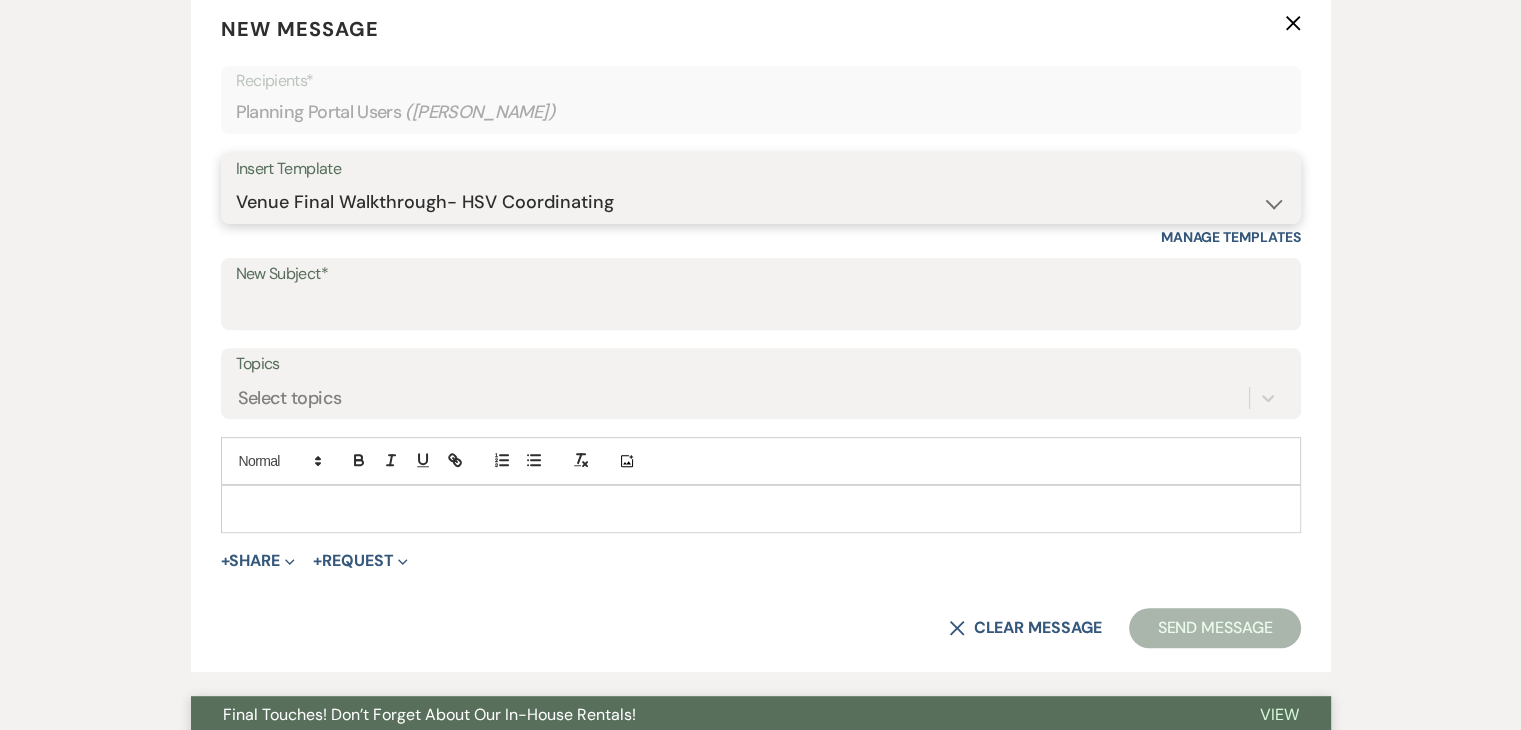 type on "Venue Final Walkthrough" 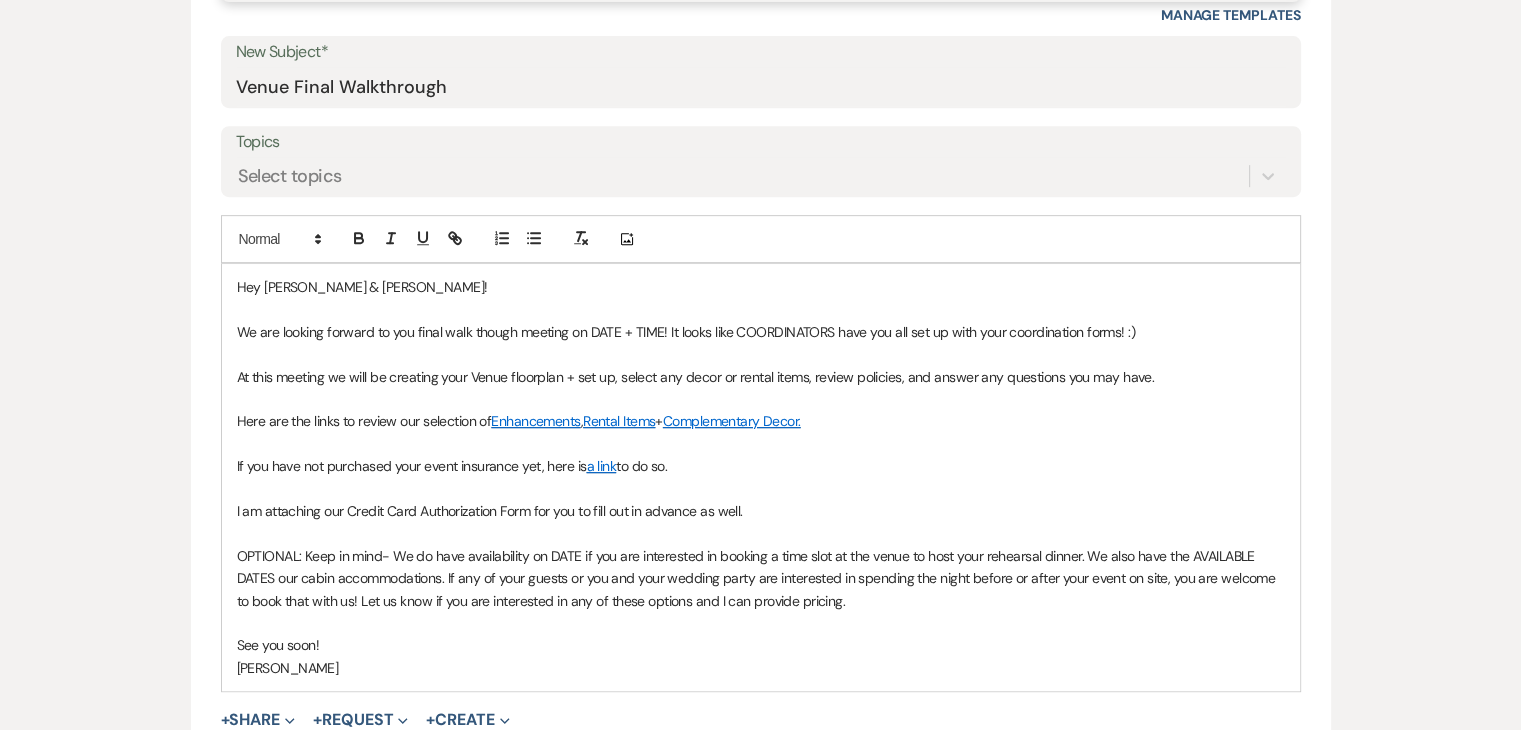 scroll, scrollTop: 895, scrollLeft: 0, axis: vertical 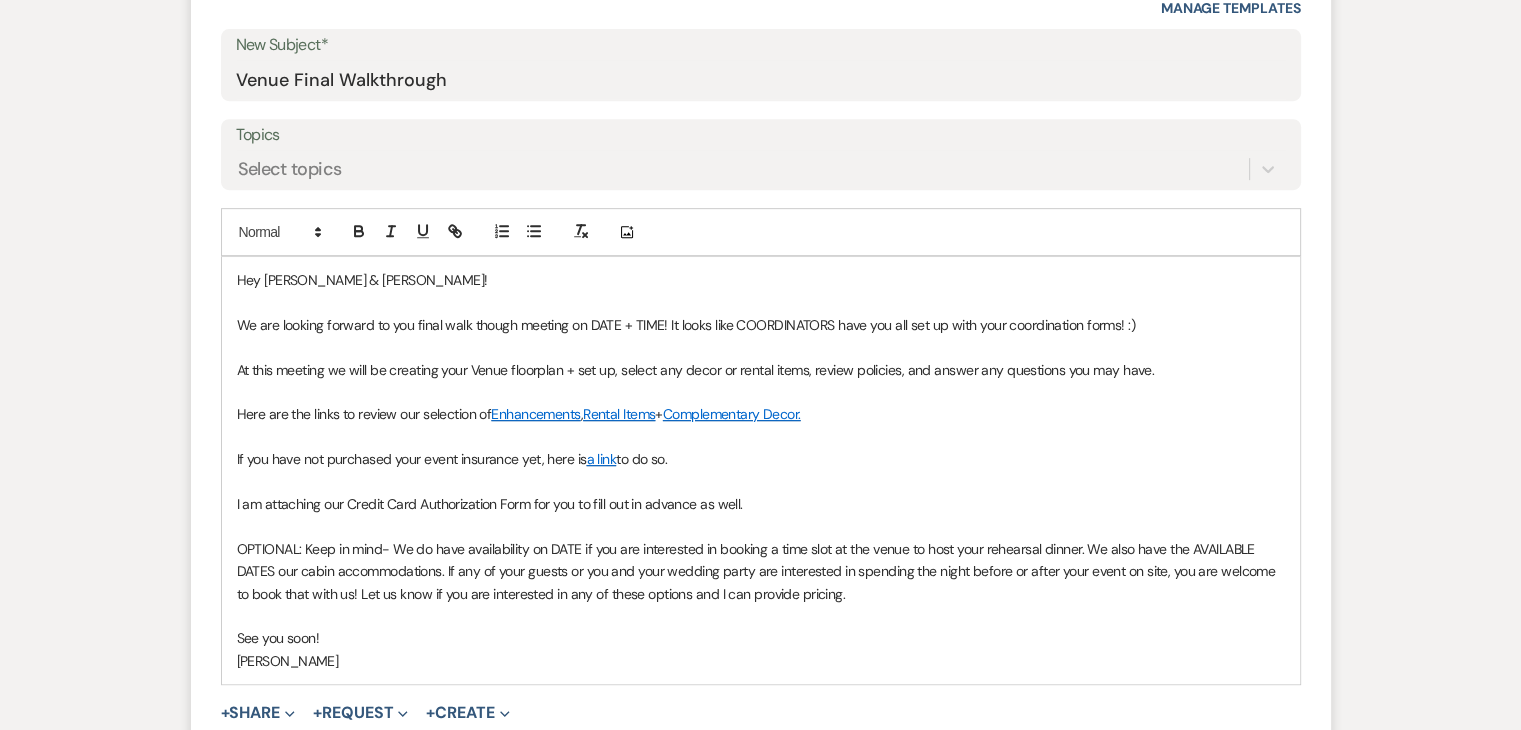 click on "We are looking forward to you final walk though meeting on DATE + TIME! It looks like COORDINATORS have you all set up with your coordination forms! :)" at bounding box center [686, 325] 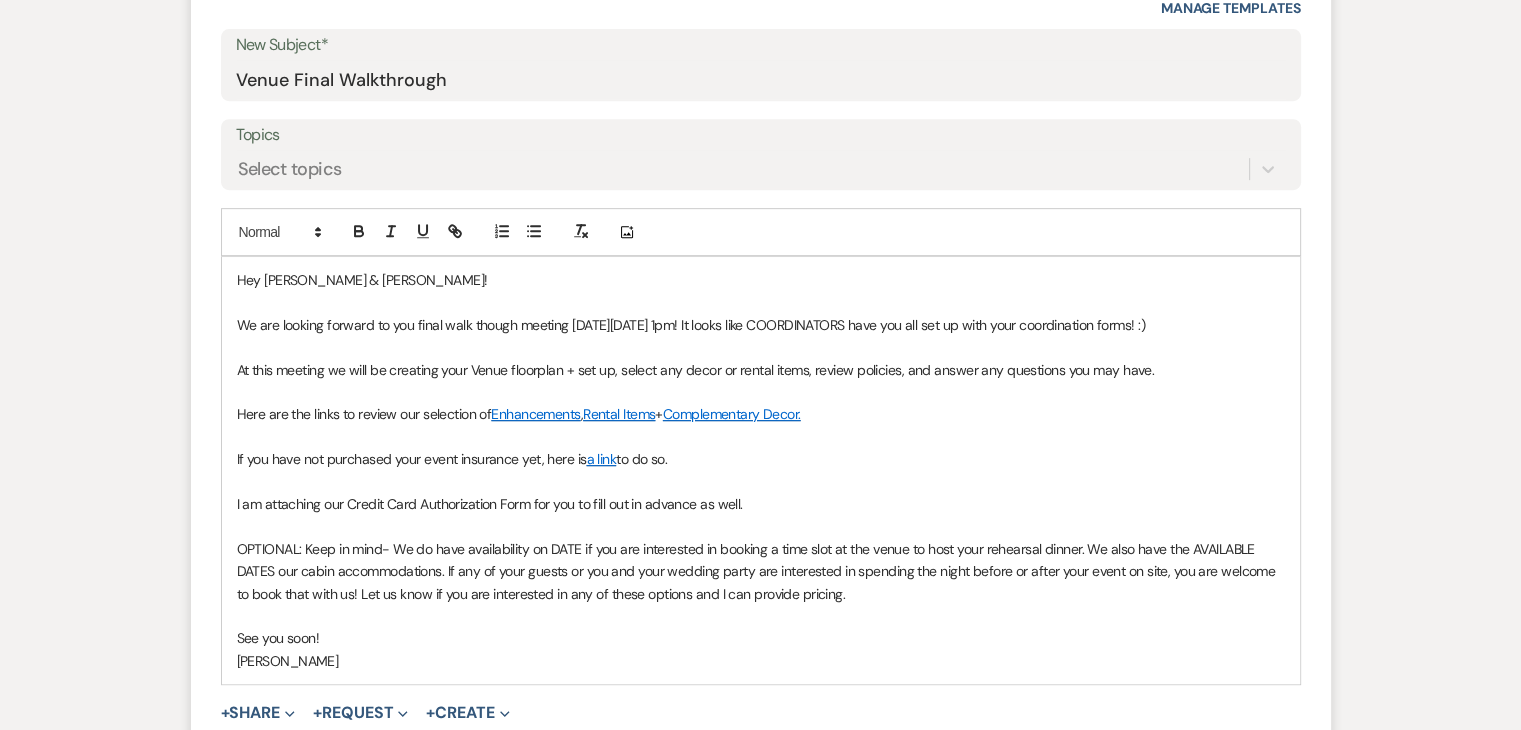 drag, startPoint x: 1224, startPoint y: 276, endPoint x: 742, endPoint y: 267, distance: 482.084 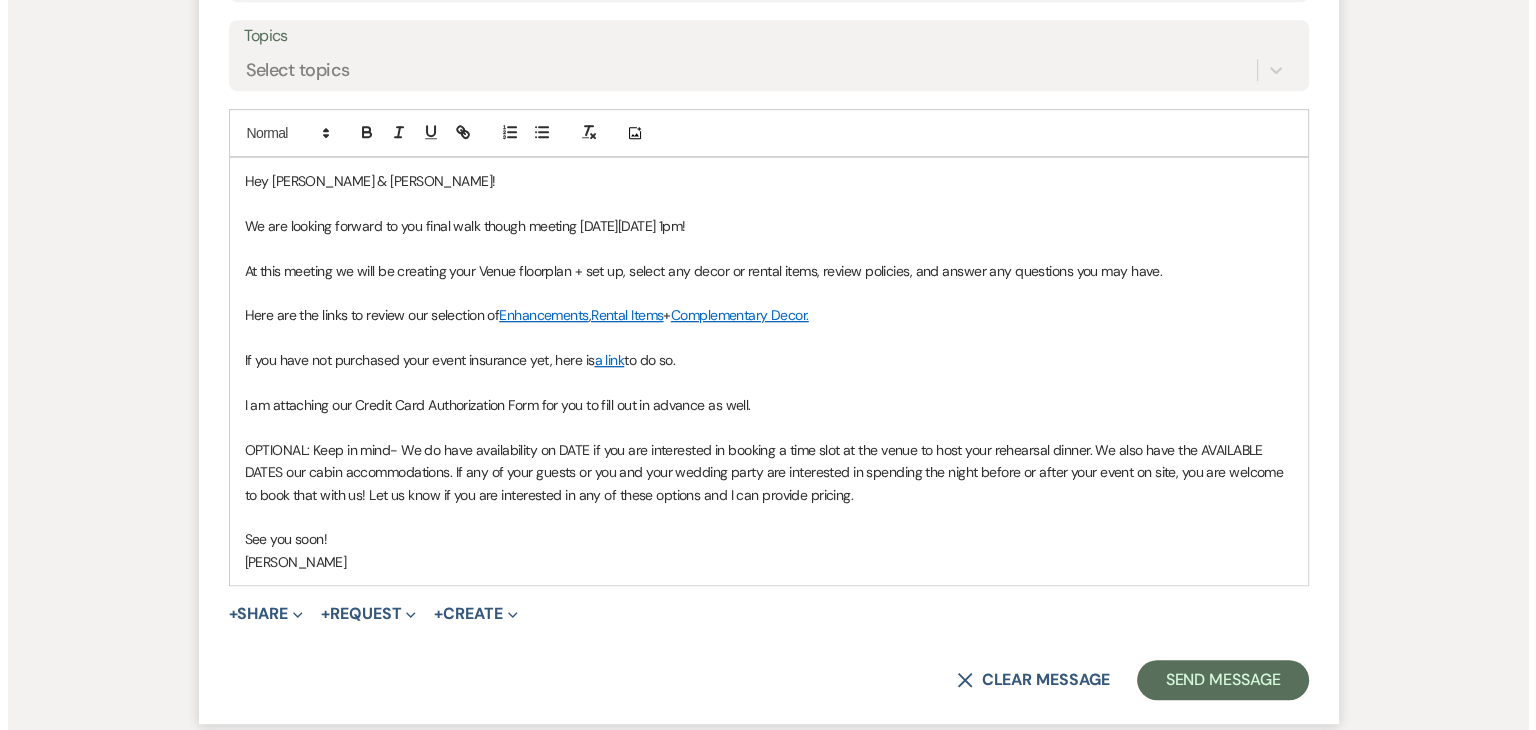 scroll, scrollTop: 1003, scrollLeft: 0, axis: vertical 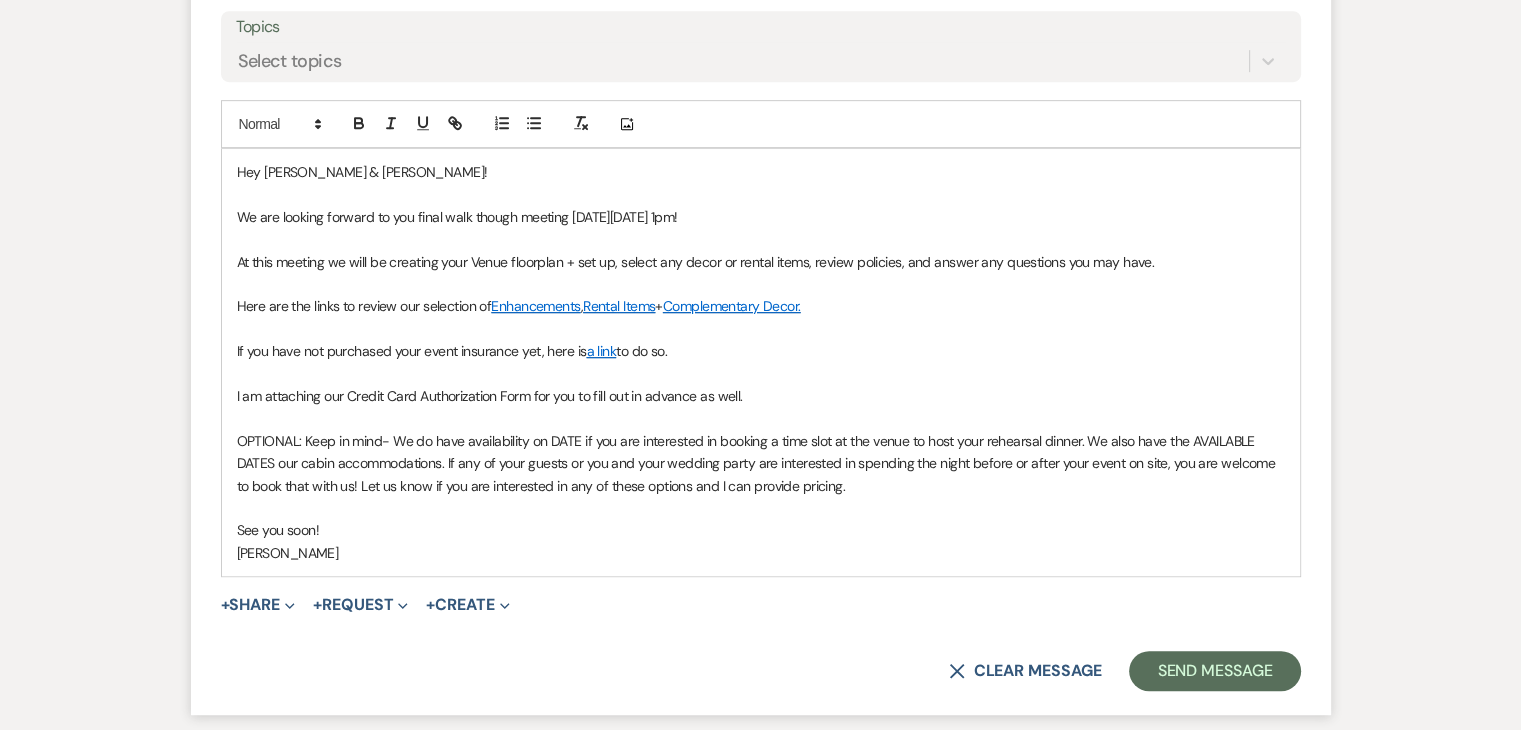 click on "If you have not purchased your event insurance yet, here is  a link  to do so." at bounding box center [761, 351] 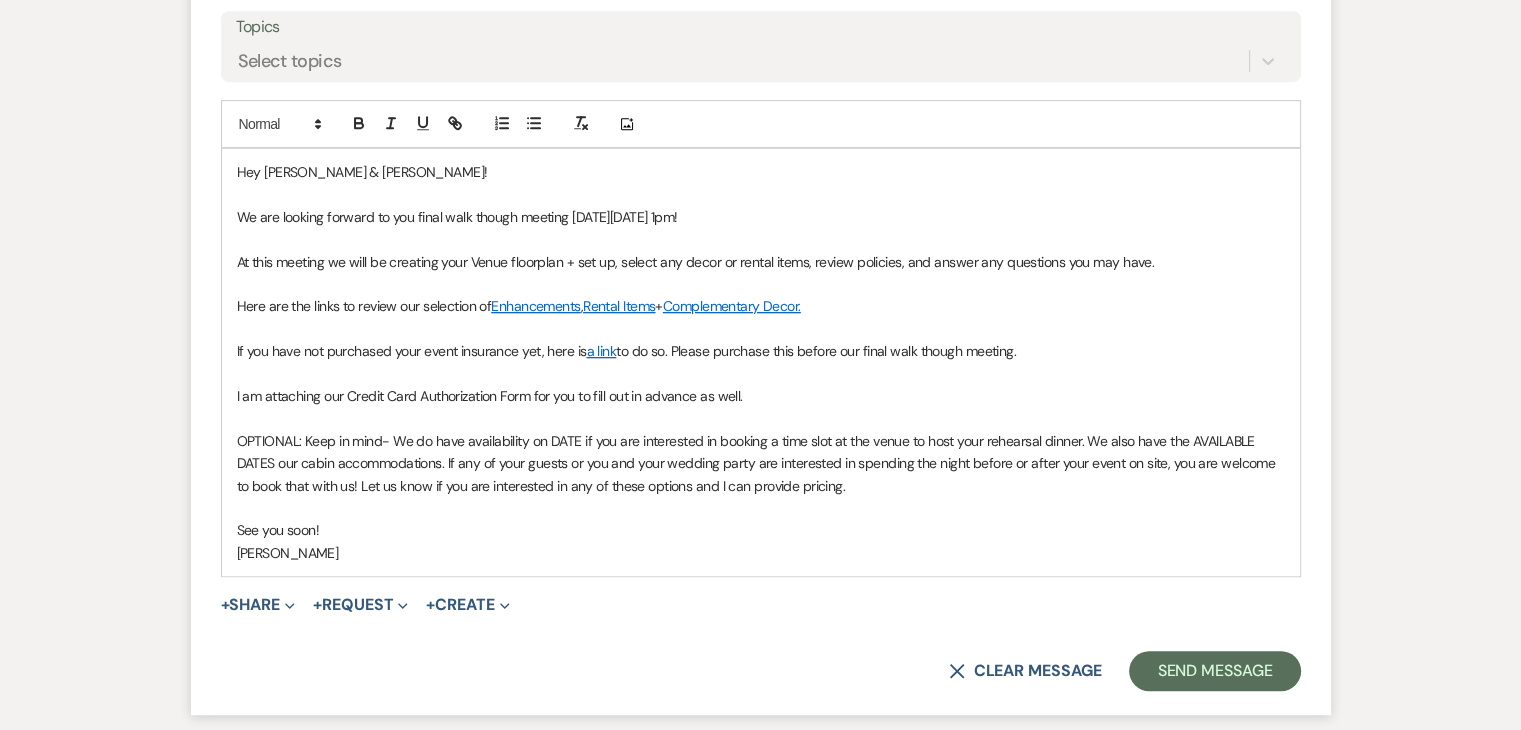 click on "to do so. Please purchase this before our final walk though meeting." at bounding box center [816, 351] 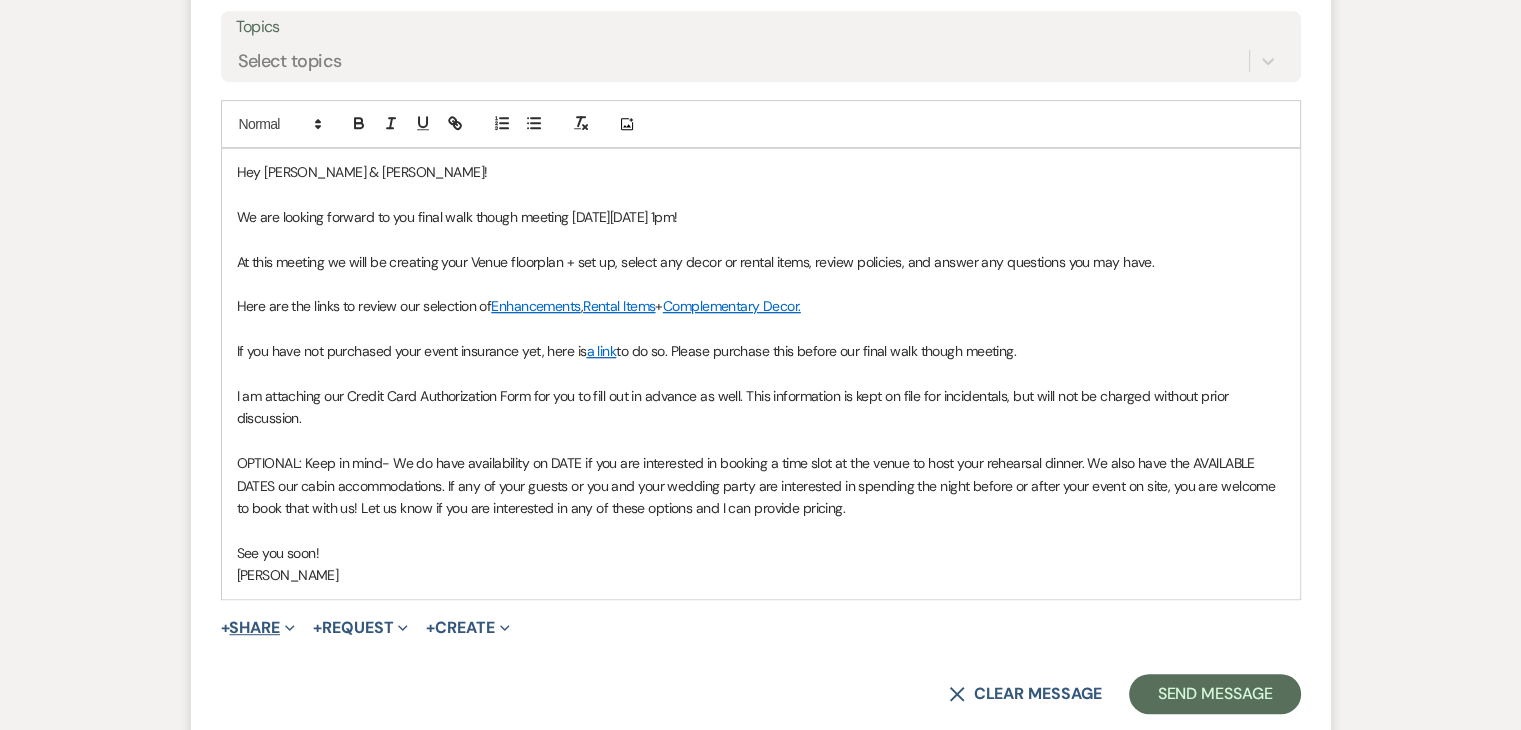 click on "Expand" at bounding box center (287, 627) 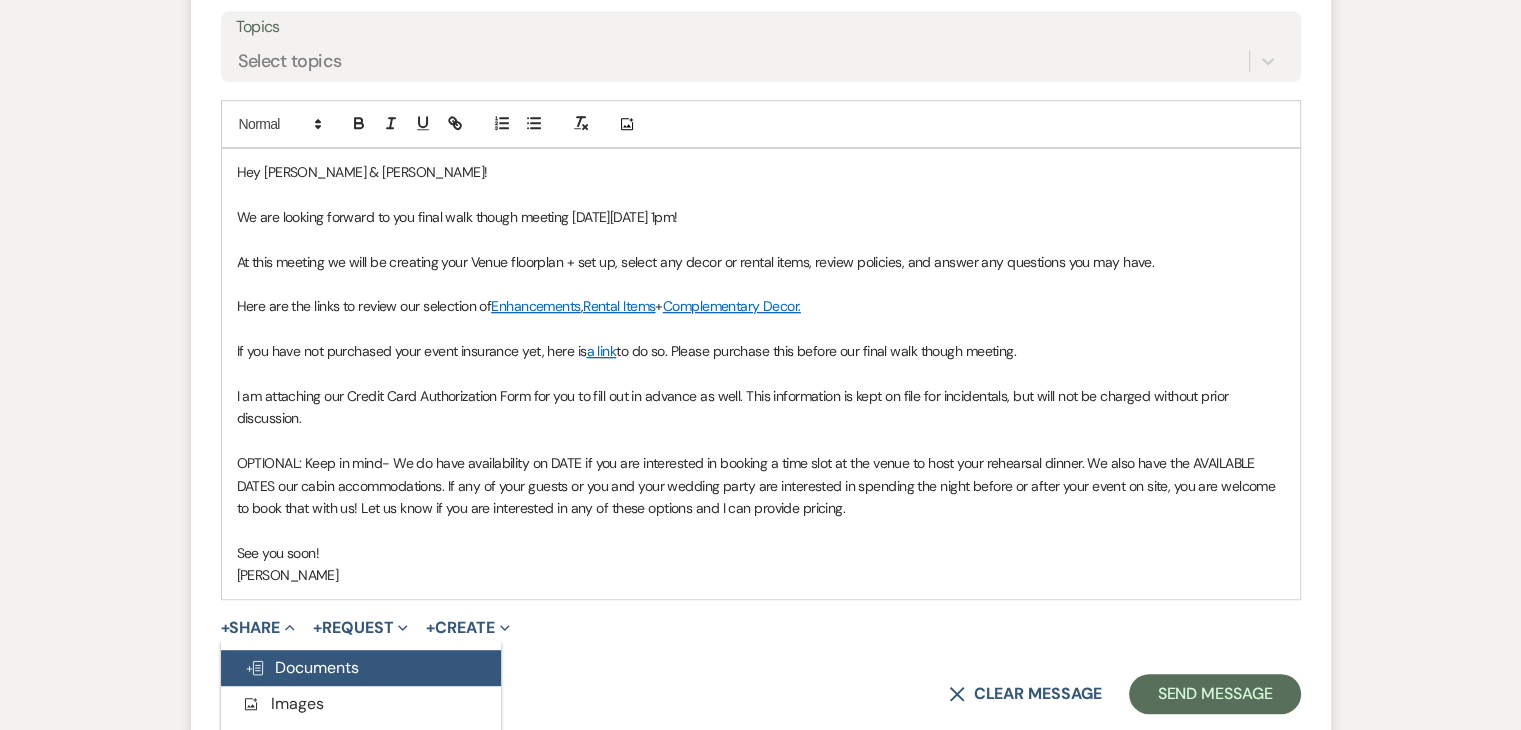 click on "Doc Upload Documents" at bounding box center (302, 667) 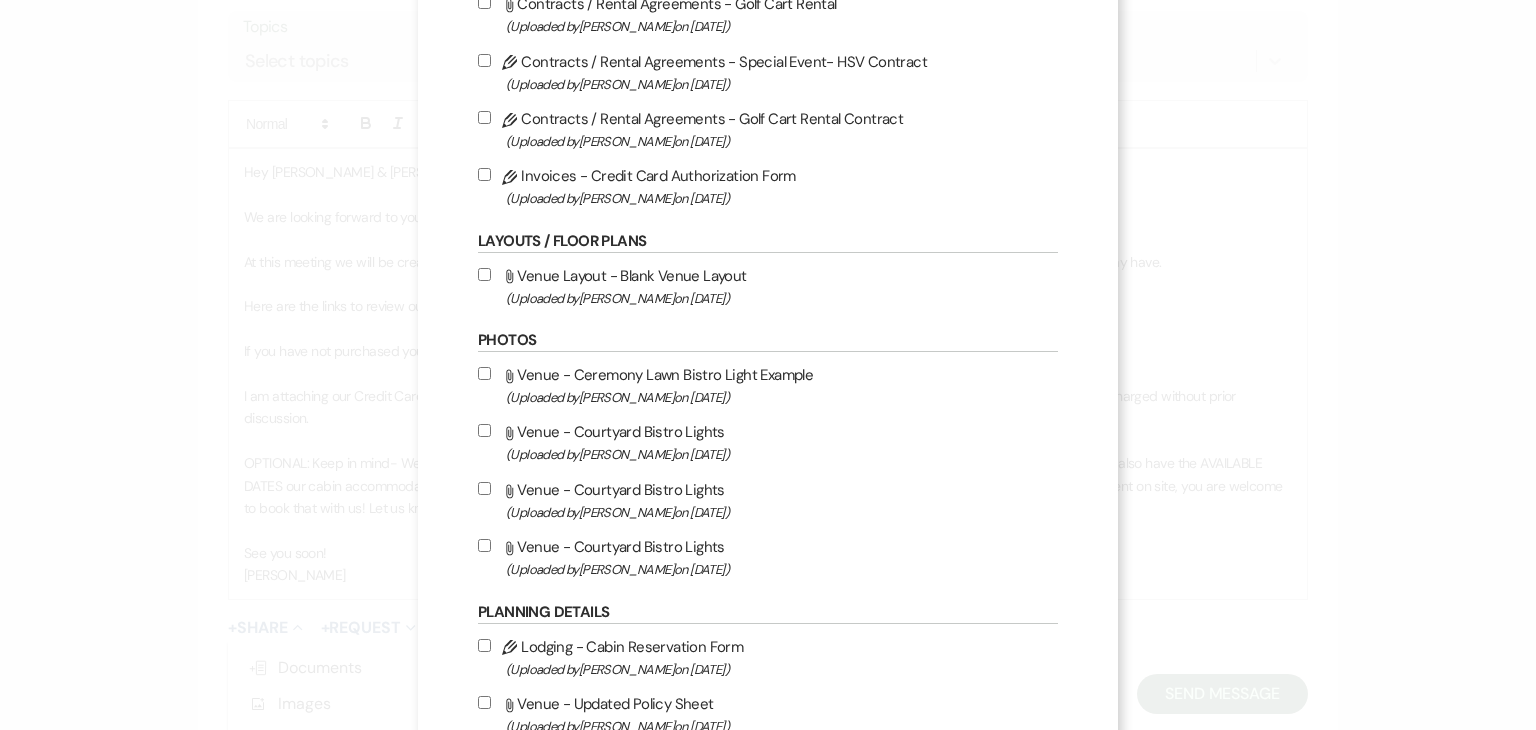 scroll, scrollTop: 547, scrollLeft: 0, axis: vertical 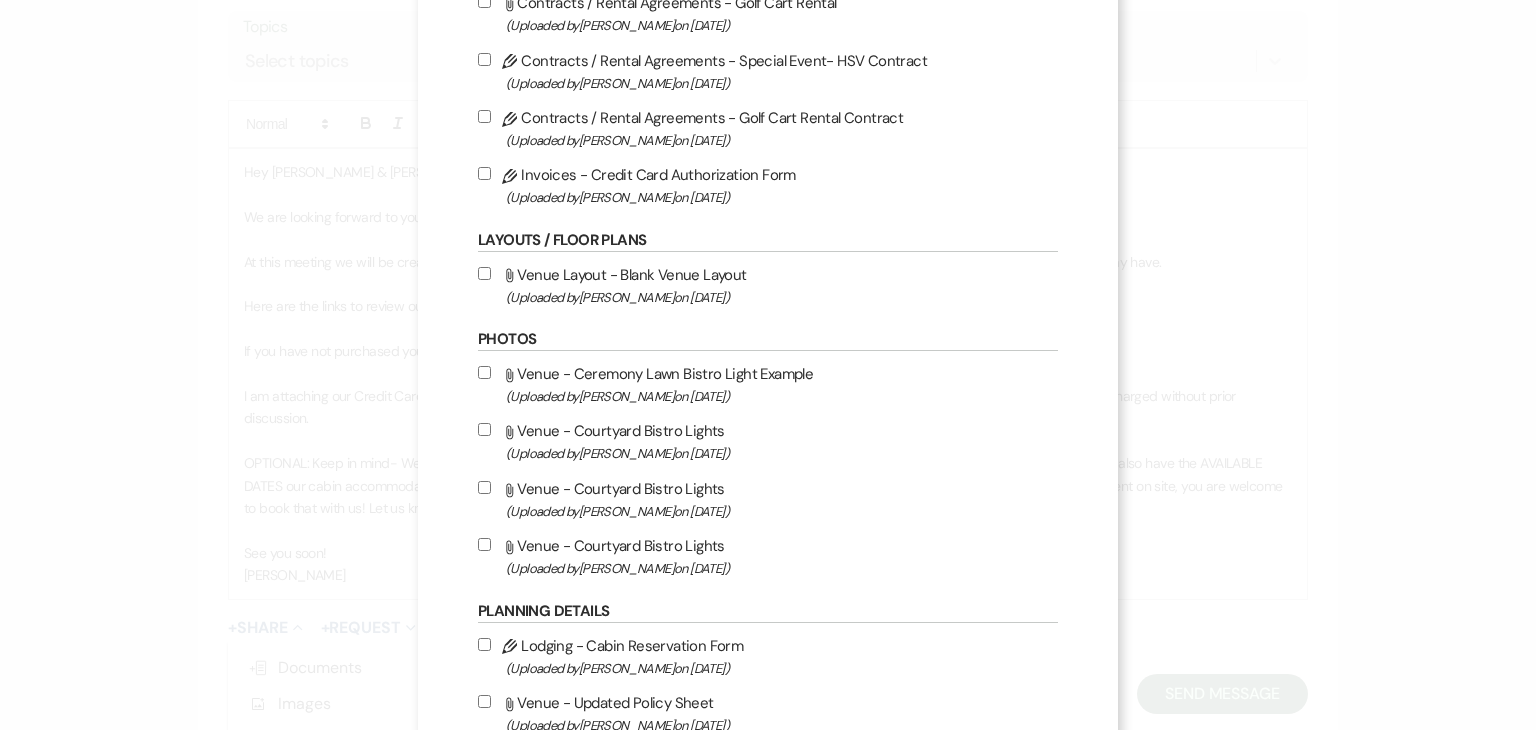 click on "Pencil Invoices - Credit Card Authorization Form (Uploaded by  Julie Willumson  on   Dec 28th, 2022 )" at bounding box center (484, 173) 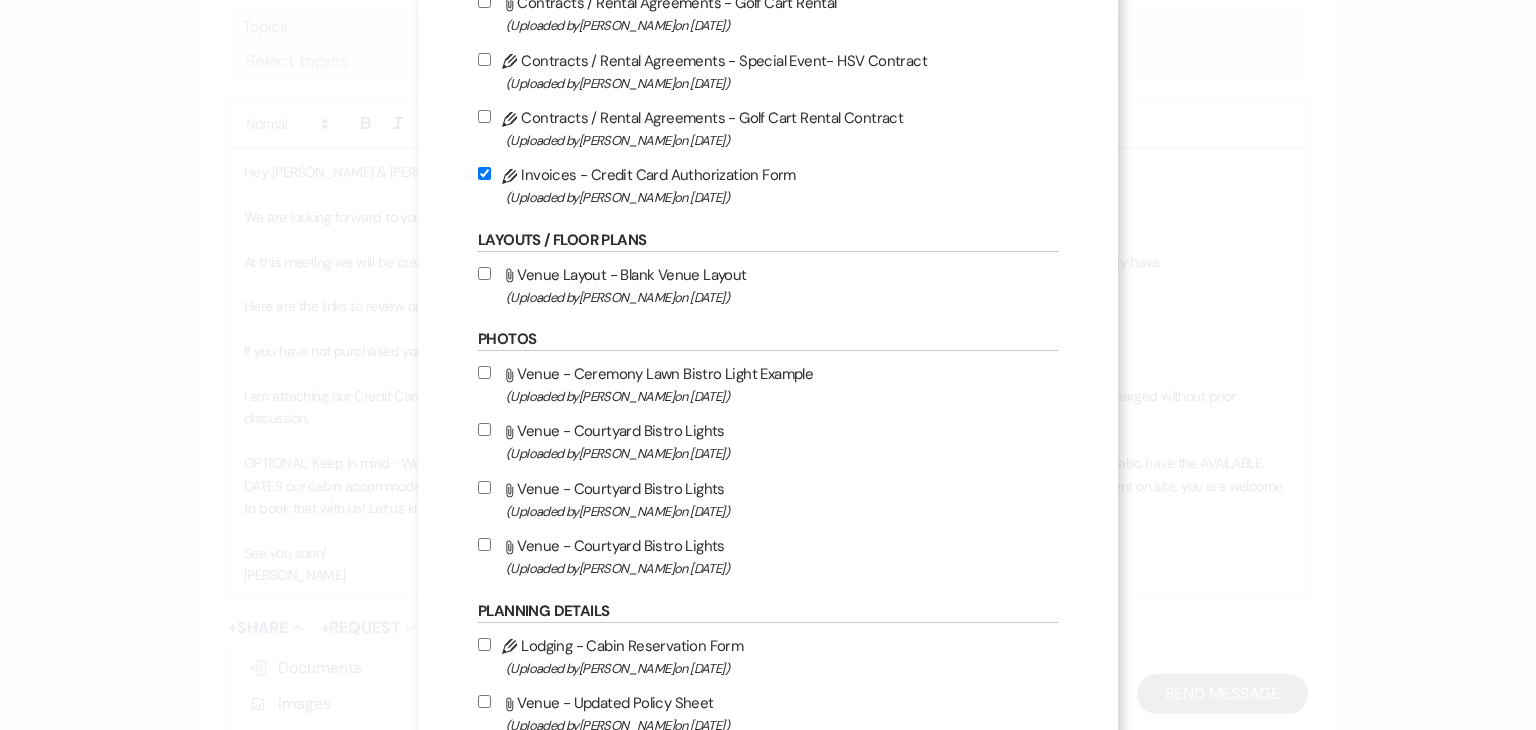 checkbox on "true" 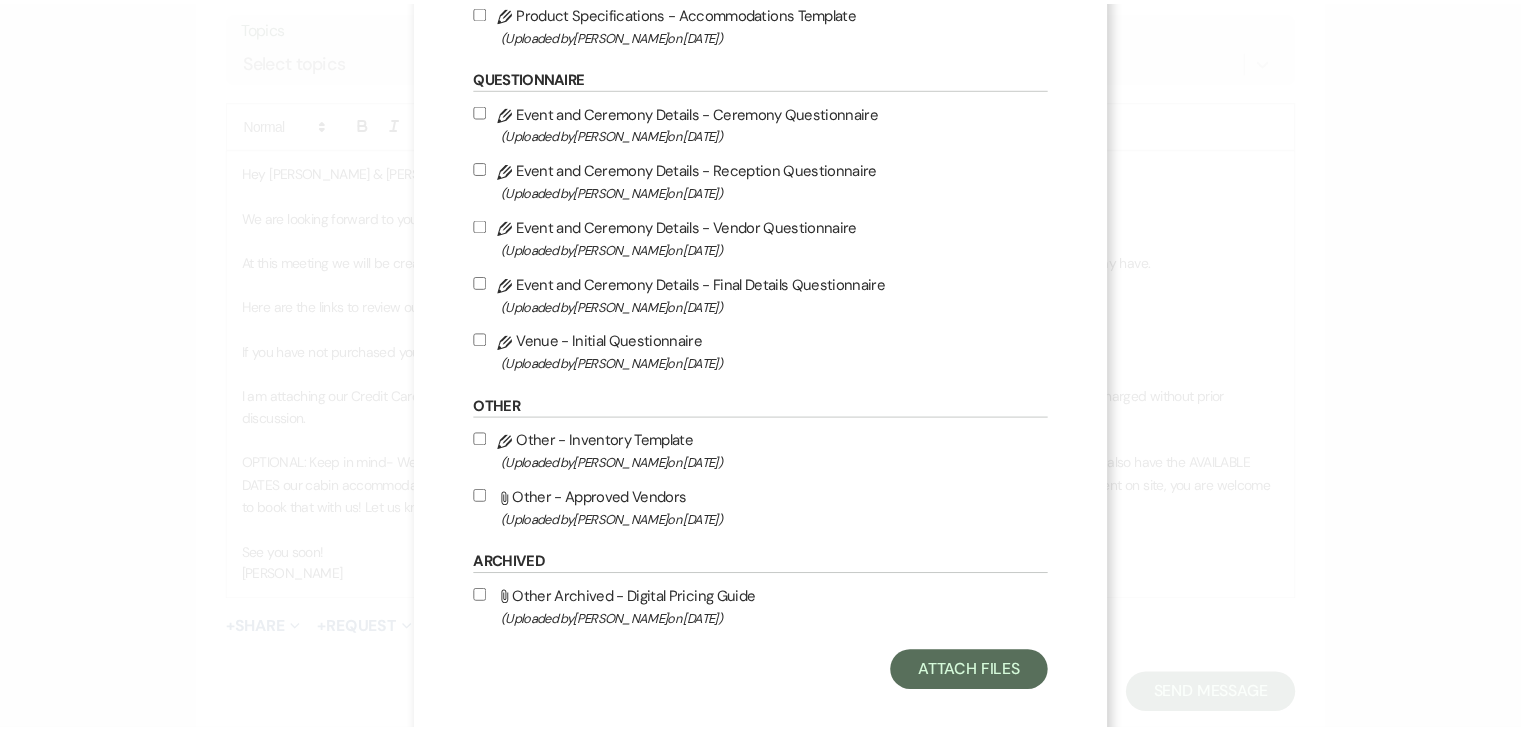 scroll, scrollTop: 2119, scrollLeft: 0, axis: vertical 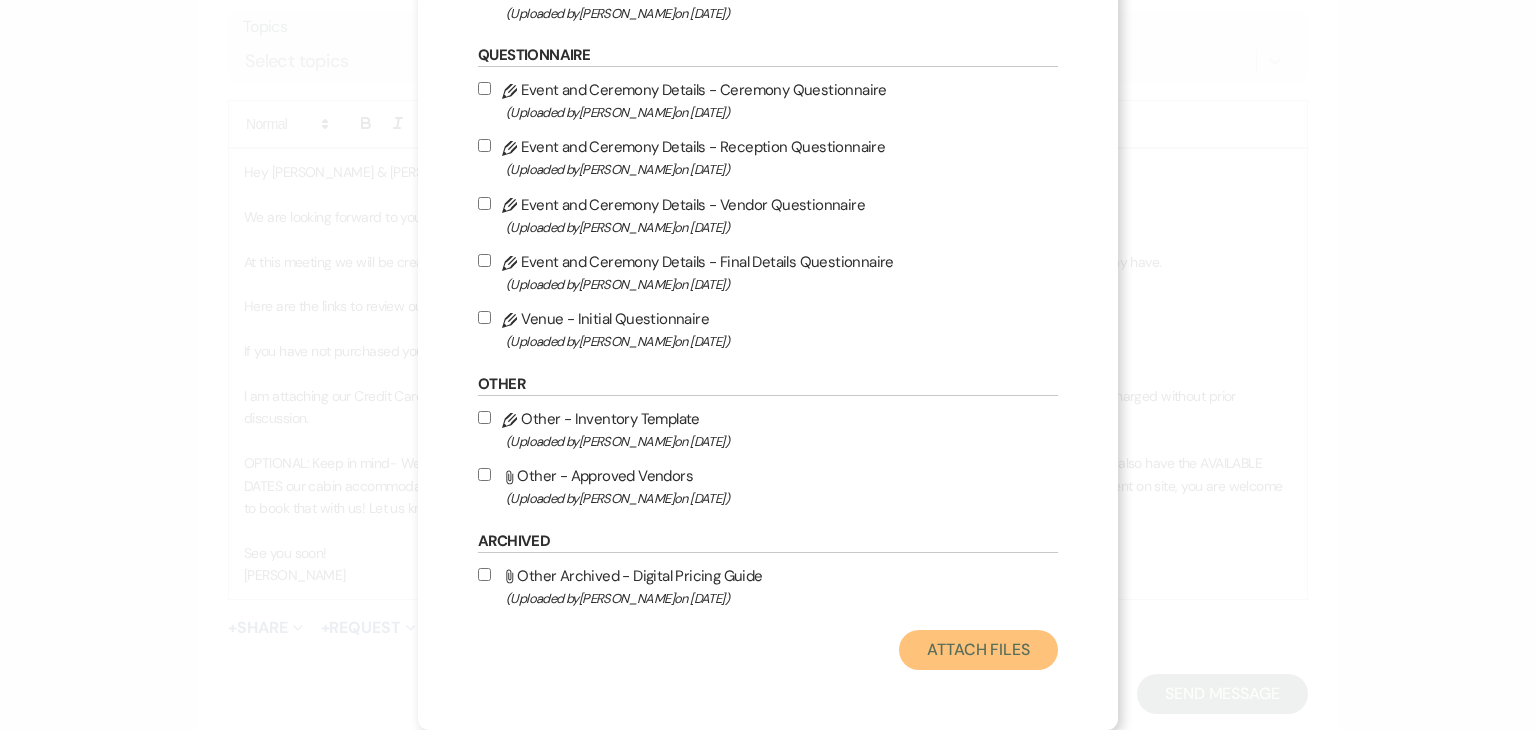 click on "Attach Files" at bounding box center [978, 650] 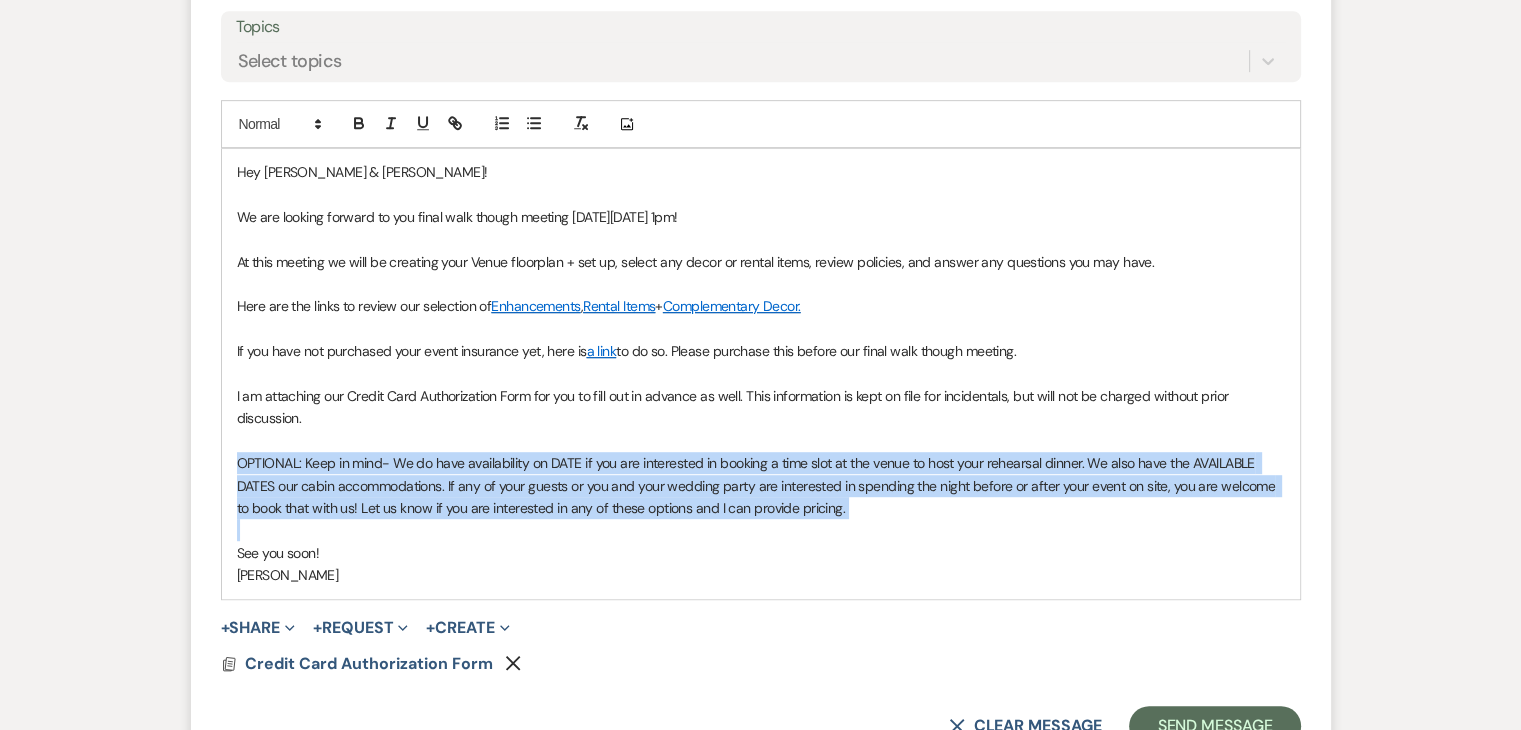 drag, startPoint x: 934, startPoint y: 472, endPoint x: 207, endPoint y: 410, distance: 729.639 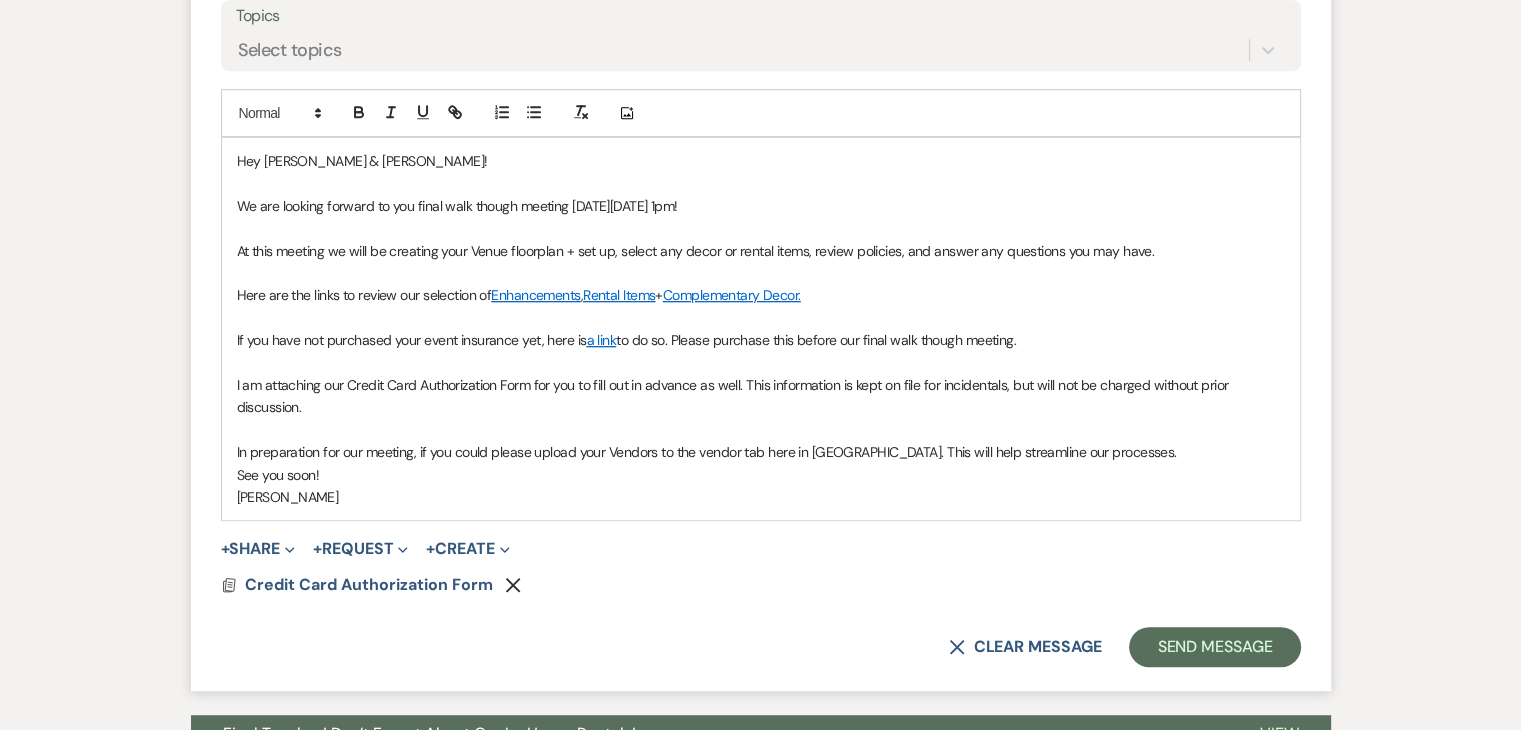scroll, scrollTop: 1019, scrollLeft: 0, axis: vertical 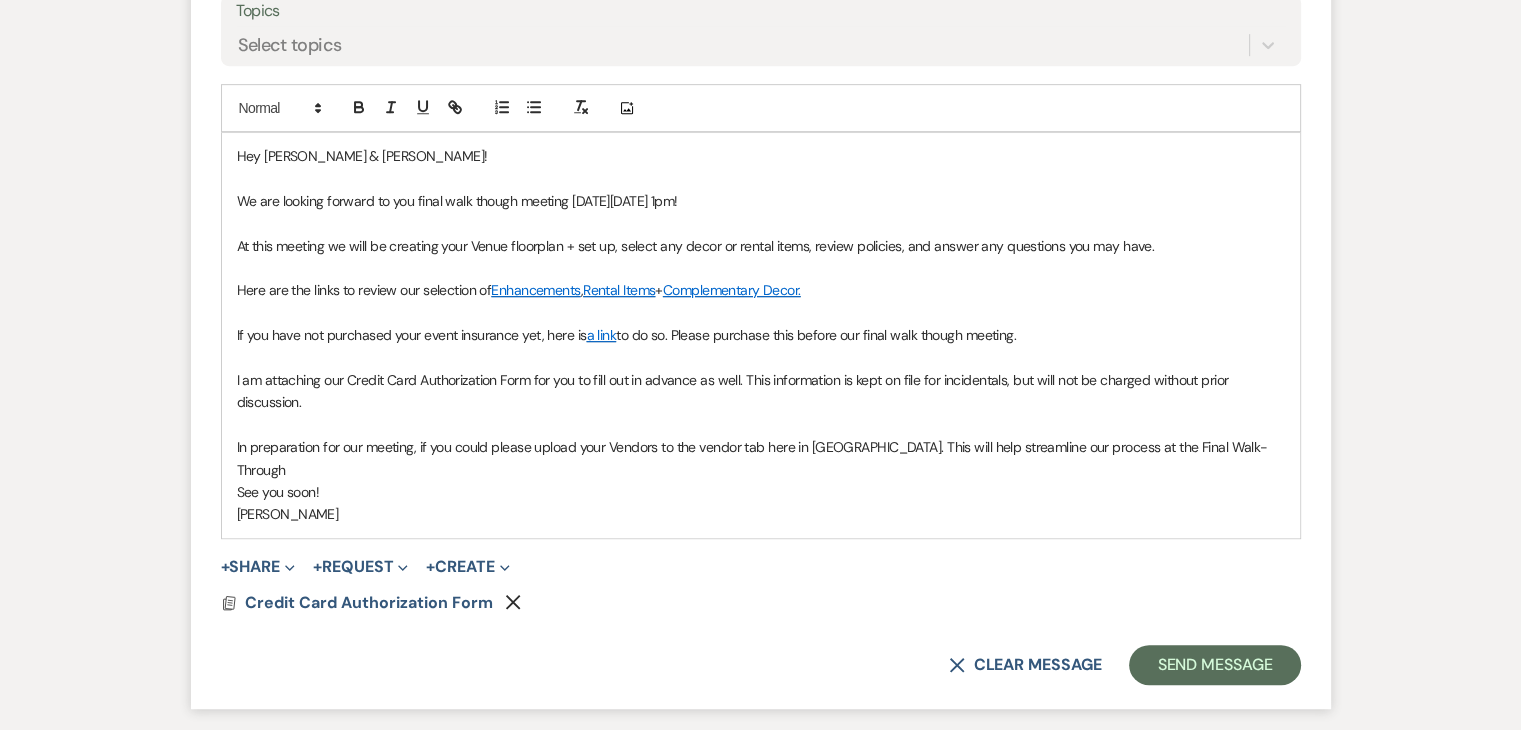 click on "In preparation for our meeting, if you could please upload your Vendors to the vendor tab here in Weven. This will help streamline our process at the Final Walk- Through" at bounding box center (761, 458) 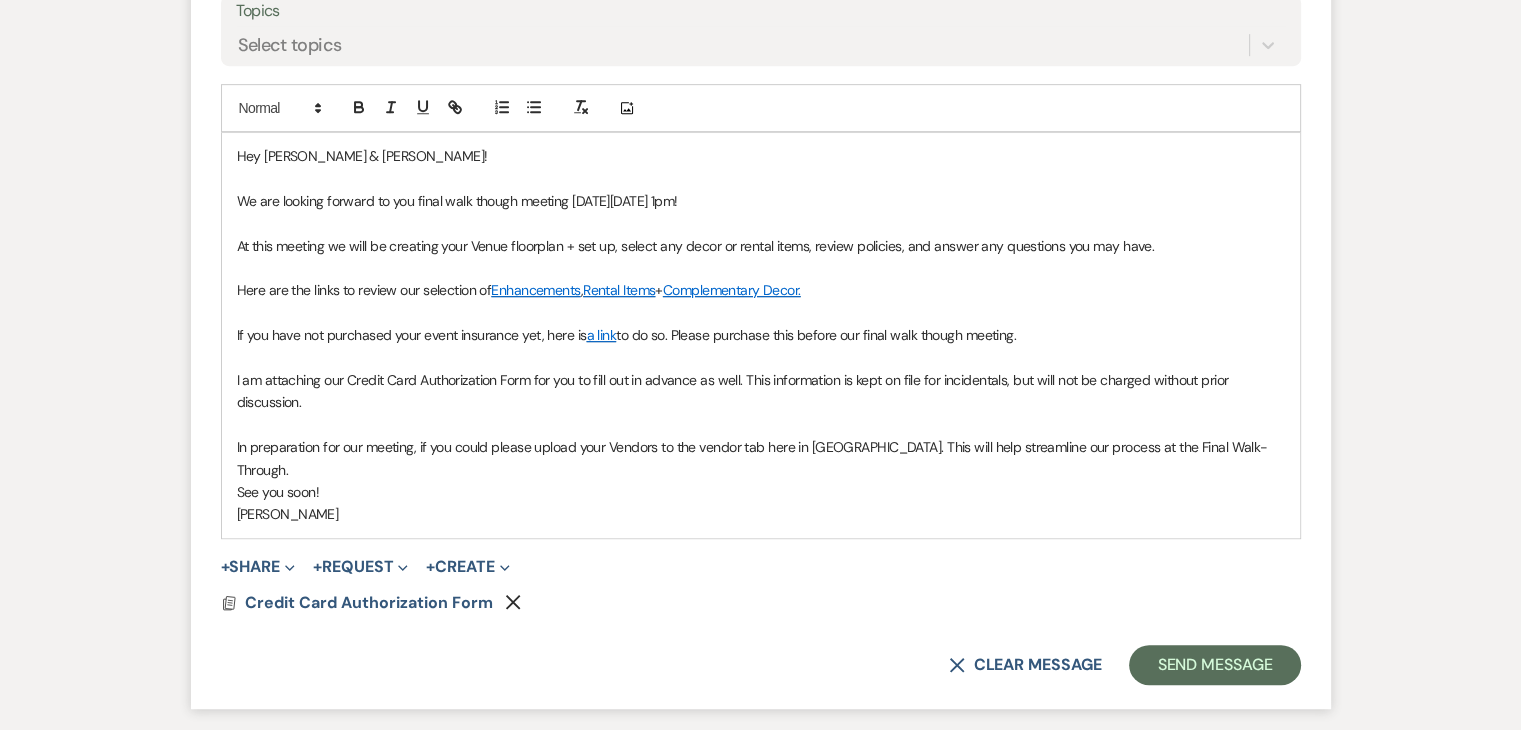click on "See you soon!" at bounding box center (761, 492) 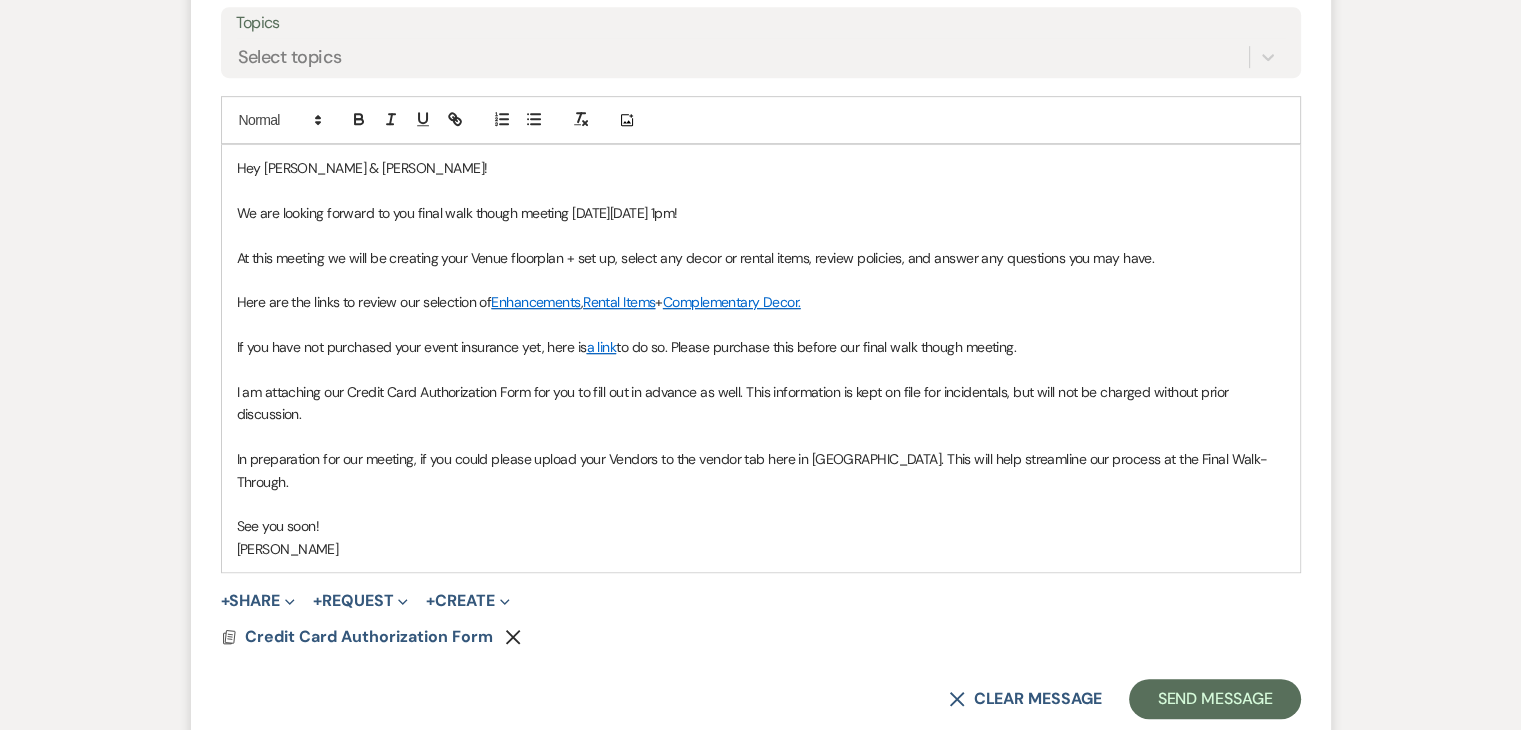 scroll, scrollTop: 1008, scrollLeft: 0, axis: vertical 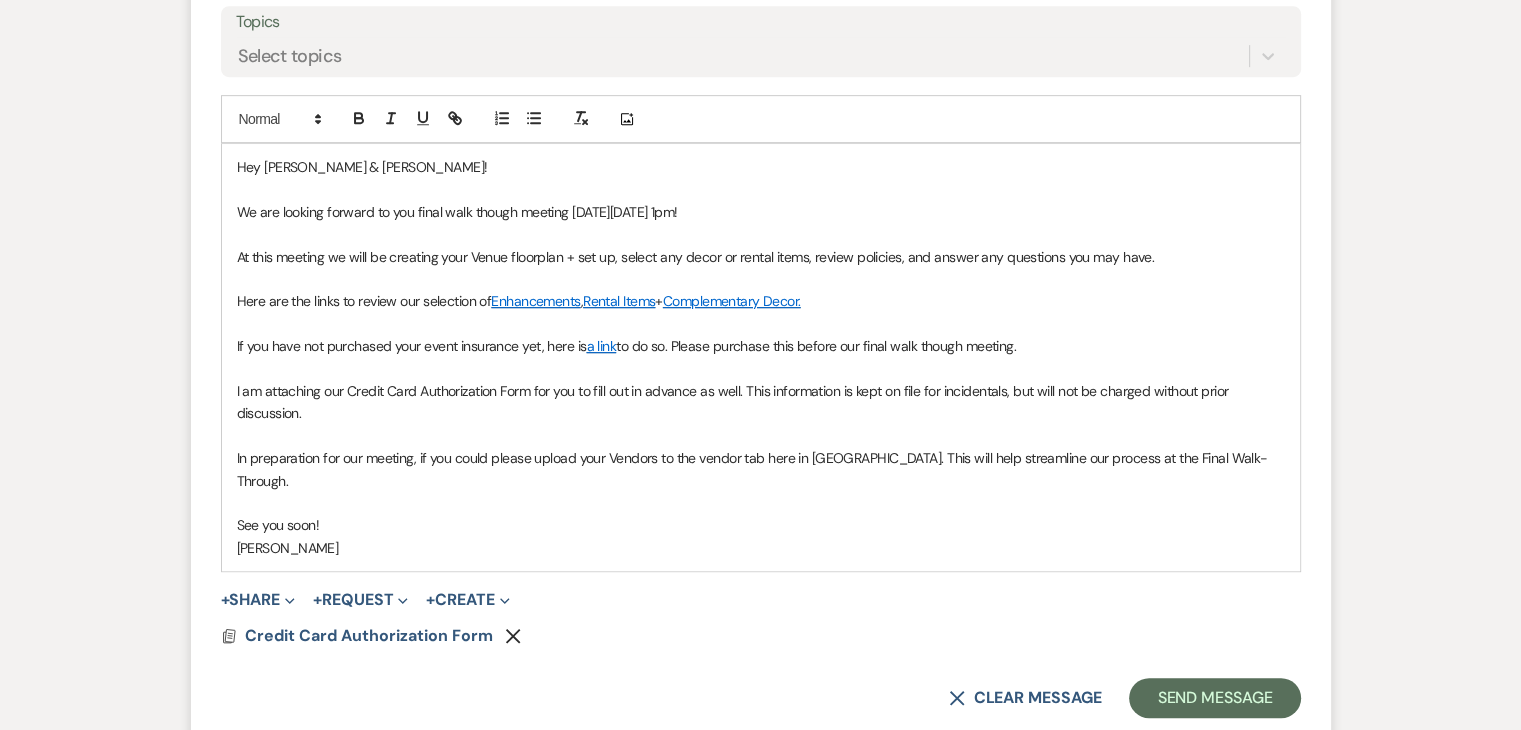 click on "In preparation for our meeting, if you could please upload your Vendors to the vendor tab here in Weven. This will help streamline our process at the Final Walk-Through." at bounding box center [761, 469] 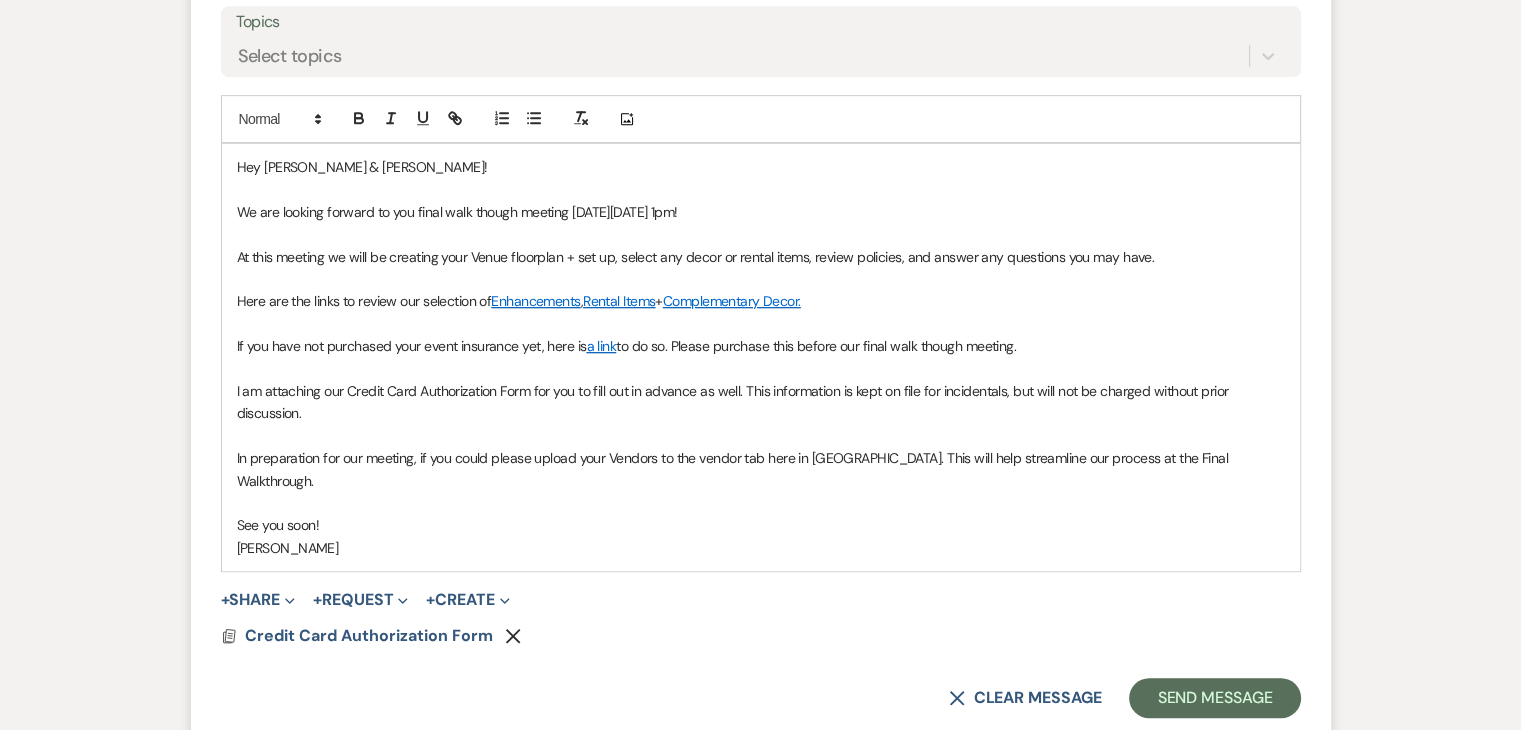 click on "See you soon!" at bounding box center [761, 525] 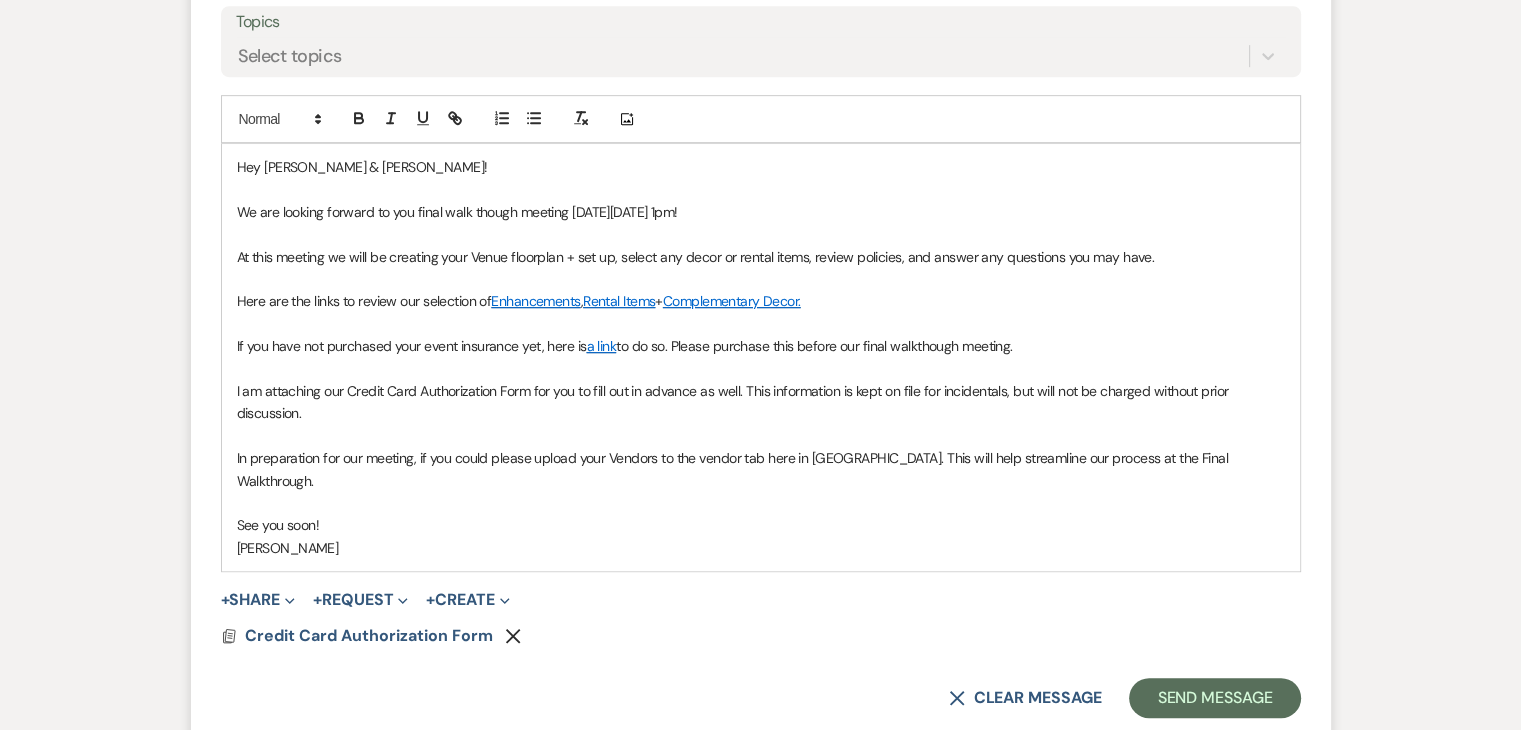 click on "I am attaching our Credit Card Authorization Form for you to fill out in advance as well. This information is kept on file for incidentals, but will not be charged without prior discussion." at bounding box center [761, 402] 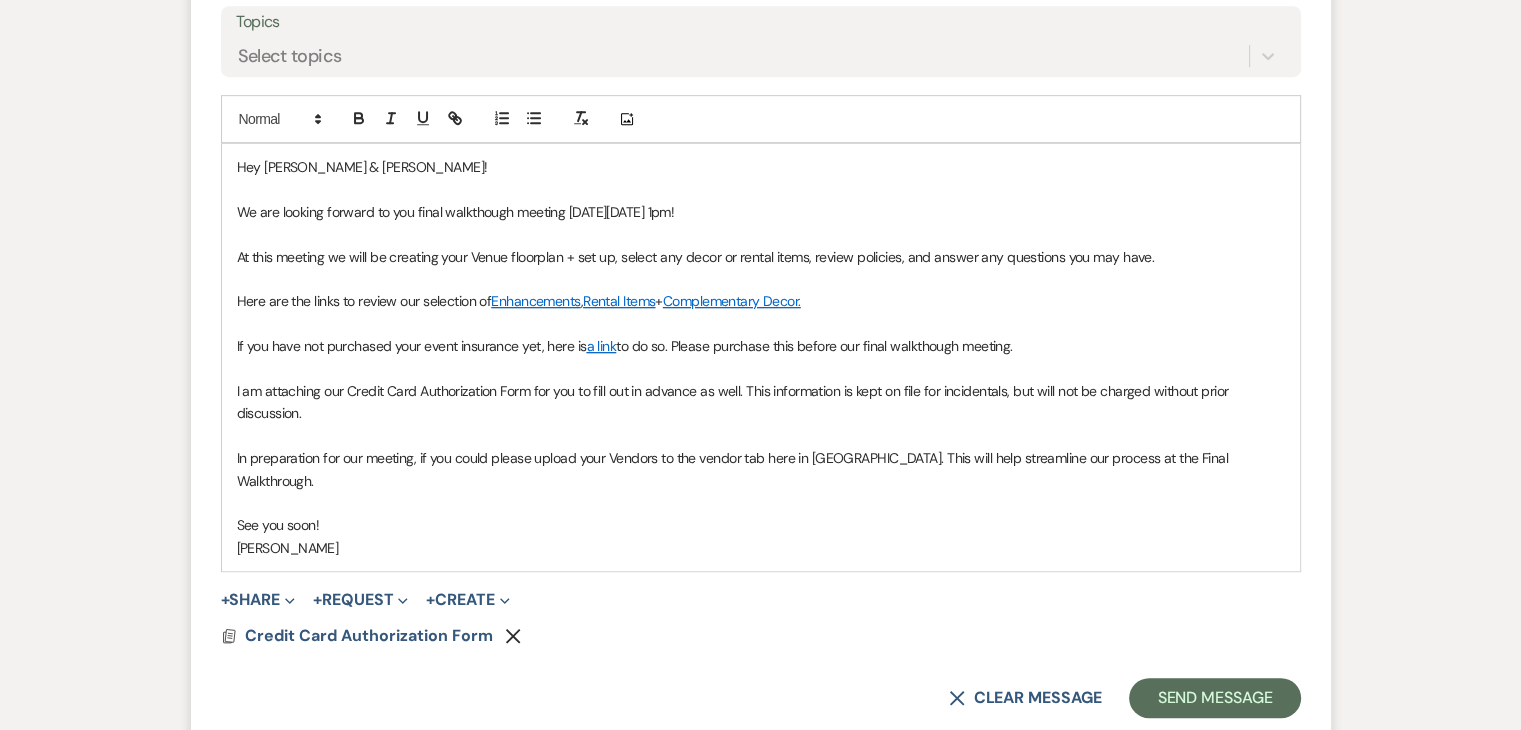 click on "At this meeting we will be creating your Venue floorplan + set up, select any decor or rental items, review policies, and answer any questions you may have." at bounding box center (696, 257) 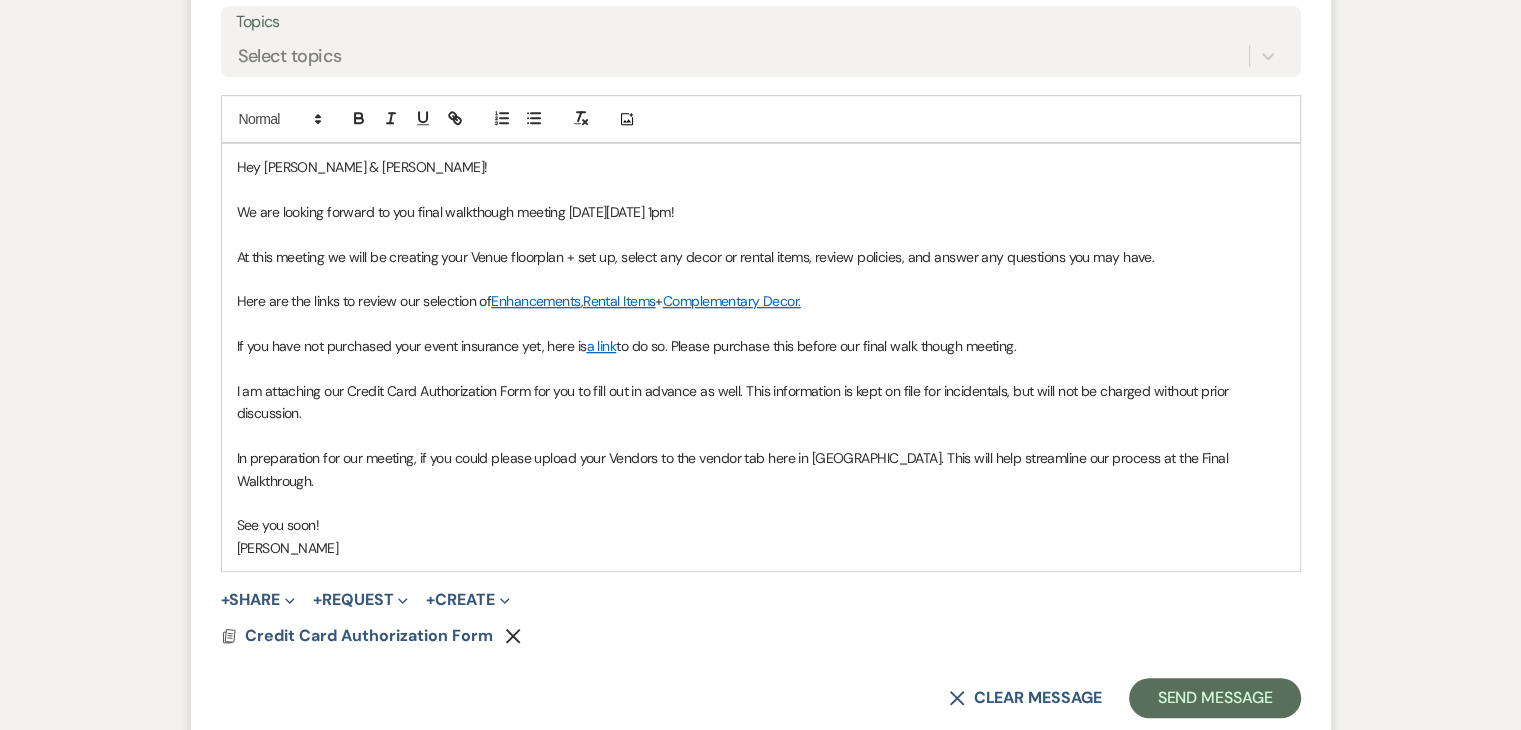 click on "We are looking forward to you final walkthough meeting on Monday, July 28th at 1pm!" at bounding box center [456, 212] 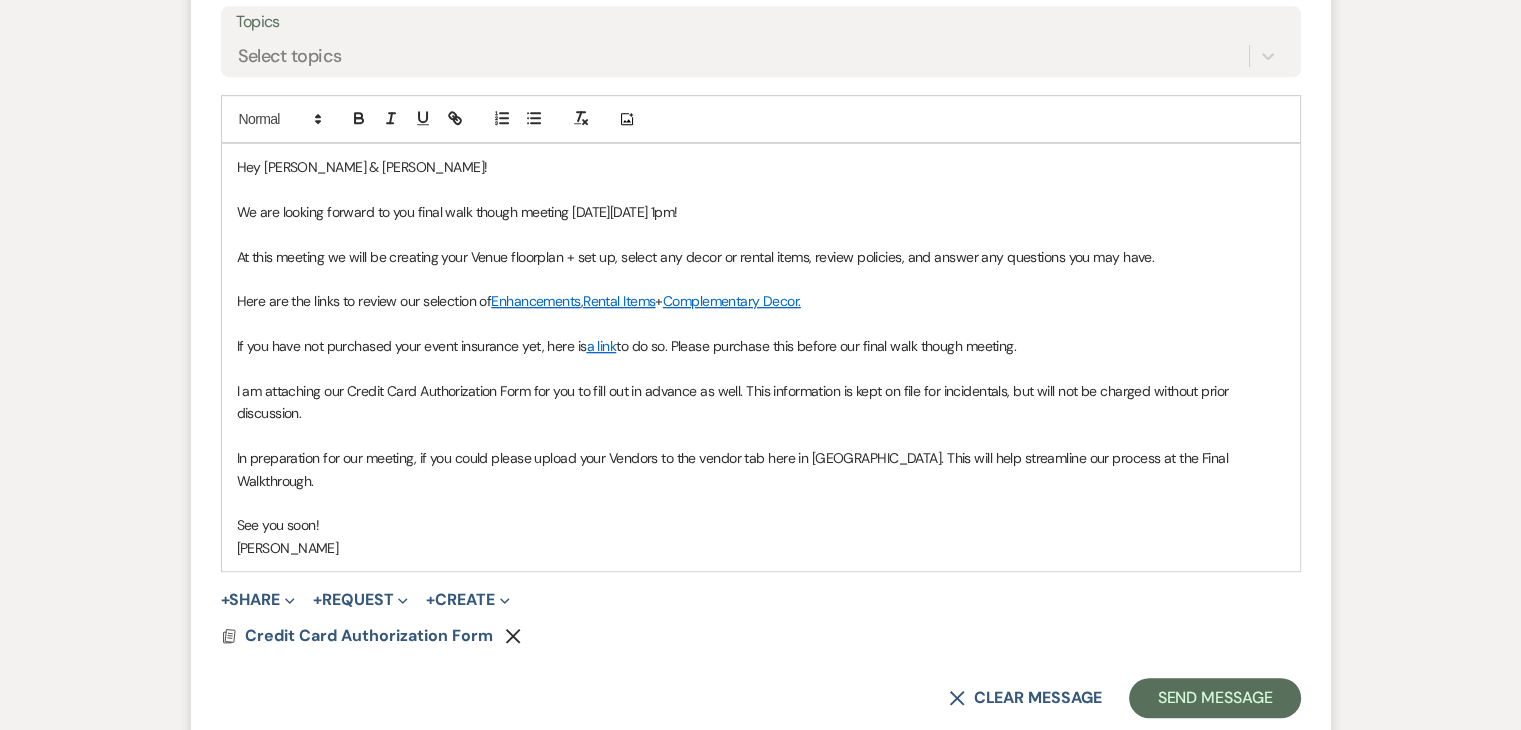 click on "[PERSON_NAME]" at bounding box center (761, 548) 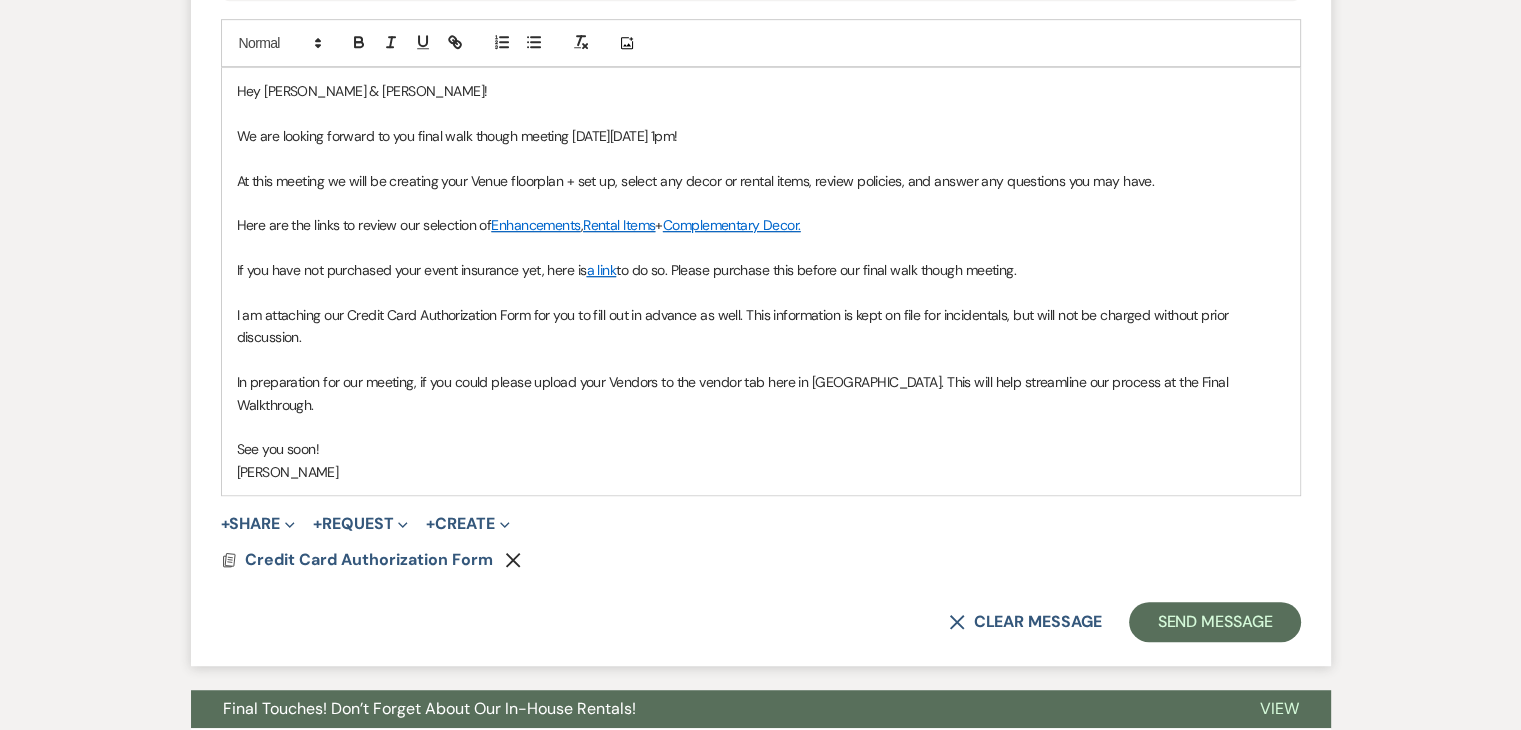 scroll, scrollTop: 1086, scrollLeft: 0, axis: vertical 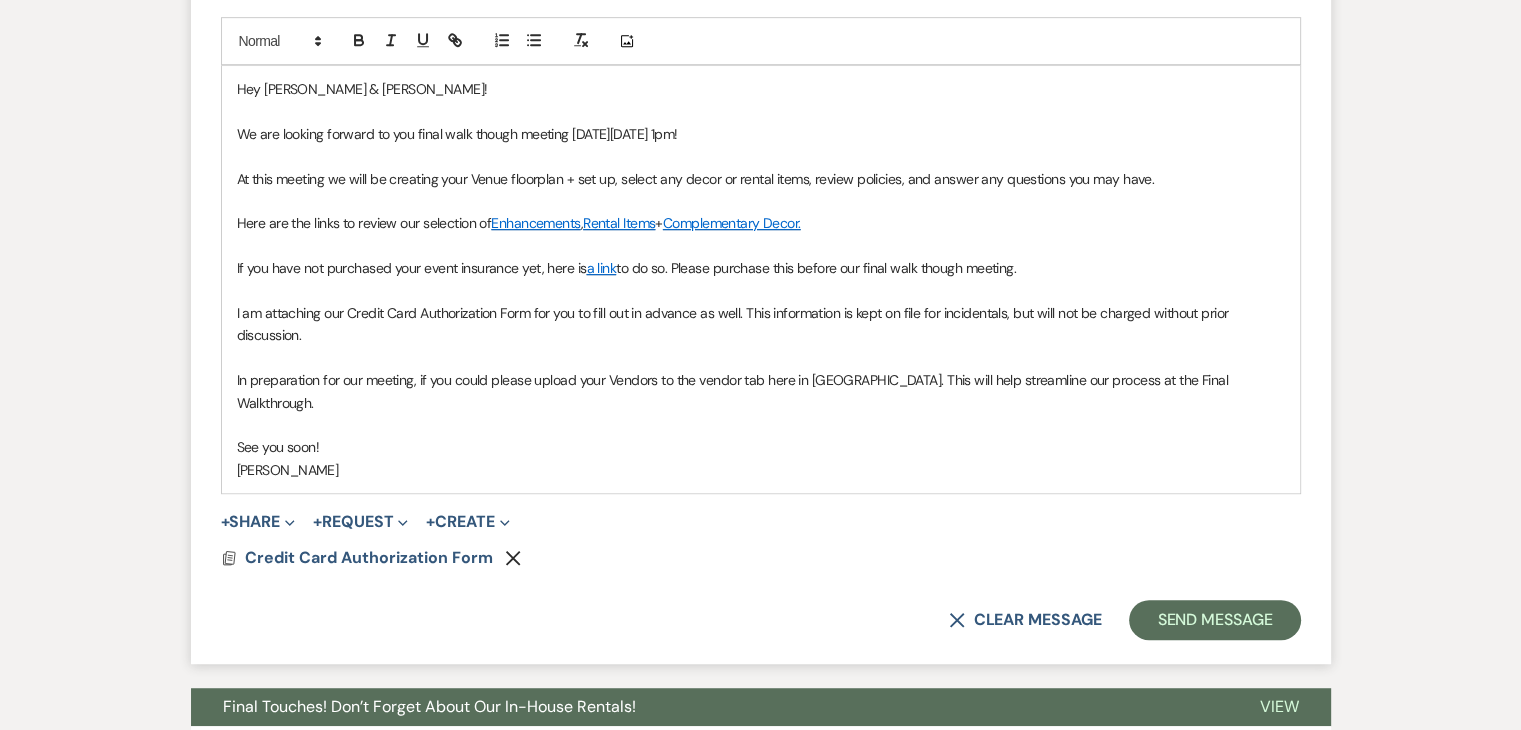 click on "In preparation for our meeting, if you could please upload your Vendors to the vendor tab here in Weven. This will help streamline our process at the Final Walkthrough." at bounding box center [761, 391] 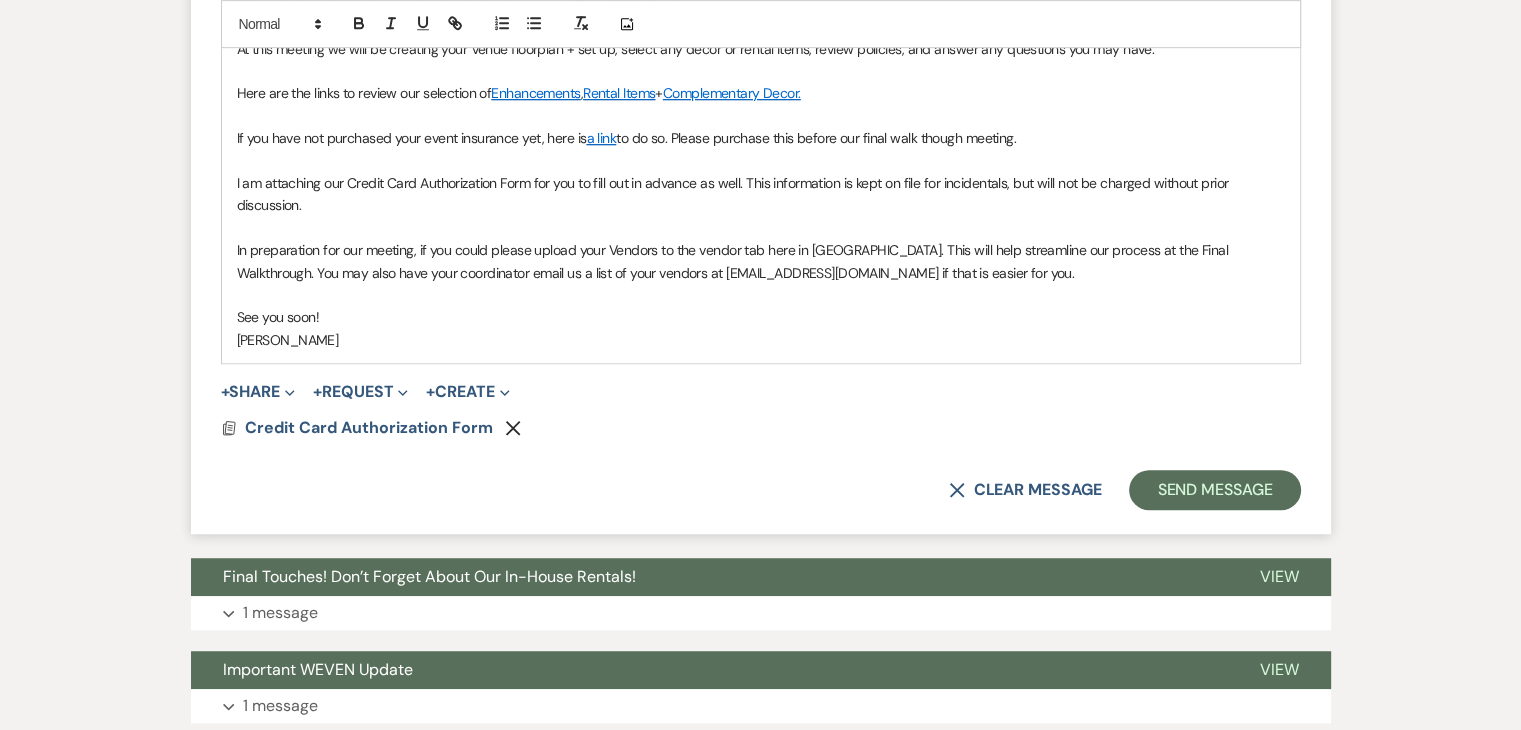 scroll, scrollTop: 1218, scrollLeft: 0, axis: vertical 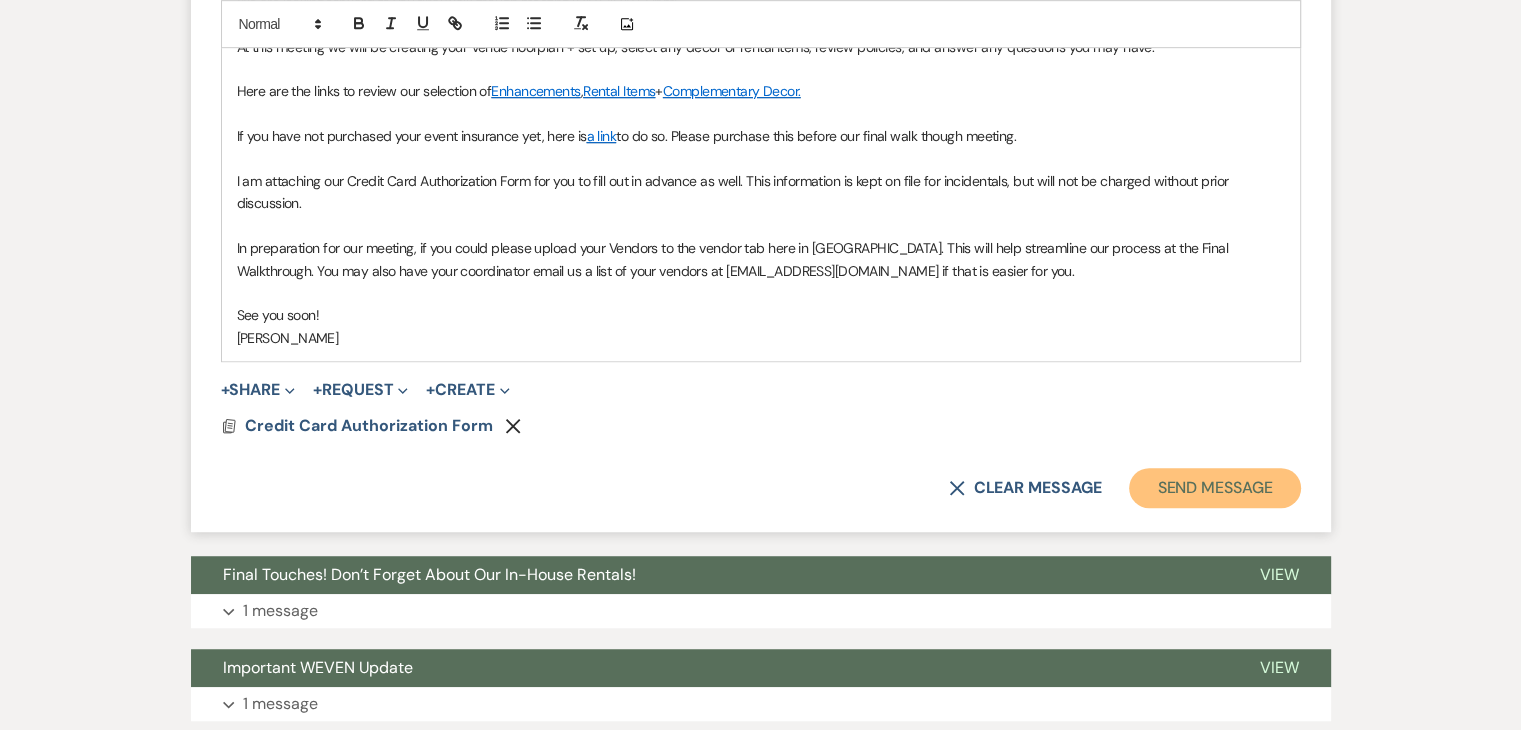 click on "Send Message" at bounding box center [1214, 488] 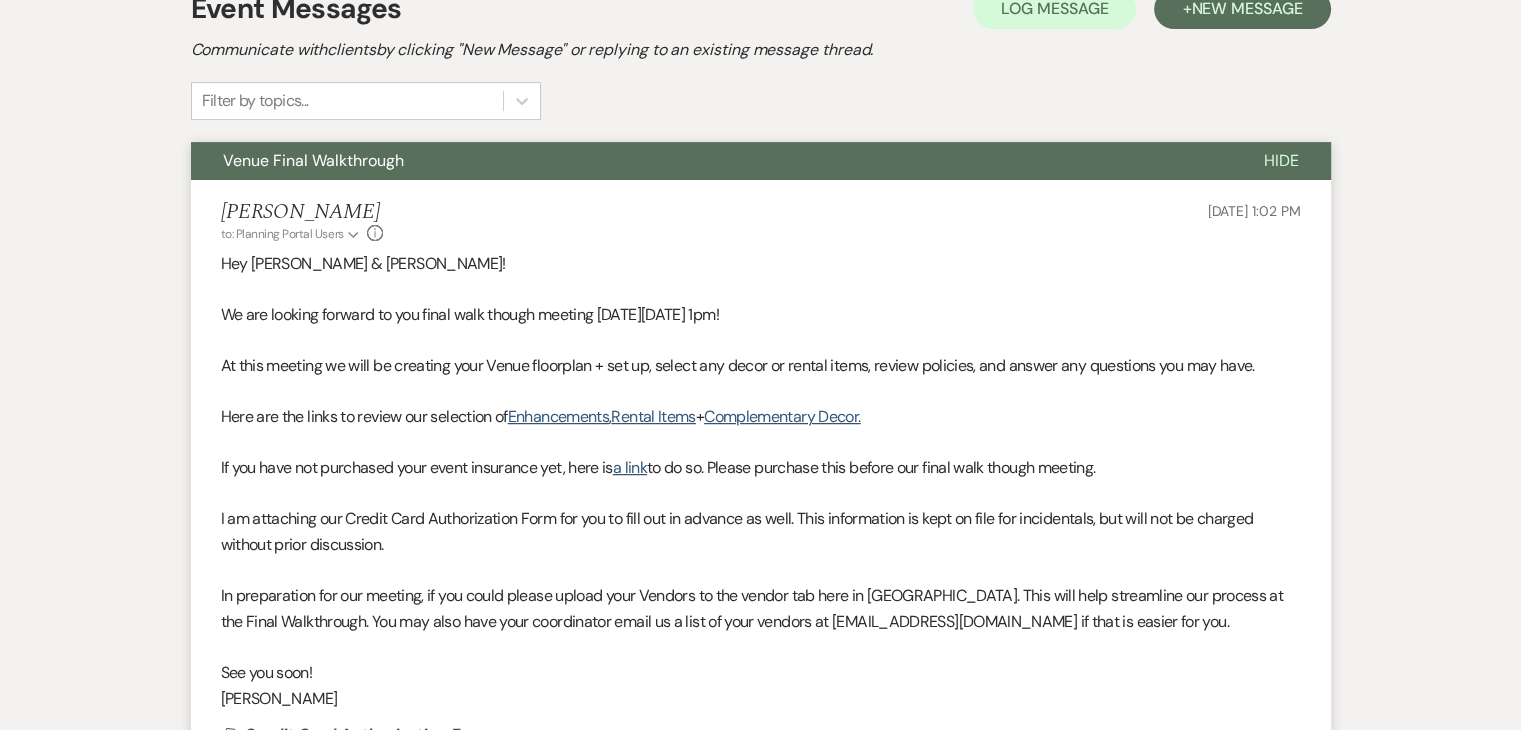 scroll, scrollTop: 0, scrollLeft: 0, axis: both 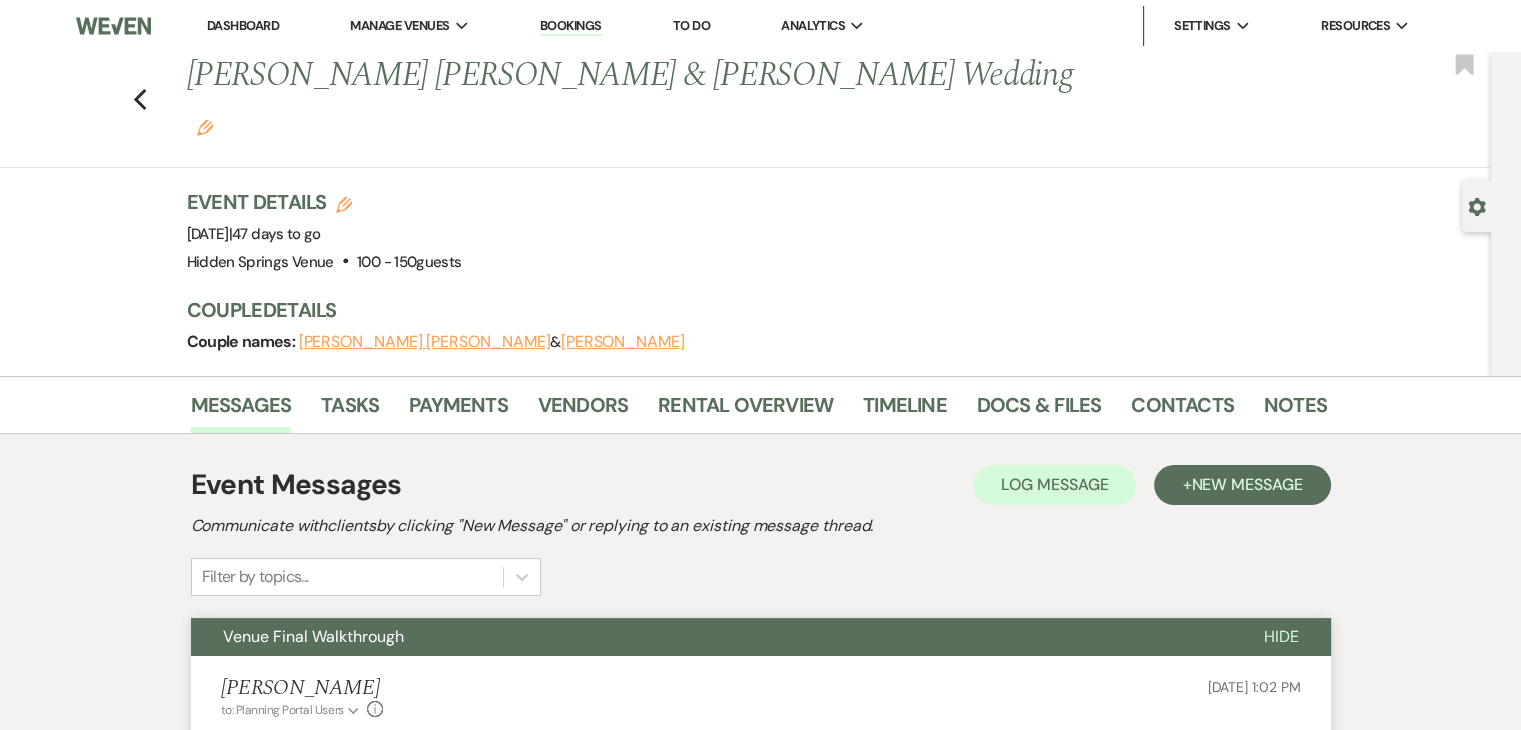 click on "Dashboard" at bounding box center (243, 25) 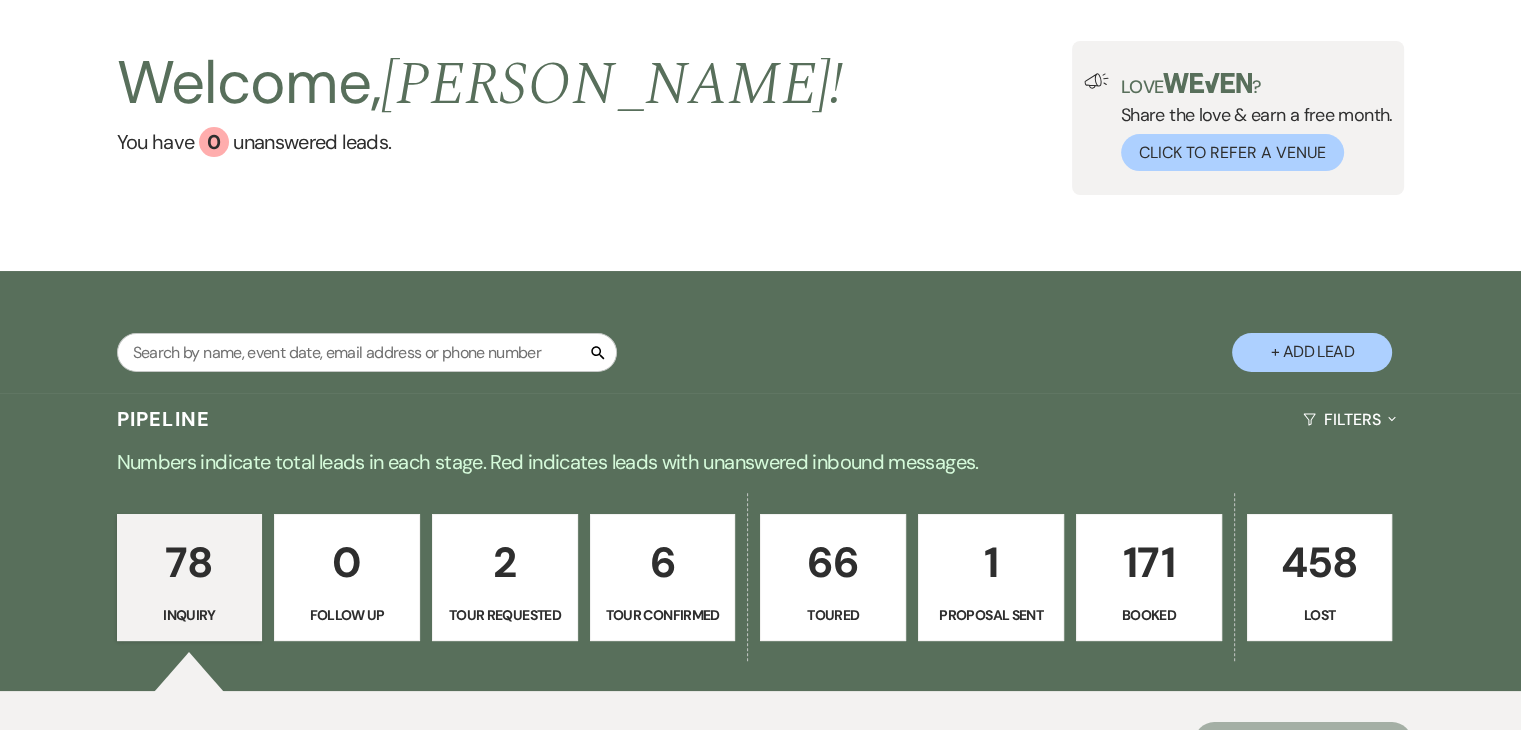 scroll, scrollTop: 86, scrollLeft: 0, axis: vertical 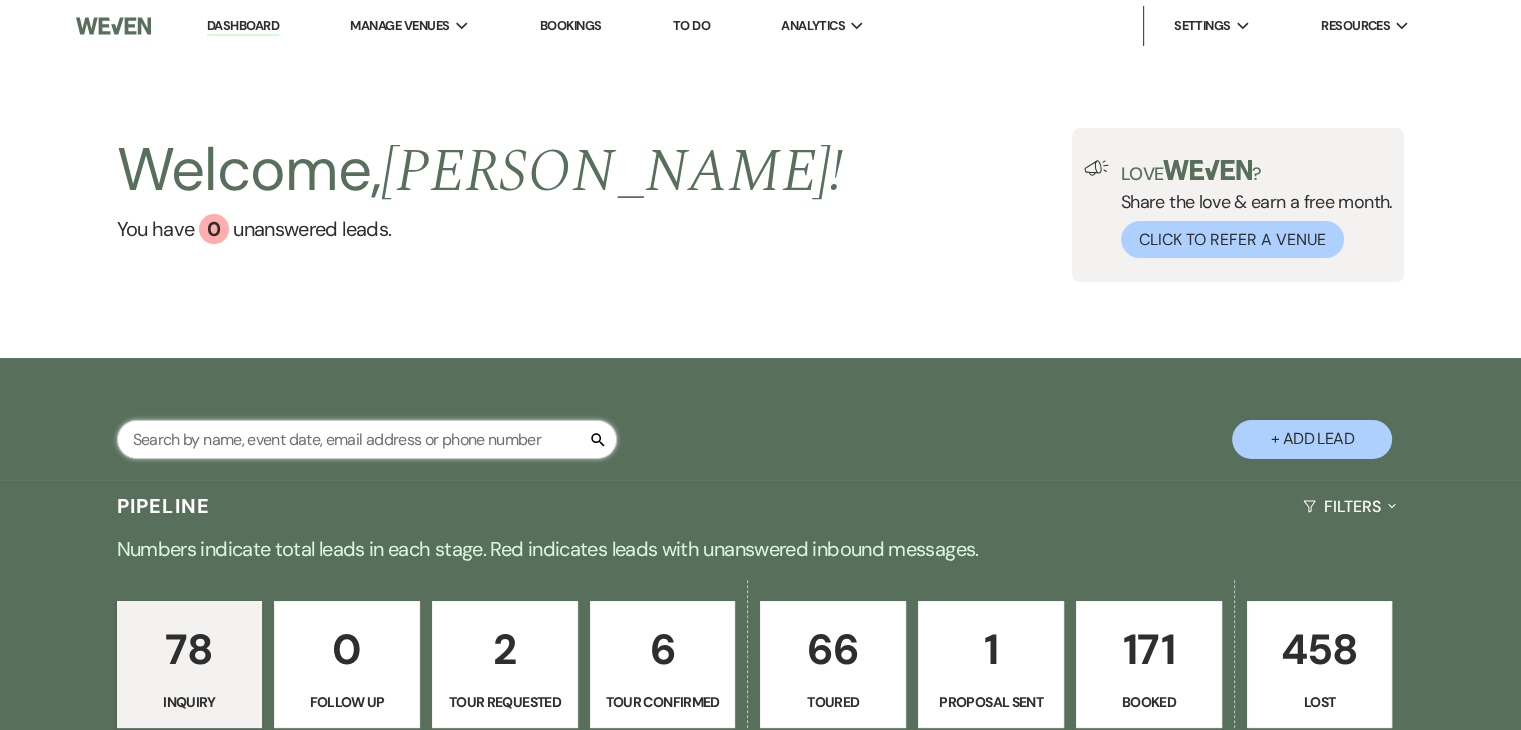 click at bounding box center [367, 439] 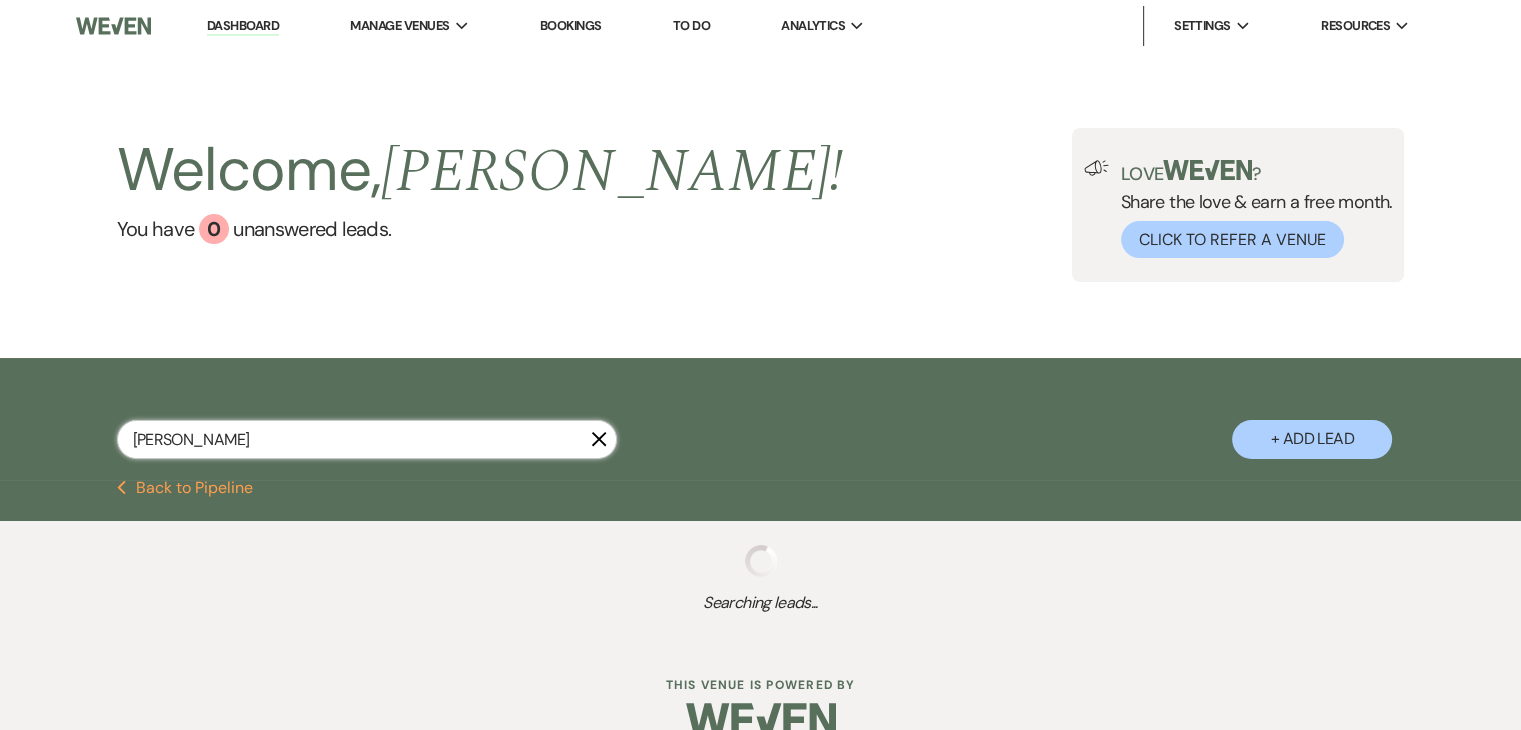 type on "hannahmil" 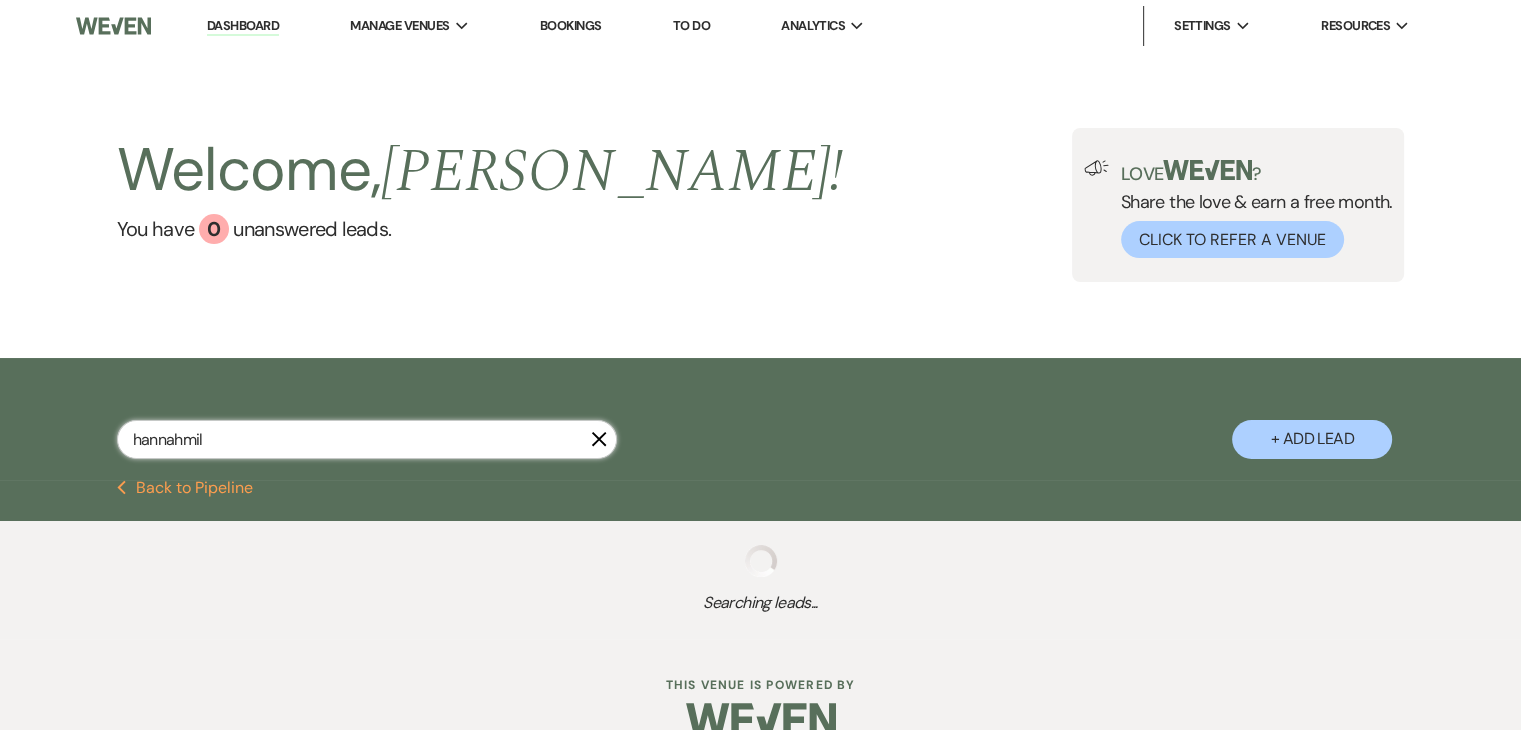 select on "5" 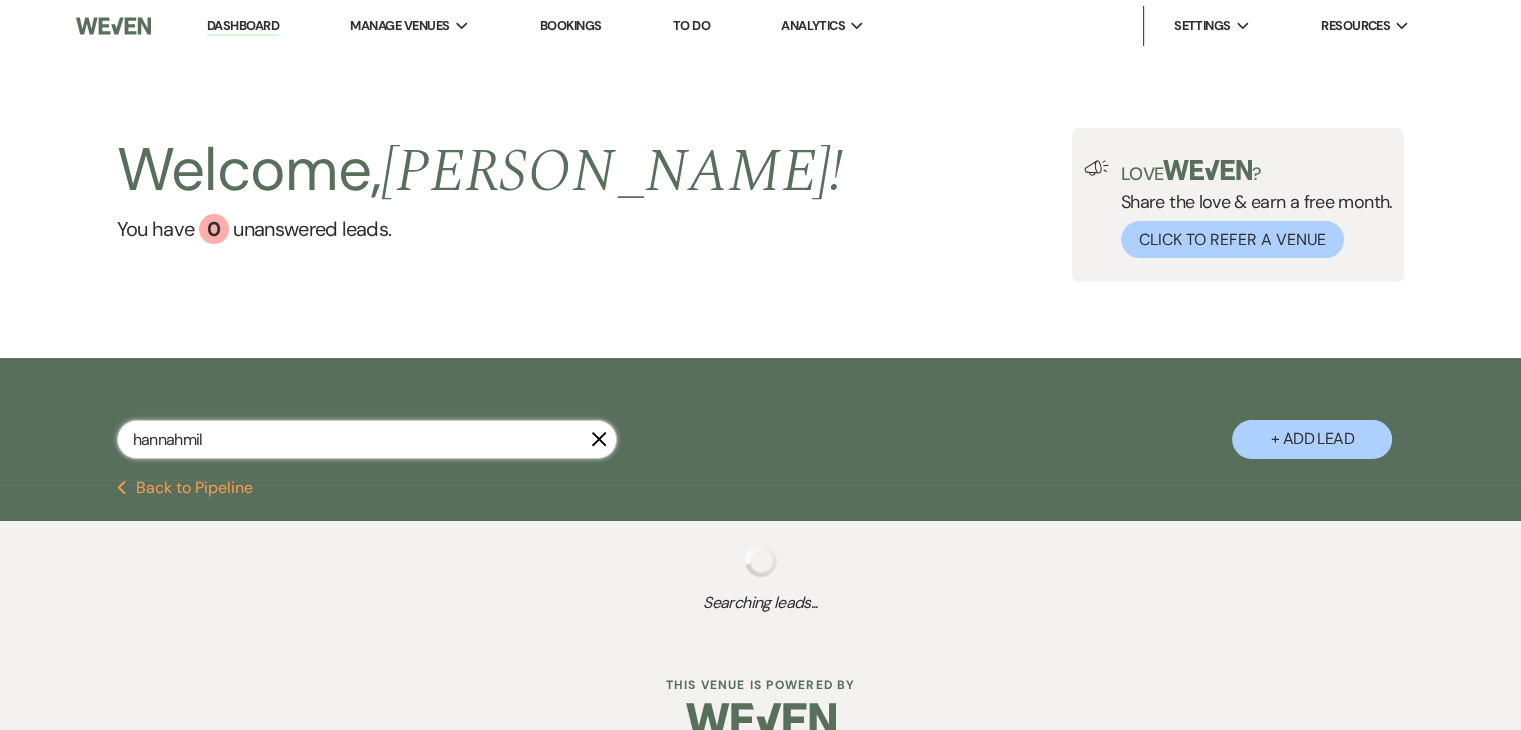 select on "5" 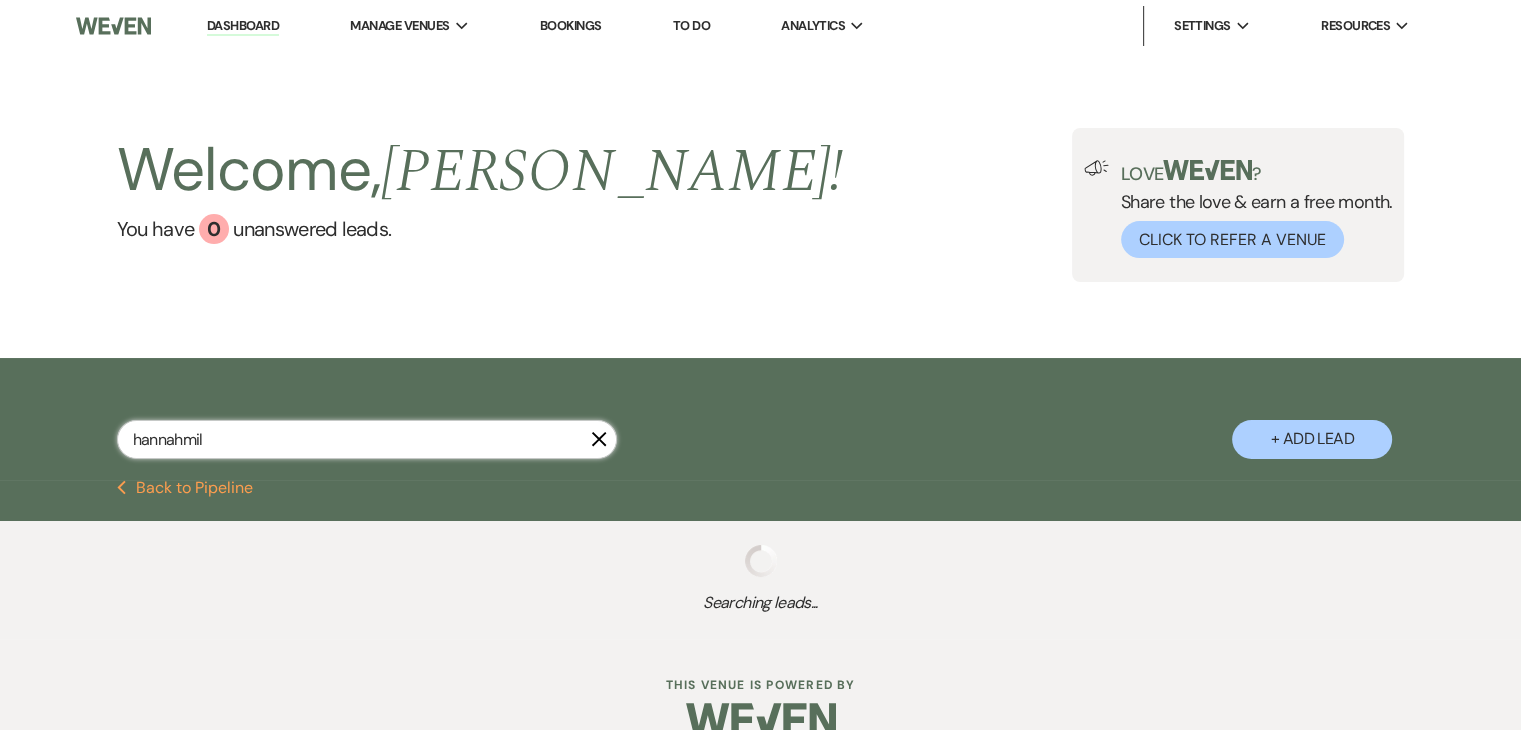select on "5" 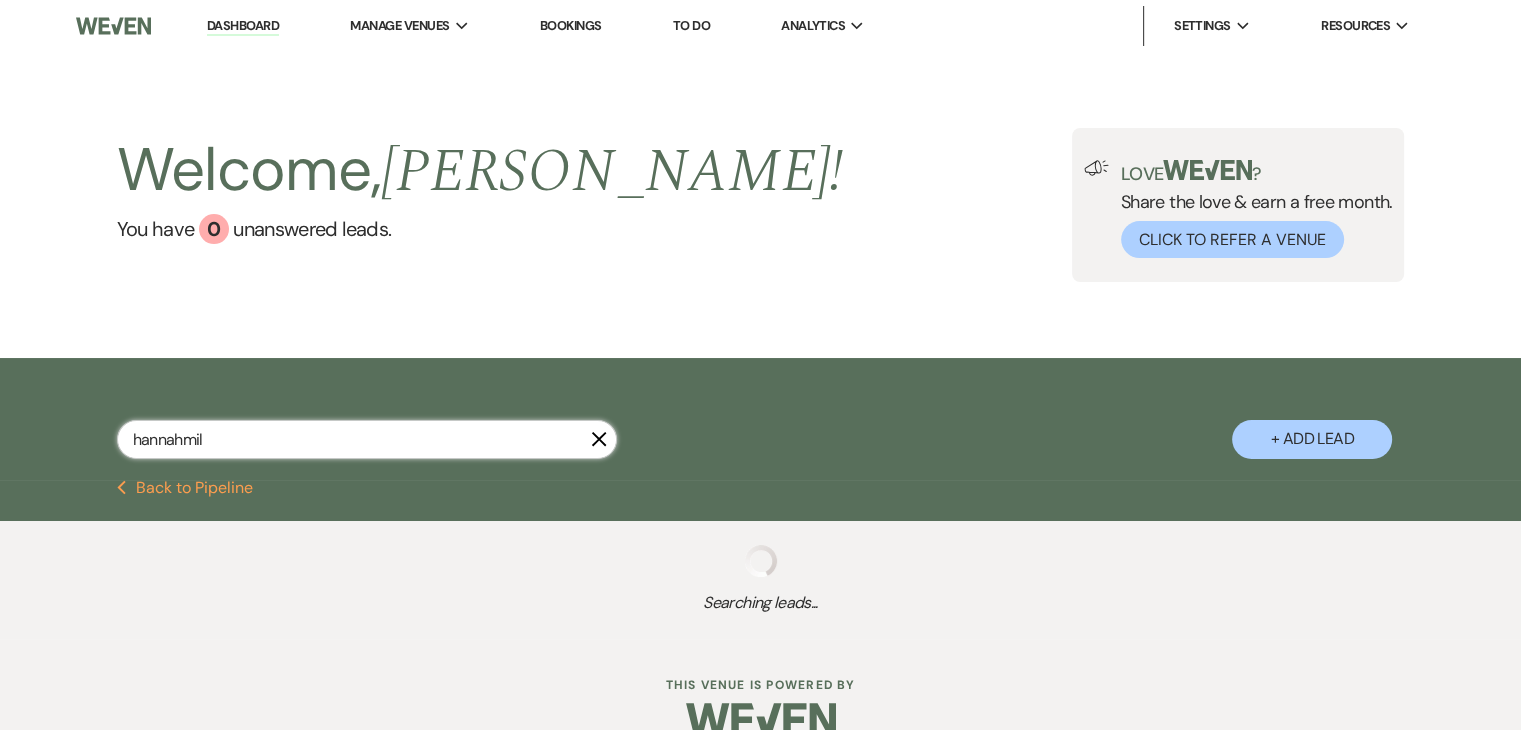 select on "8" 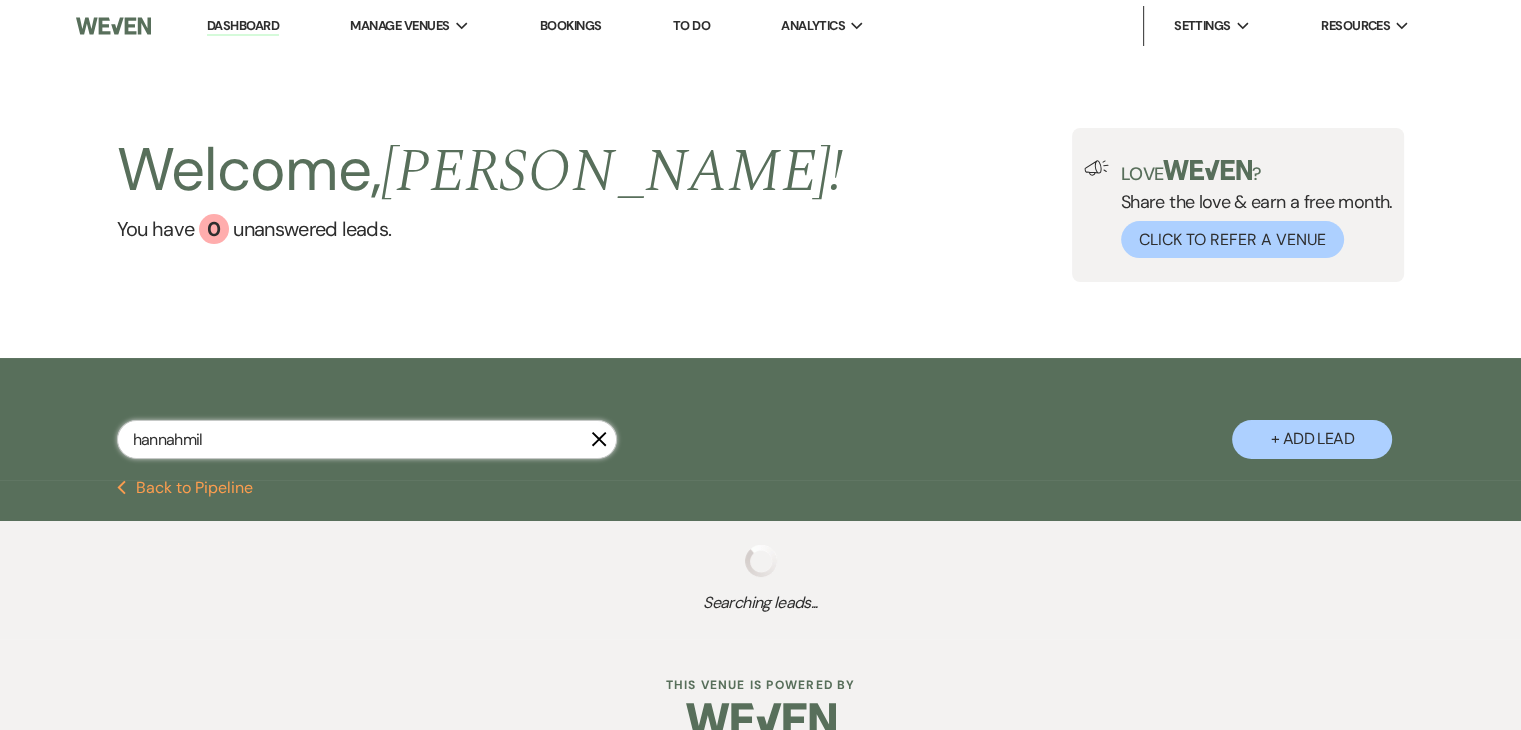 select on "5" 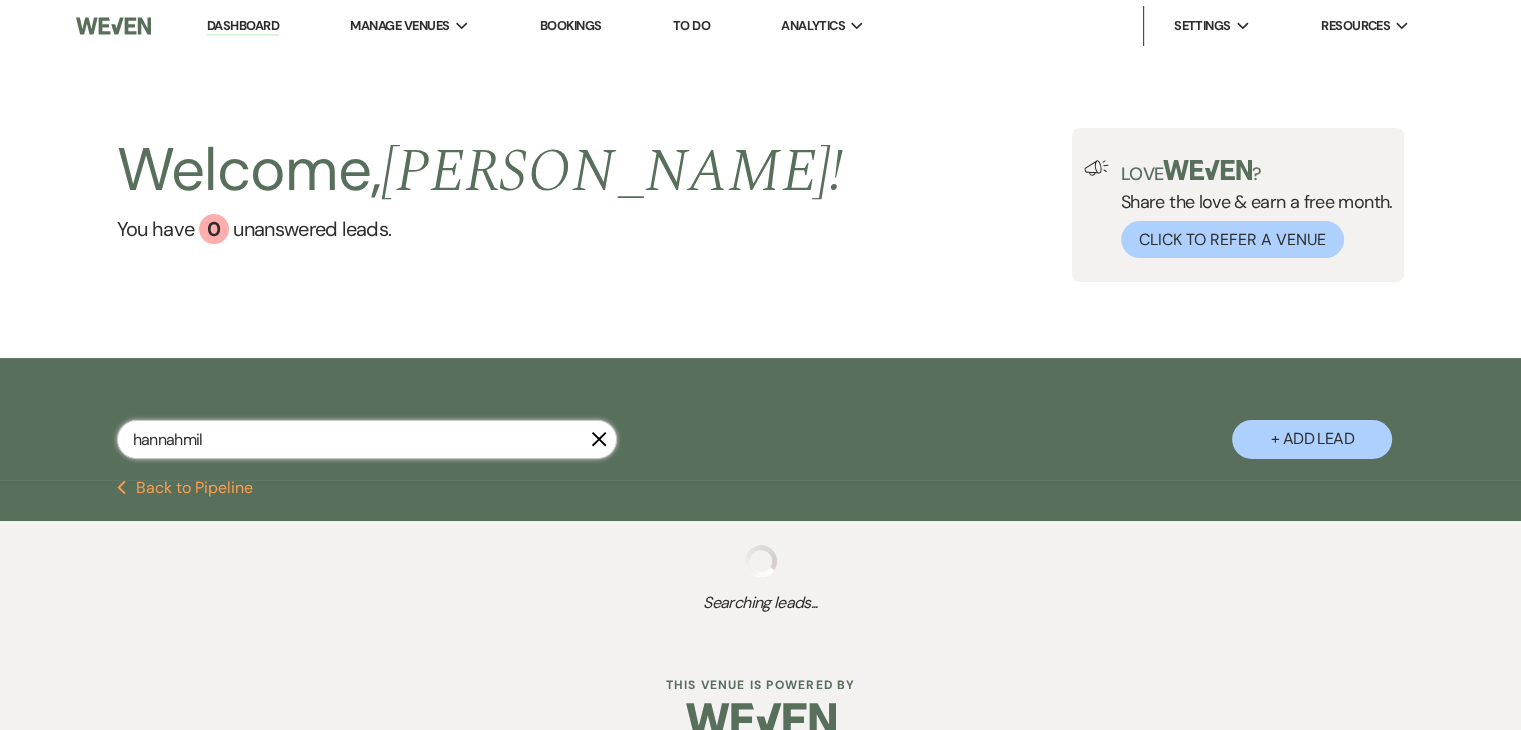 select on "5" 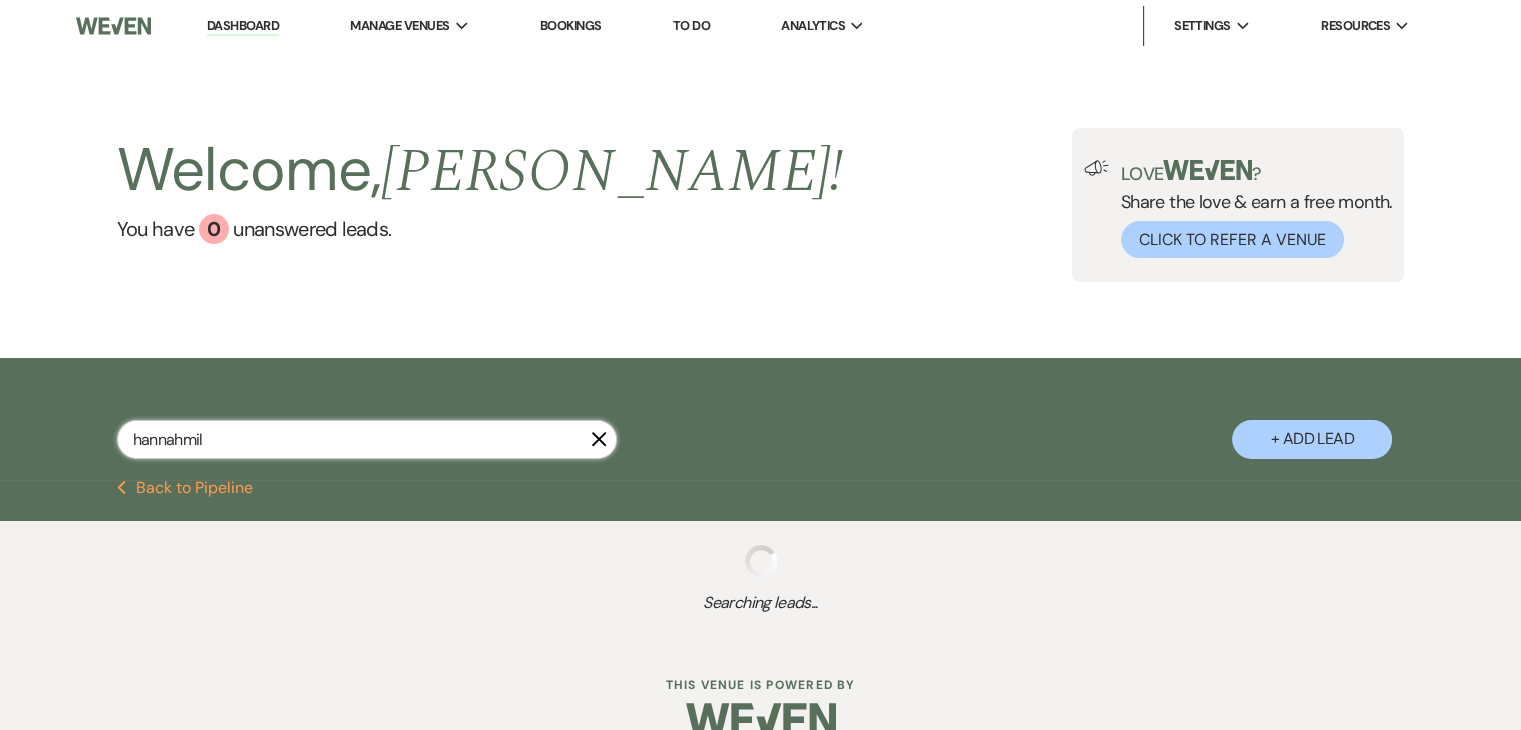 select on "8" 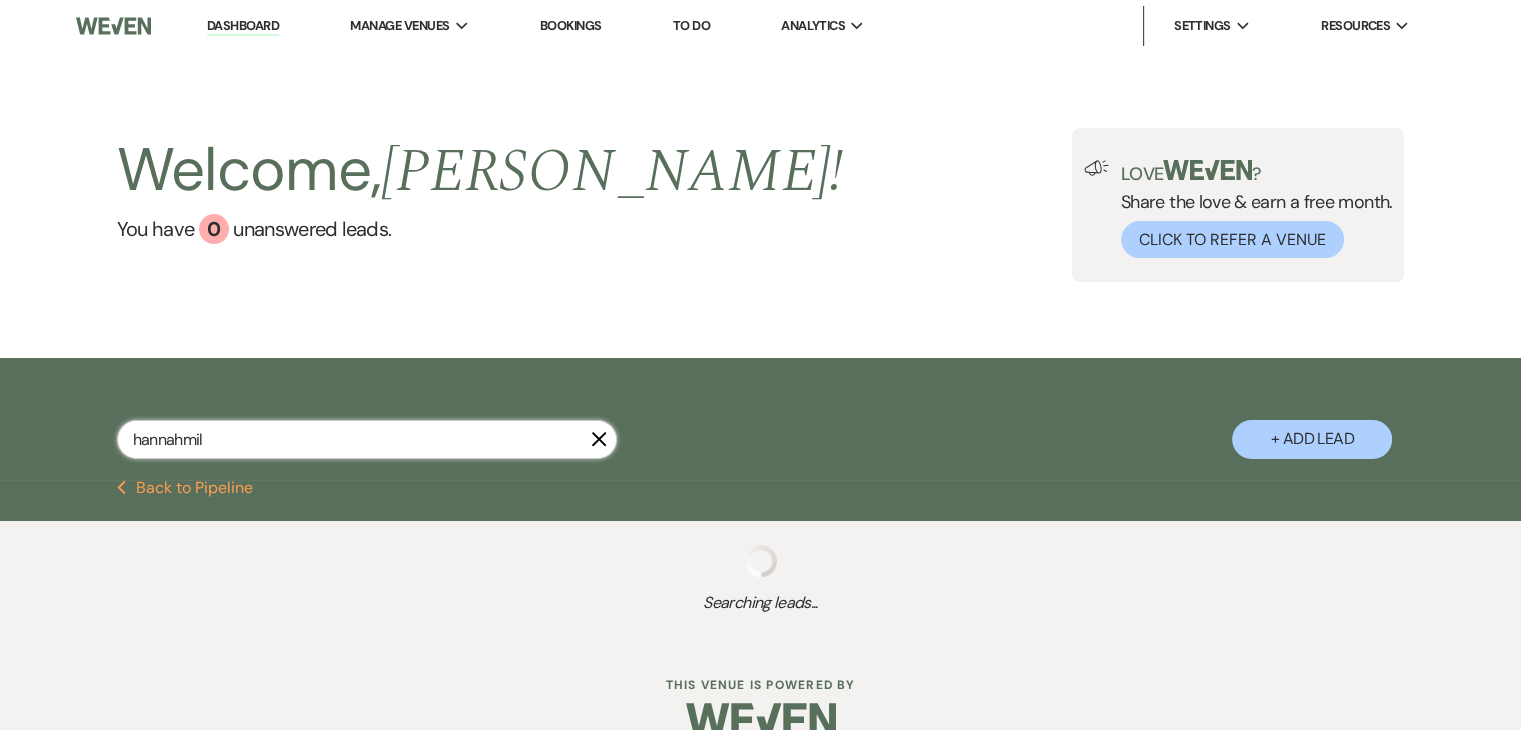 select on "11" 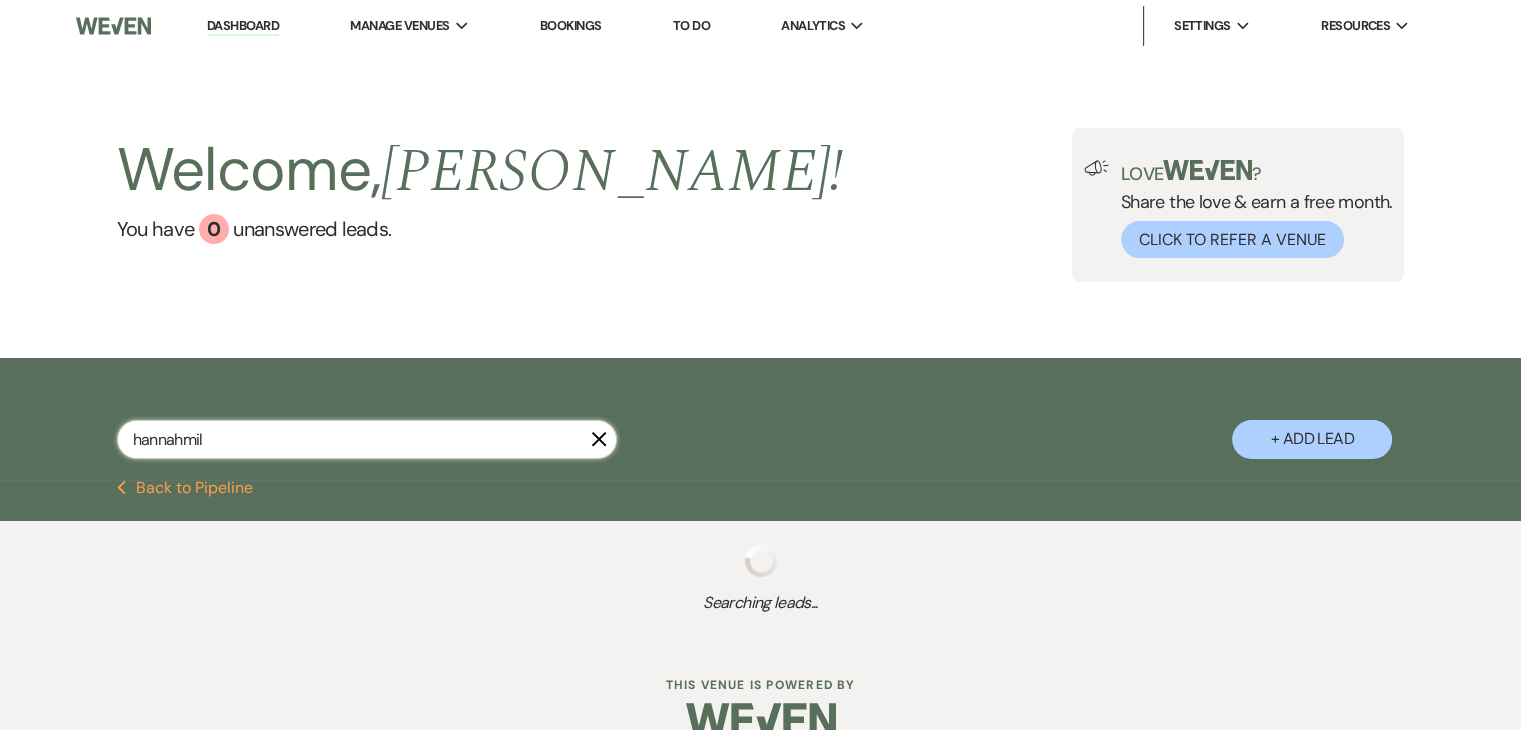 select on "8" 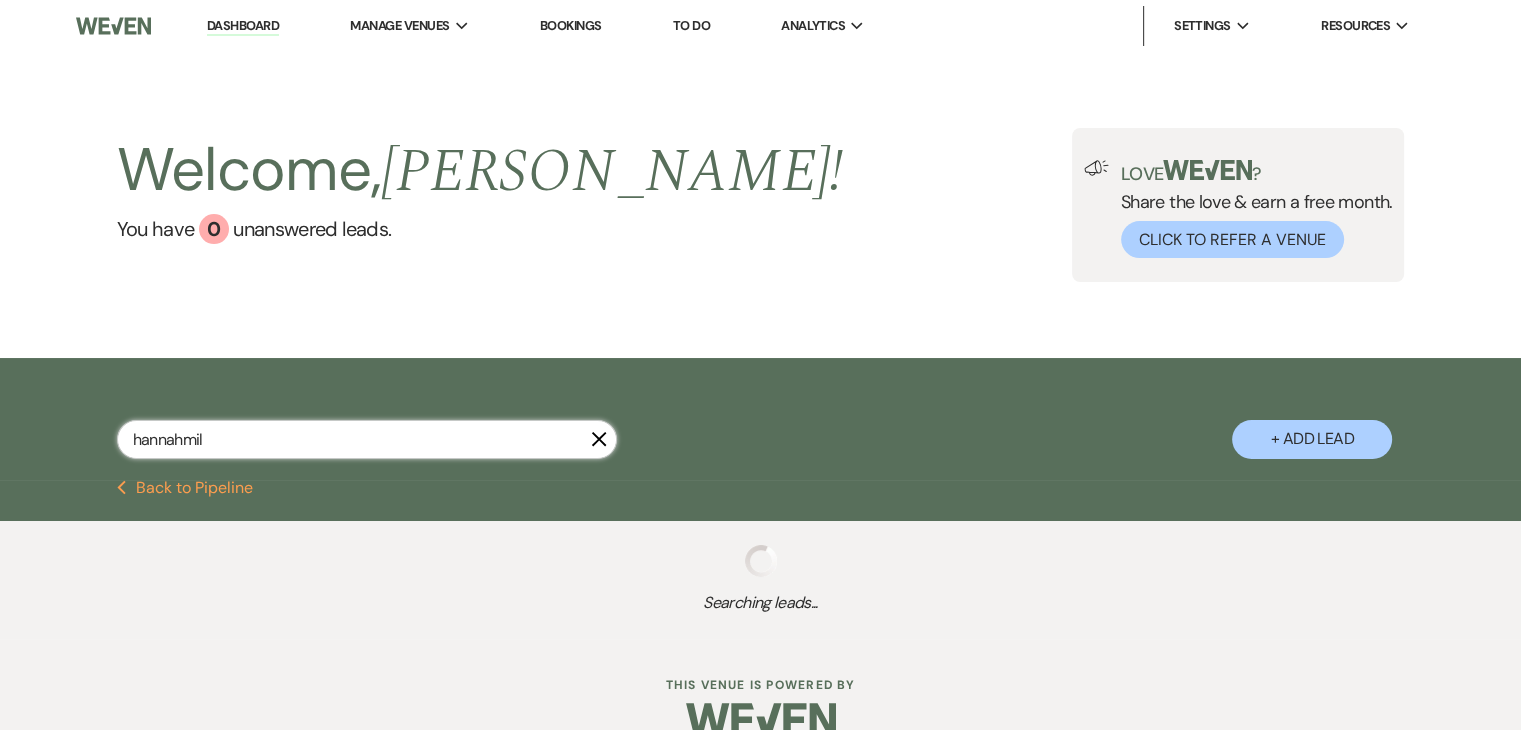 select on "6" 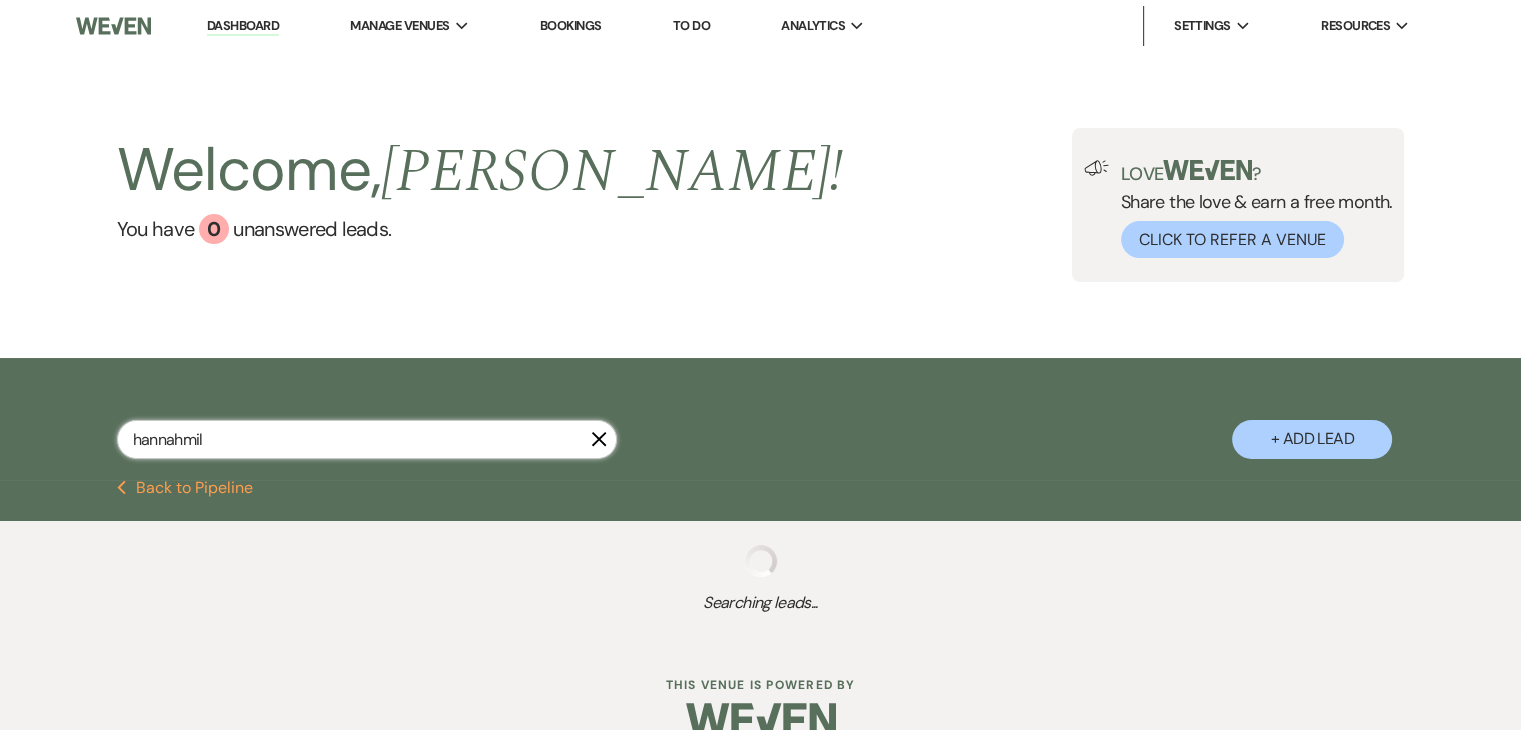 select on "8" 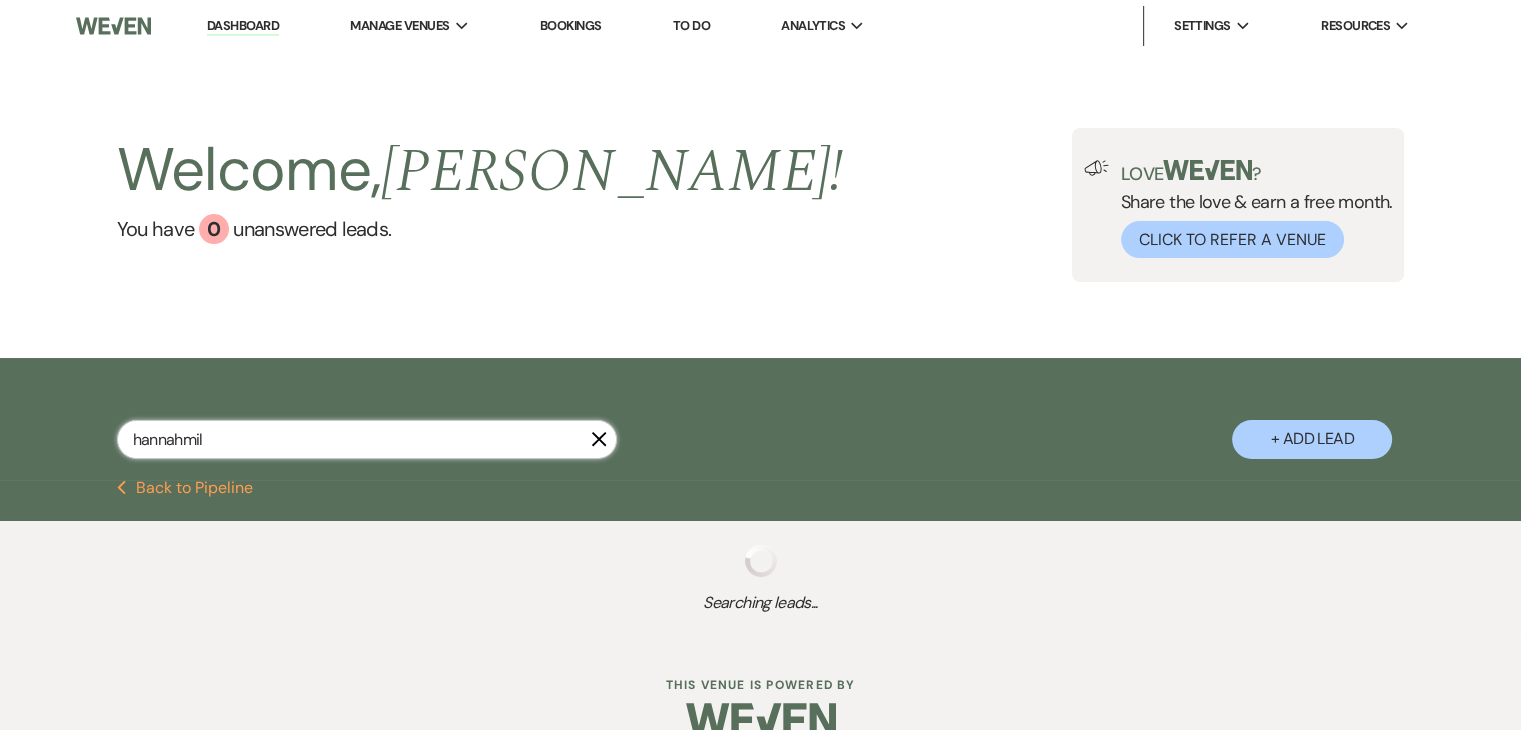 select on "6" 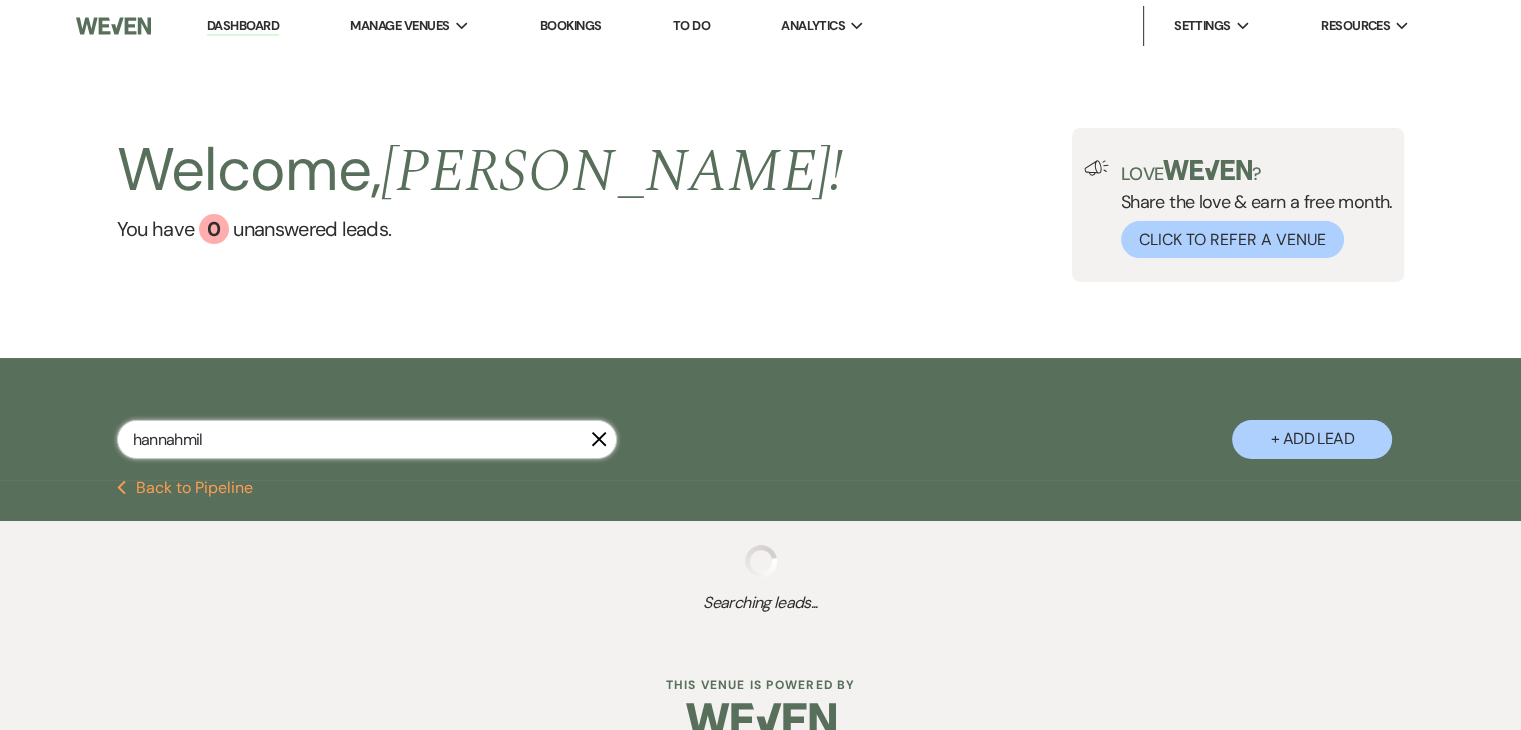 select on "8" 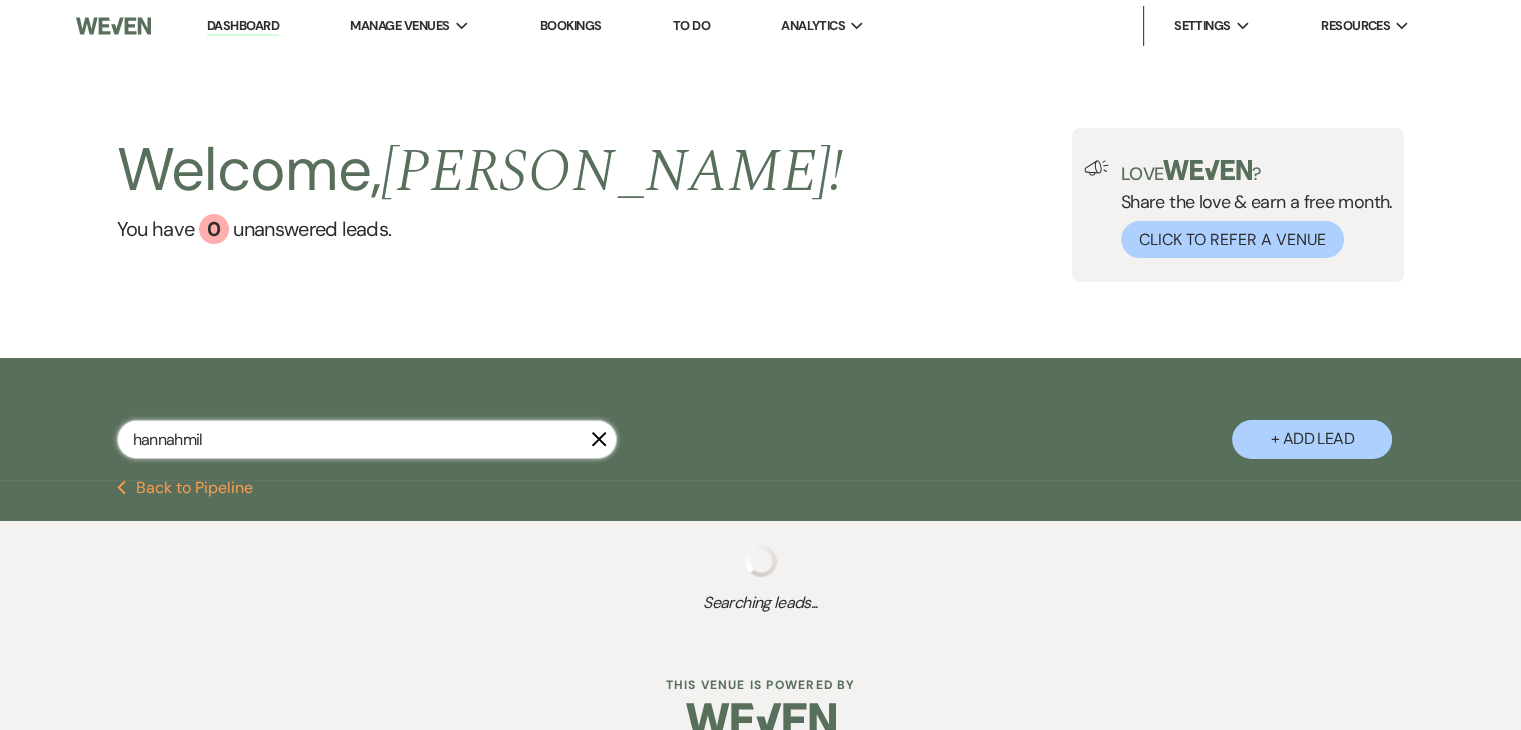 select on "4" 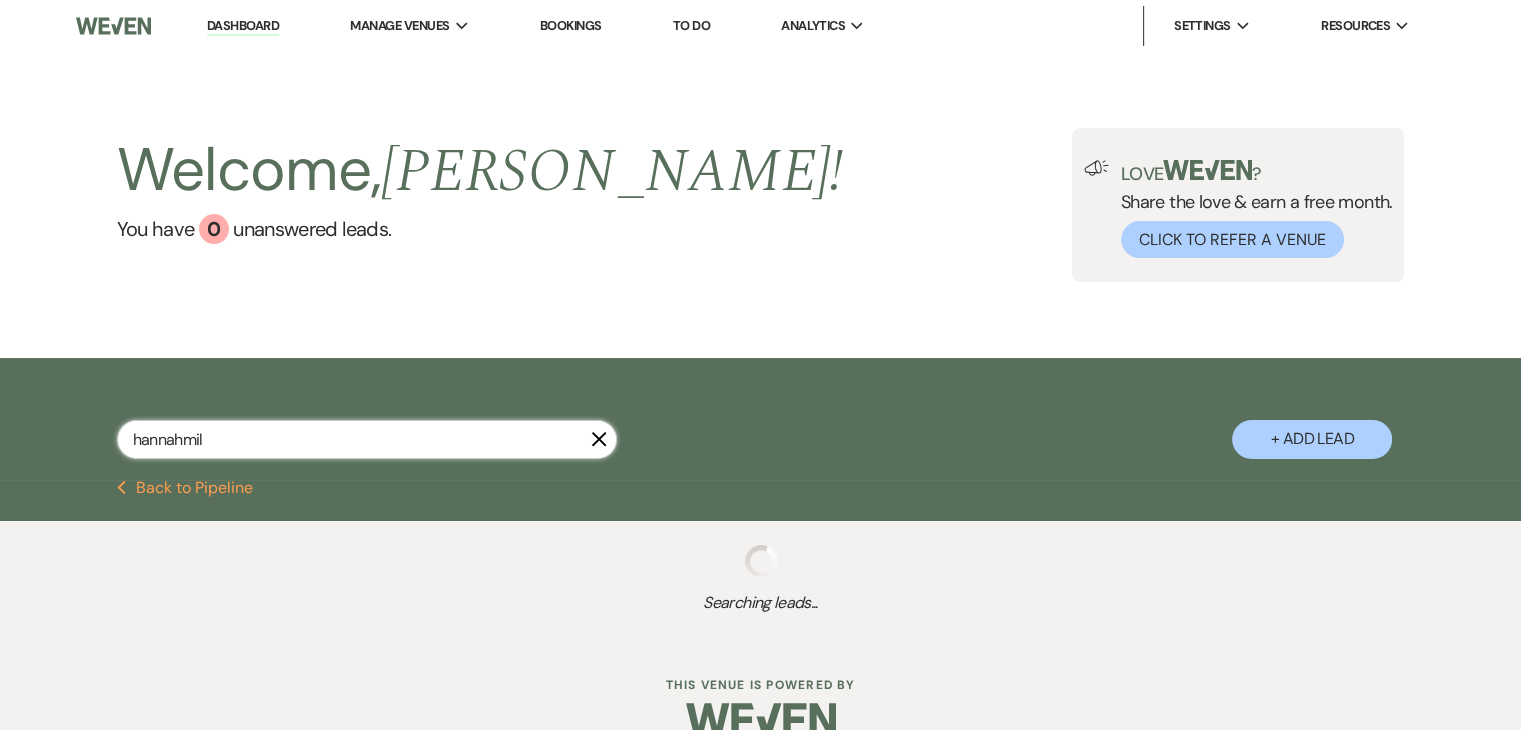 select on "8" 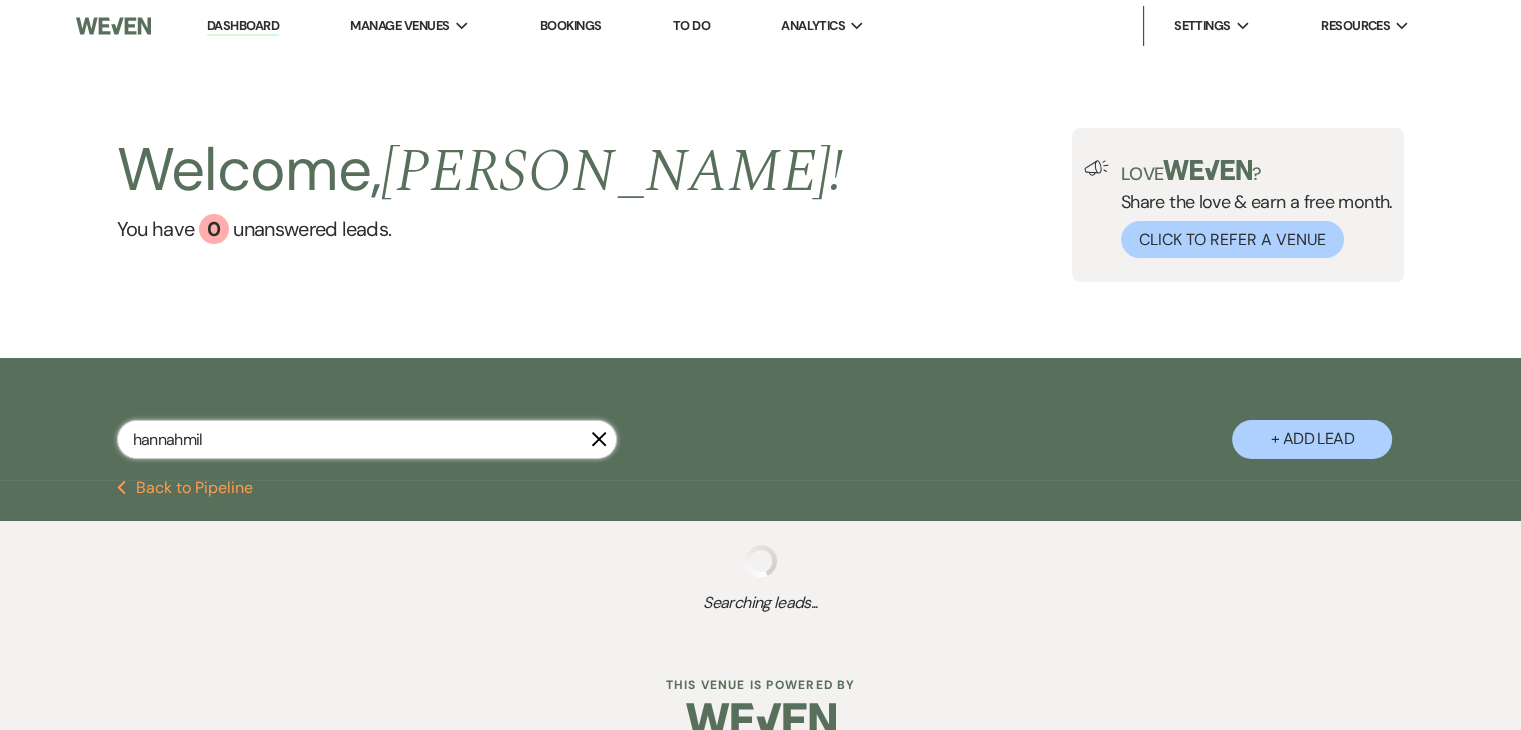 select on "5" 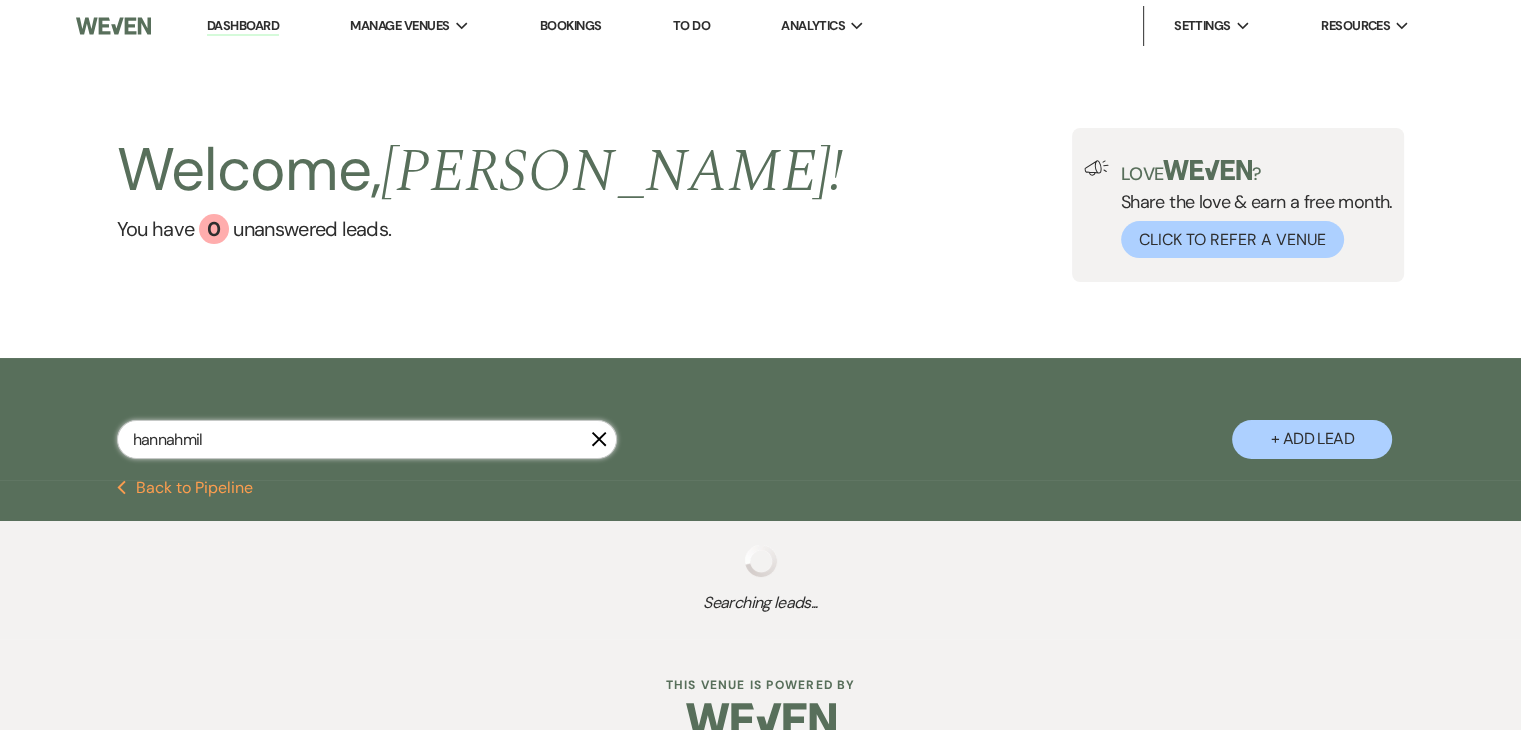 select on "8" 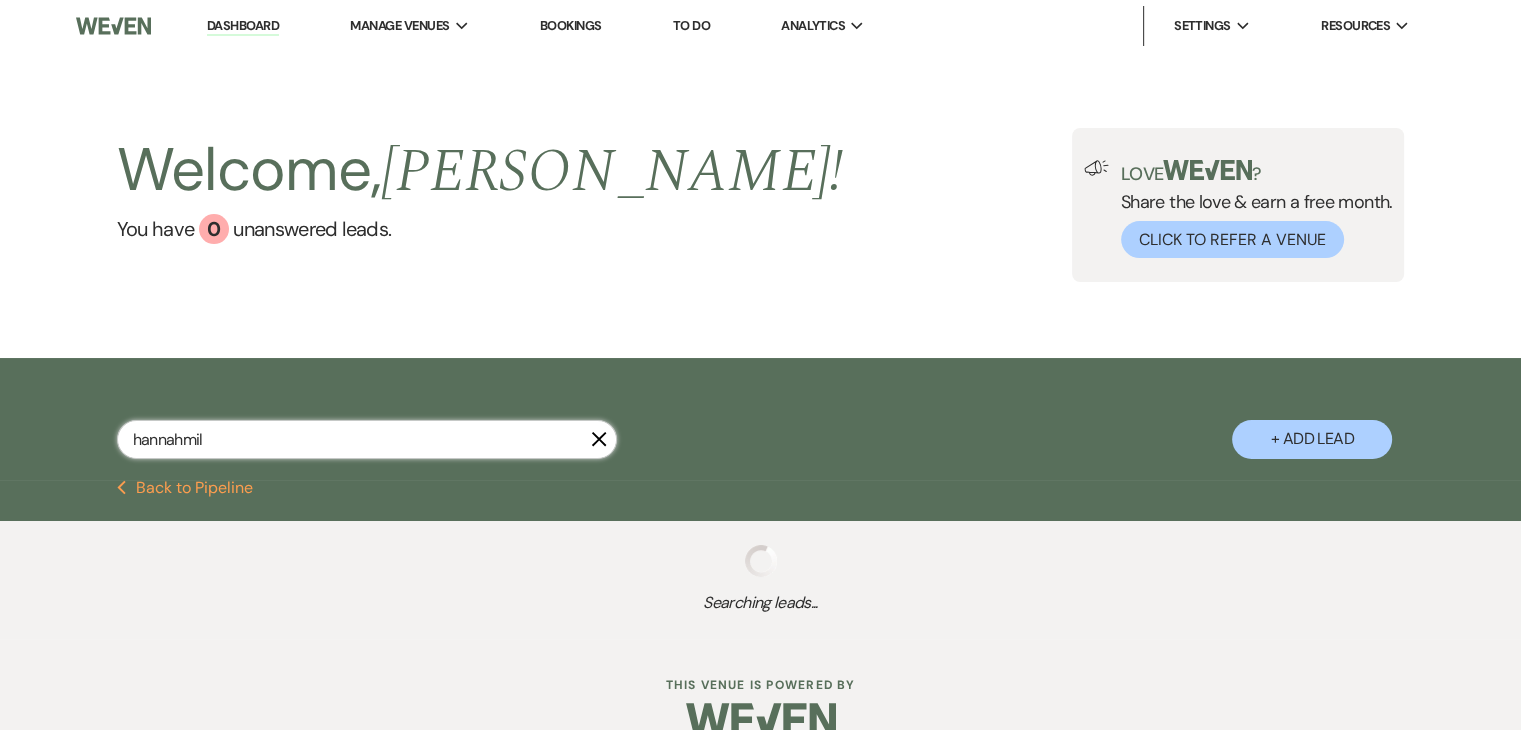 select on "5" 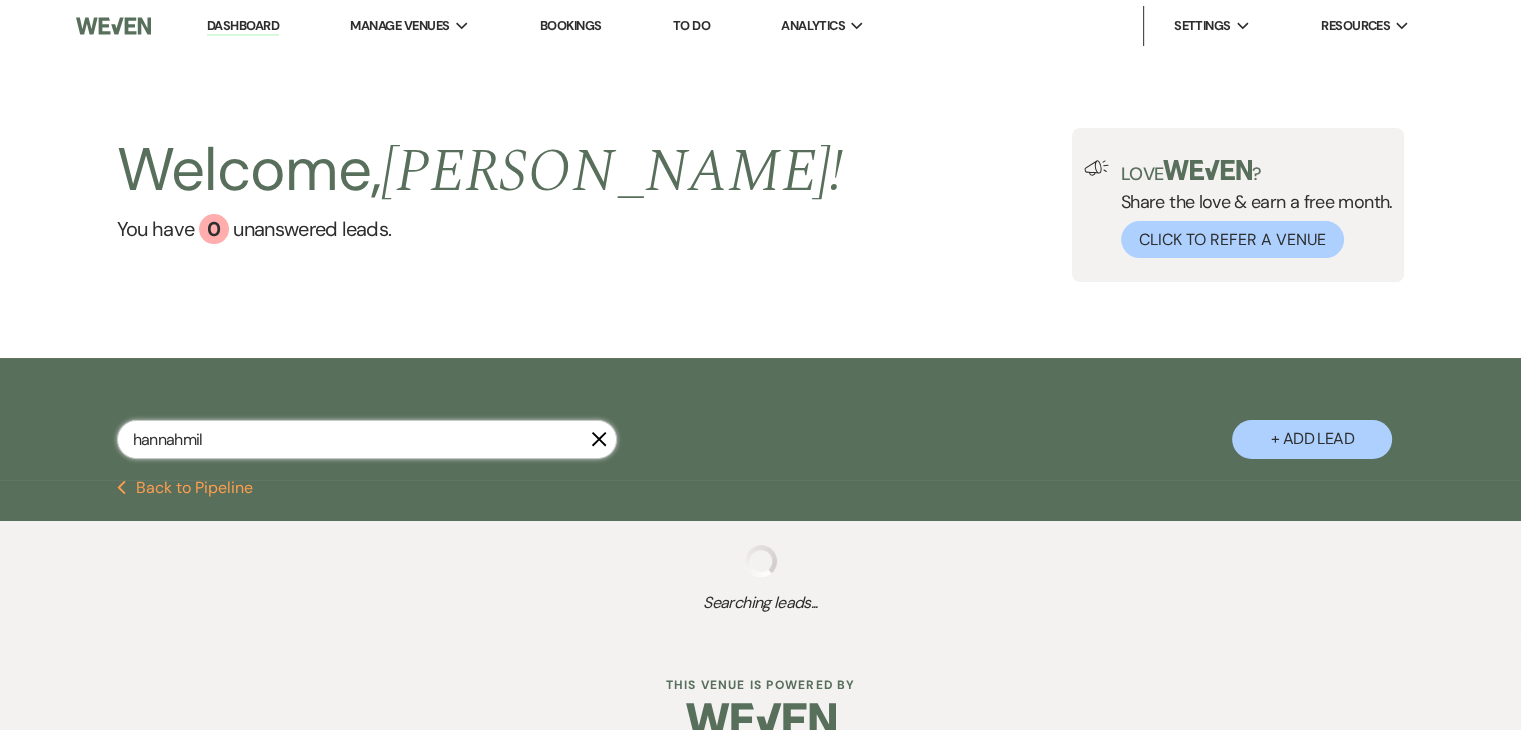 select on "8" 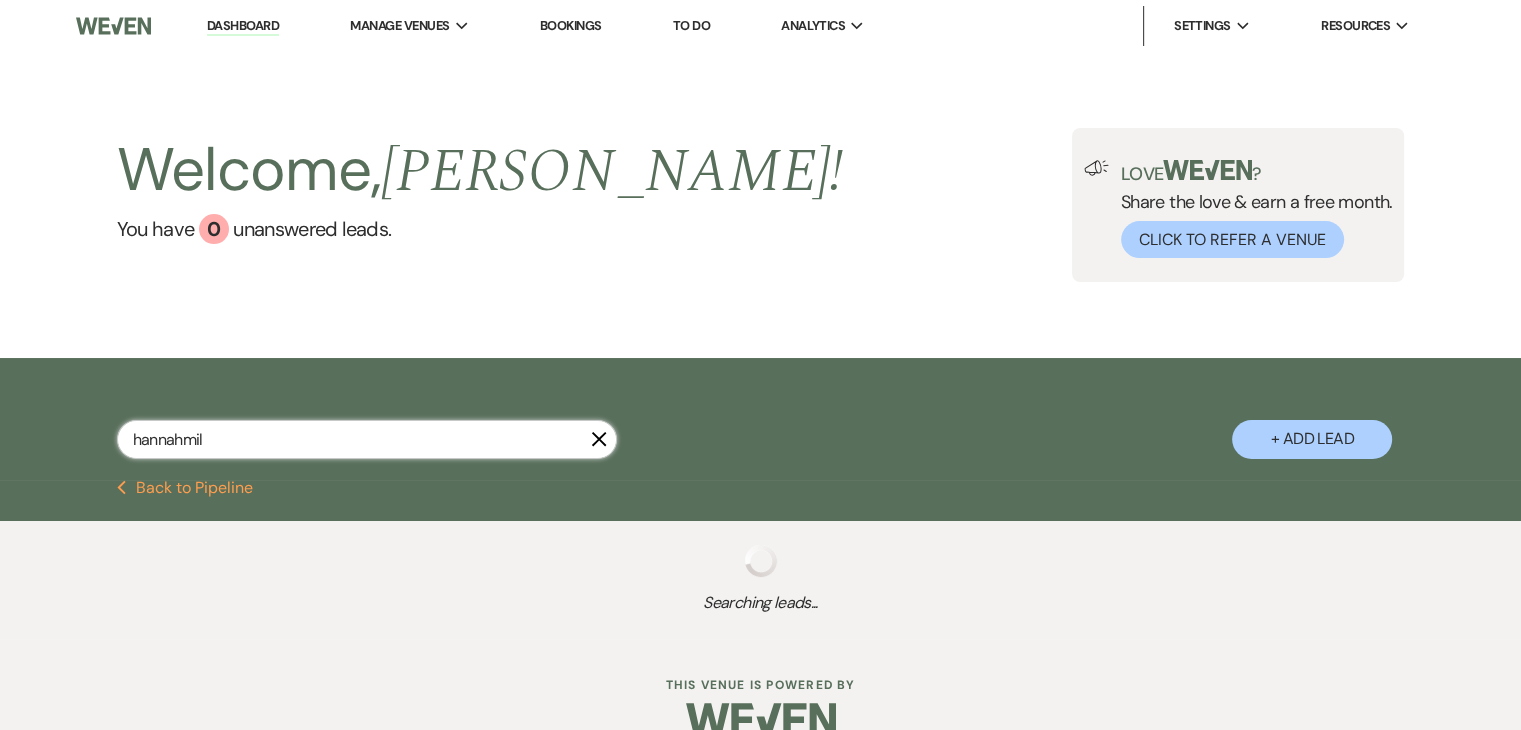 select on "6" 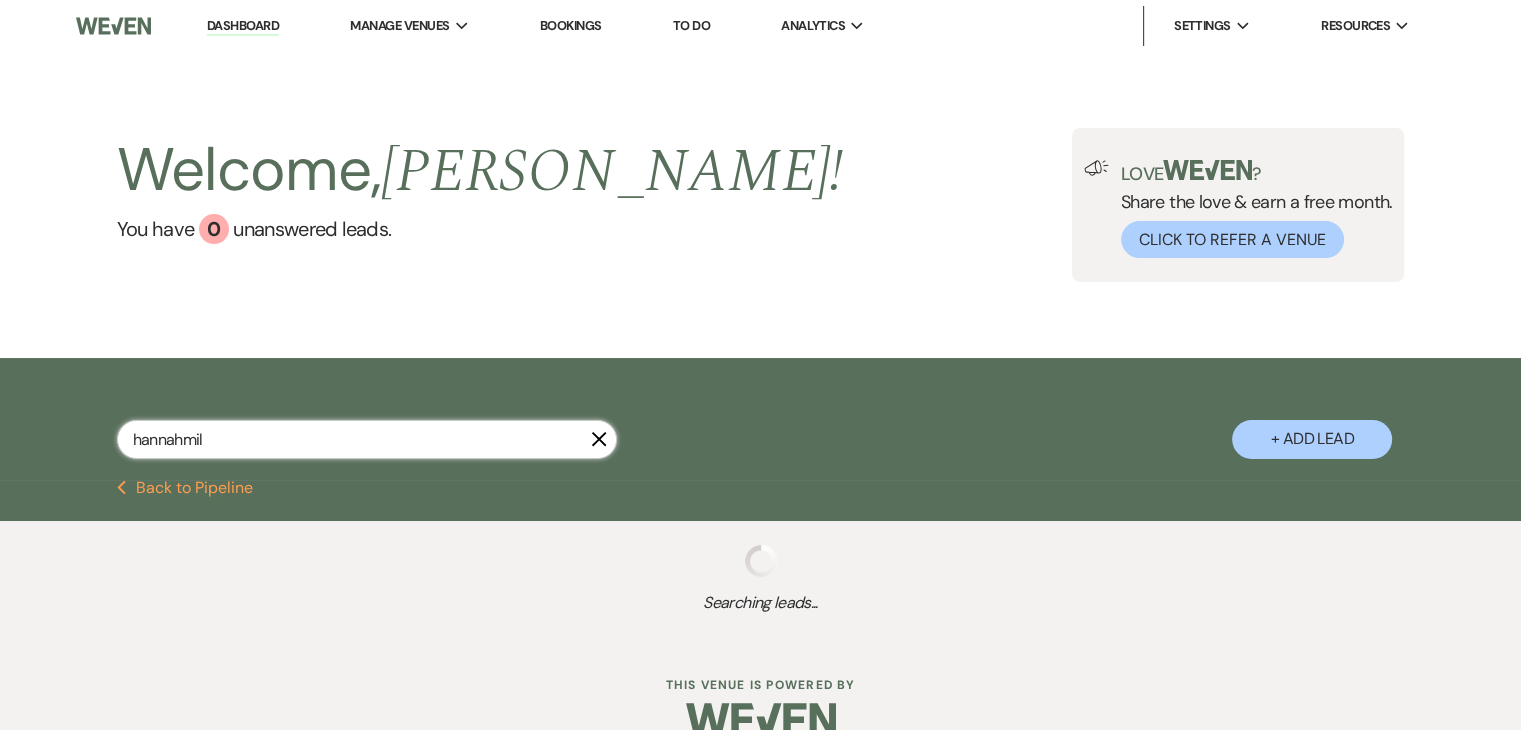 select on "8" 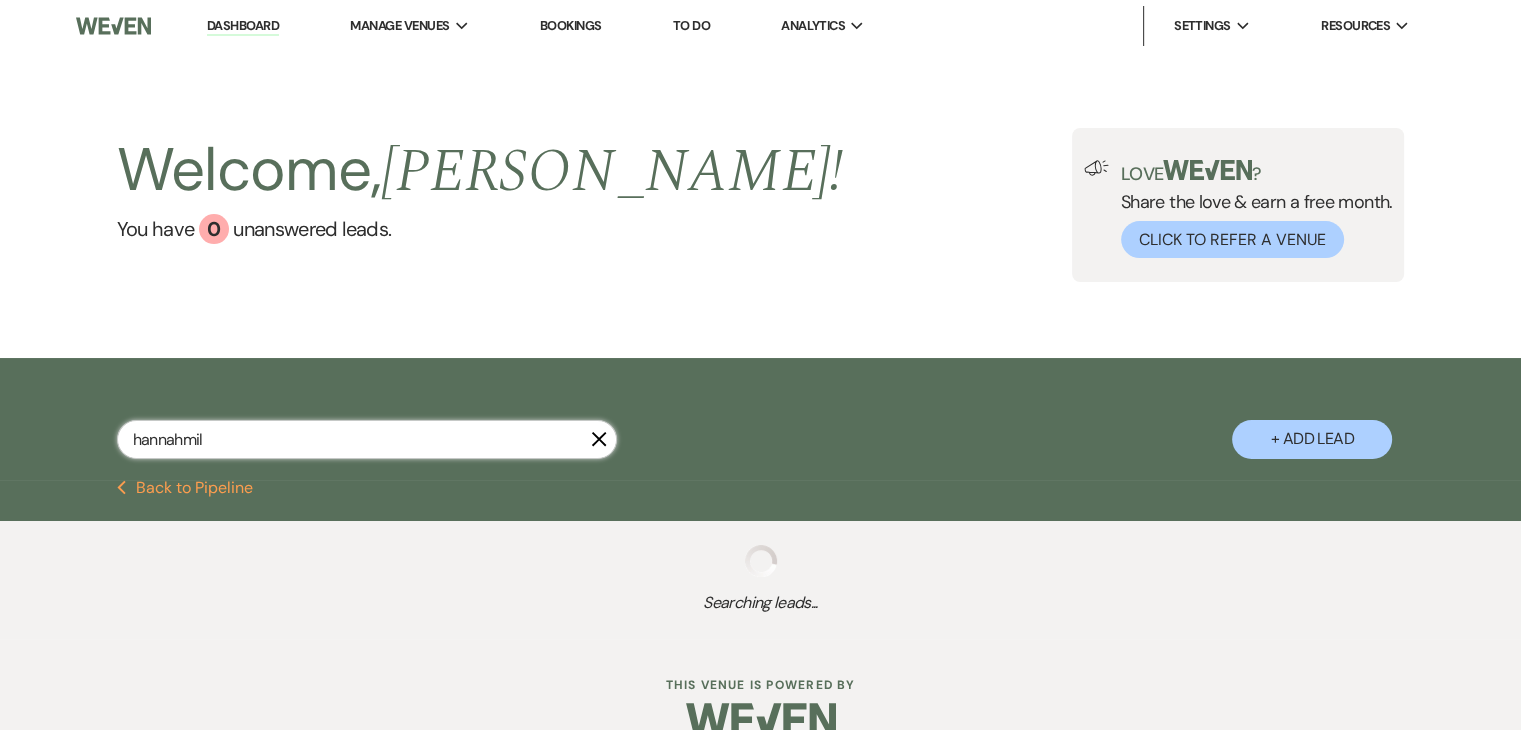 select on "4" 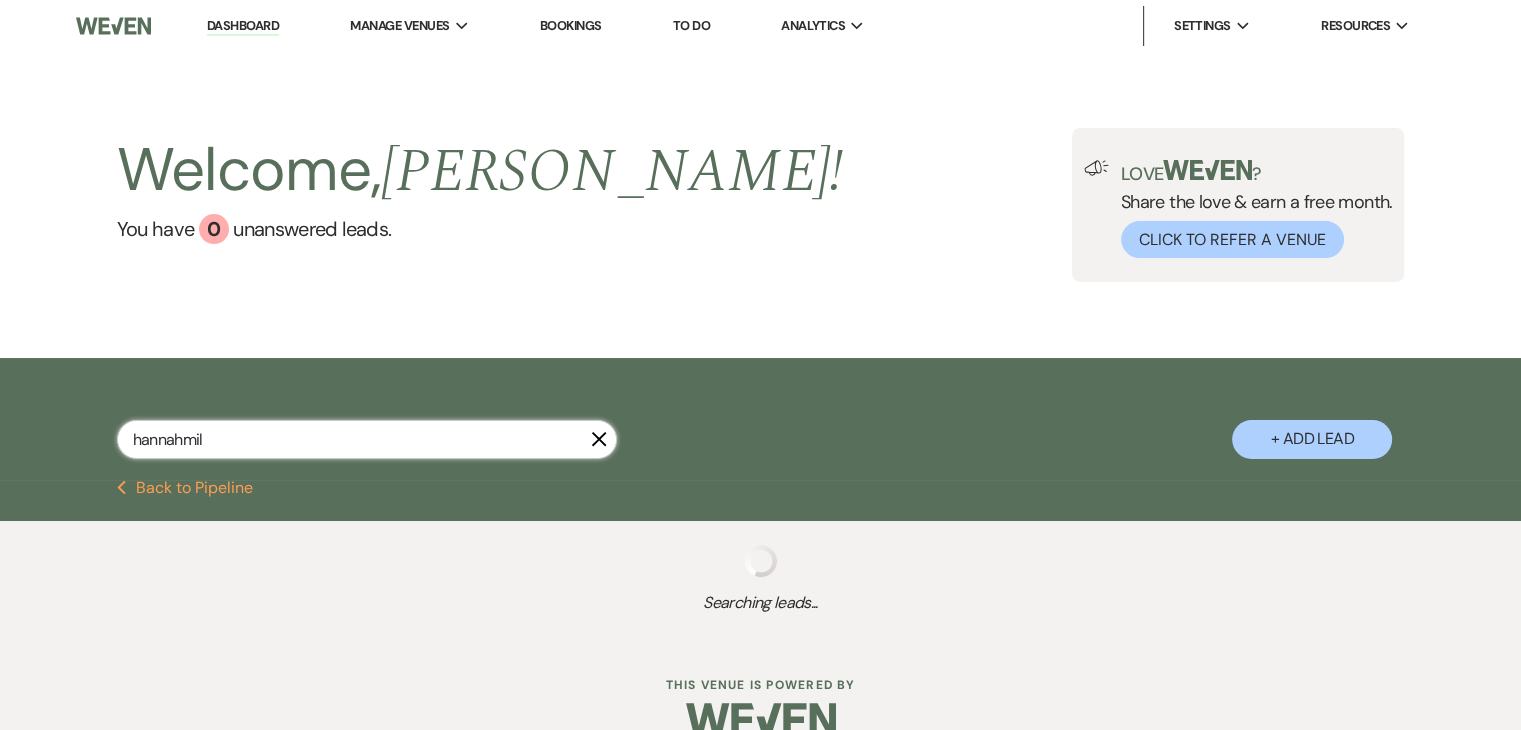 select on "8" 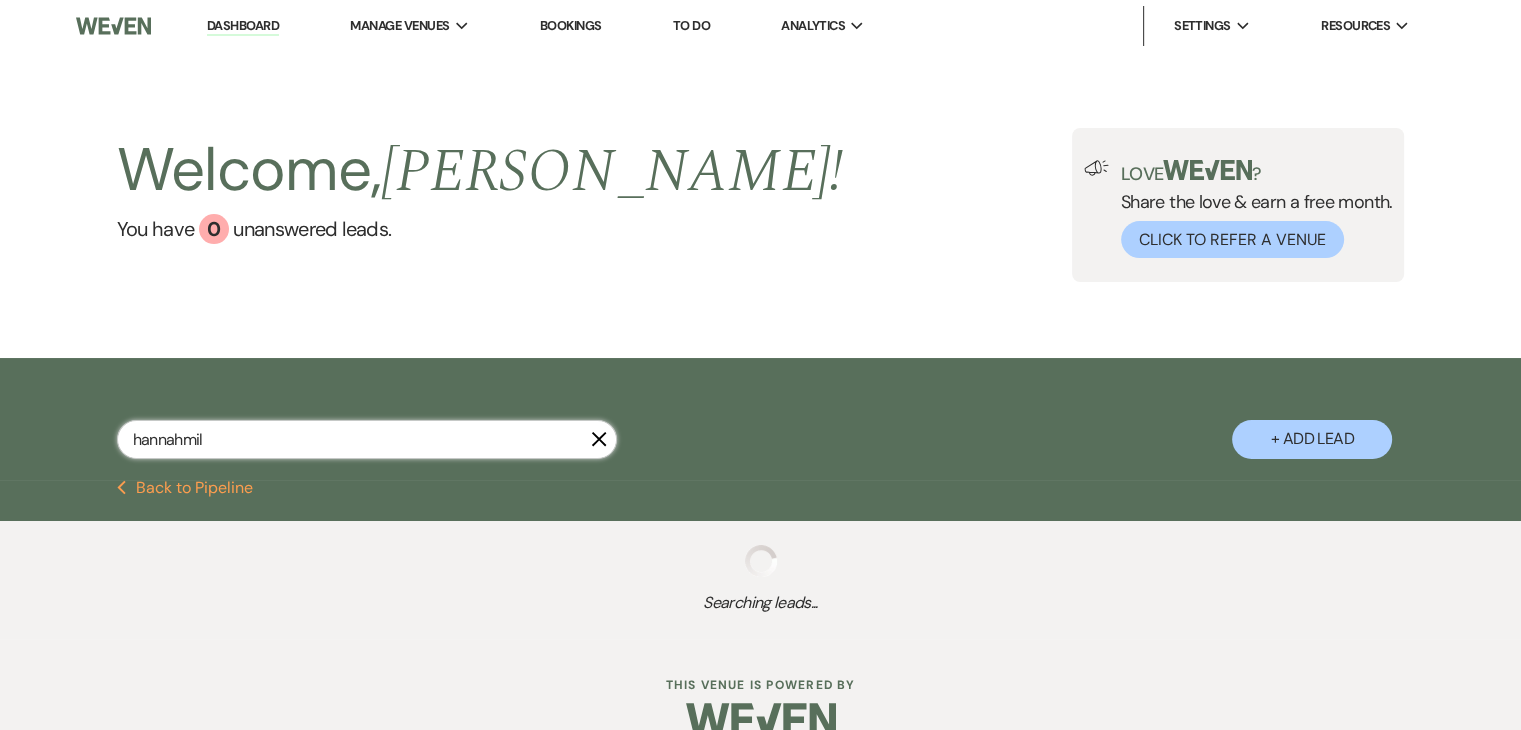 select on "4" 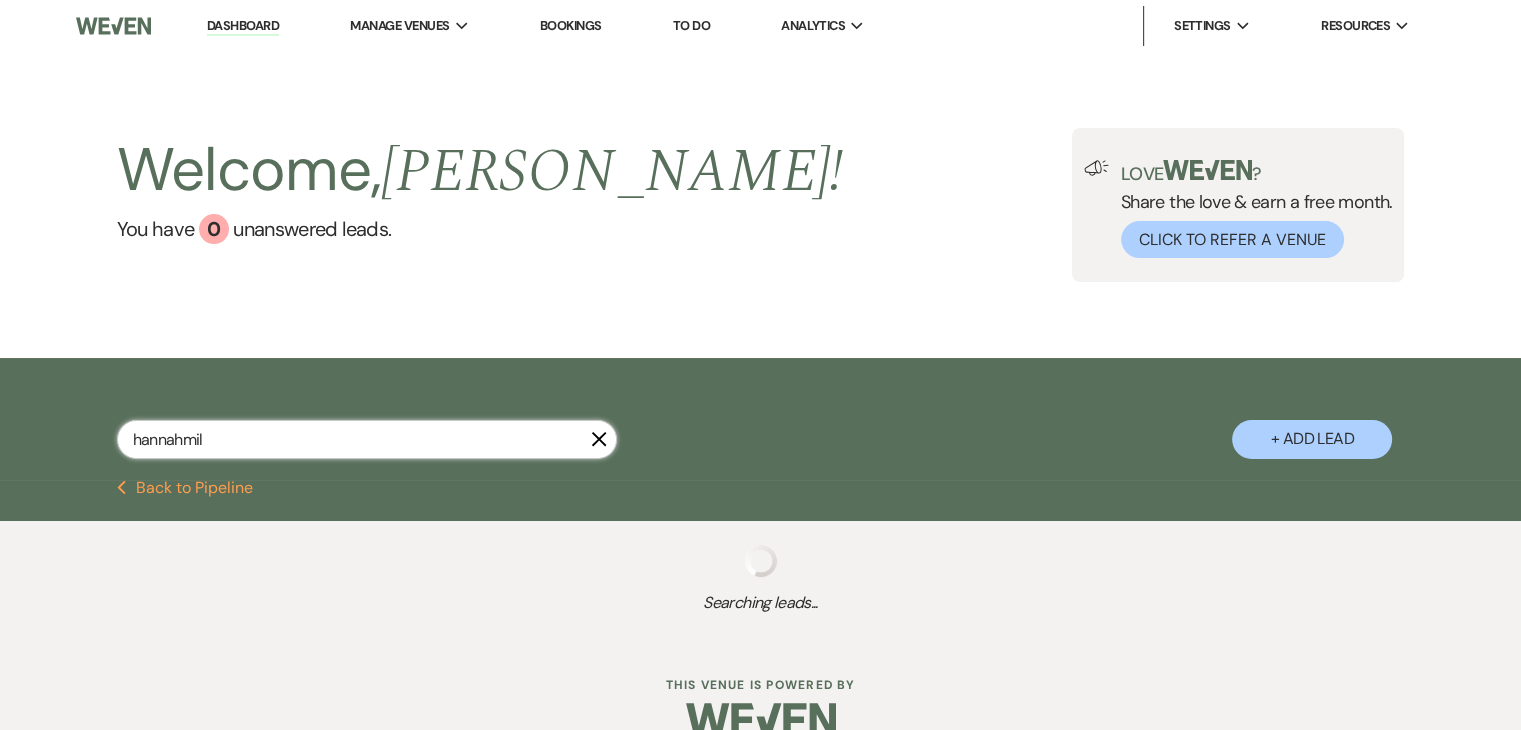 select on "8" 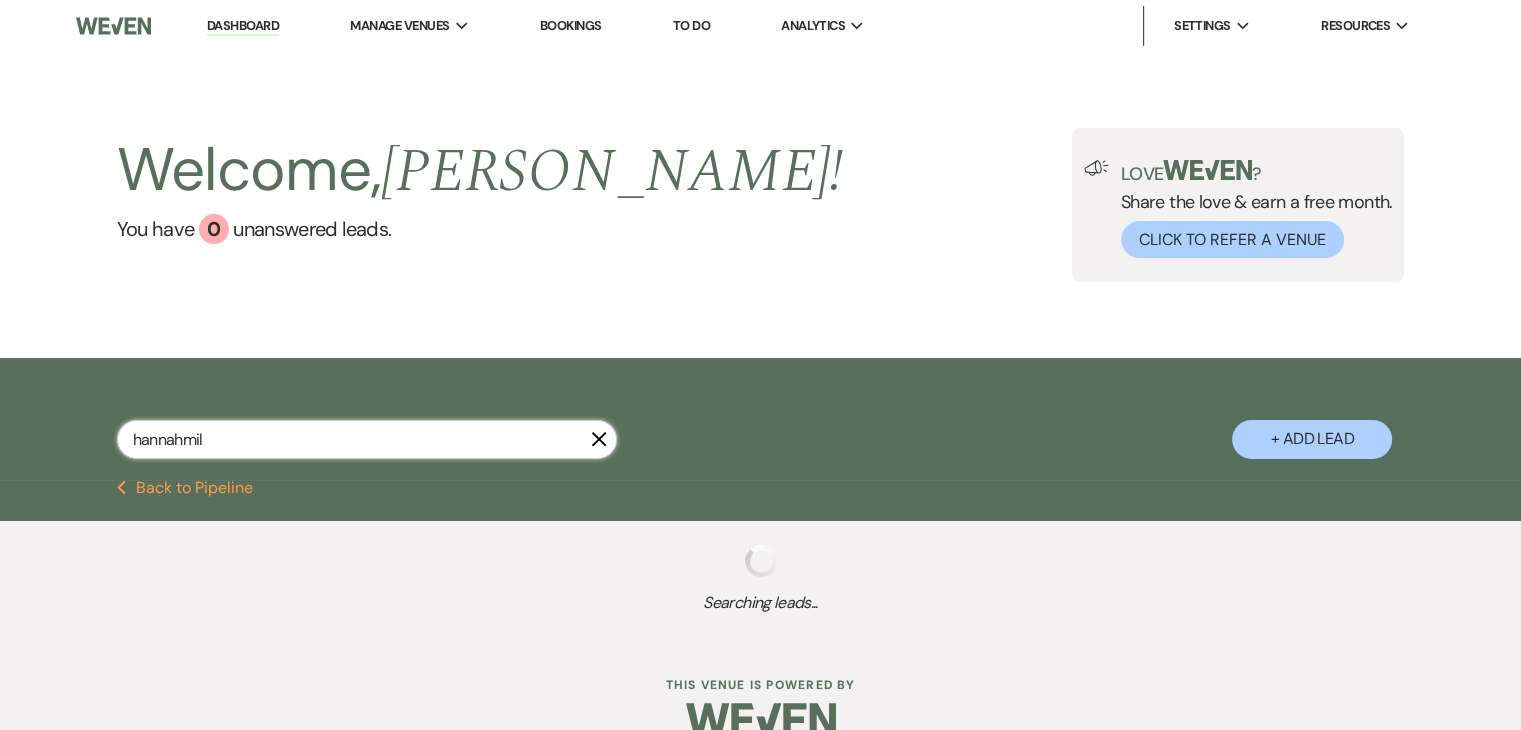 select on "8" 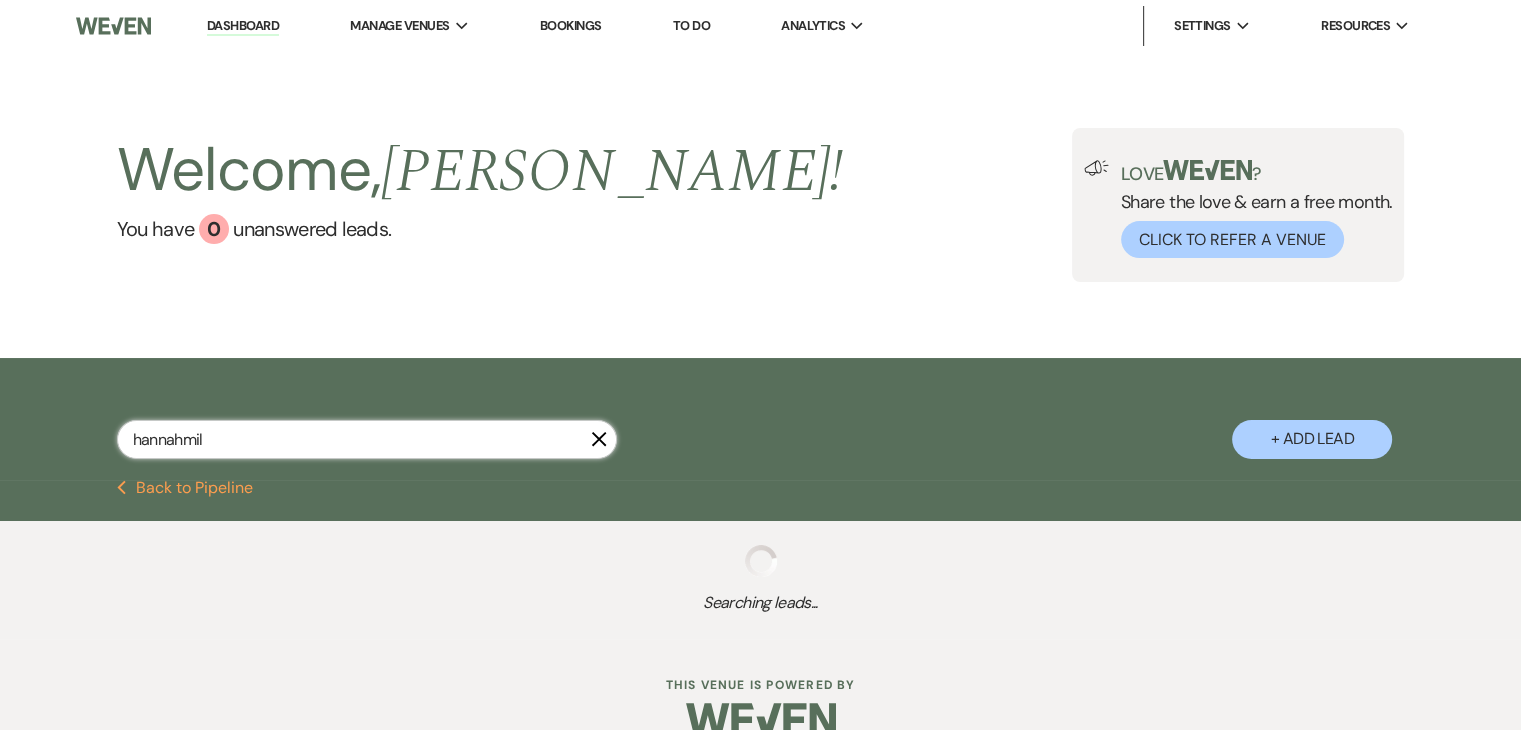 select on "4" 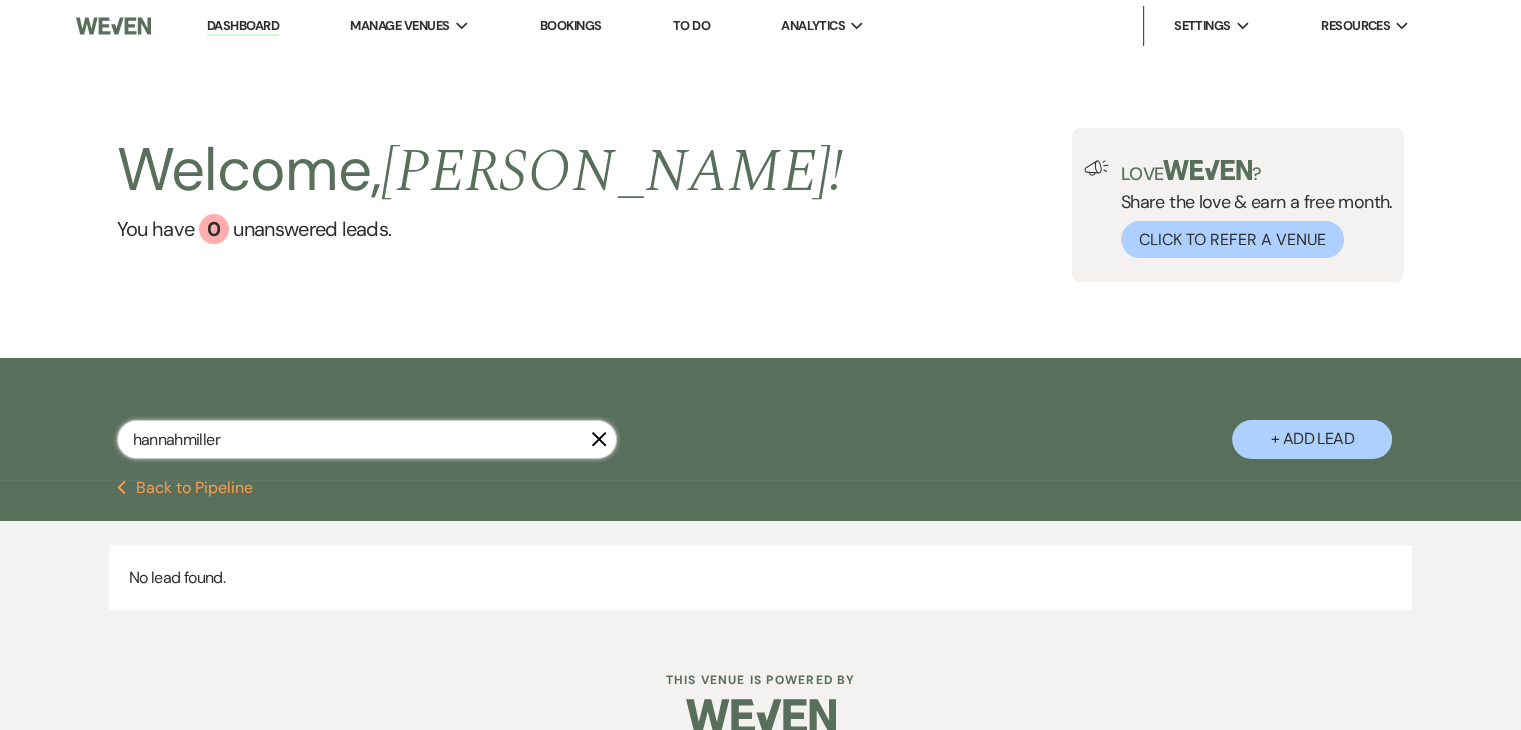 click on "hannahmiller" at bounding box center (367, 439) 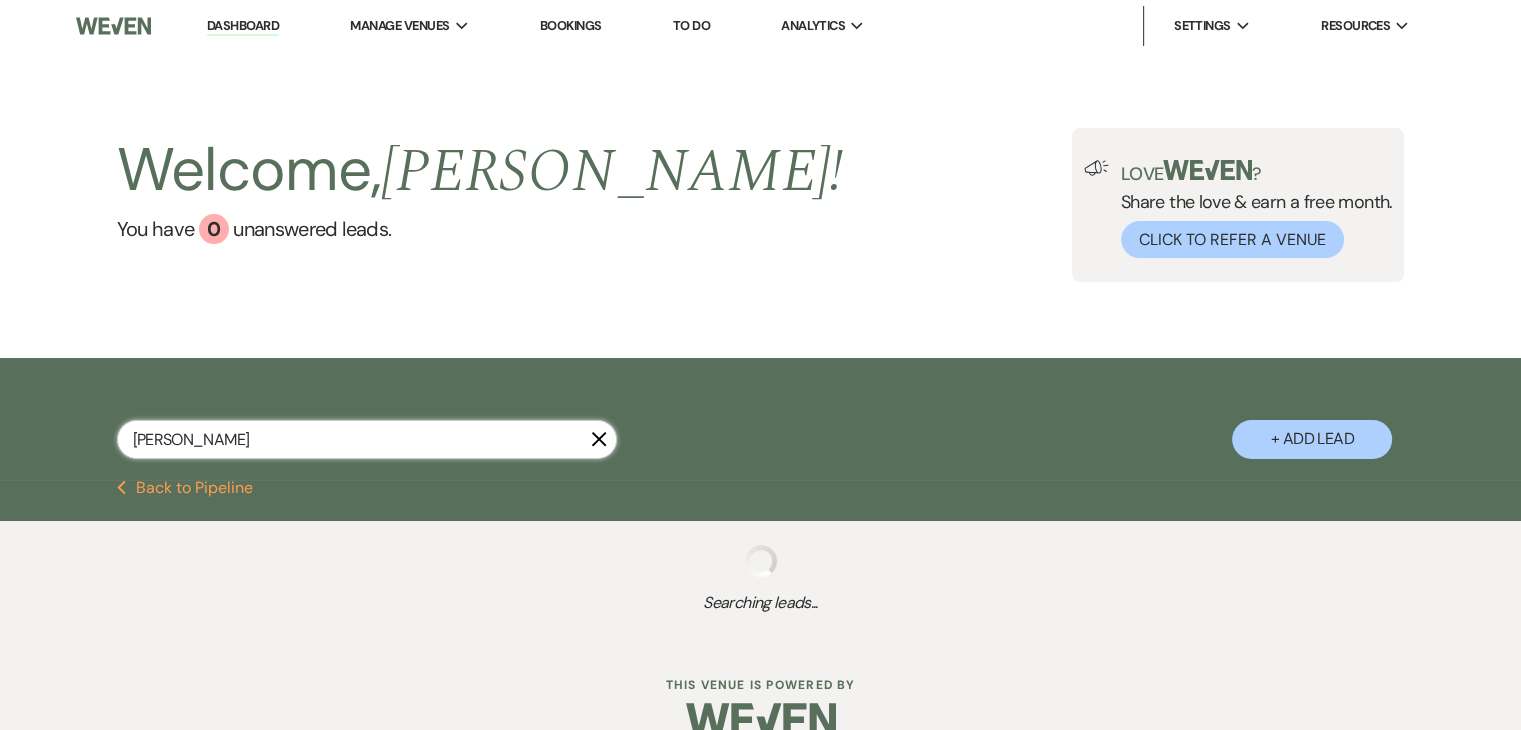 type on "hannah miller" 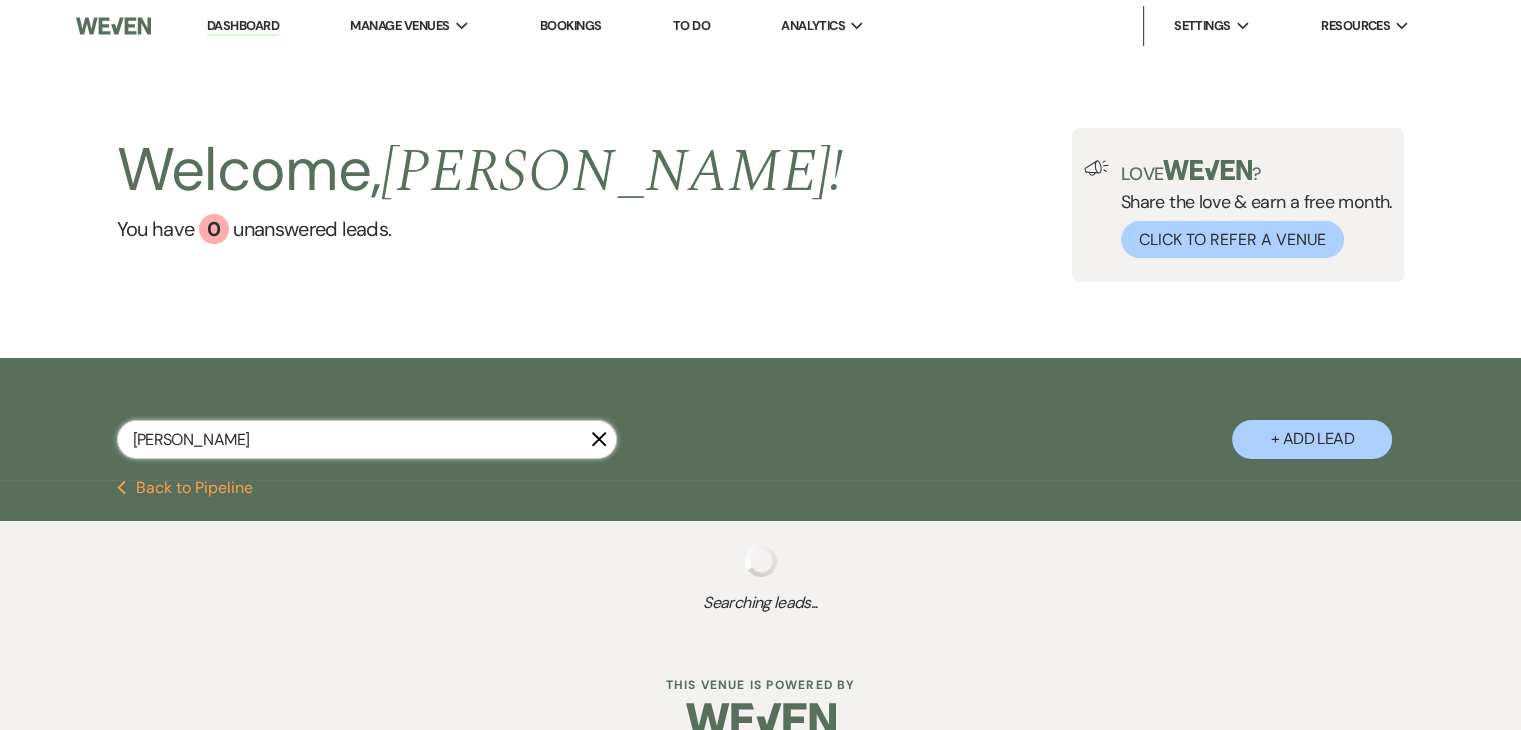 select on "5" 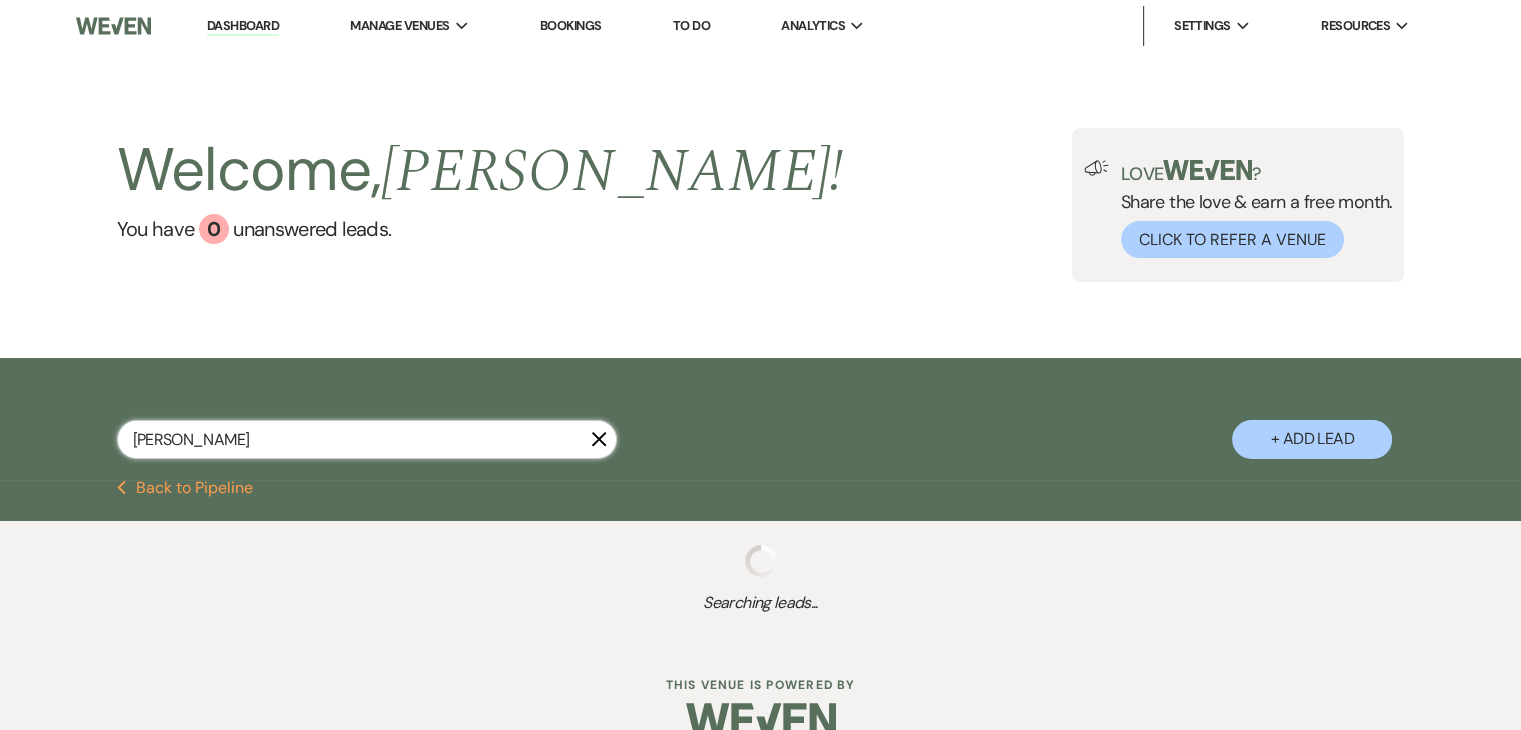 select on "5" 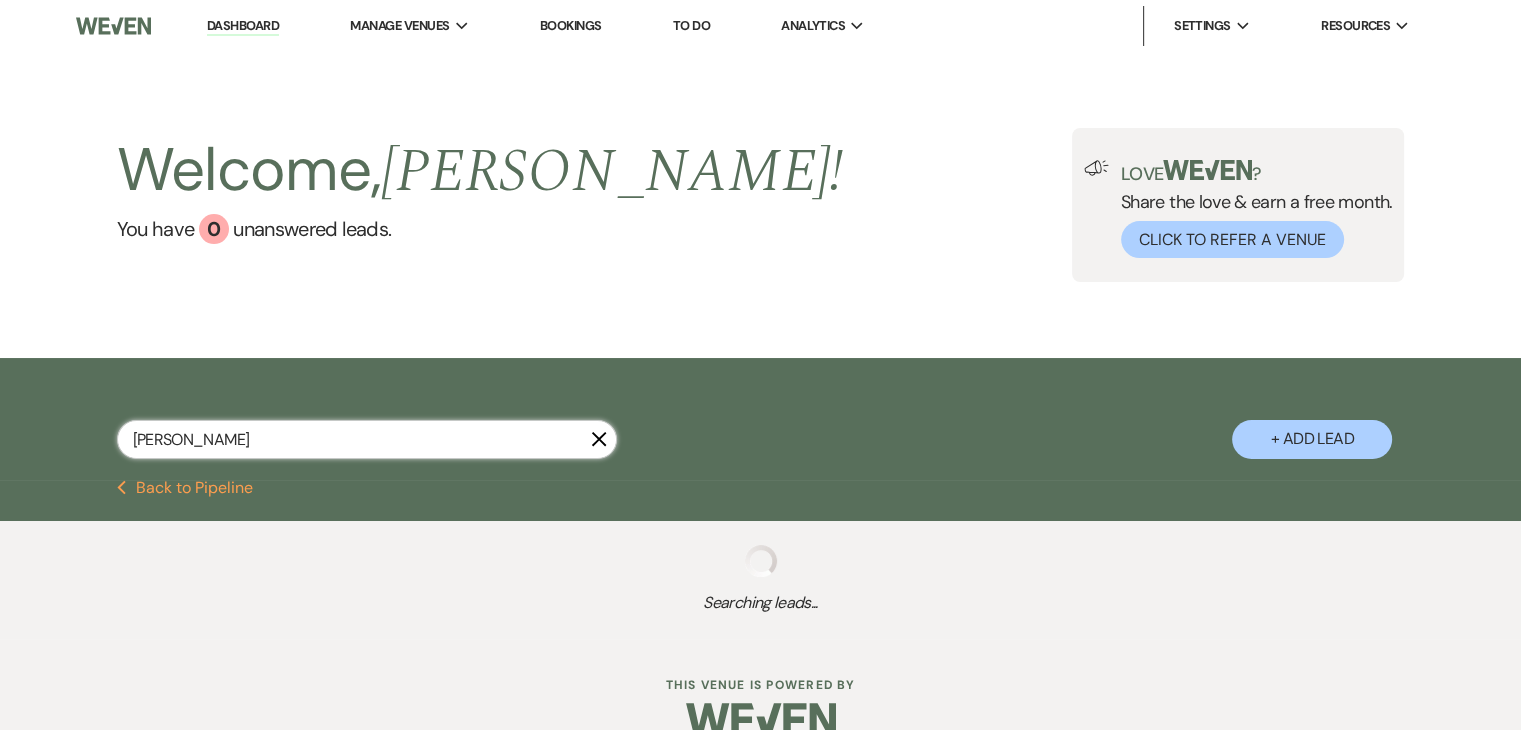 select on "5" 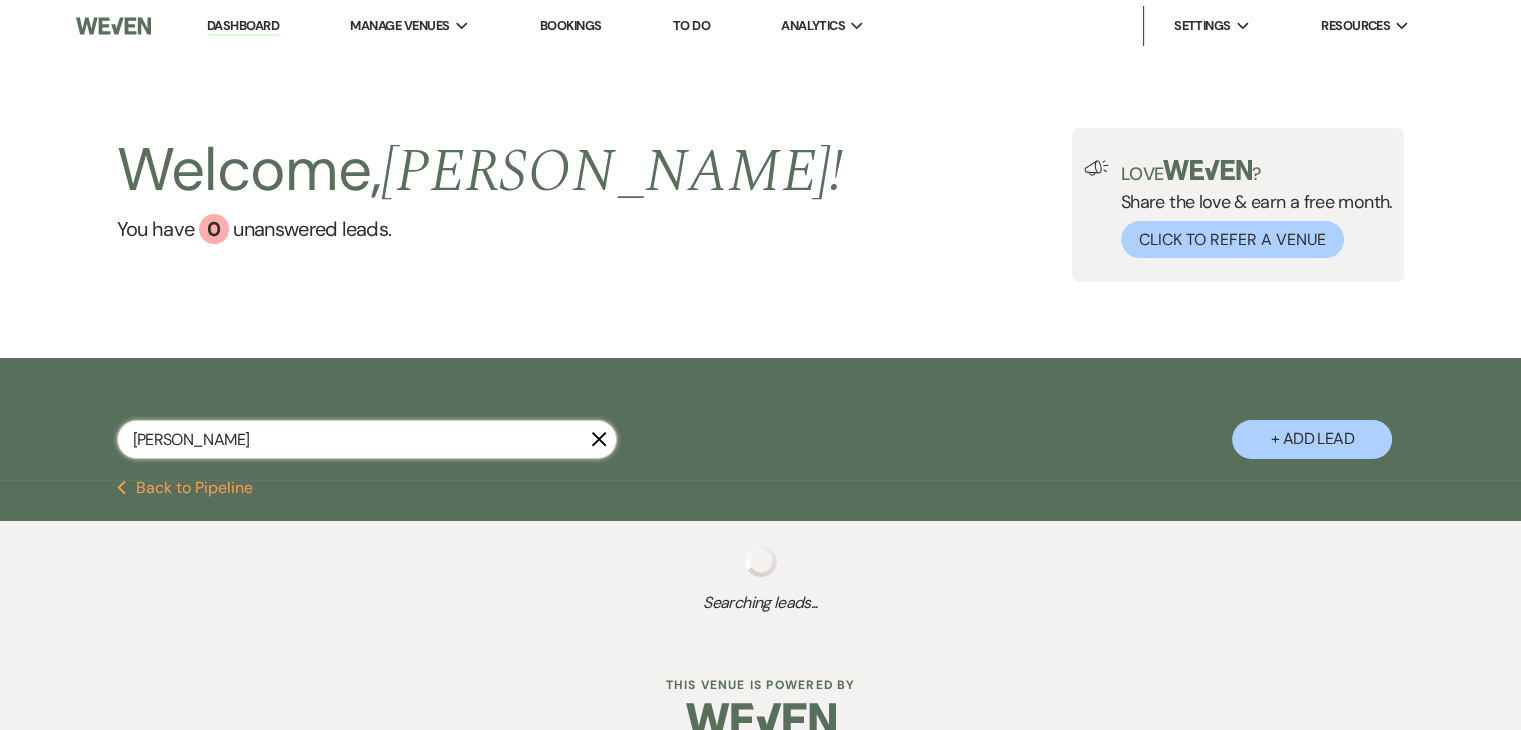 select on "8" 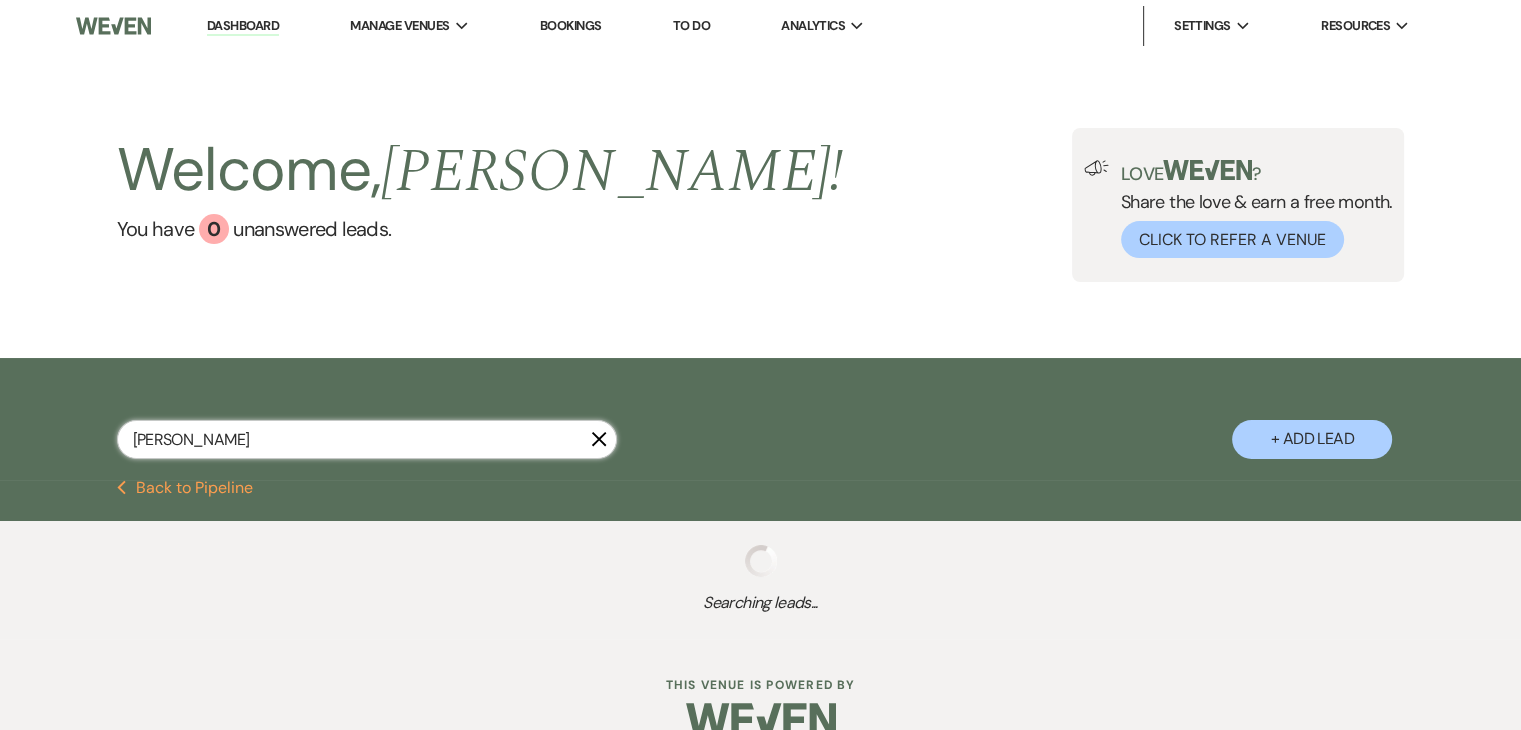 select on "5" 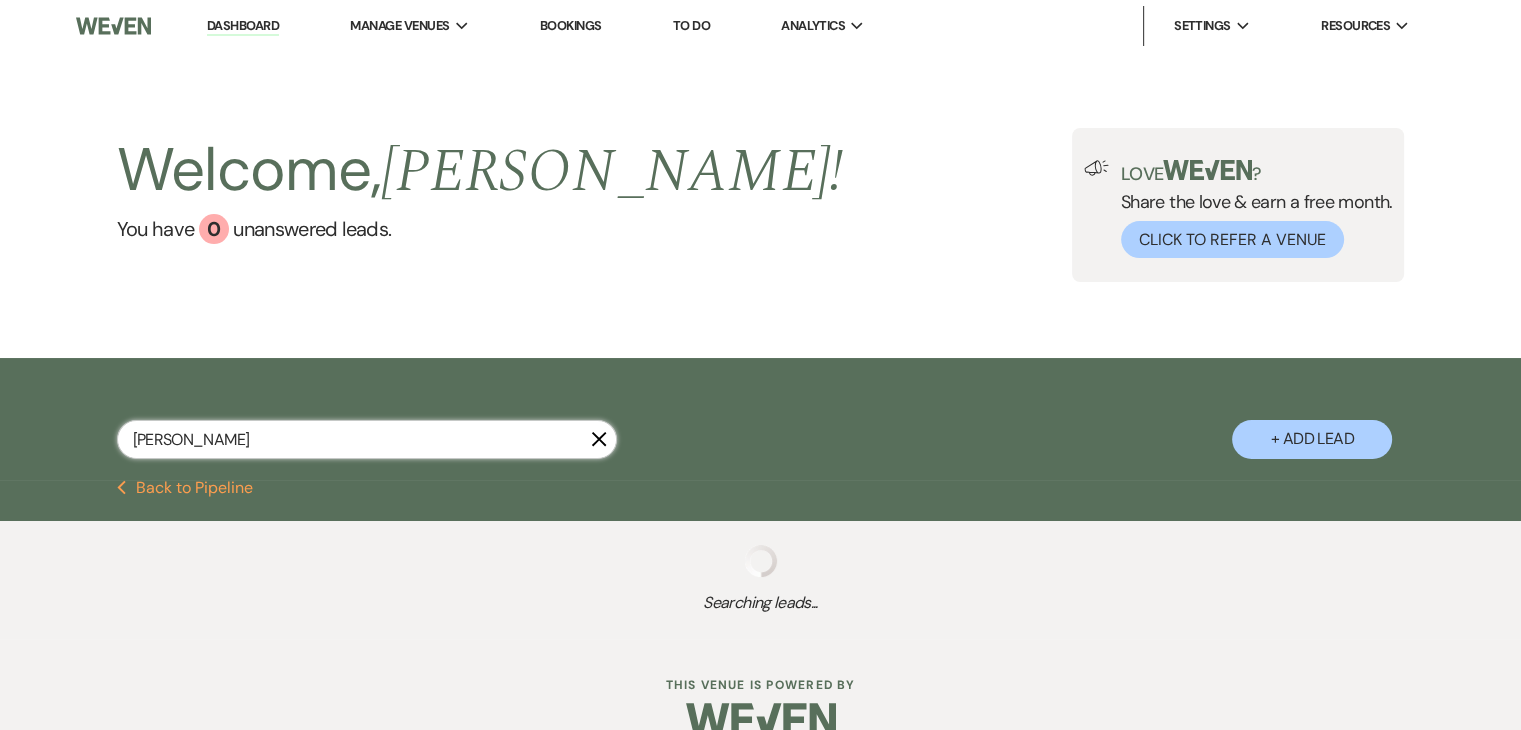 select on "5" 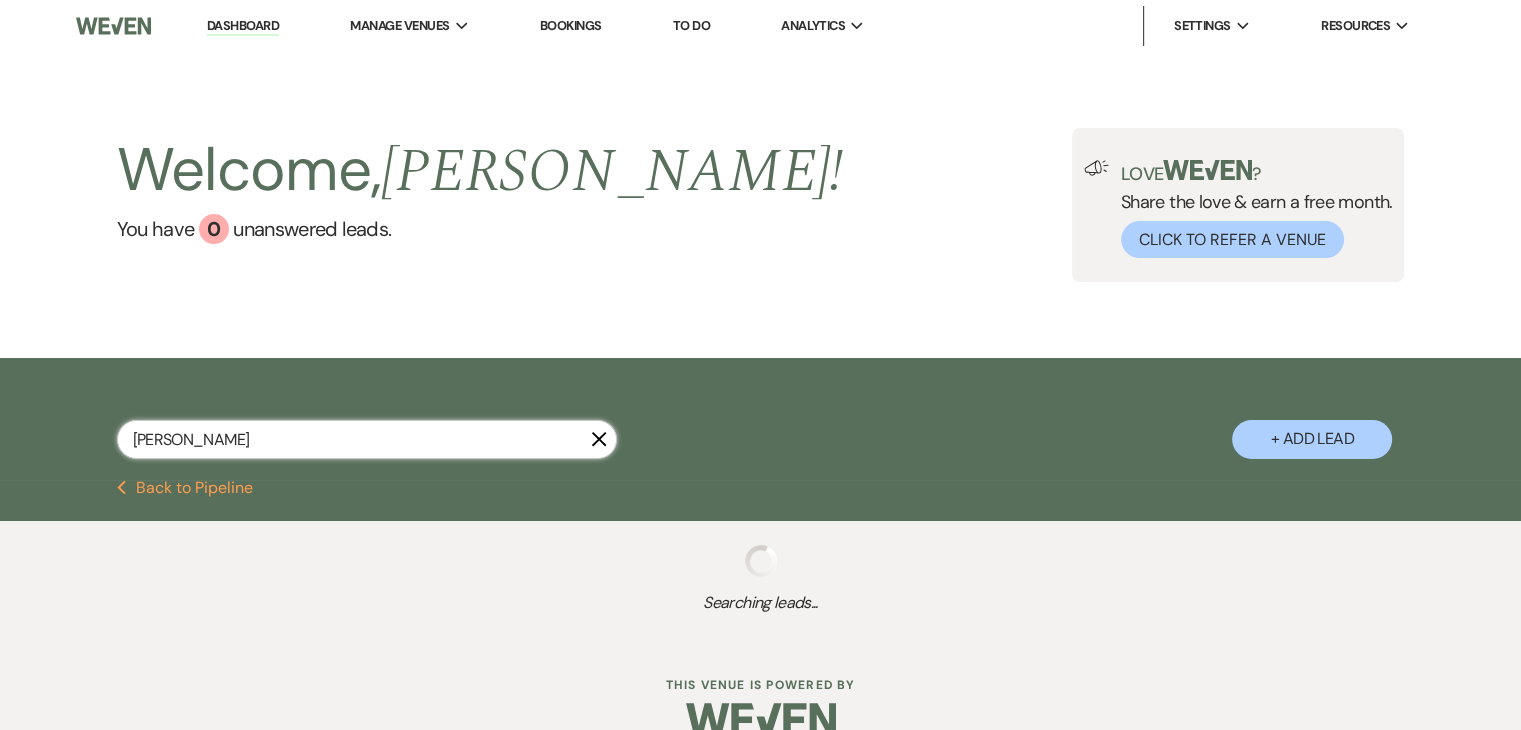 select on "8" 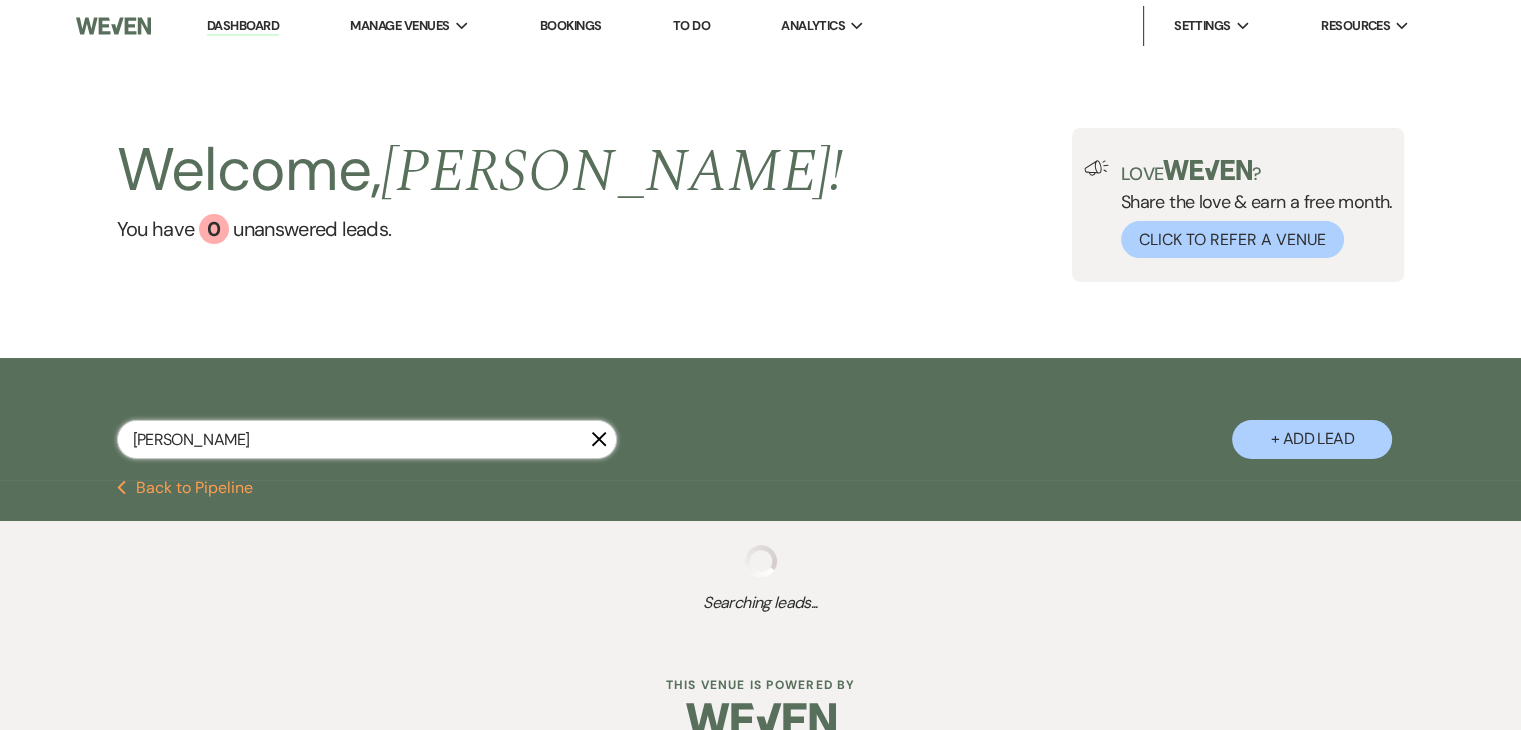 select on "5" 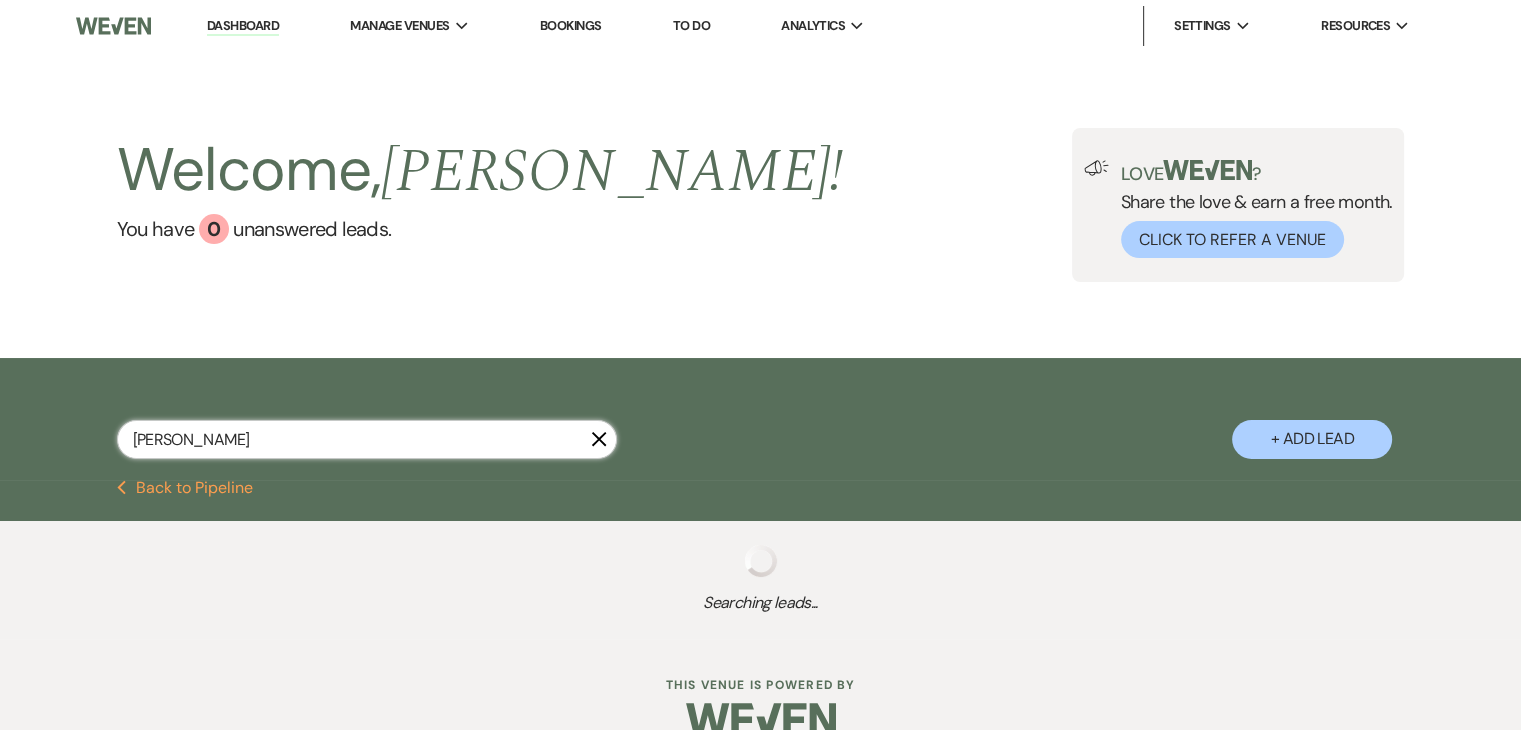 select on "5" 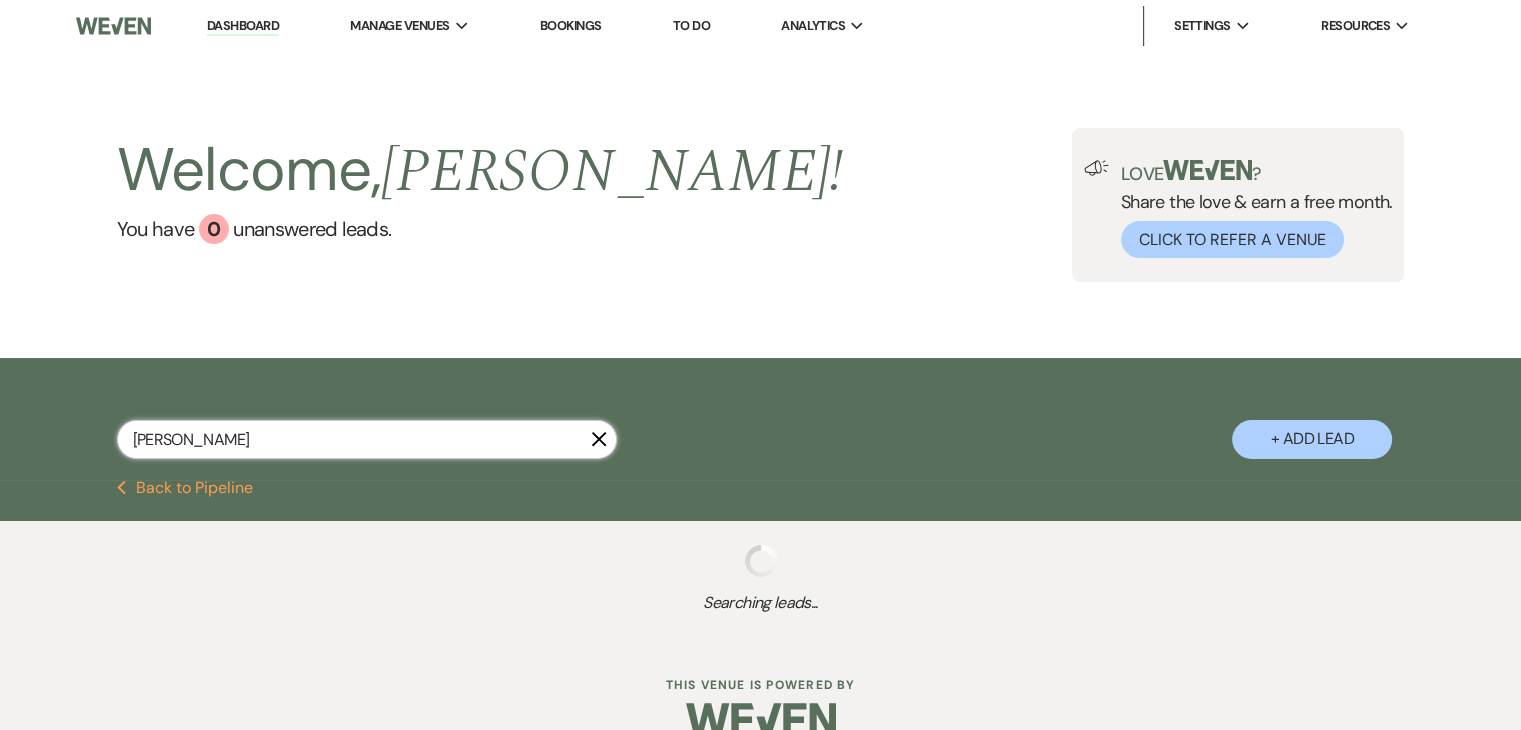select on "8" 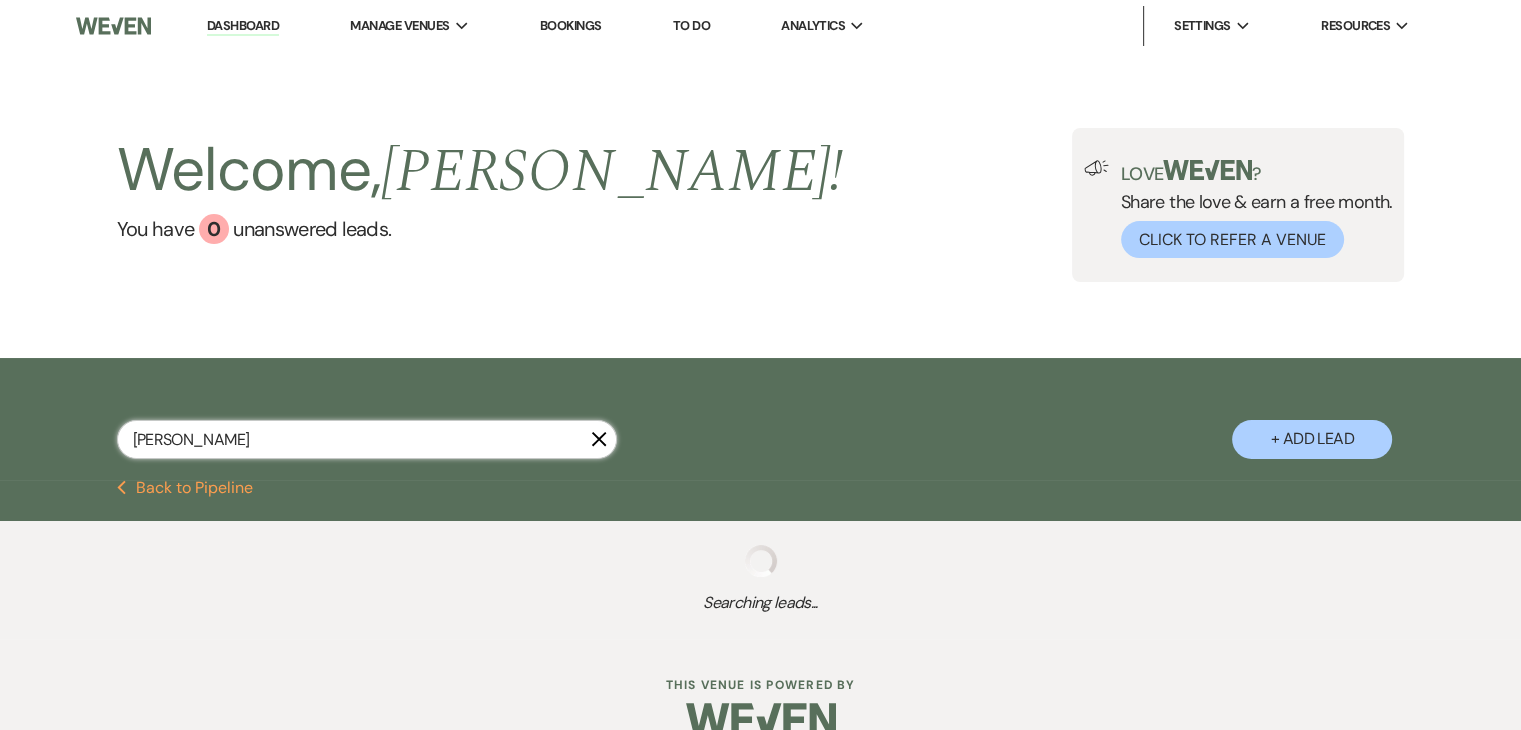 select on "4" 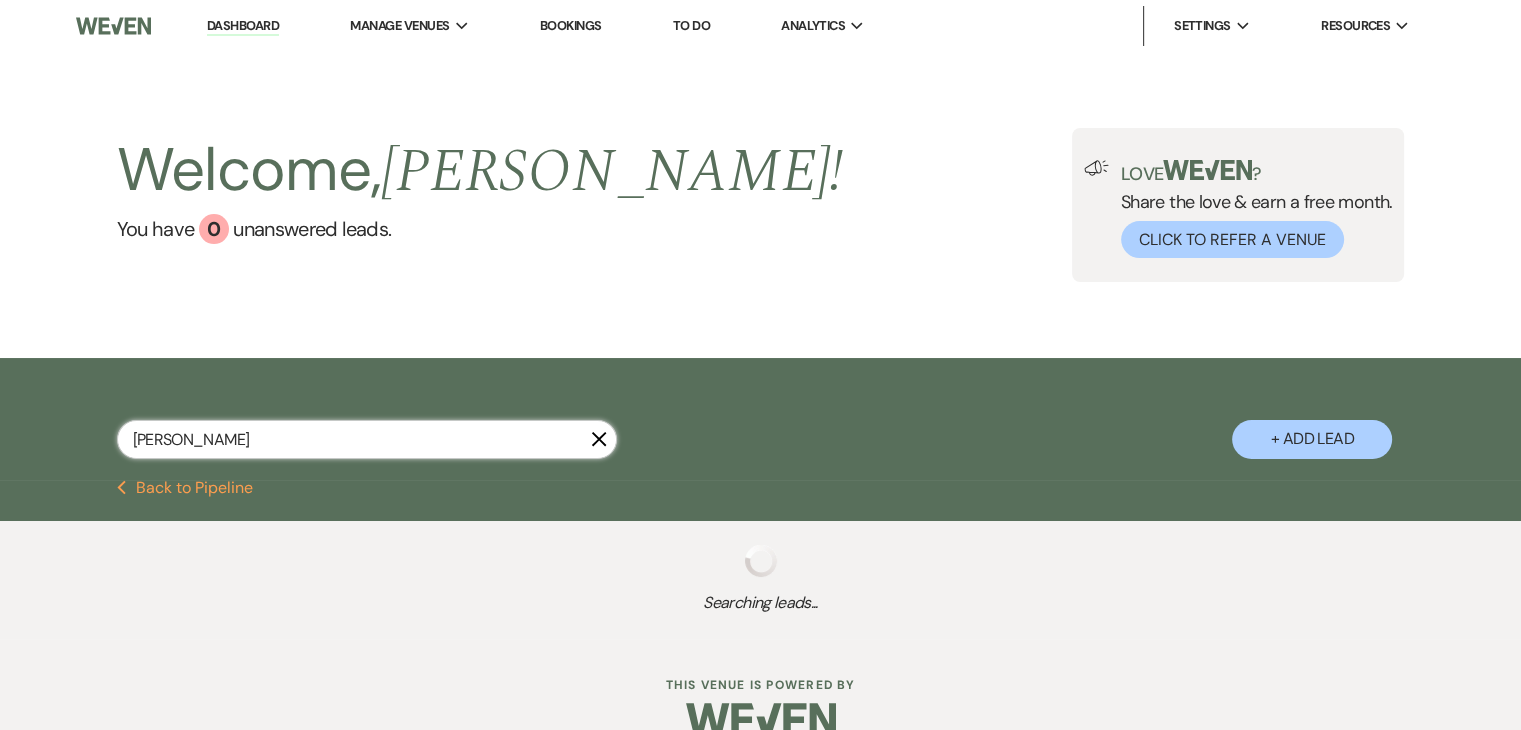 select on "8" 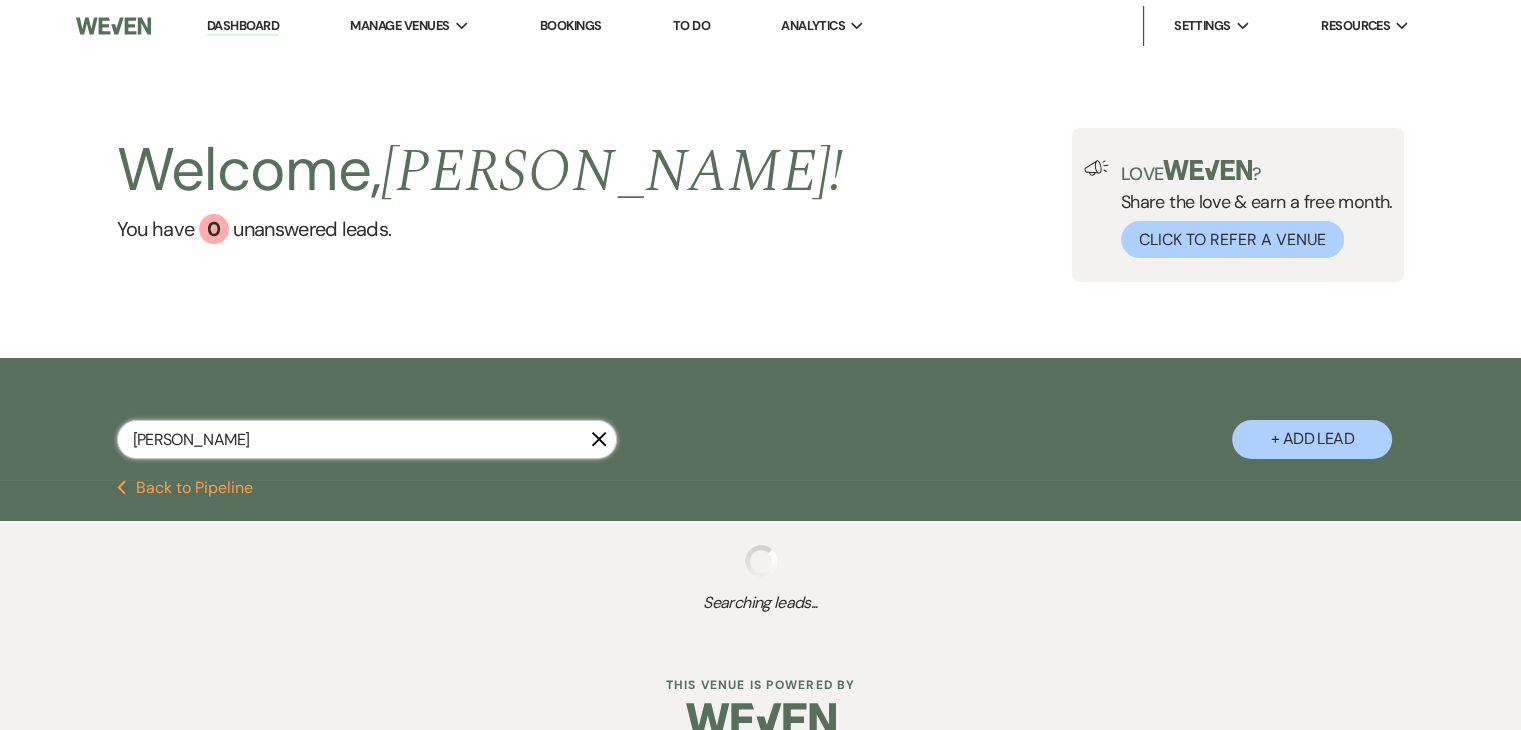 select on "11" 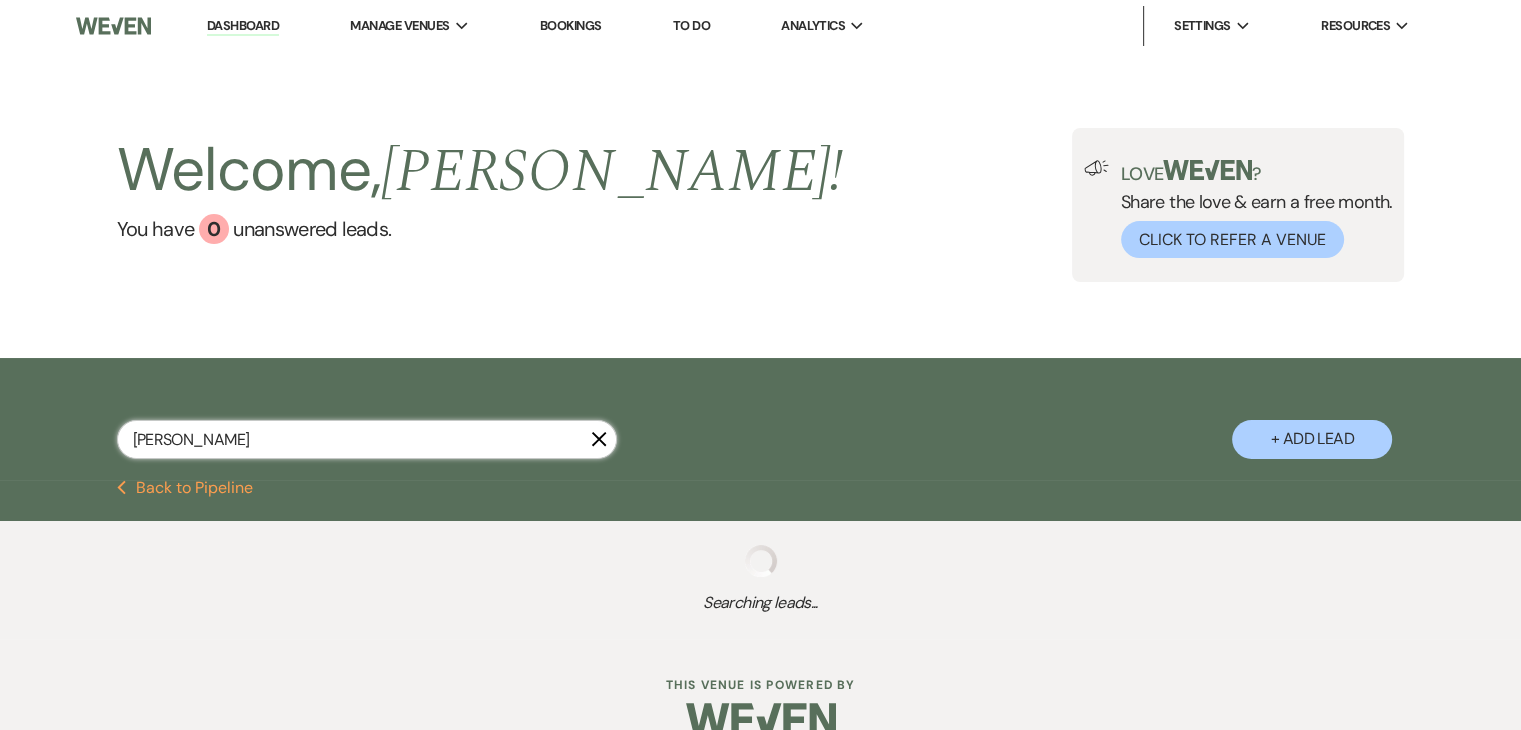 select on "8" 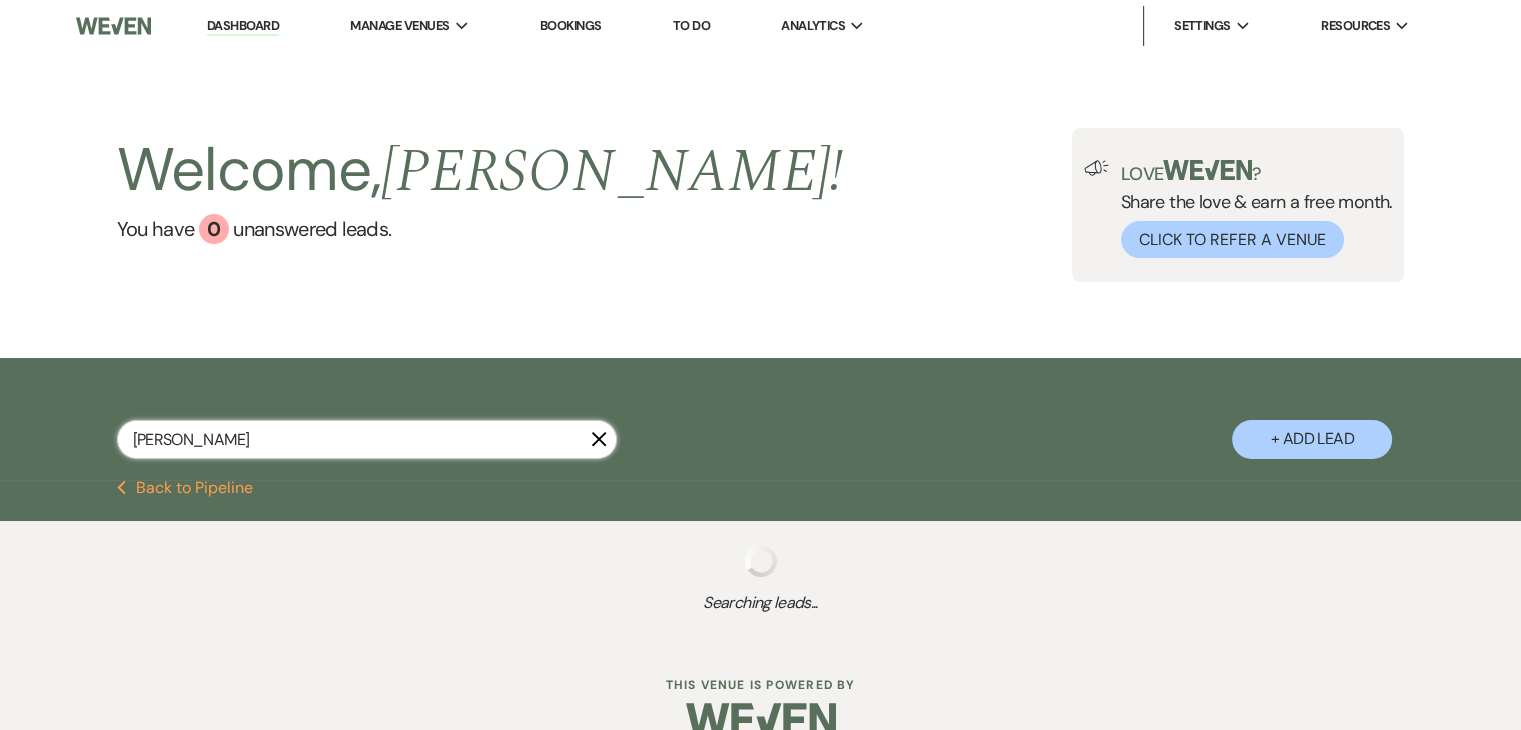 select on "11" 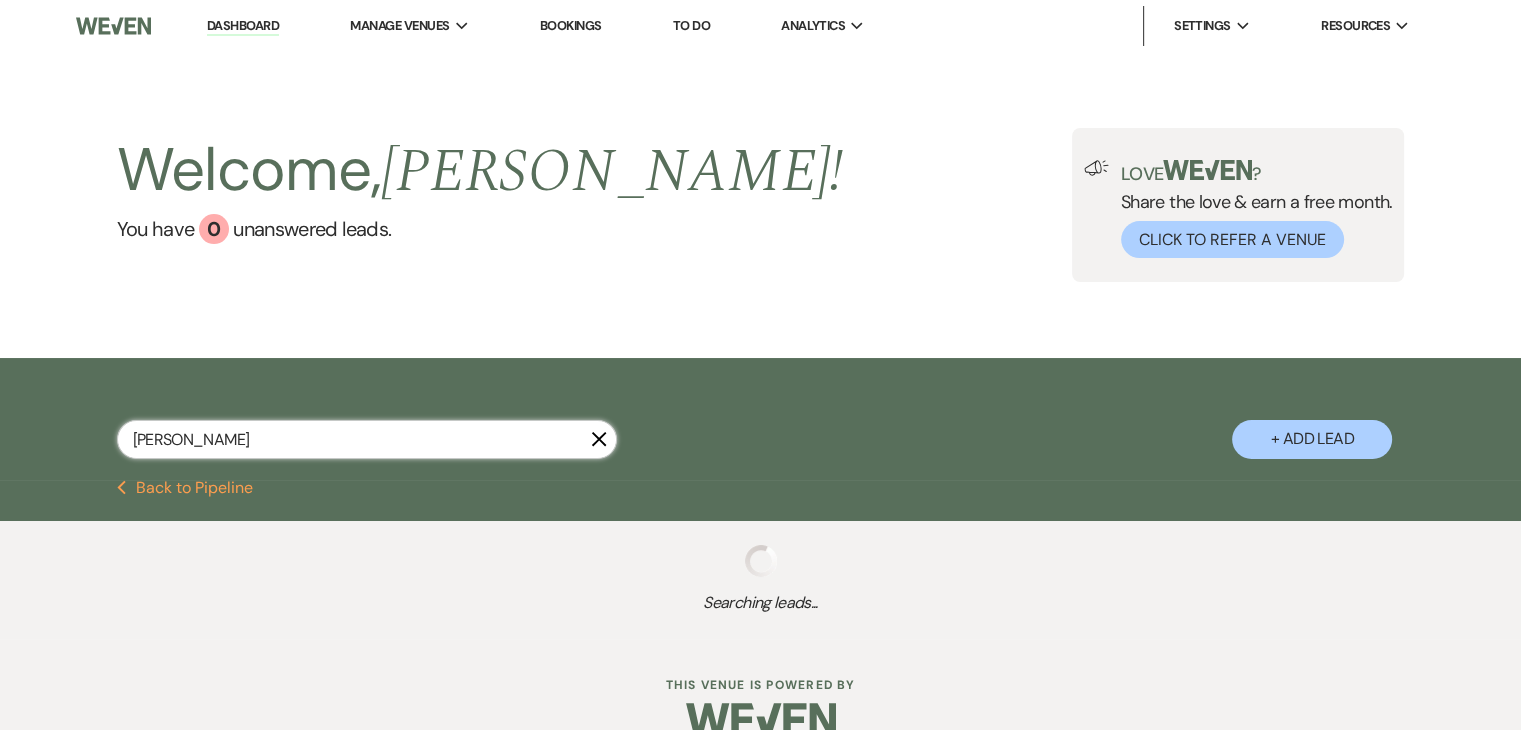 select on "8" 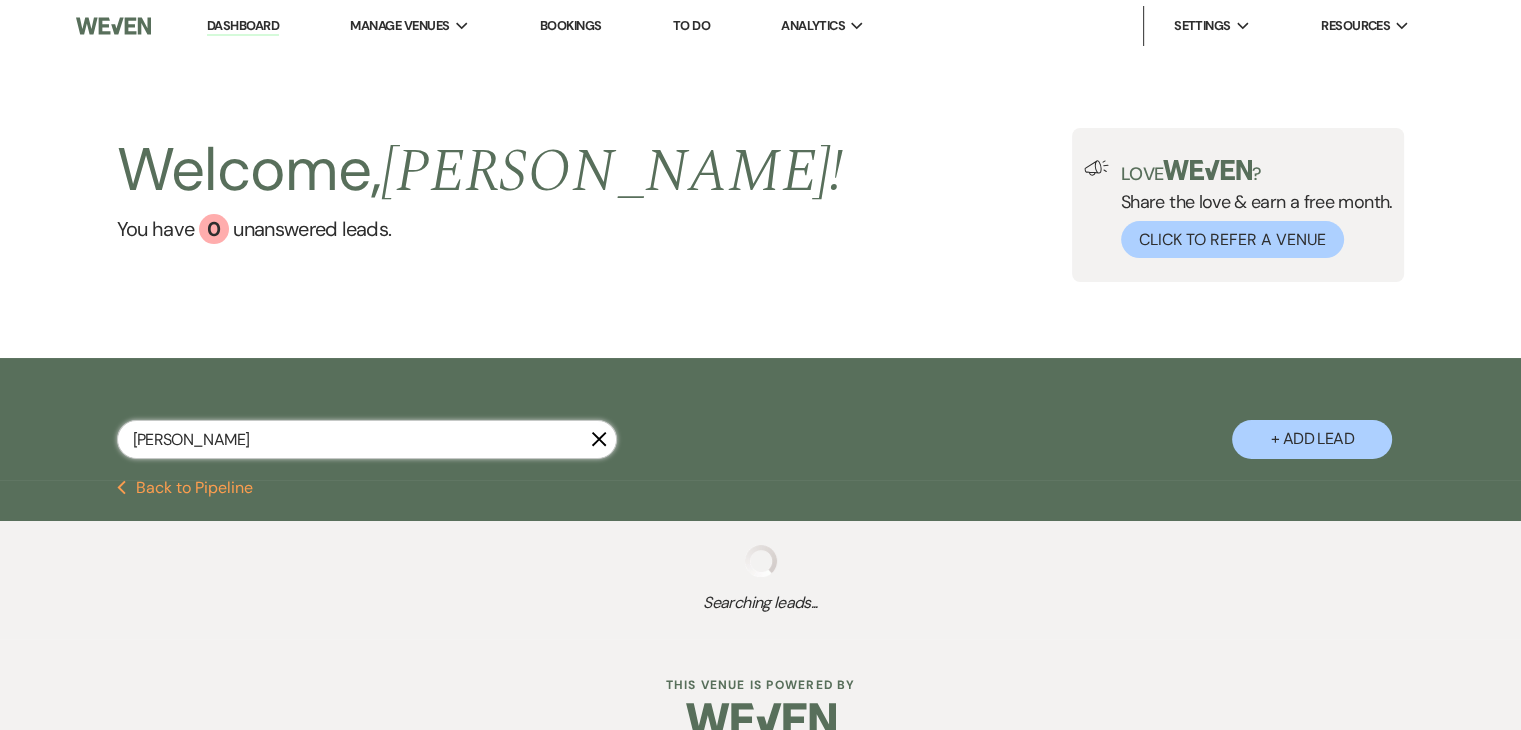 select on "6" 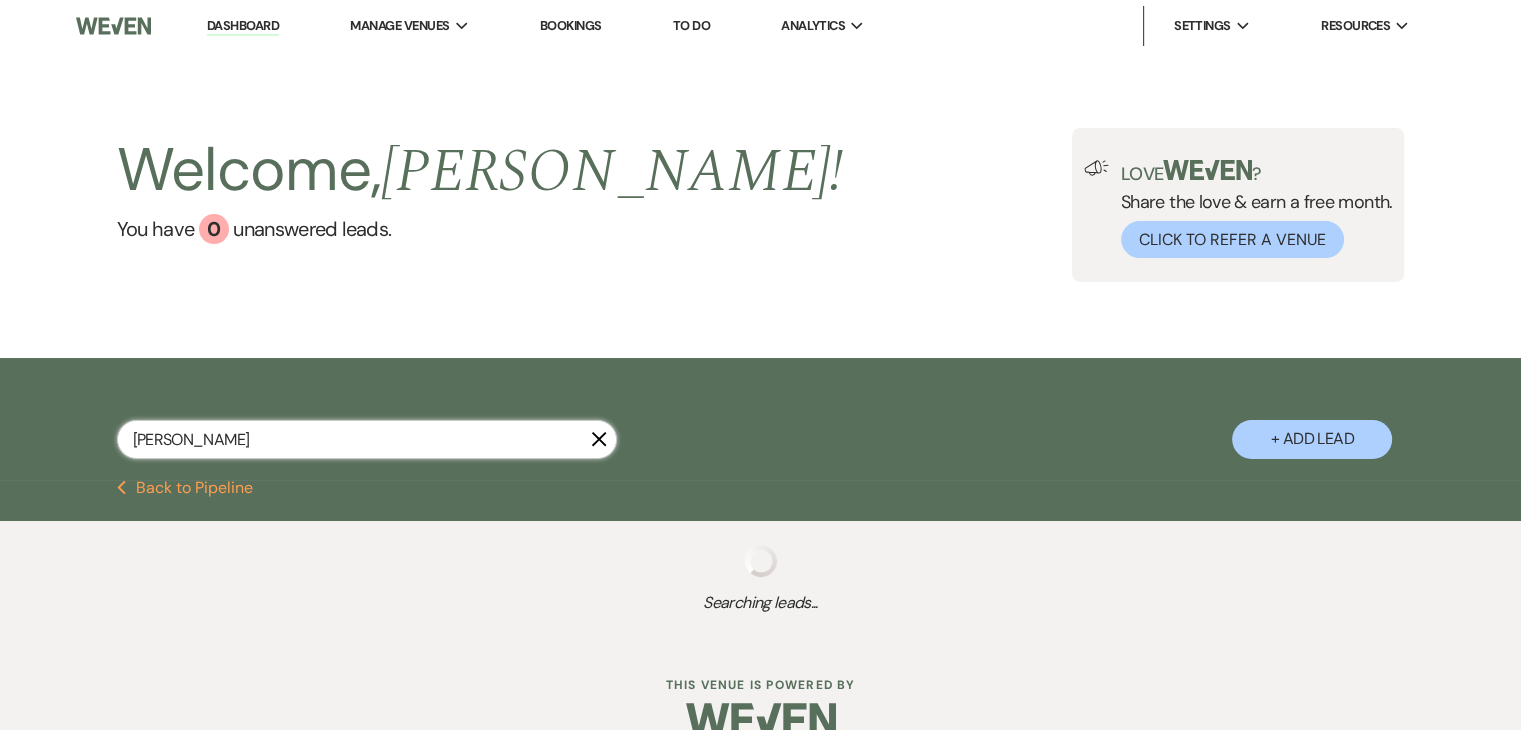 select on "8" 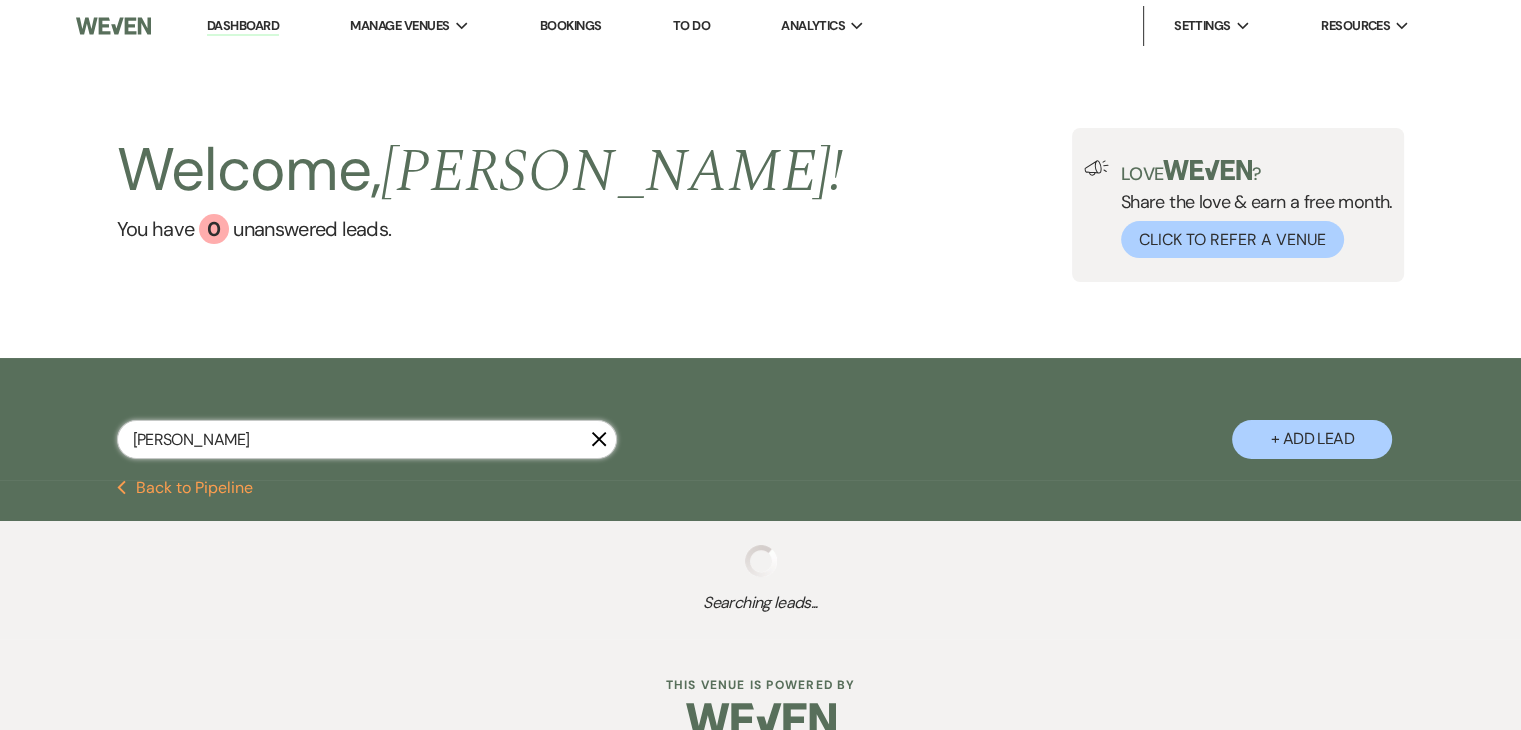 select on "6" 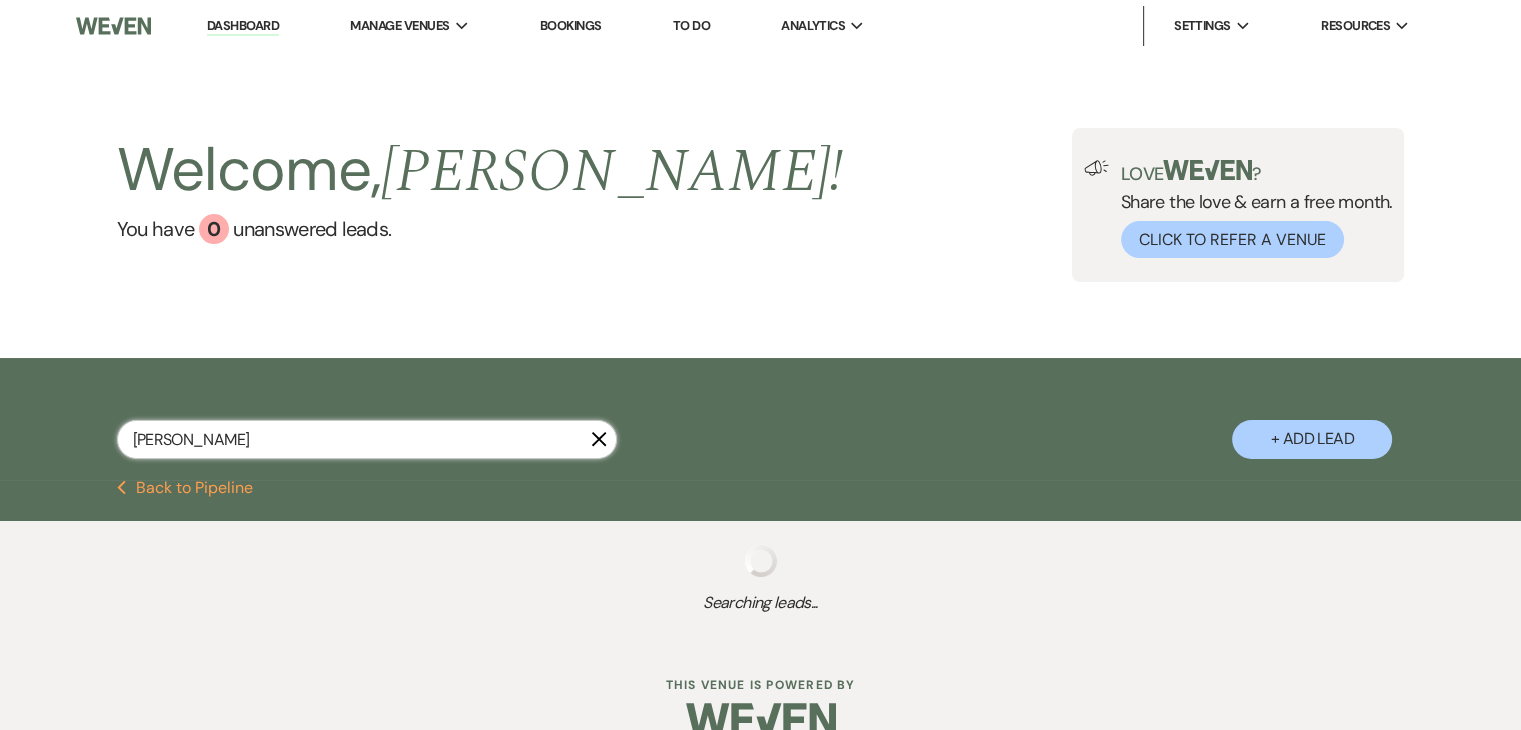 select on "8" 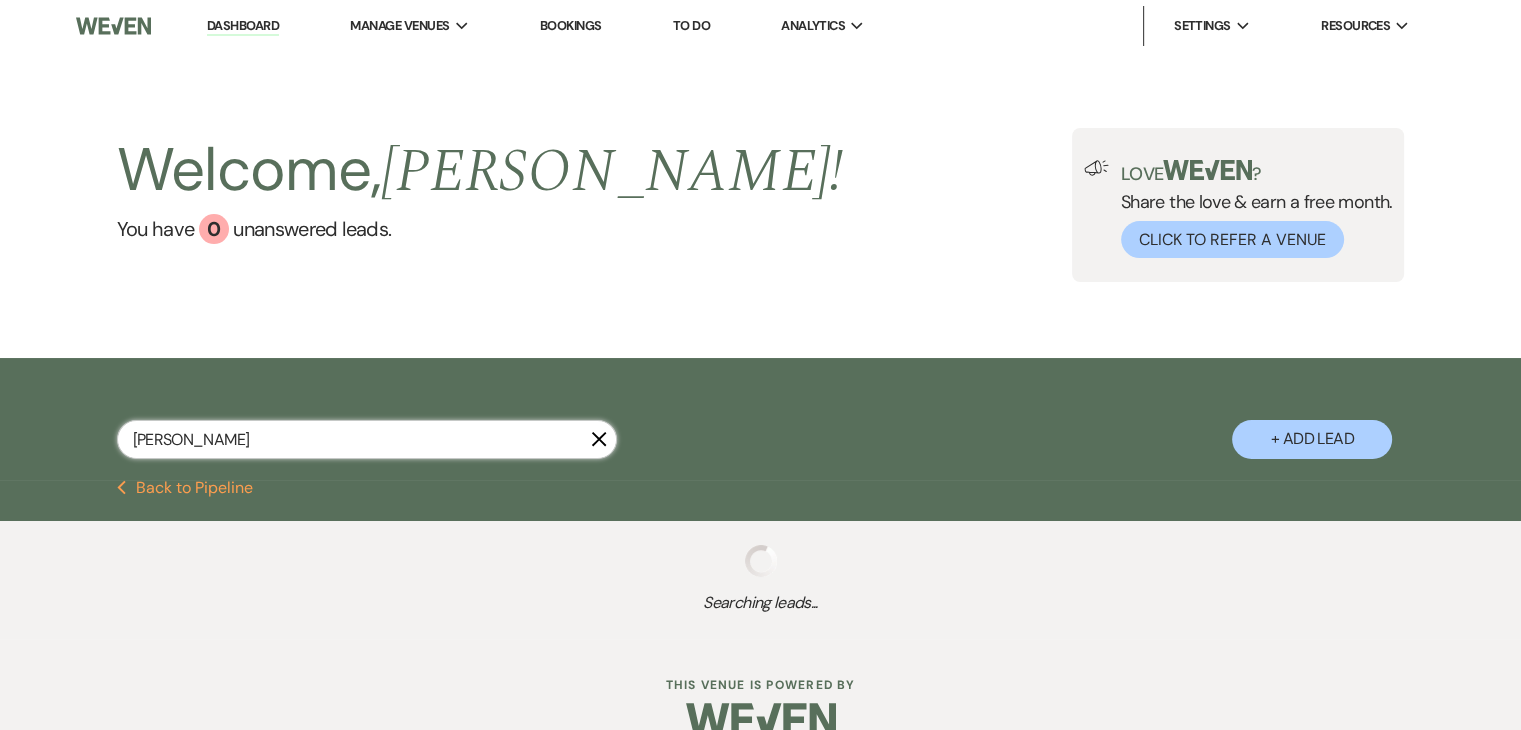 select on "4" 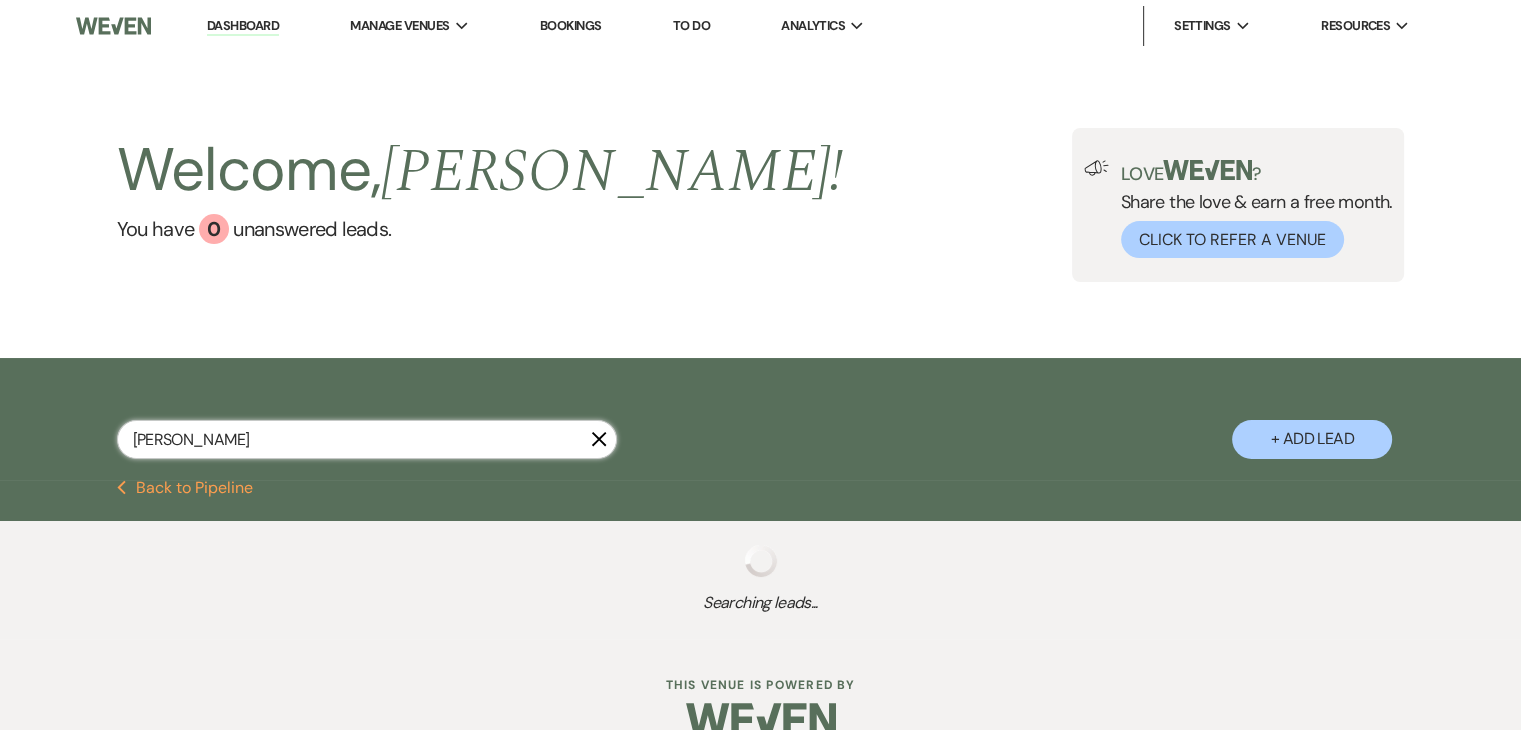 select on "8" 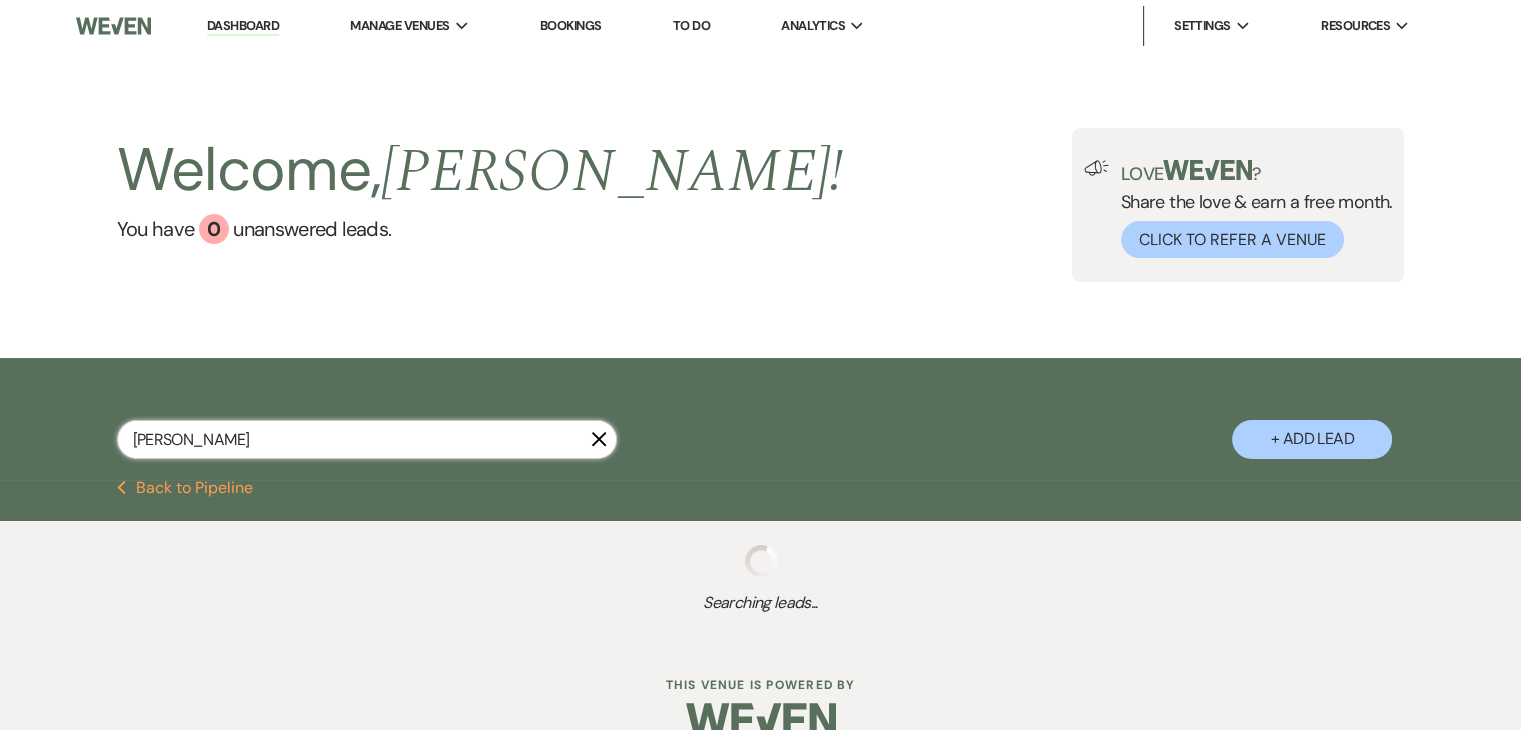 select on "5" 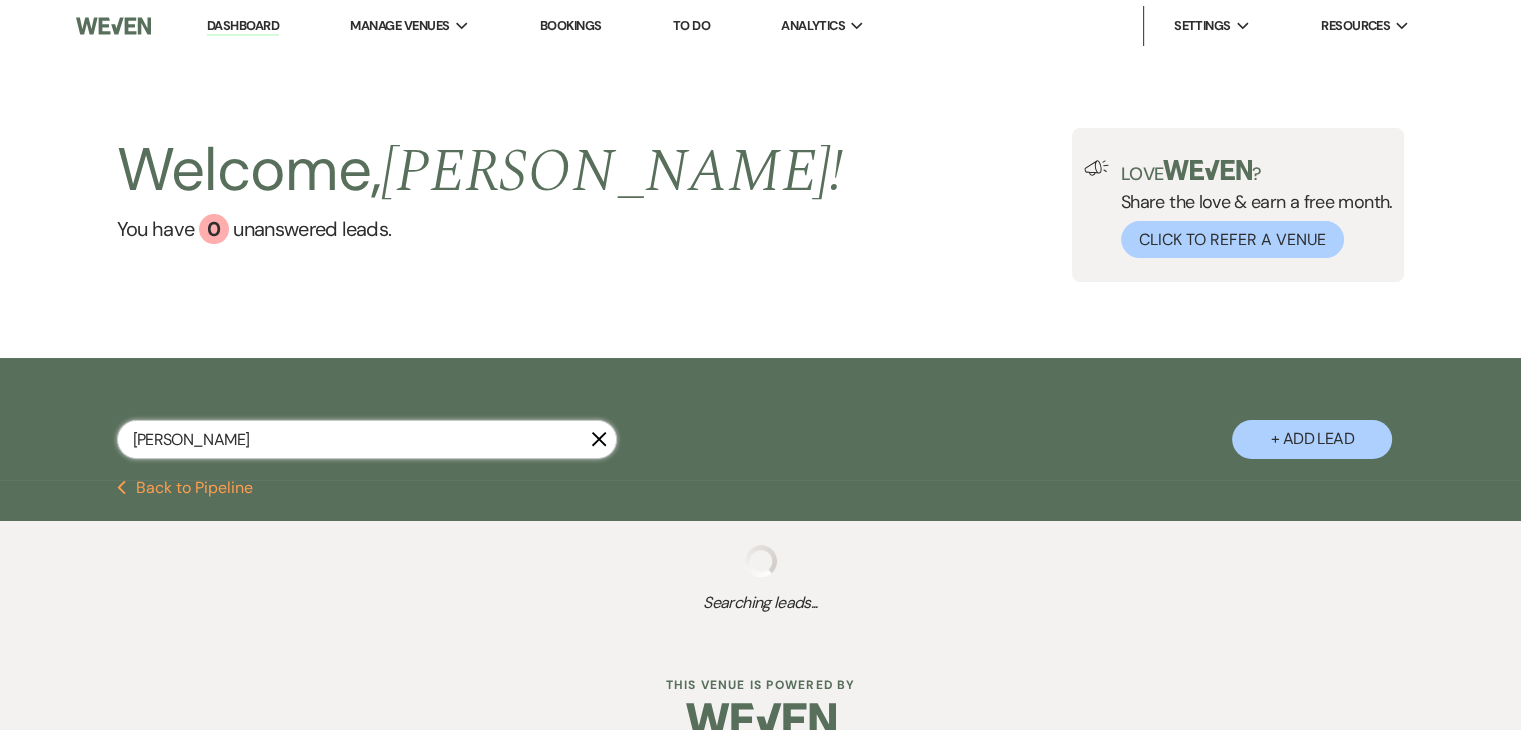 select on "8" 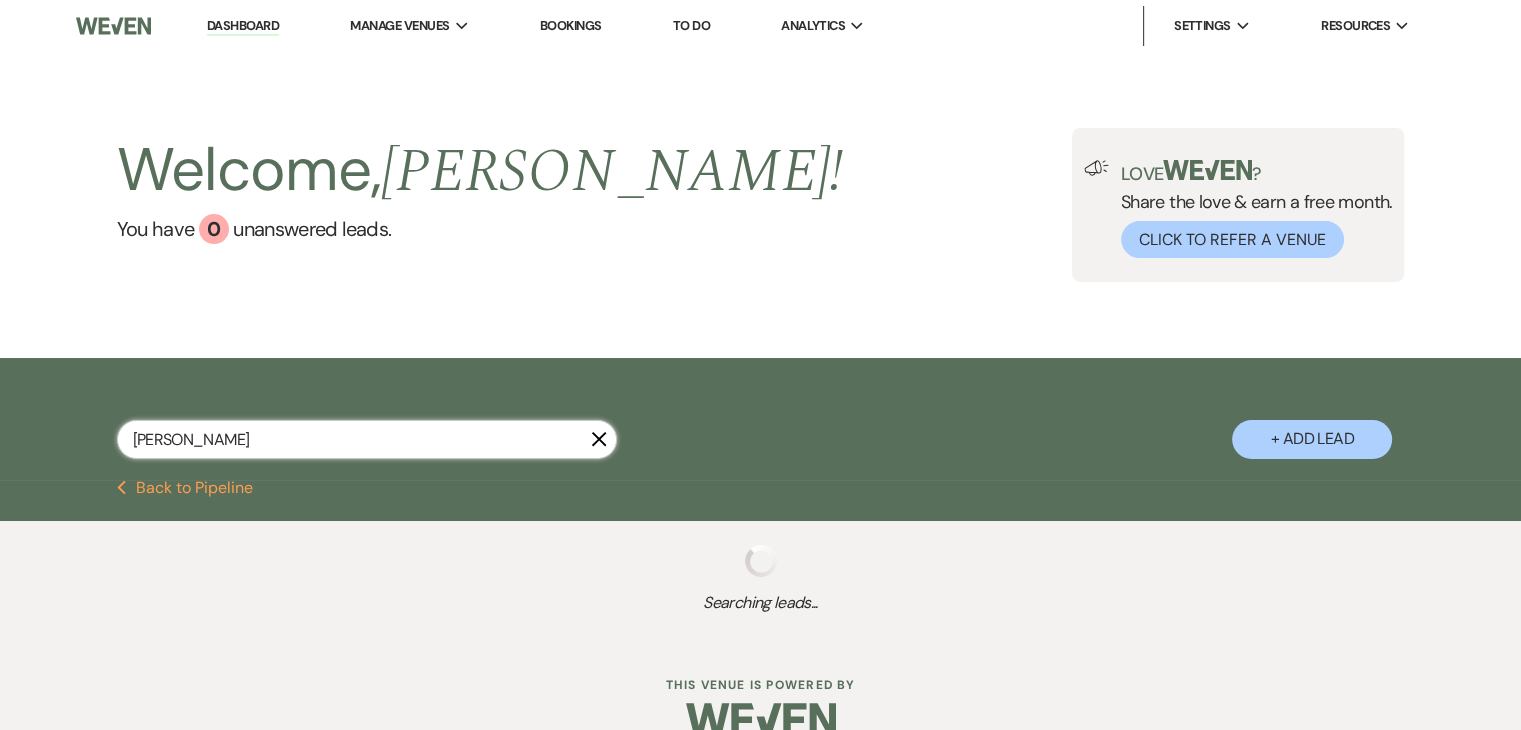 select on "5" 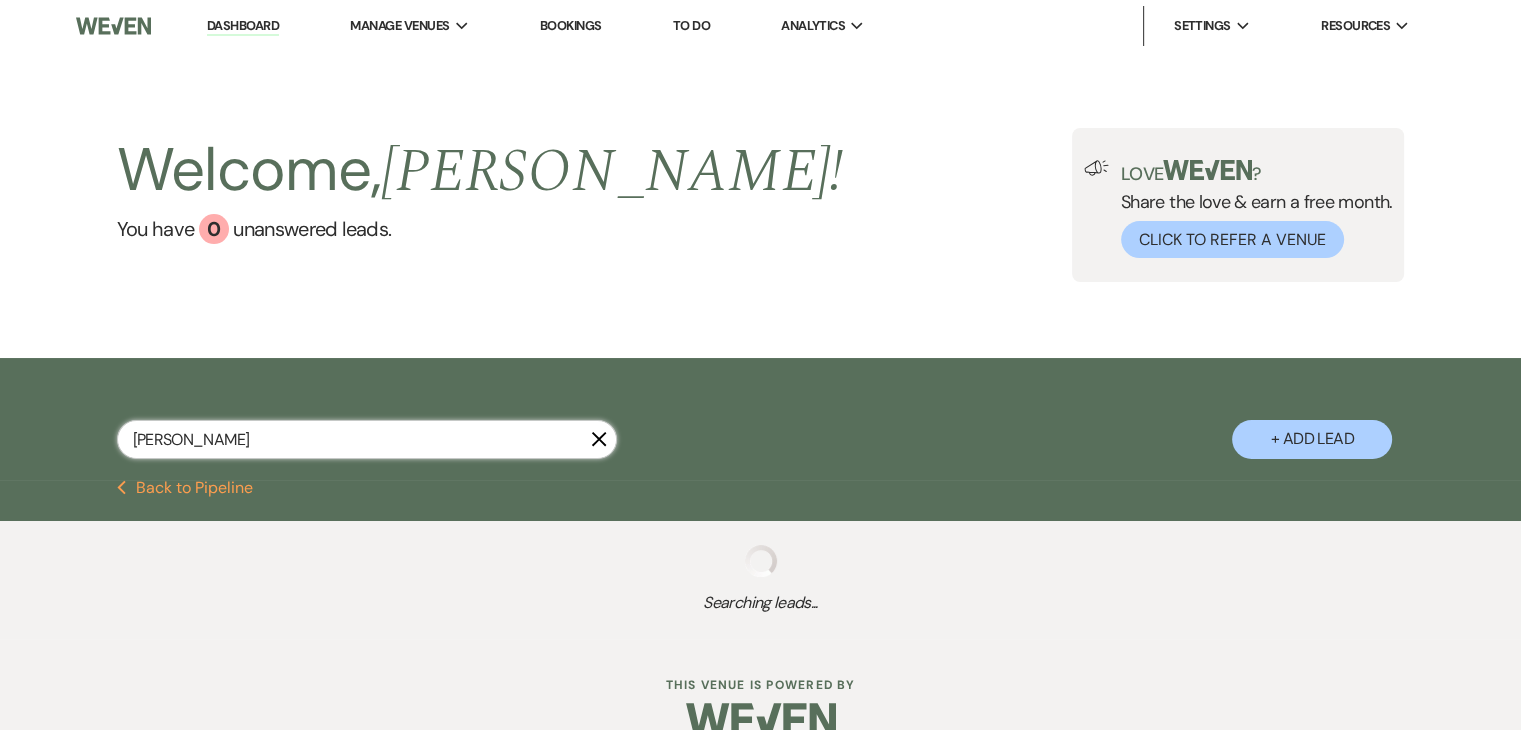 select on "8" 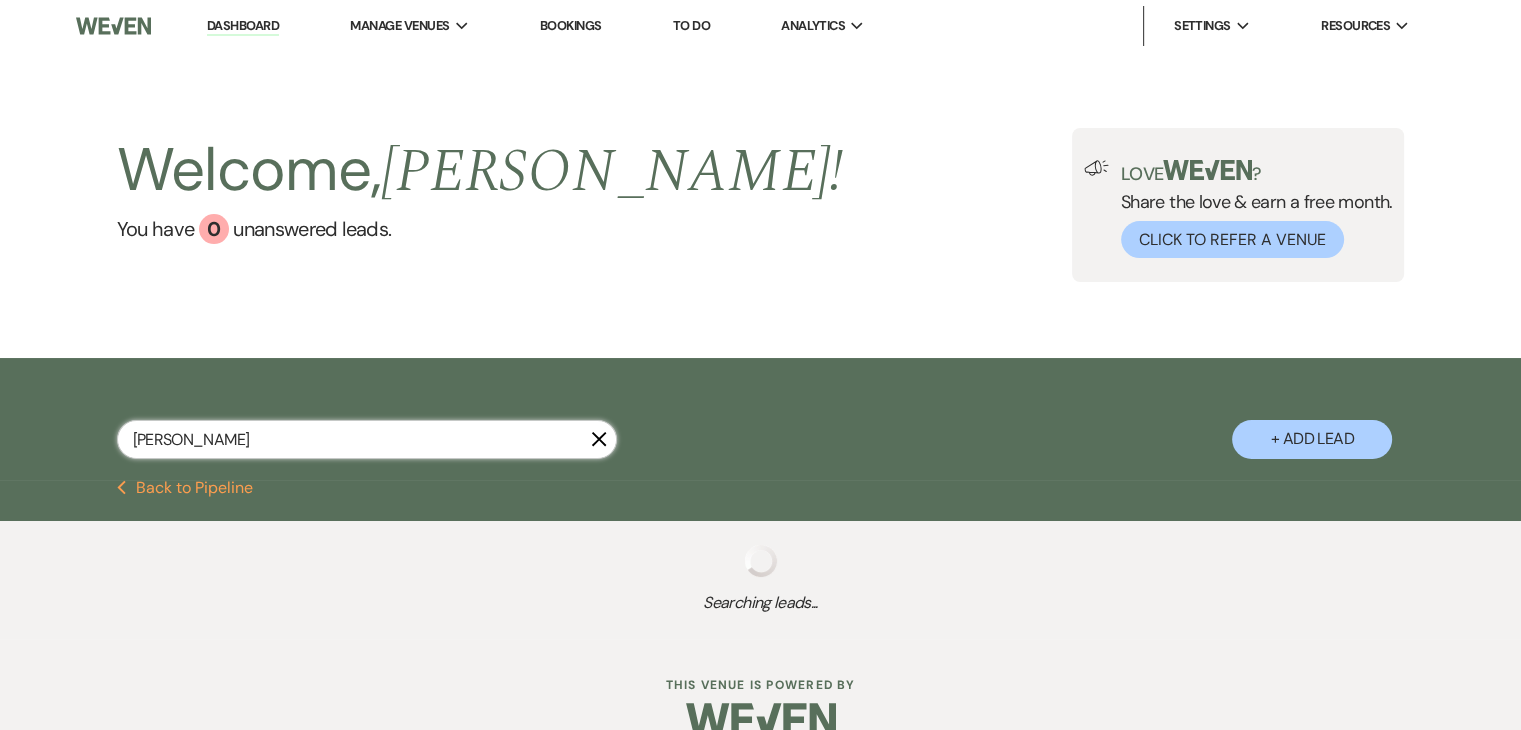 select on "6" 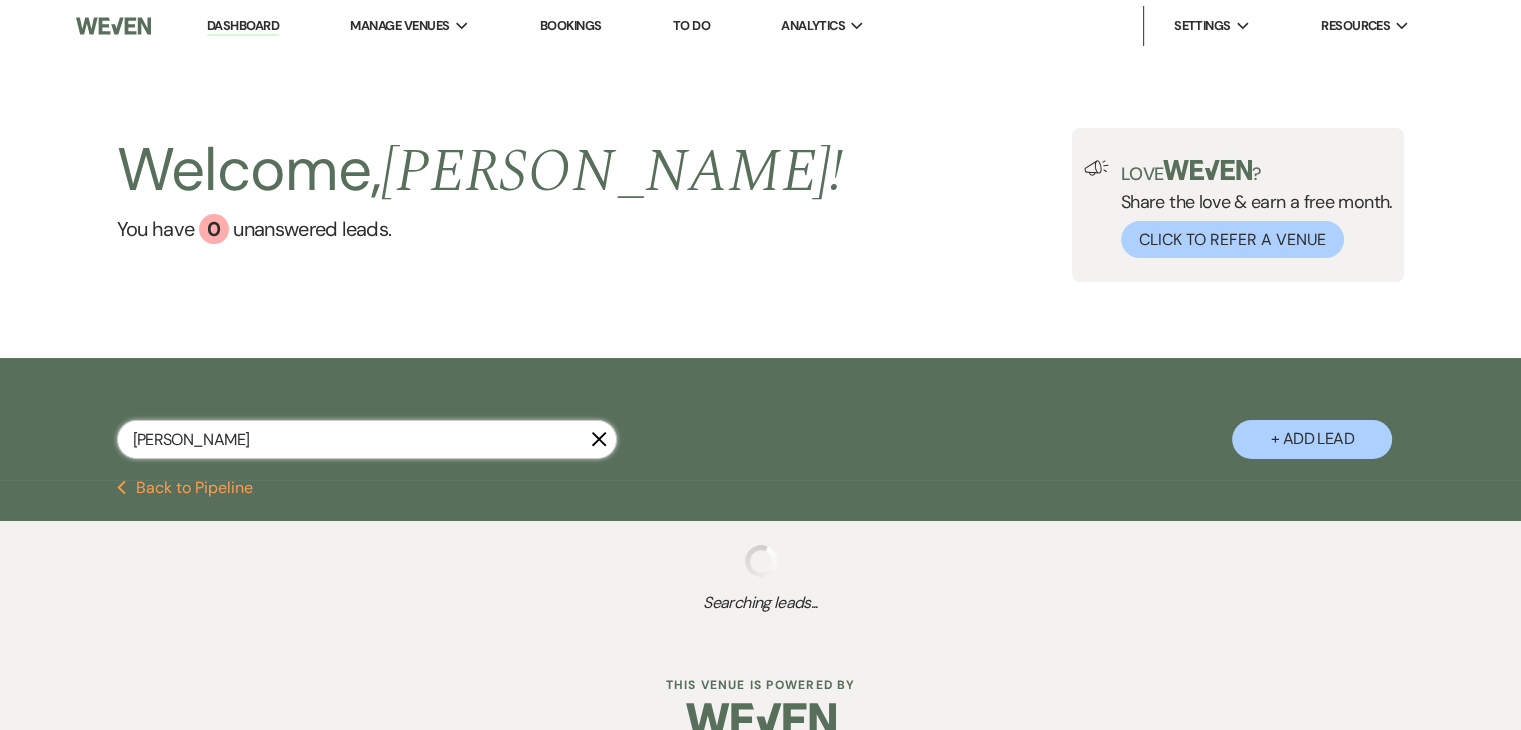 select on "8" 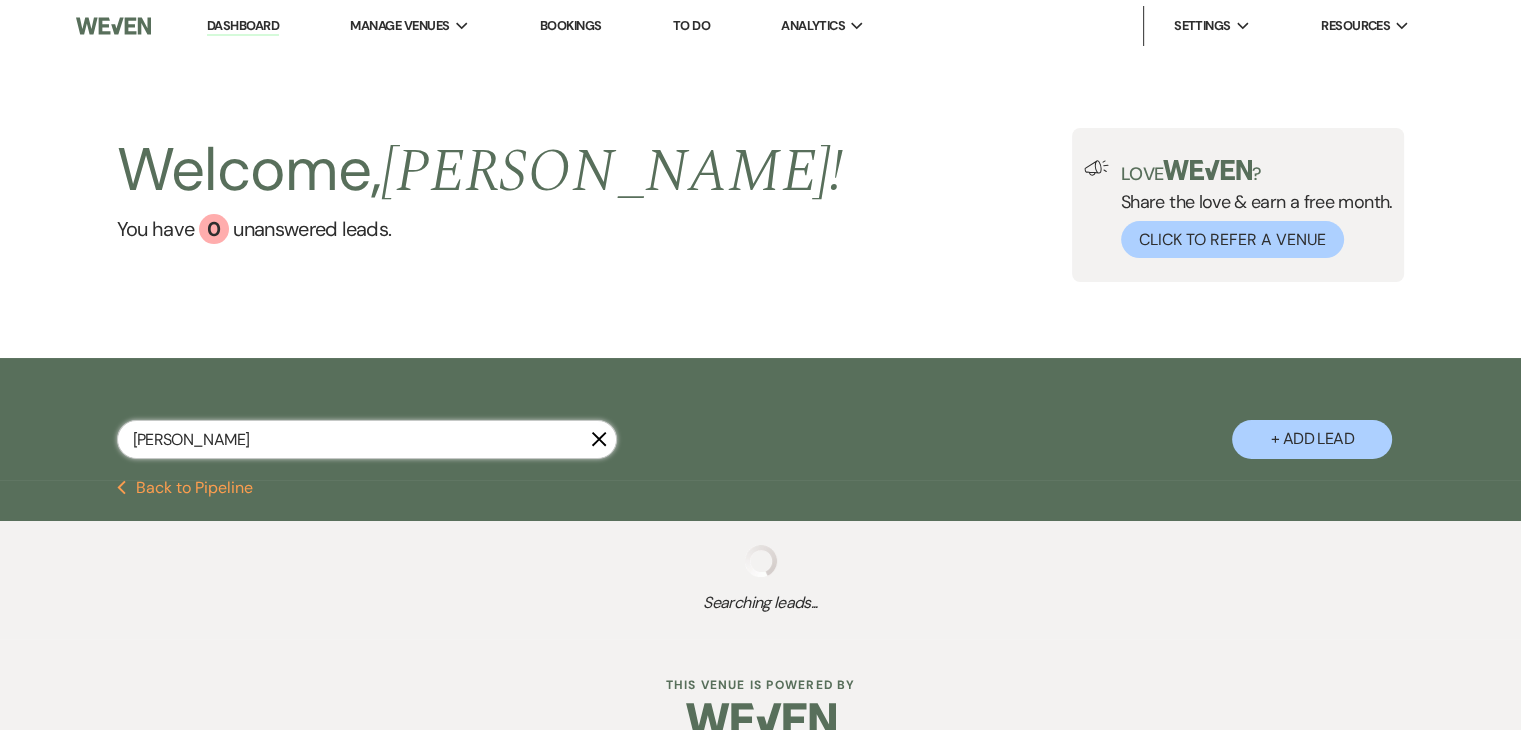 select on "5" 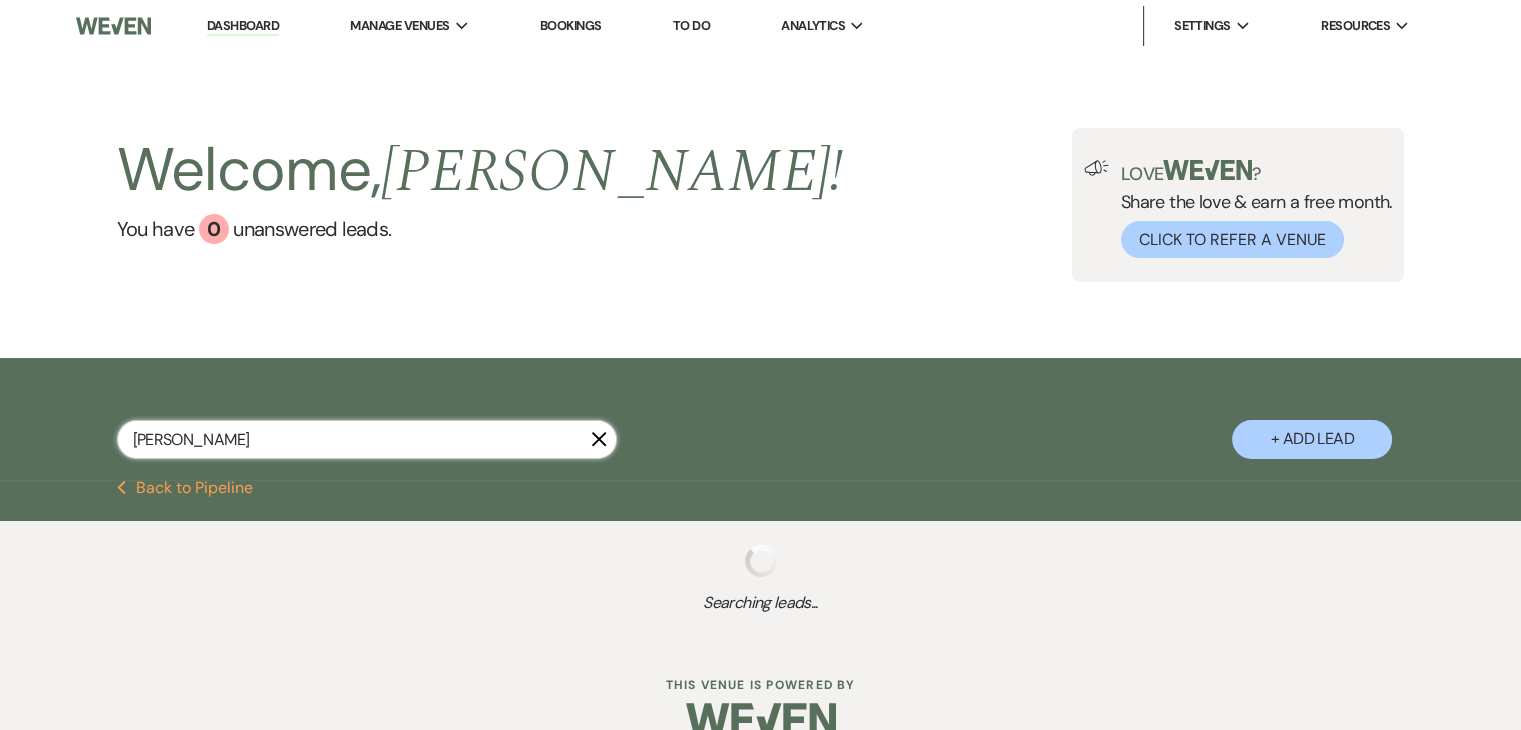 select on "8" 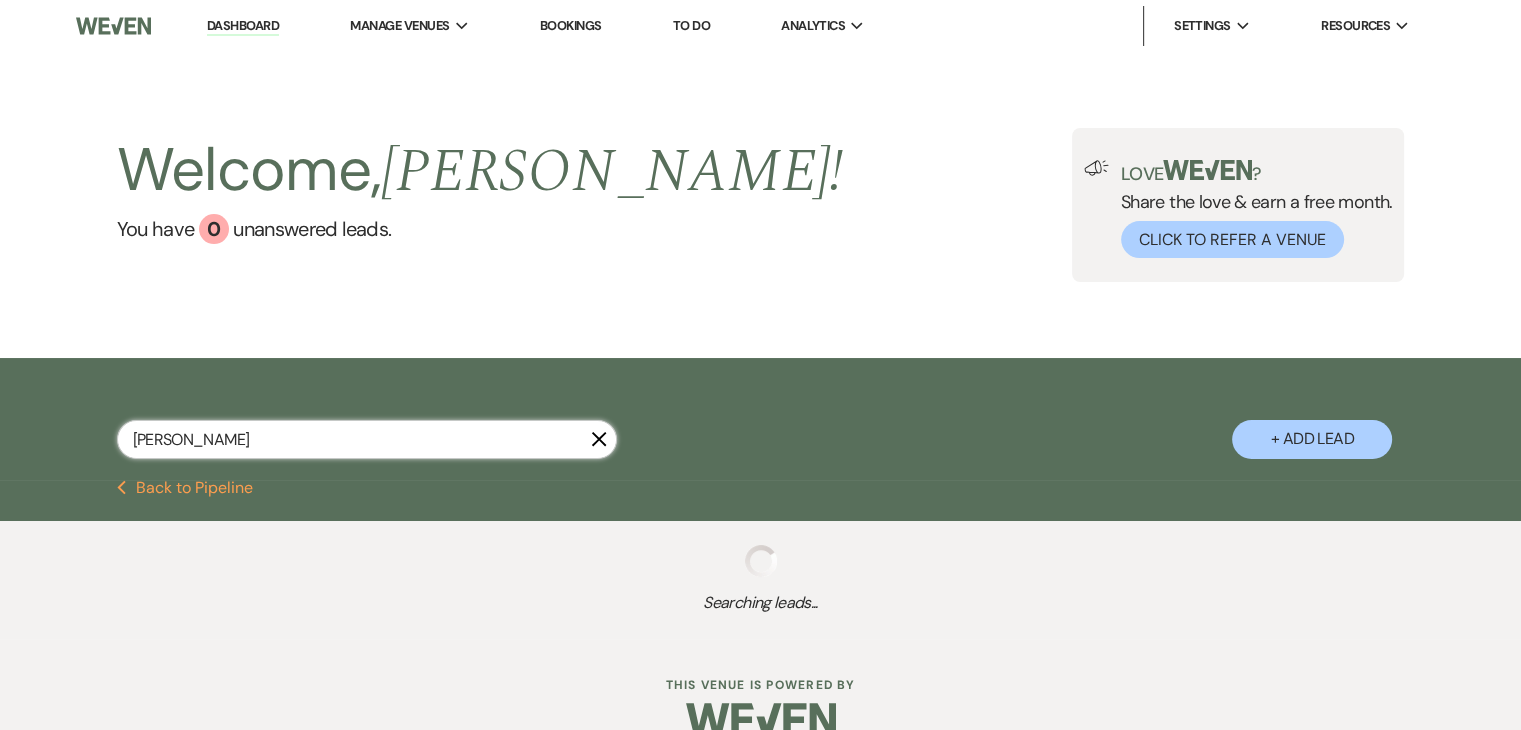 select on "4" 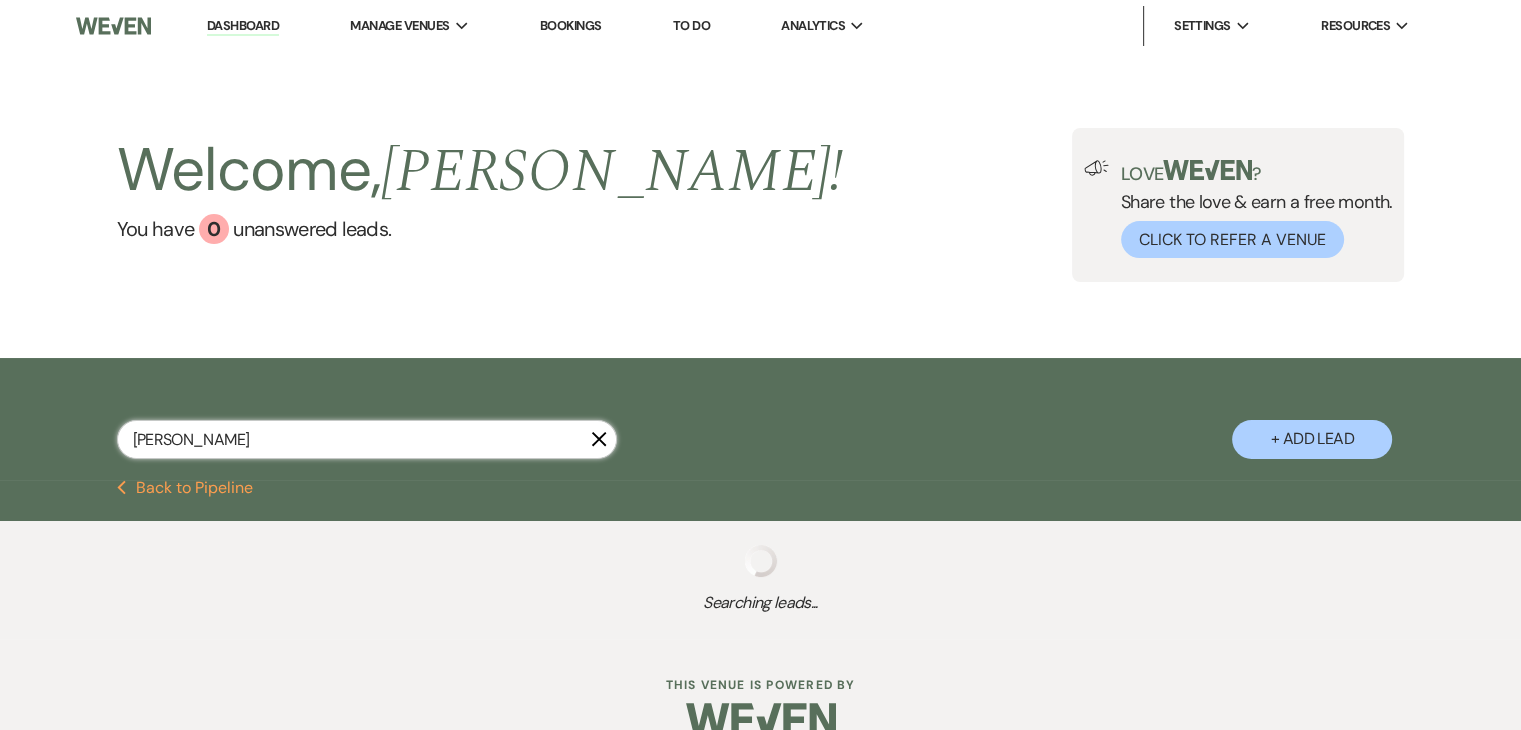 select on "8" 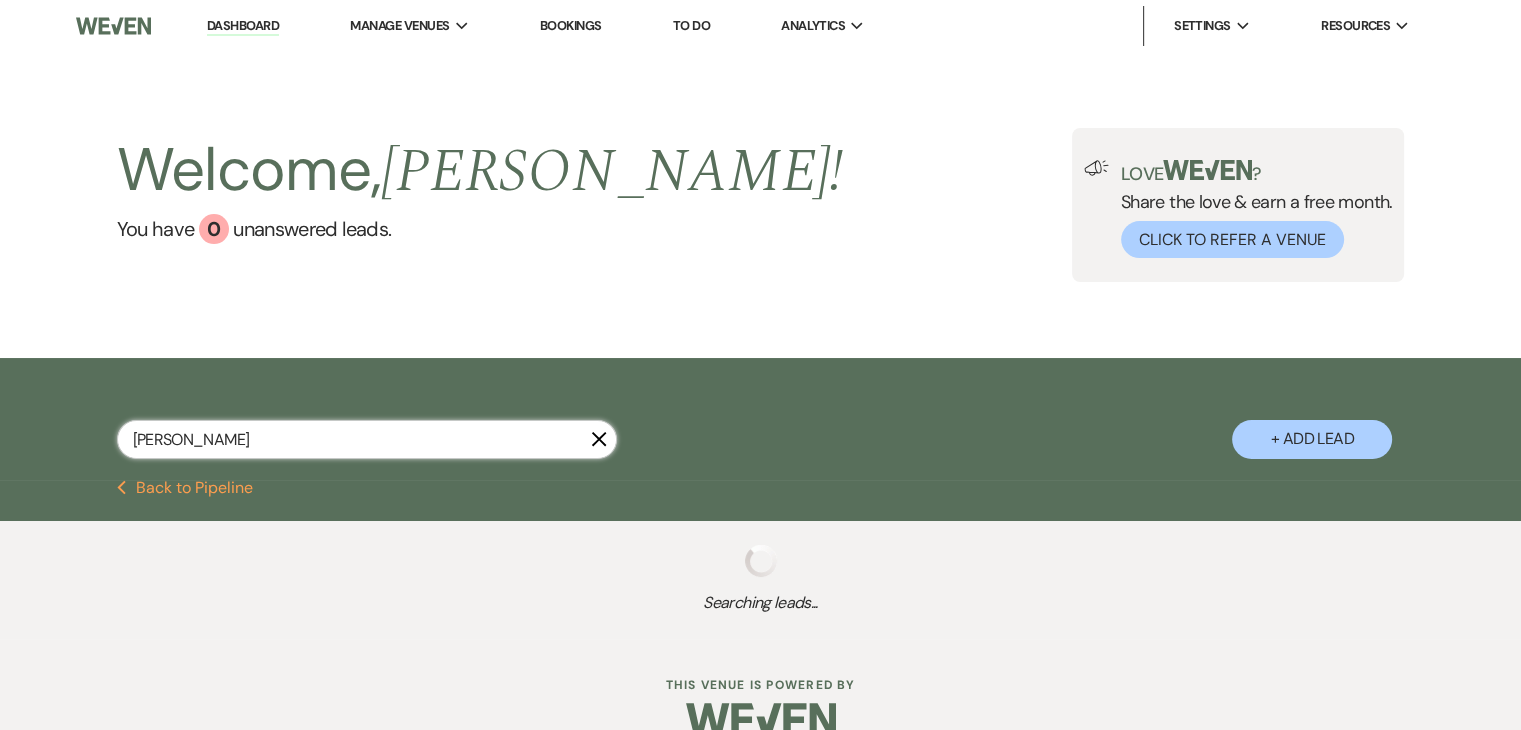 select on "5" 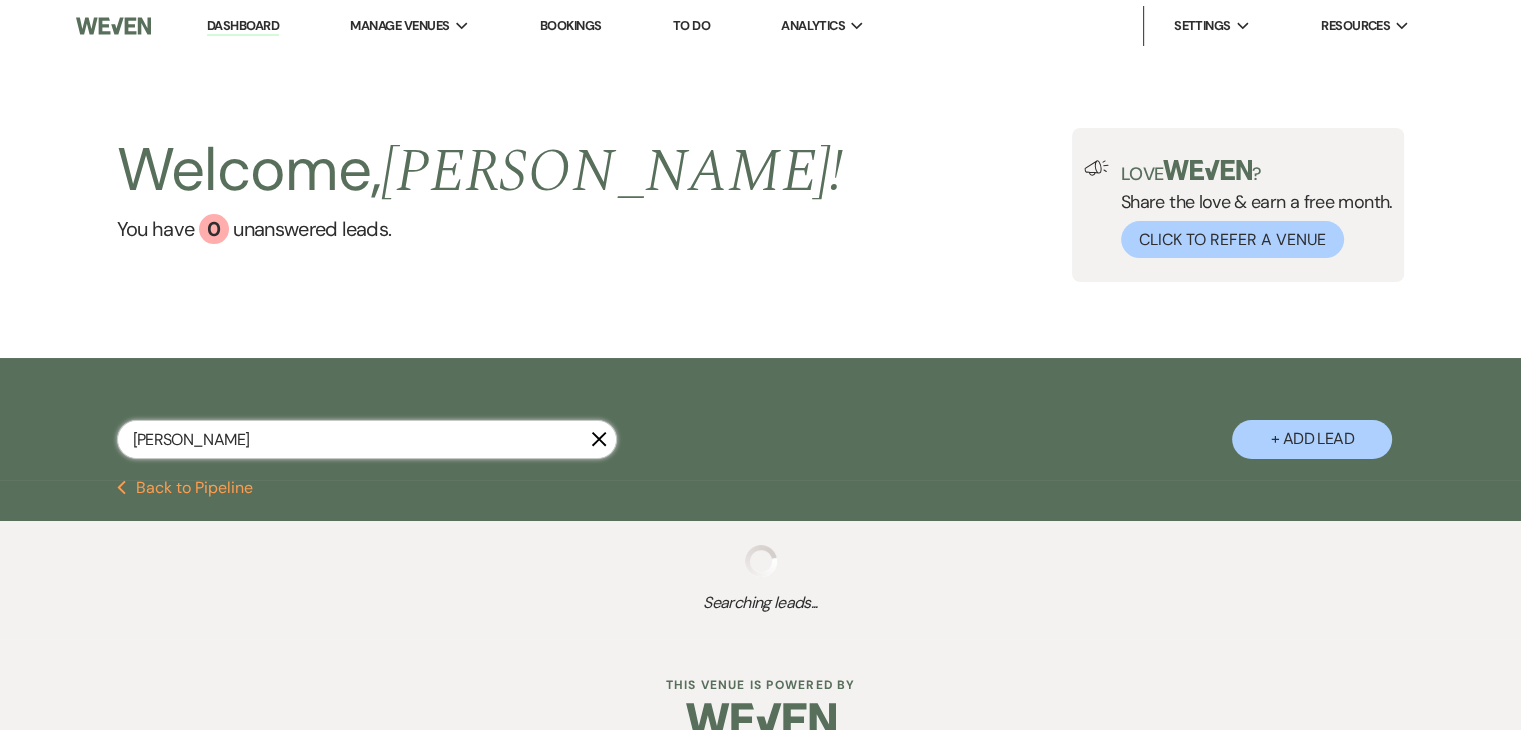 select on "8" 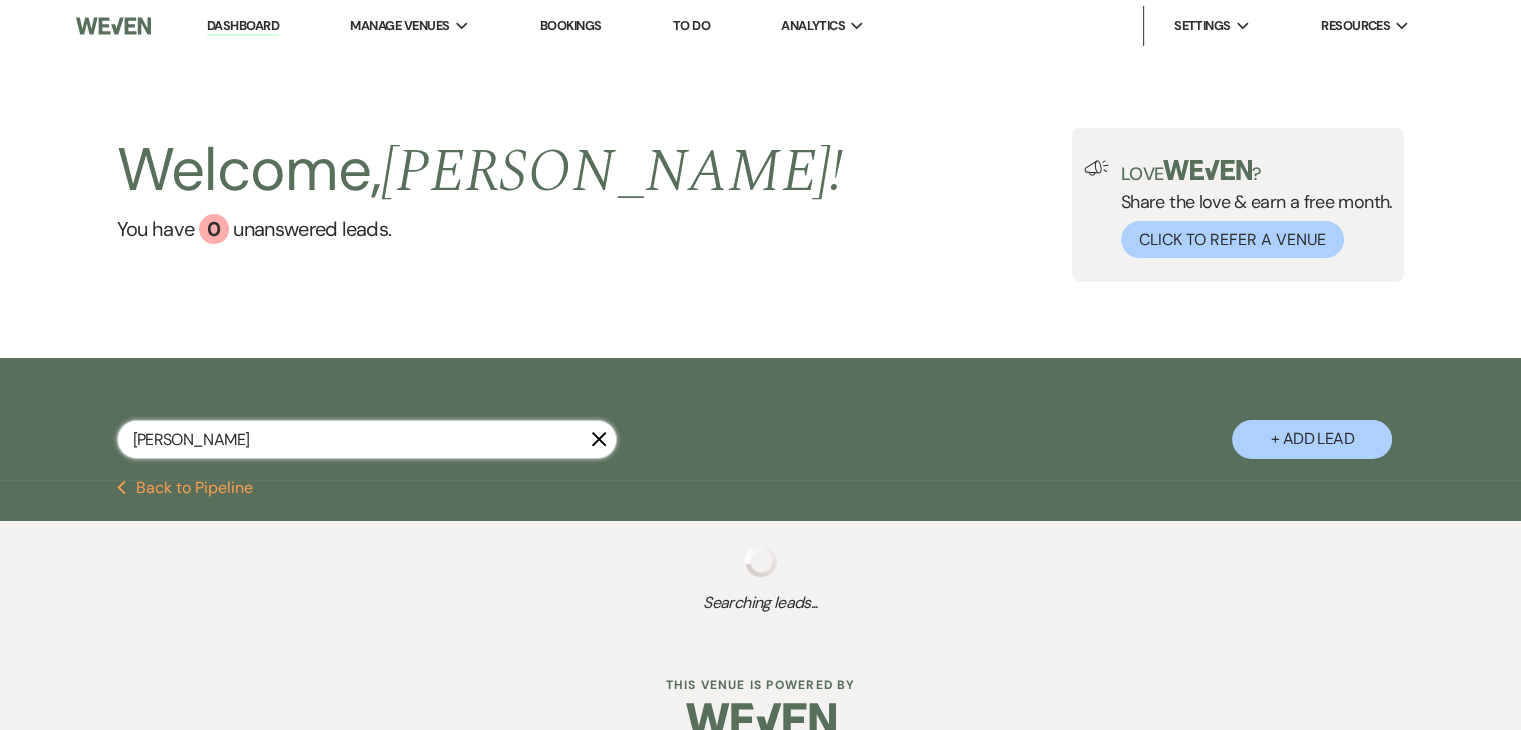 select on "4" 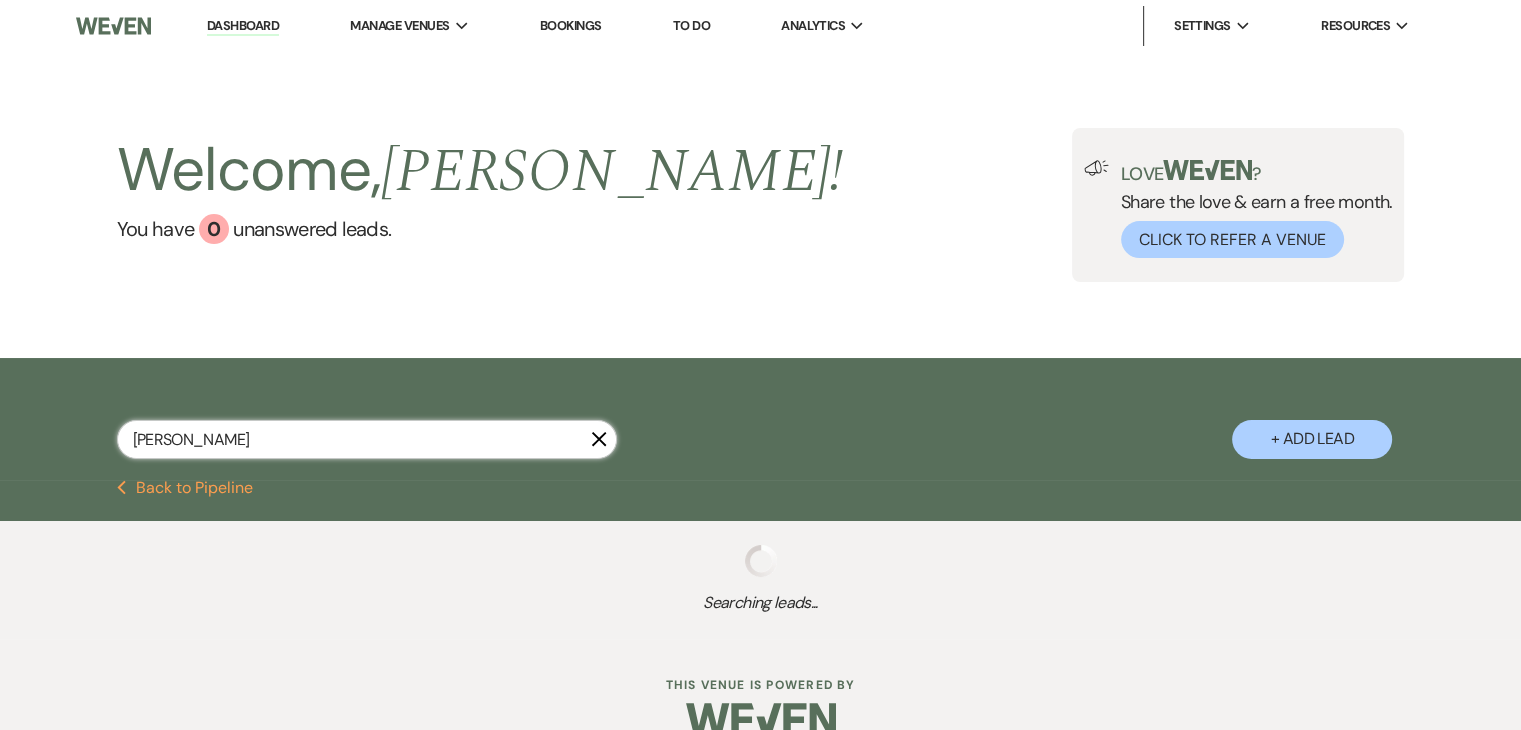 select on "8" 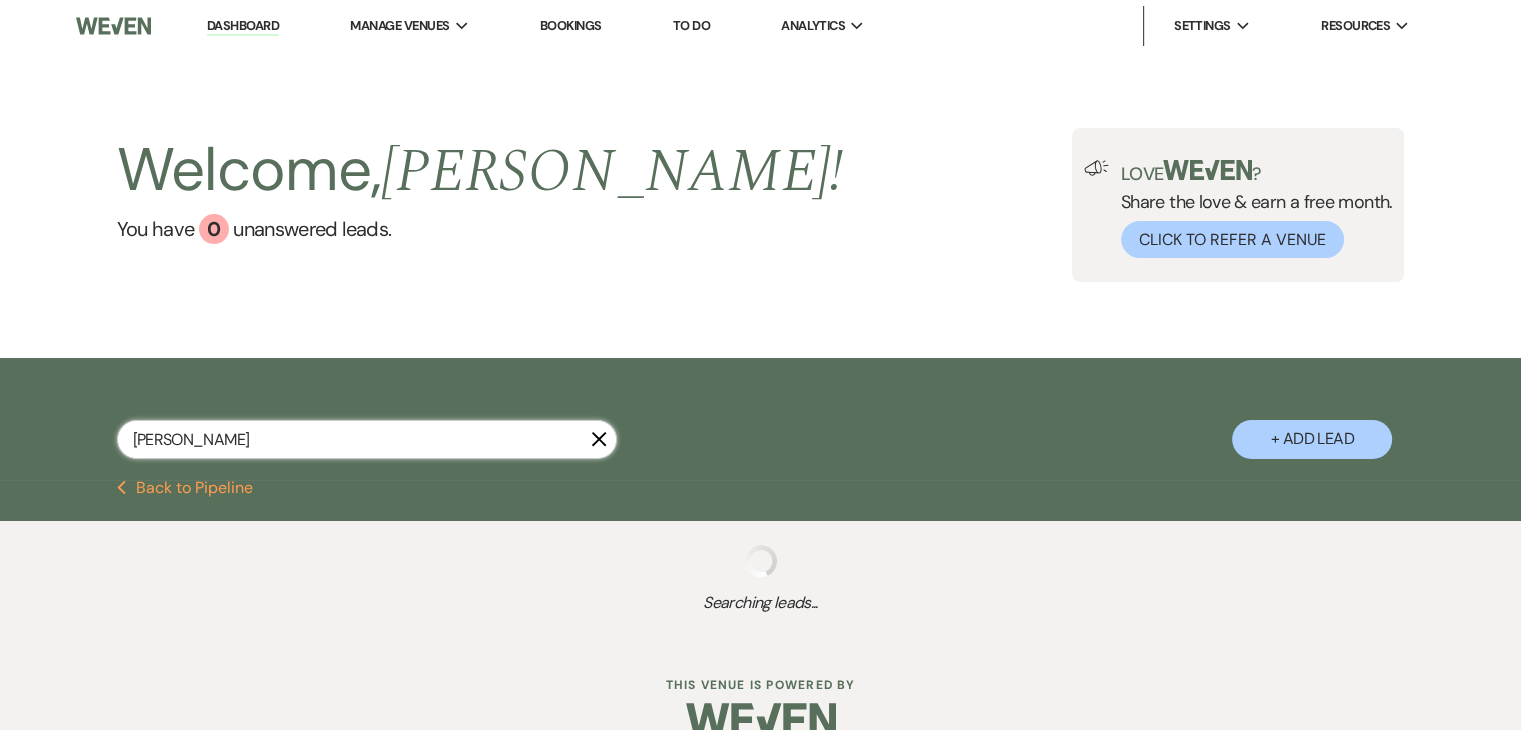 select on "8" 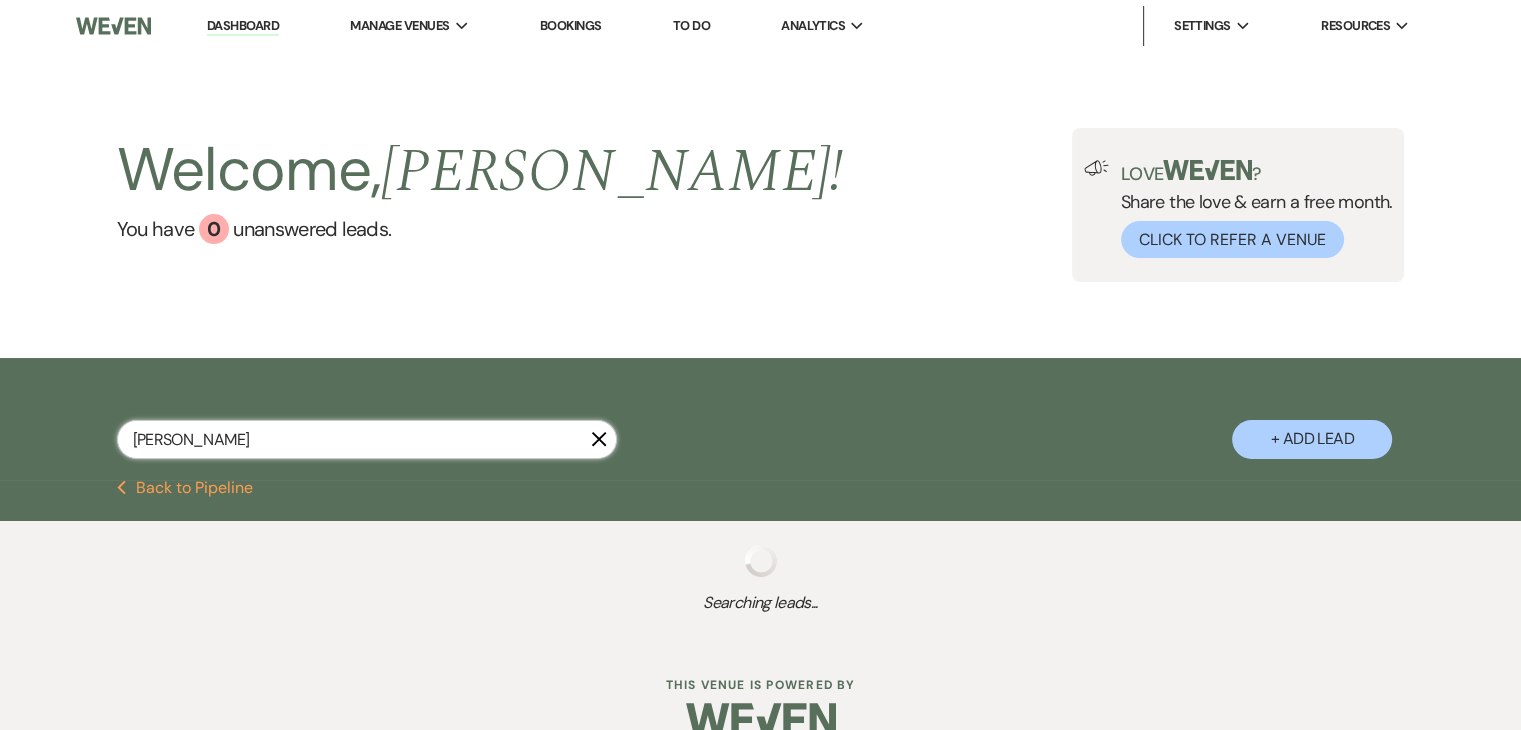 select on "4" 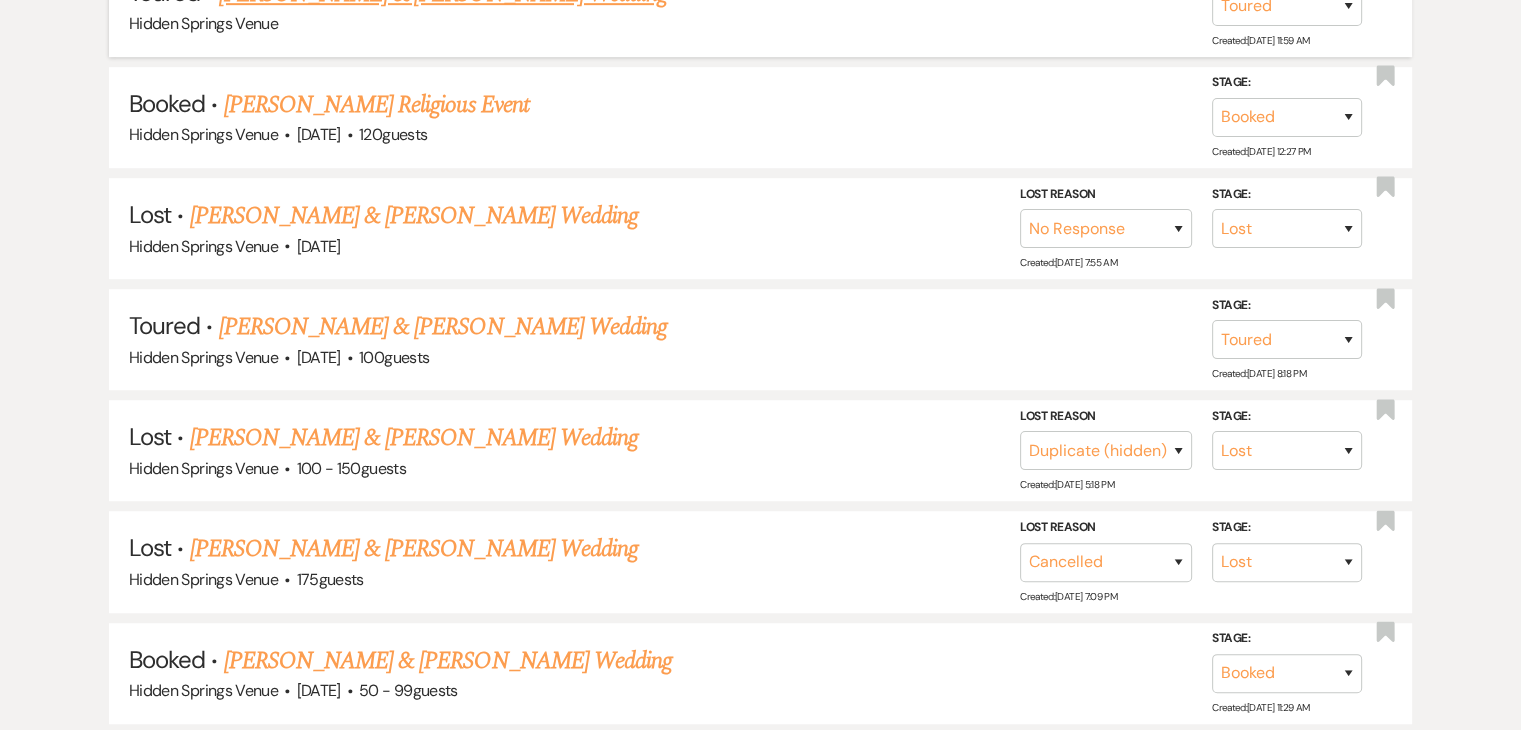 scroll, scrollTop: 1156, scrollLeft: 0, axis: vertical 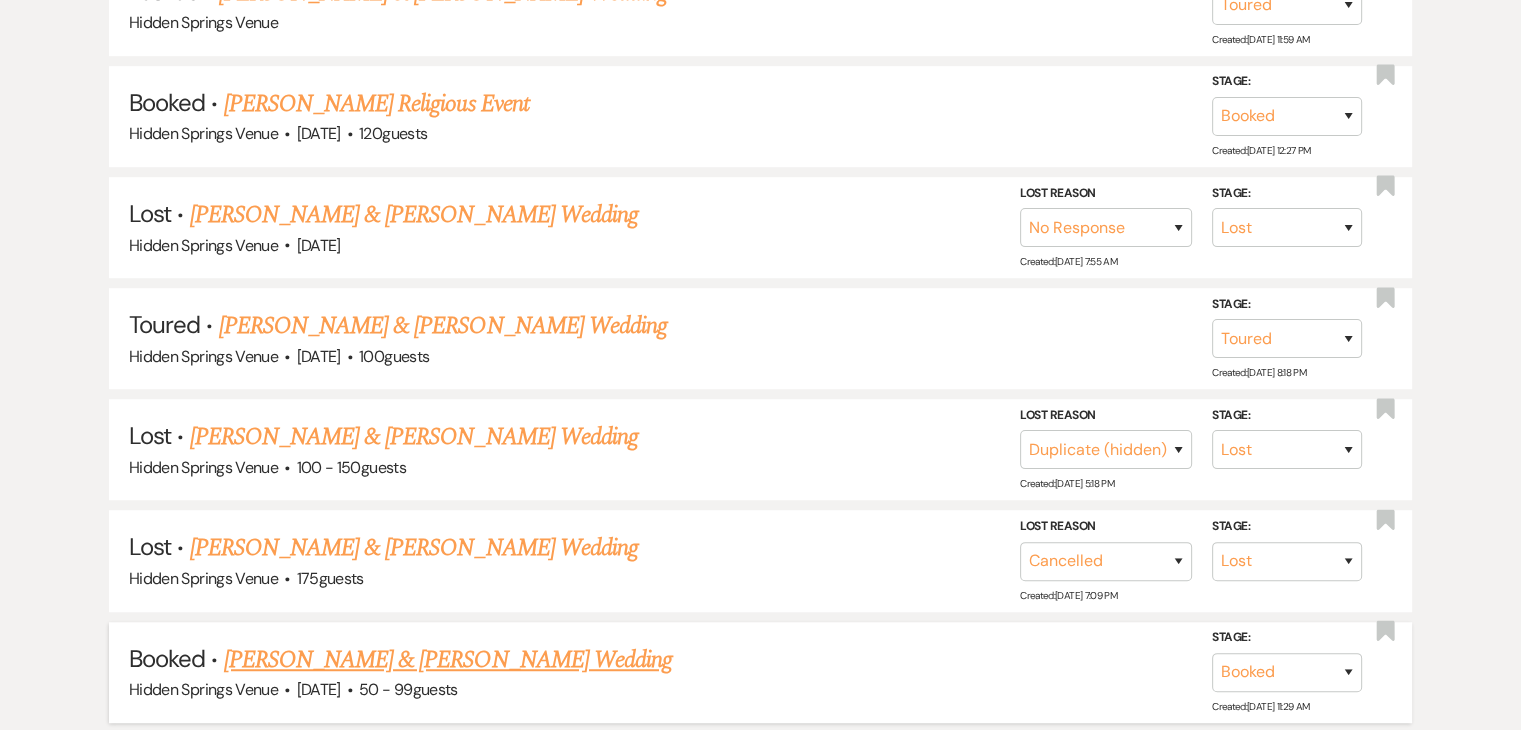 click on "Garrett Baker & Hannah Miller's Wedding" at bounding box center [448, 660] 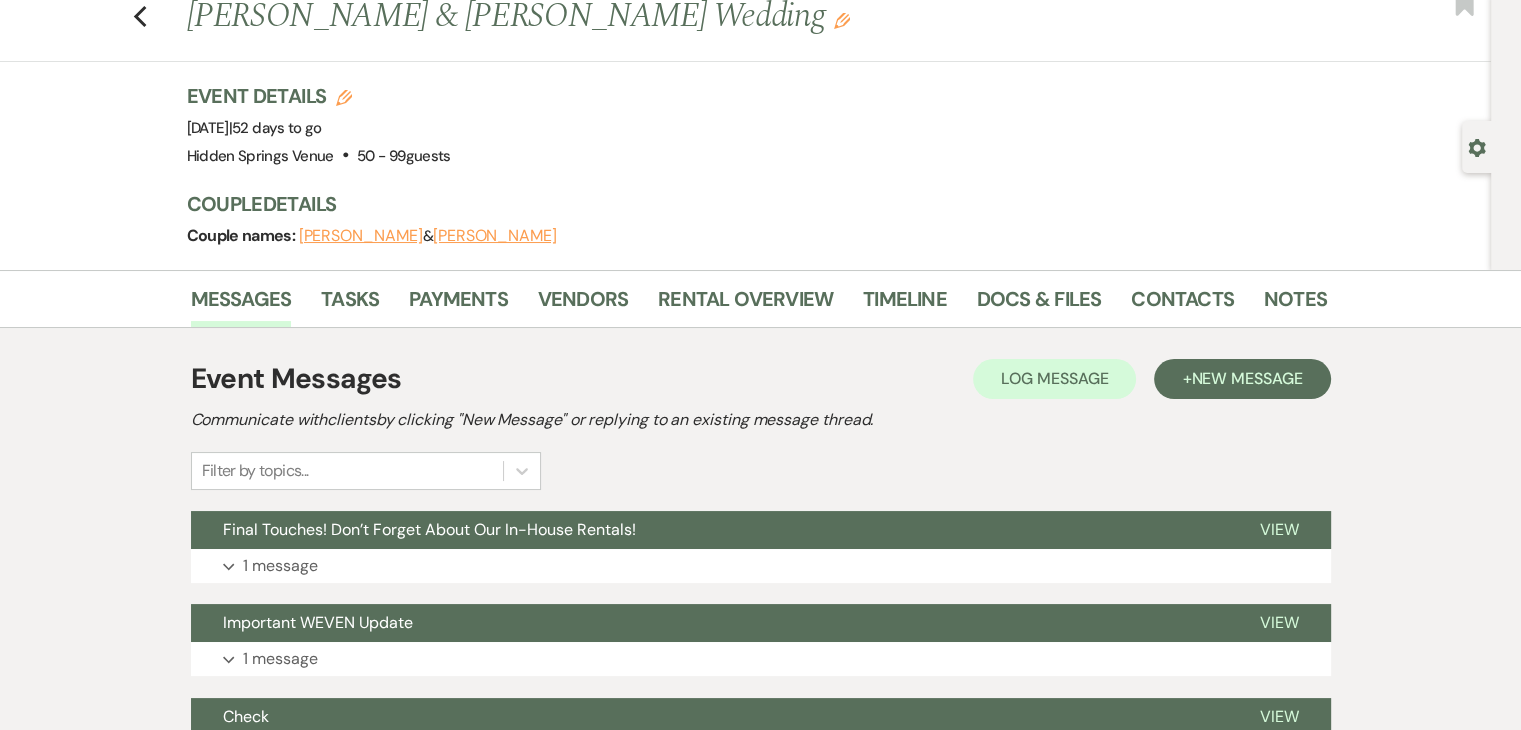 scroll, scrollTop: 60, scrollLeft: 0, axis: vertical 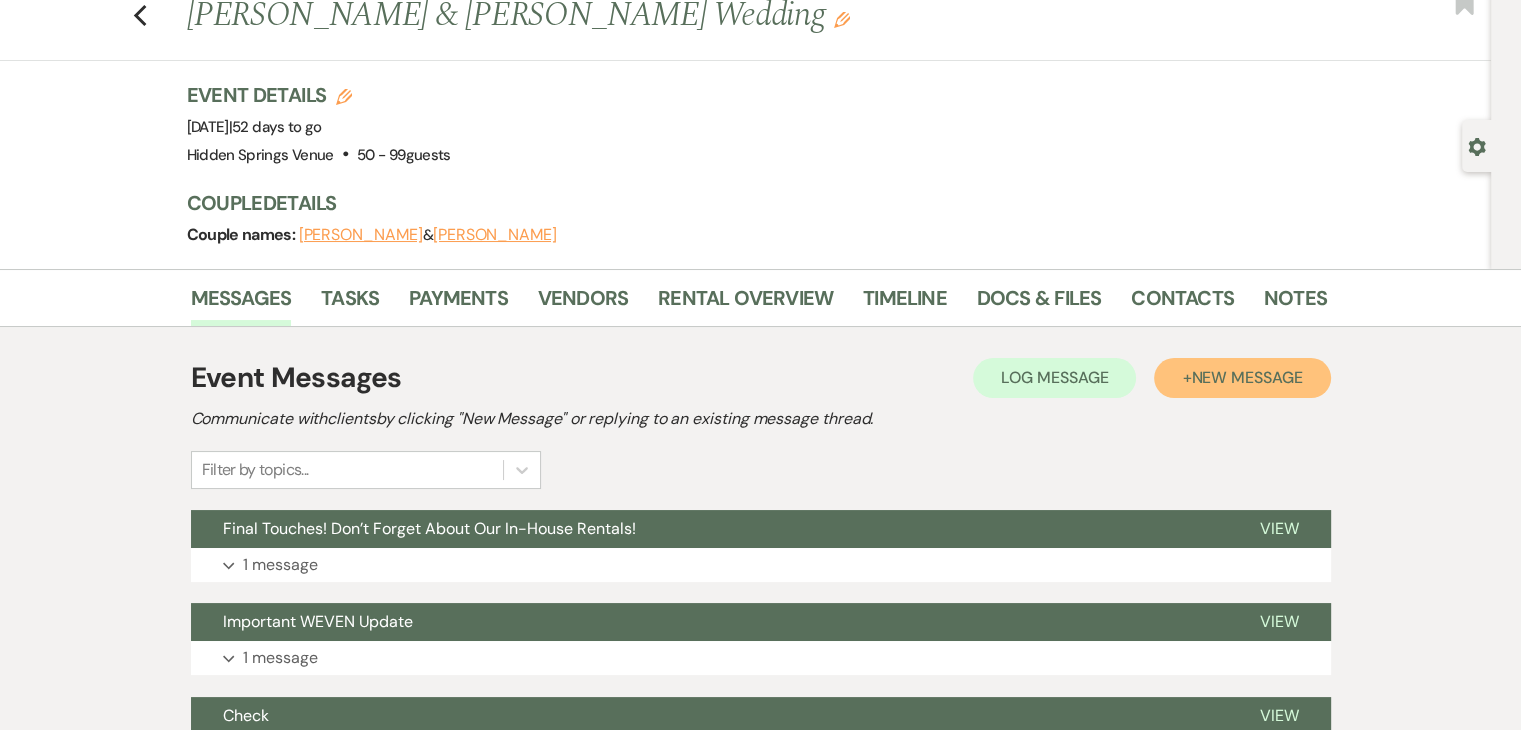 click on "New Message" at bounding box center [1246, 377] 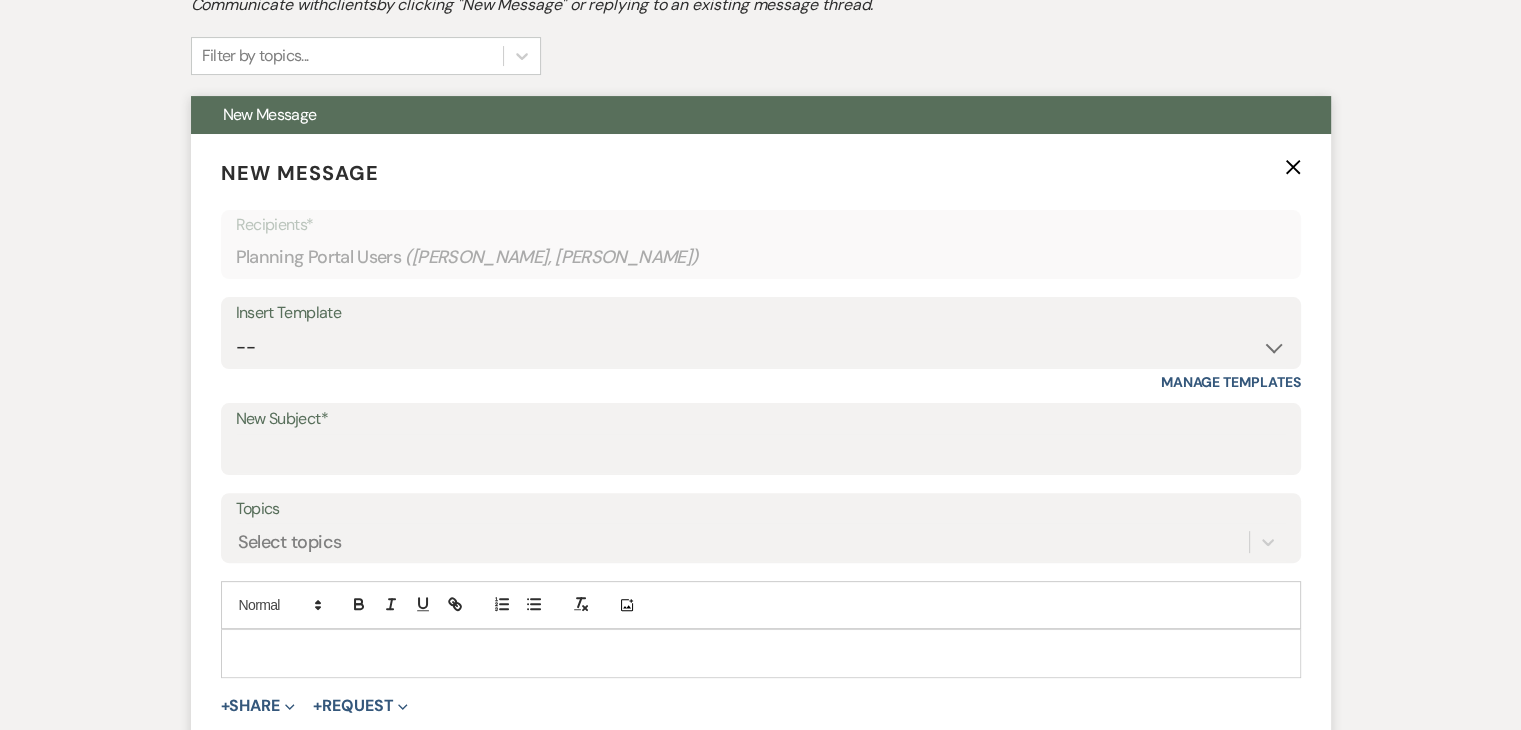 scroll, scrollTop: 475, scrollLeft: 0, axis: vertical 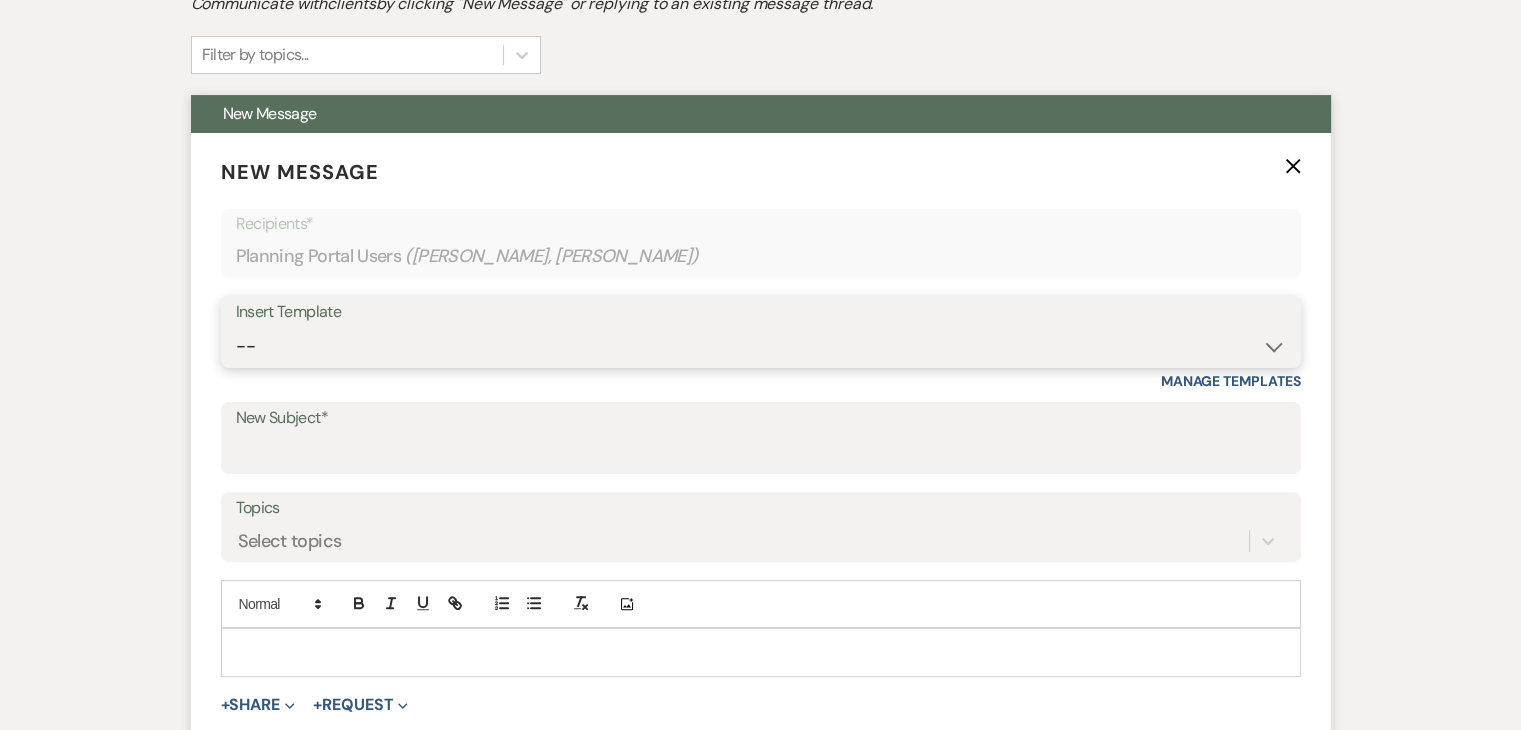 click on "-- Initial Inquiry Response Tour Request Response Follow Up Review Email Check-in Email Welcome Email Weven Planning Portal Introduction (Previously Booked Clients) Contract (Pre-Booked Leads) *Updated Weven Planning Portal Introduction (Booked Events) *Updated Open House Cabin Rental Reminders Coordination Package Facebook Ad Inquiry Updated Initial Inquiry Response Coordination Inquiry + Reminder Venue Final Walkthrough- Hosting Venue Payment Reminder Here Comes the Guide Inquiry Initial Inquiry- Zola template Virtual Tour Packet Cabin Invoice Details Coordination Initial Contact Message Coordinator Welcome Message Venue Final Walkthrough- HSV Coordinating Platform Changing Update Rental Reminders" at bounding box center [761, 346] 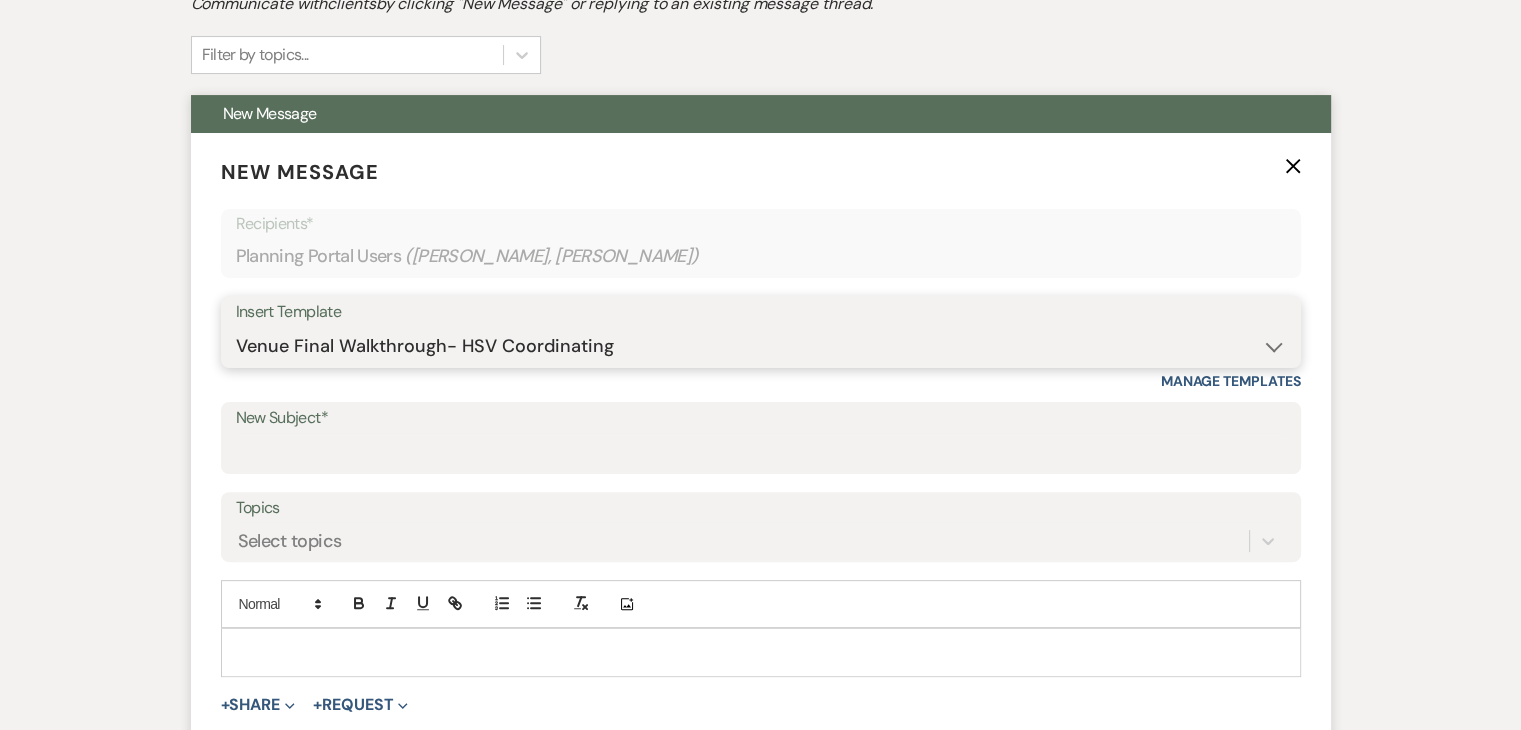 click on "-- Initial Inquiry Response Tour Request Response Follow Up Review Email Check-in Email Welcome Email Weven Planning Portal Introduction (Previously Booked Clients) Contract (Pre-Booked Leads) *Updated Weven Planning Portal Introduction (Booked Events) *Updated Open House Cabin Rental Reminders Coordination Package Facebook Ad Inquiry Updated Initial Inquiry Response Coordination Inquiry + Reminder Venue Final Walkthrough- Hosting Venue Payment Reminder Here Comes the Guide Inquiry Initial Inquiry- Zola template Virtual Tour Packet Cabin Invoice Details Coordination Initial Contact Message Coordinator Welcome Message Venue Final Walkthrough- HSV Coordinating Platform Changing Update Rental Reminders" at bounding box center [761, 346] 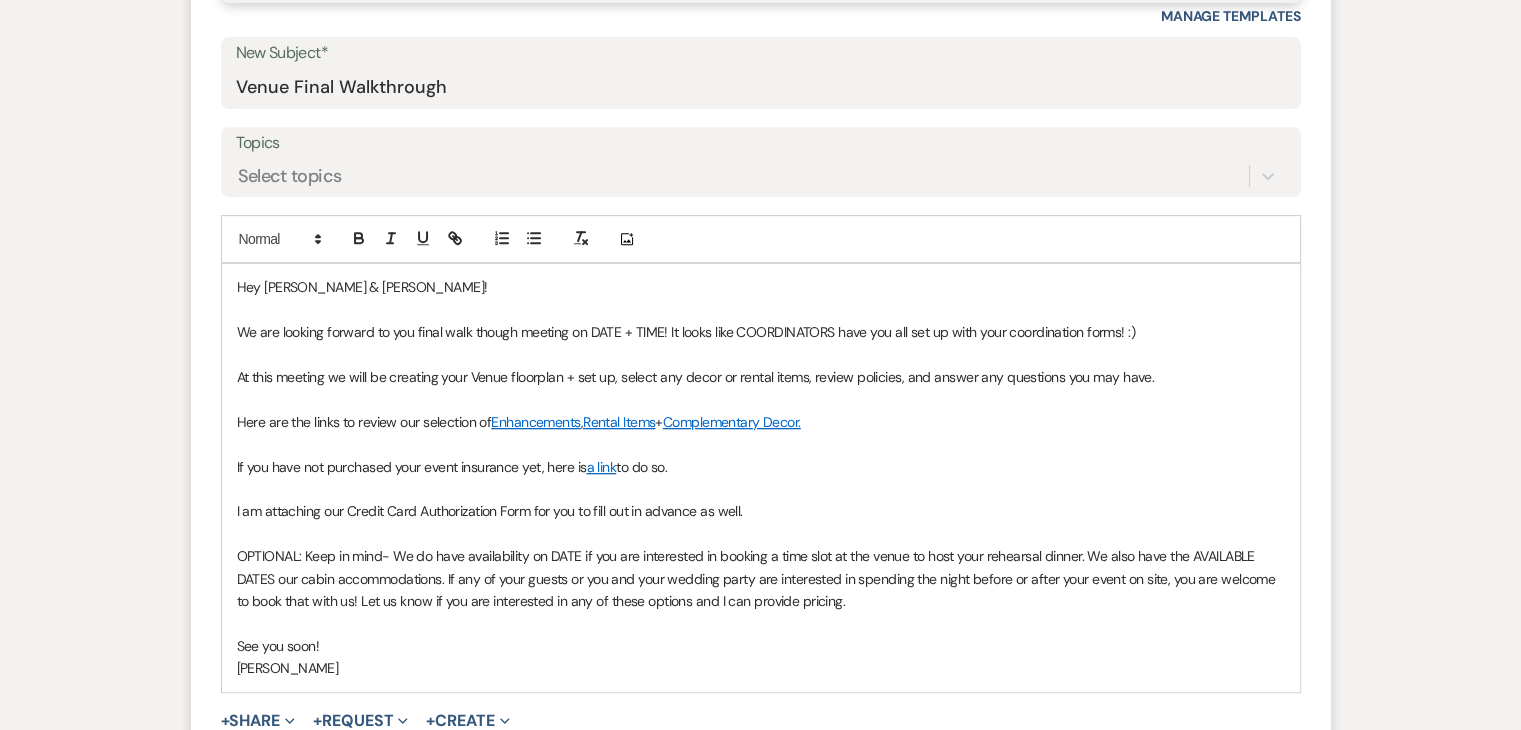 scroll, scrollTop: 840, scrollLeft: 0, axis: vertical 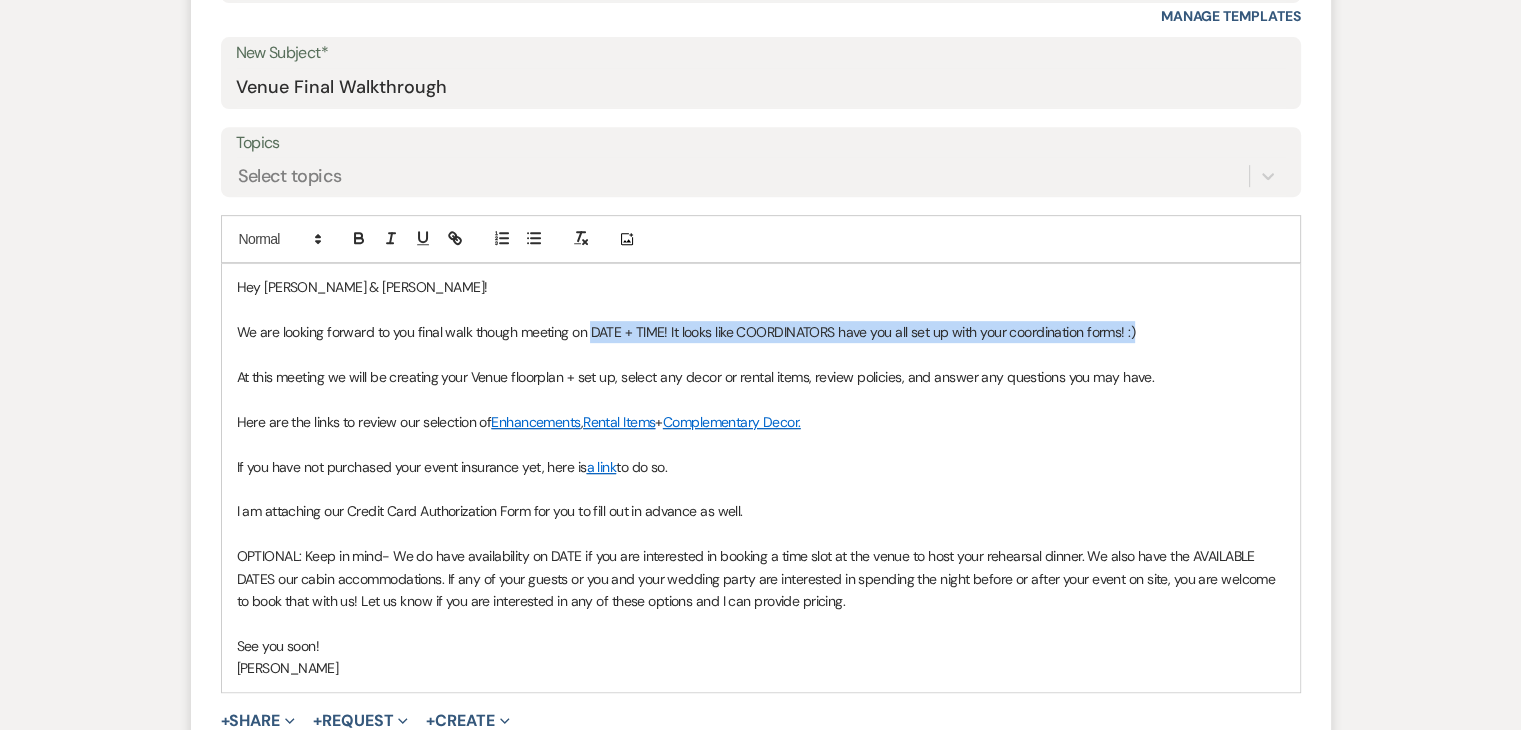 drag, startPoint x: 1144, startPoint y: 323, endPoint x: 588, endPoint y: 323, distance: 556 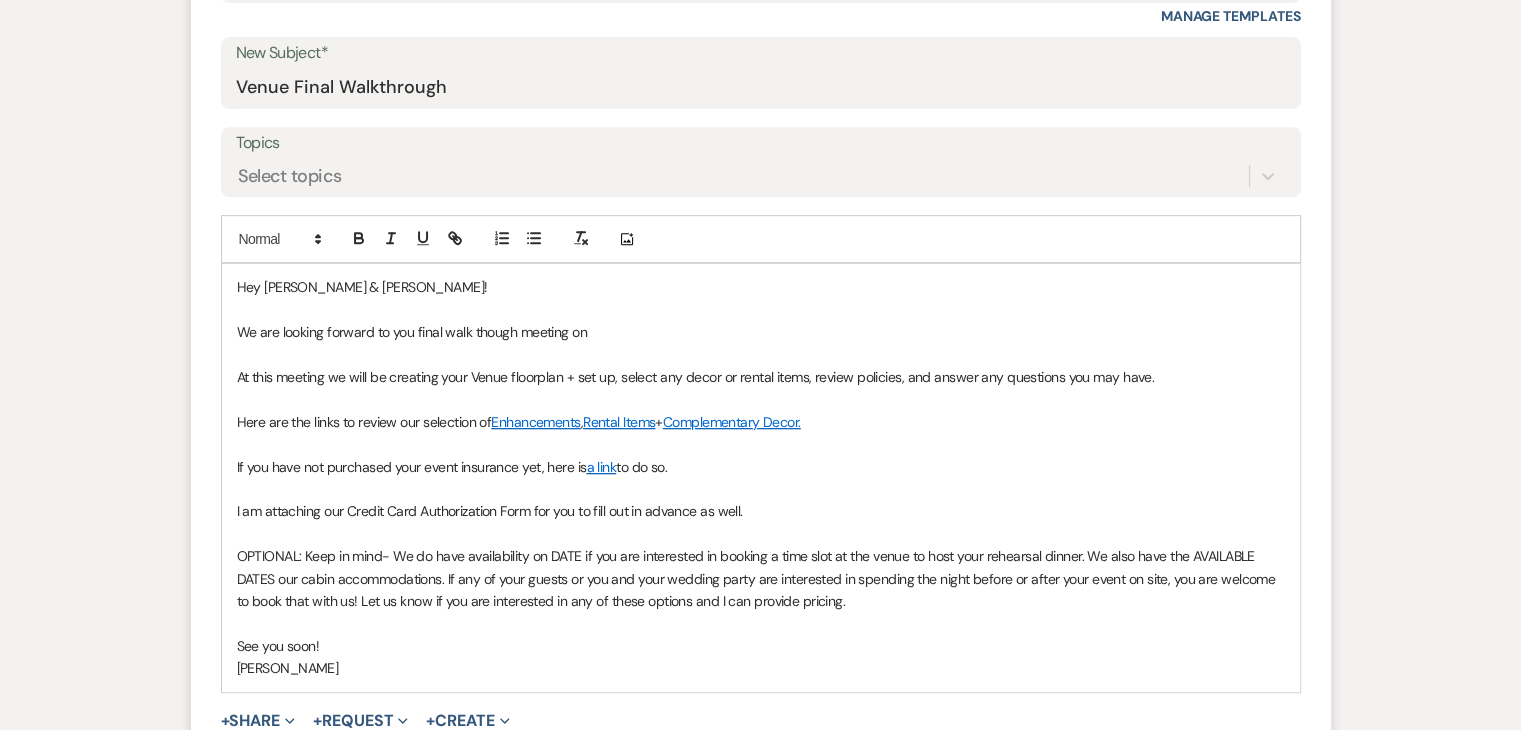 type 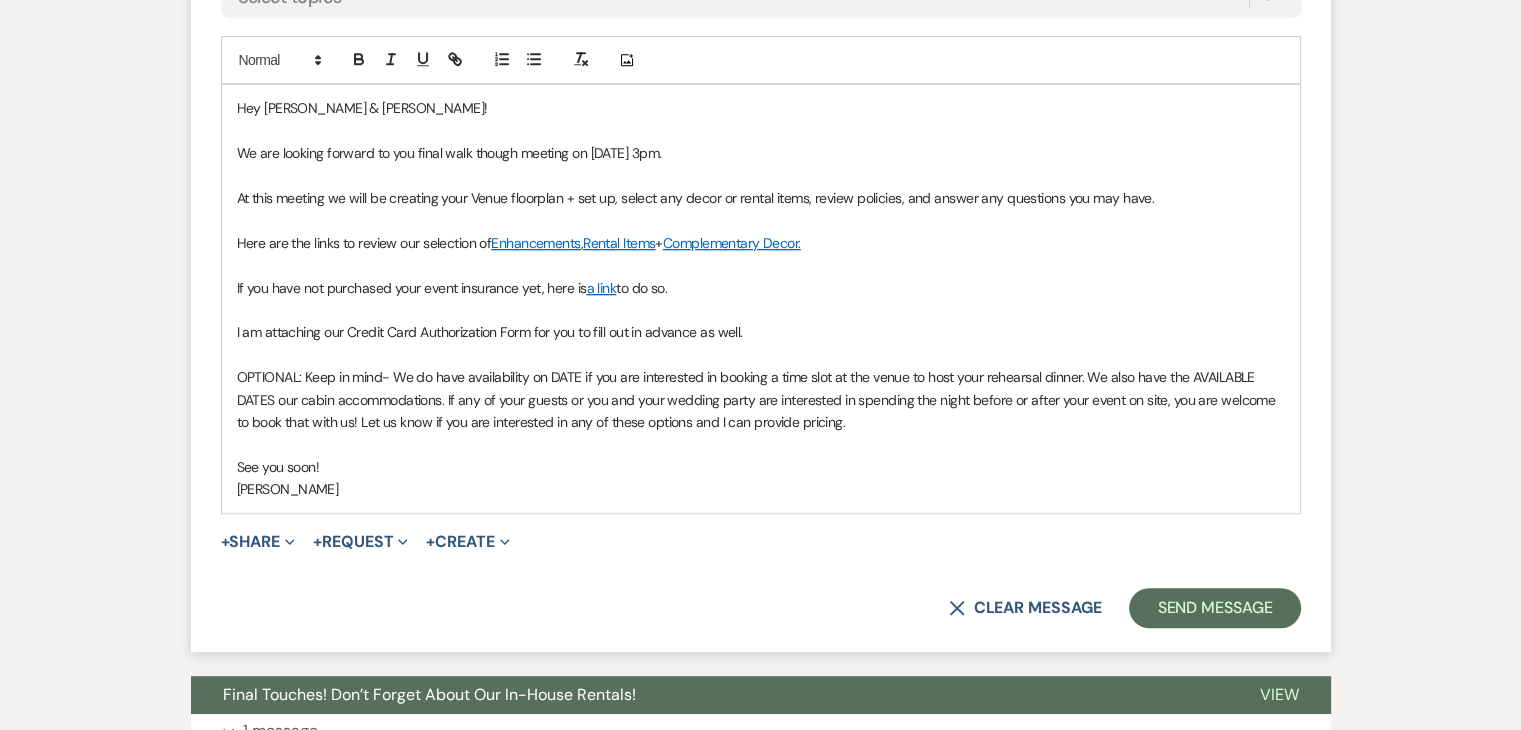 scroll, scrollTop: 1030, scrollLeft: 0, axis: vertical 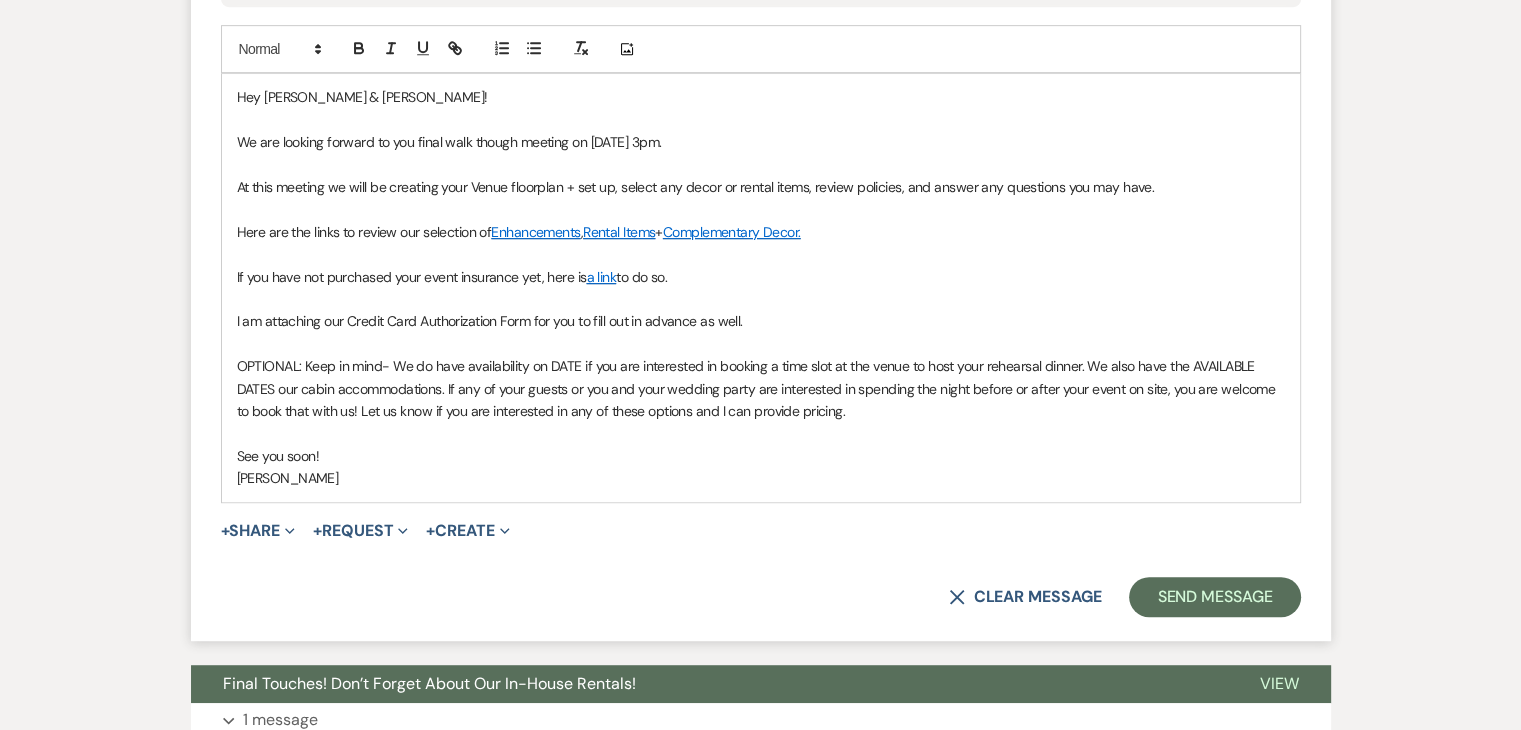 click on "If you have not purchased your event insurance yet, here is  a link  to do so." at bounding box center [761, 277] 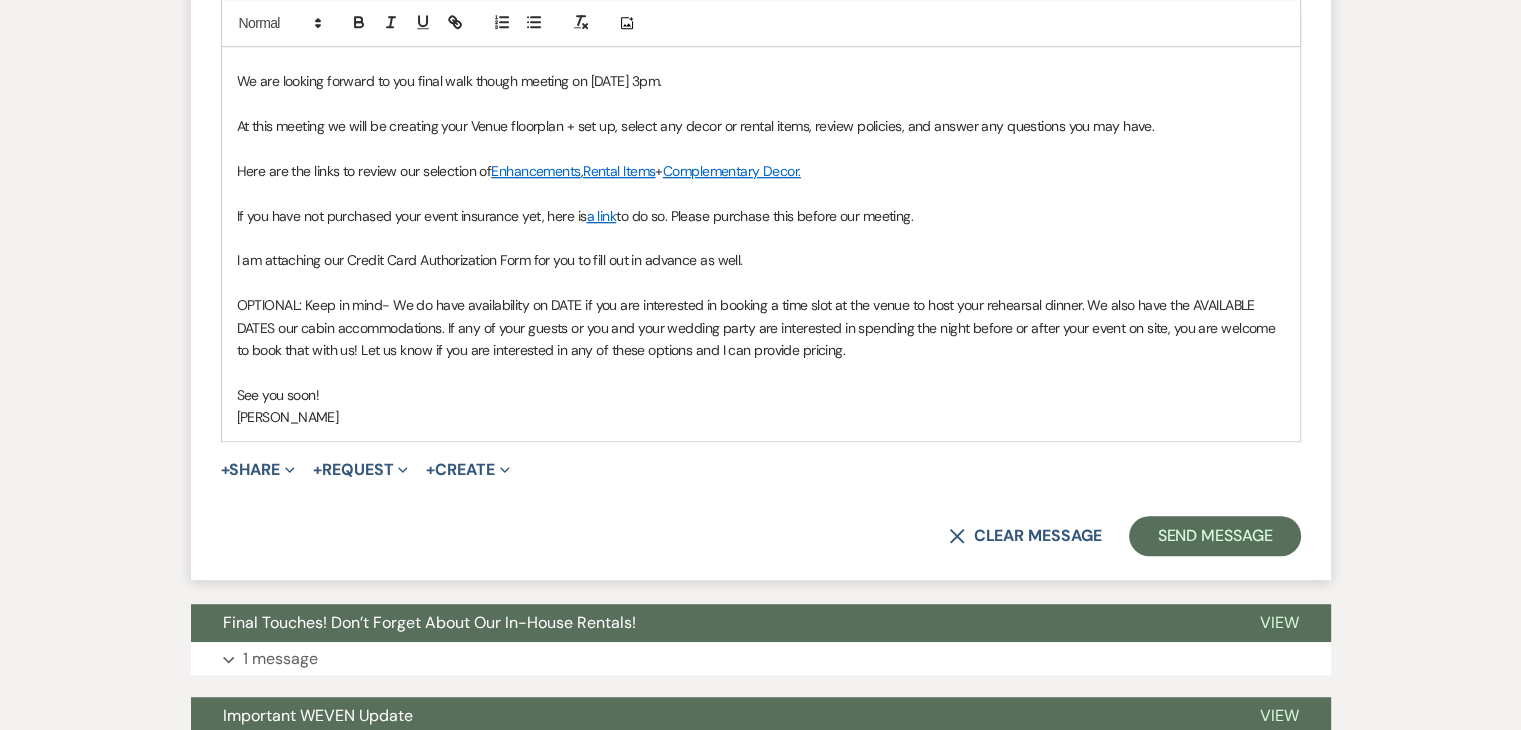 scroll, scrollTop: 1092, scrollLeft: 0, axis: vertical 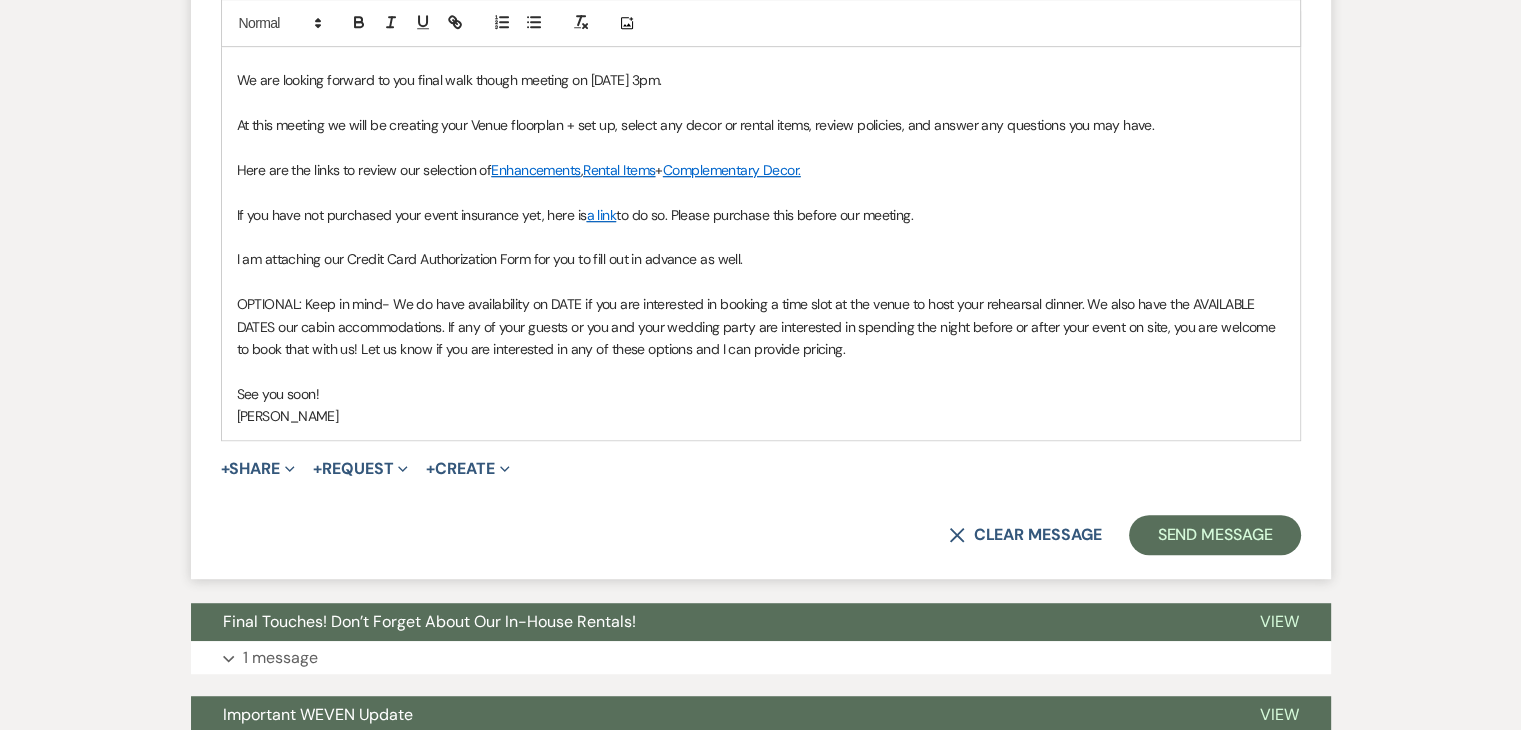 click on "I am attaching our Credit Card Authorization Form for you to fill out in advance as well." at bounding box center (761, 259) 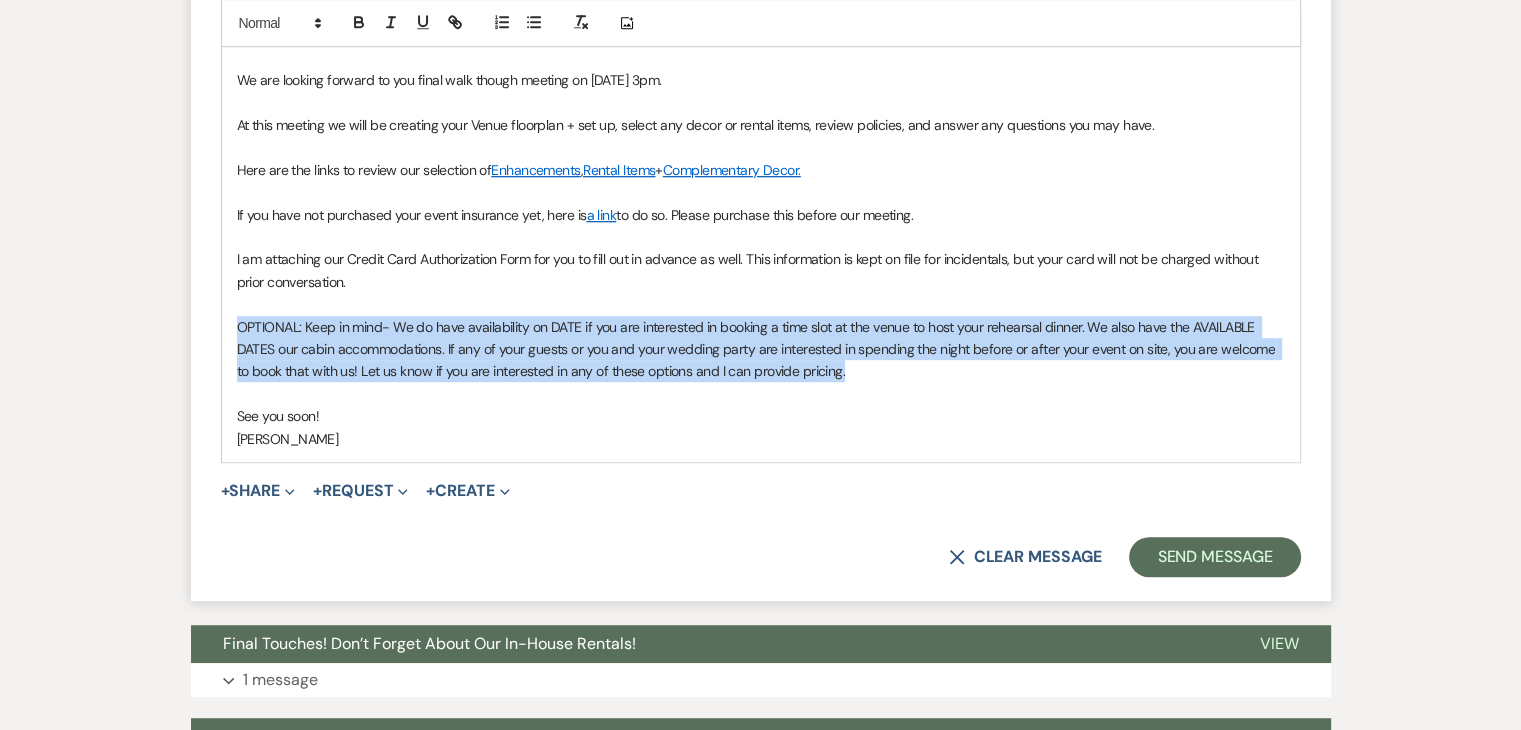 drag, startPoint x: 857, startPoint y: 366, endPoint x: 235, endPoint y: 318, distance: 623.84937 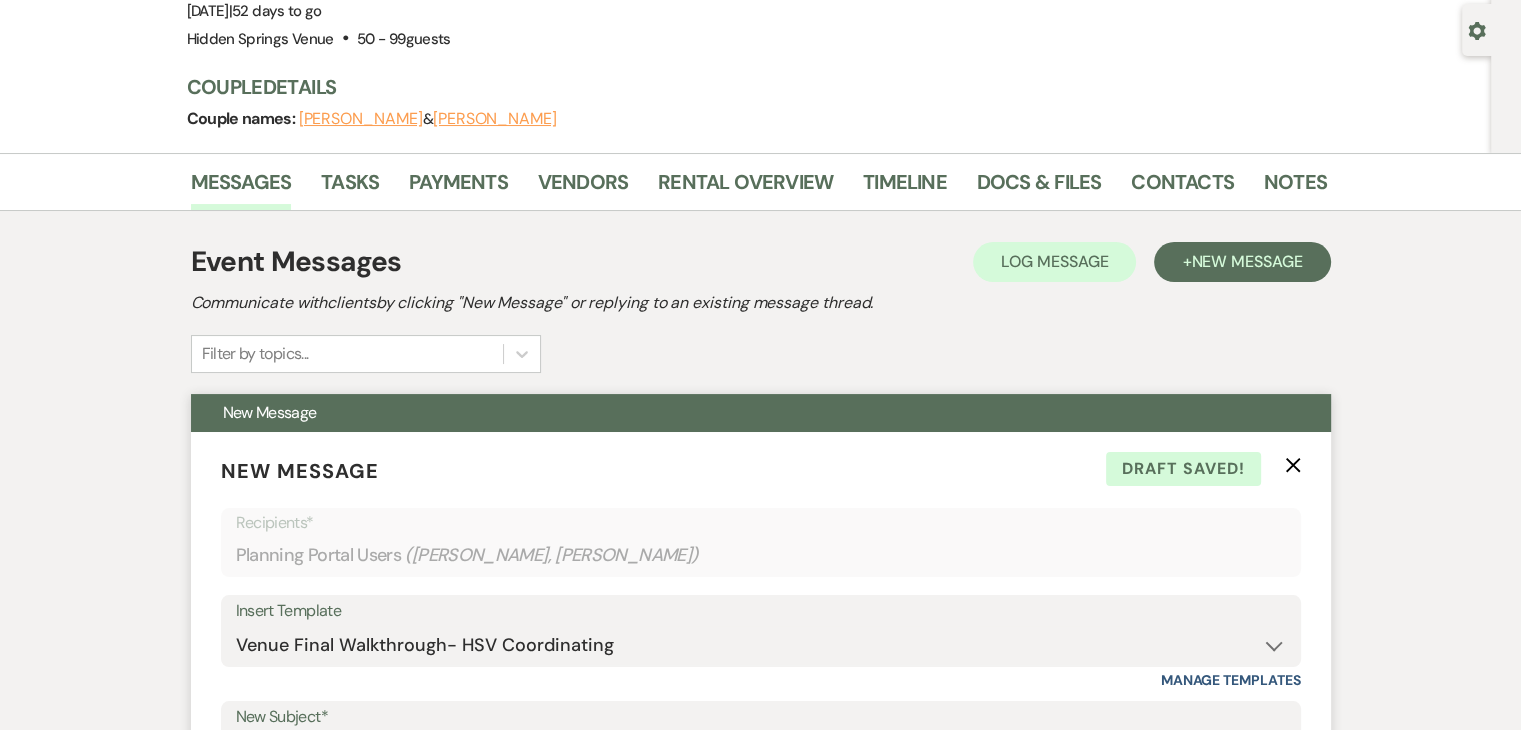 scroll, scrollTop: 156, scrollLeft: 0, axis: vertical 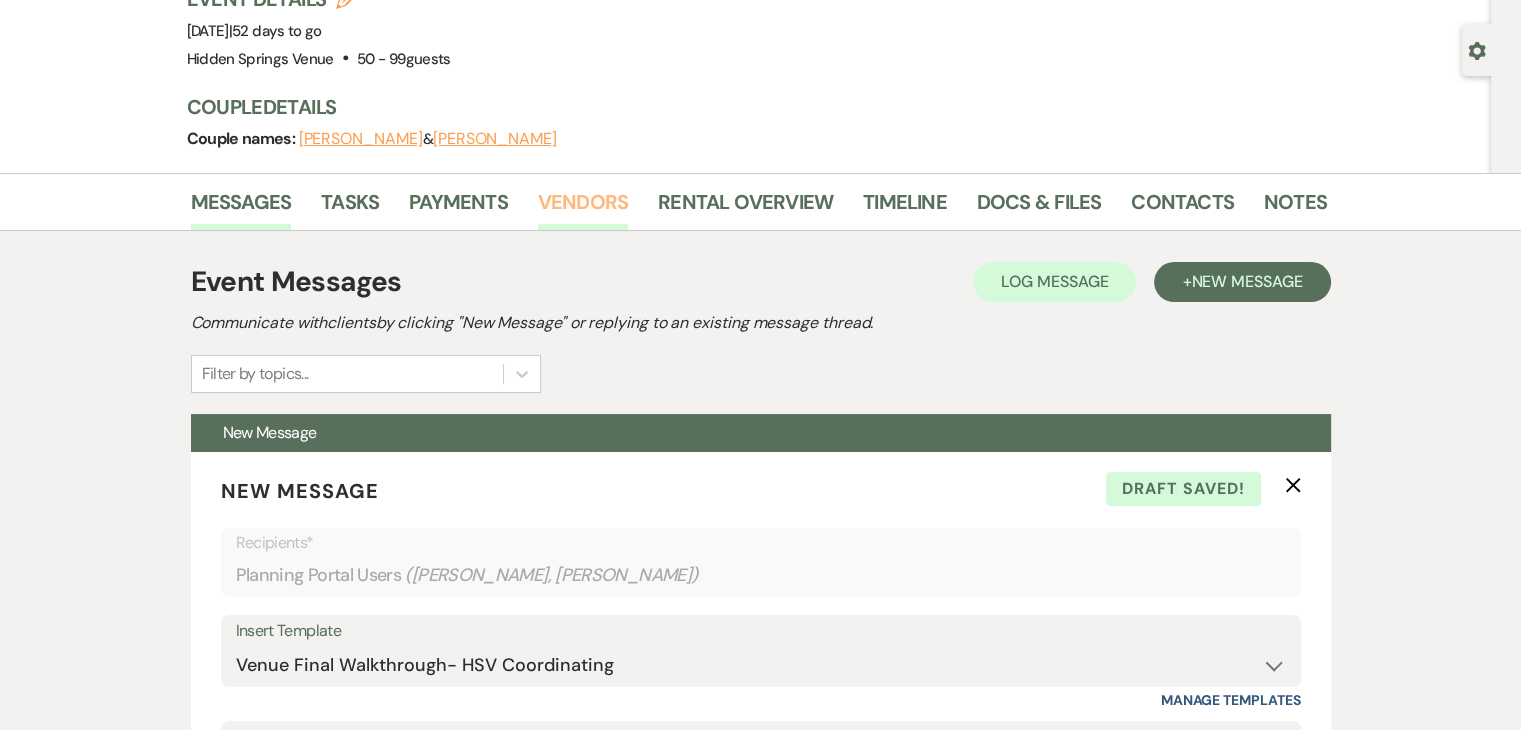 click on "Vendors" at bounding box center [583, 208] 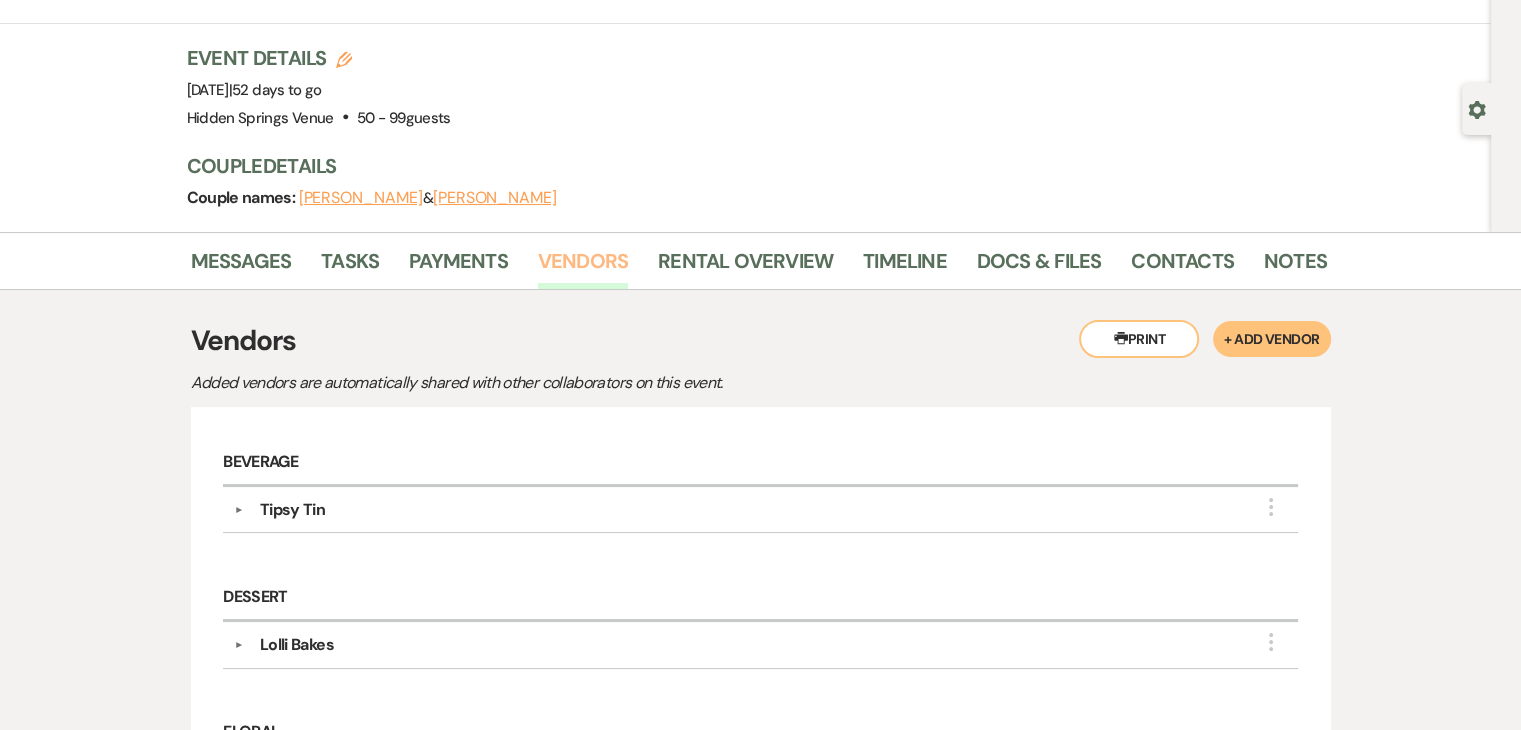 scroll, scrollTop: 0, scrollLeft: 0, axis: both 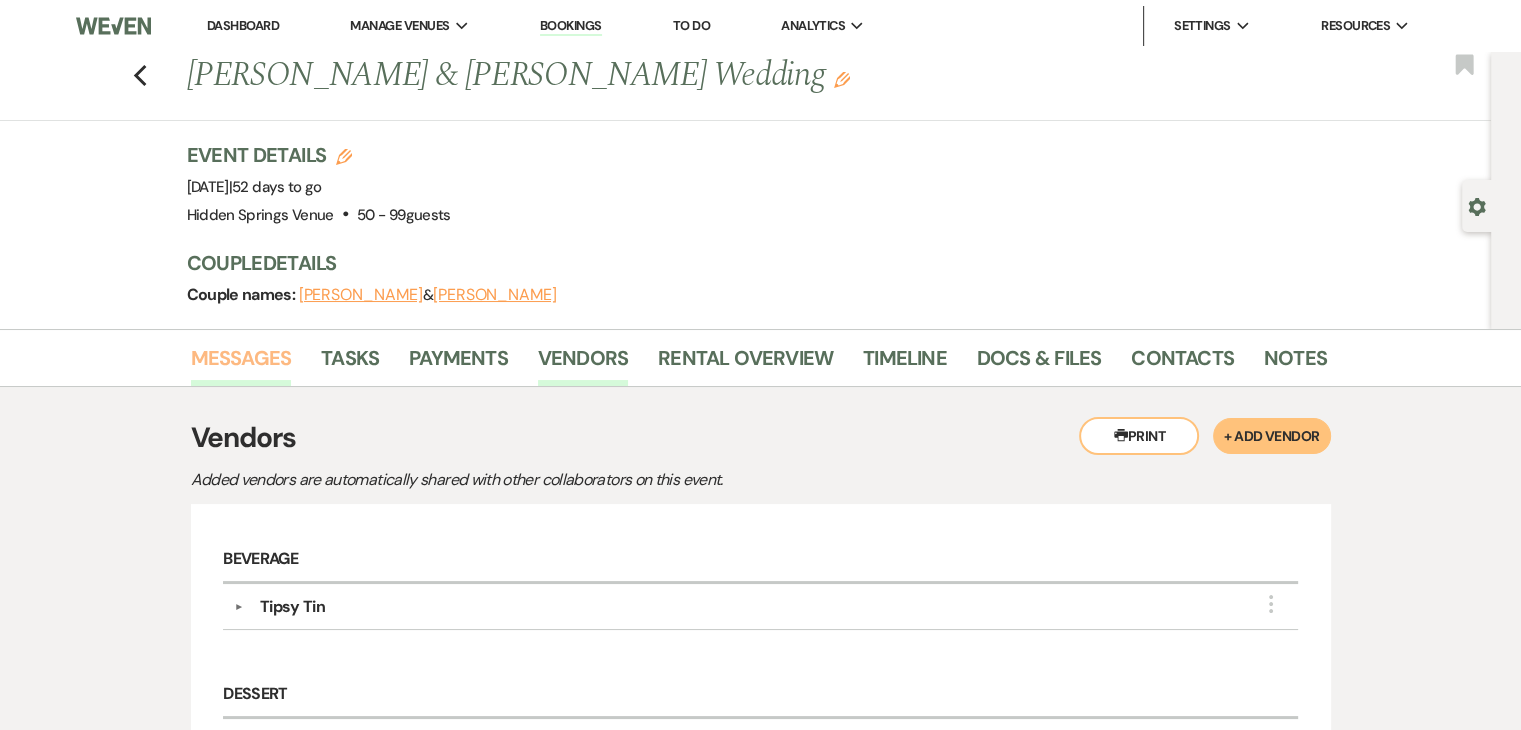 click on "Messages" at bounding box center (241, 364) 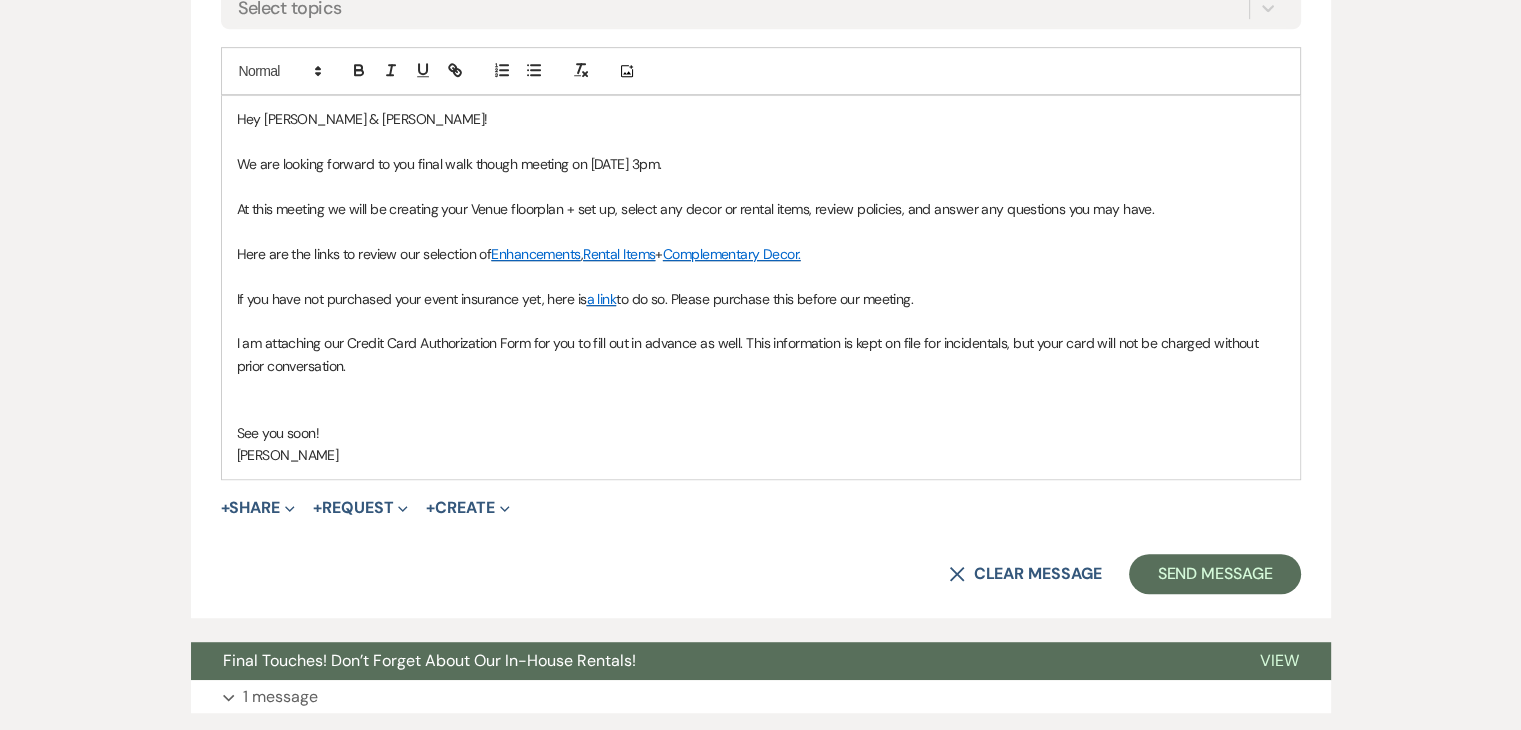 scroll, scrollTop: 1010, scrollLeft: 0, axis: vertical 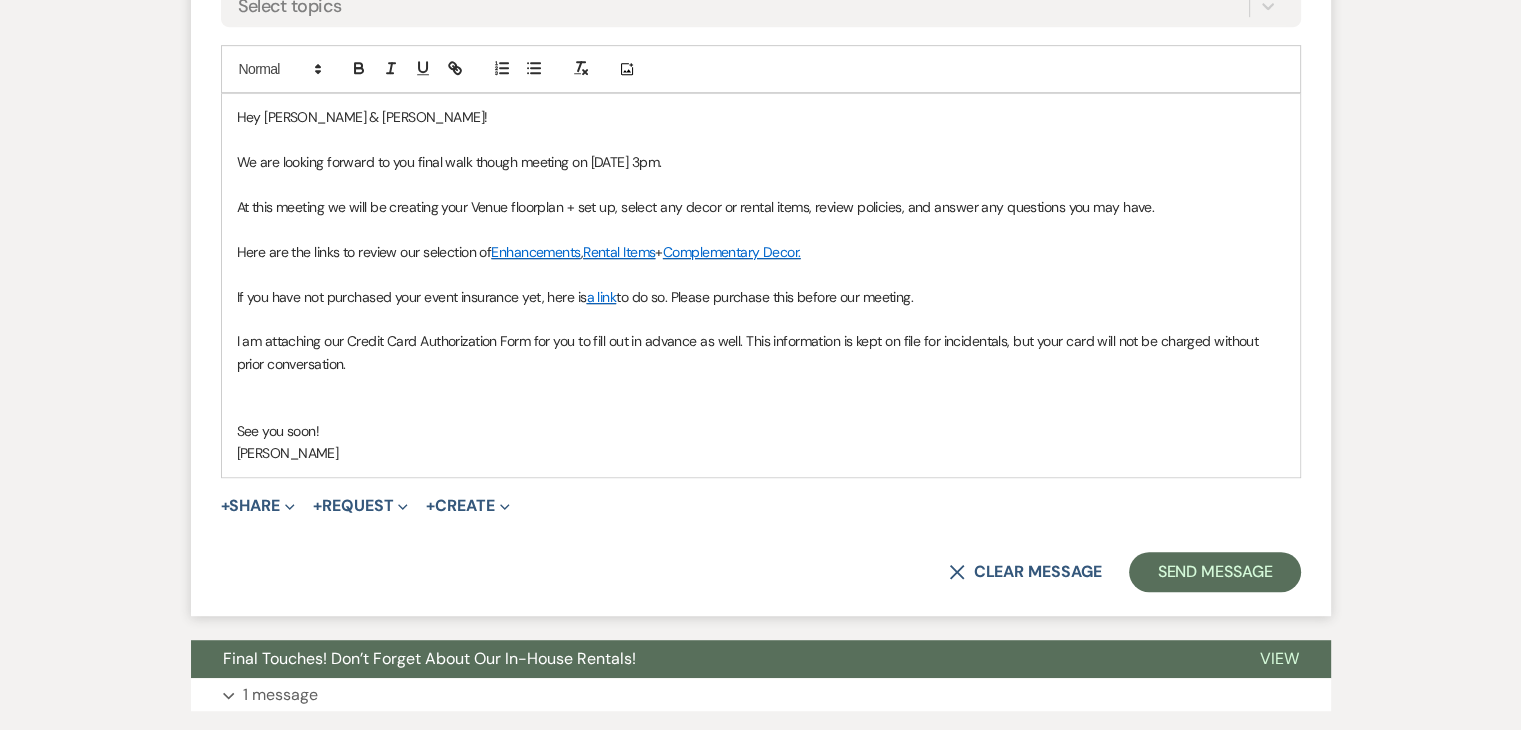 click at bounding box center [761, 386] 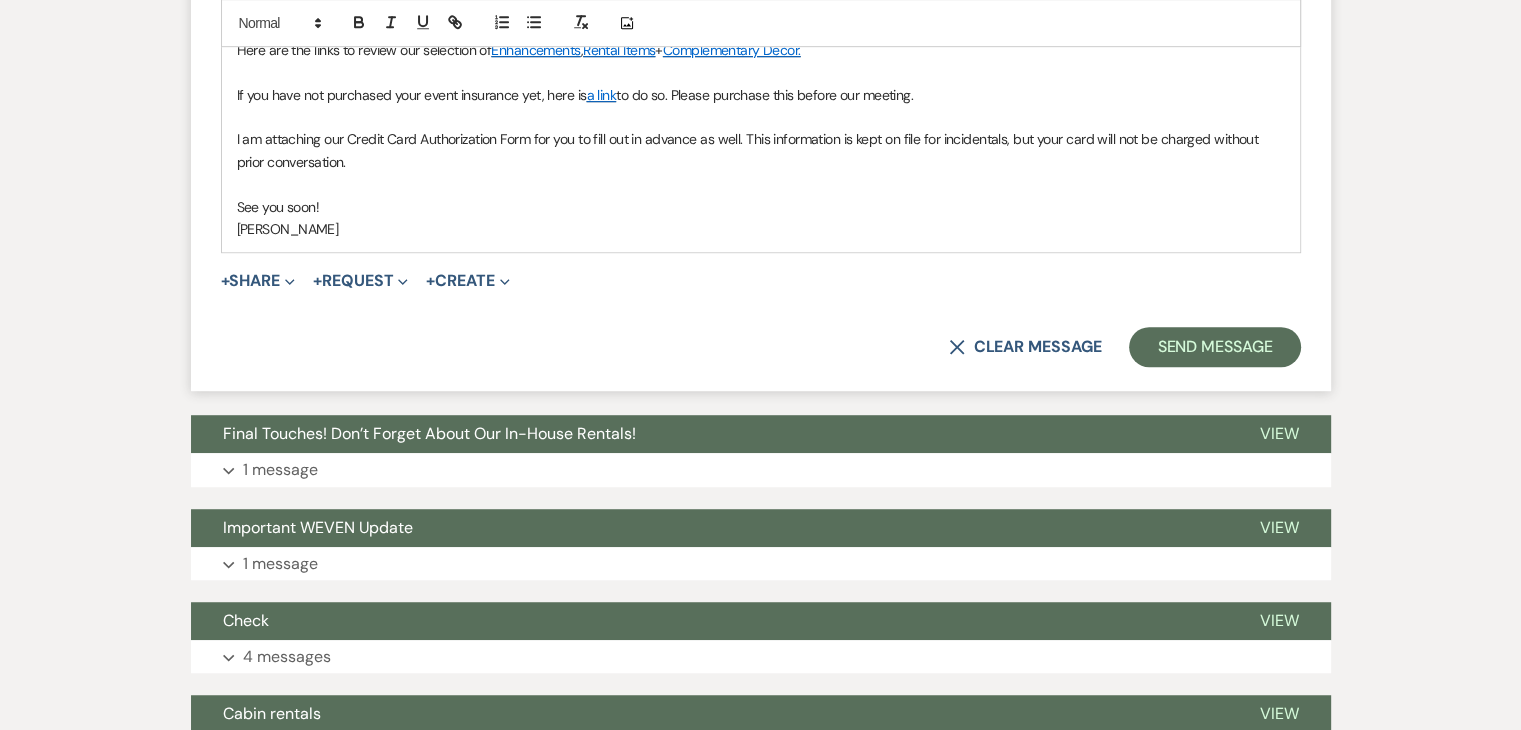 scroll, scrollTop: 1186, scrollLeft: 0, axis: vertical 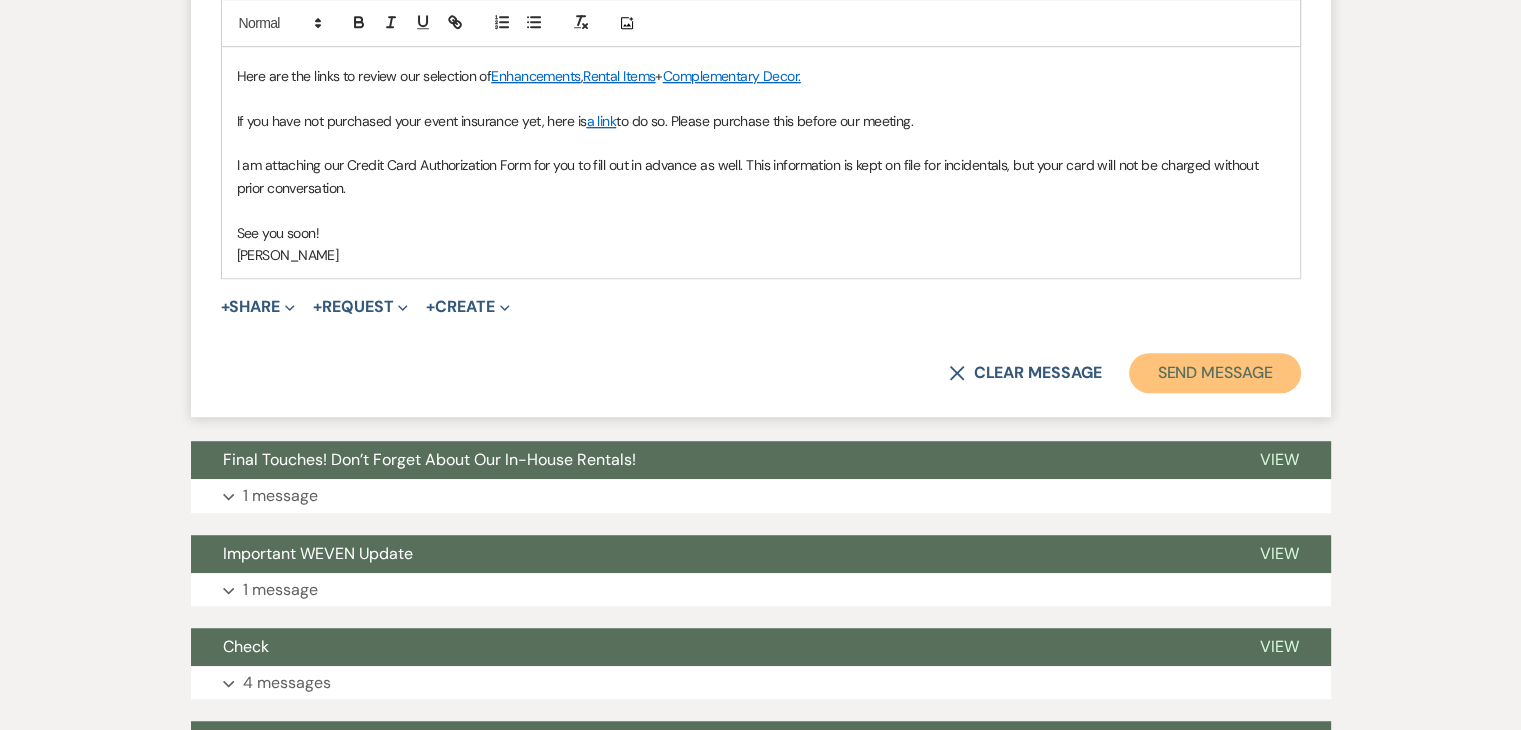 click on "Send Message" at bounding box center (1214, 373) 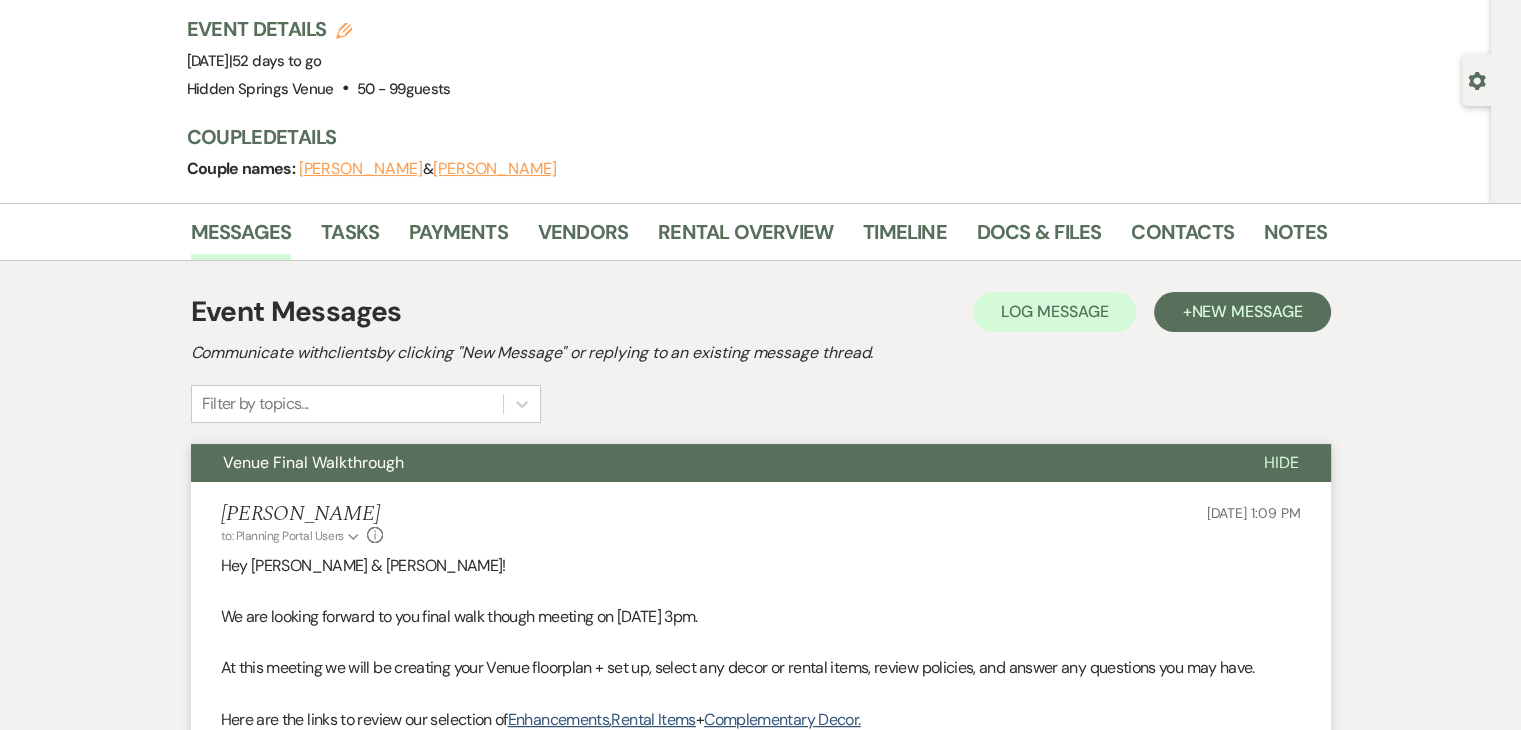 scroll, scrollTop: 0, scrollLeft: 0, axis: both 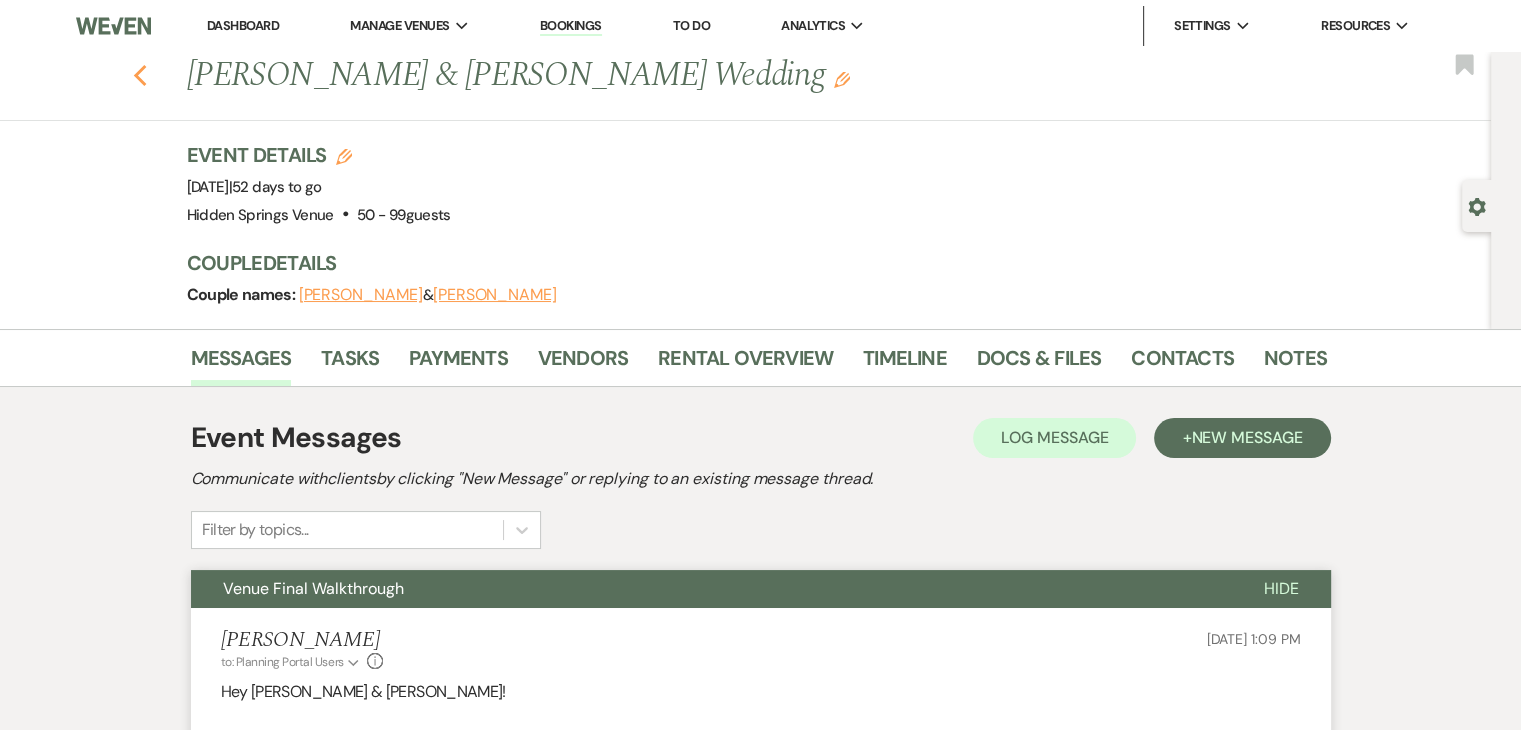 click on "Previous" 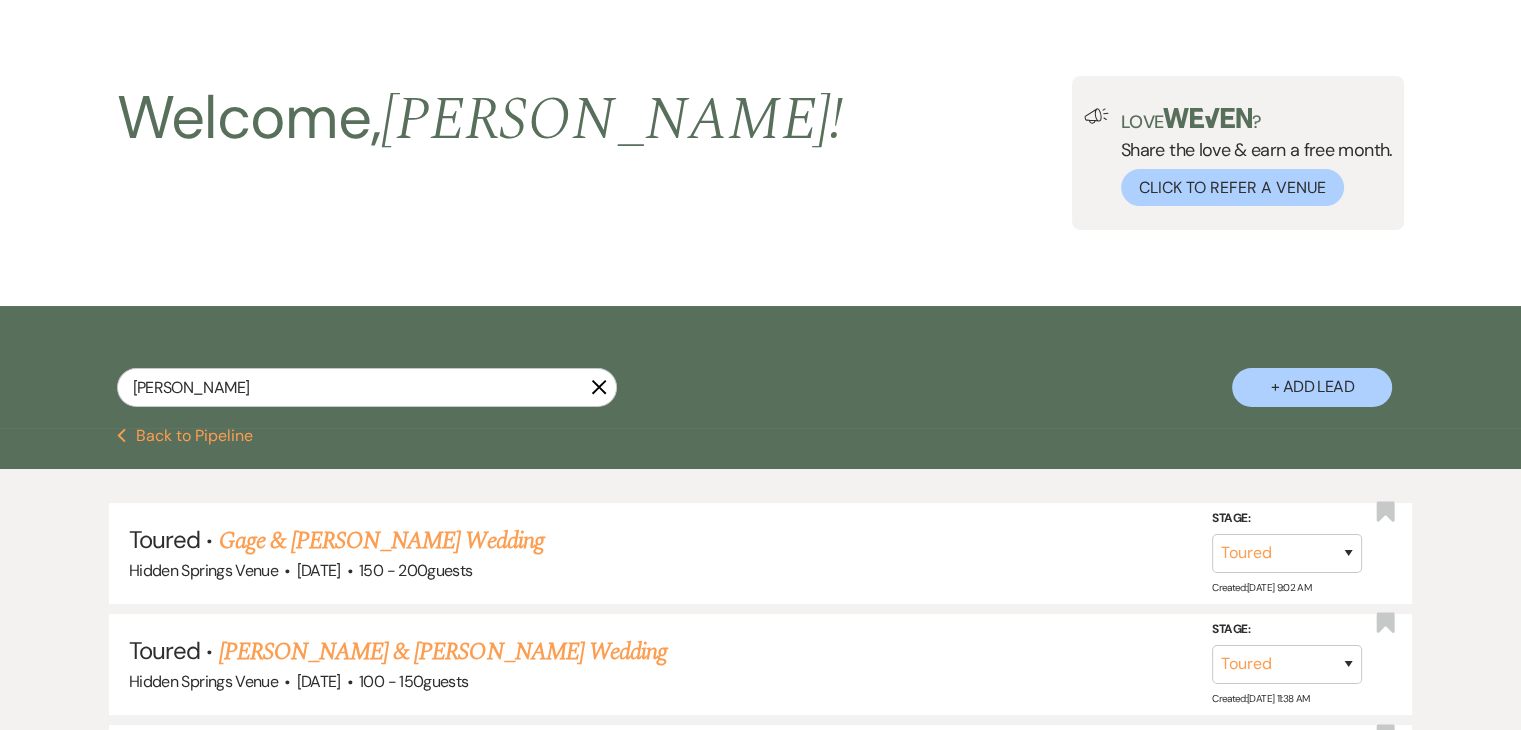 scroll, scrollTop: 0, scrollLeft: 0, axis: both 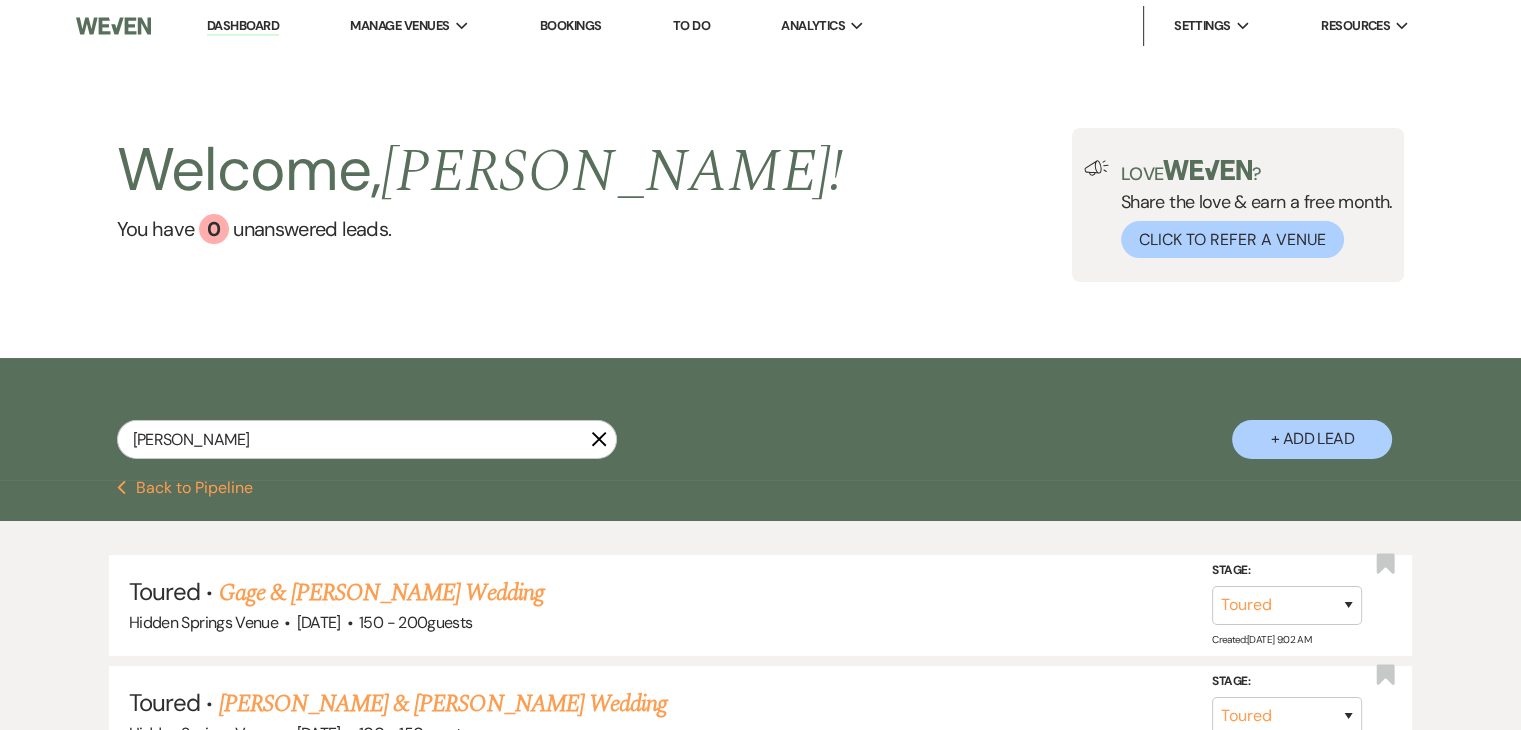 click on "X" 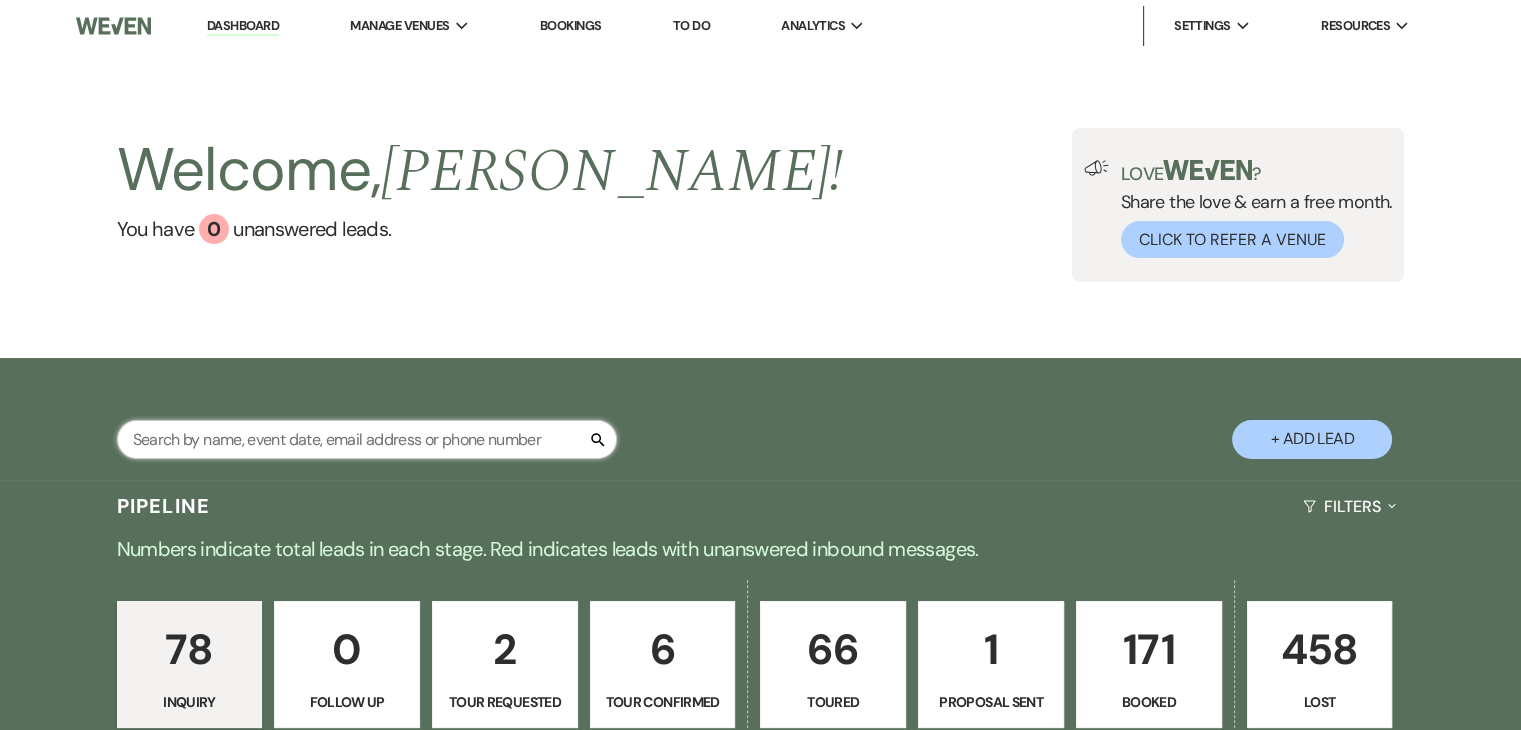 click at bounding box center (367, 439) 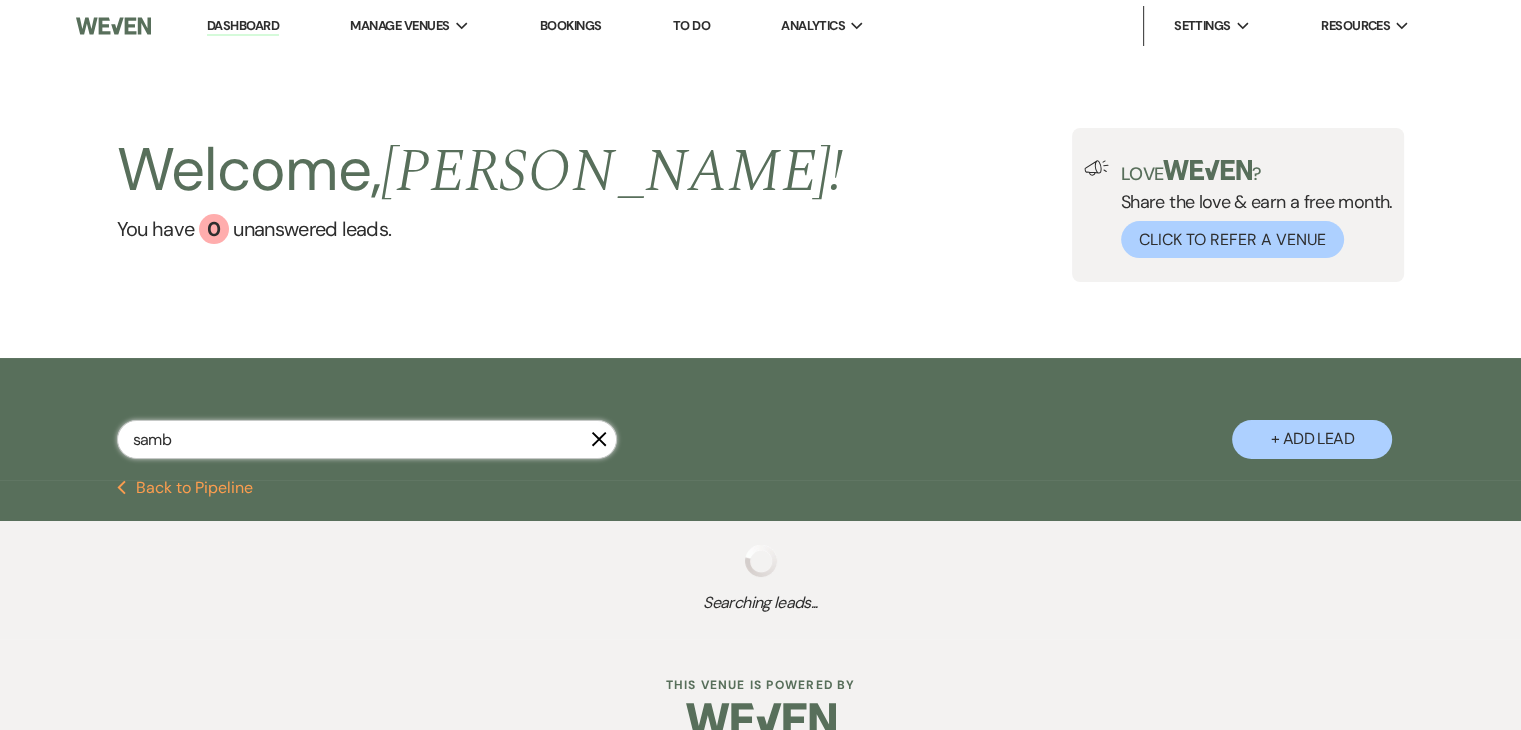 type on "sambr" 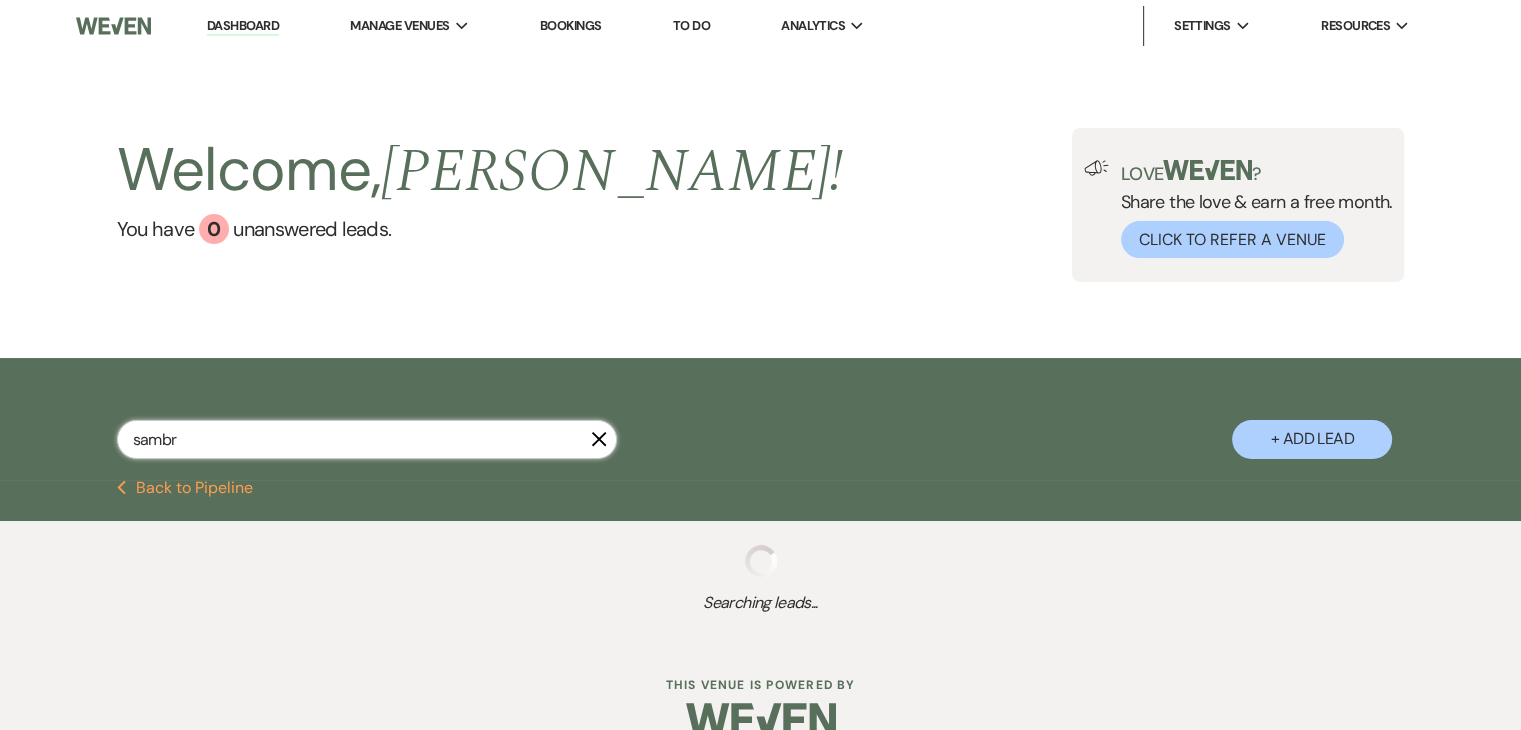 select on "8" 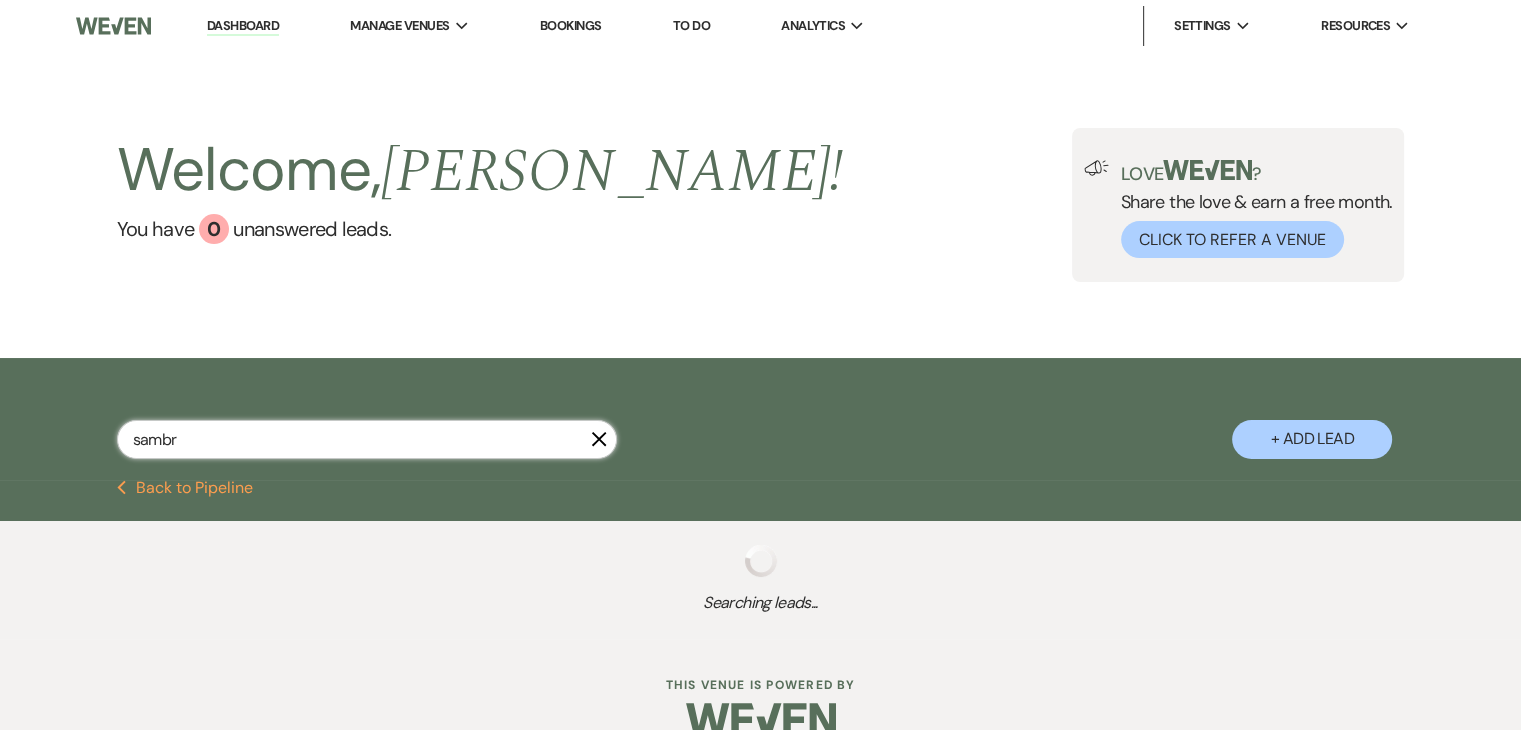 select on "6" 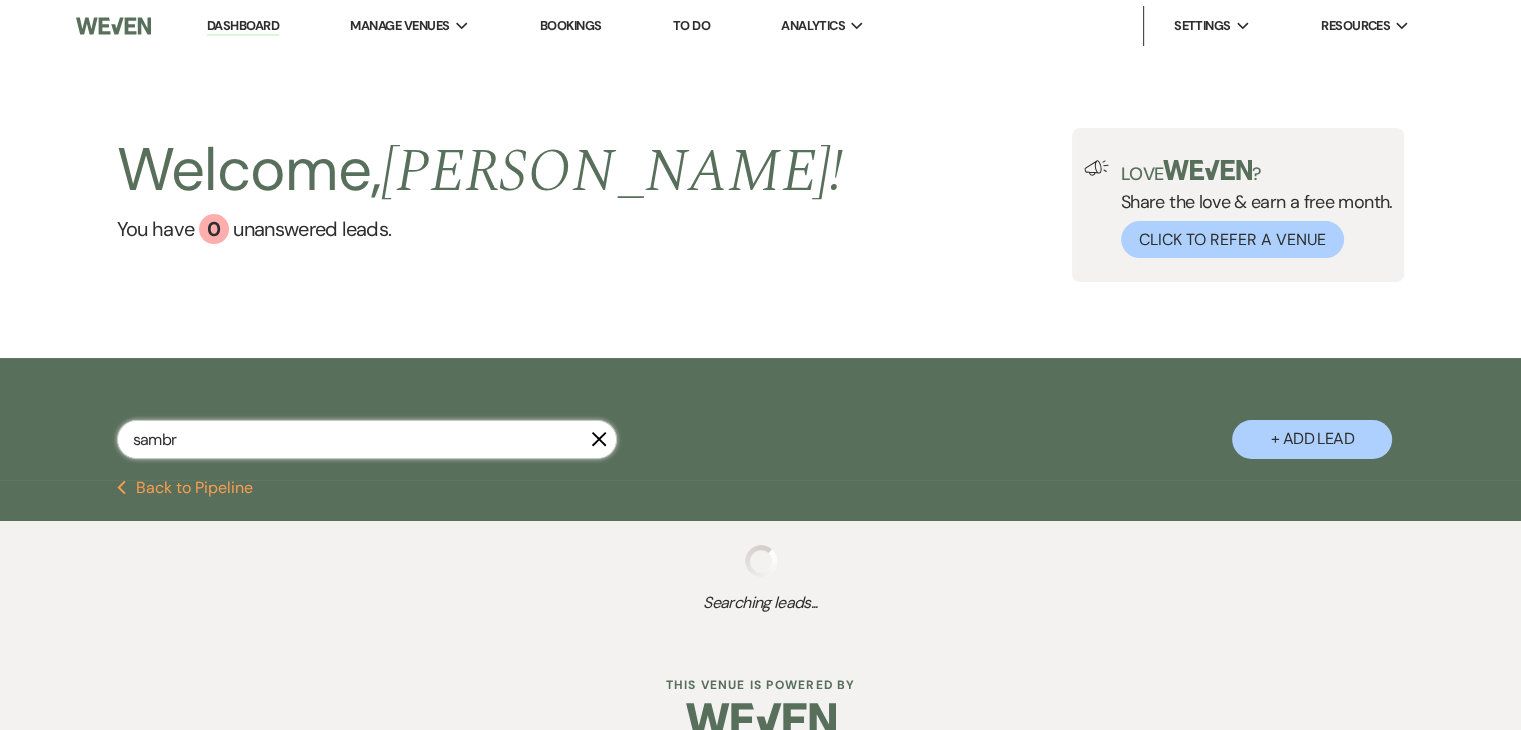 select on "8" 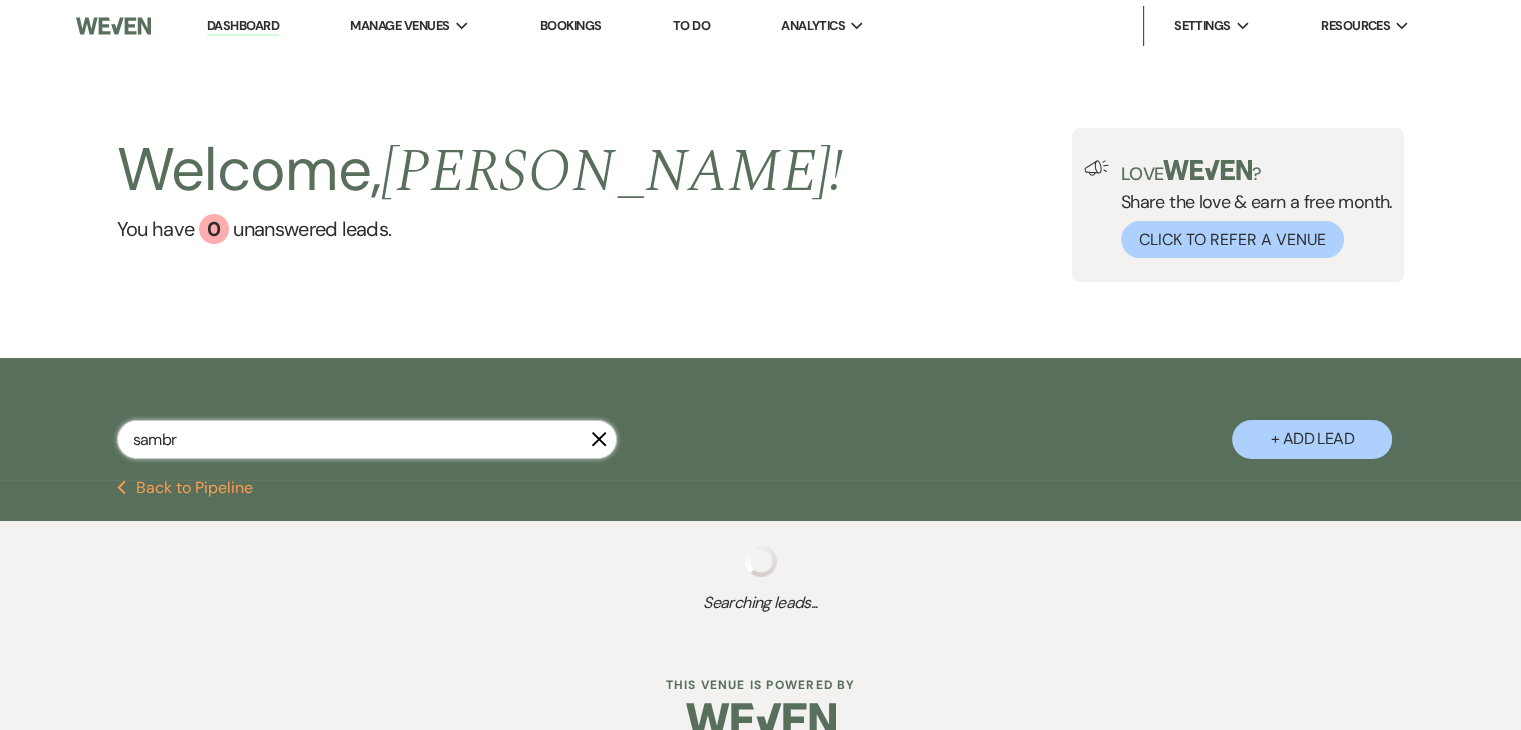 select on "6" 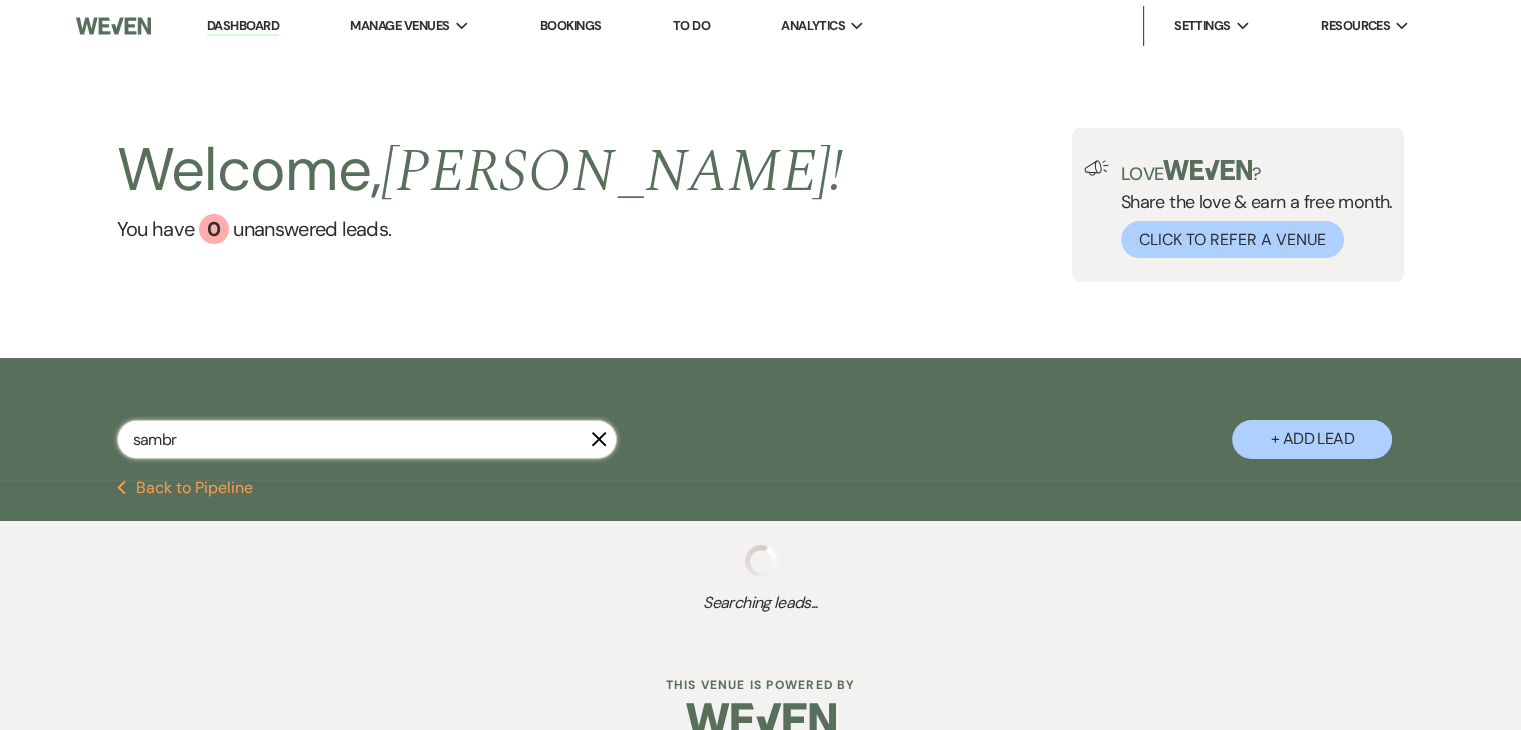 select on "5" 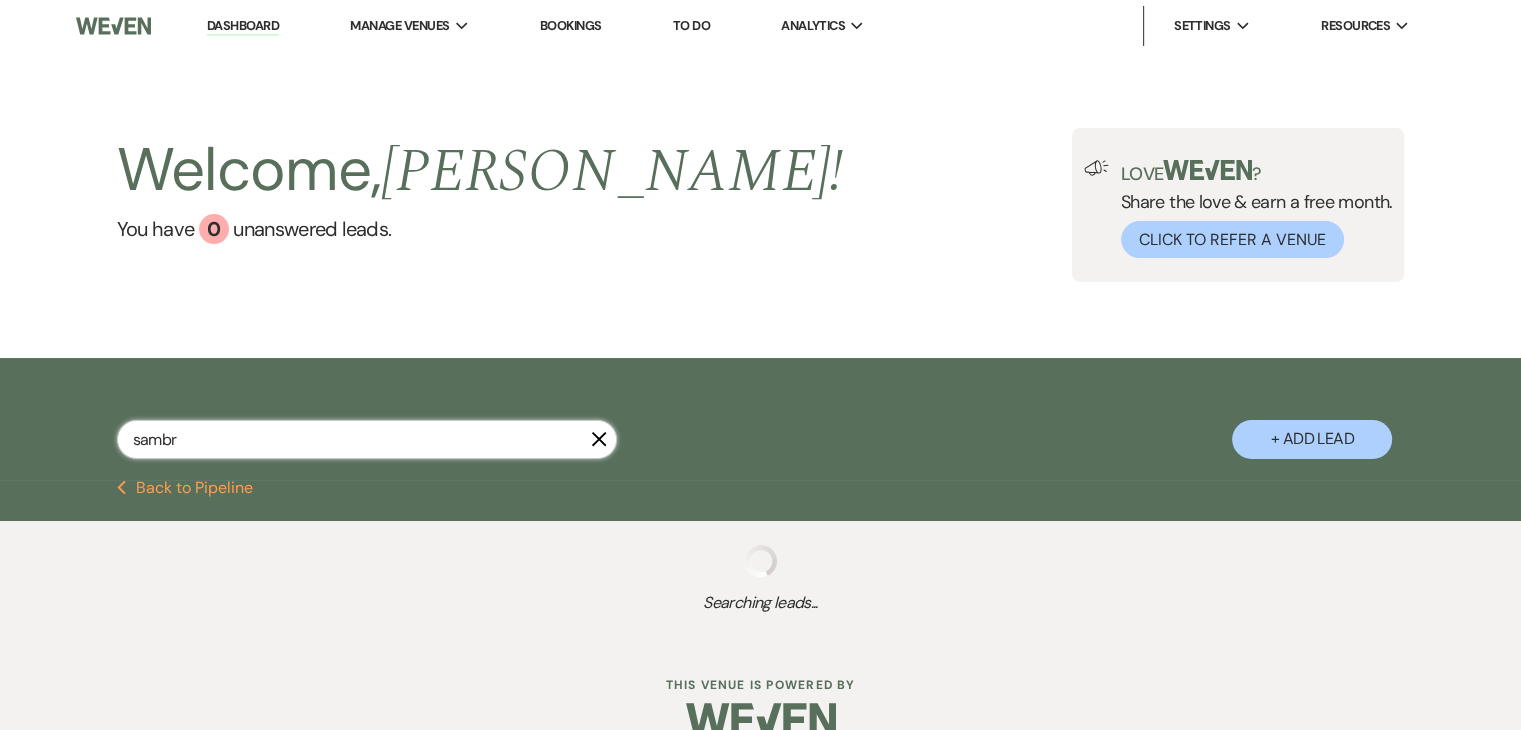 select on "8" 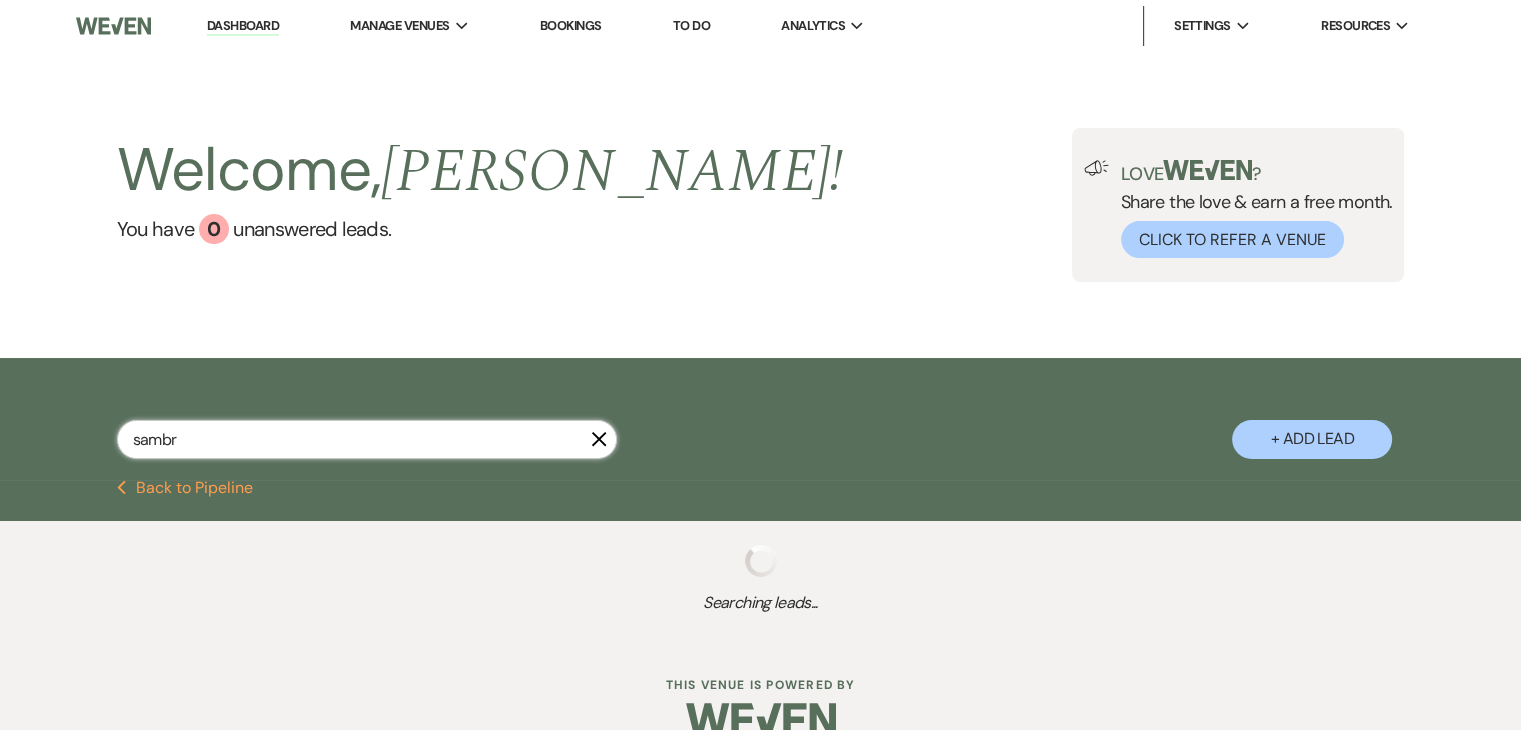 select on "5" 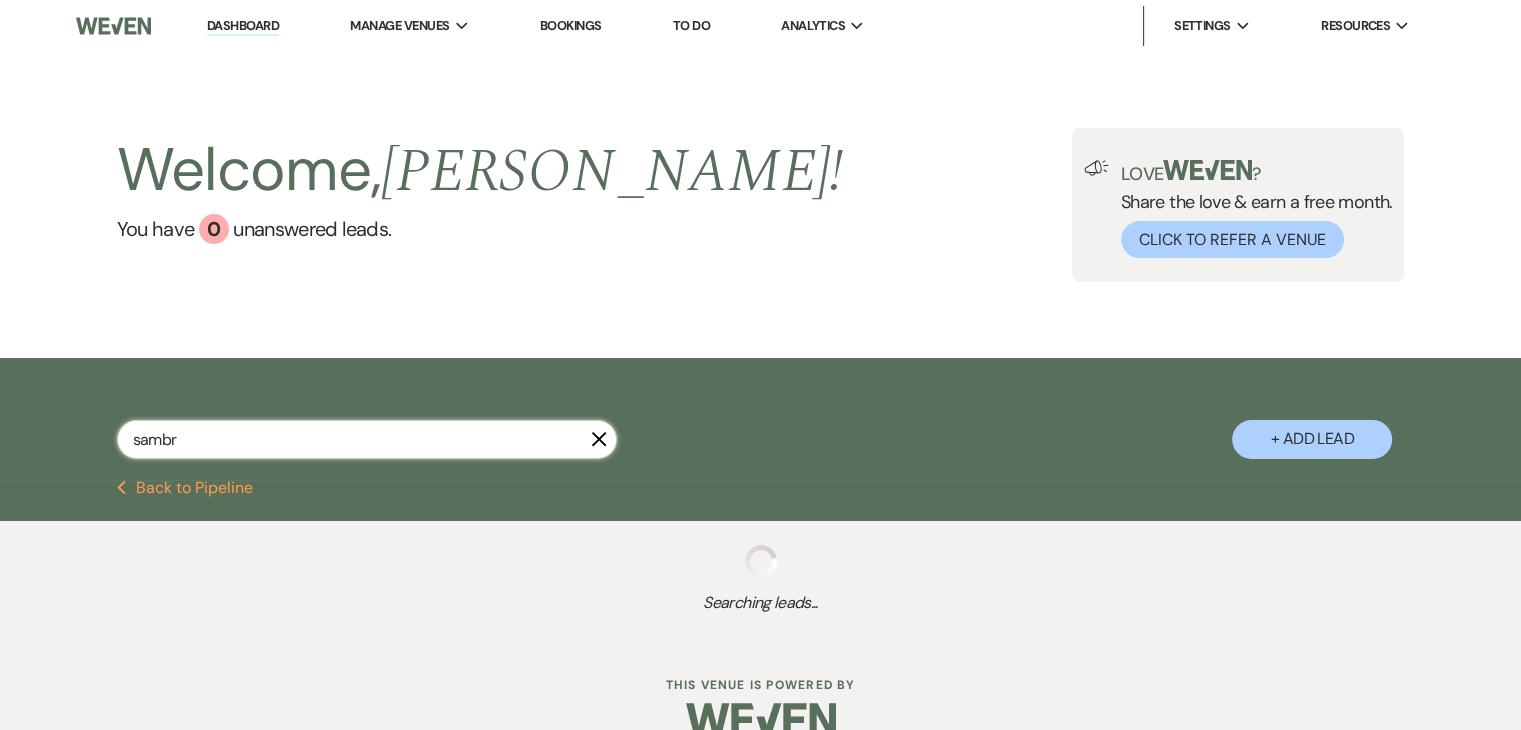 select on "8" 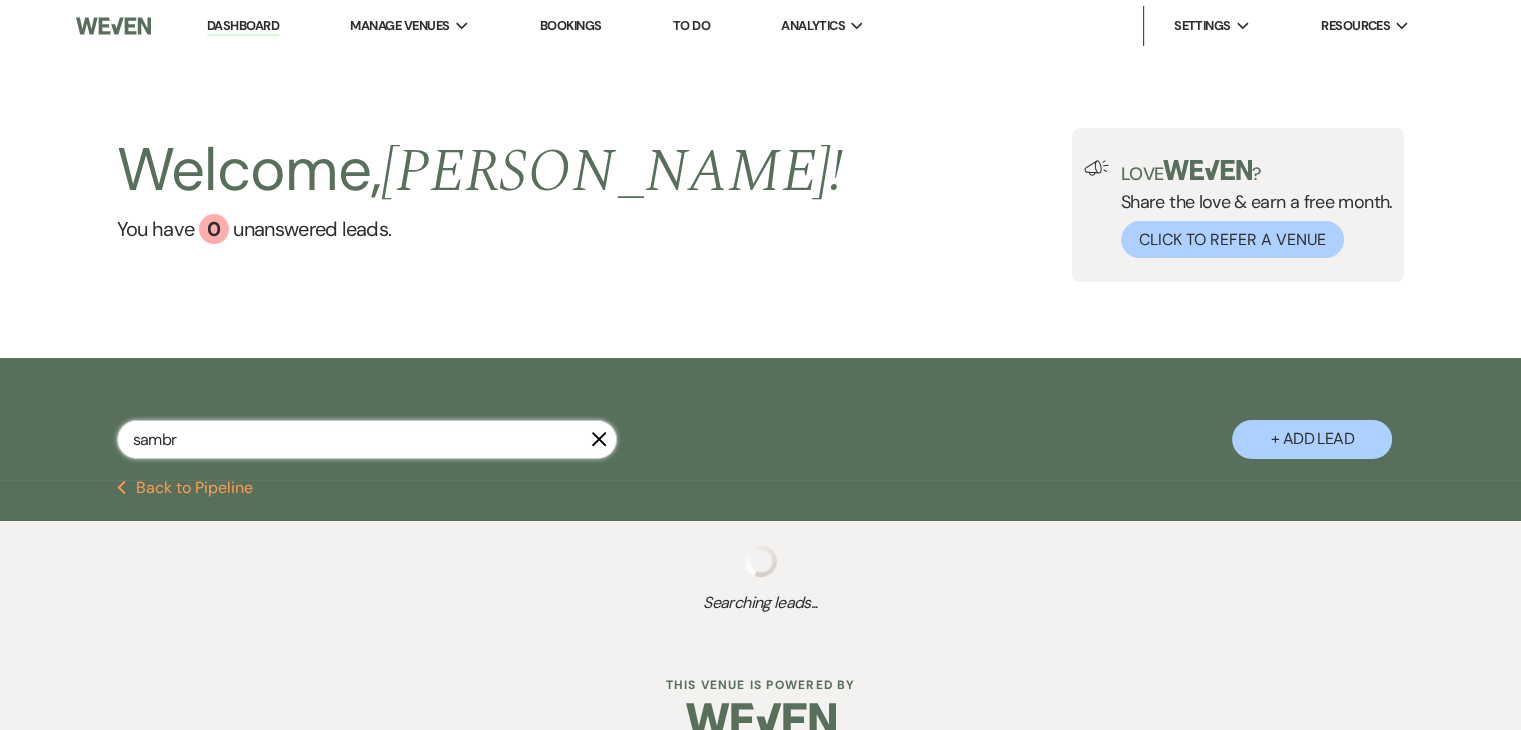 select on "11" 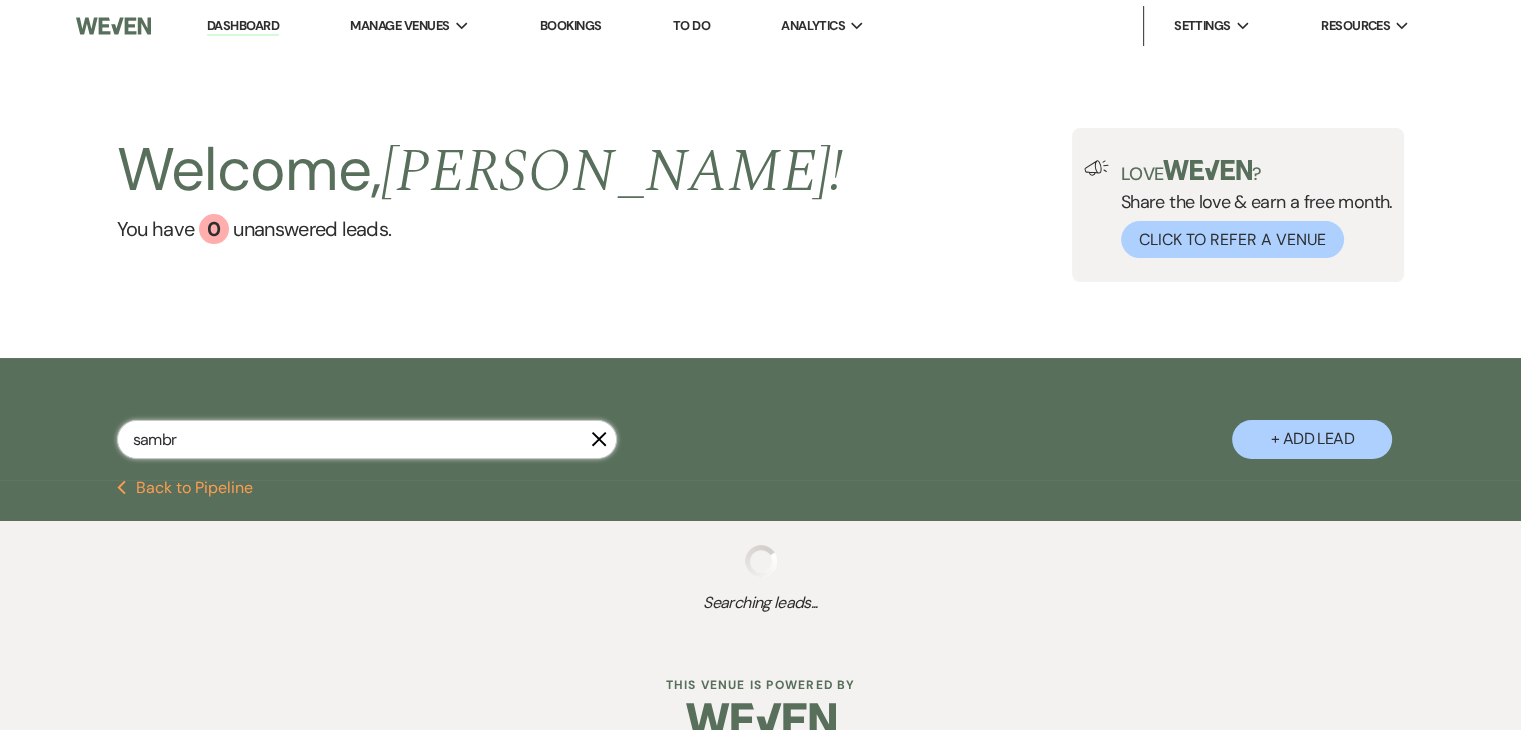 select on "8" 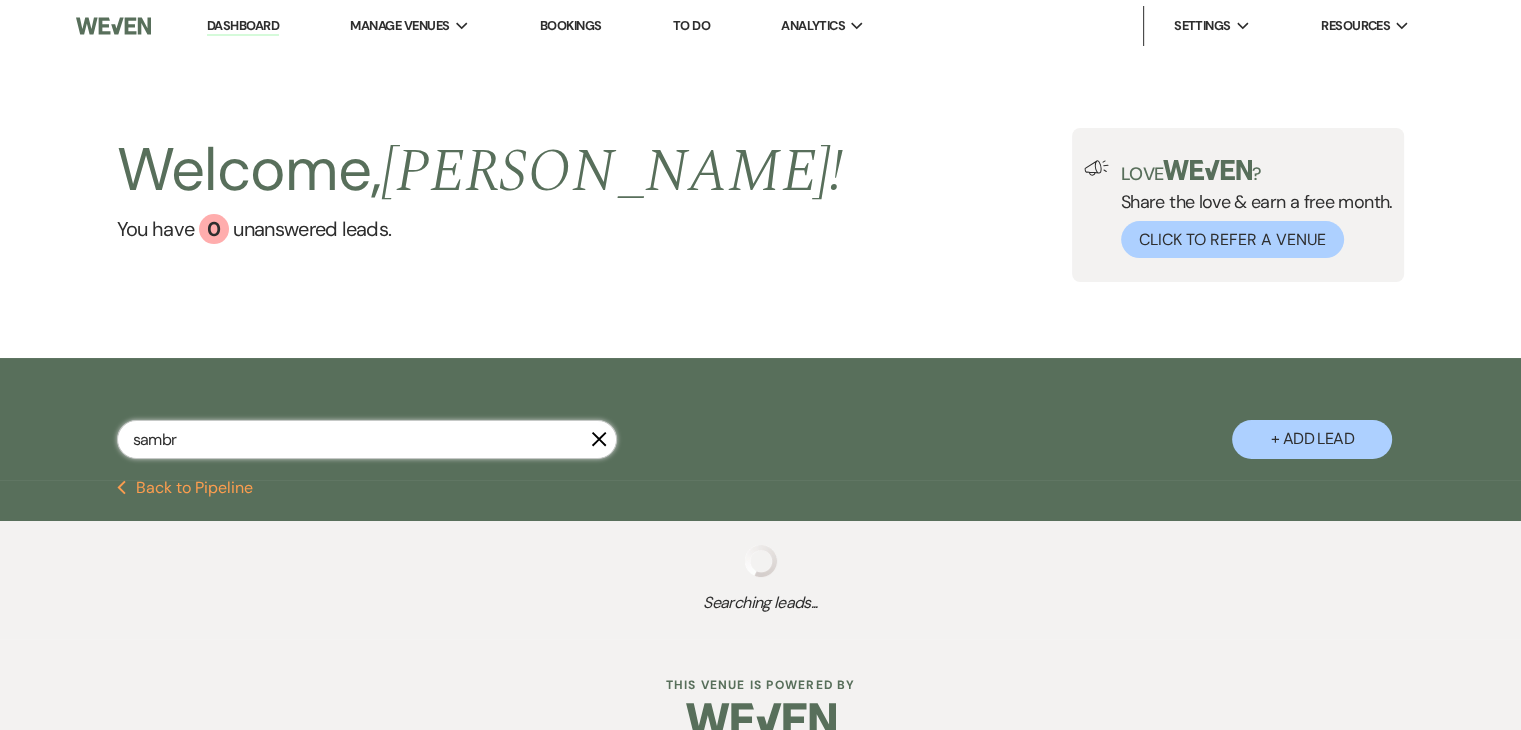 select on "5" 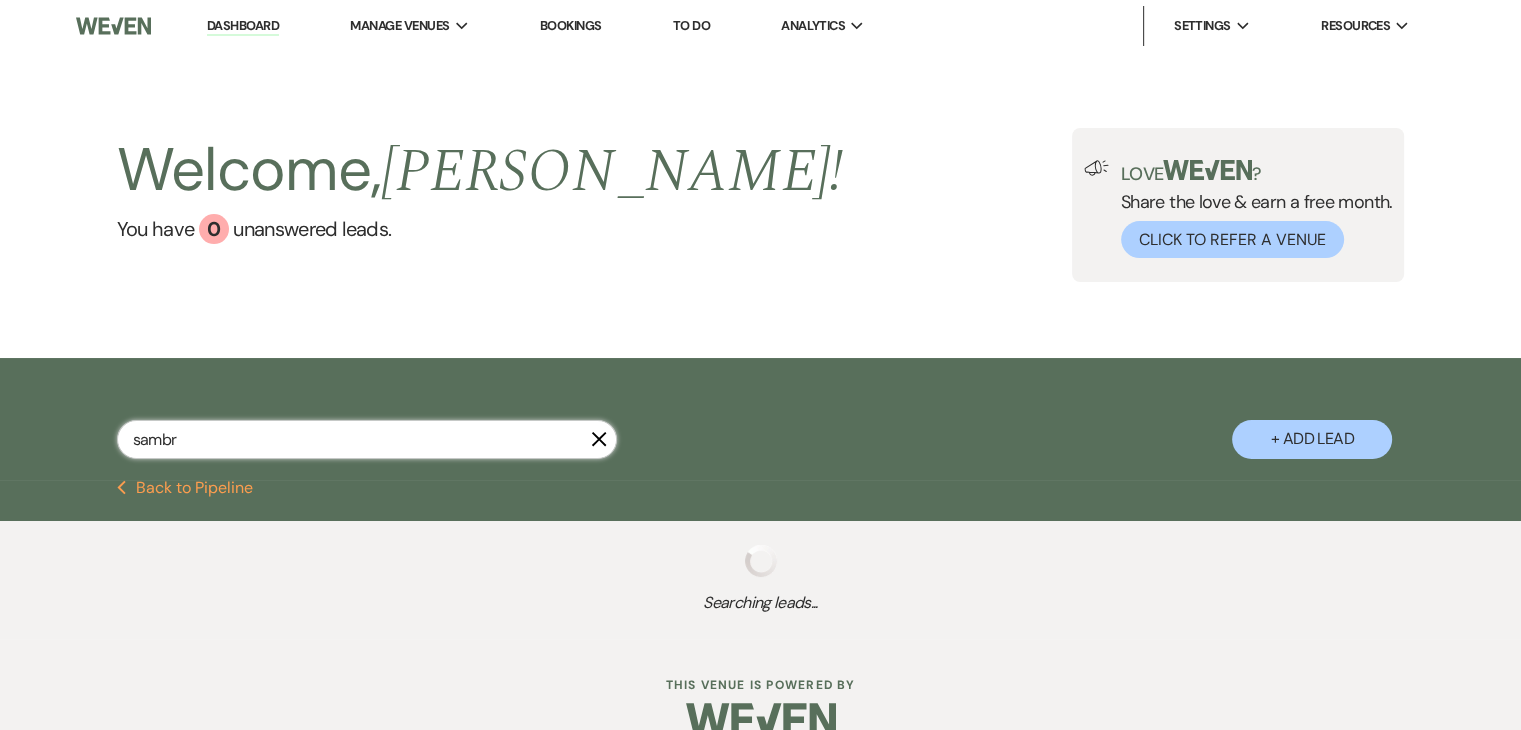 select on "8" 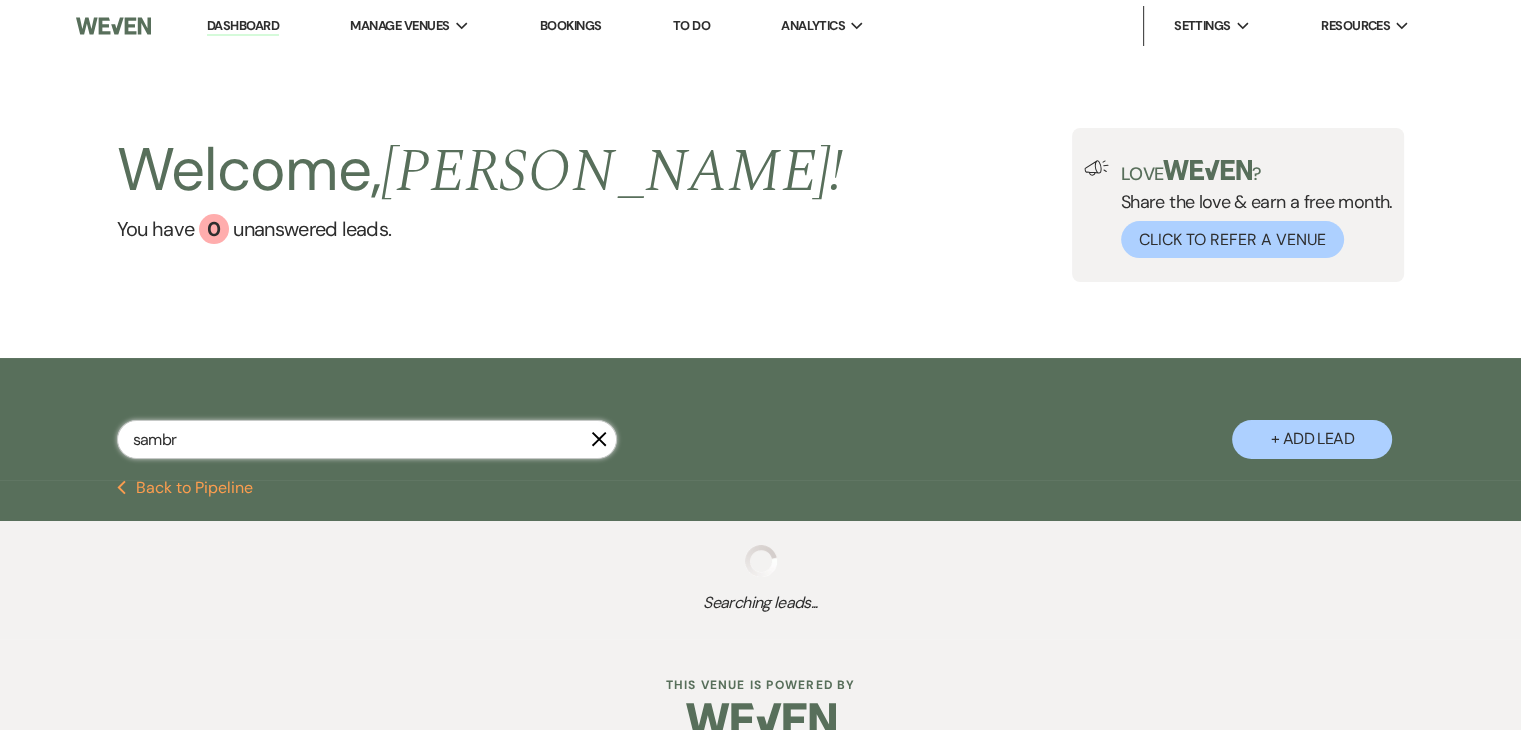 select on "5" 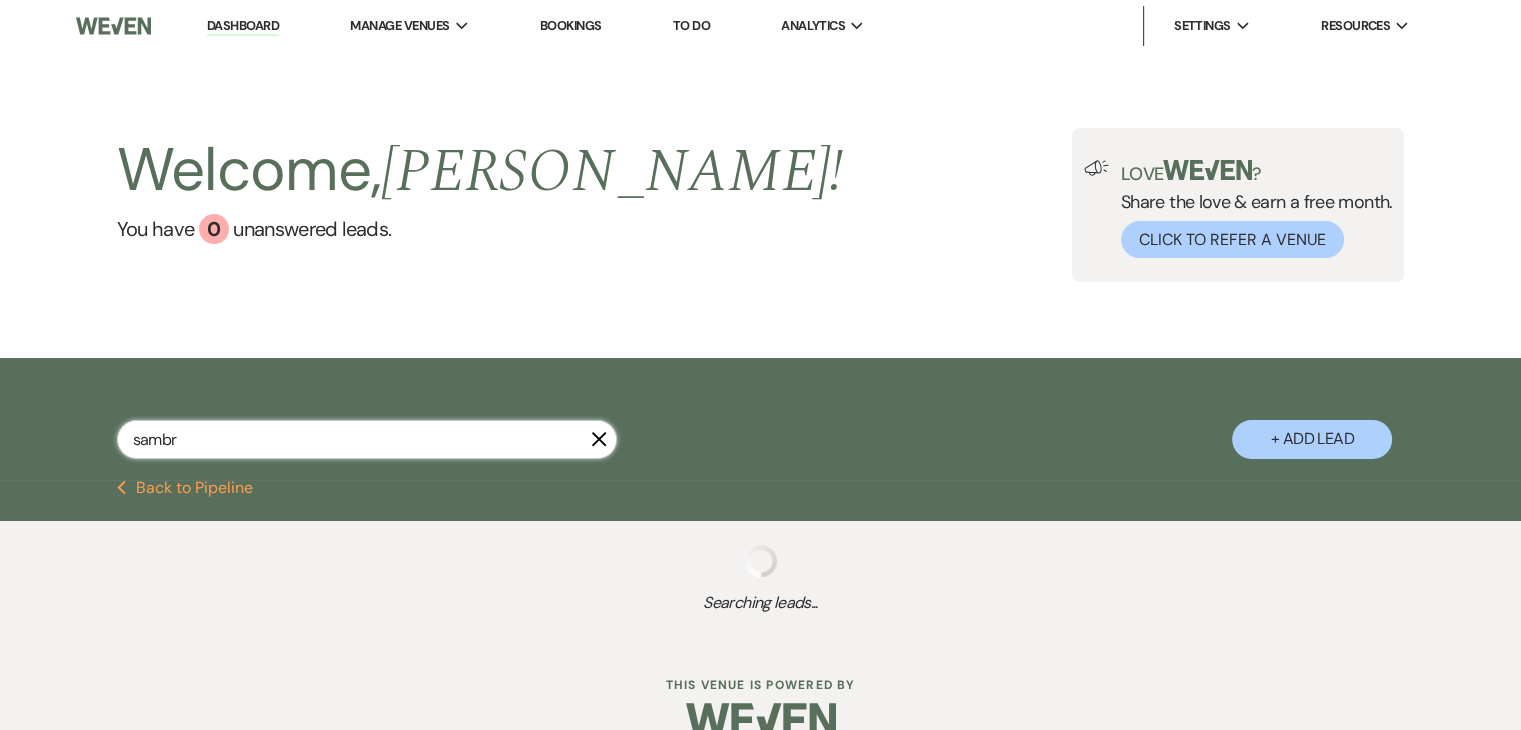 select on "8" 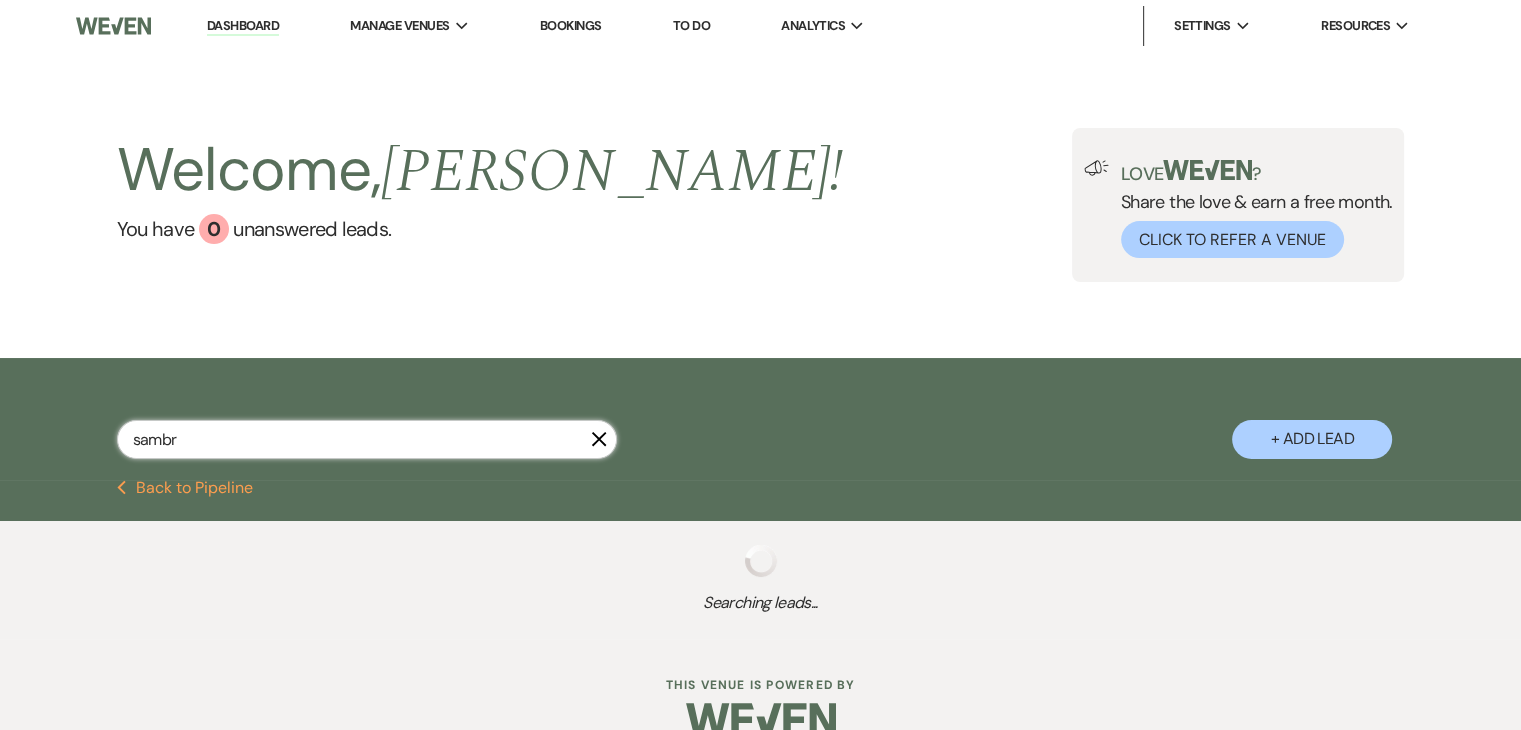 select on "5" 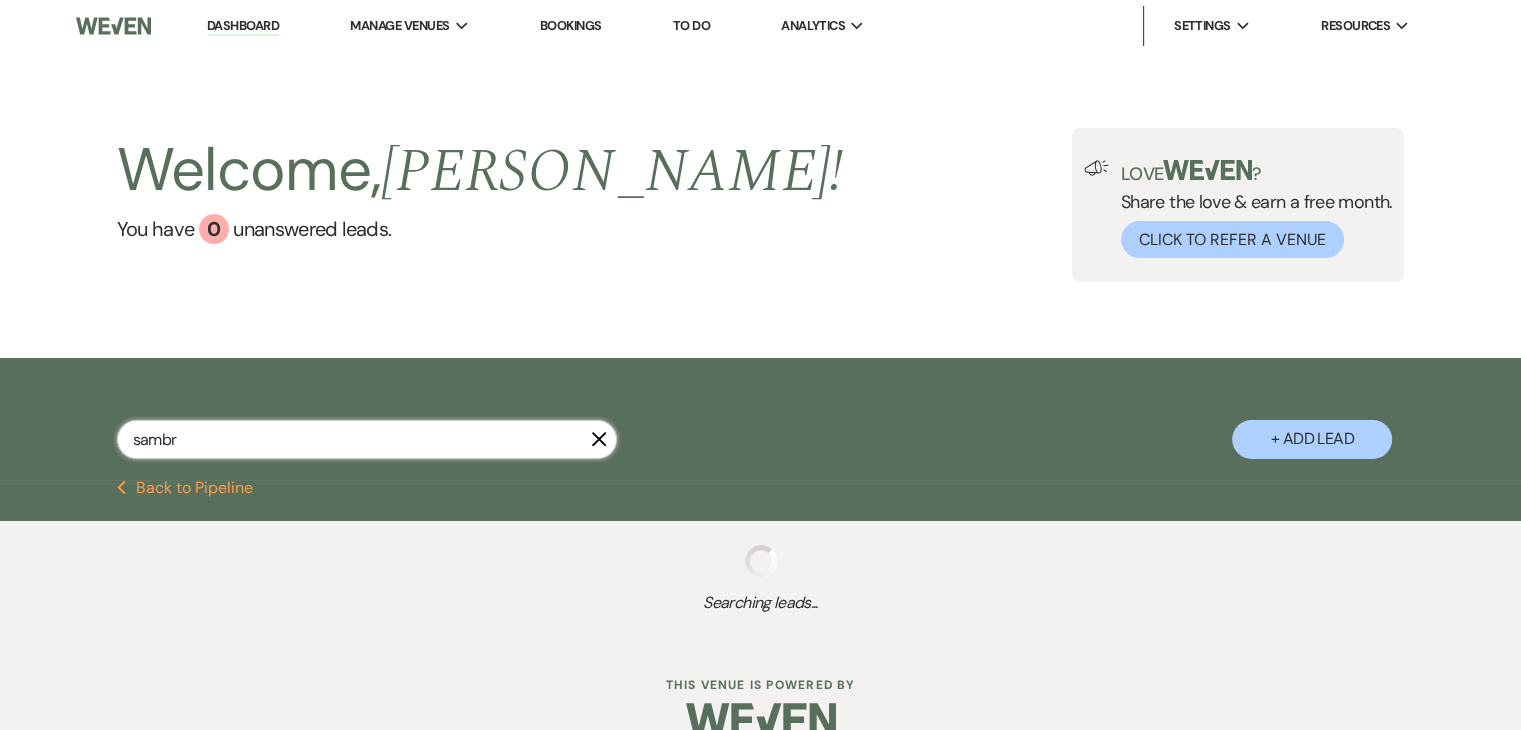 select on "8" 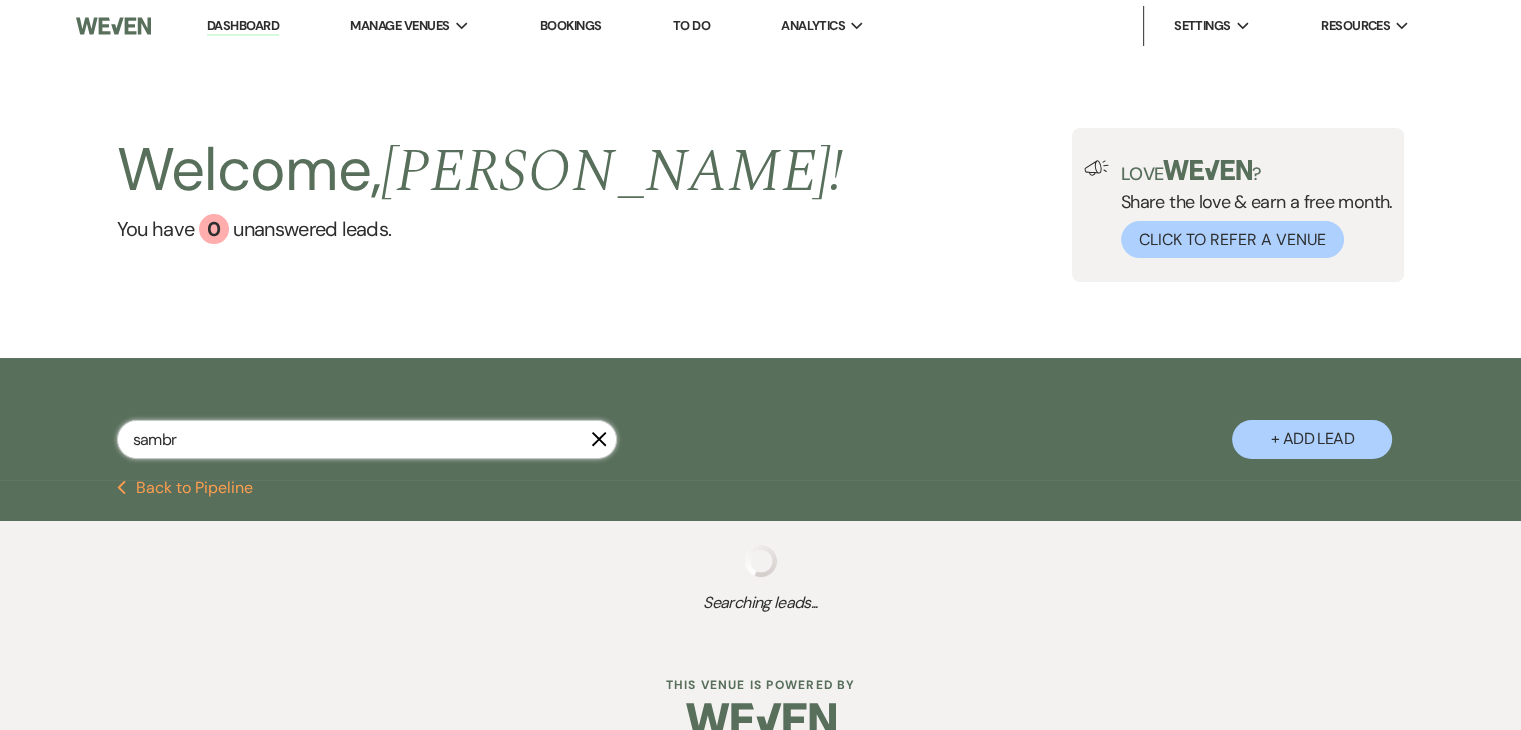 select on "5" 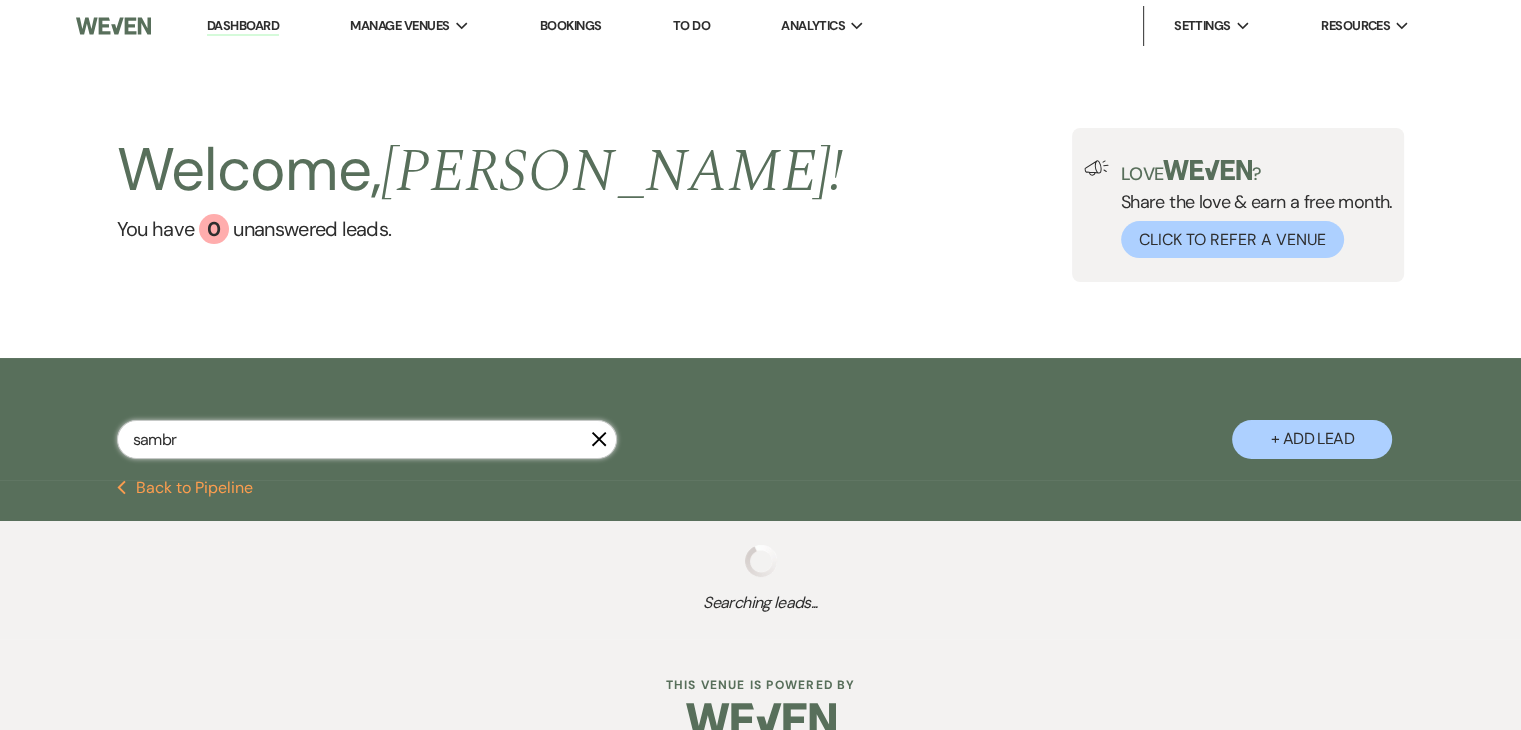 select on "8" 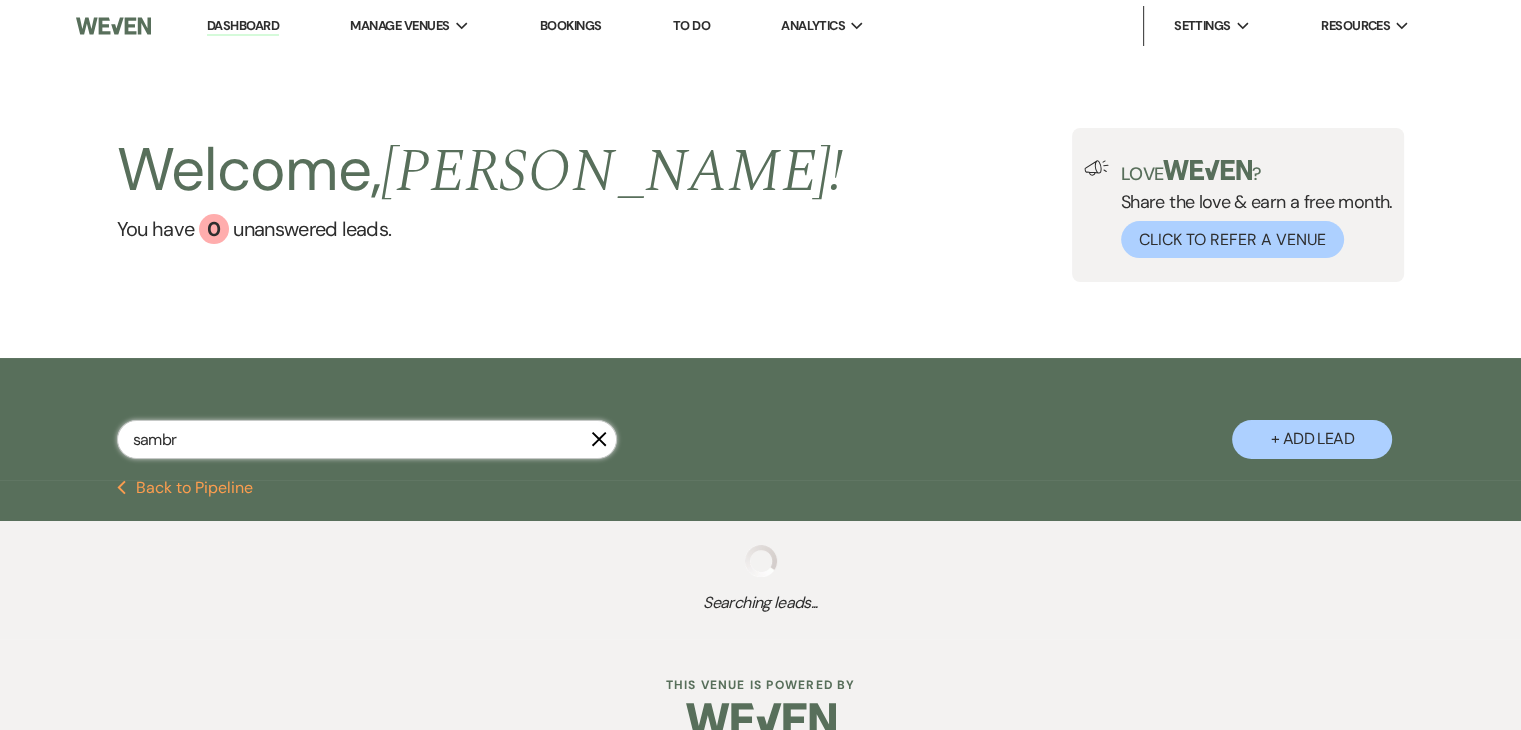 select on "6" 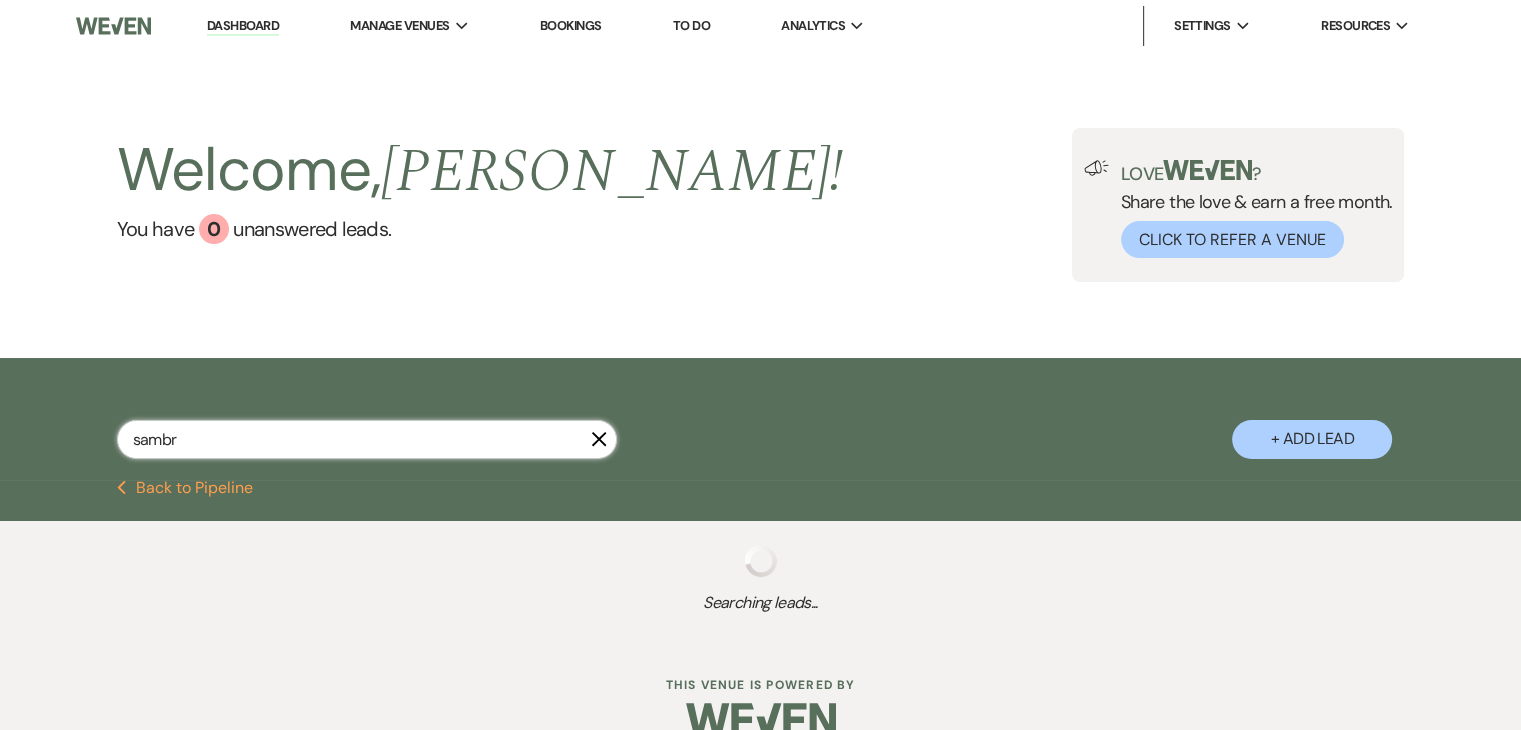 select on "8" 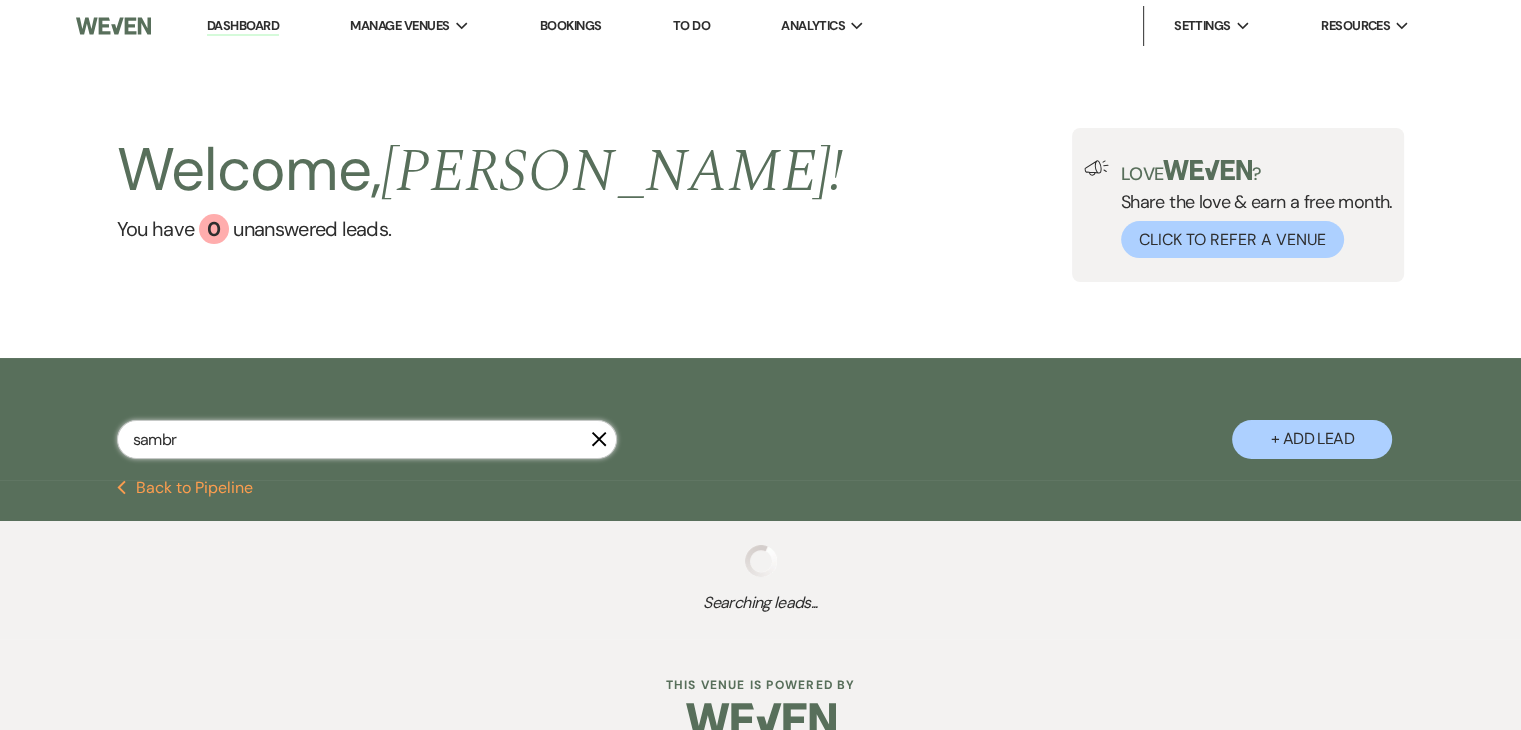 select on "2" 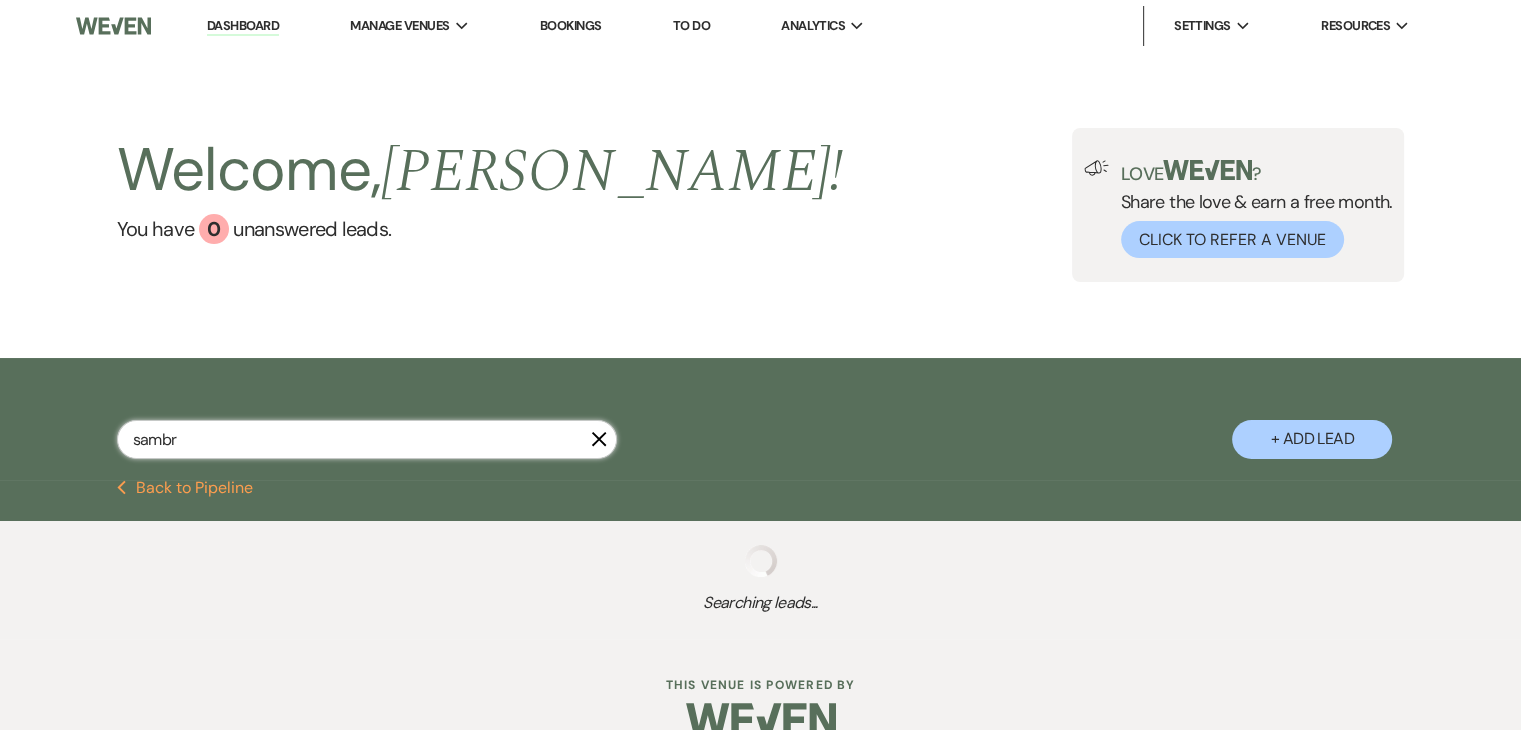 select on "8" 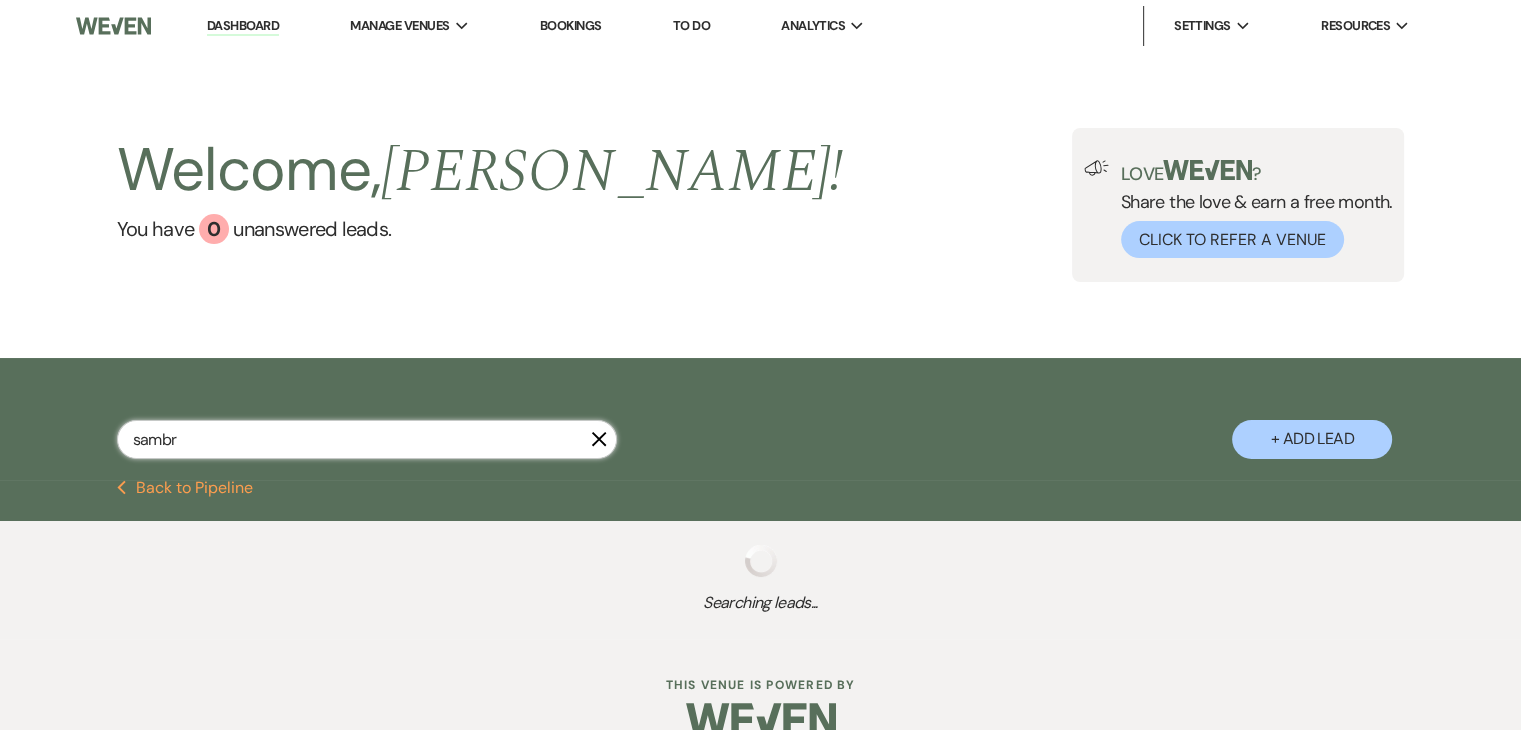 select on "5" 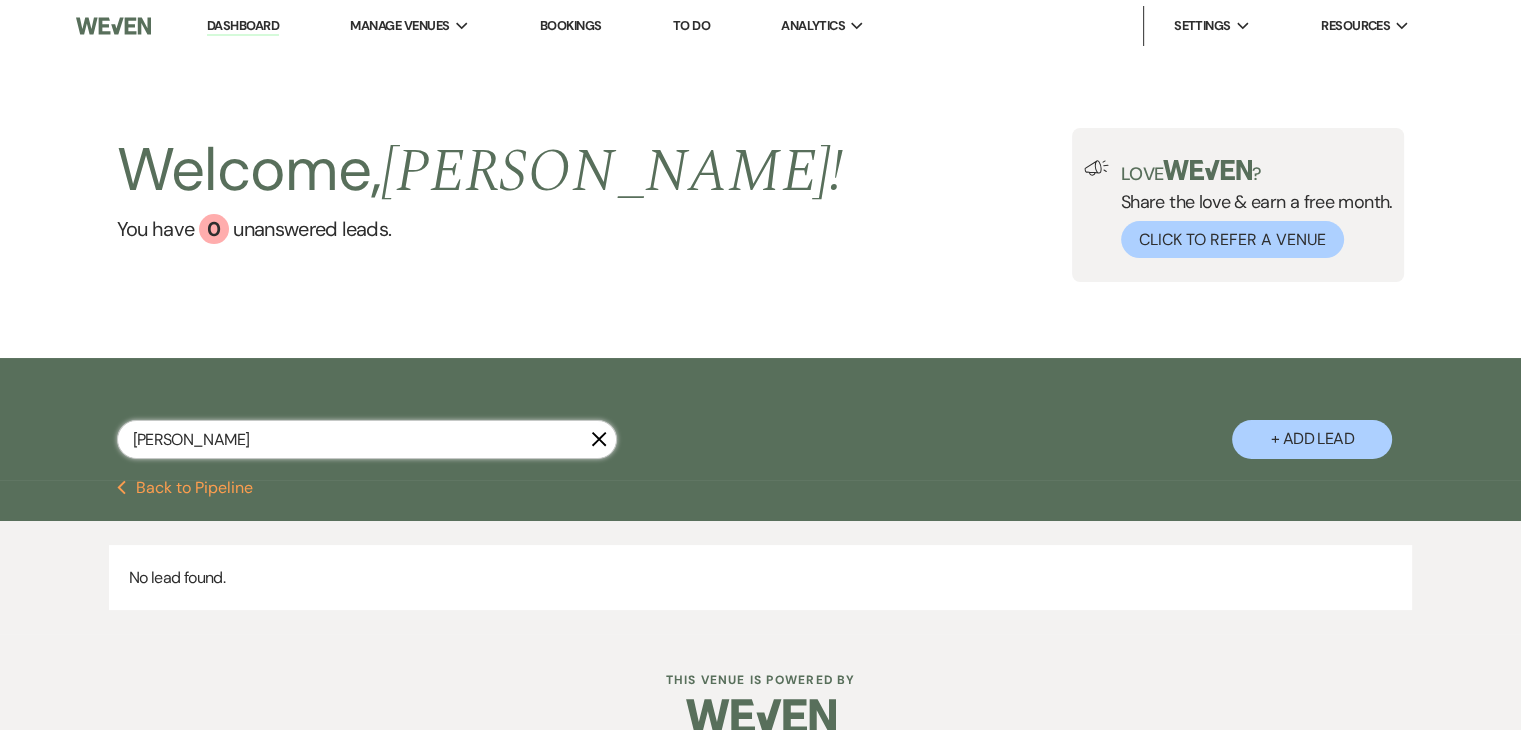 type on "sam brannon" 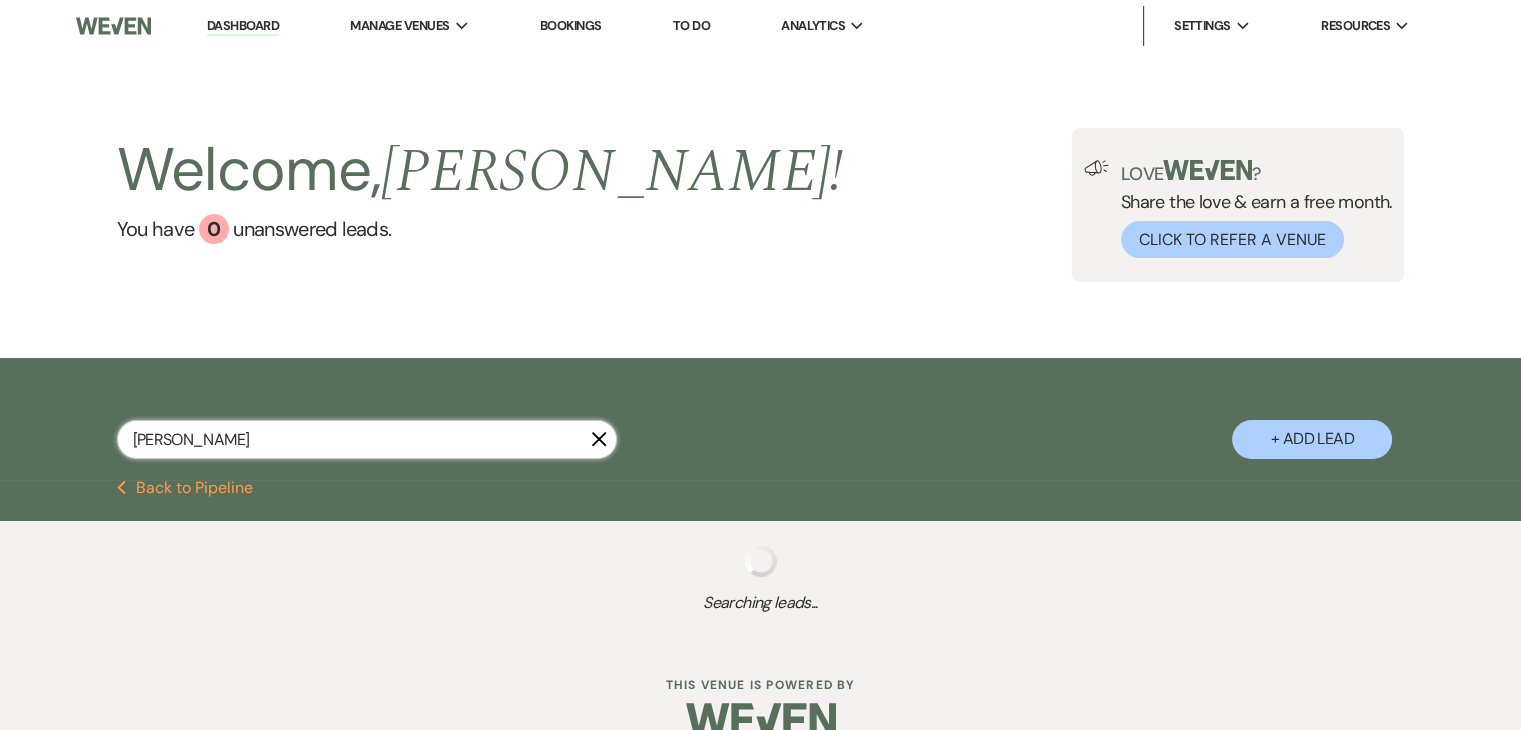 select on "8" 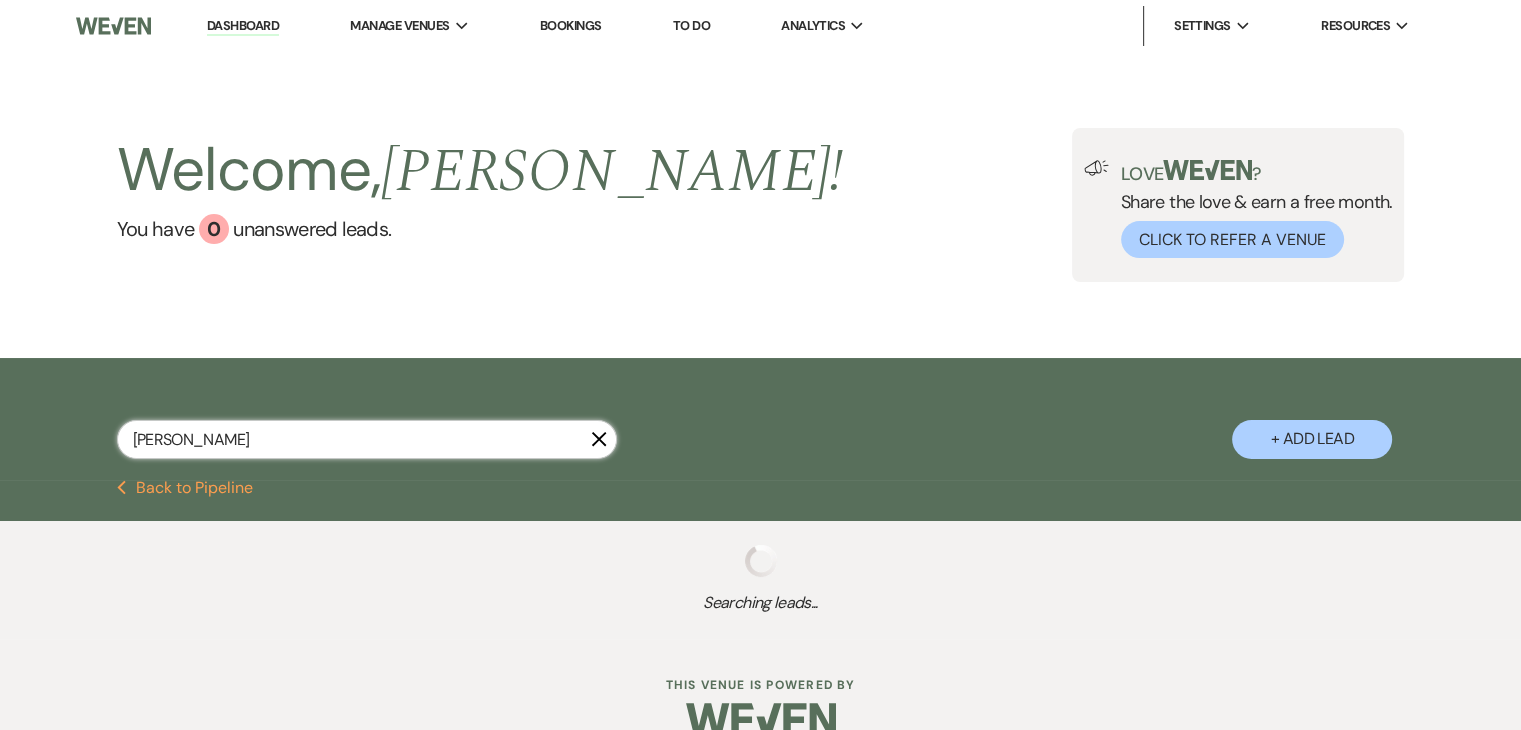 select on "6" 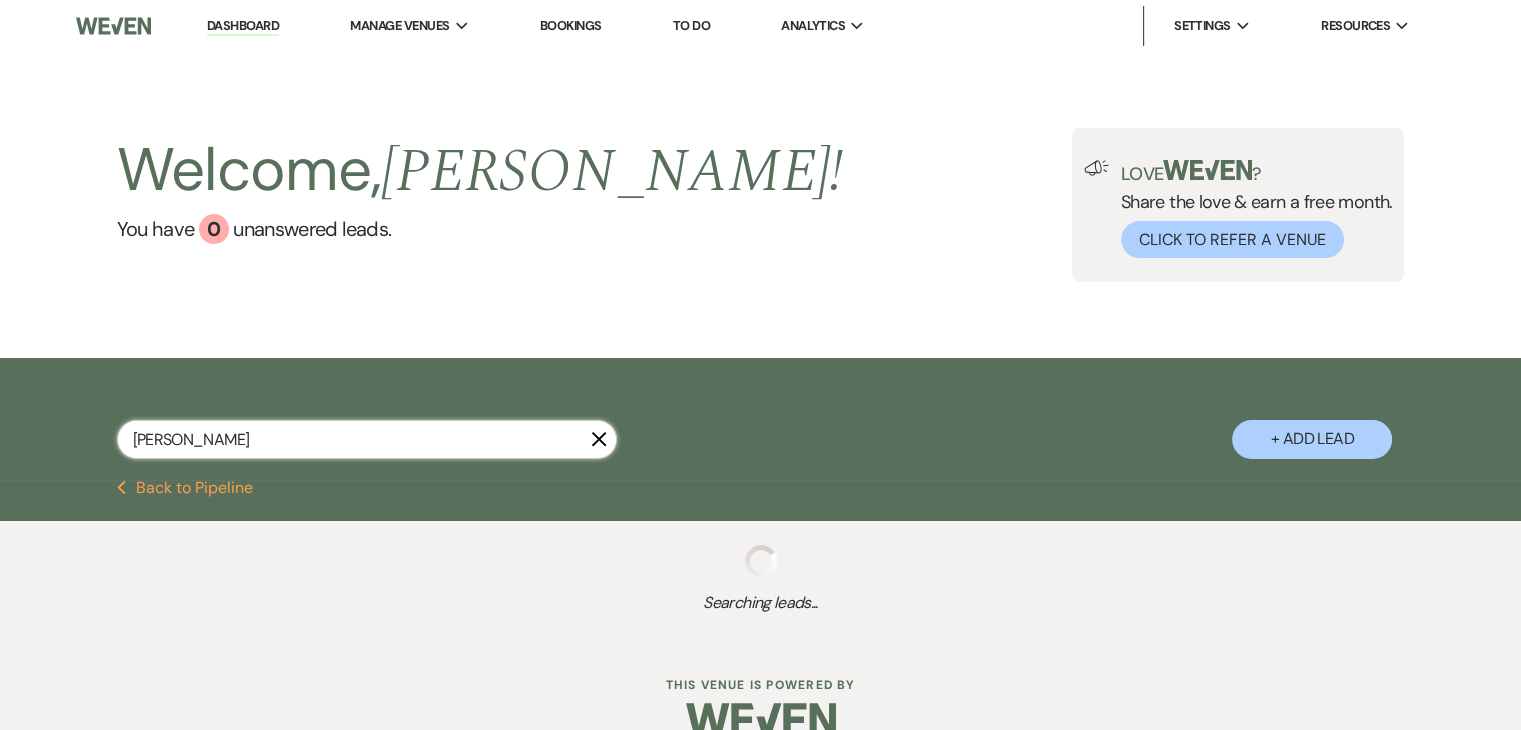 select on "8" 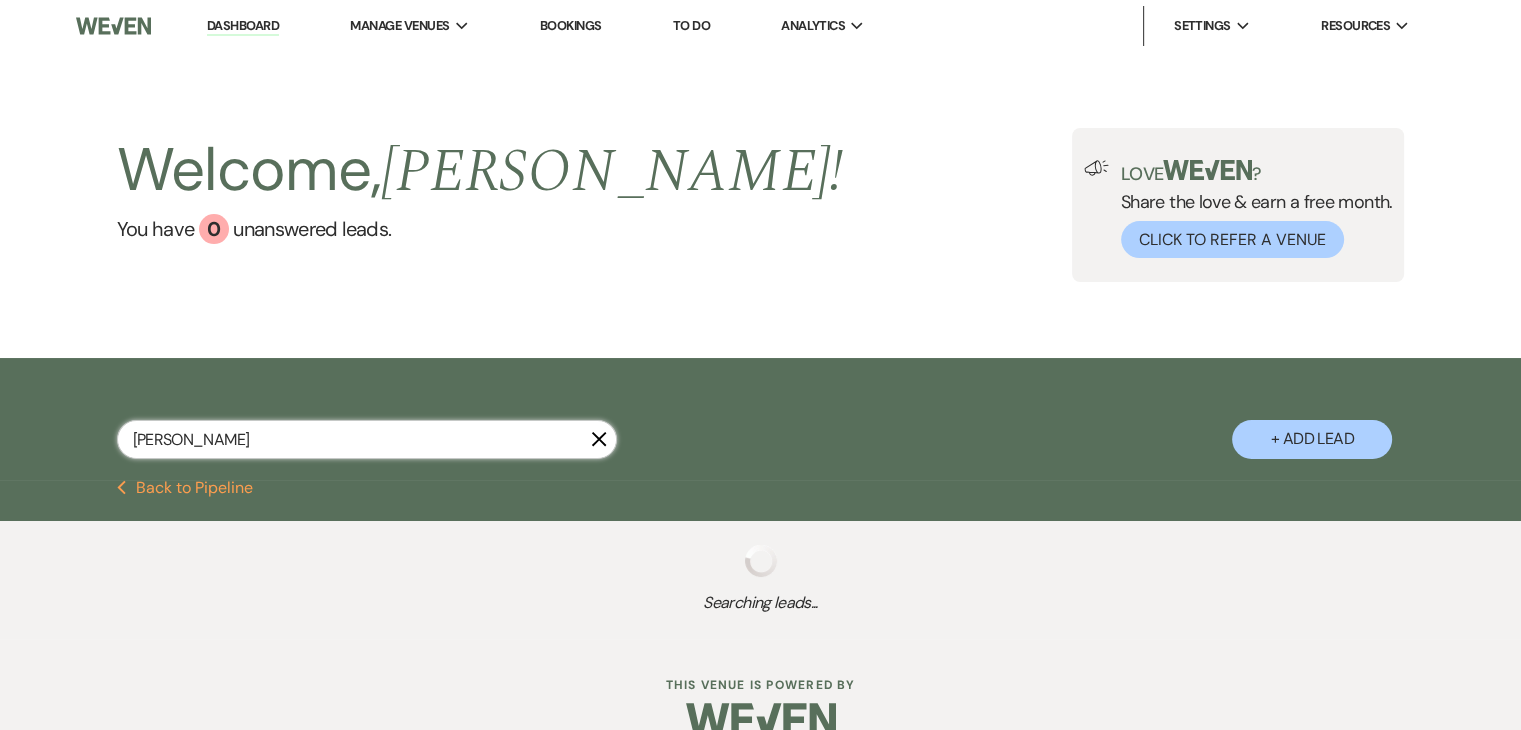 select on "6" 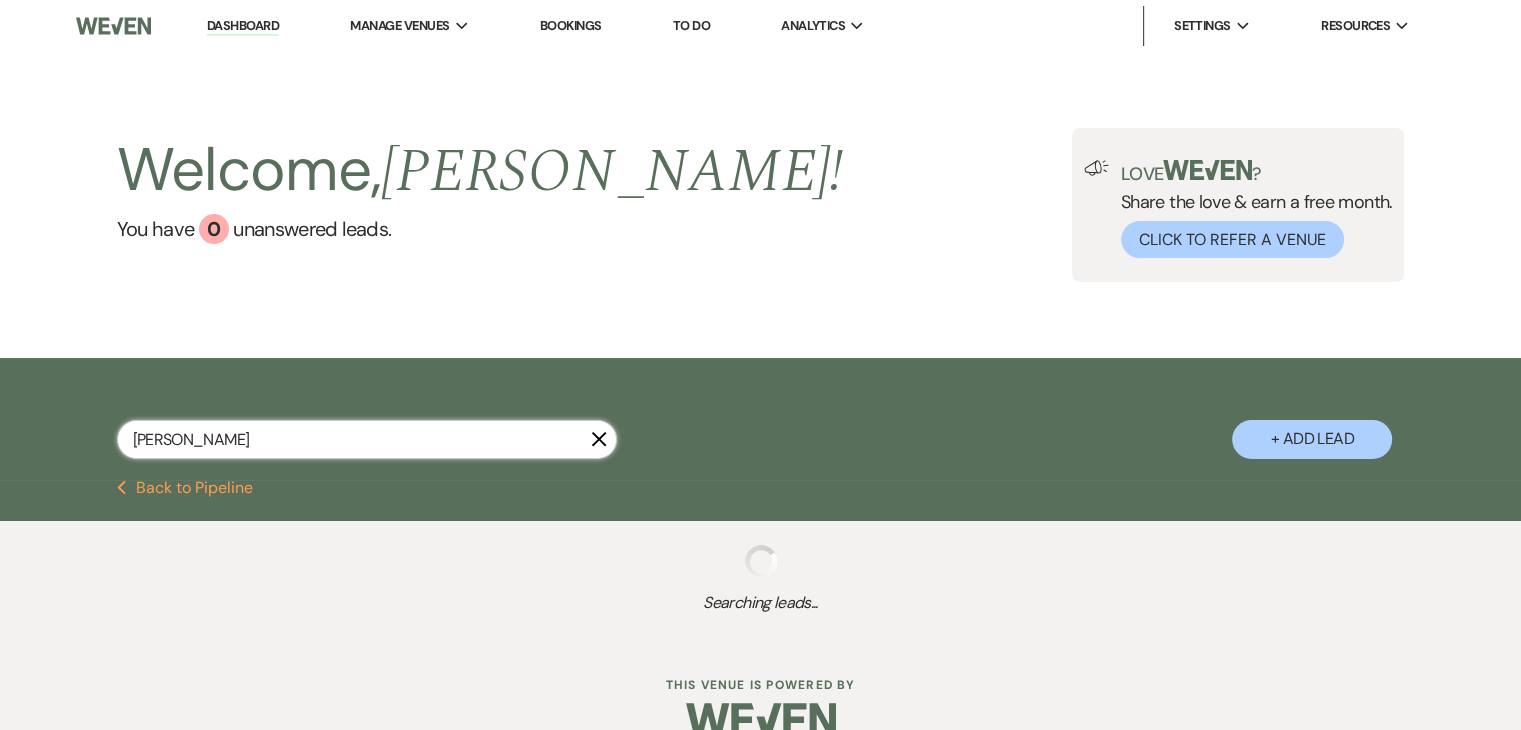 select on "5" 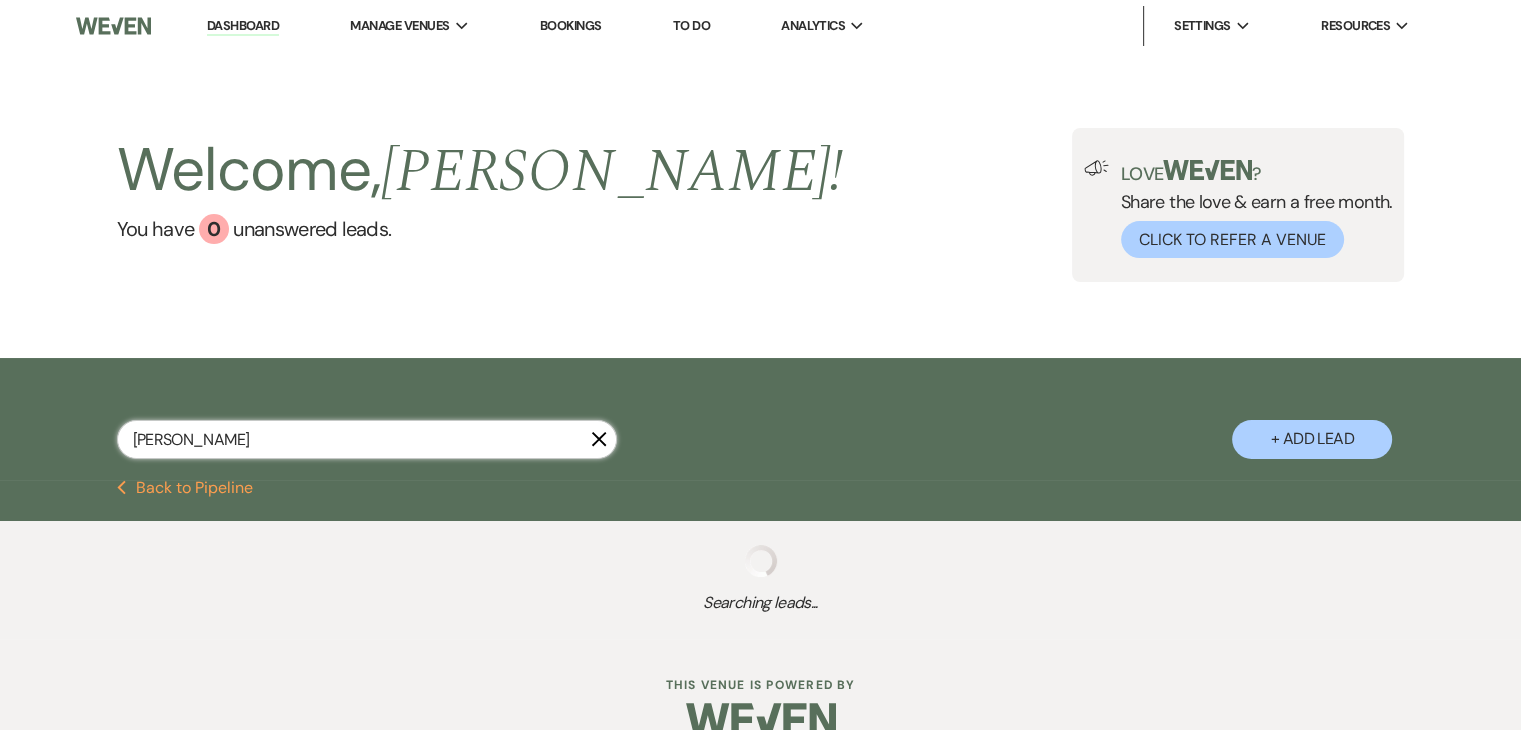 select on "8" 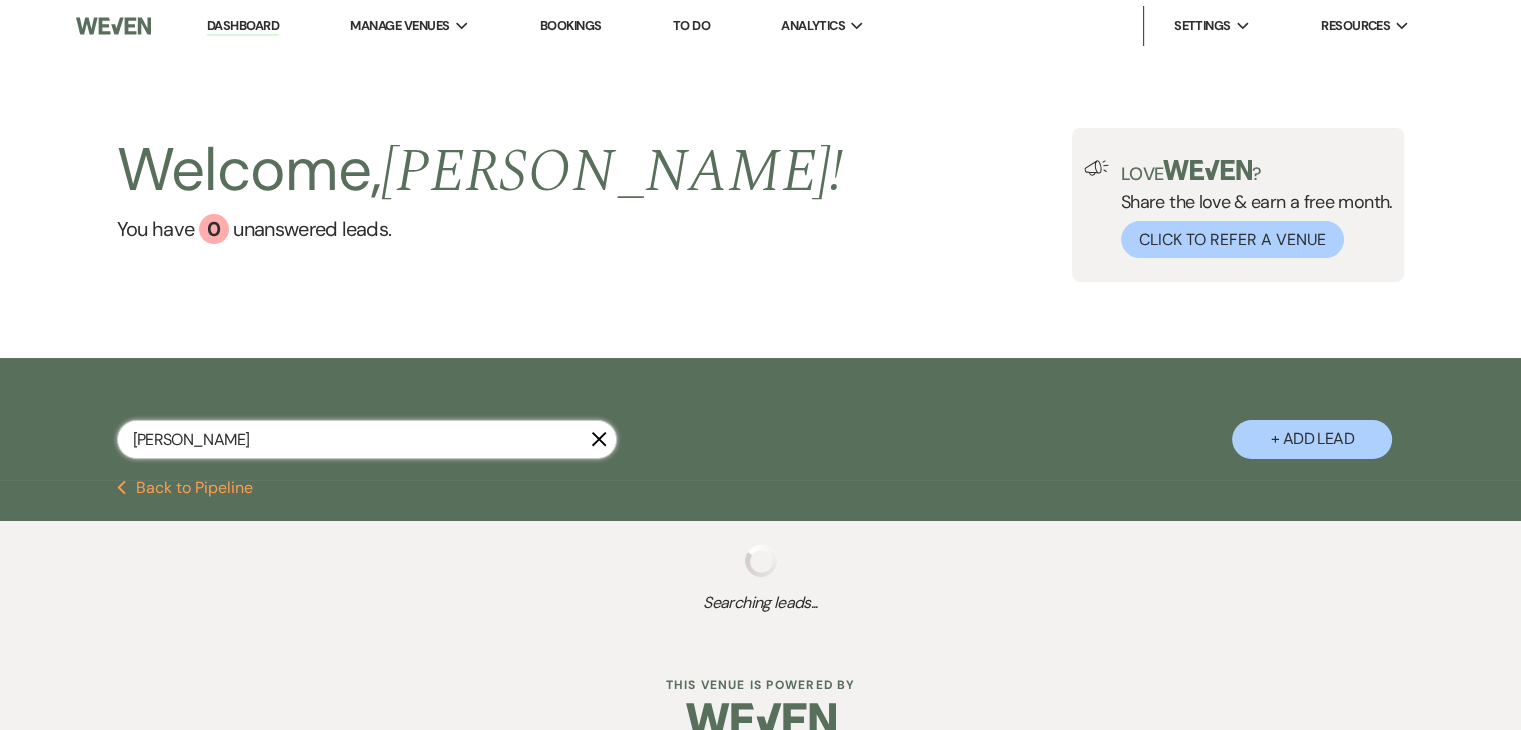 select on "5" 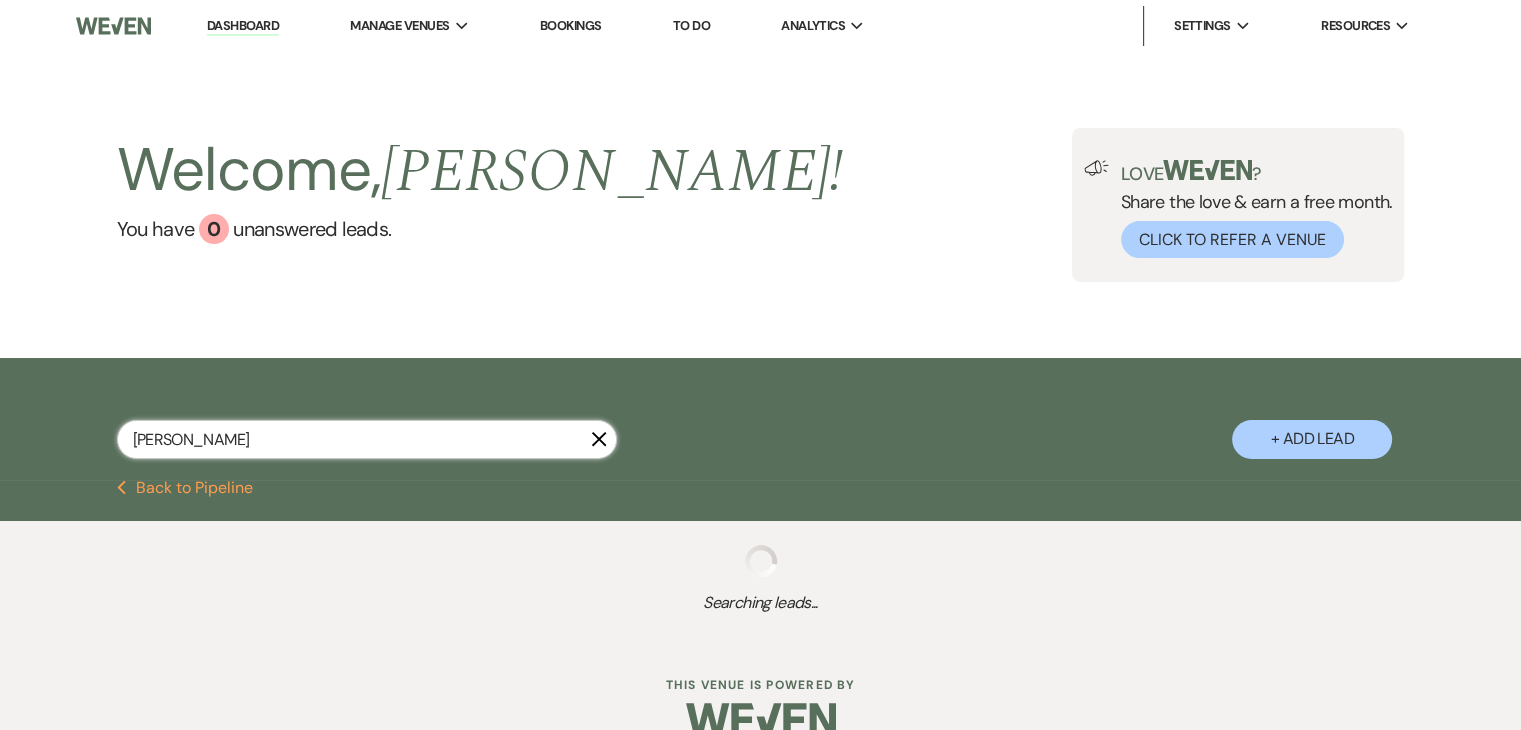 select on "8" 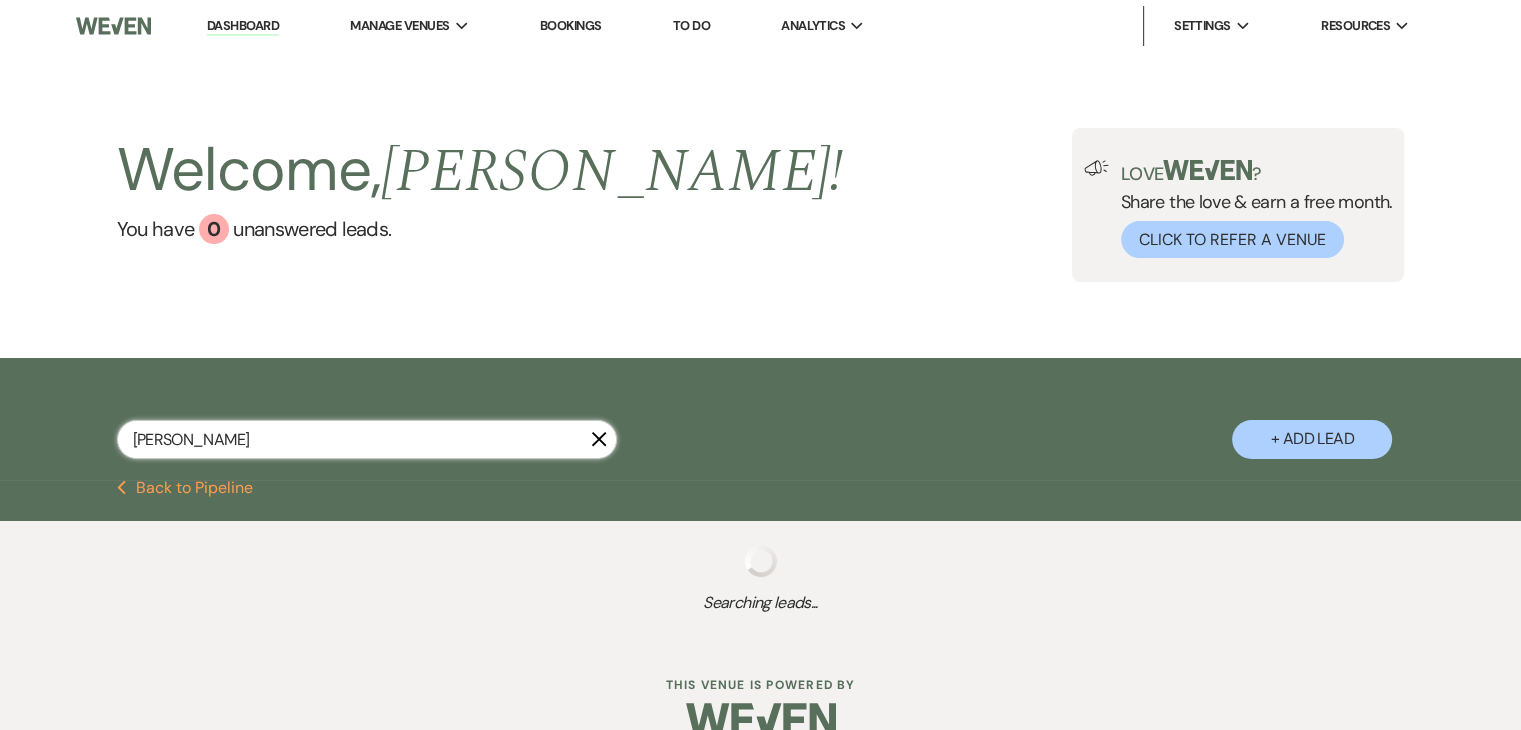 select on "11" 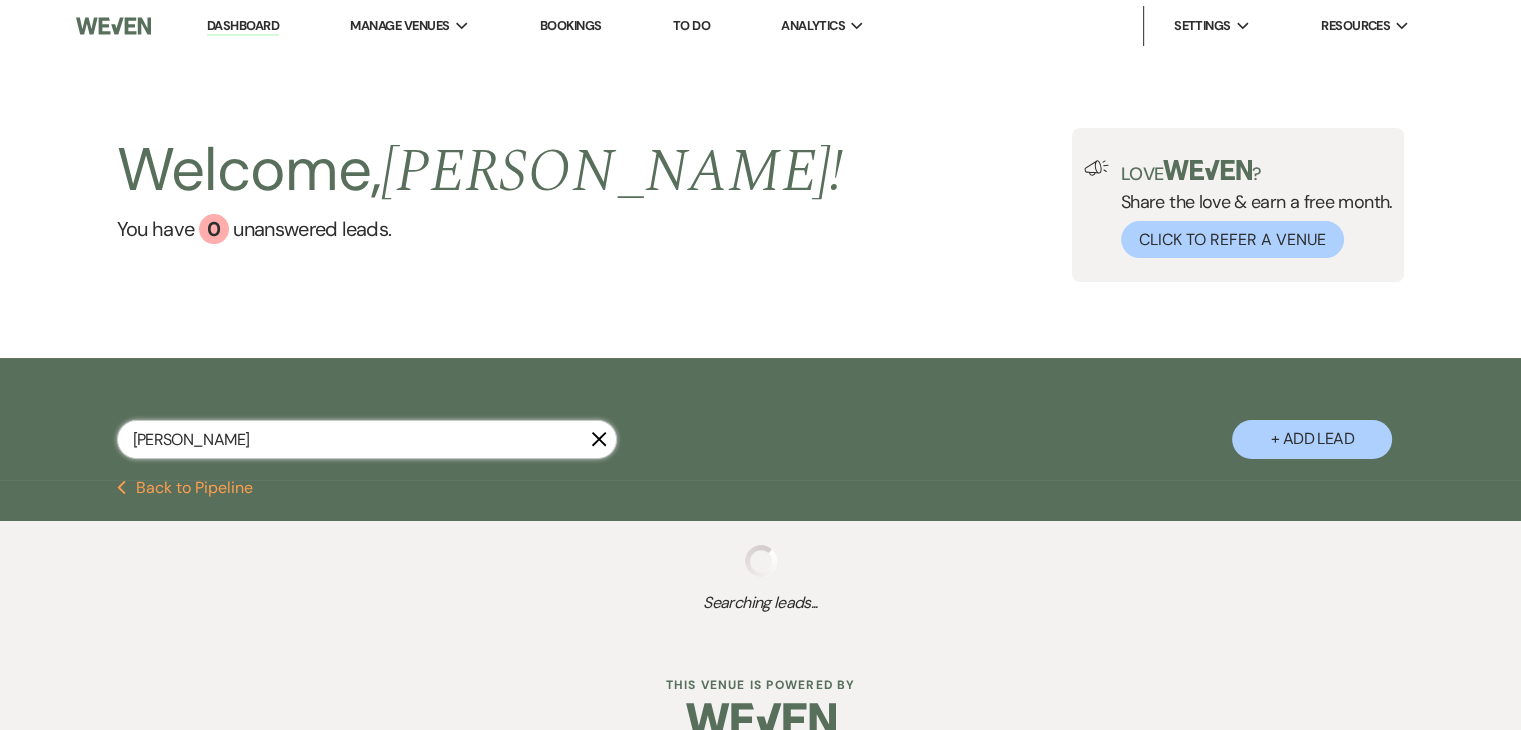 select on "8" 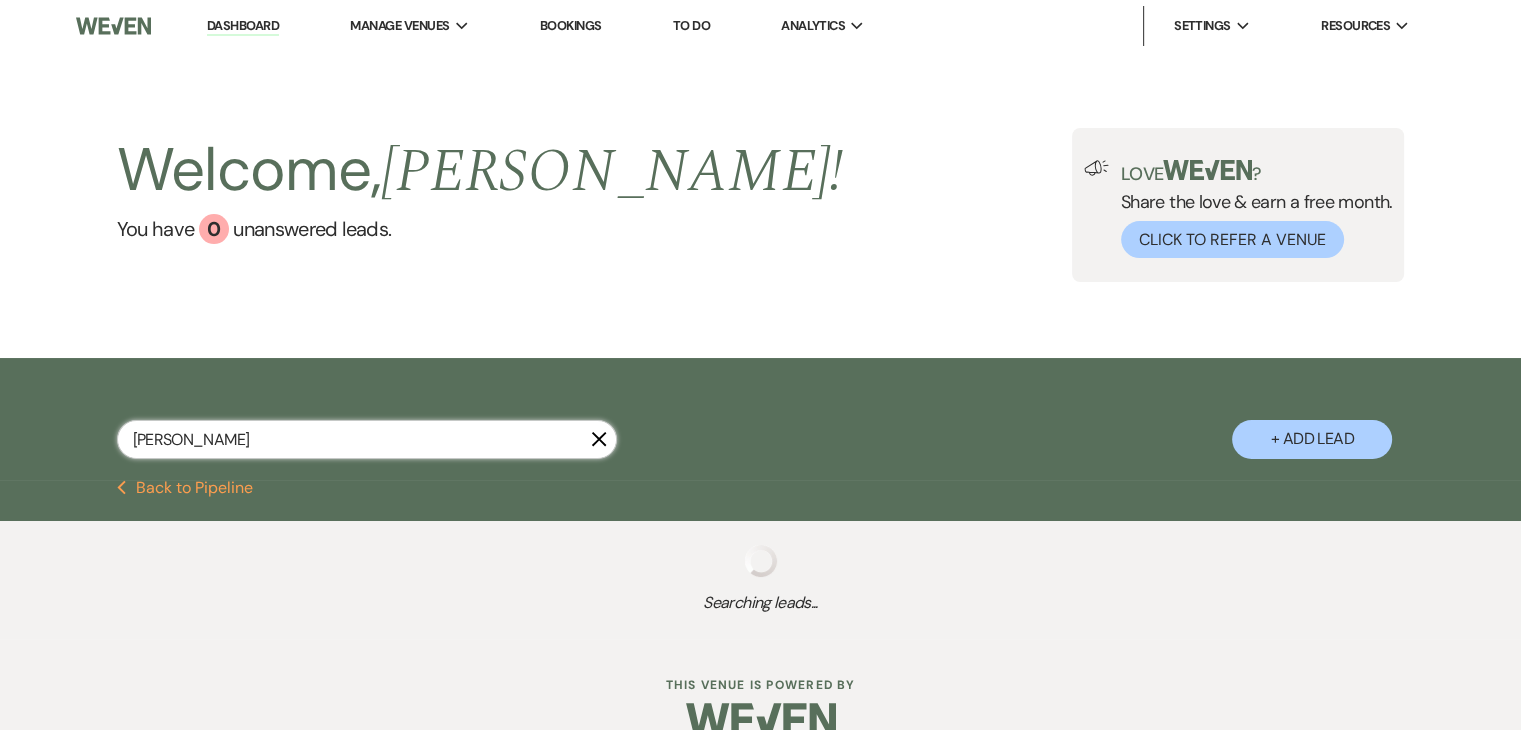 select on "5" 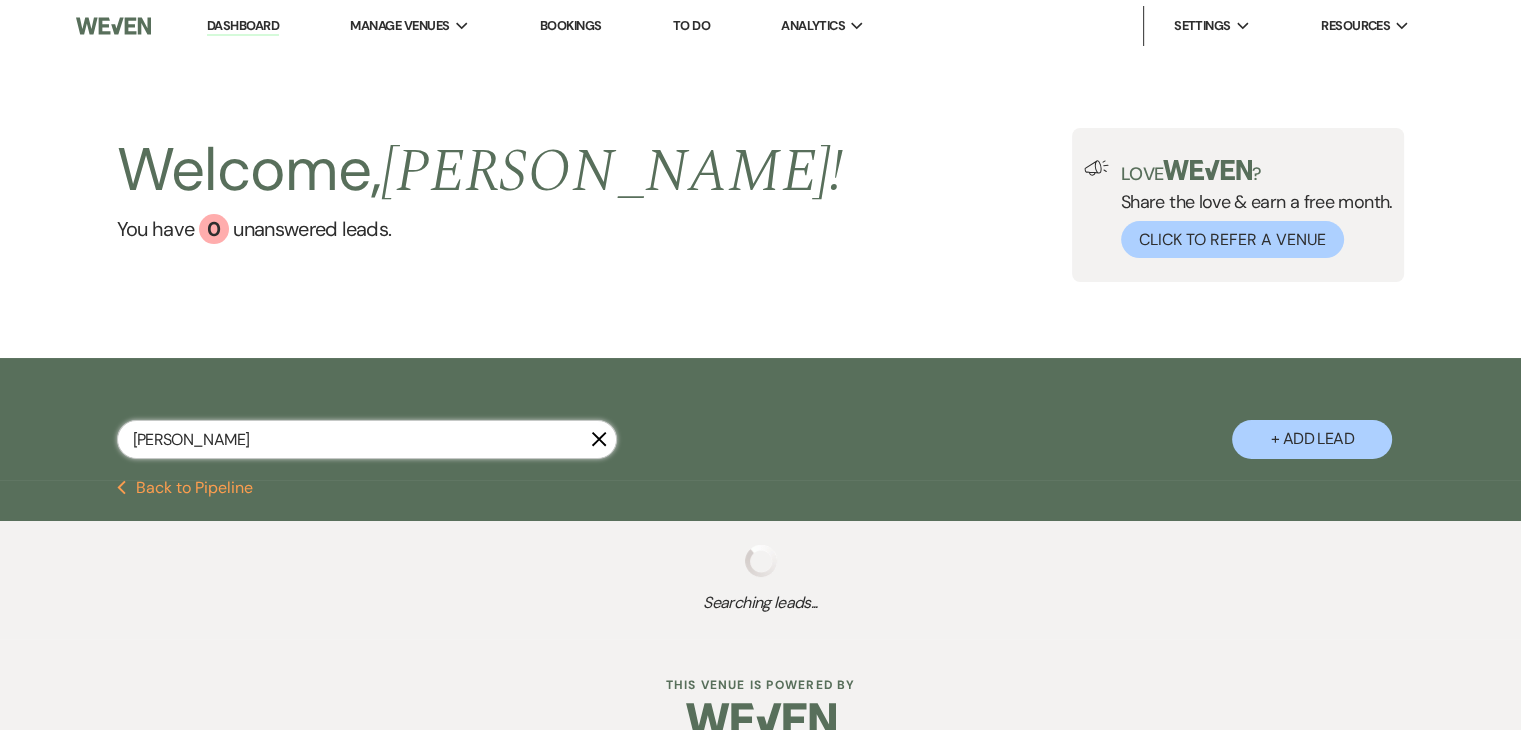 select on "8" 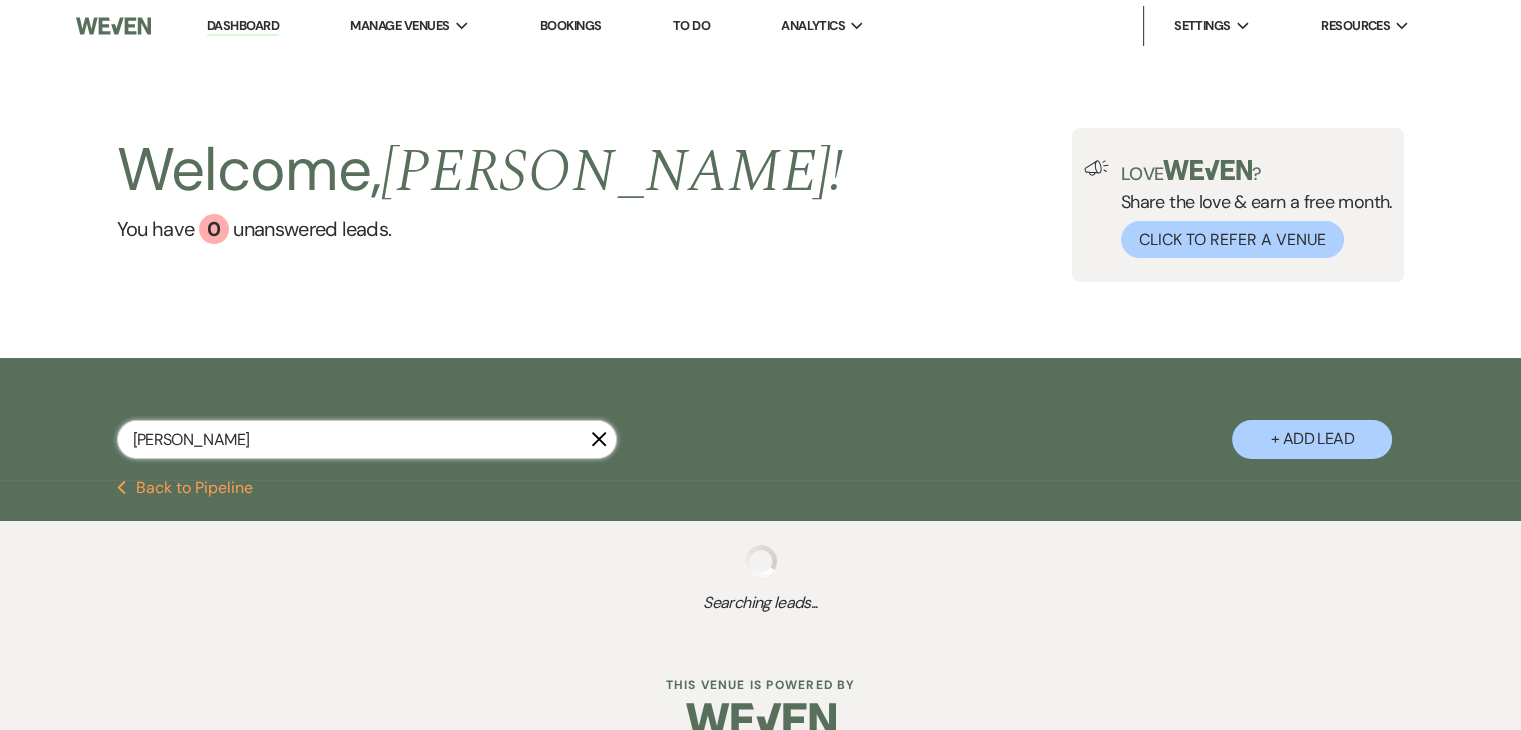 select on "5" 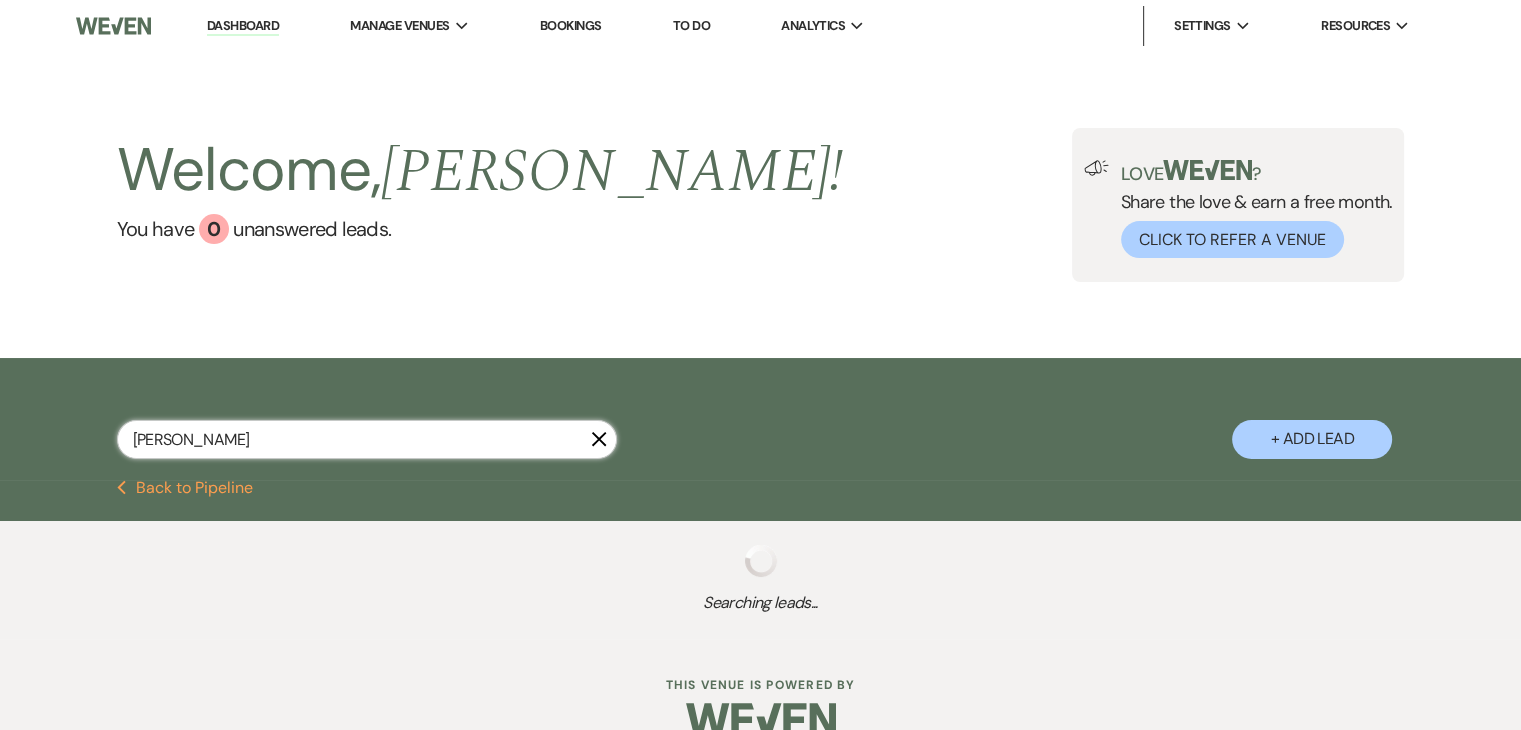 select on "8" 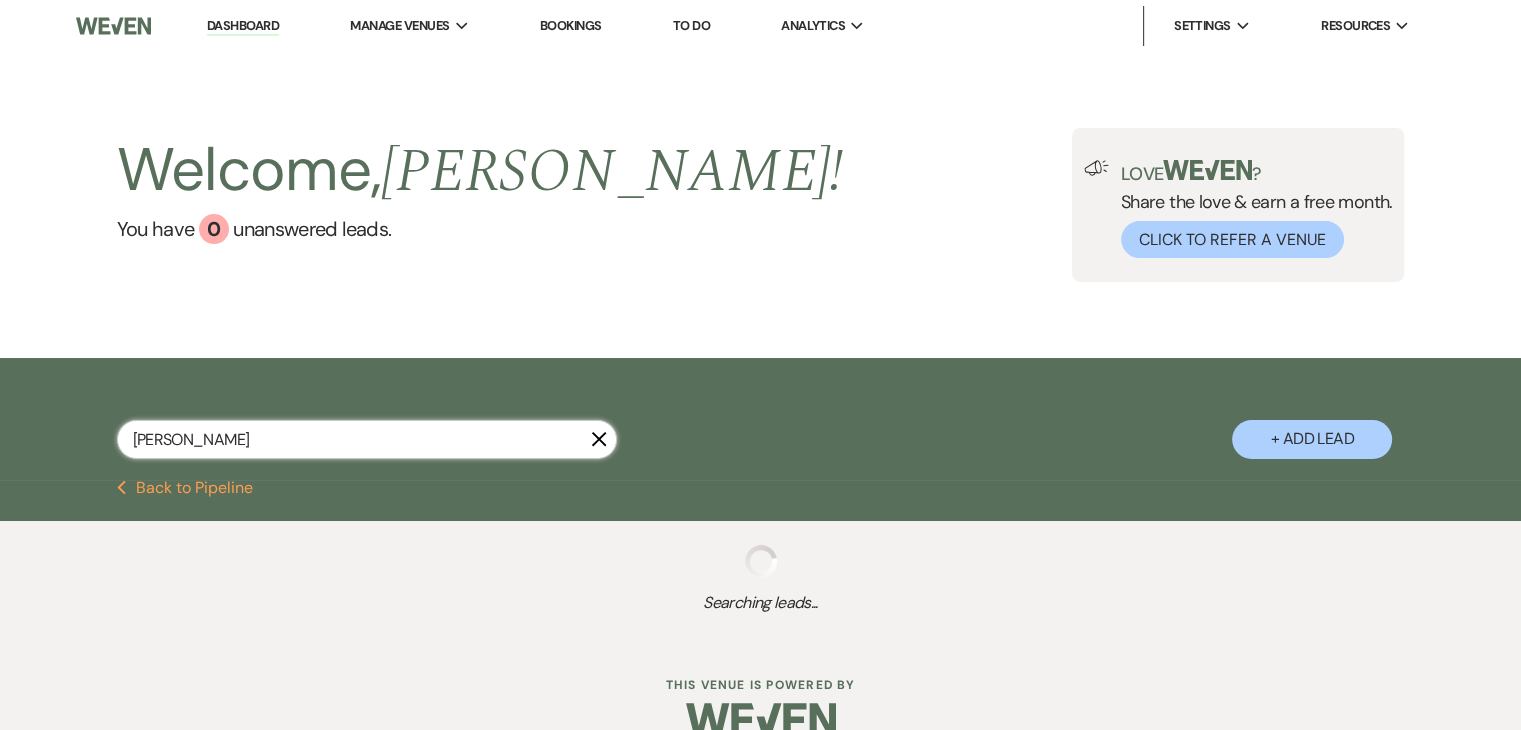 select on "5" 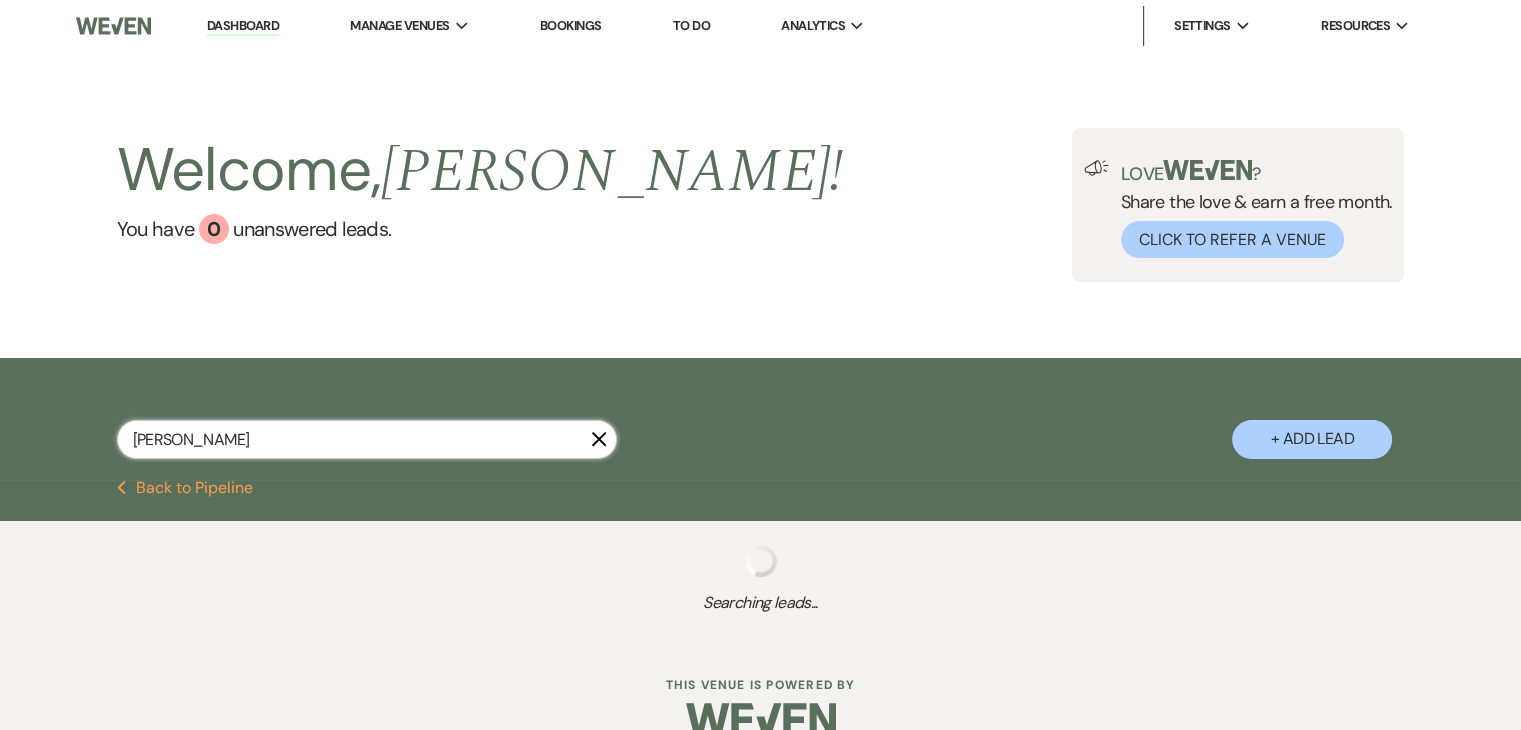 select on "8" 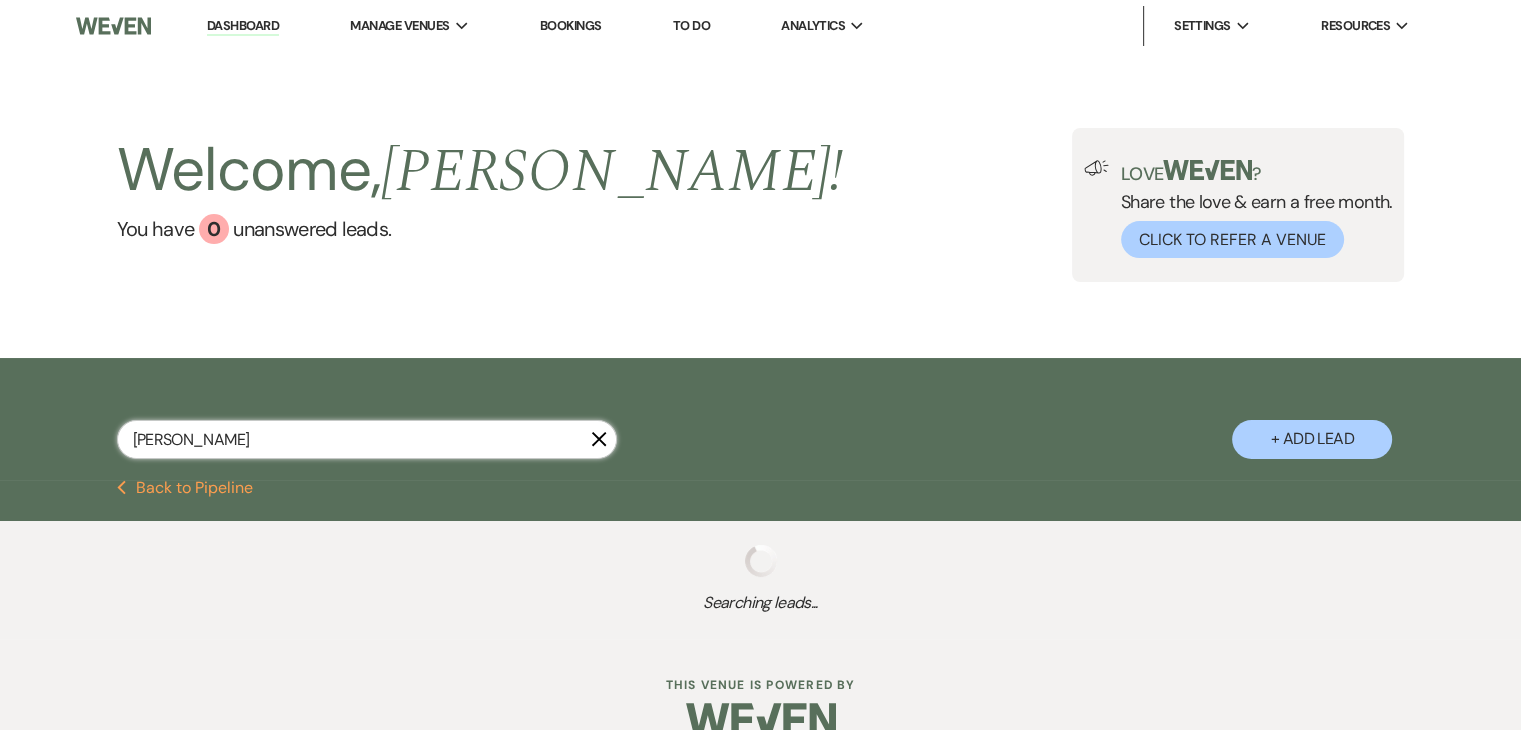 select on "5" 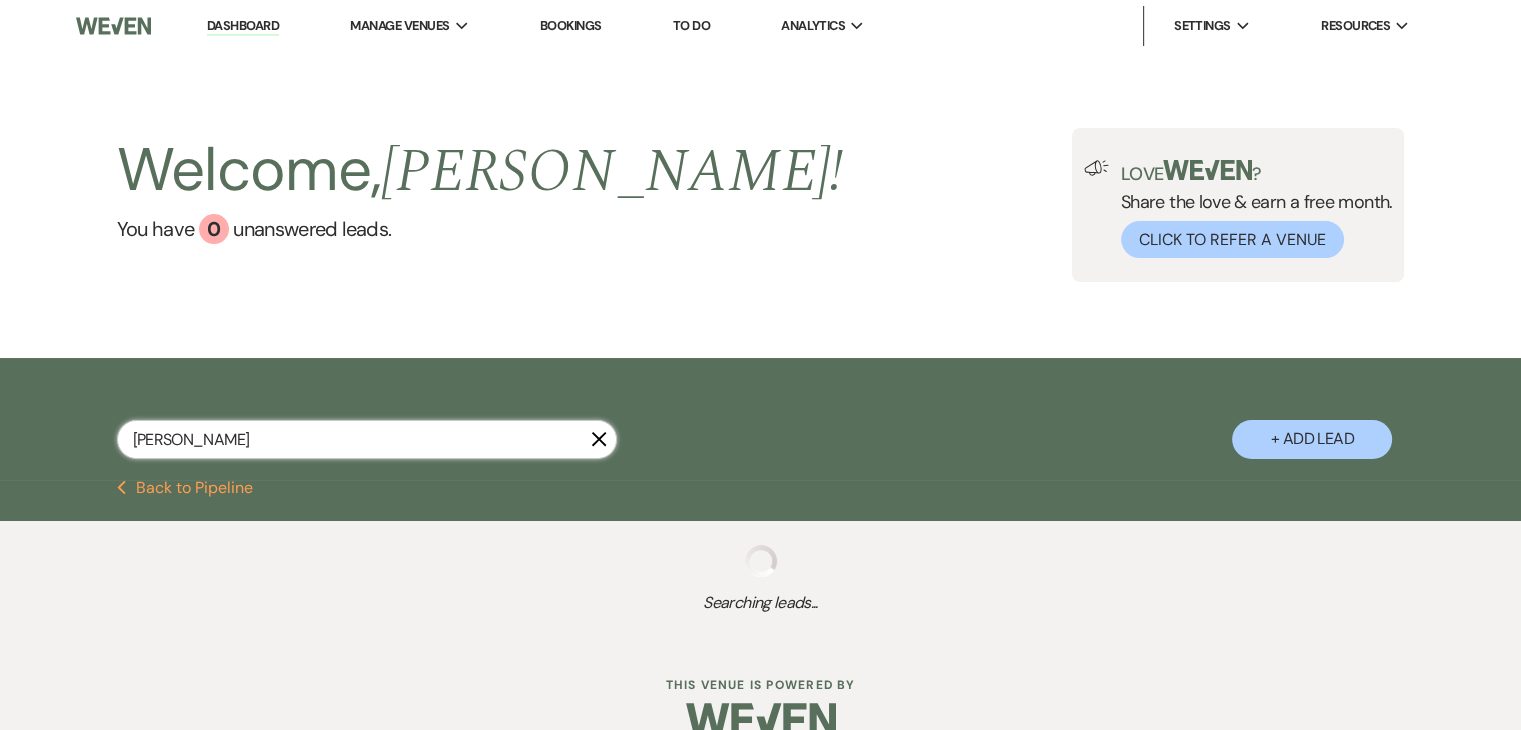 select on "8" 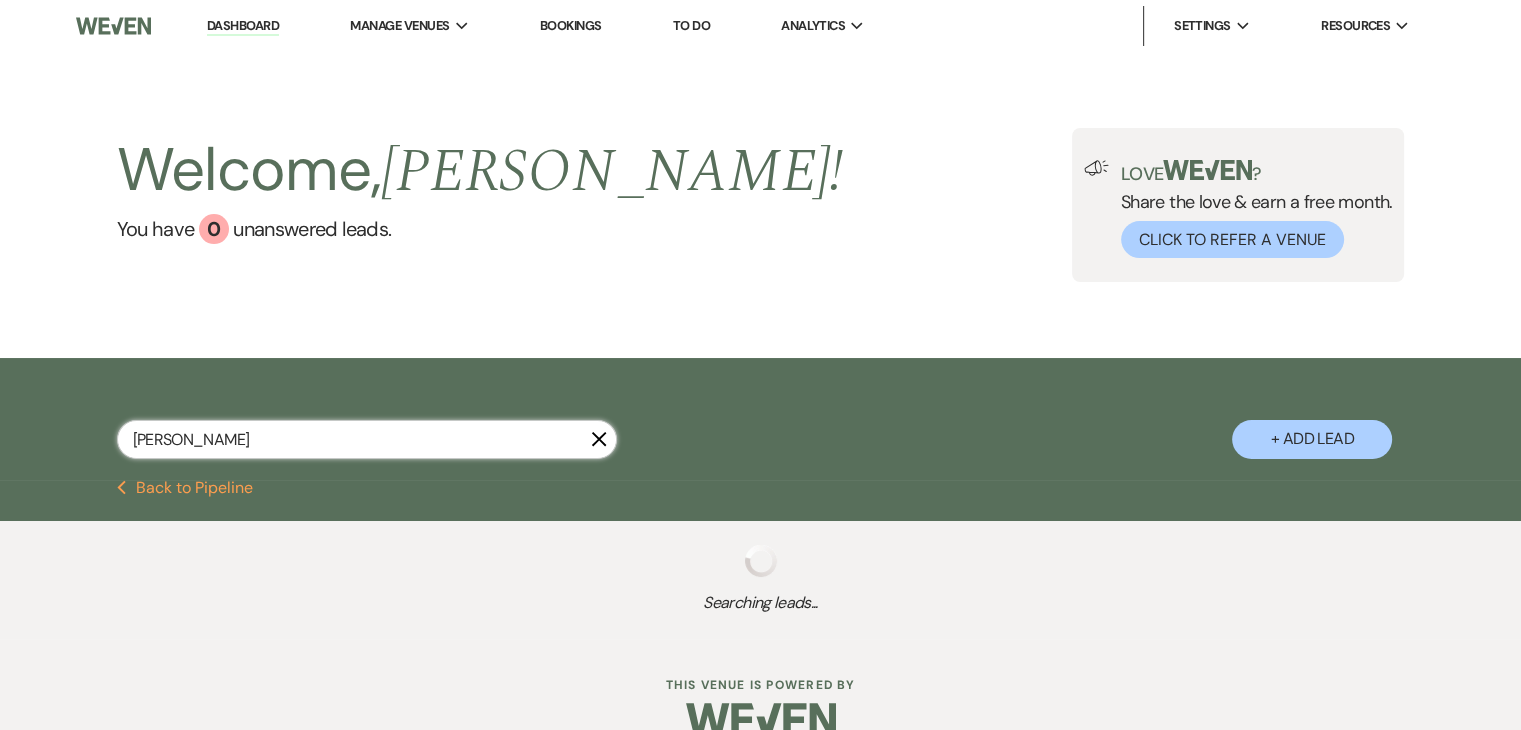 select on "6" 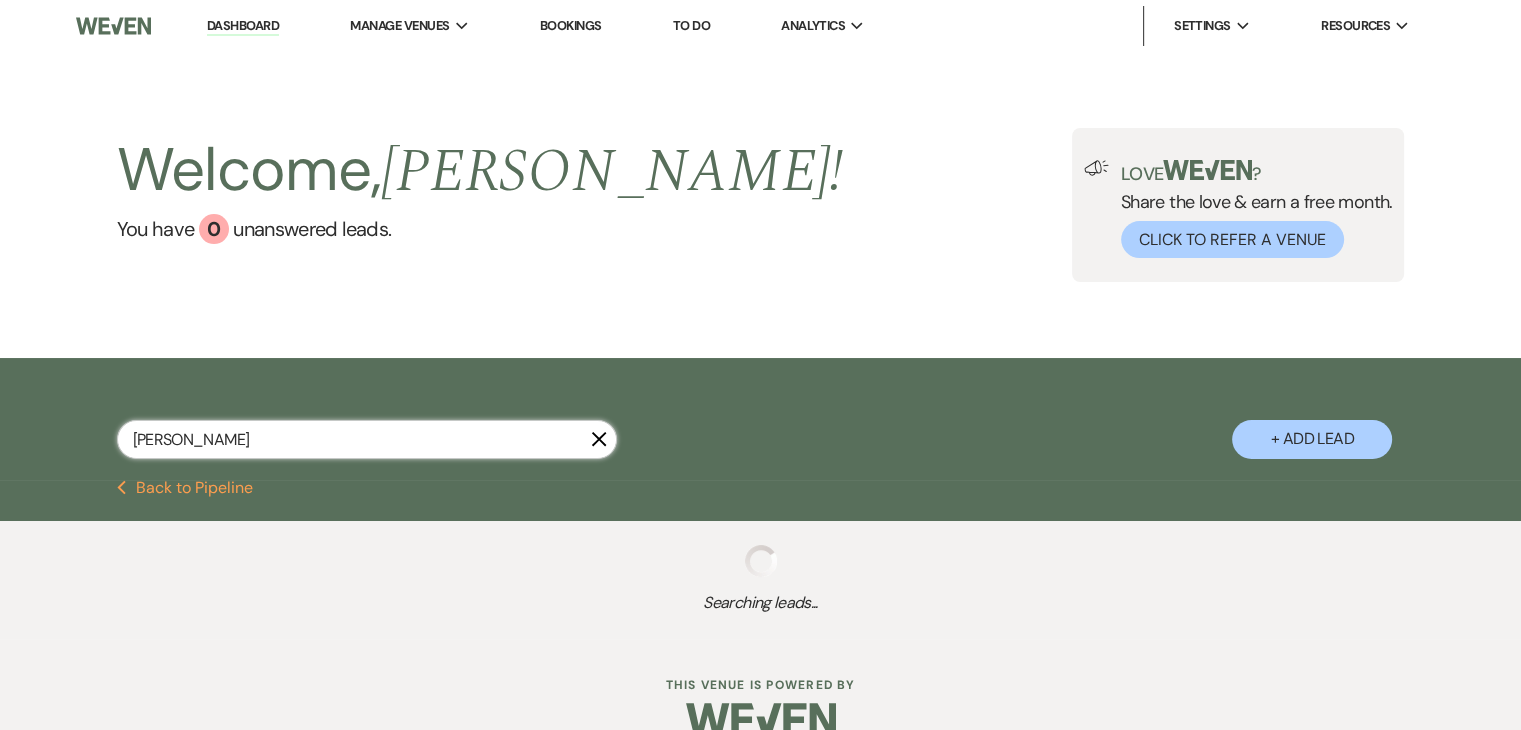 select on "8" 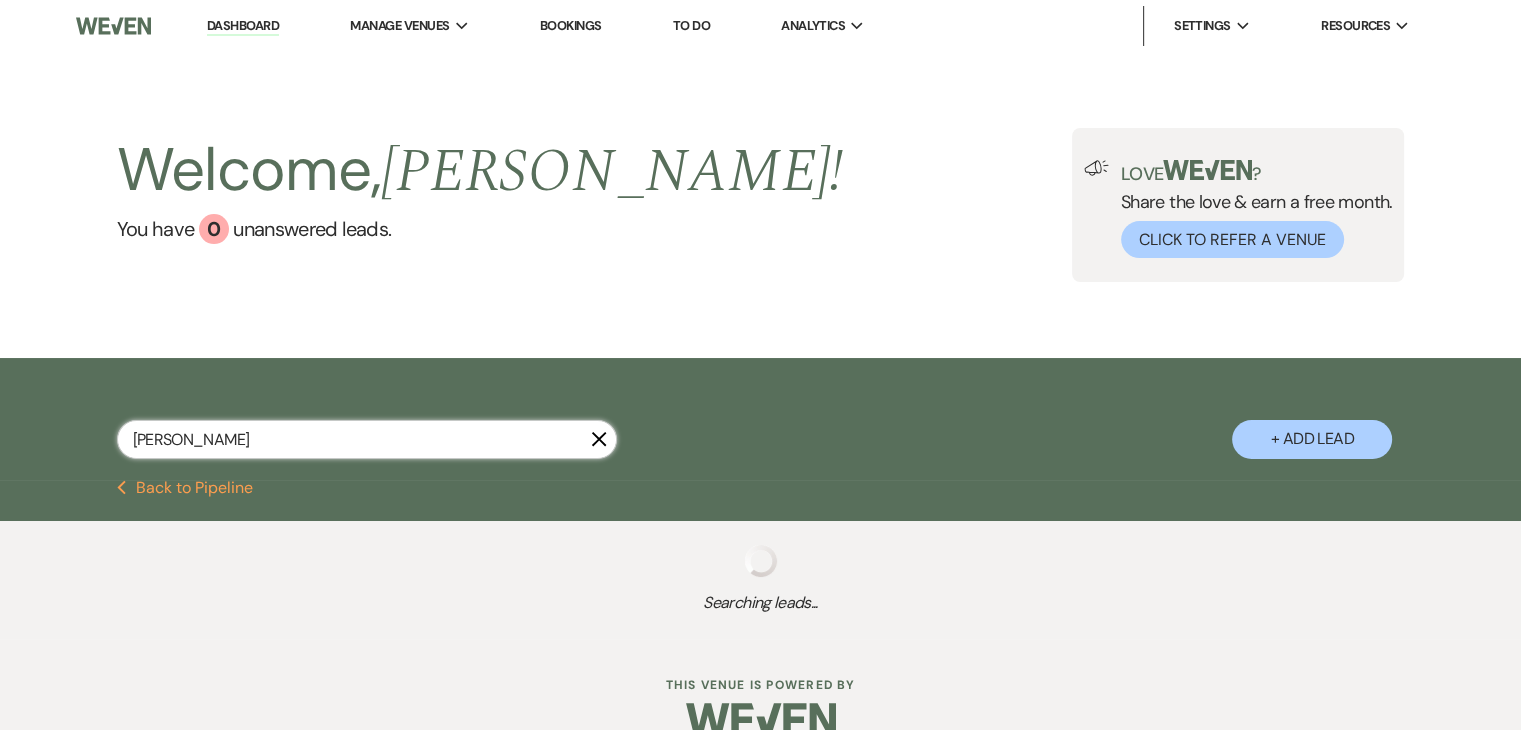 select on "2" 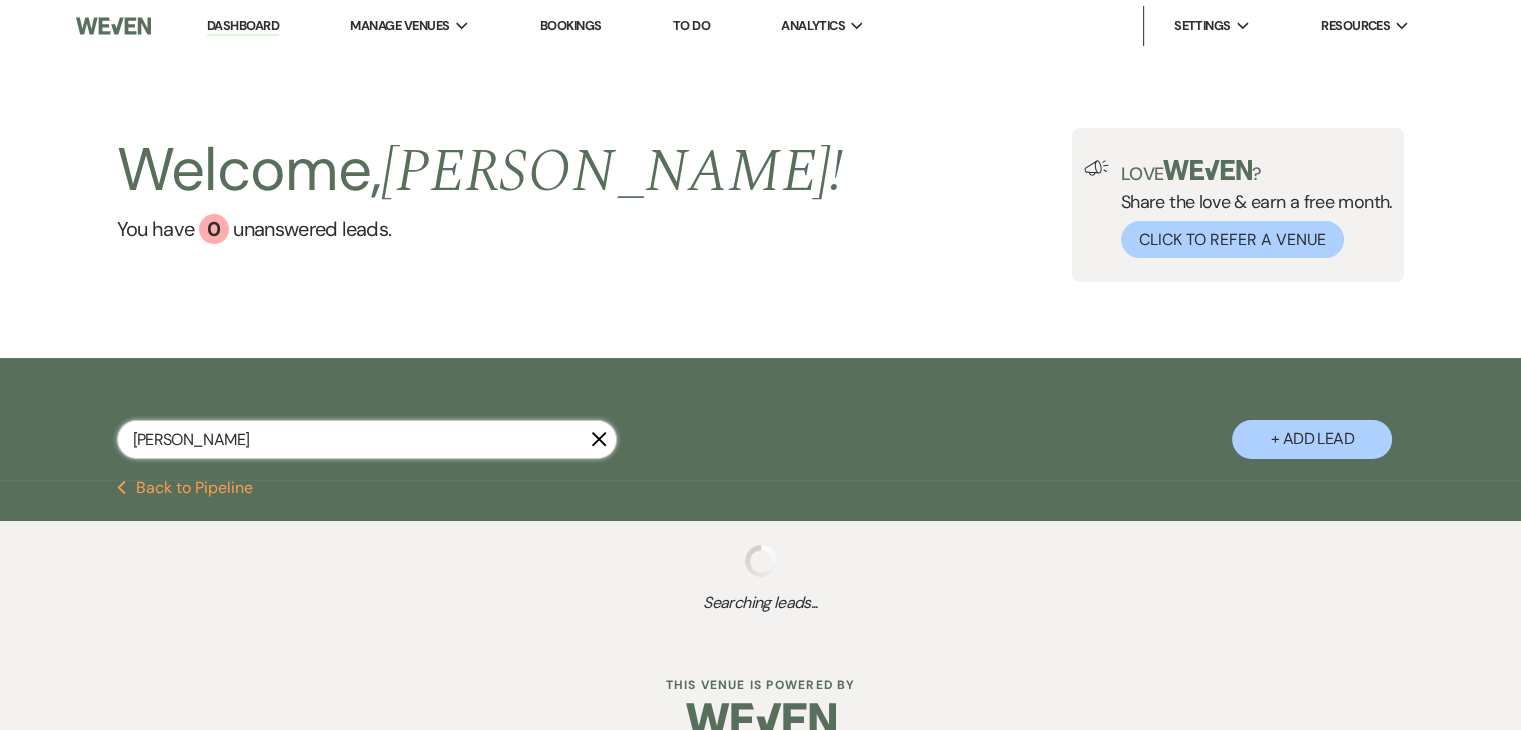 select on "8" 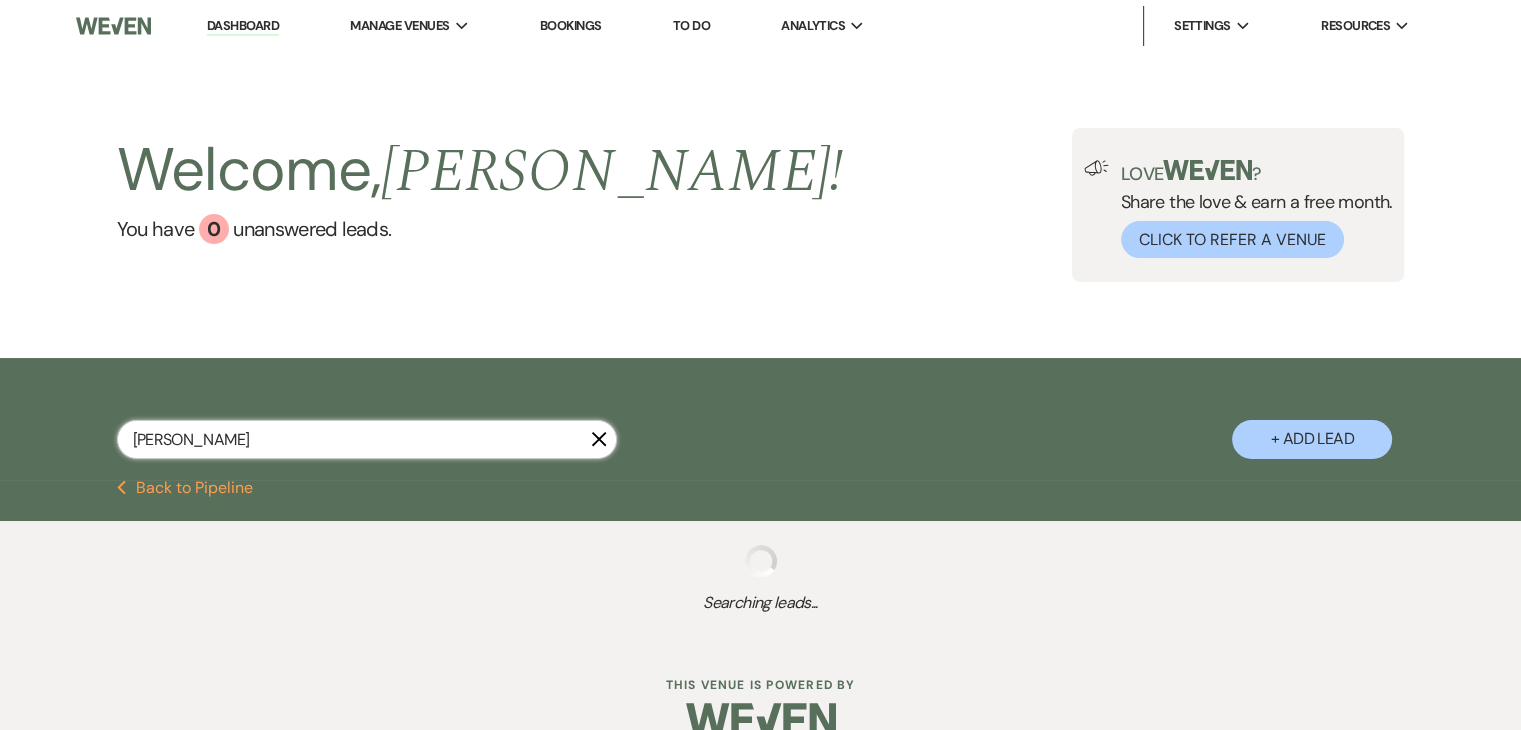 select on "5" 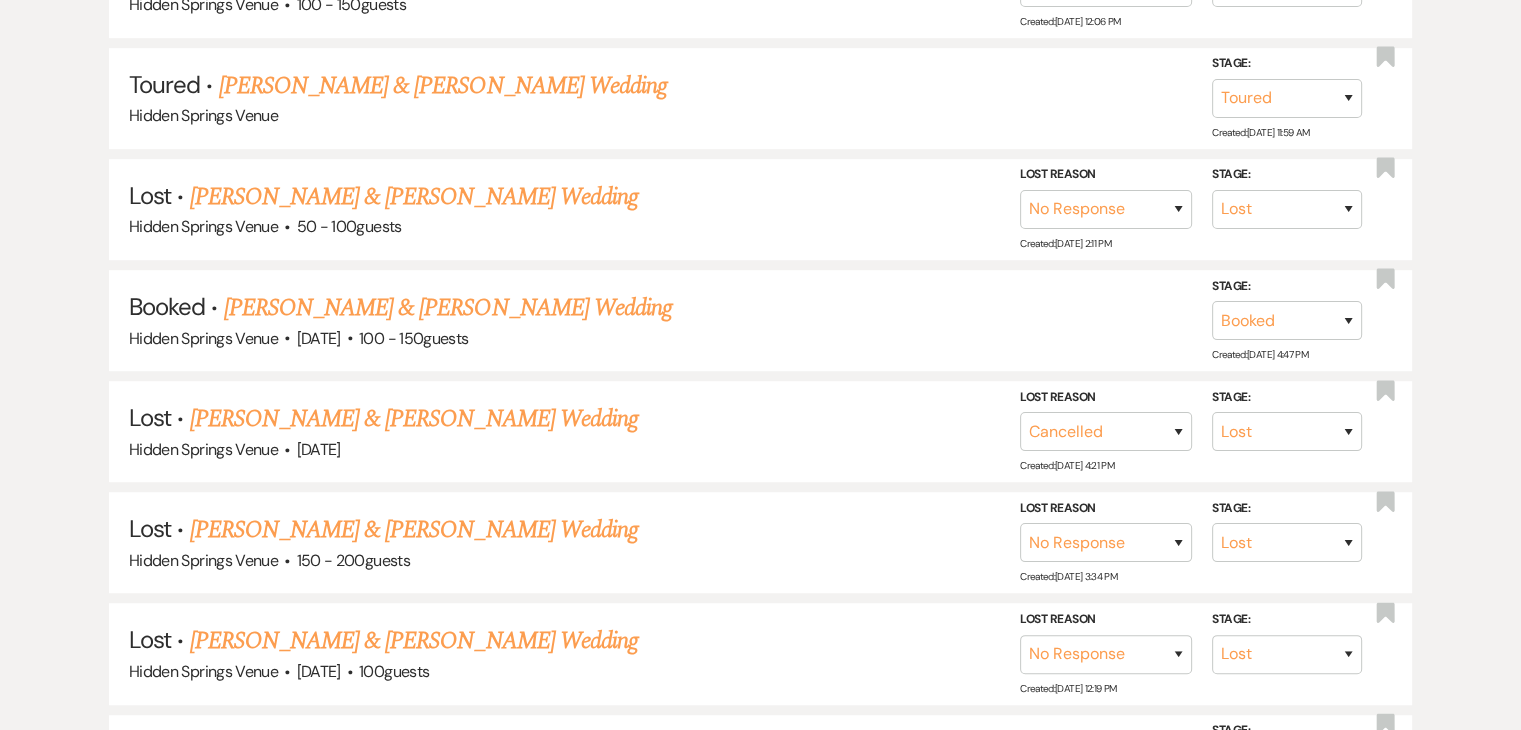 scroll, scrollTop: 1064, scrollLeft: 0, axis: vertical 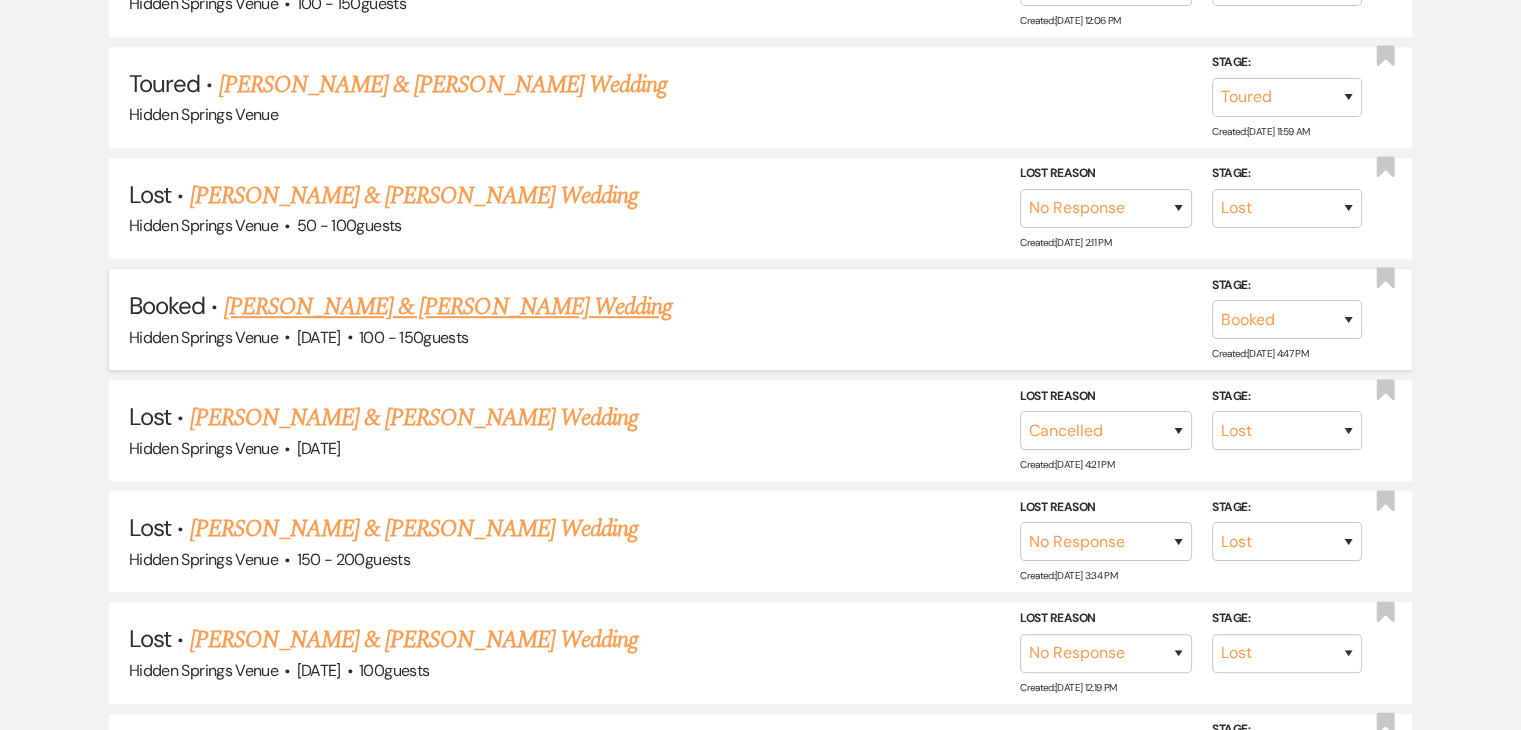type on "sam brannon" 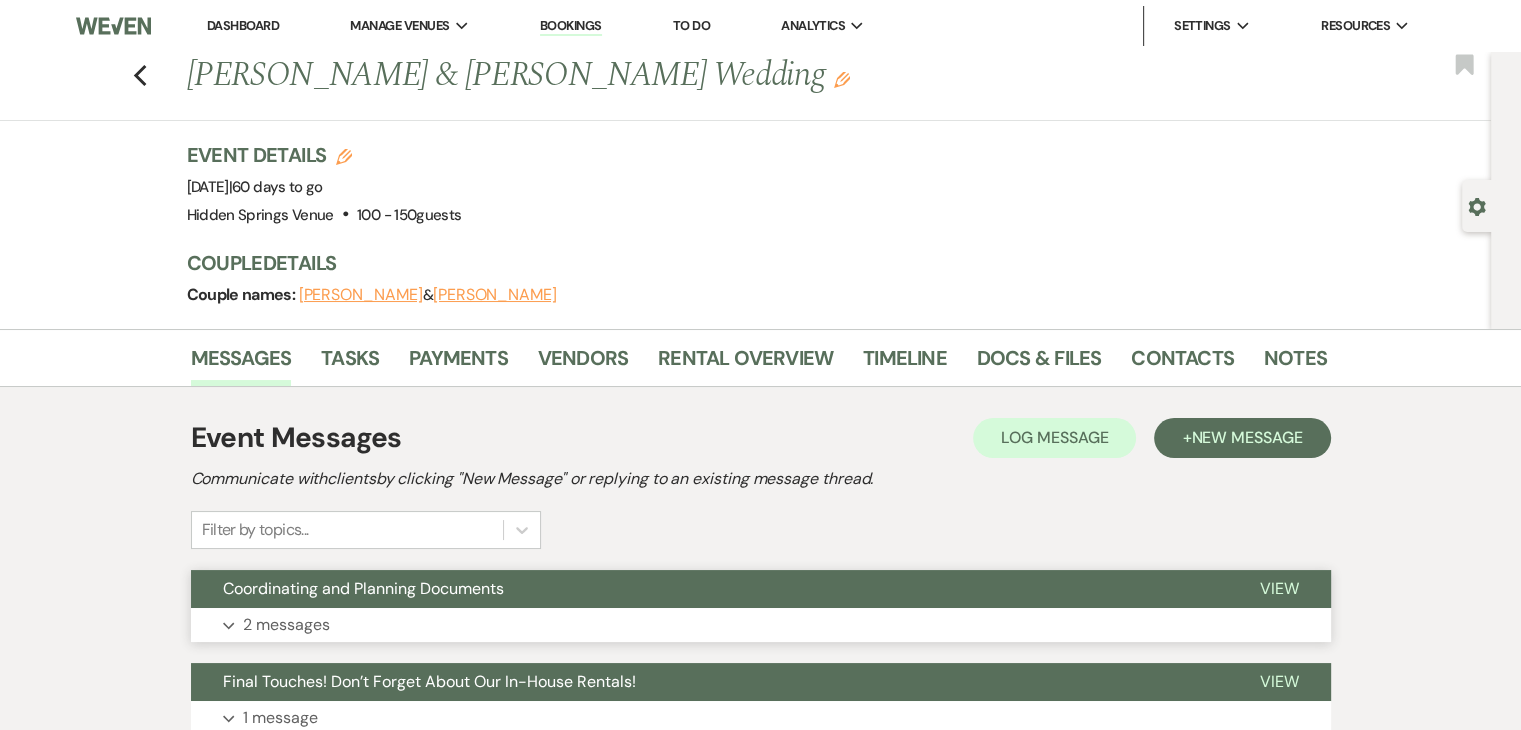 click on "Coordinating and Planning Documents" at bounding box center (709, 589) 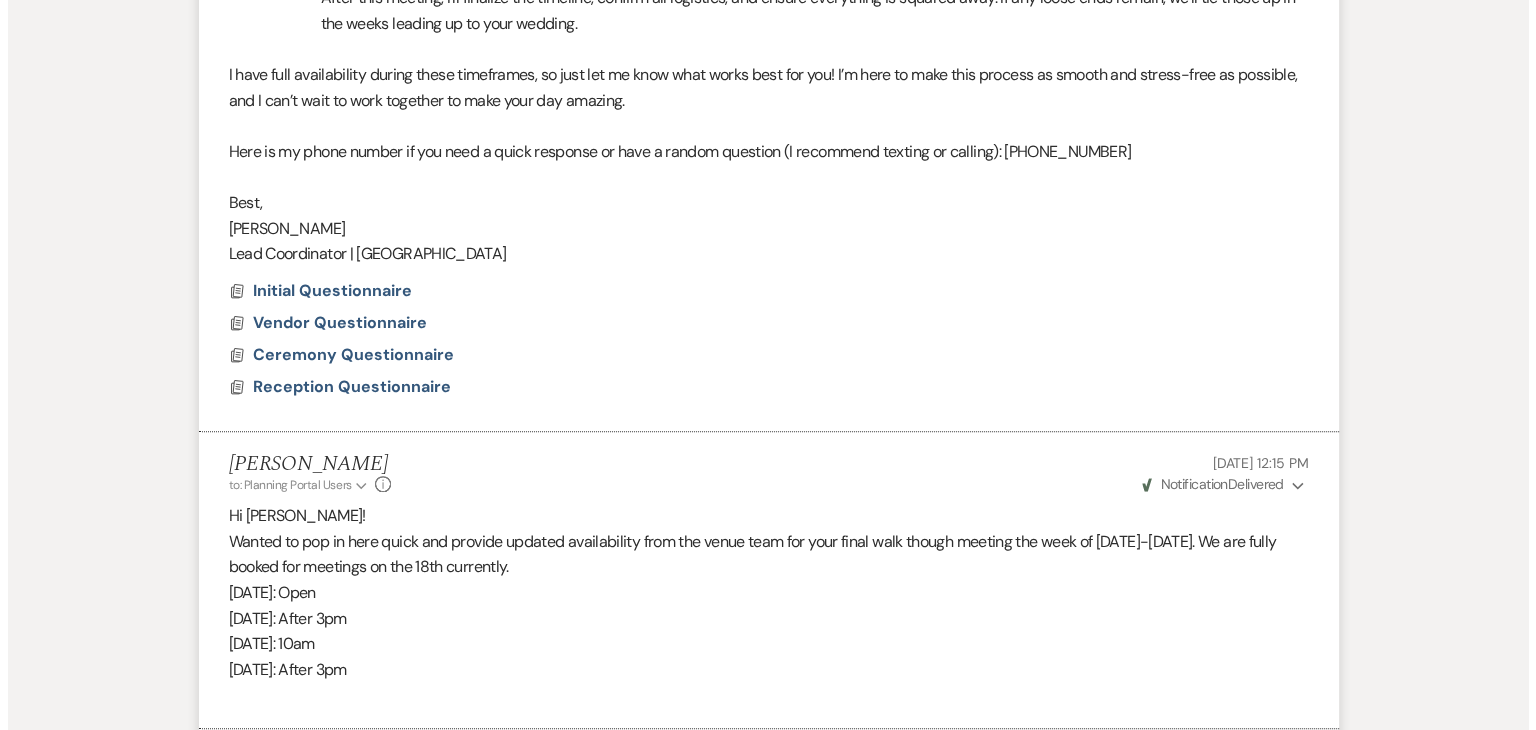 scroll, scrollTop: 1243, scrollLeft: 0, axis: vertical 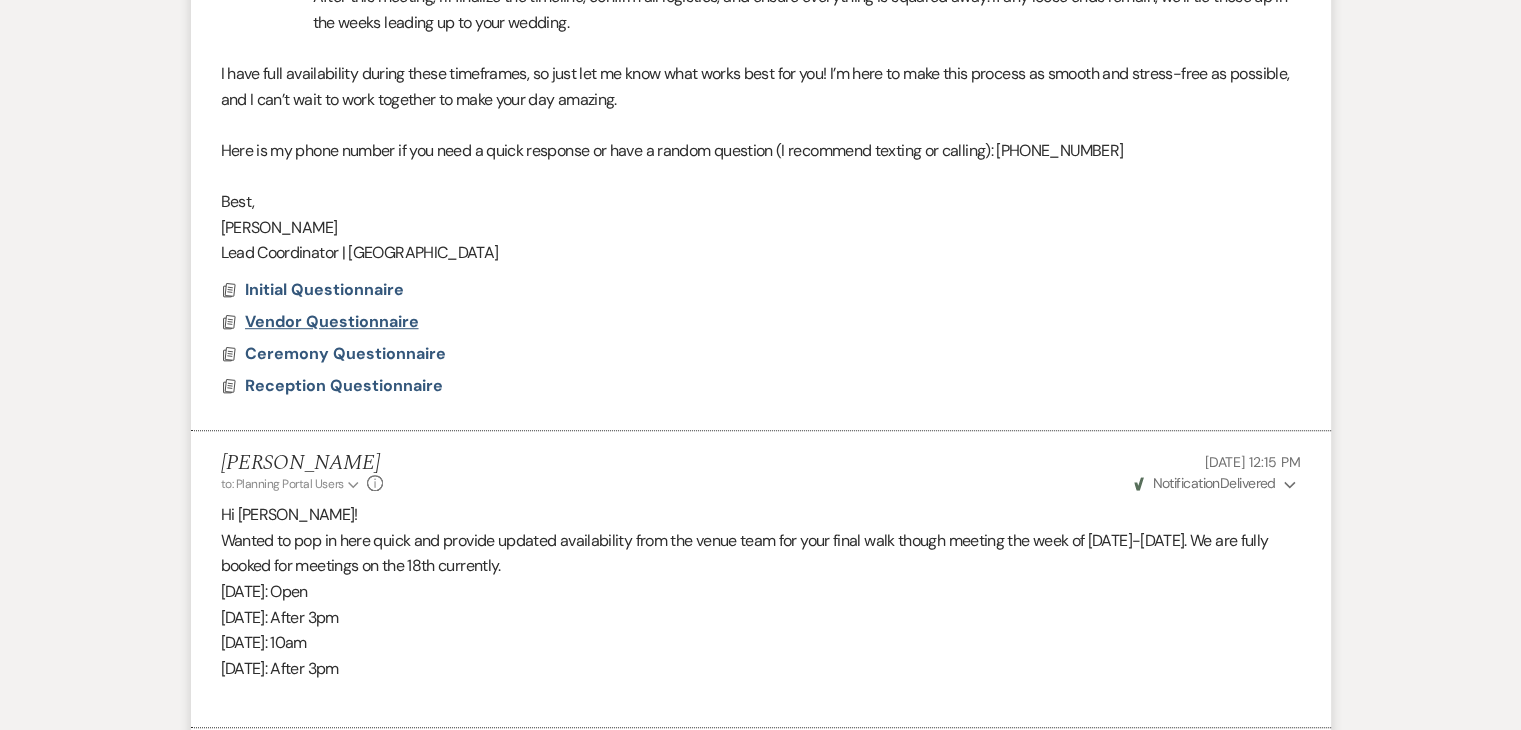 click on "Vendor Questionnaire" at bounding box center (332, 321) 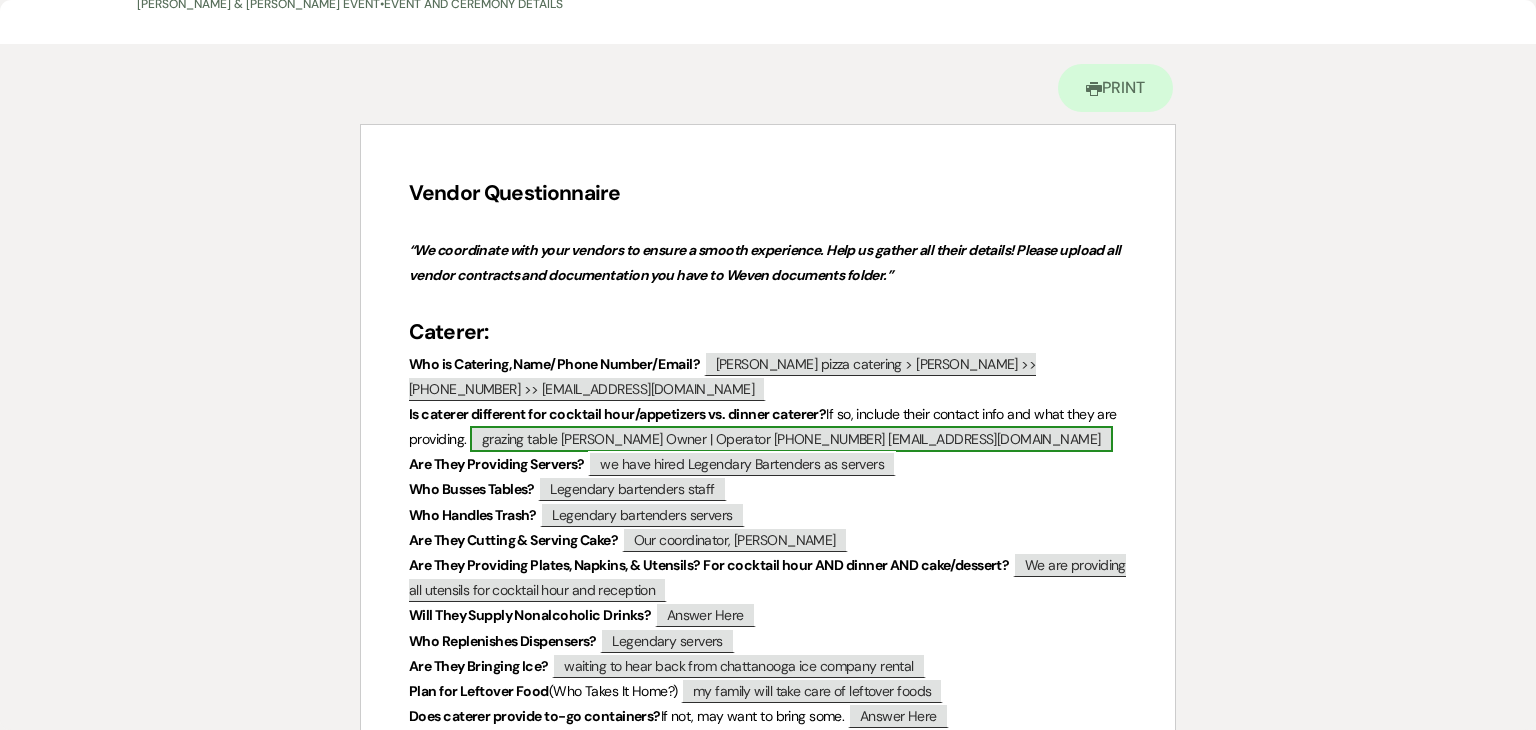 scroll, scrollTop: 0, scrollLeft: 0, axis: both 